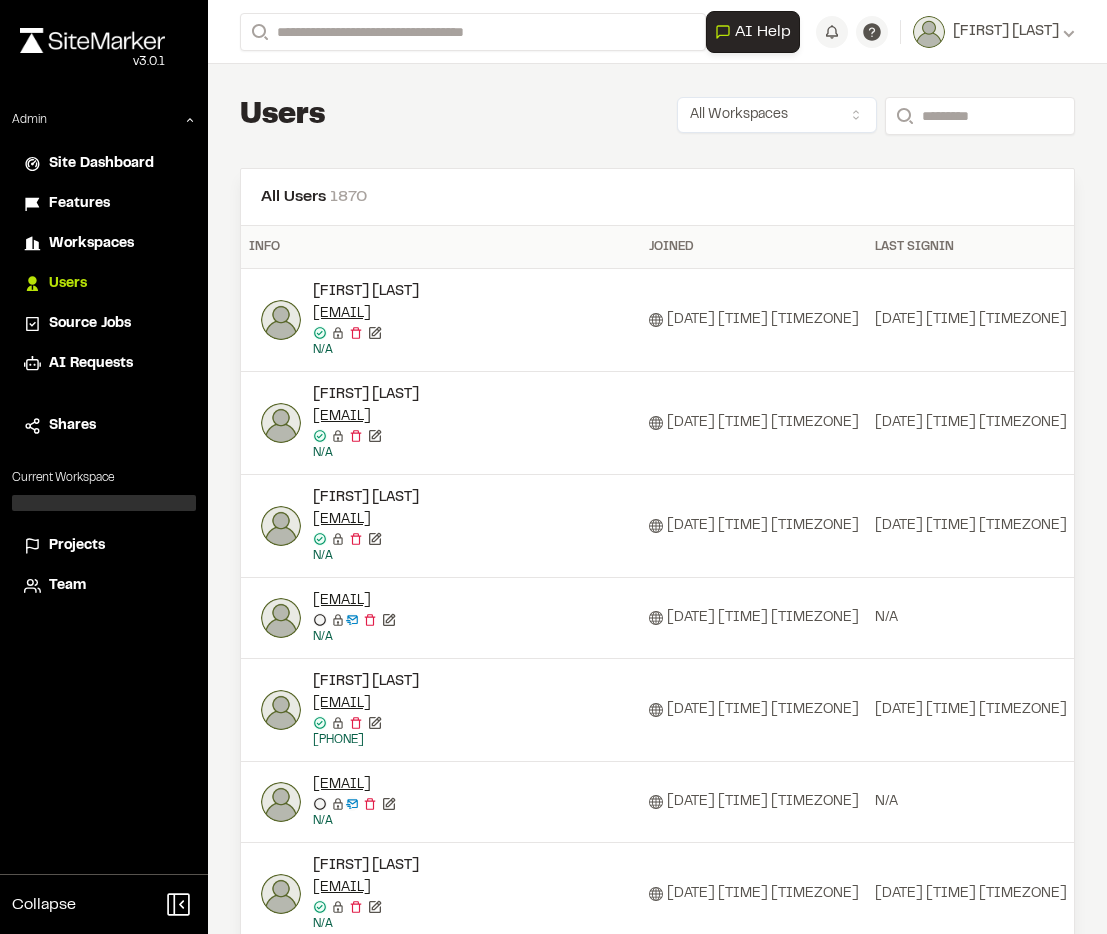 scroll, scrollTop: 0, scrollLeft: 0, axis: both 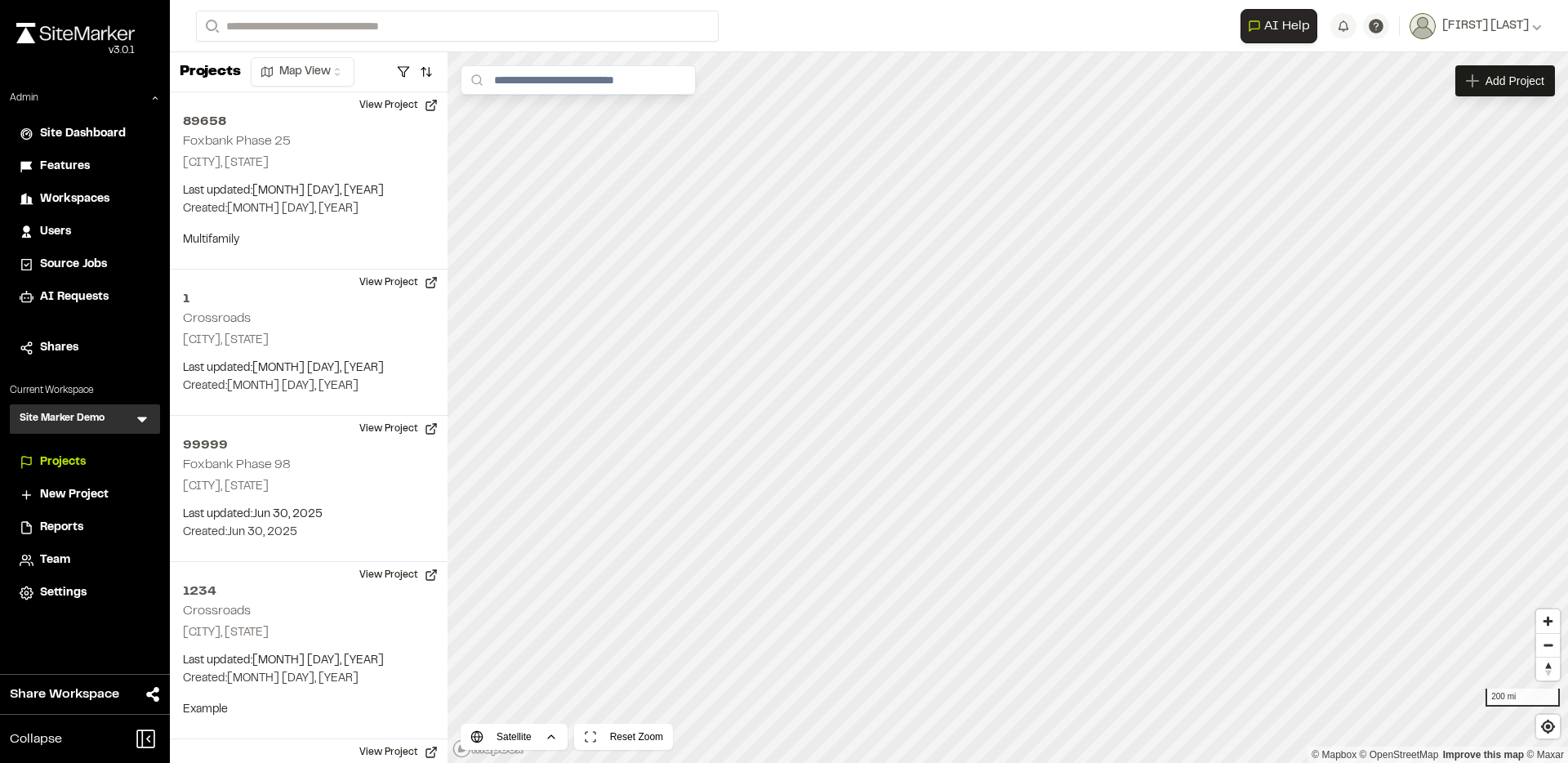 click 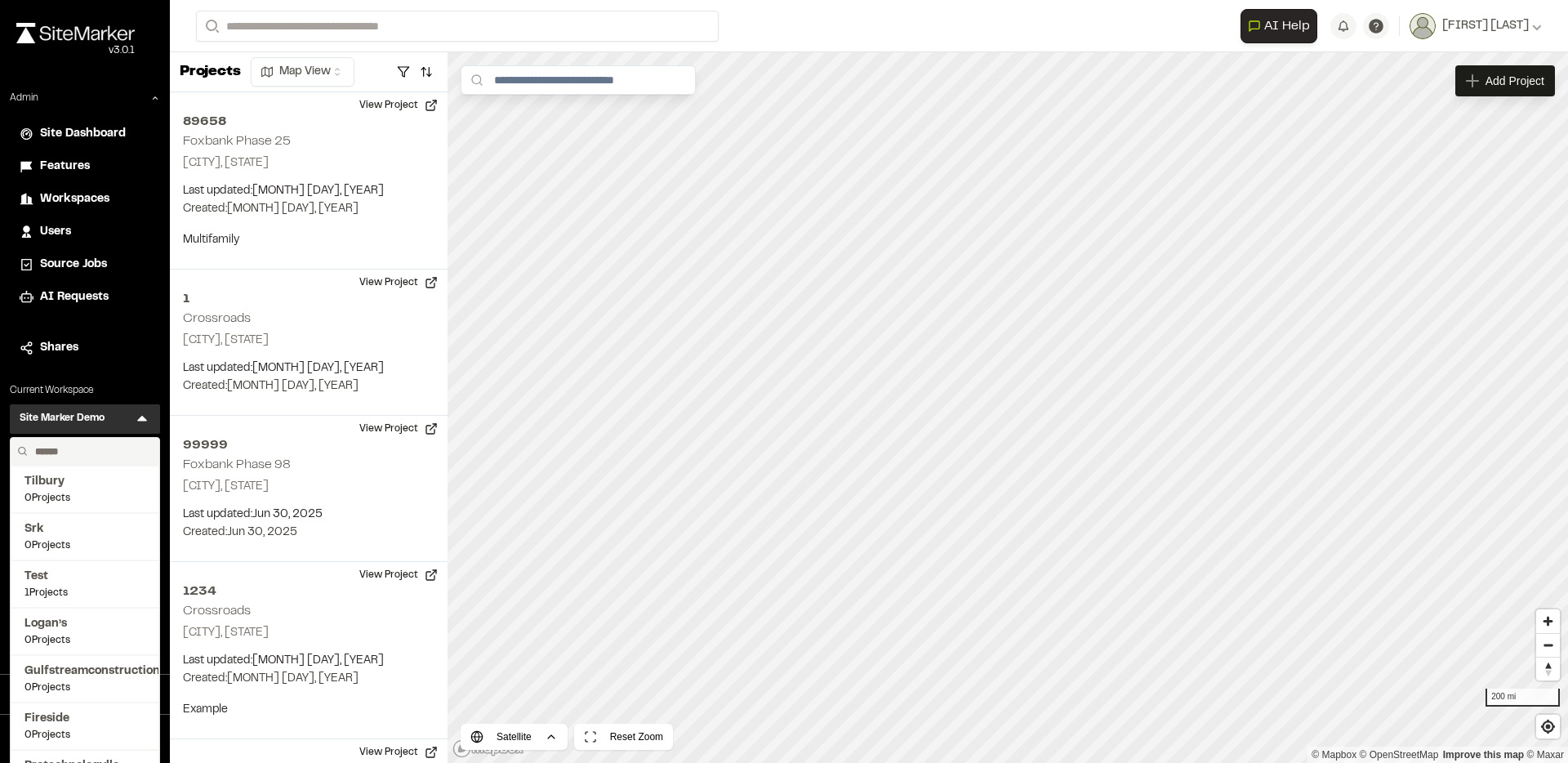 click at bounding box center (91, 452) 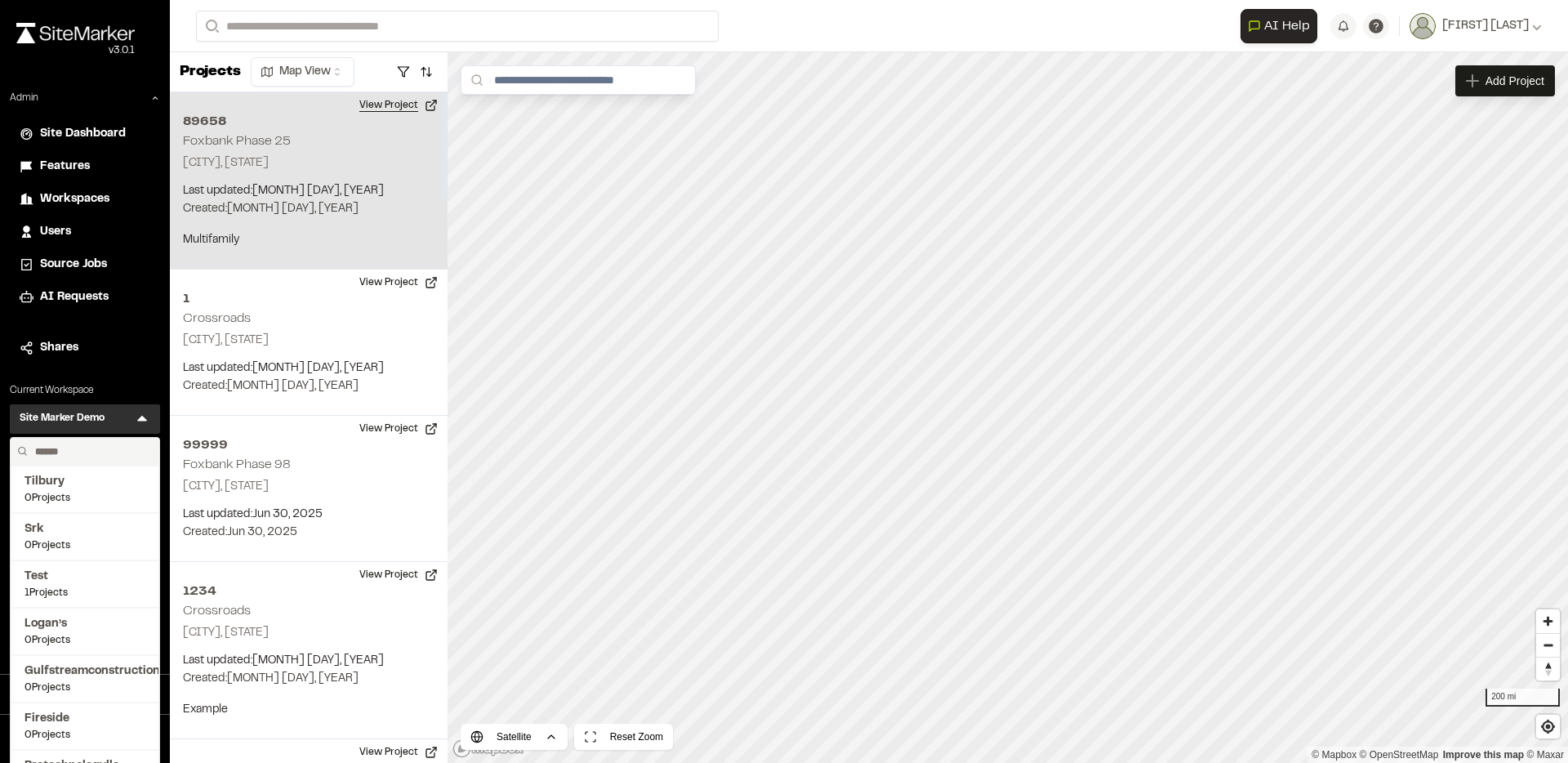 click on "View Project" at bounding box center [399, 105] 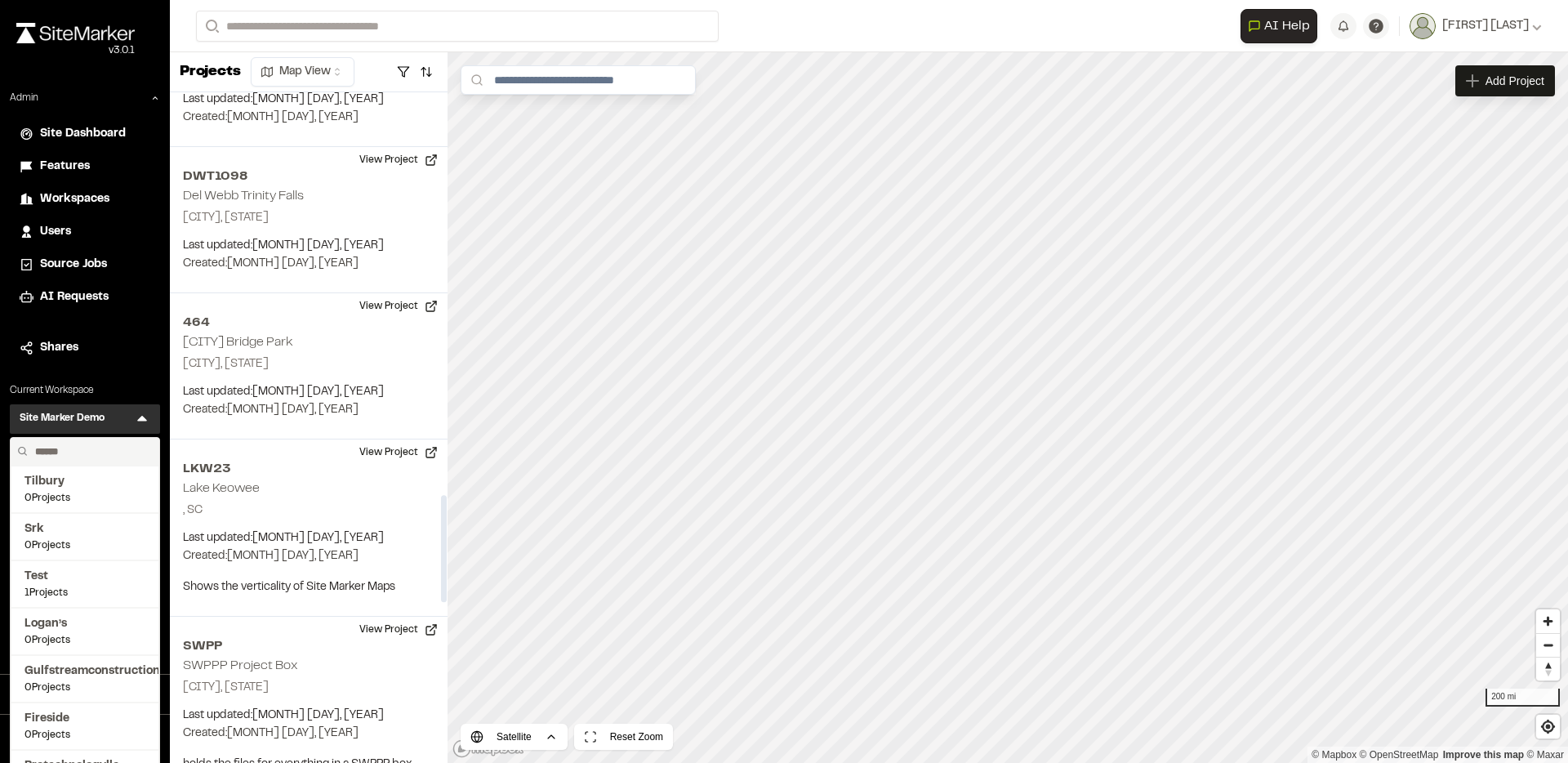 scroll, scrollTop: 2546, scrollLeft: 0, axis: vertical 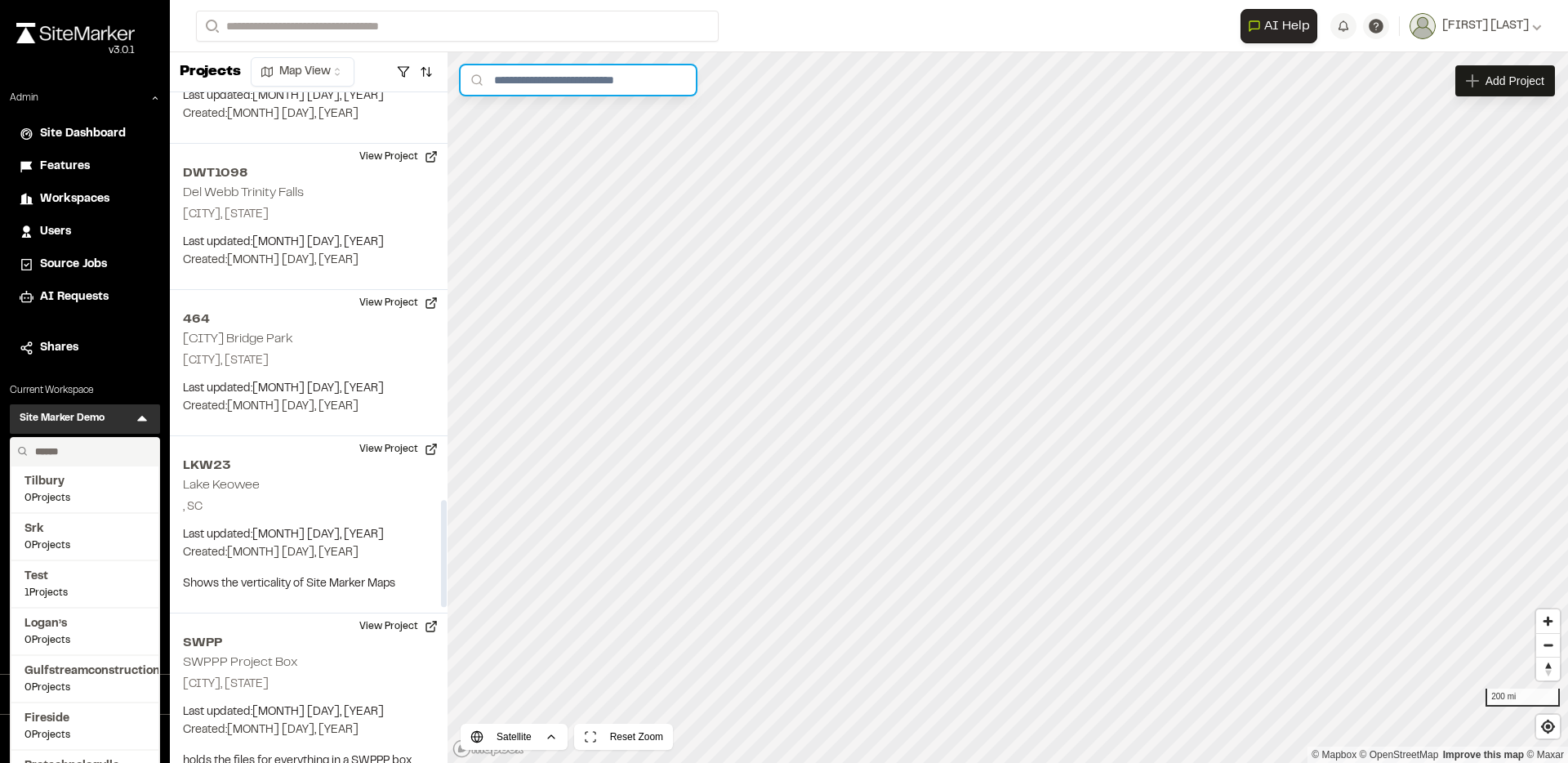 click at bounding box center (578, 80) 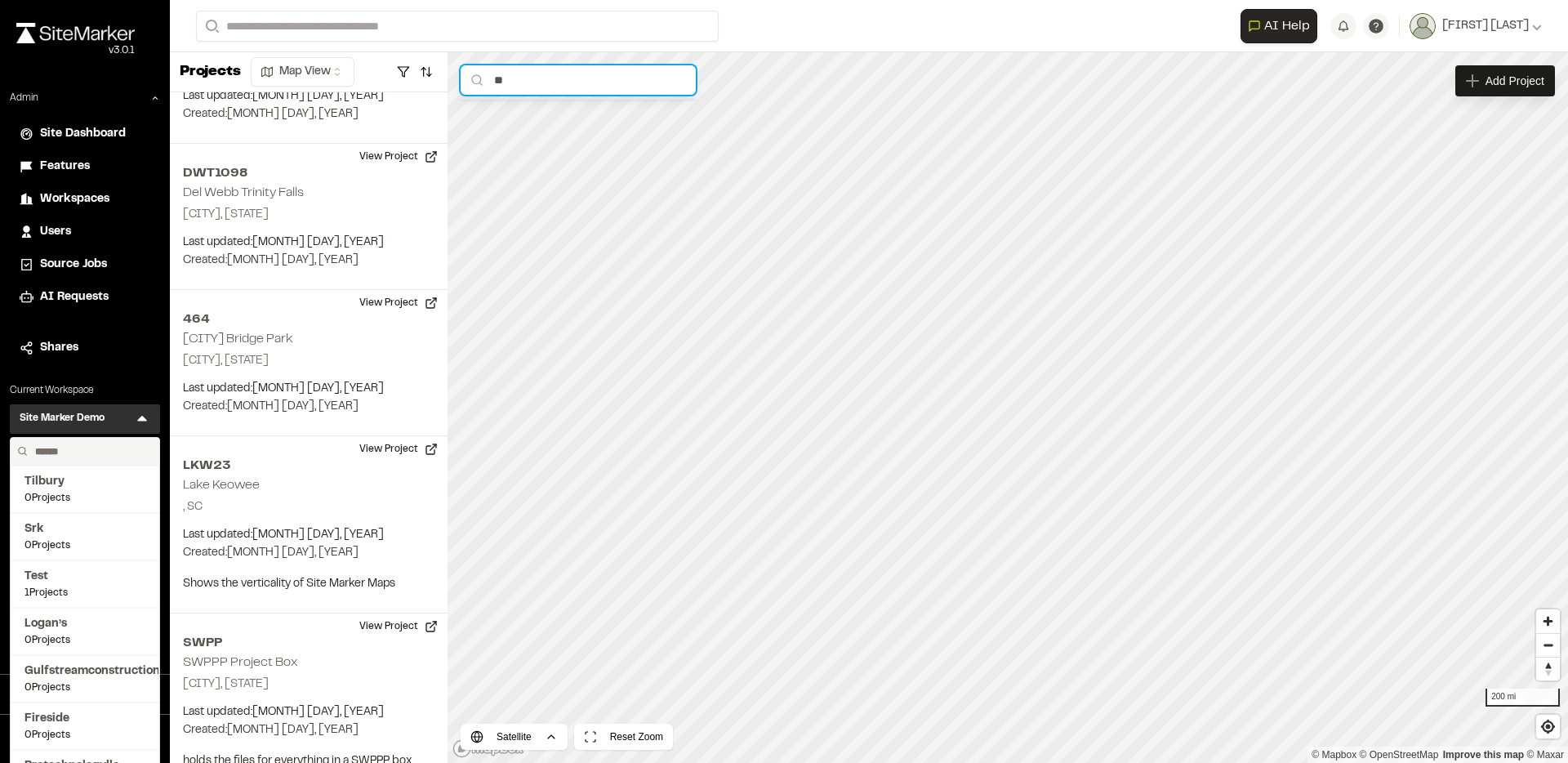 type on "**" 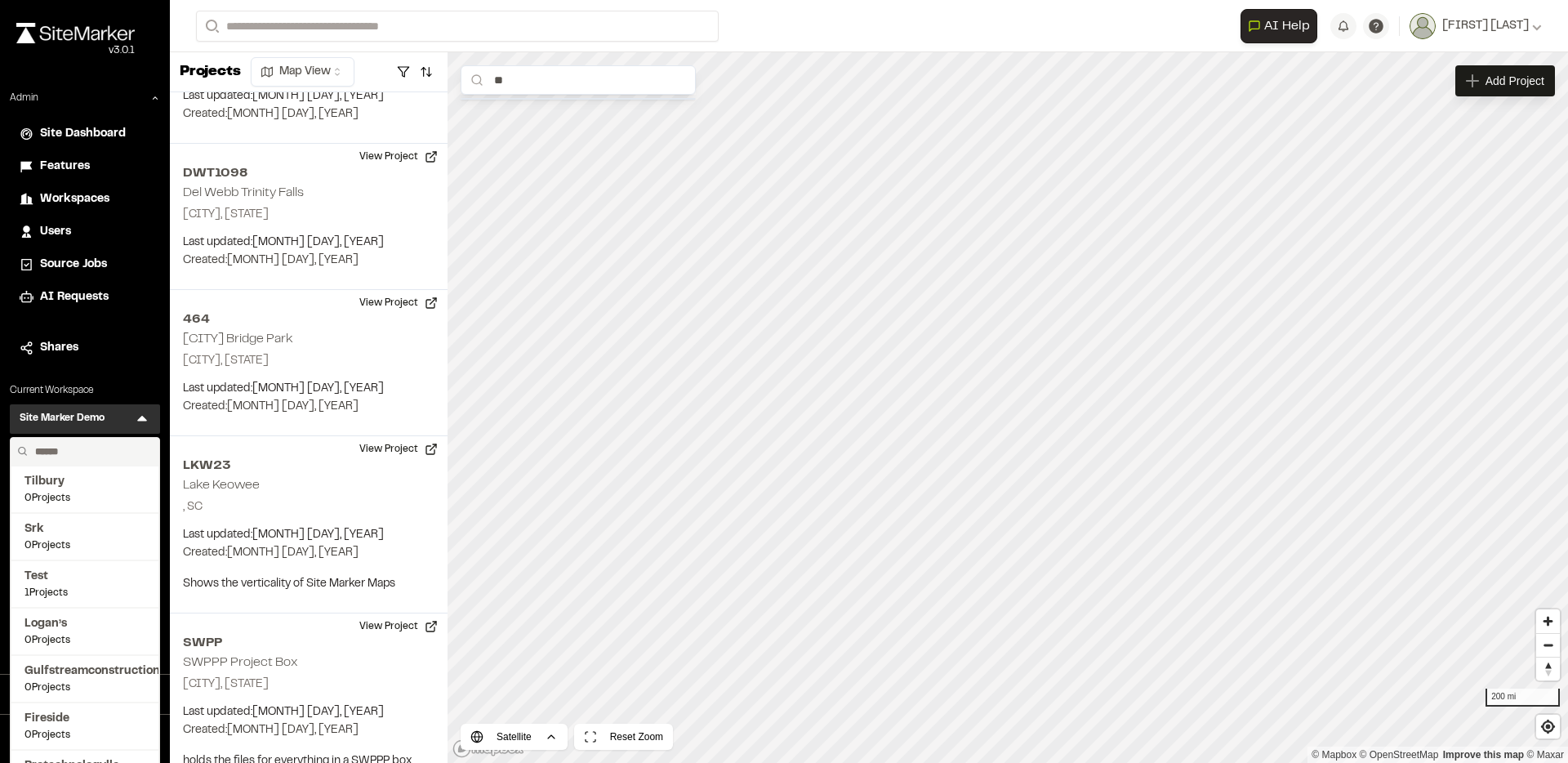 click at bounding box center [784, 382] 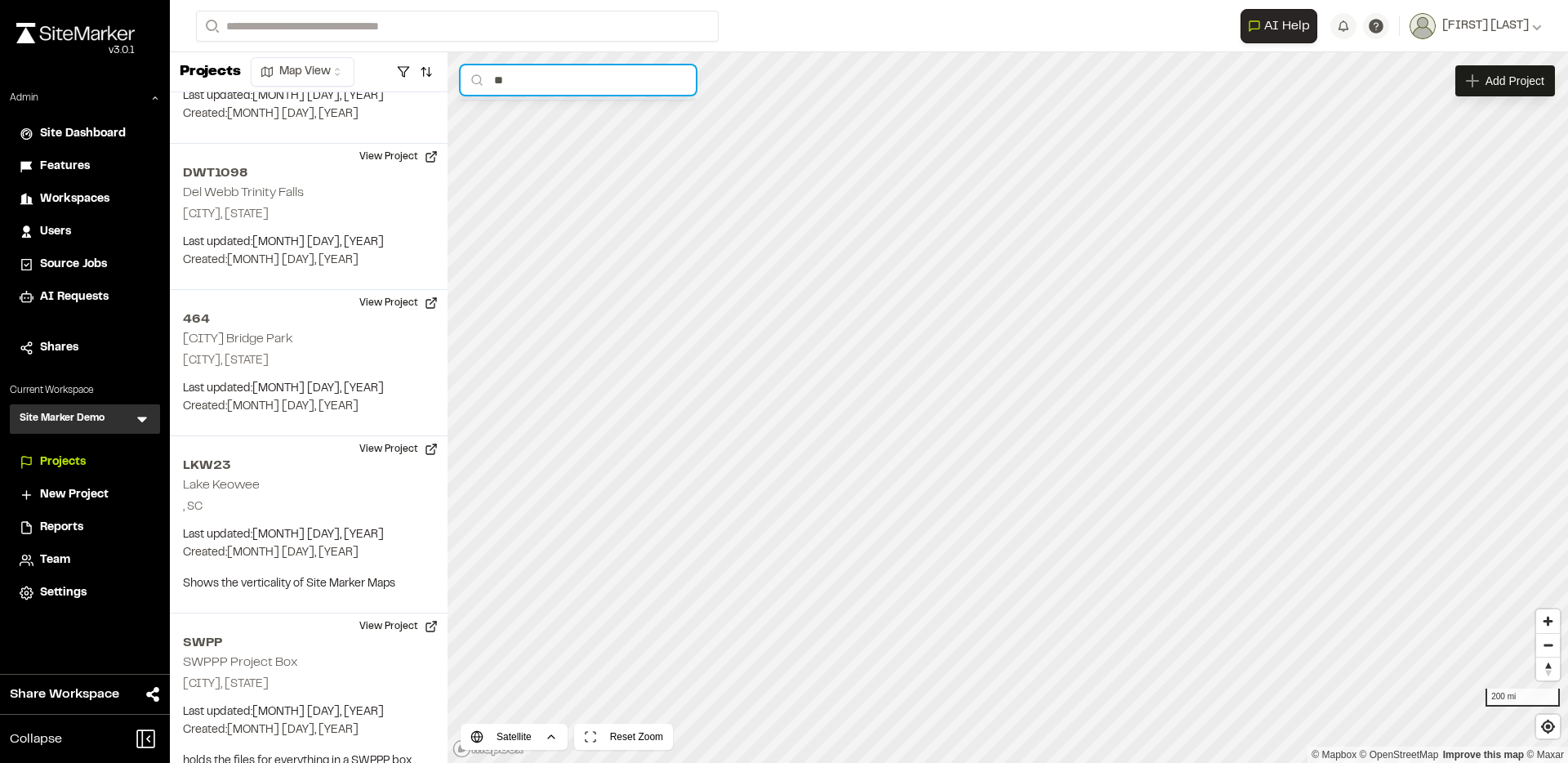 click on "**" at bounding box center (578, 80) 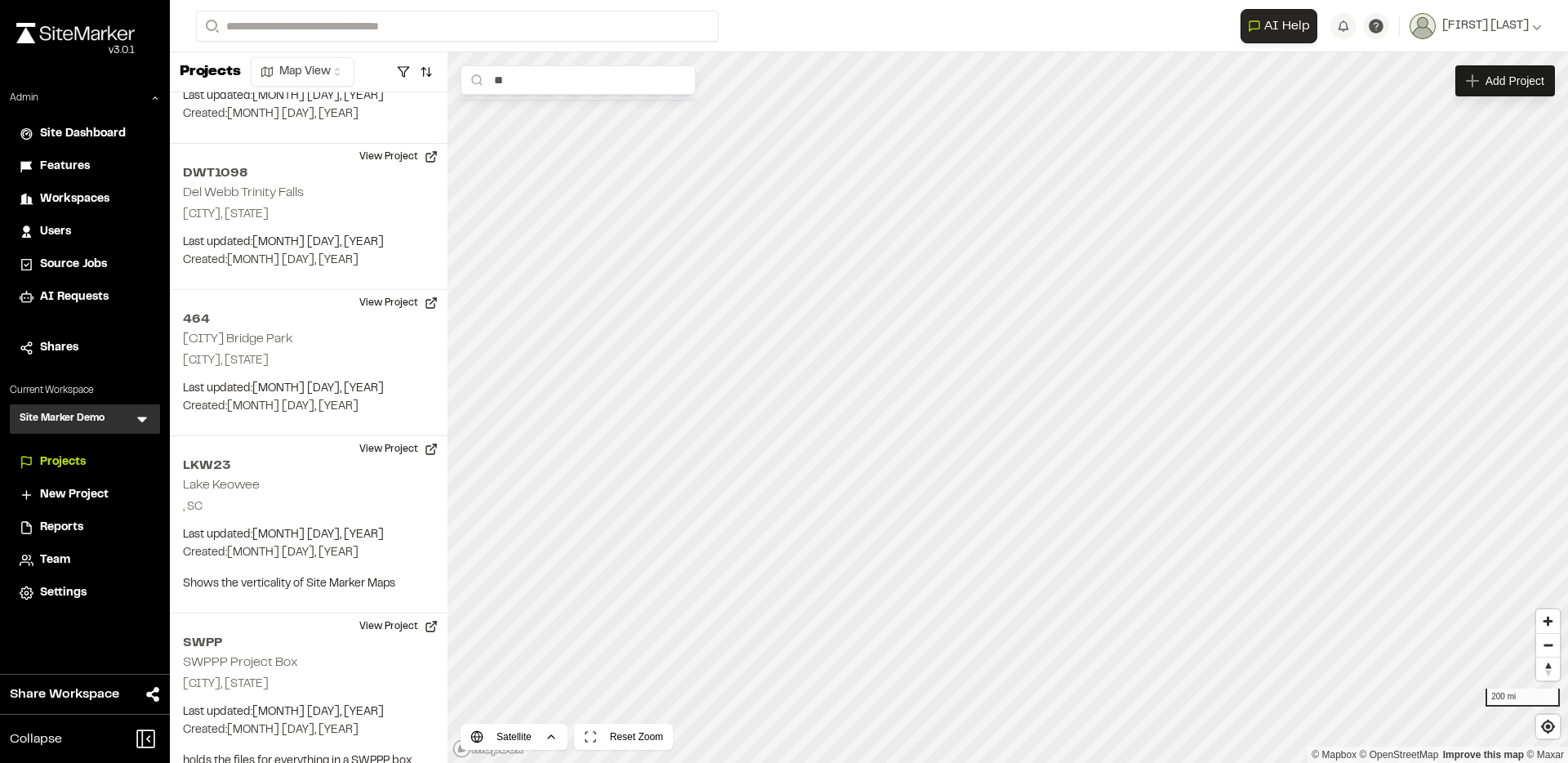 click at bounding box center (784, 382) 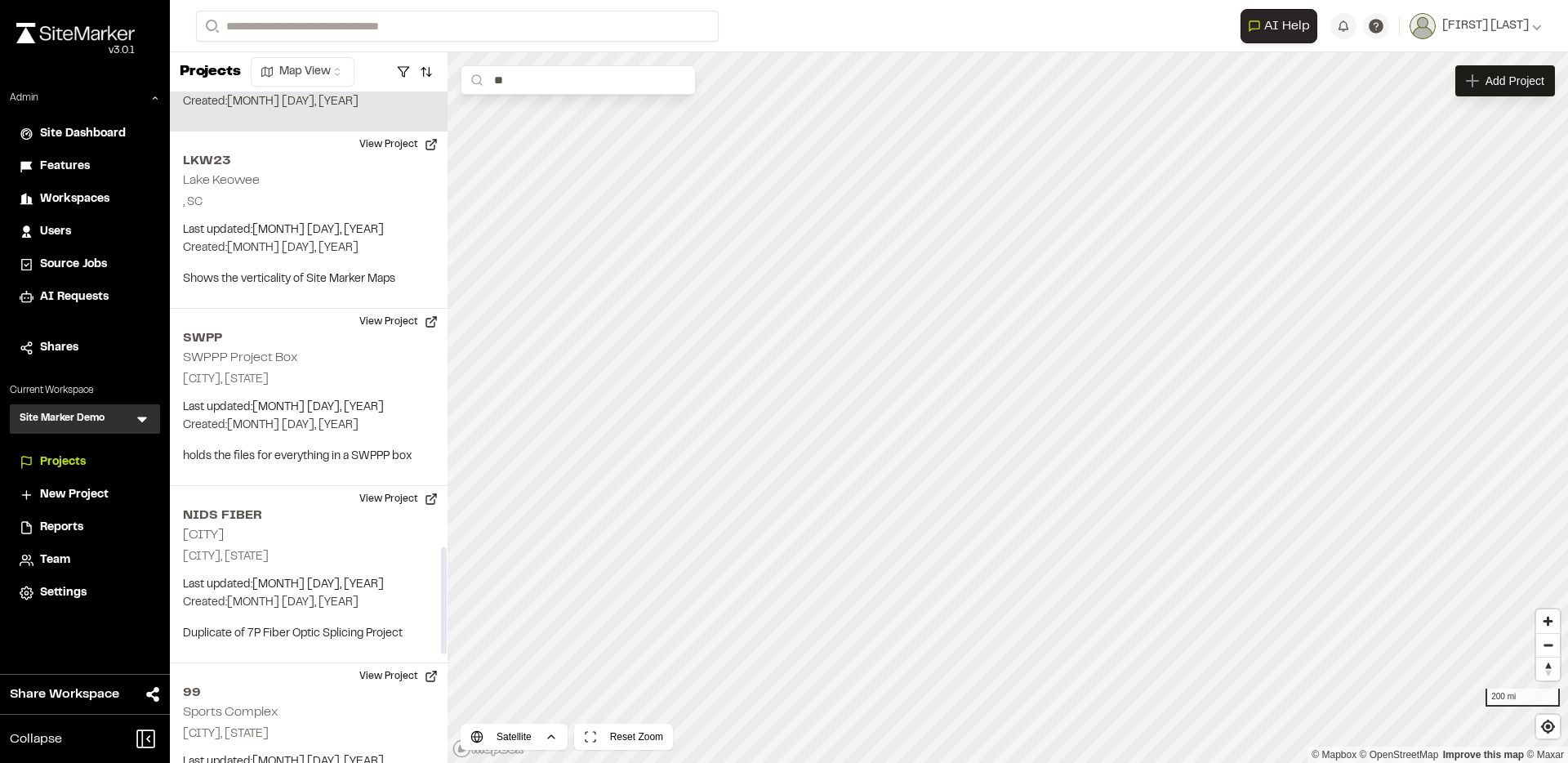 scroll, scrollTop: 2852, scrollLeft: 0, axis: vertical 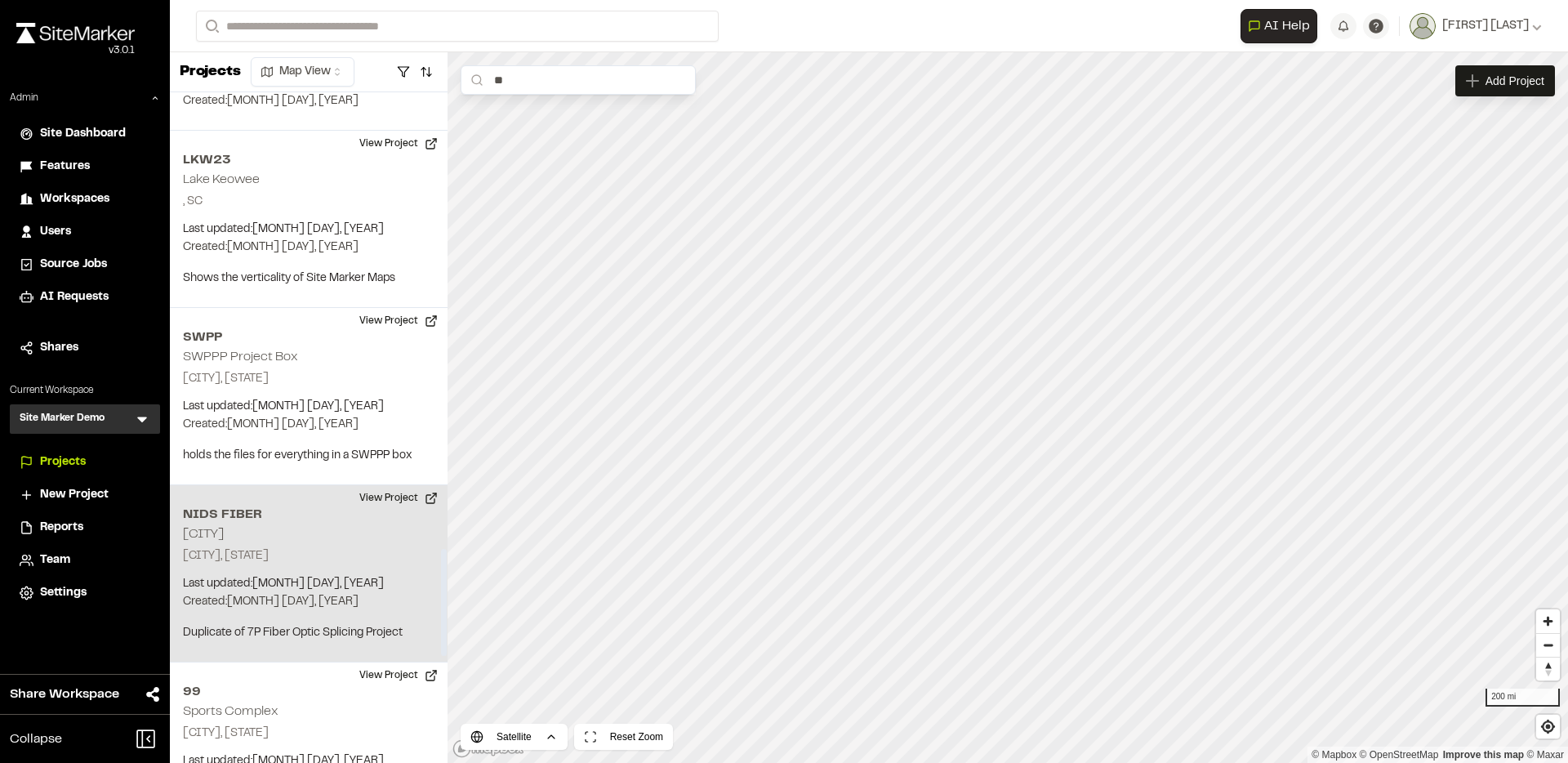 click on "Dallas Center" at bounding box center [203, 534] 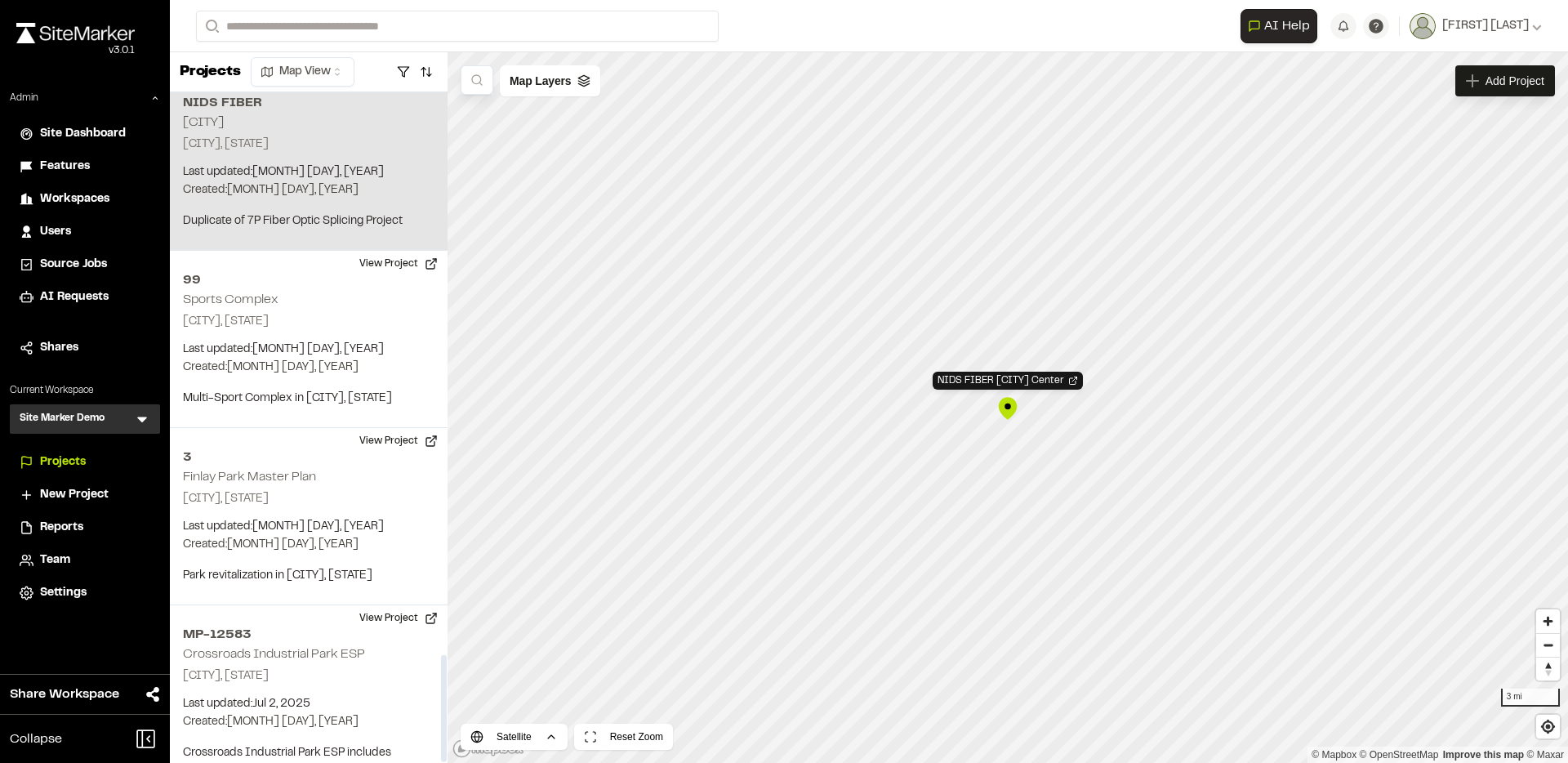 scroll, scrollTop: 3514, scrollLeft: 0, axis: vertical 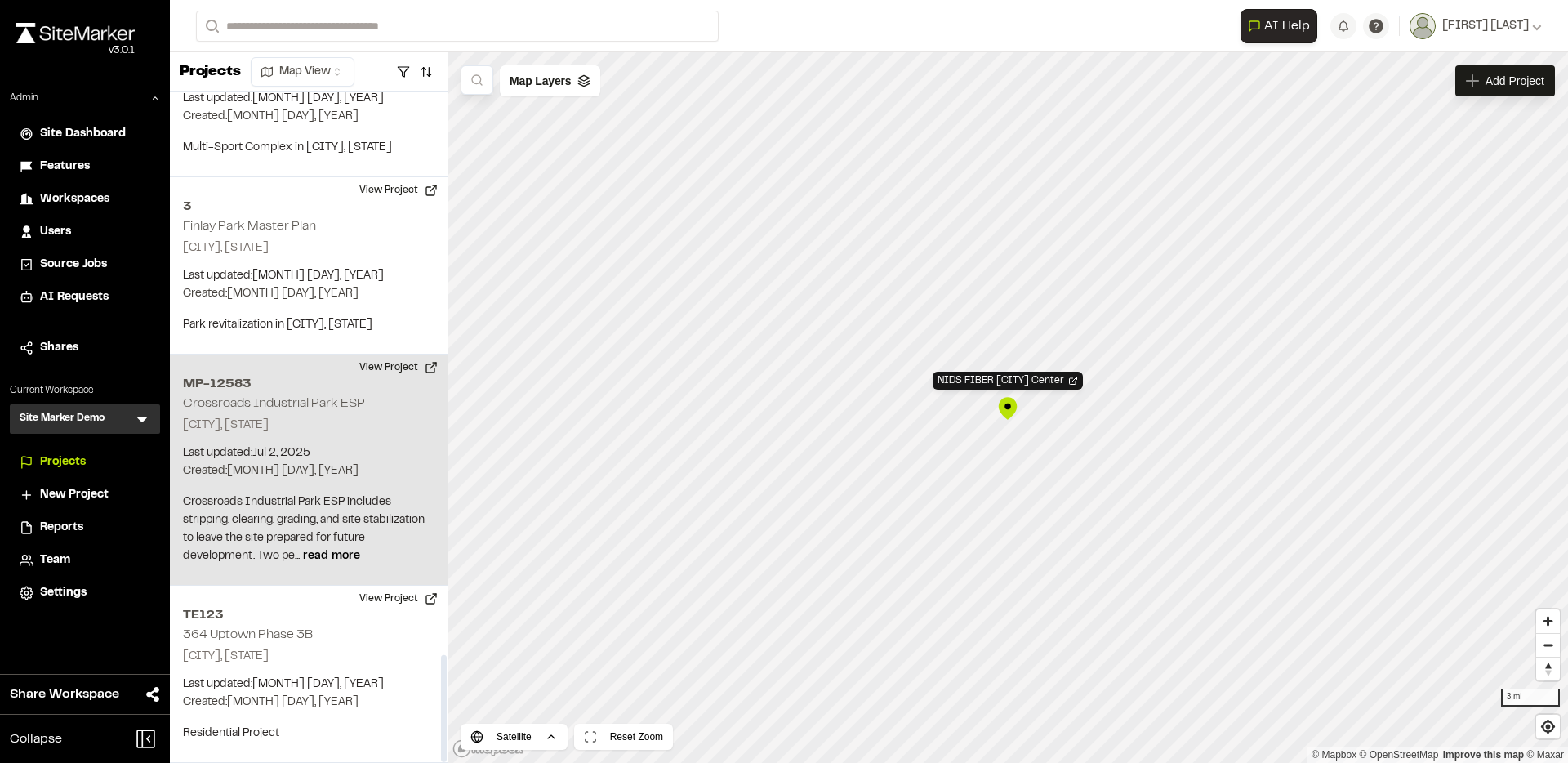 click on "MP-12583 Crossroads Industrial Park ESP Summerville, SC Last updated:  Jul 2, 2025 Budget: $ 600000.0 Created:  May 30, 2023 Projected Completion: 01/15/2025 Crossroads Industrial Park ESP includes stripping, clearing, grading, and site stabilization to leave the site prepared for future development. Two pe... read more View Project" at bounding box center [309, 470] 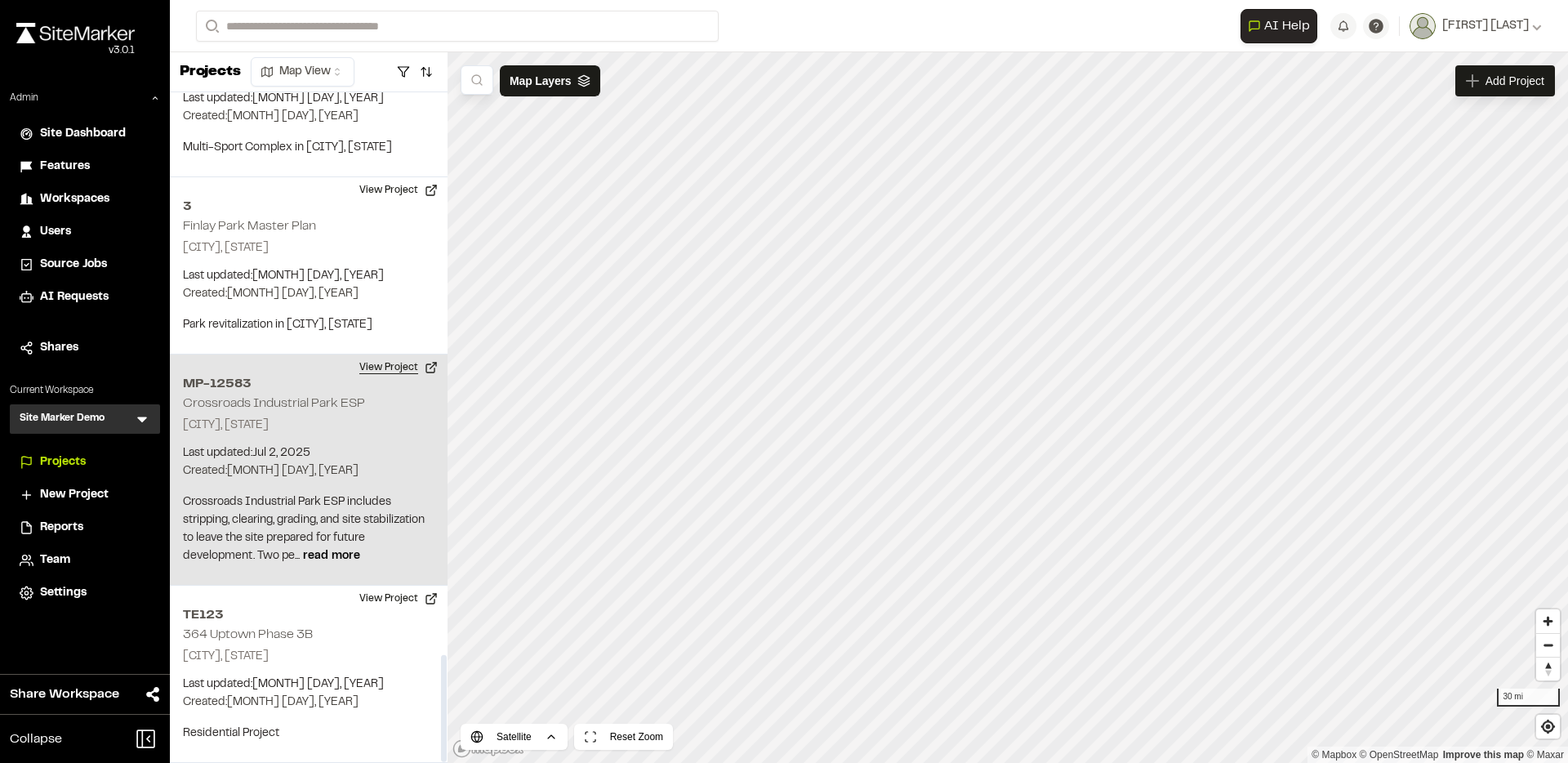 click on "View Project" at bounding box center (399, 368) 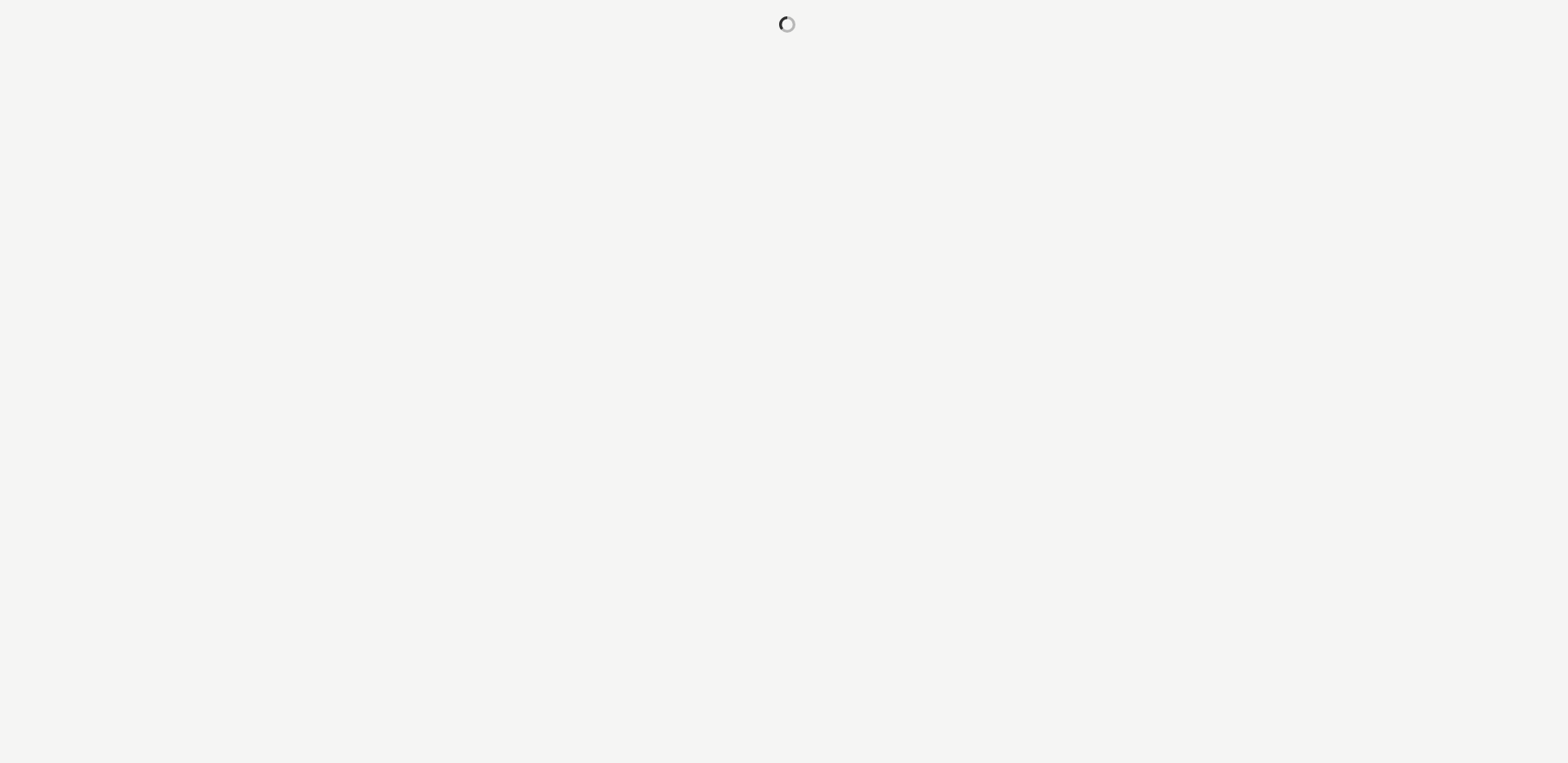 scroll, scrollTop: 0, scrollLeft: 0, axis: both 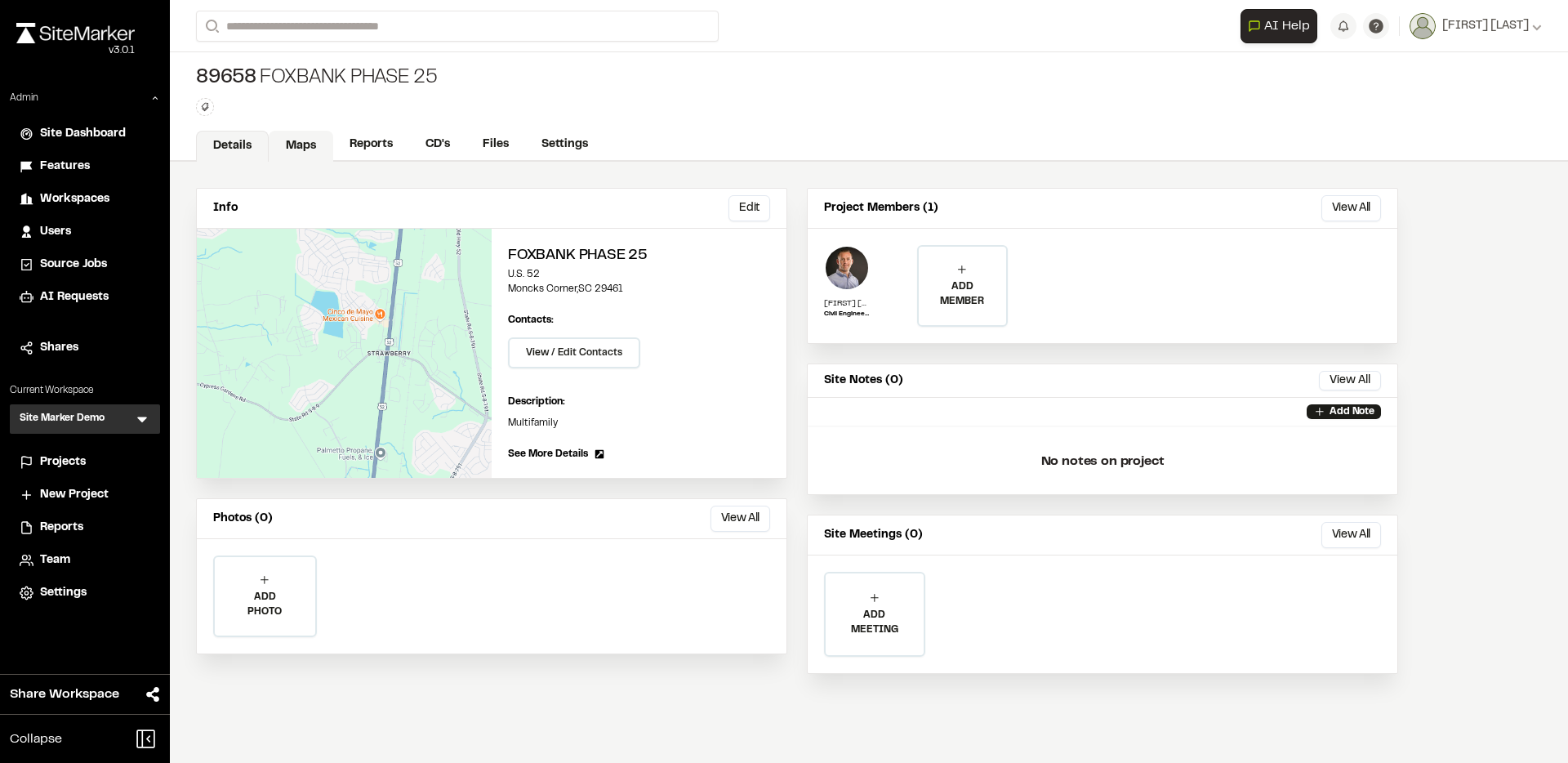 click on "Maps" at bounding box center [301, 146] 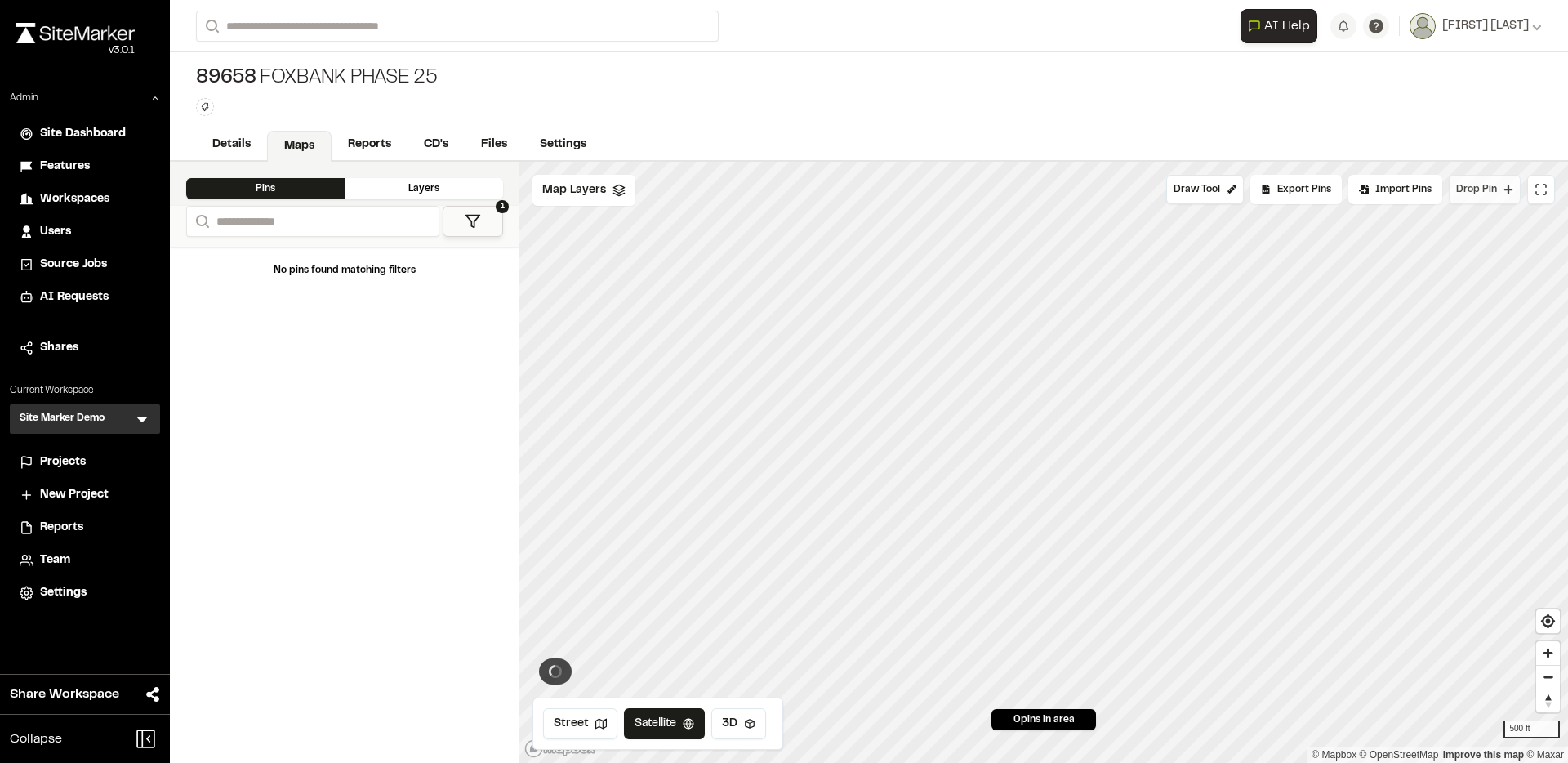 click on "Drop Pin" at bounding box center [1485, 190] 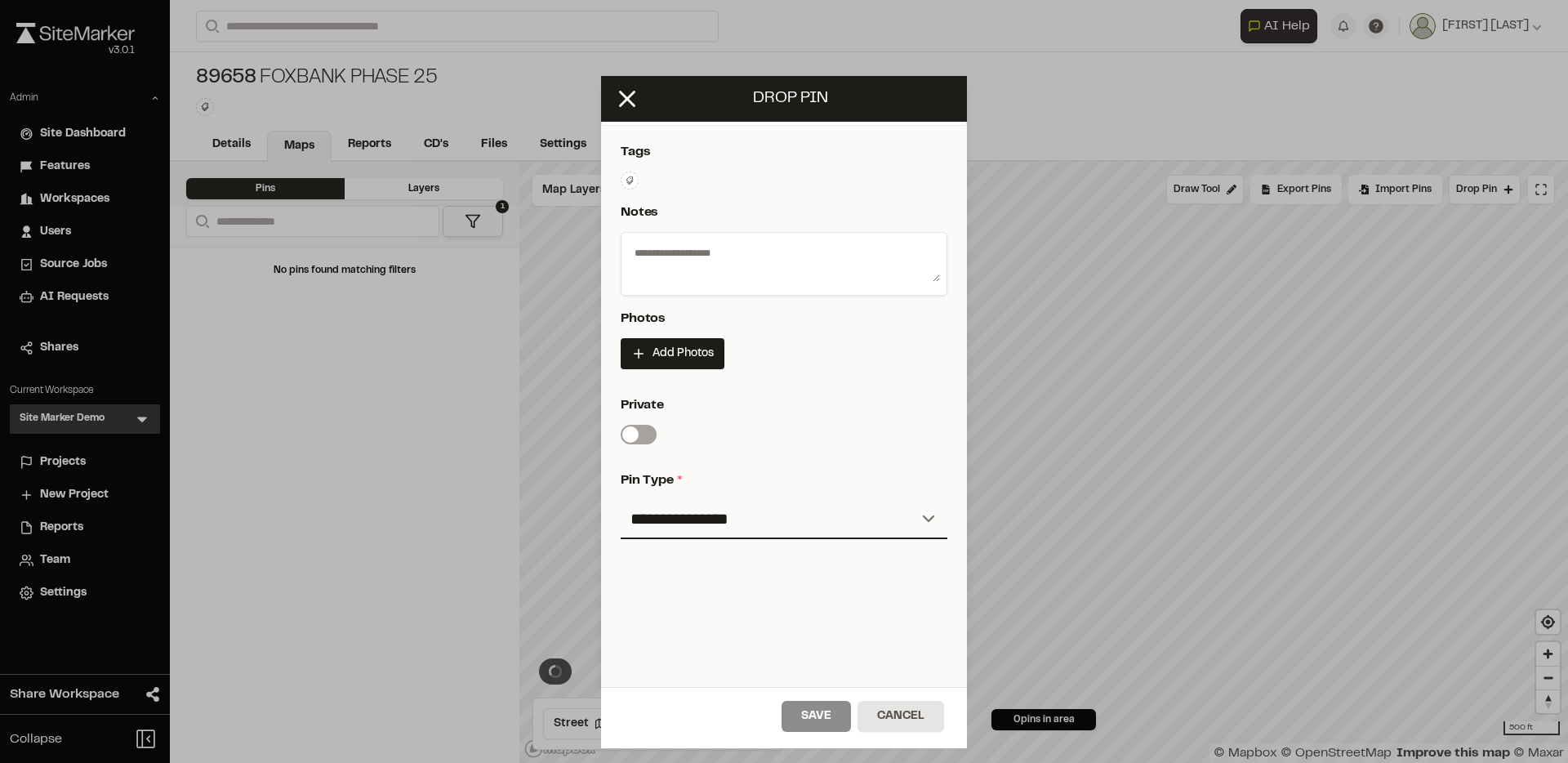 scroll, scrollTop: 213, scrollLeft: 0, axis: vertical 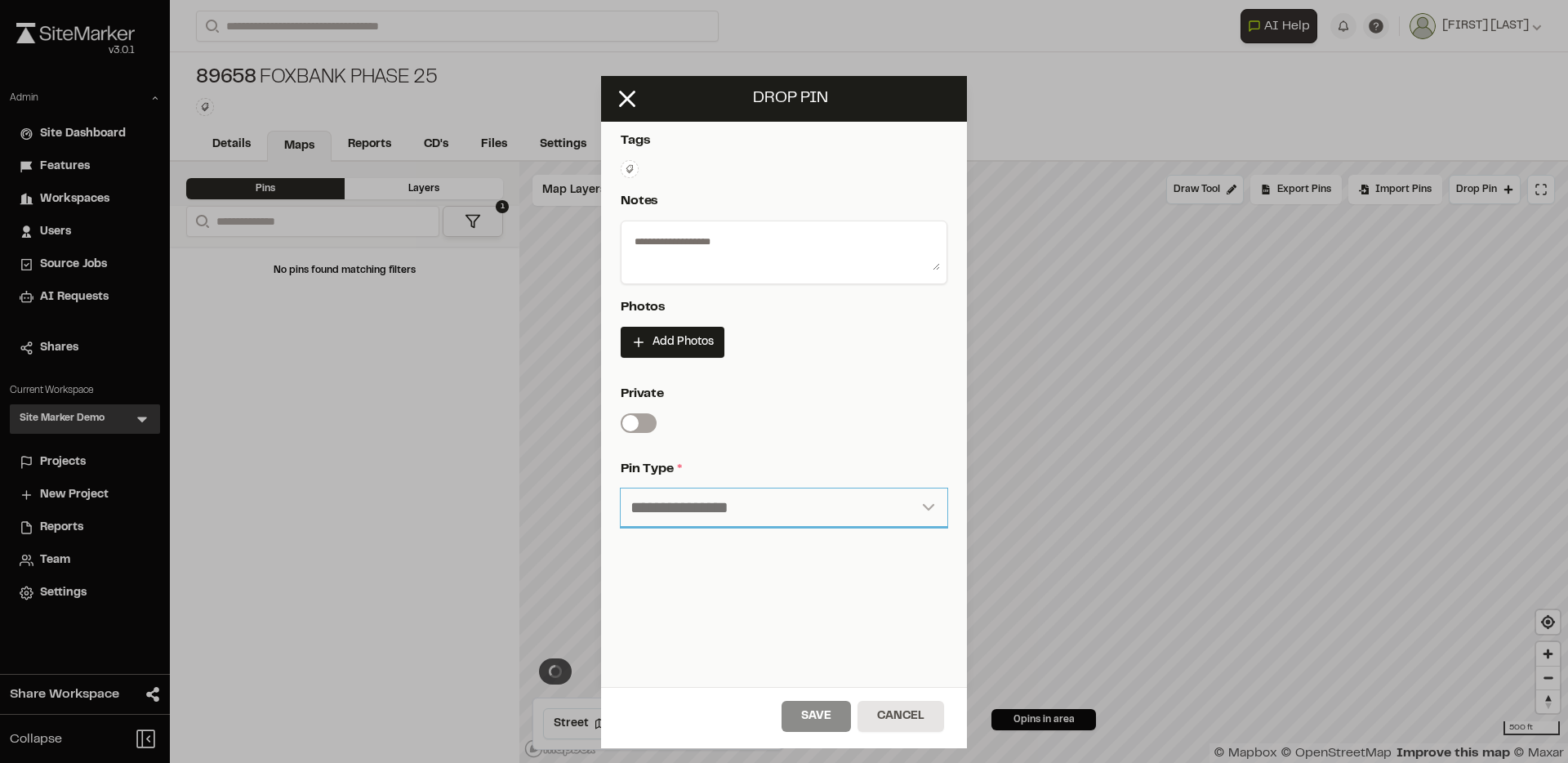 click on "**********" at bounding box center (784, 508) 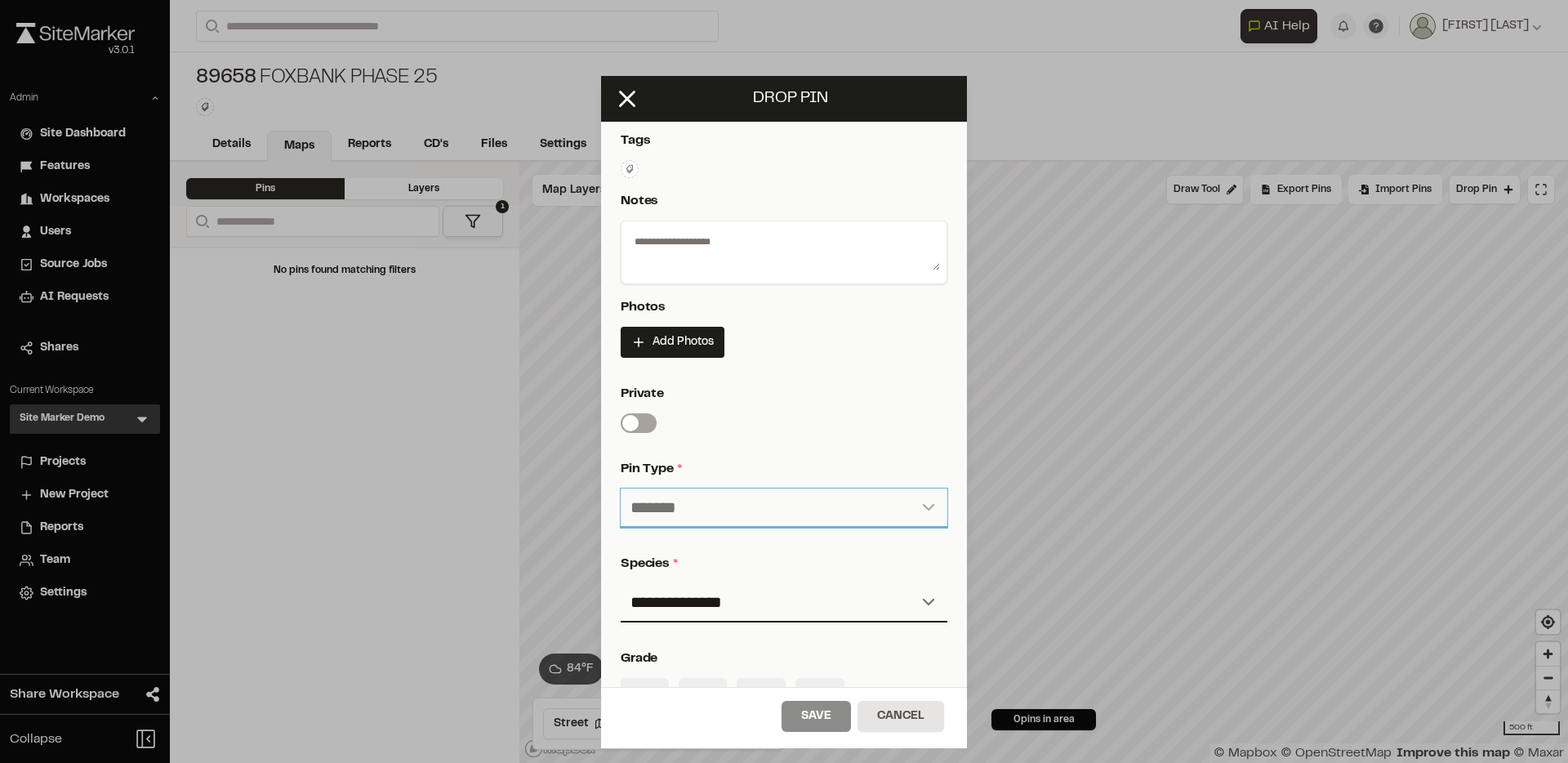 click on "**********" at bounding box center [784, 508] 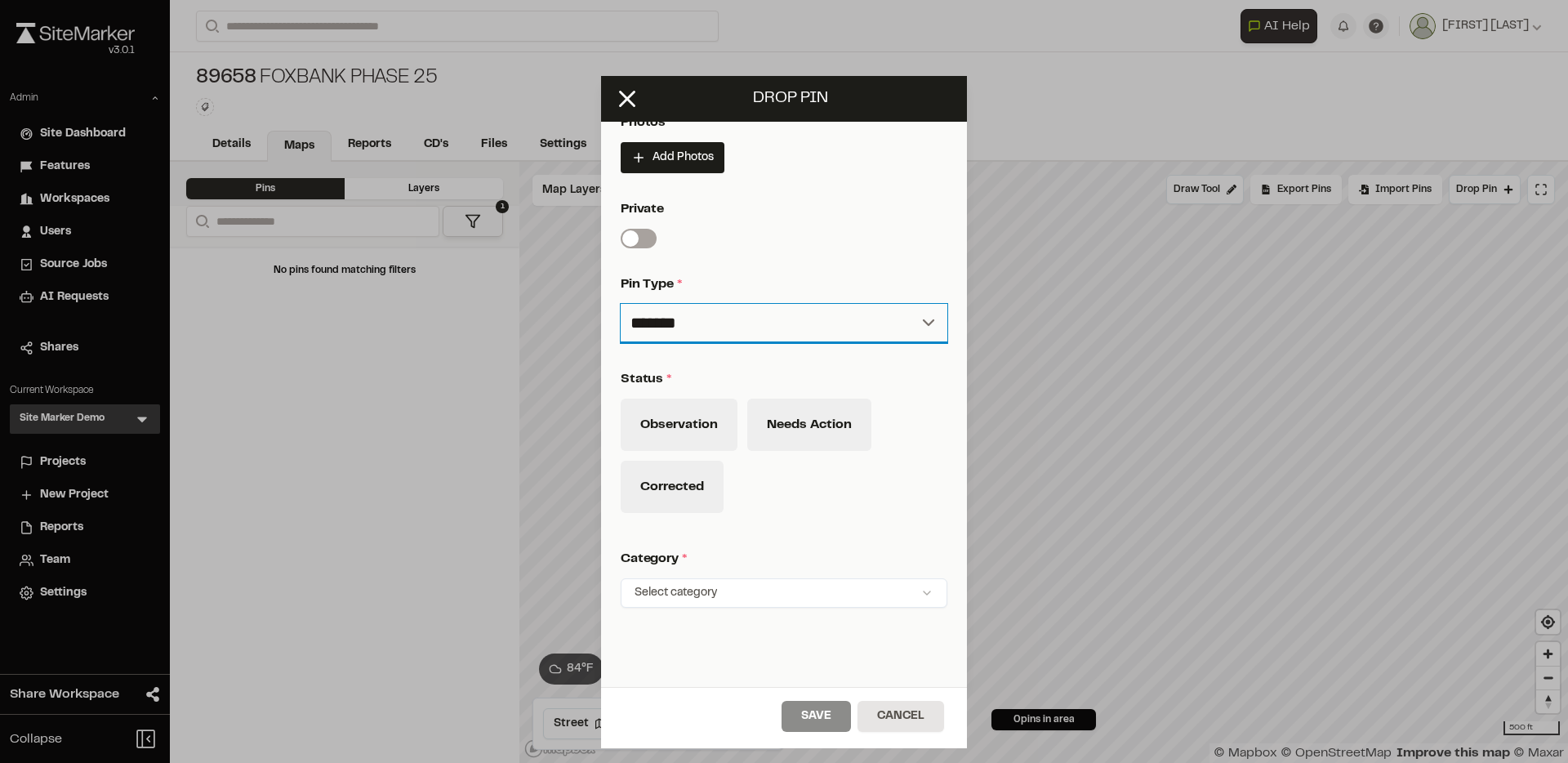 scroll, scrollTop: 461, scrollLeft: 0, axis: vertical 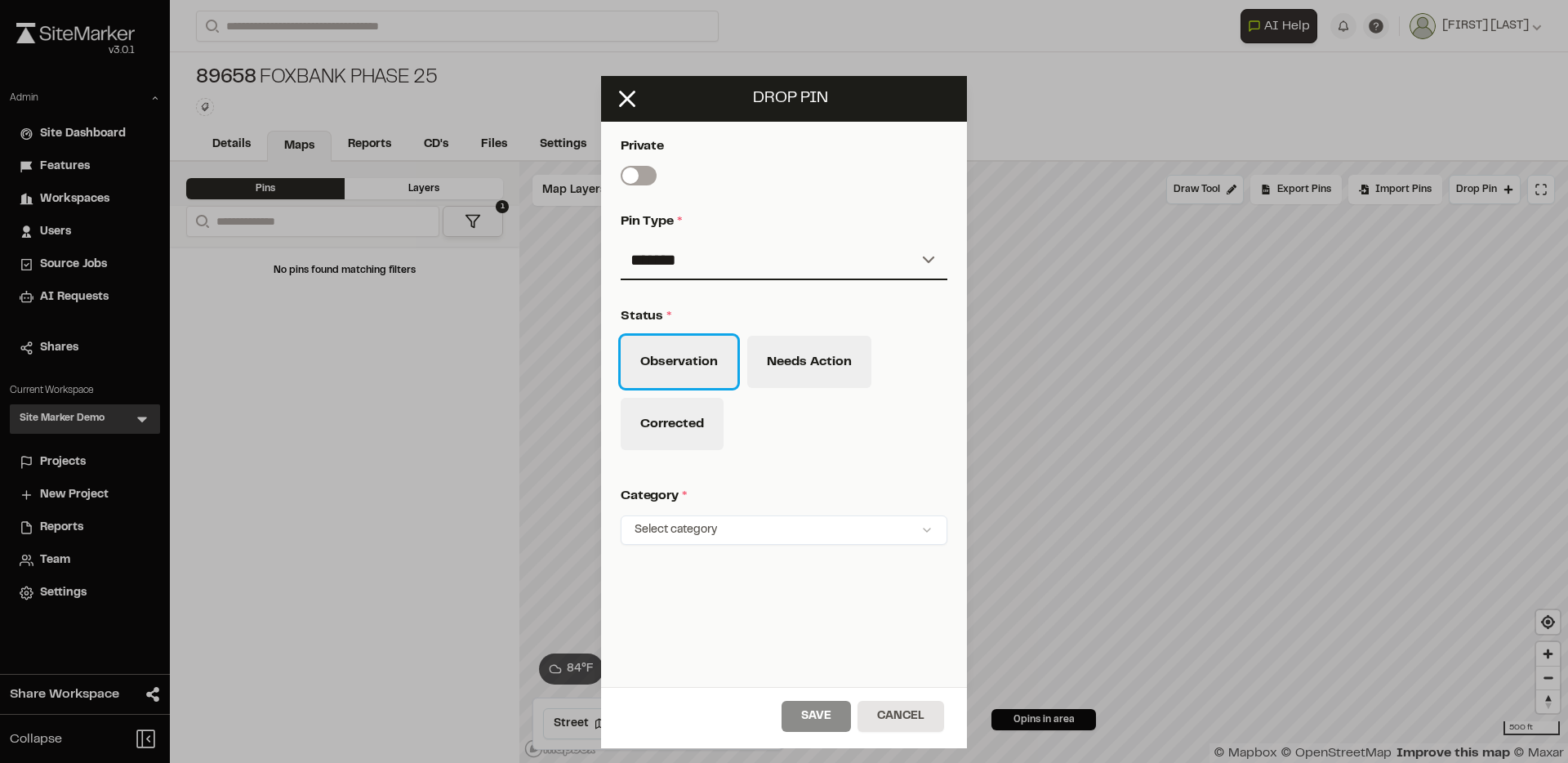 click on "Observation" at bounding box center (679, 362) 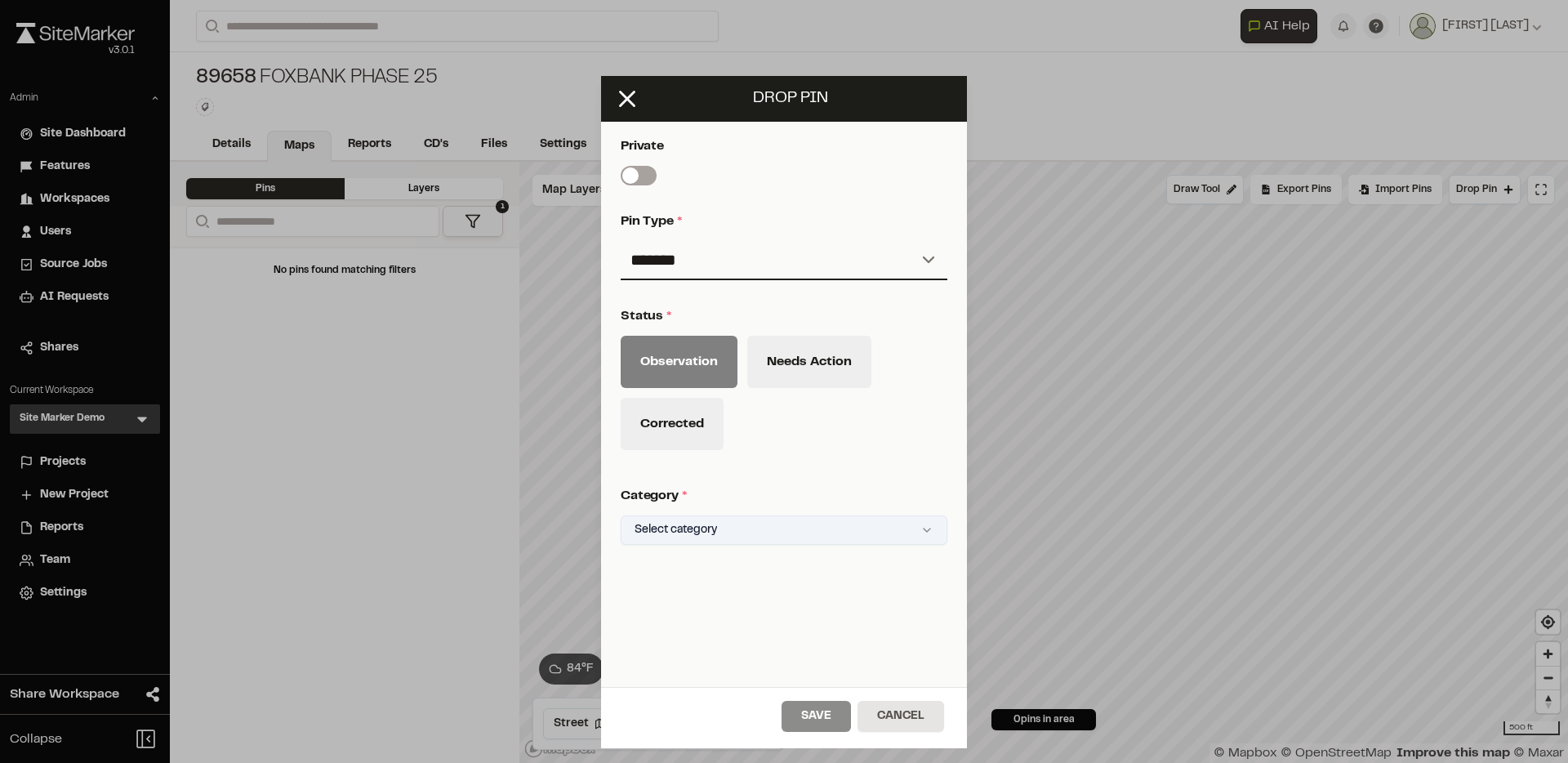 click on "Close sidebar v 3.0.1 Admin Site Dashboard Features Workspaces Users Source Jobs AI Requests Shares Current Workspace Site Marker Demo SM Menu Projects New Project Reports Team Settings Share Workspace Collapse Invite Link Uh oh! You don't currently have acces to invite members to join Sitemarker. Done Open sidebar Search Recently Searched MP-12583   Crossroads Industrial Park ESP Summerville ,  SC Search to see more projects... AI Help AI Assistant Ask about features or construction insights What can I help you with? How can I add pins to a project? How do I invite team members? How do I create a new project?
To pick up a draggable item, press the space bar.
While dragging, use the arrow keys to move the item.
Press space again to drop the item in its new position, or press escape to cancel.
Join project Ready to join  ? You were invited to join  project    by   . Accept Decline Need help? Need help? FAQ Support Site Request a Feature Submit Bug Report Andrew Cook Andrew Cook" at bounding box center (784, 382) 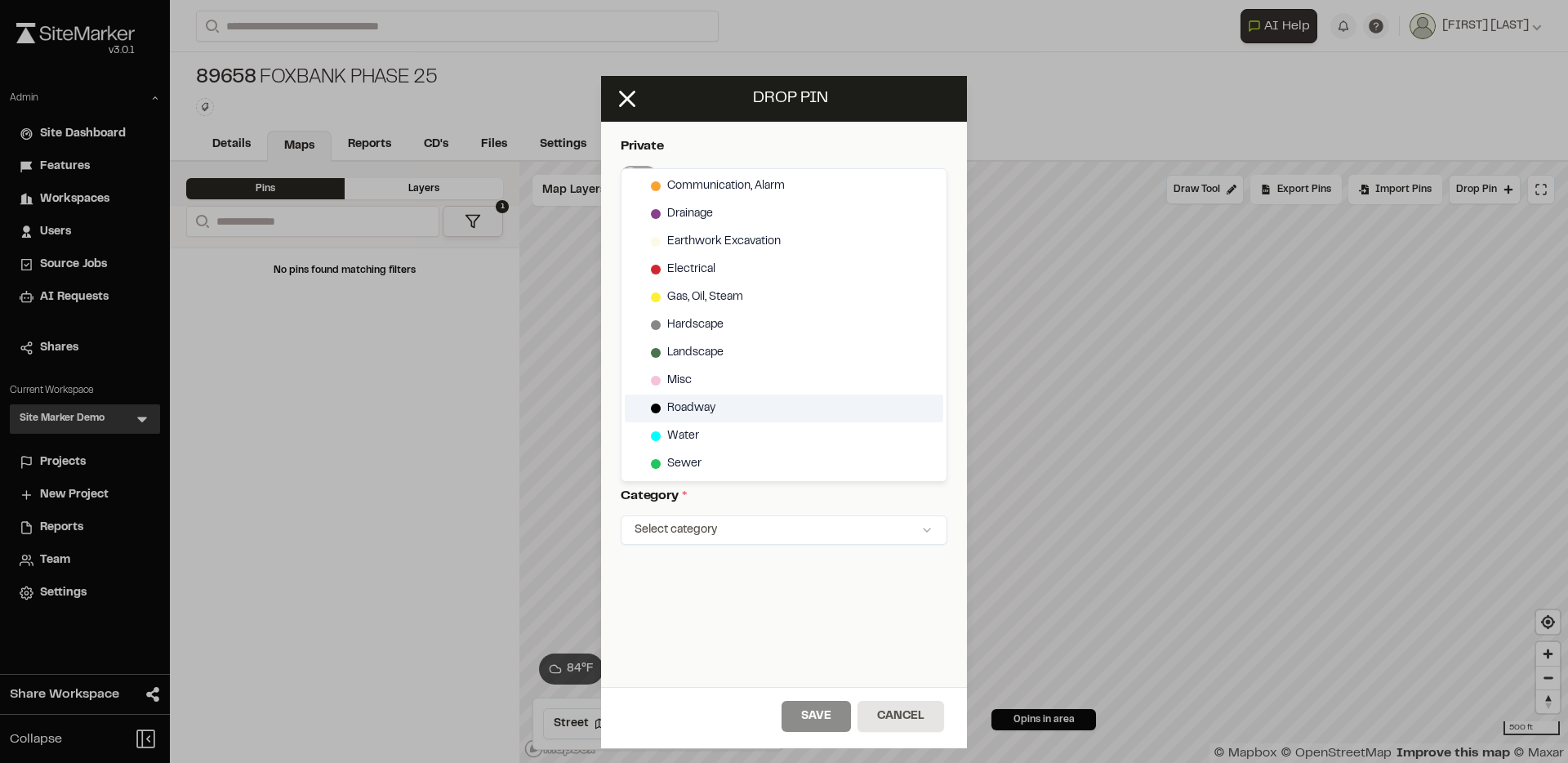 click on "Roadway" at bounding box center (691, 408) 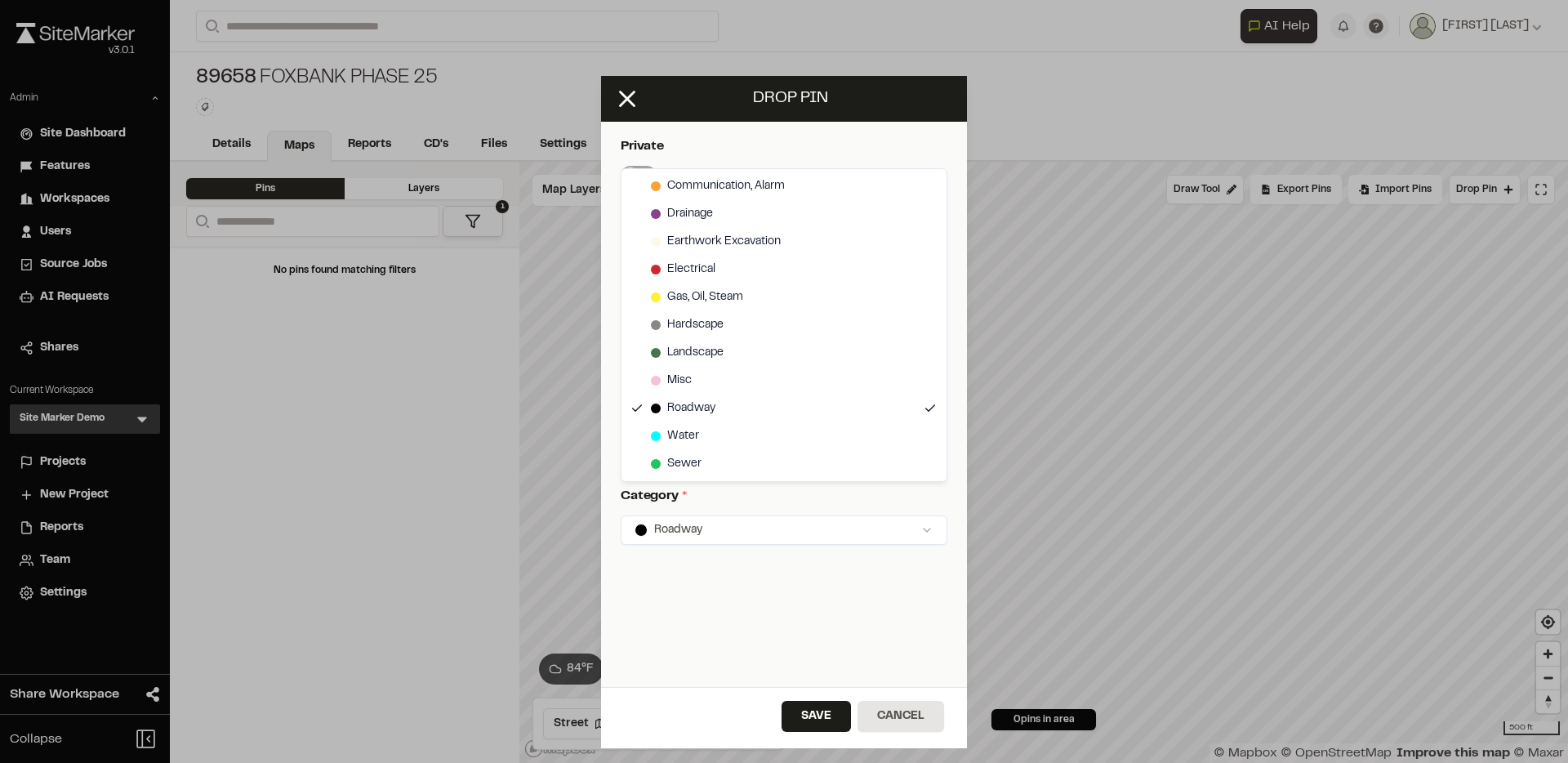 click on "Close sidebar v 3.0.1 Admin Site Dashboard Features Workspaces Users Source Jobs AI Requests Shares Current Workspace Site Marker Demo SM Menu Projects New Project Reports Team Settings Share Workspace Collapse Invite Link Uh oh! You don't currently have acces to invite members to join Sitemarker. Done Open sidebar Search Recently Searched MP-12583   Crossroads Industrial Park ESP Summerville ,  SC Search to see more projects... AI Help AI Assistant Ask about features or construction insights What can I help you with? How can I add pins to a project? How do I invite team members? How do I create a new project?
To pick up a draggable item, press the space bar.
While dragging, use the arrow keys to move the item.
Press space again to drop the item in its new position, or press escape to cancel.
Join project Ready to join  ? You were invited to join  project    by   . Accept Decline Need help? Need help? FAQ Support Site Request a Feature Submit Bug Report Andrew Cook Andrew Cook" at bounding box center [784, 382] 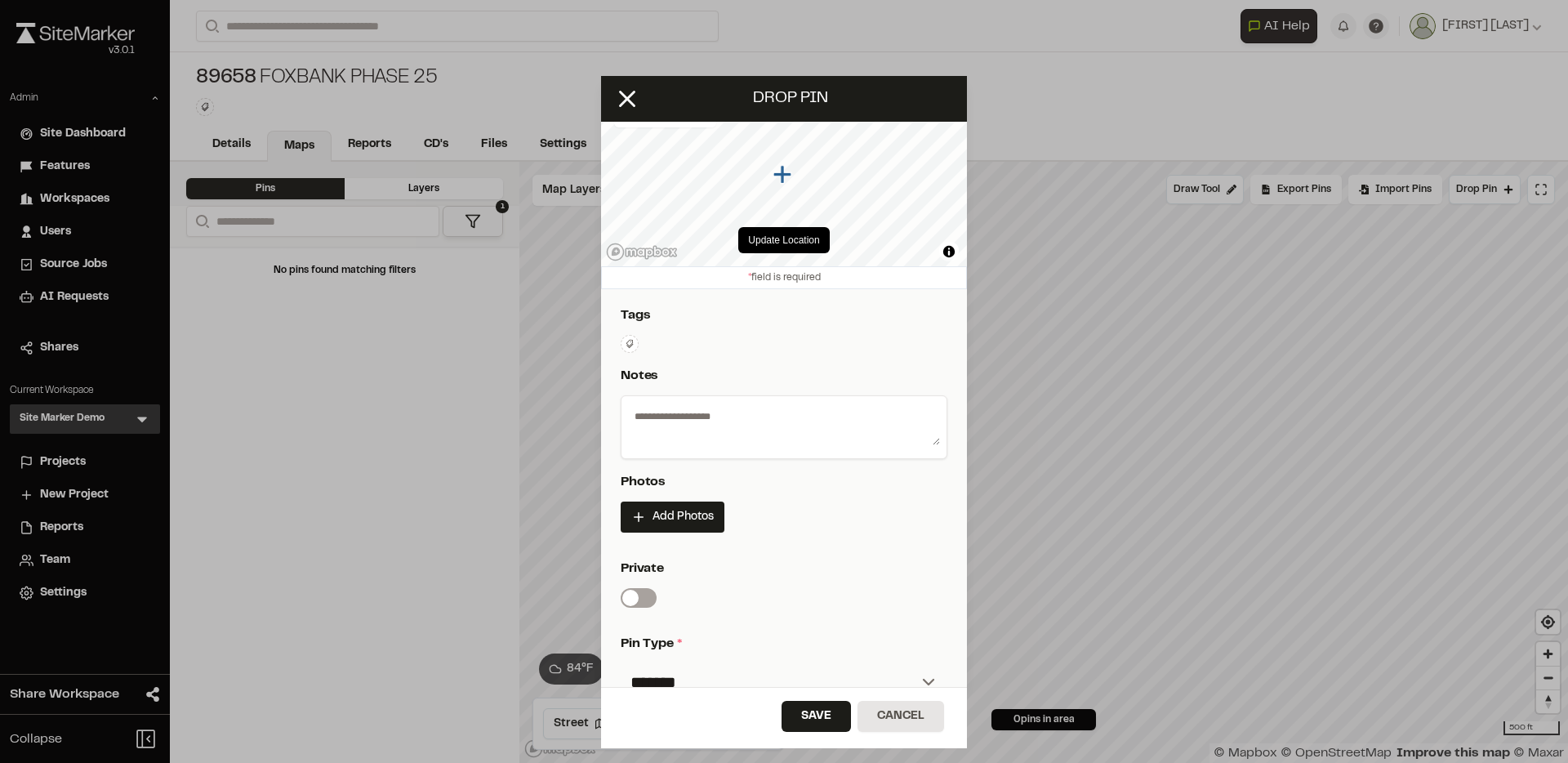 scroll, scrollTop: 0, scrollLeft: 0, axis: both 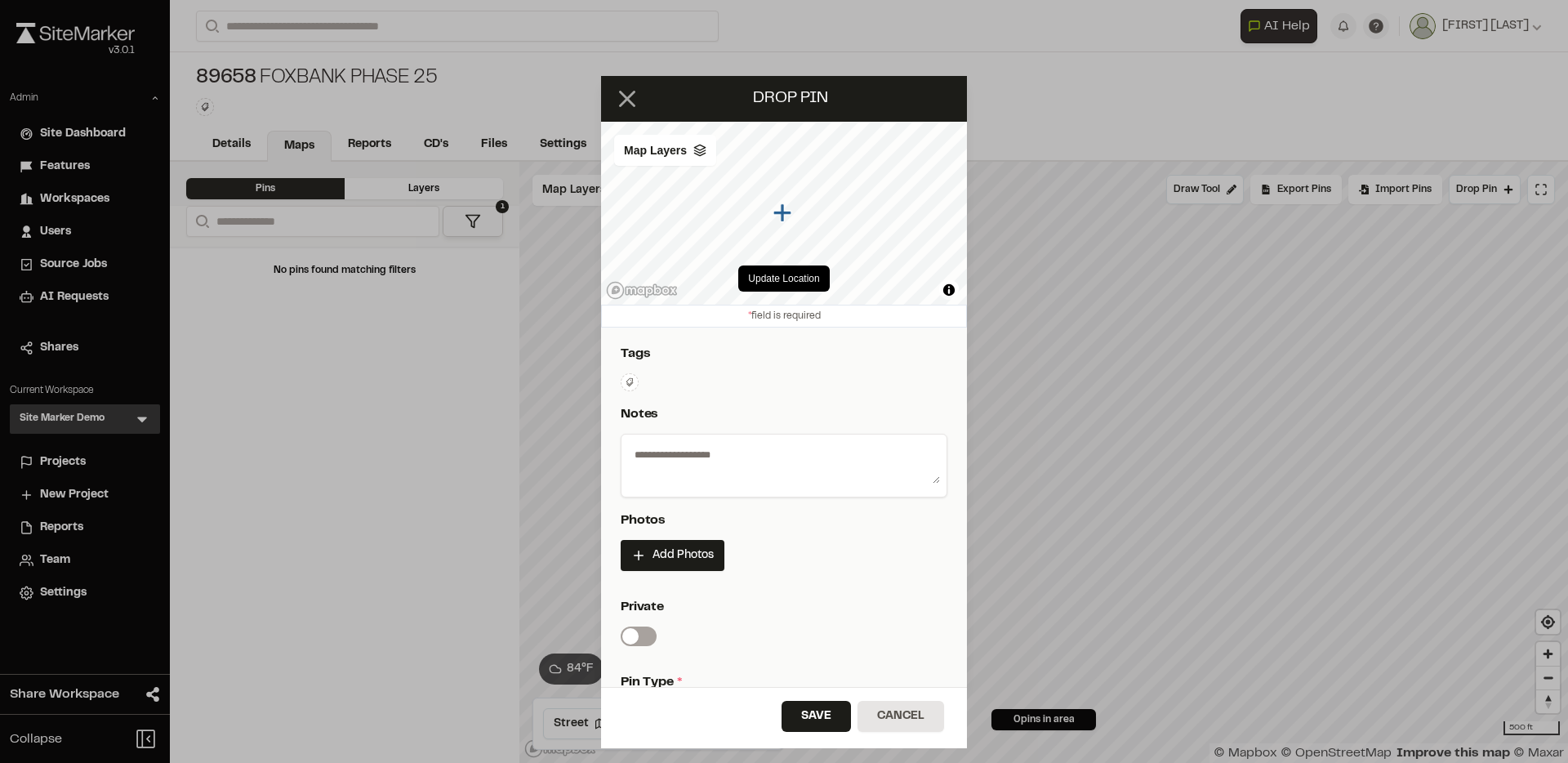 click 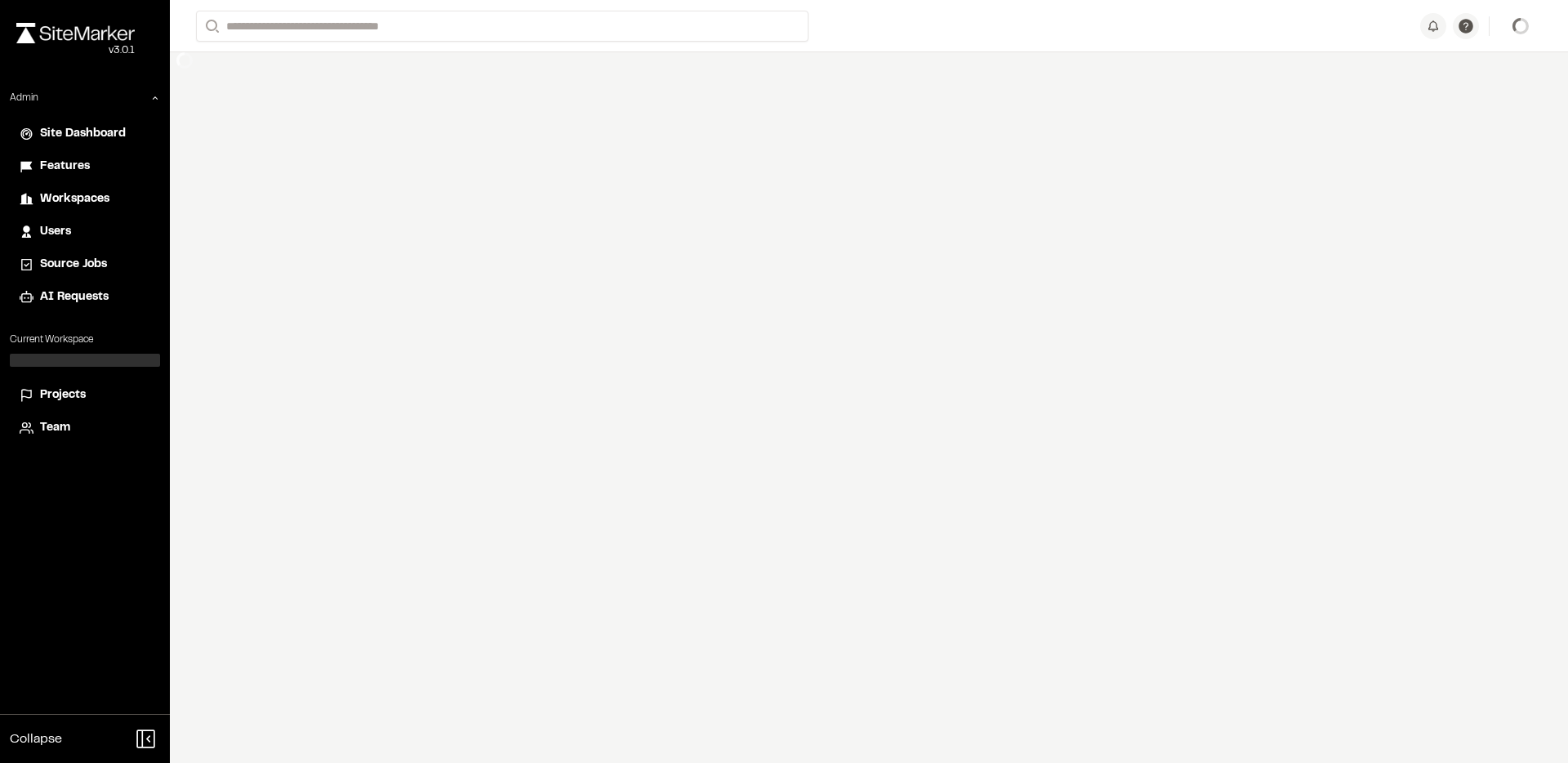 scroll, scrollTop: 0, scrollLeft: 0, axis: both 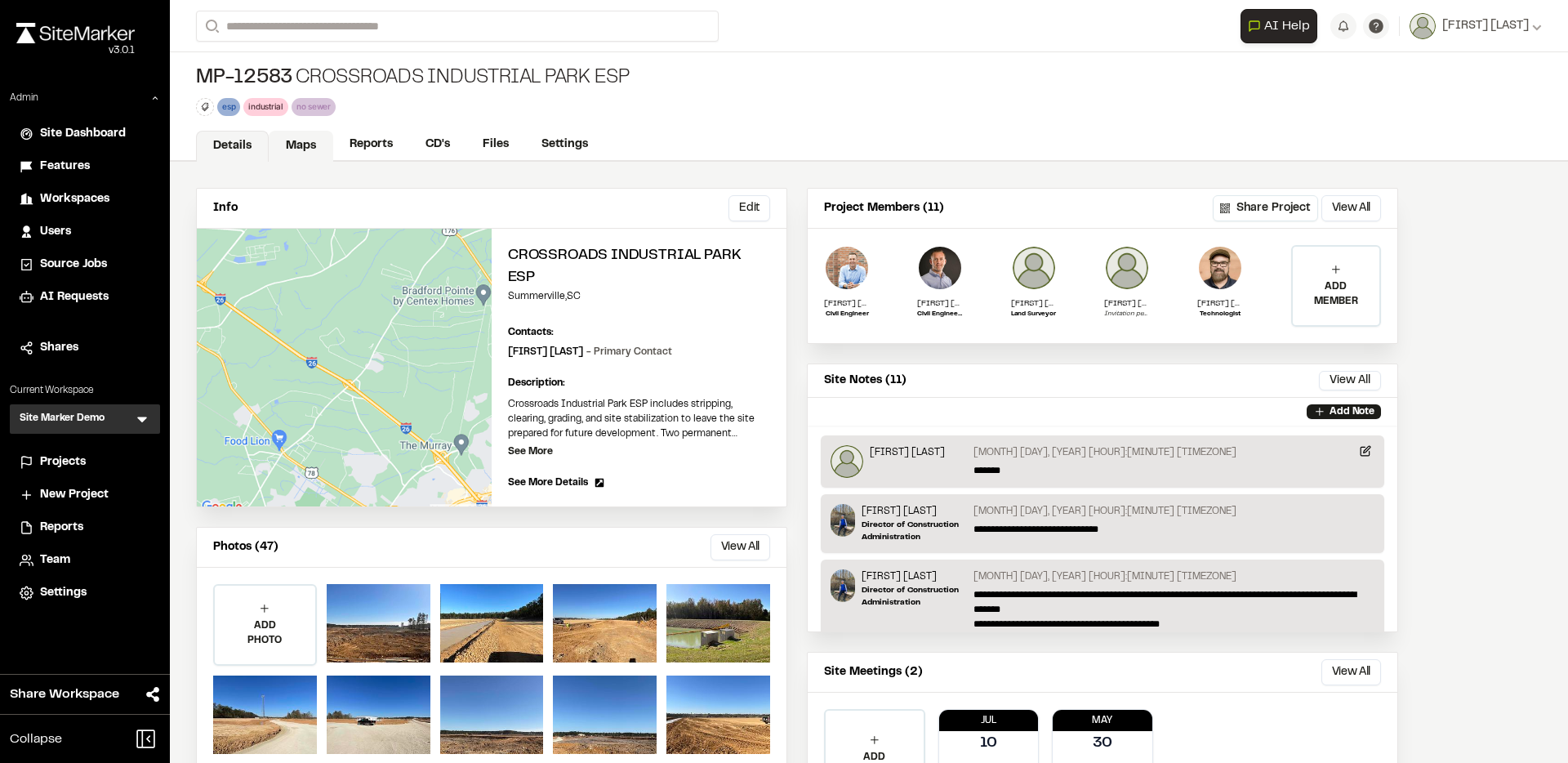 click on "Maps" at bounding box center (301, 146) 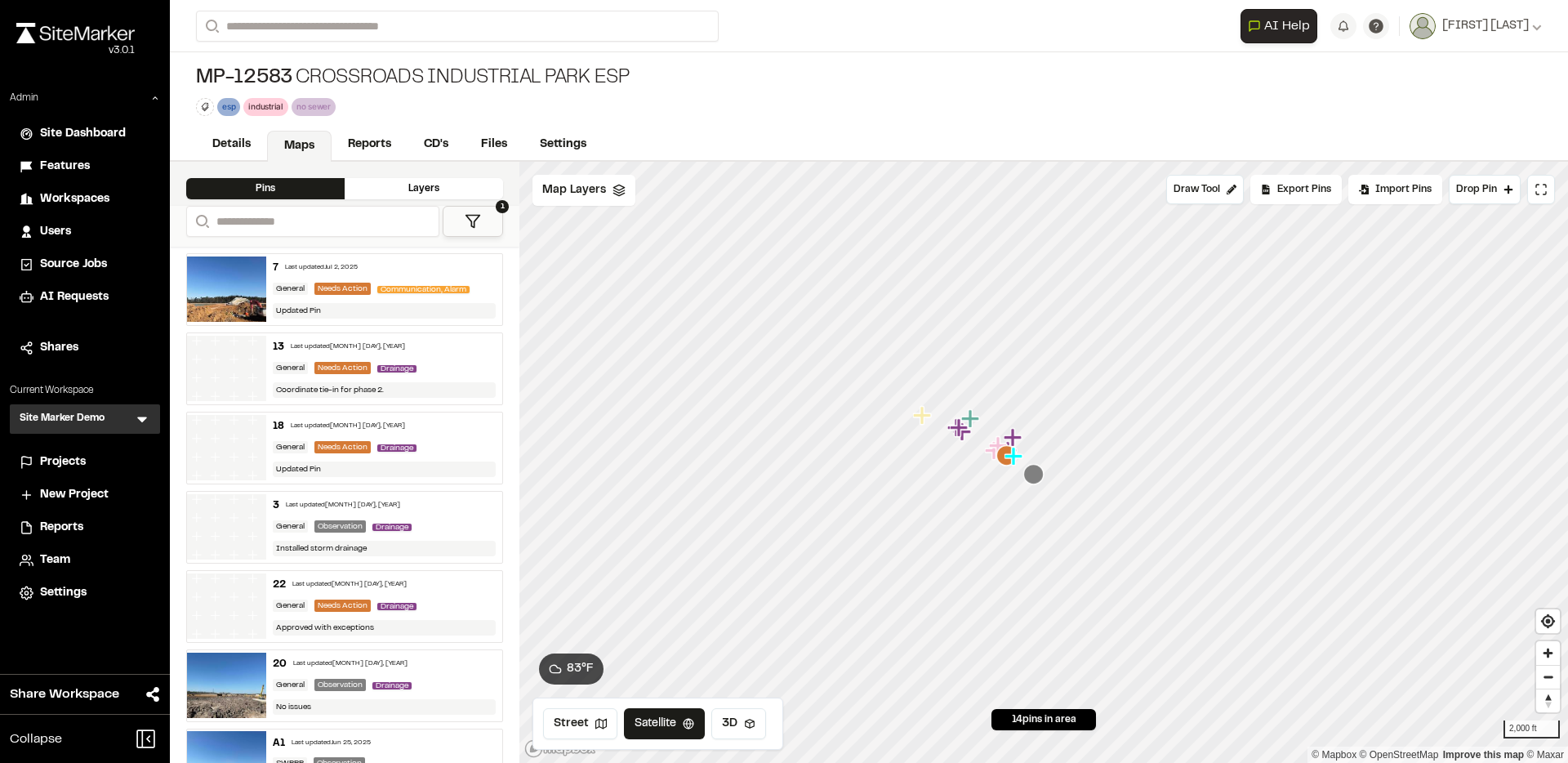 click 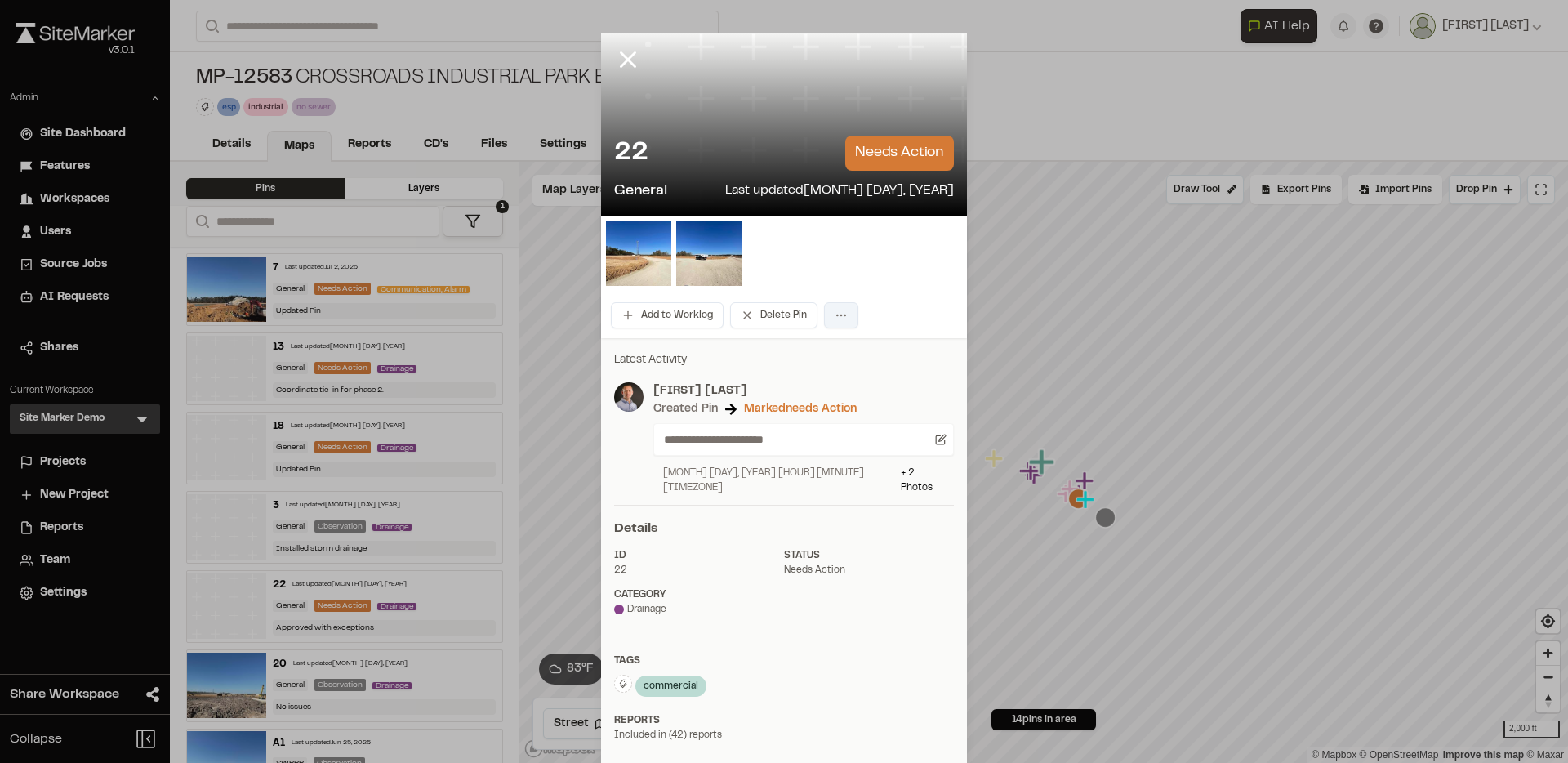 click on "Close sidebar v 3.0.1 Admin Site Dashboard Features Workspaces Users Source Jobs AI Requests Shares Current Workspace Site Marker Demo SM Menu Projects New Project Reports Team Settings Share Workspace Collapse Invite Link Uh oh! You don't currently have acces to invite members to join Sitemarker. Done Open sidebar Search Recently Searched MP-12583   Crossroads Industrial Park ESP Summerville ,  SC Search to see more projects... AI Help AI Assistant Ask about features or construction insights What can I help you with? How can I add pins to a project? How do I invite team members? How do I create a new project?
To pick up a draggable item, press the space bar.
While dragging, use the arrow keys to move the item.
Press space again to drop the item in its new position, or press escape to cancel.
Join project Ready to join  ? You were invited to join  project    by   . Accept Decline Need help? Need help? FAQ Support Site Request a Feature Submit Bug Report Andrew Cook Andrew Cook" at bounding box center [784, 382] 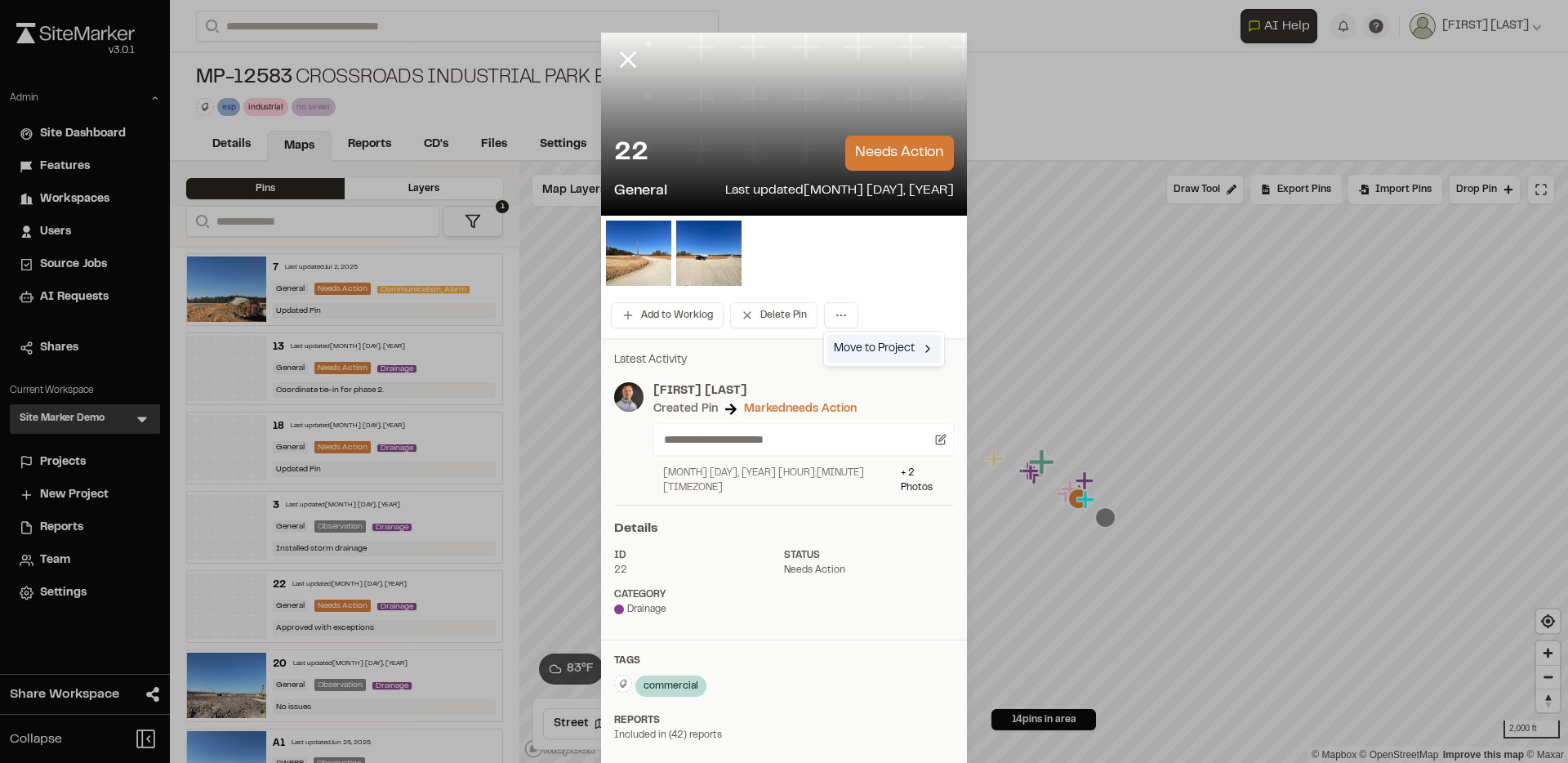 click on "Move to Project" at bounding box center (884, 349) 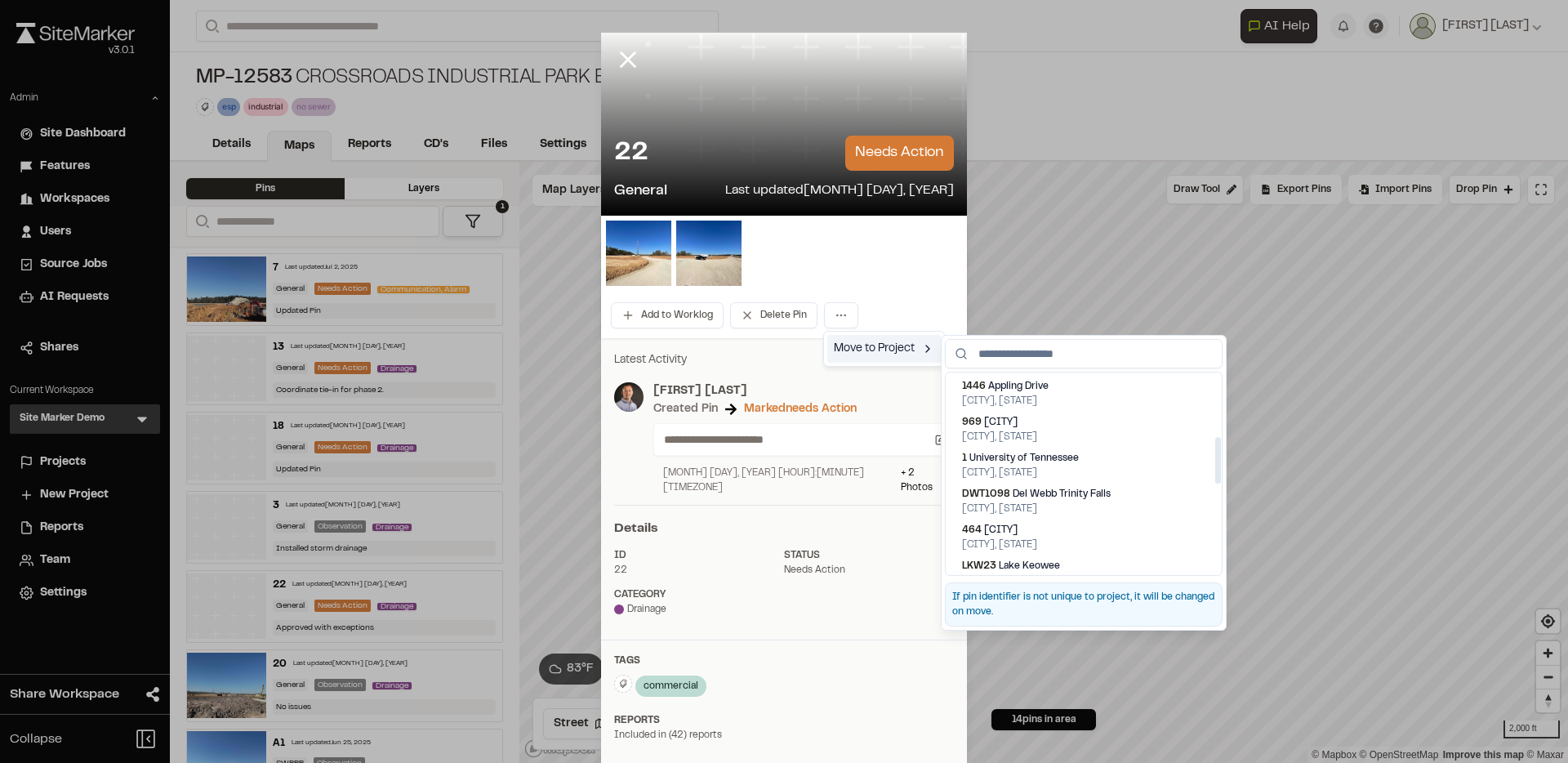 scroll, scrollTop: 0, scrollLeft: 0, axis: both 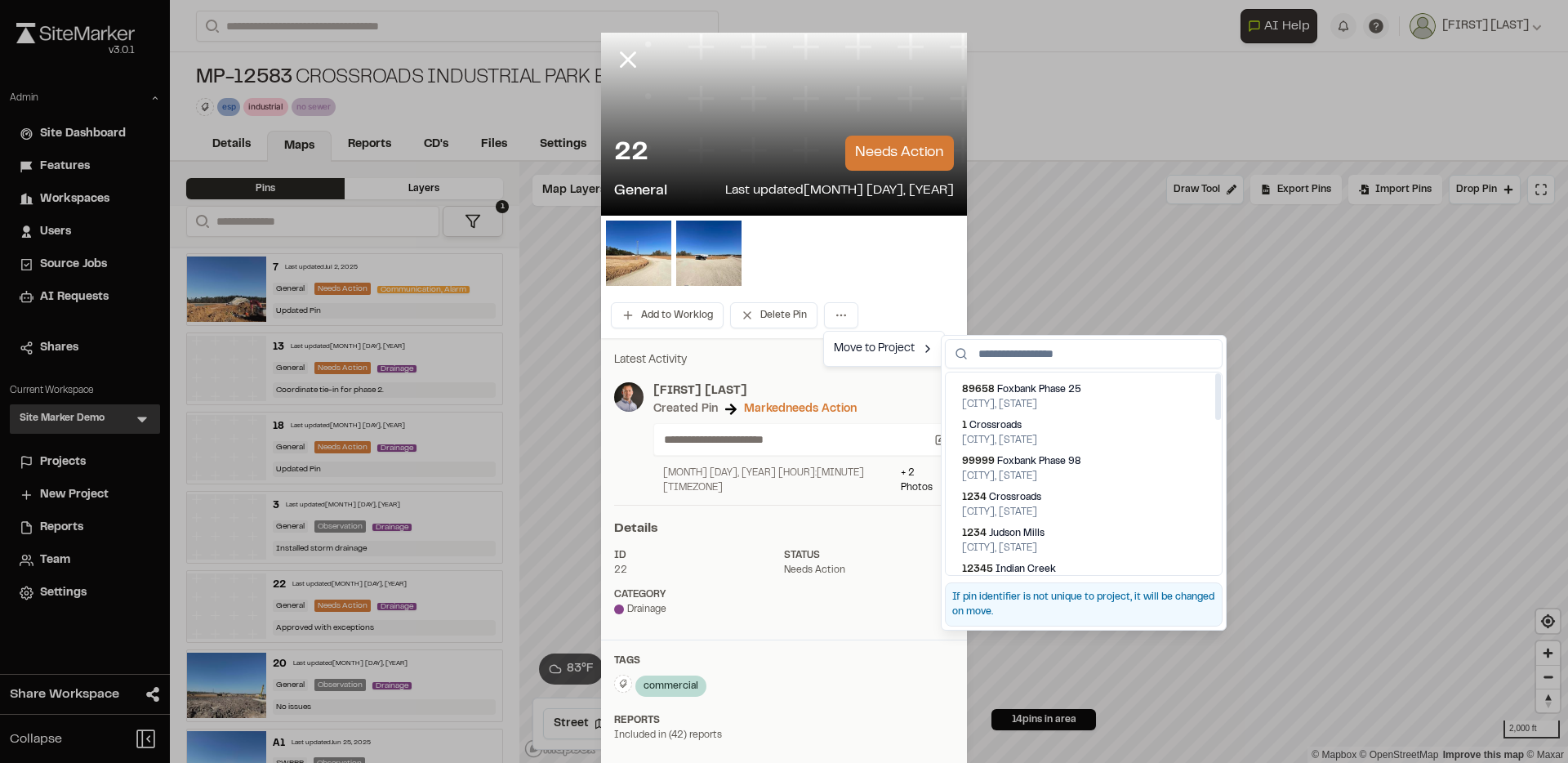 click on "Close sidebar v 3.0.1 Admin Site Dashboard Features Workspaces Users Source Jobs AI Requests Shares Current Workspace Site Marker Demo SM Menu Projects New Project Reports Team Settings Share Workspace Collapse Invite Link Uh oh! You don't currently have acces to invite members to join Sitemarker. Done Open sidebar Search Recently Searched MP-12583   Crossroads Industrial Park ESP Summerville ,  SC Search to see more projects... AI Help AI Assistant Ask about features or construction insights What can I help you with? How can I add pins to a project? How do I invite team members? How do I create a new project?
To pick up a draggable item, press the space bar.
While dragging, use the arrow keys to move the item.
Press space again to drop the item in its new position, or press escape to cancel.
Join project Ready to join  ? You were invited to join  project    by   . Accept Decline Need help? Need help? FAQ Support Site Request a Feature Submit Bug Report Andrew Cook Andrew Cook" at bounding box center (784, 382) 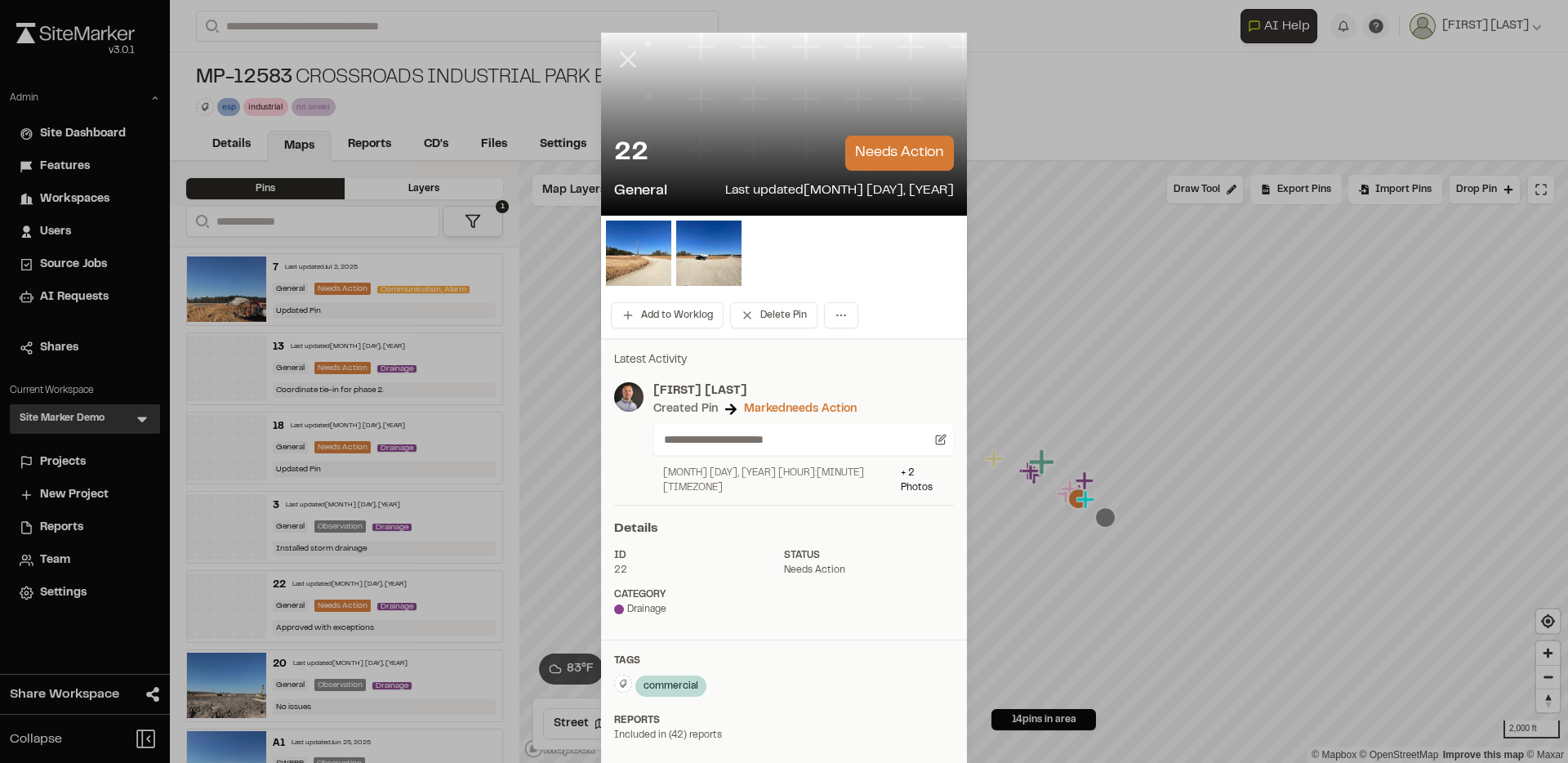 click 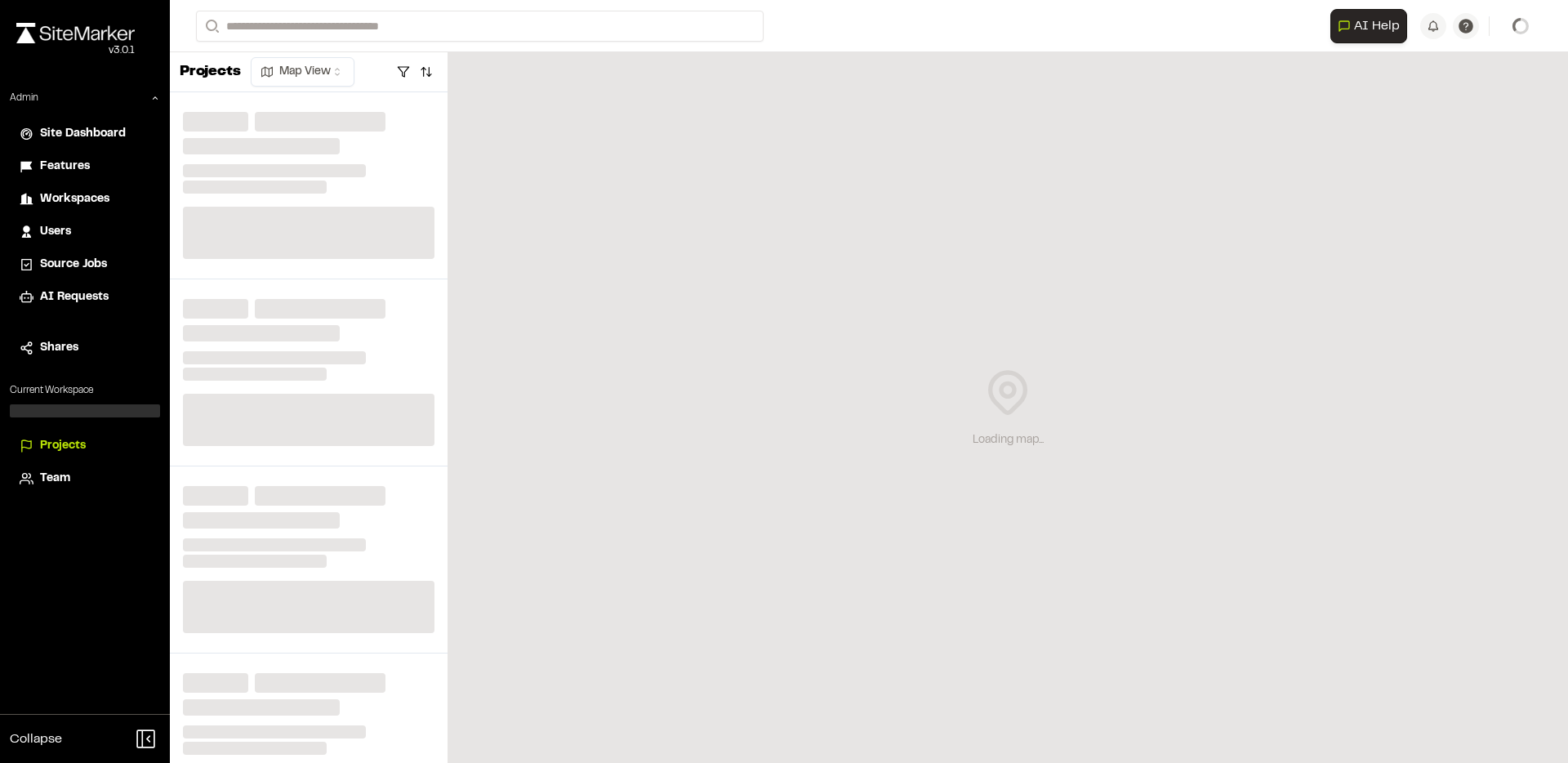 scroll, scrollTop: 0, scrollLeft: 0, axis: both 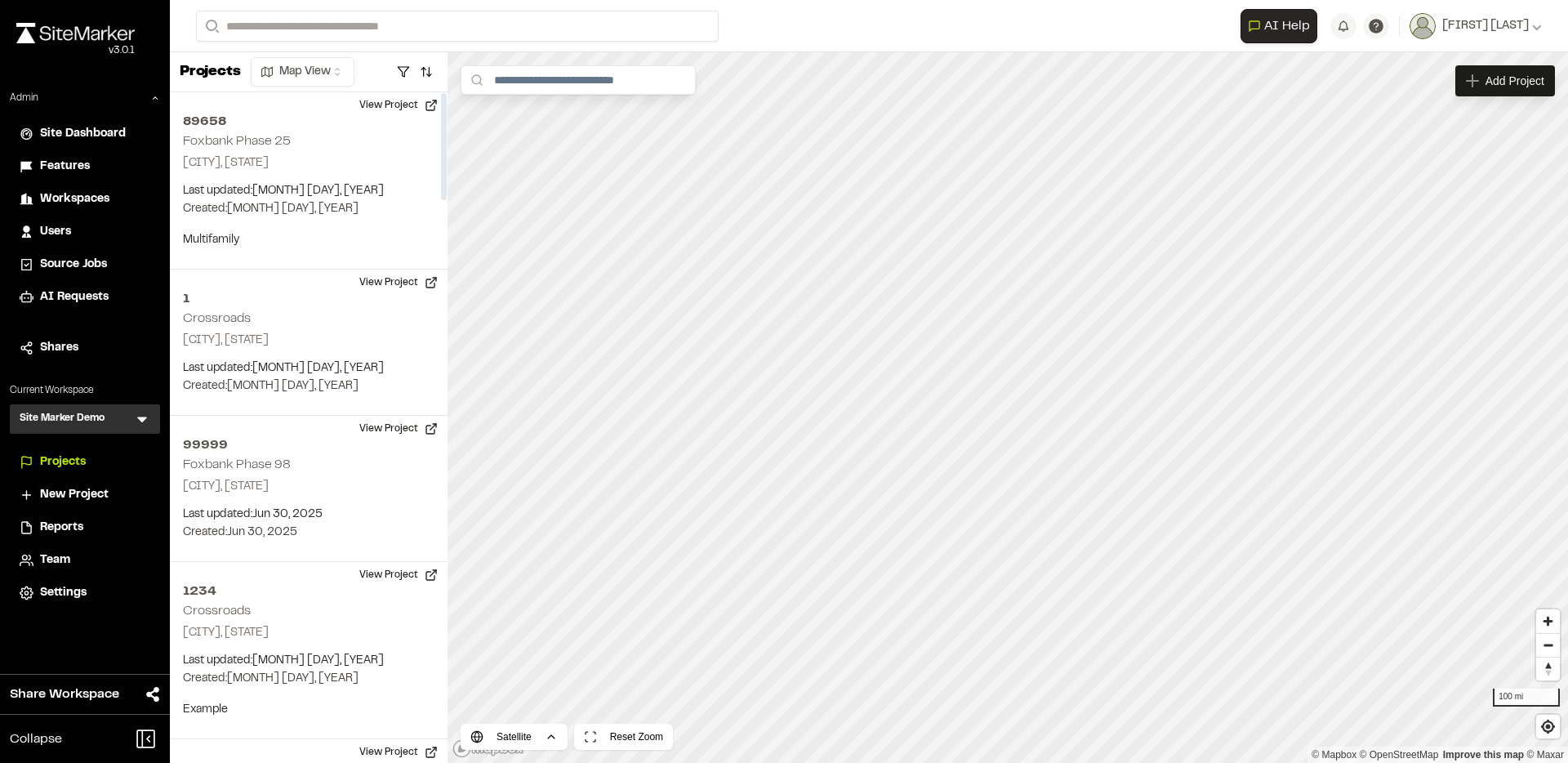 click on "Site Marker Demo SM Menu" at bounding box center (85, 419) 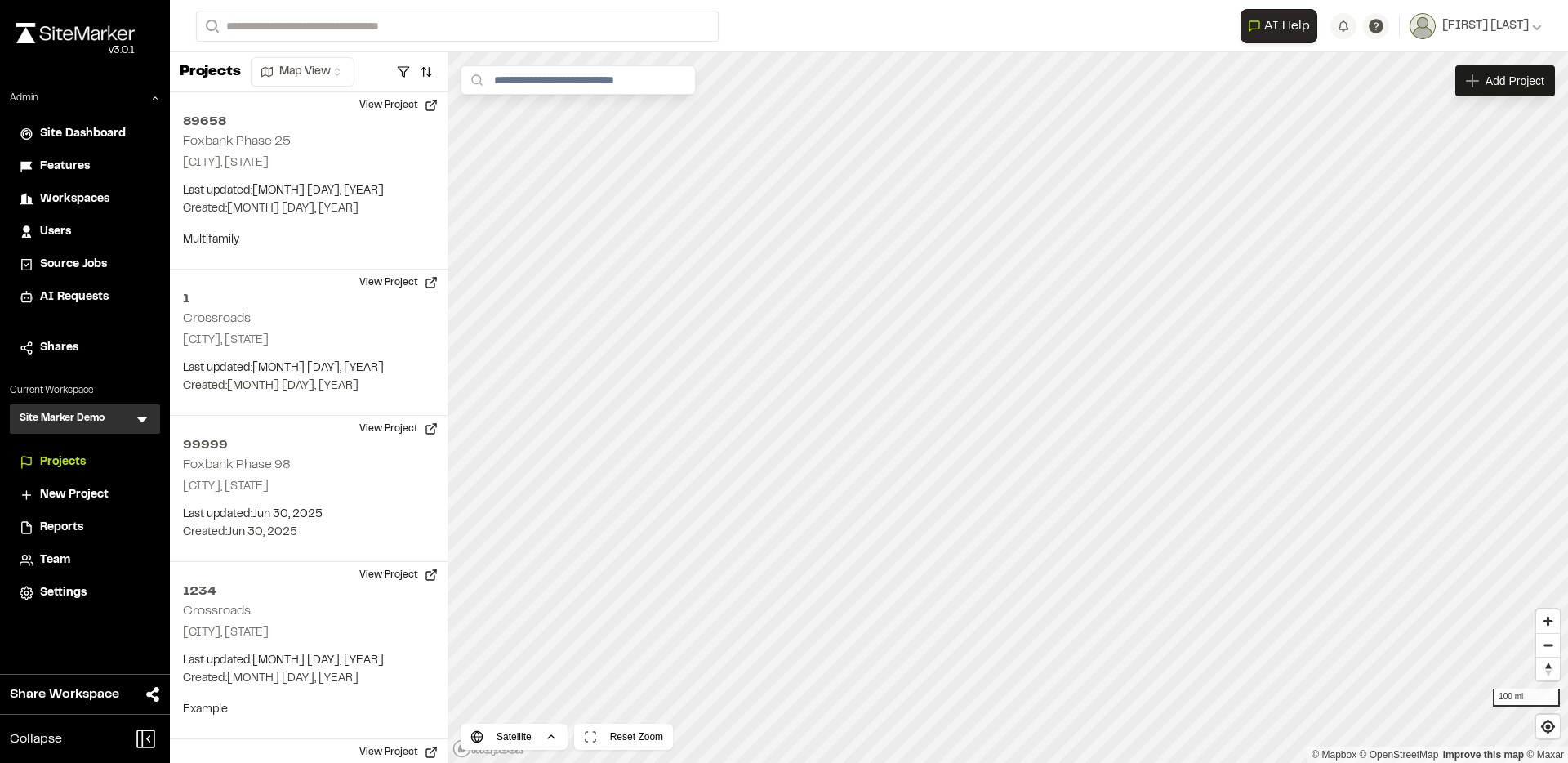 click 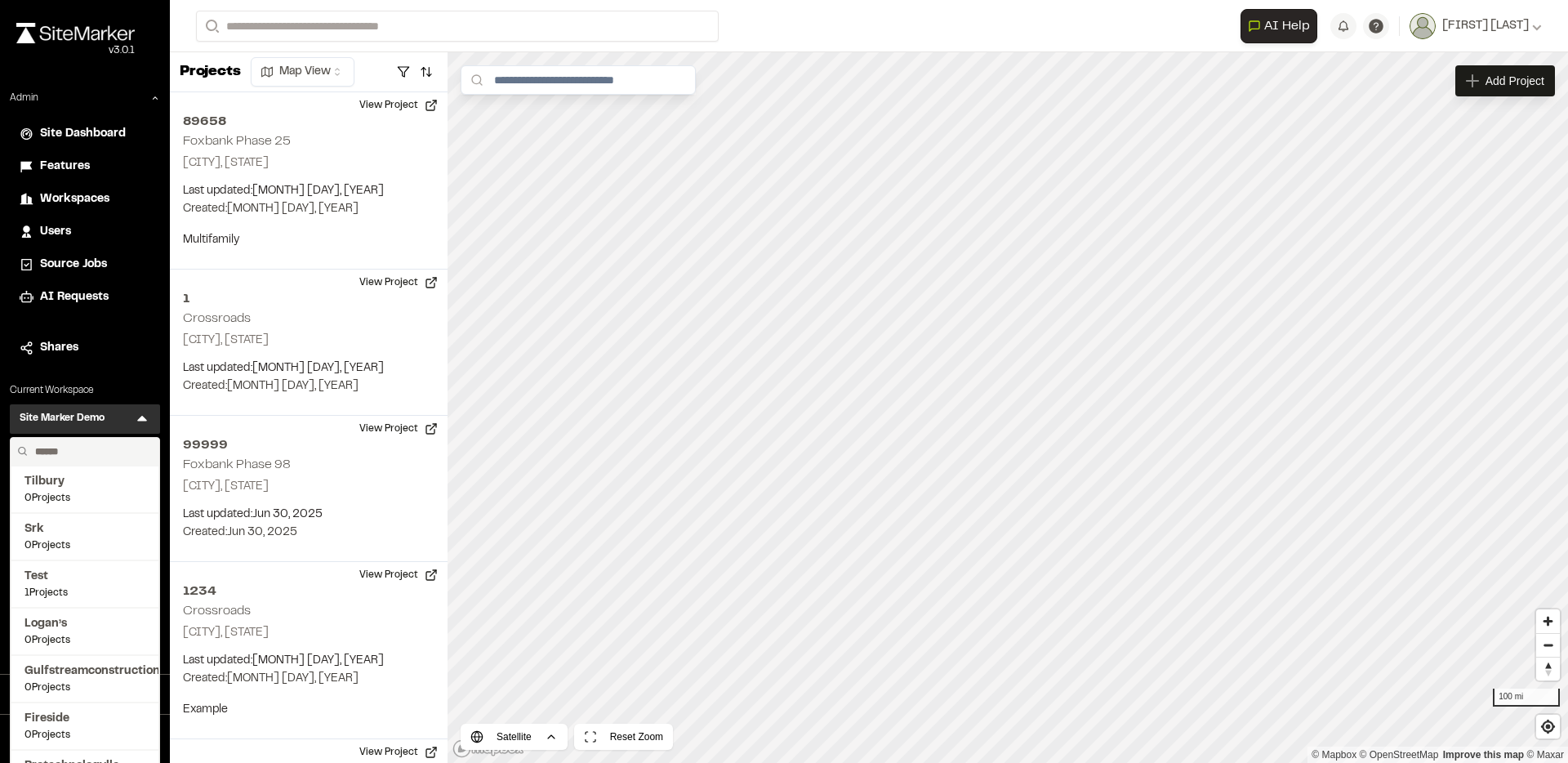 click at bounding box center [91, 452] 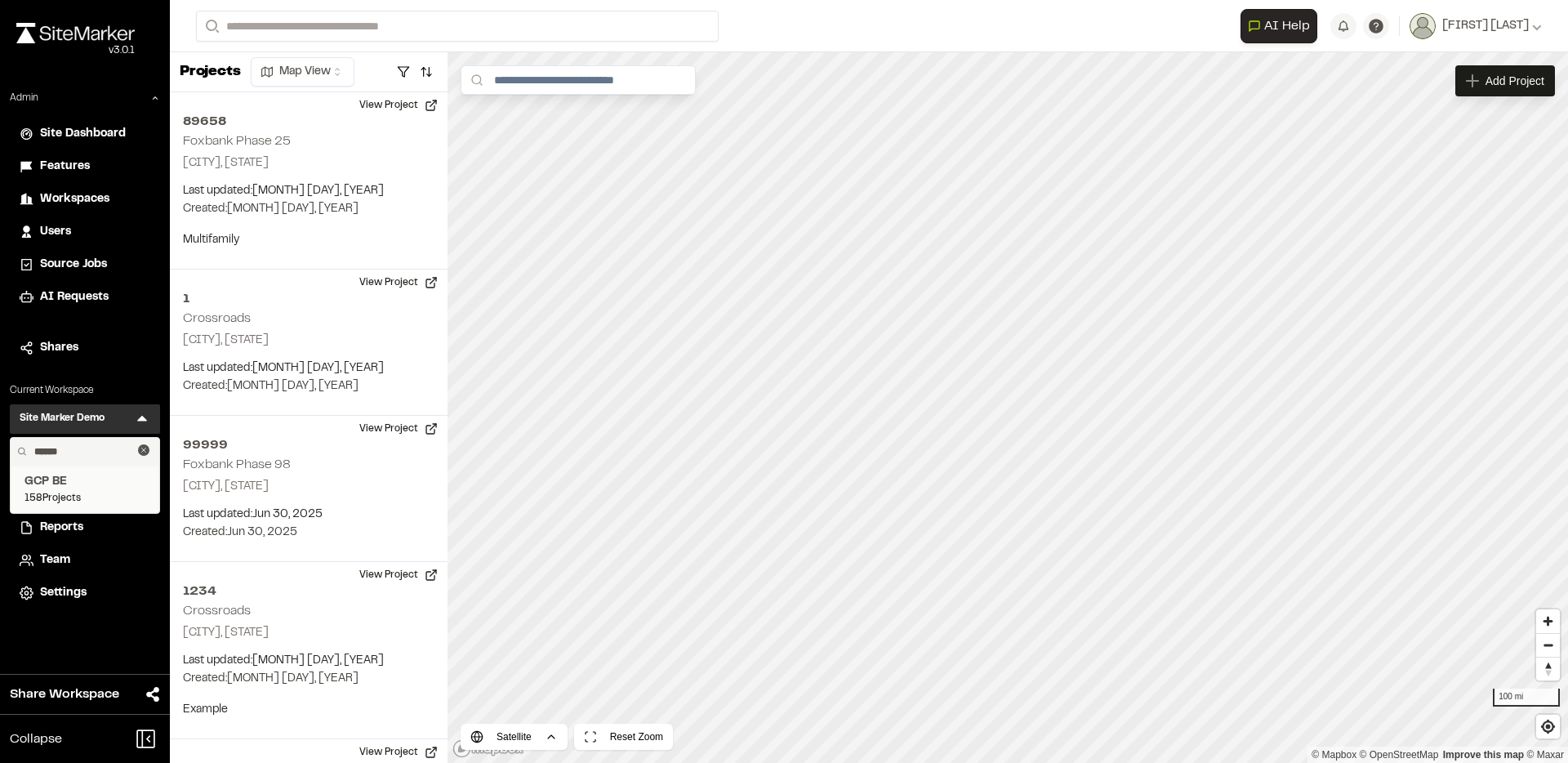 type on "******" 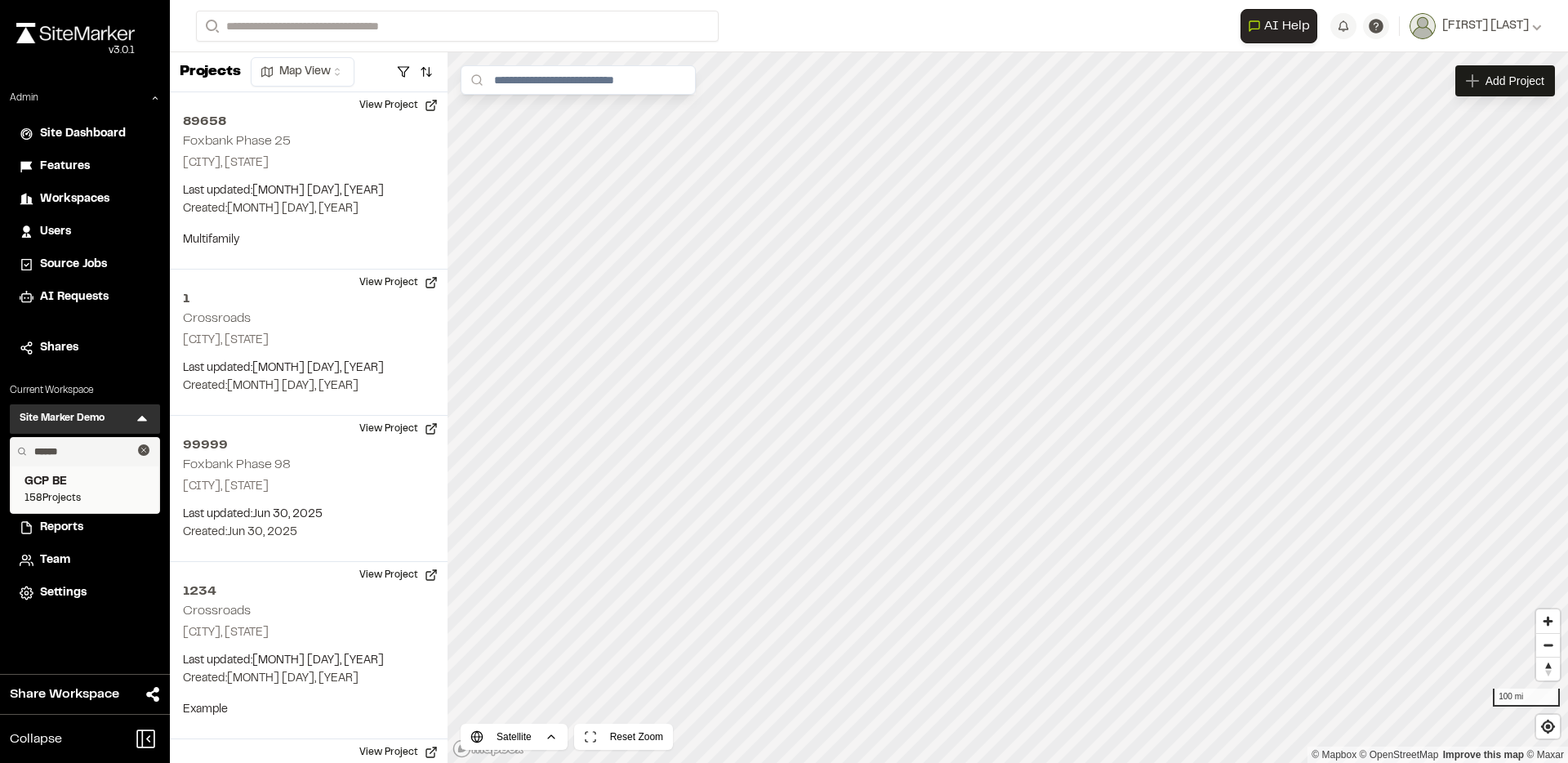 click on "GCP BE" at bounding box center [85, 482] 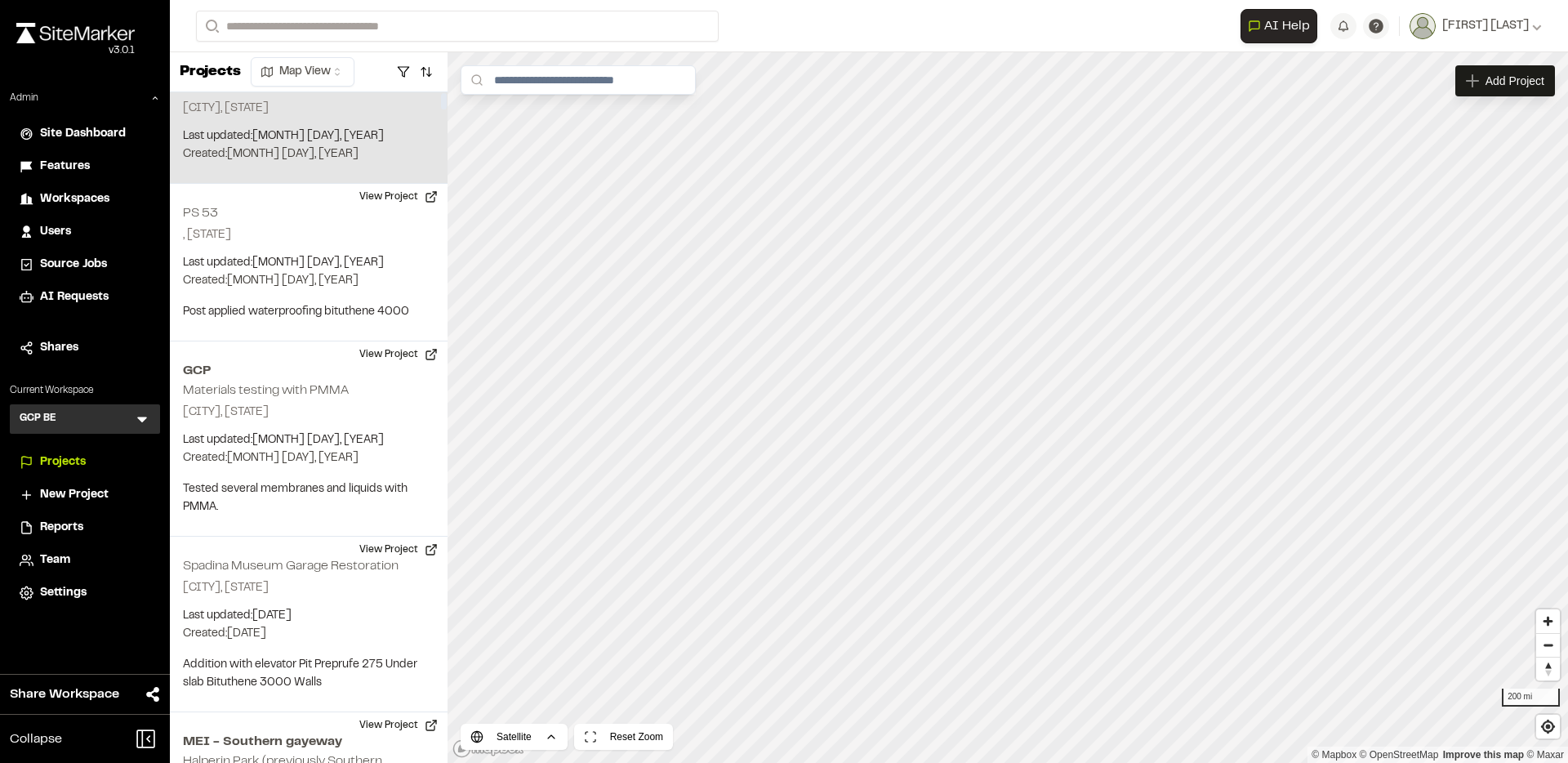 scroll, scrollTop: 0, scrollLeft: 0, axis: both 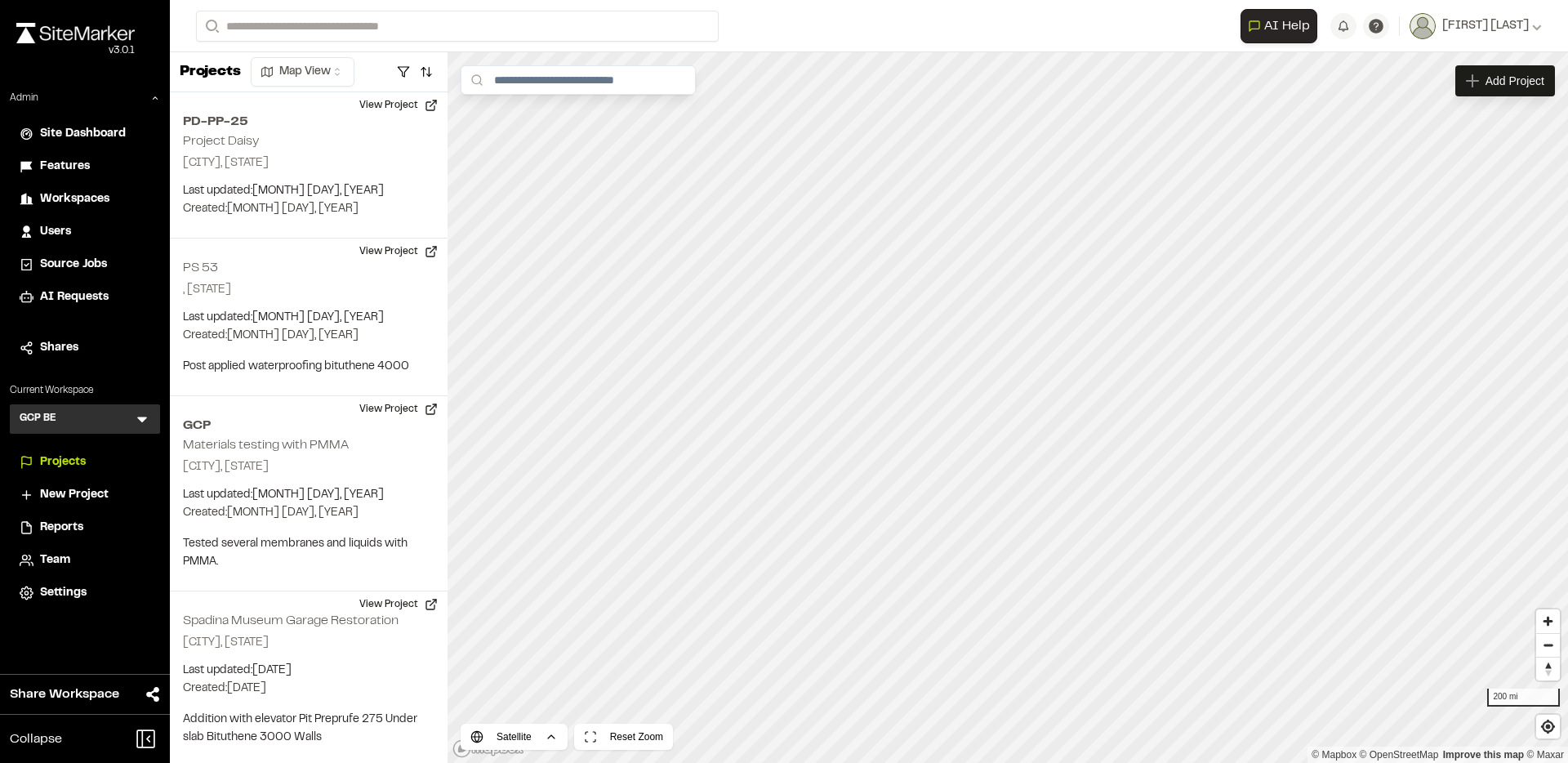 click on "Team" at bounding box center (55, 560) 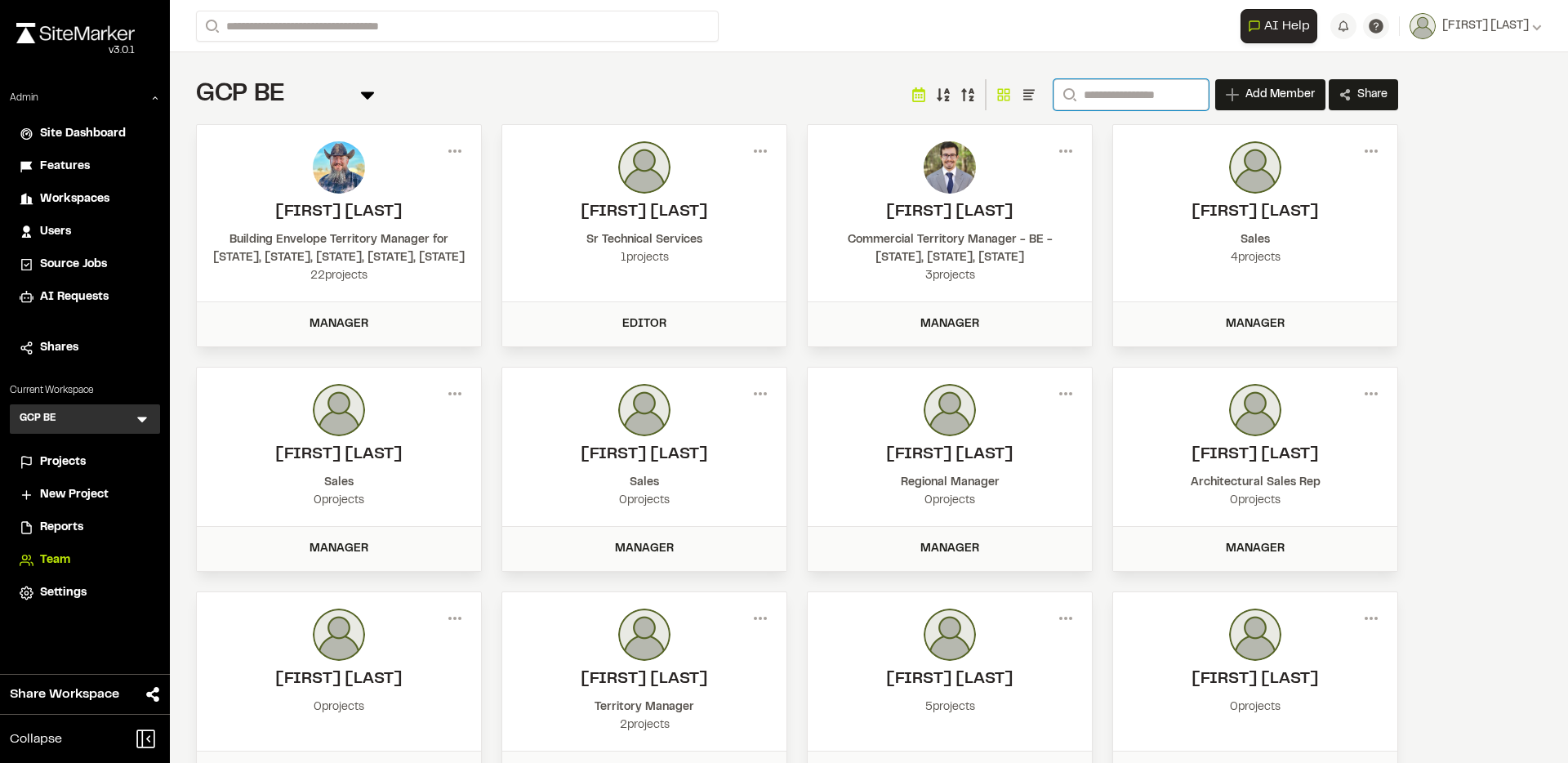 click on "Search" at bounding box center [1131, 95] 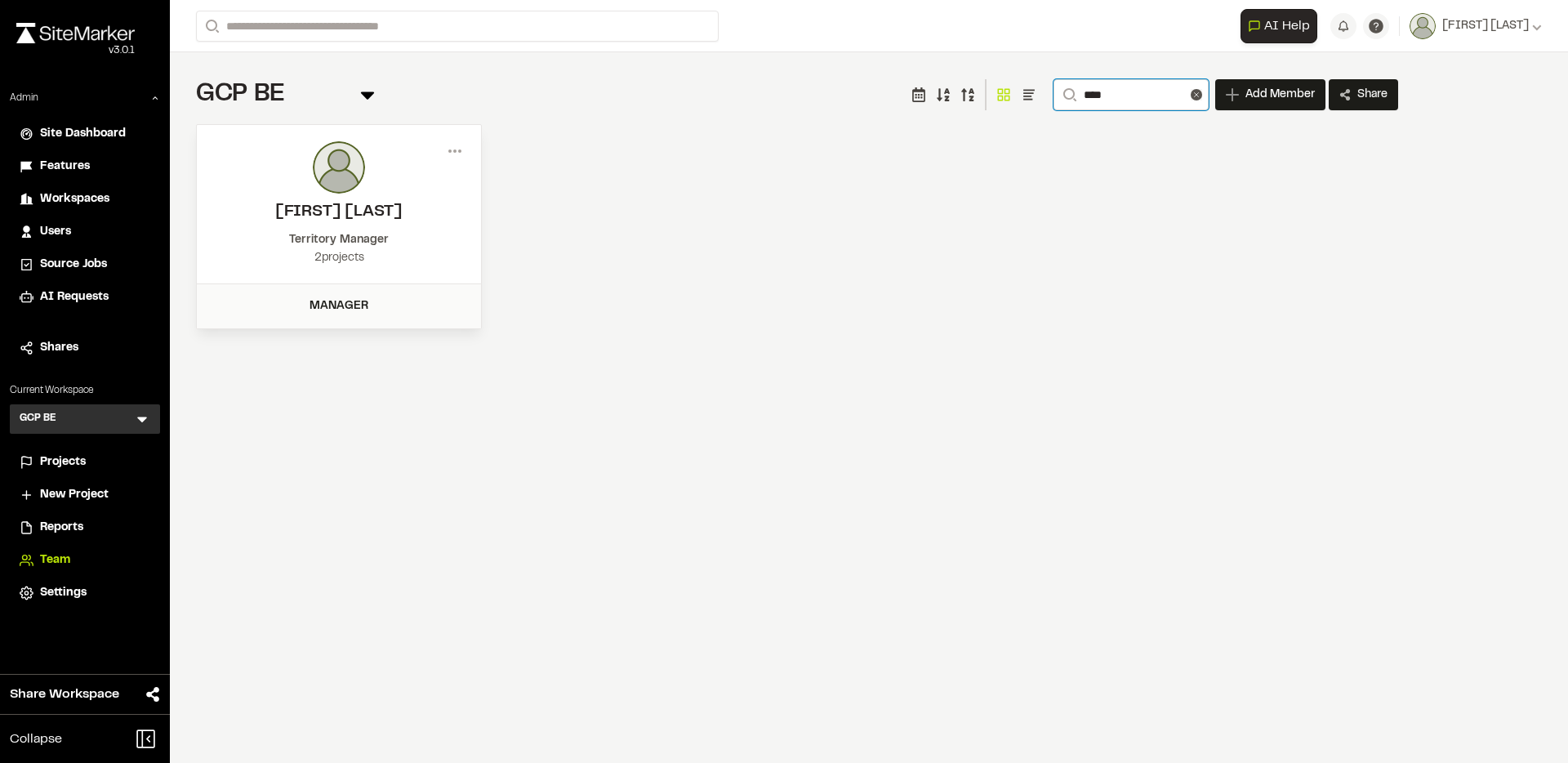 type on "****" 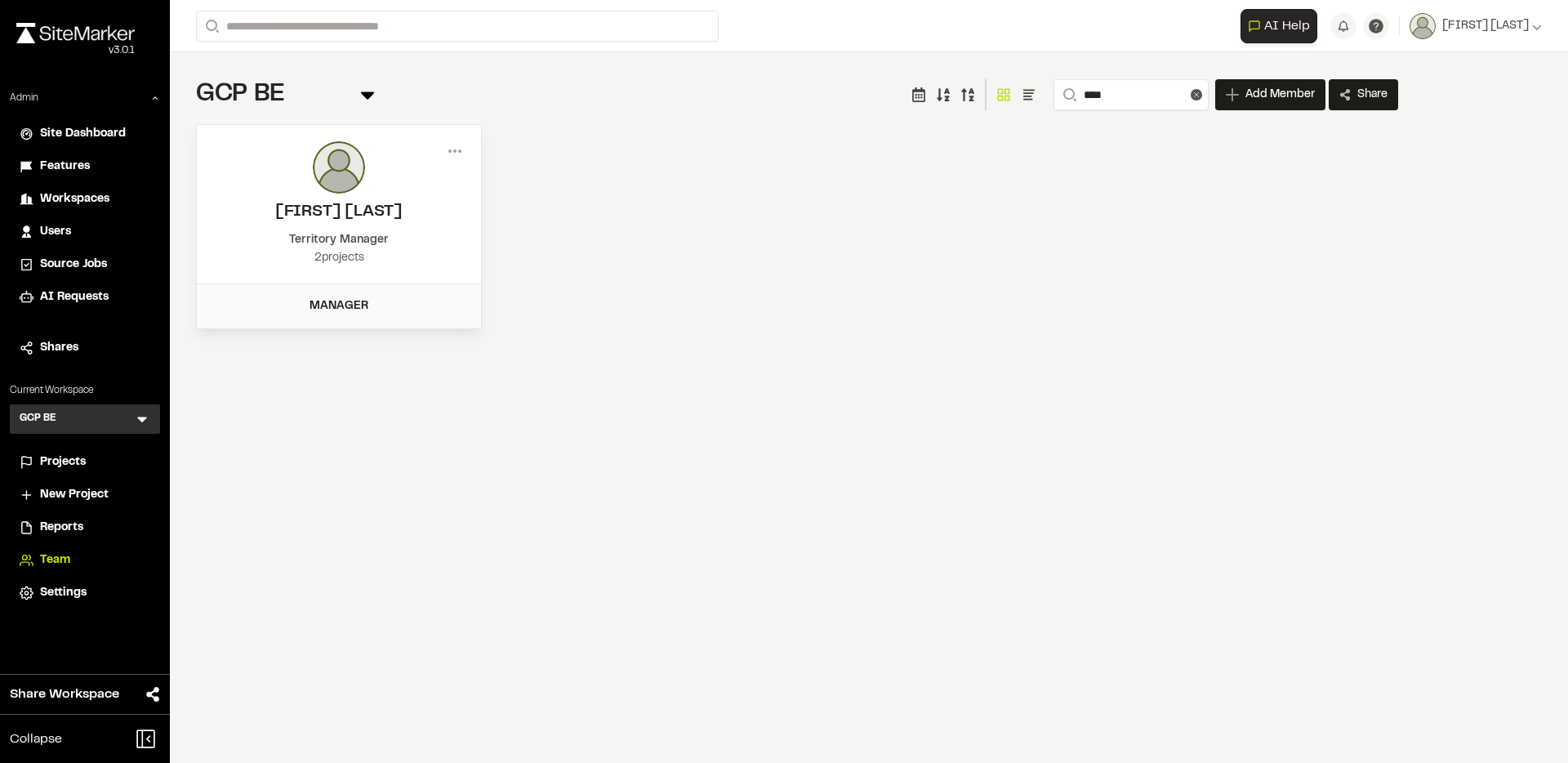 click on "Menu Doug Ryan Territory Manager 2  projects  Manager Member Info Doug Ryan doug.ryan@saint-gobain.com Territory Manager (416) 704-4943 Done" at bounding box center [797, 226] 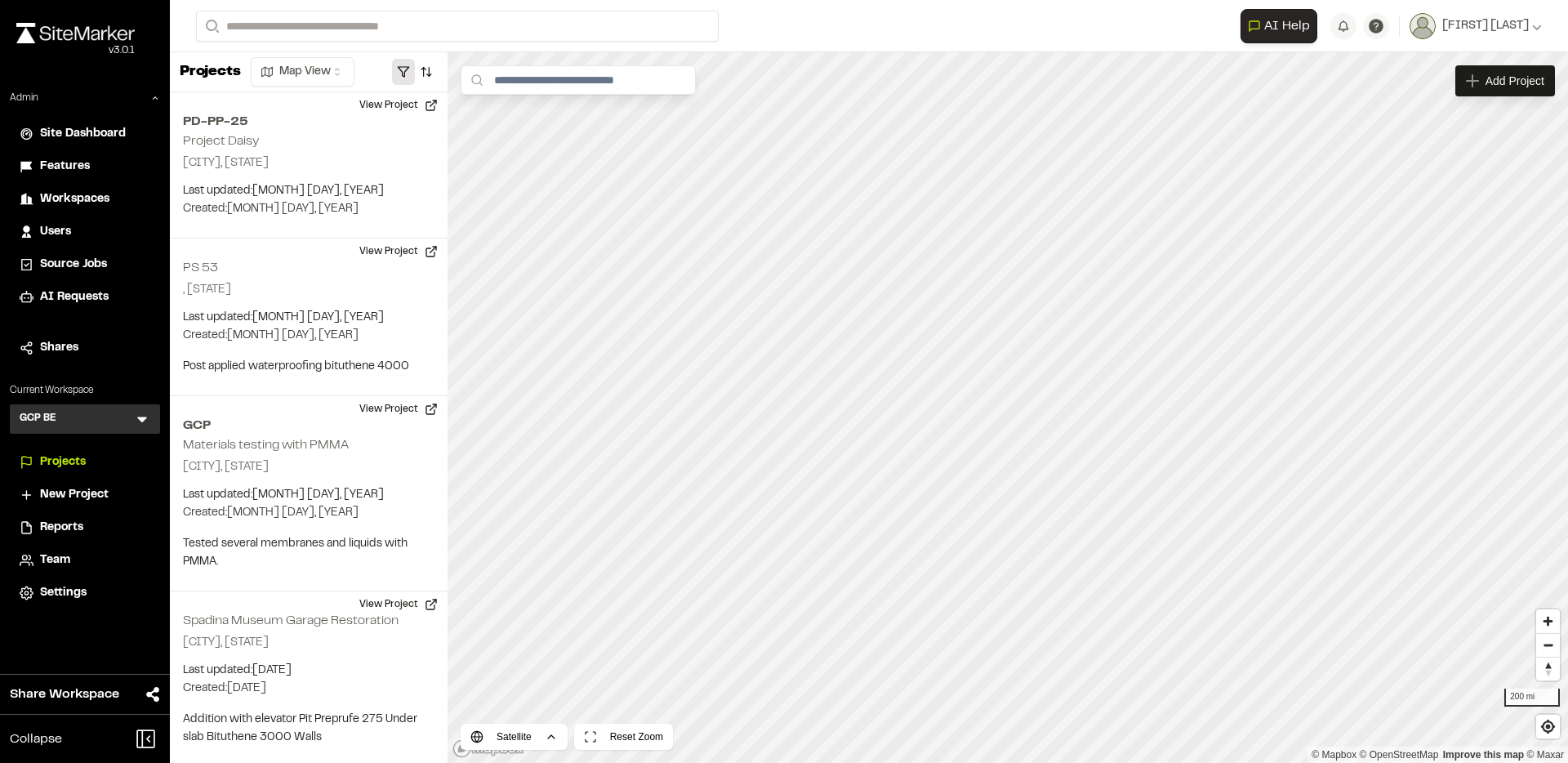 click at bounding box center [403, 72] 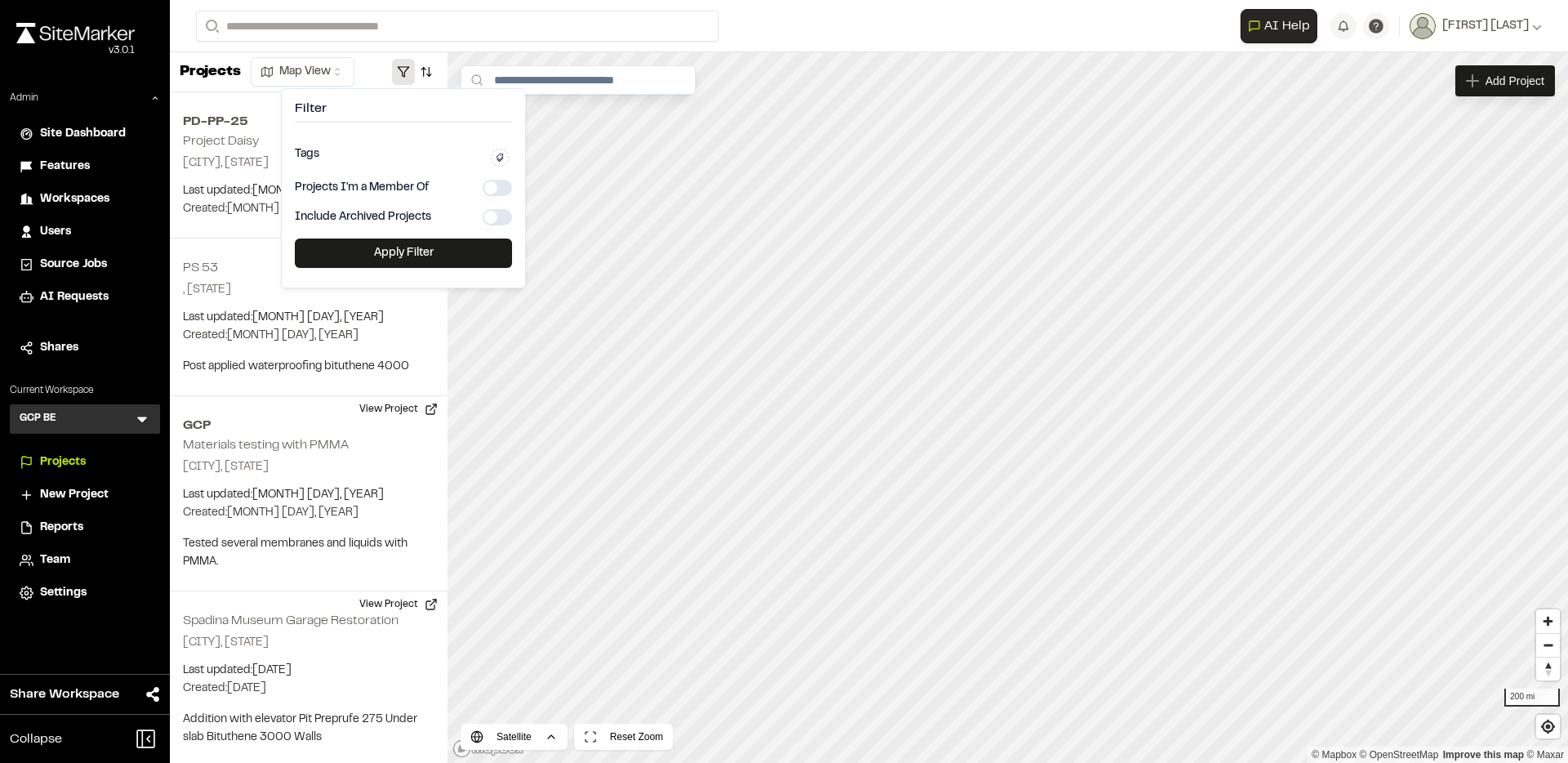 click at bounding box center (403, 72) 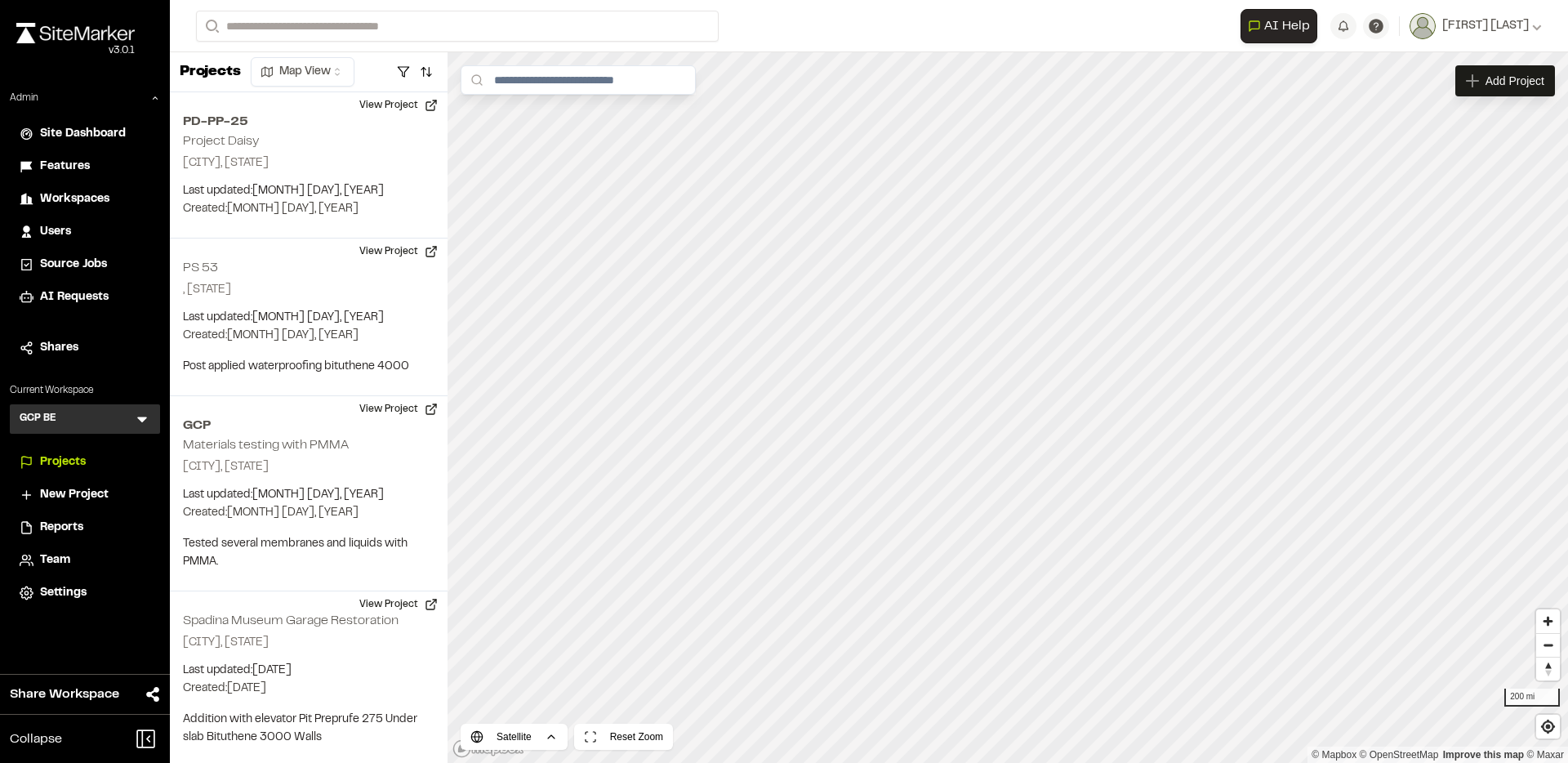 click on "Projects  Map View" at bounding box center [309, 72] 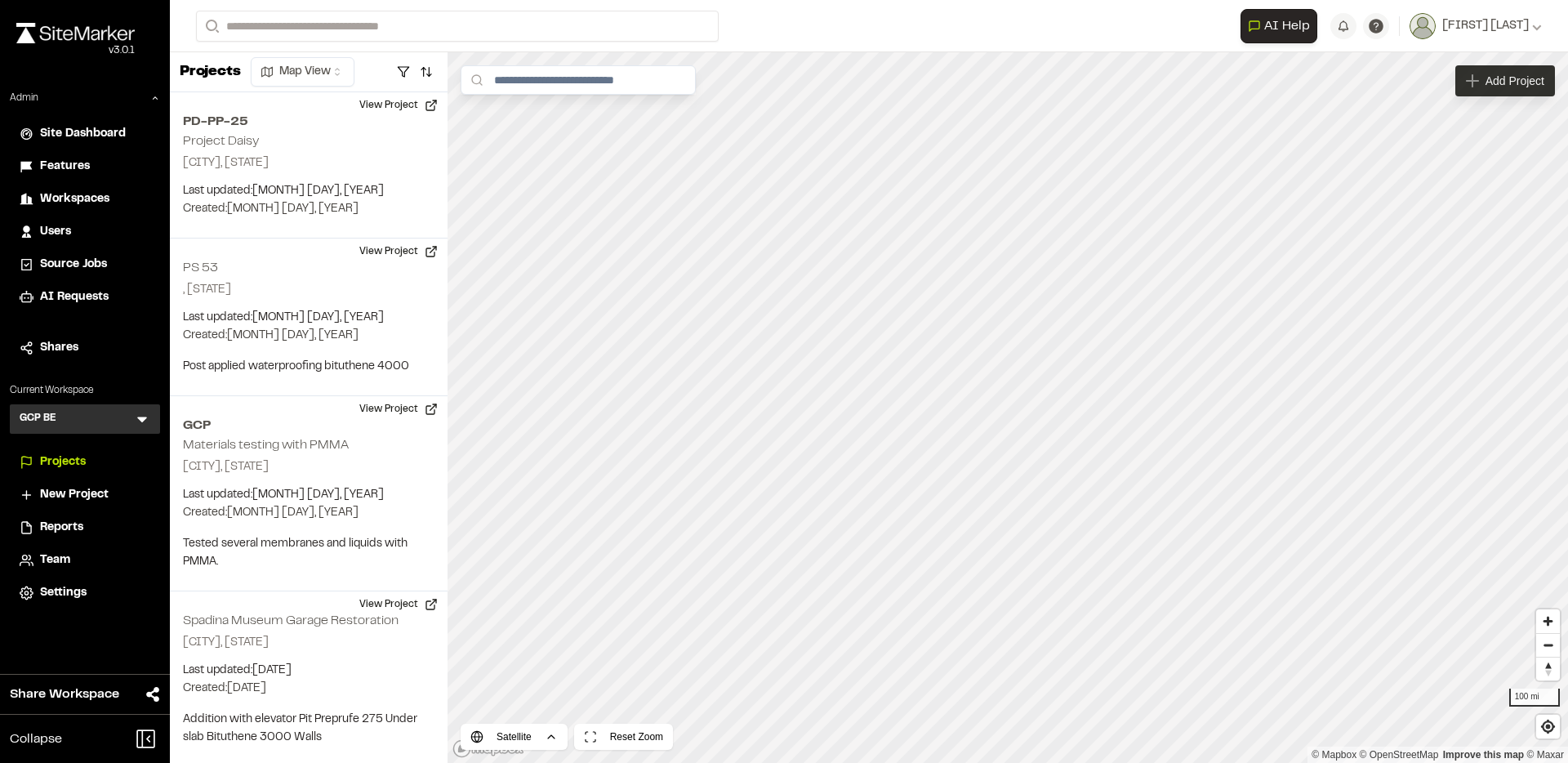 click on "Add Project" at bounding box center [1505, 81] 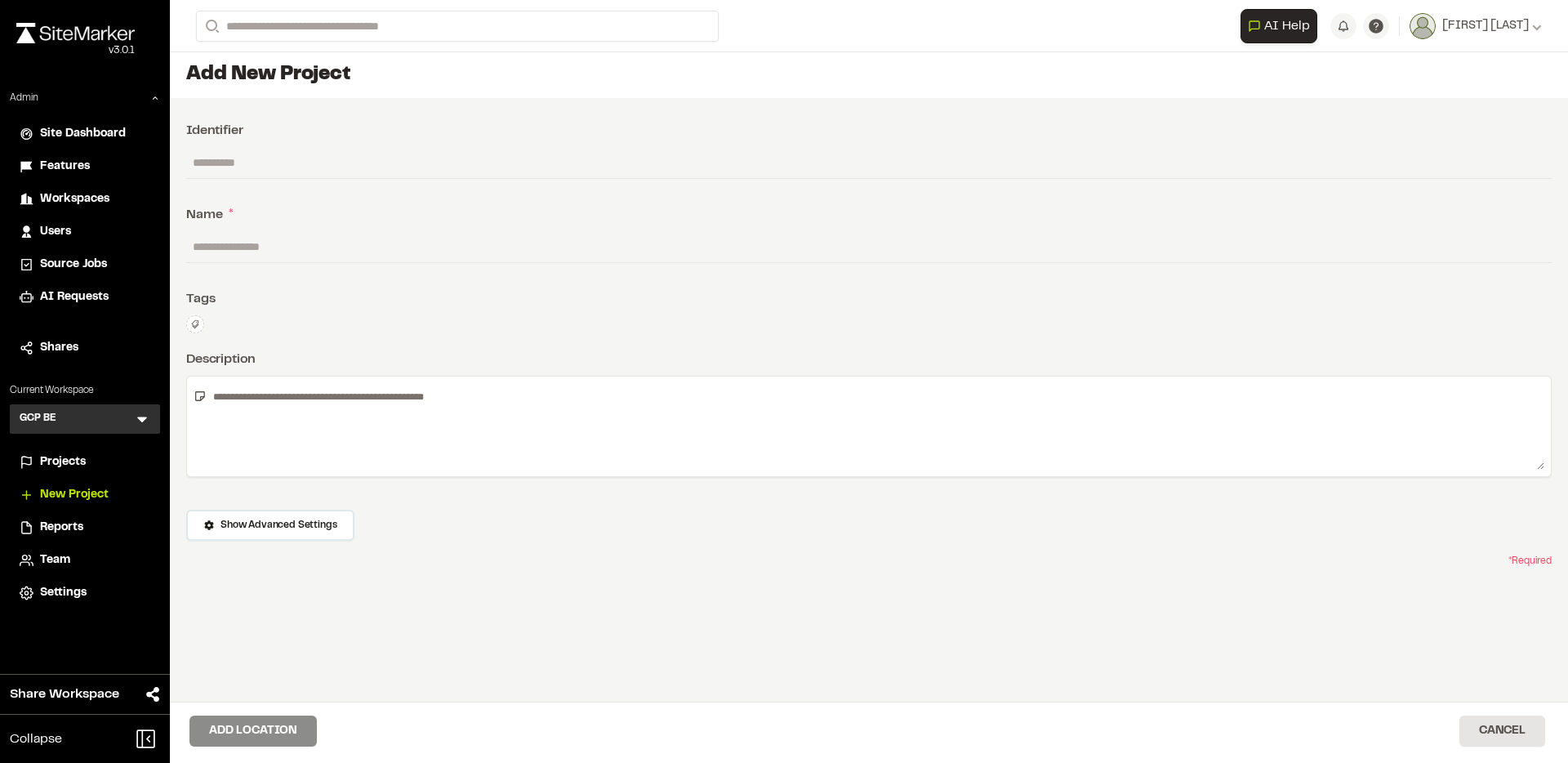 click at bounding box center [869, 163] 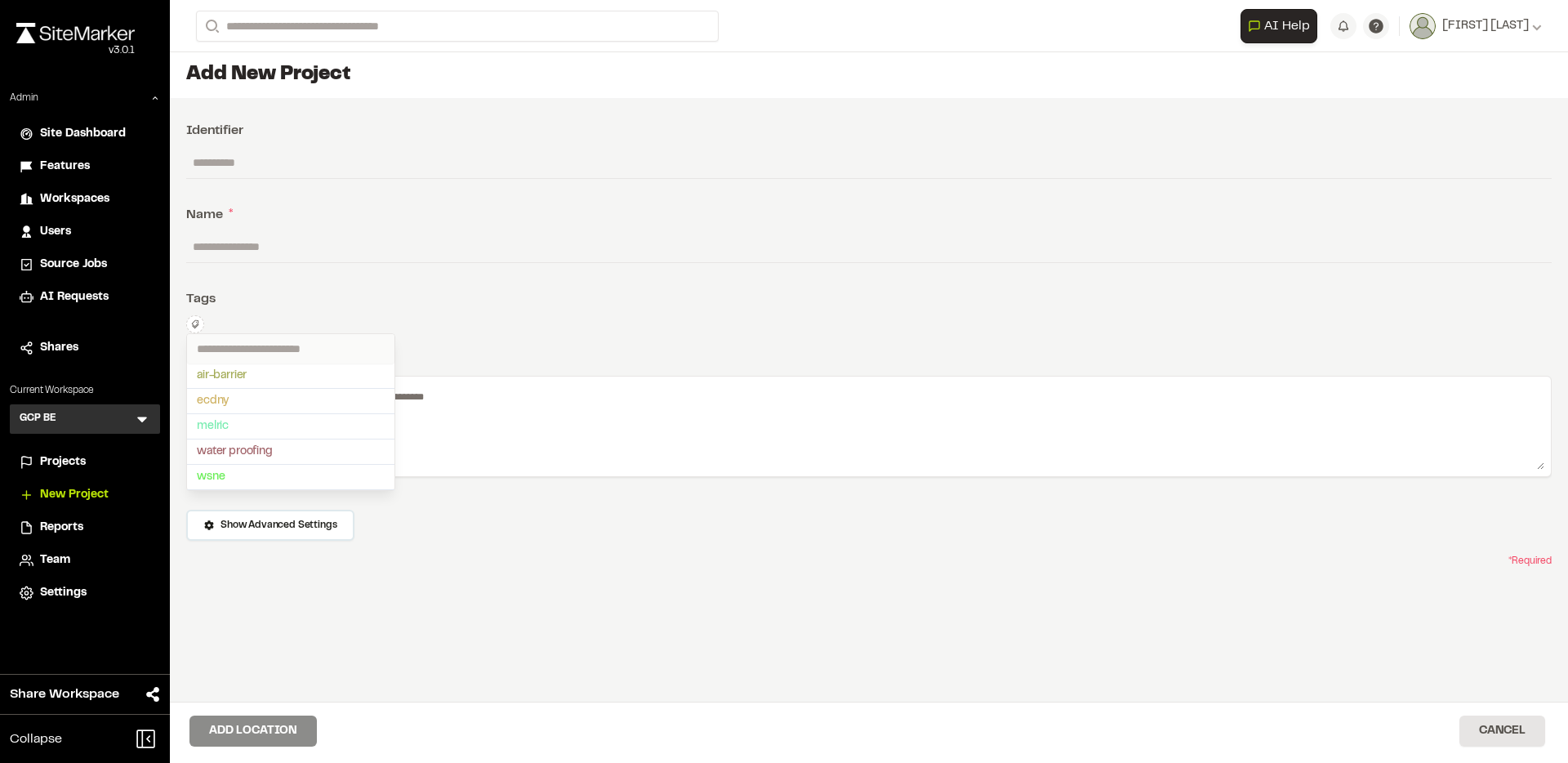 click at bounding box center (291, 349) 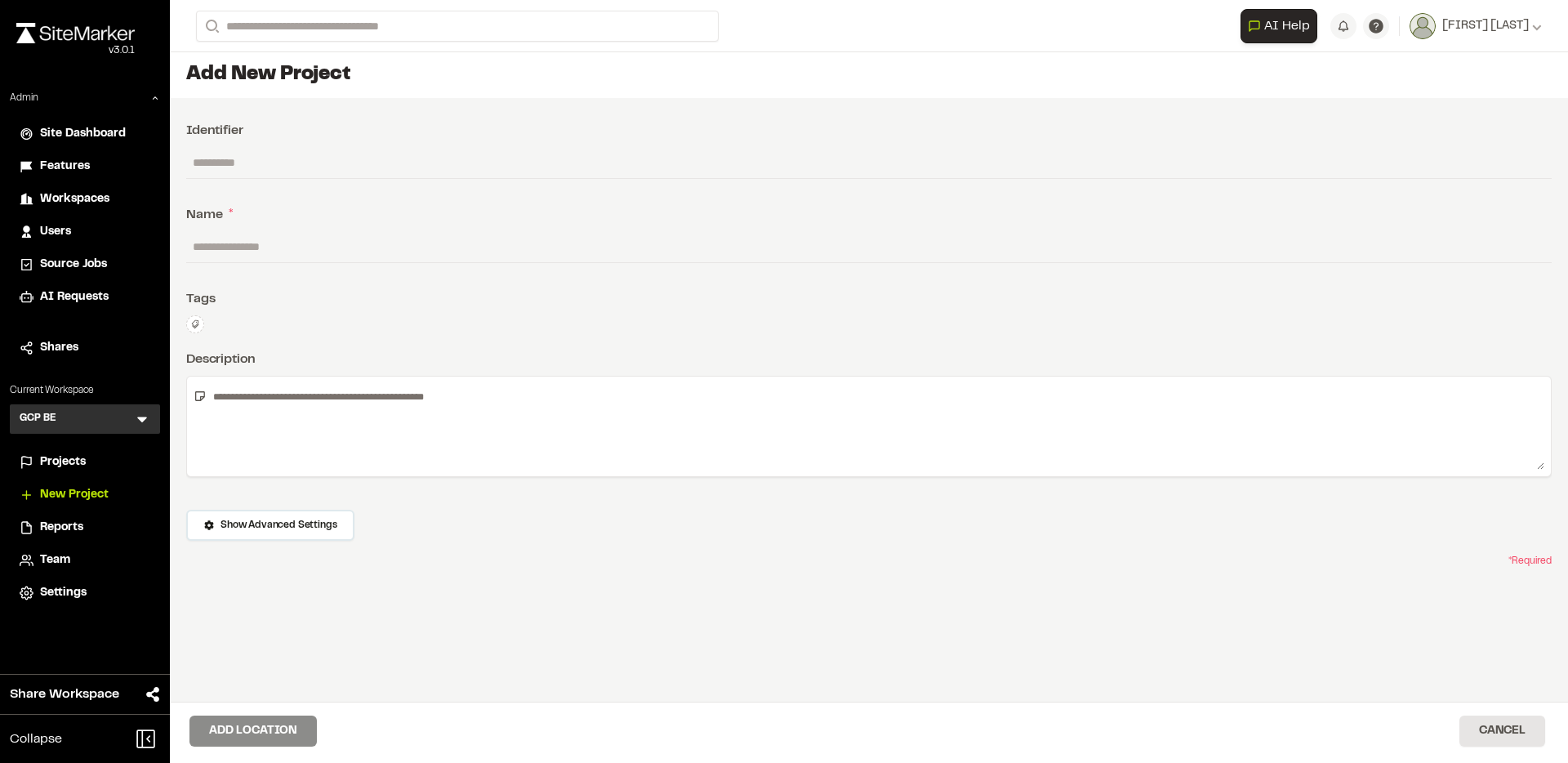 click at bounding box center (875, 426) 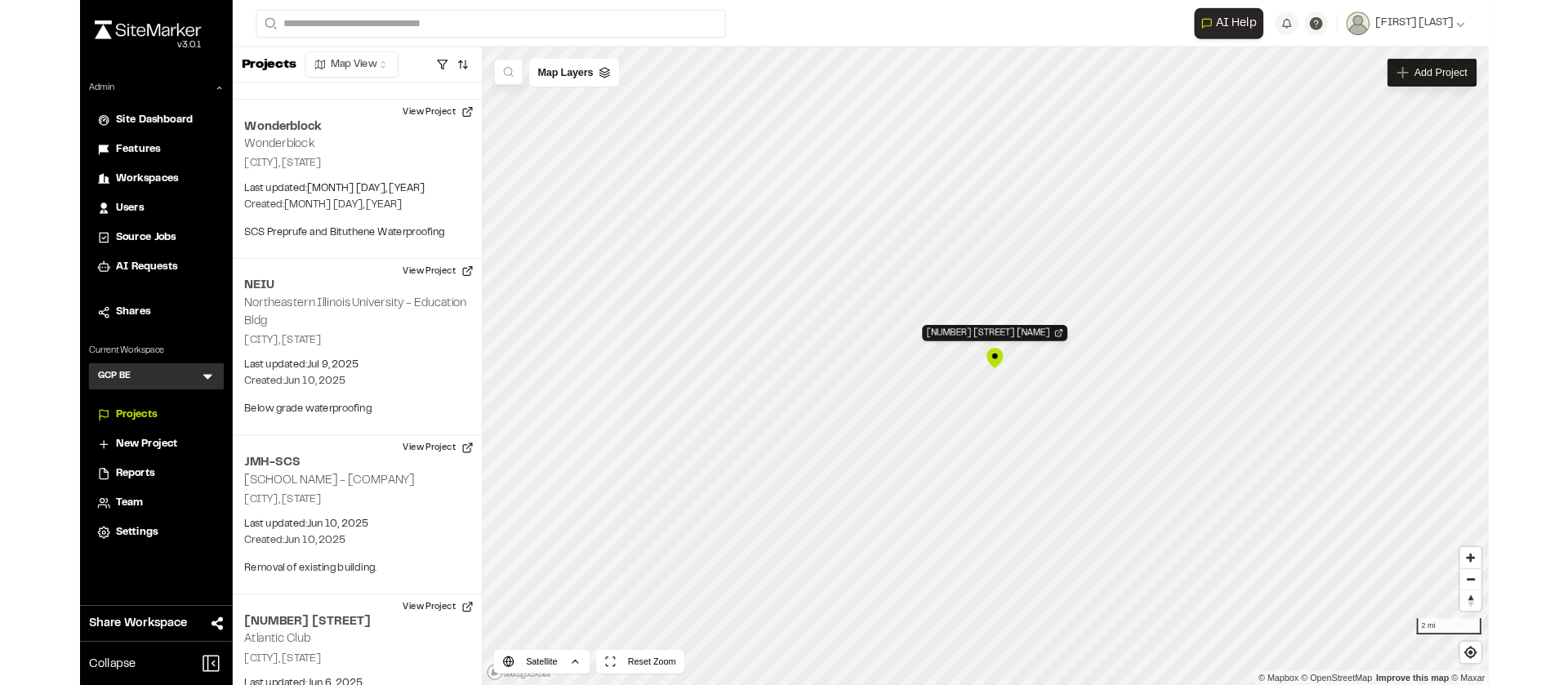 scroll, scrollTop: 8223, scrollLeft: 0, axis: vertical 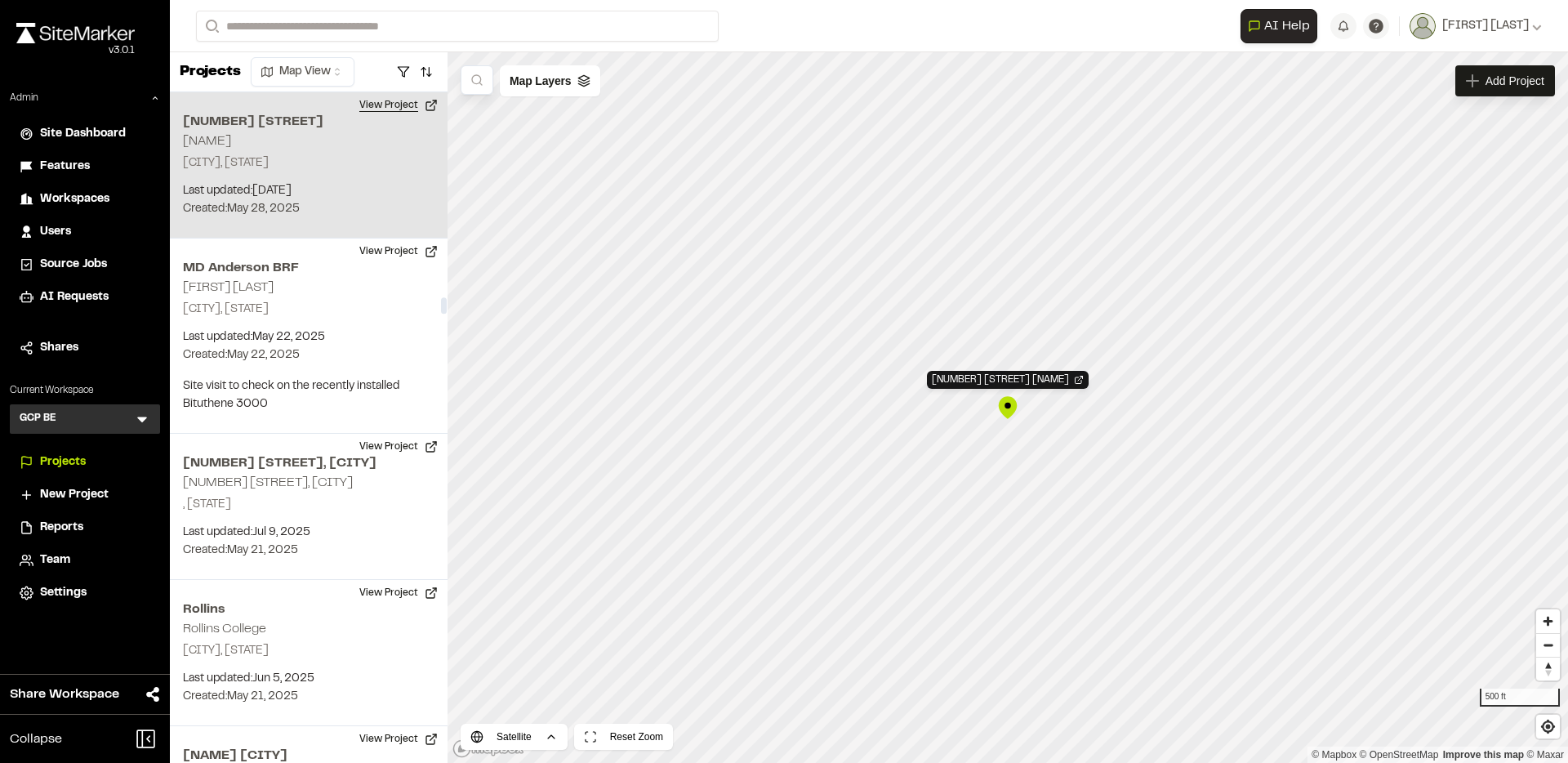click on "View Project" at bounding box center (399, 105) 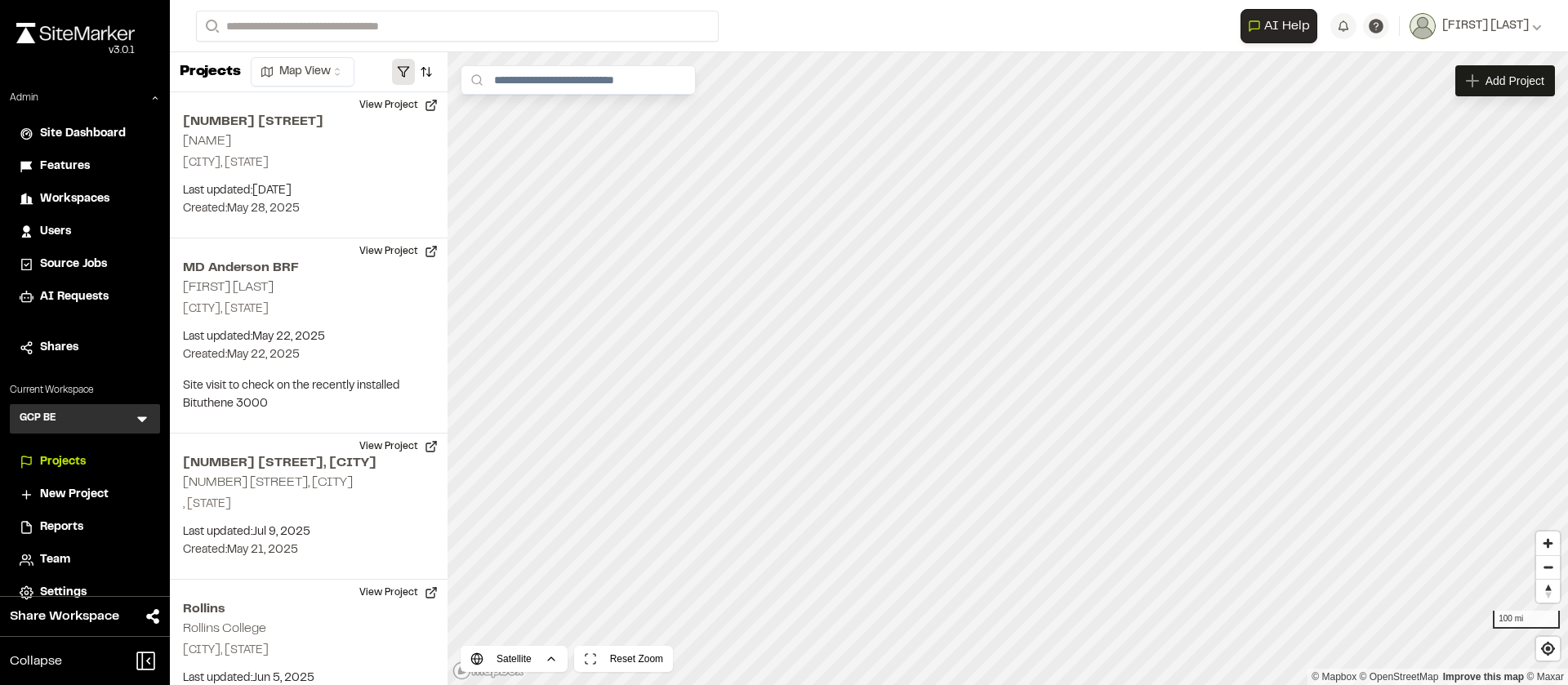 click at bounding box center (403, 72) 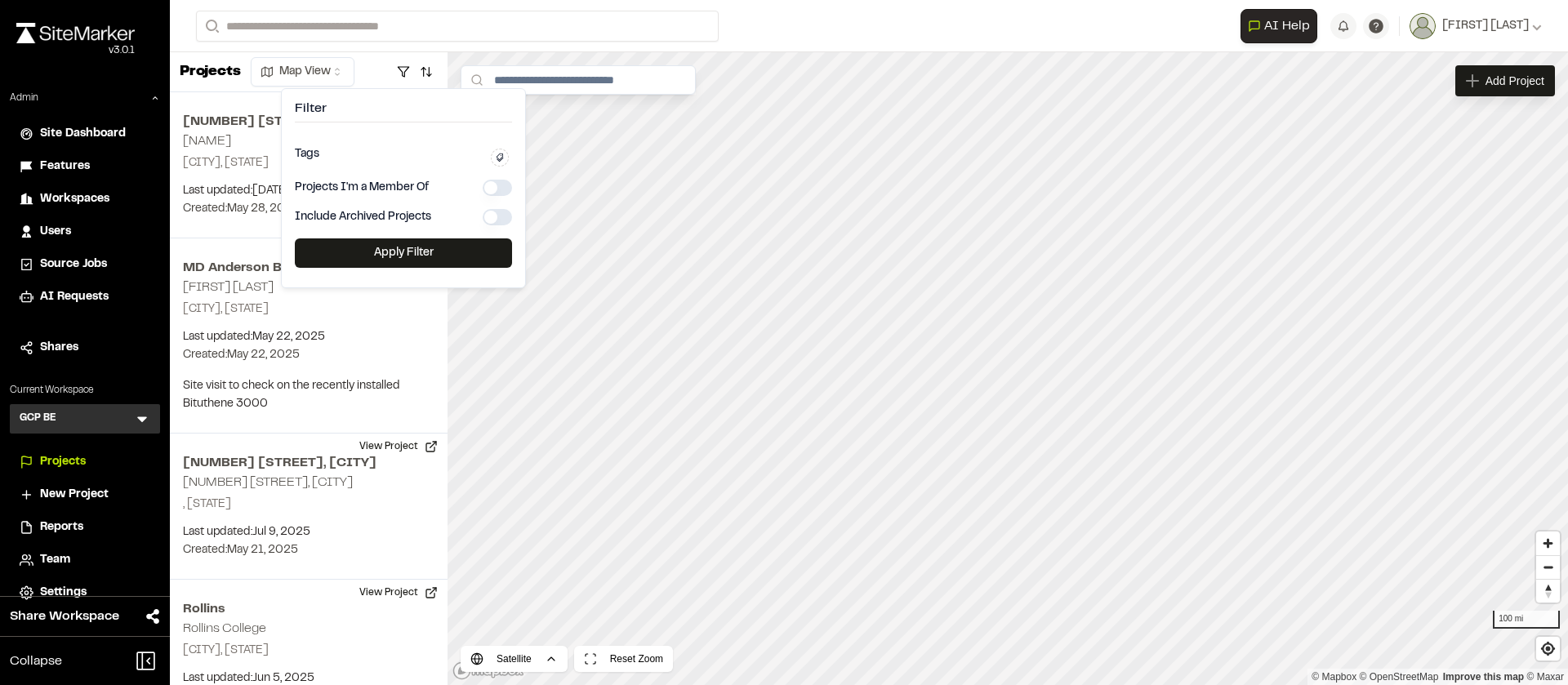click on "Projects  Map View" at bounding box center (309, 72) 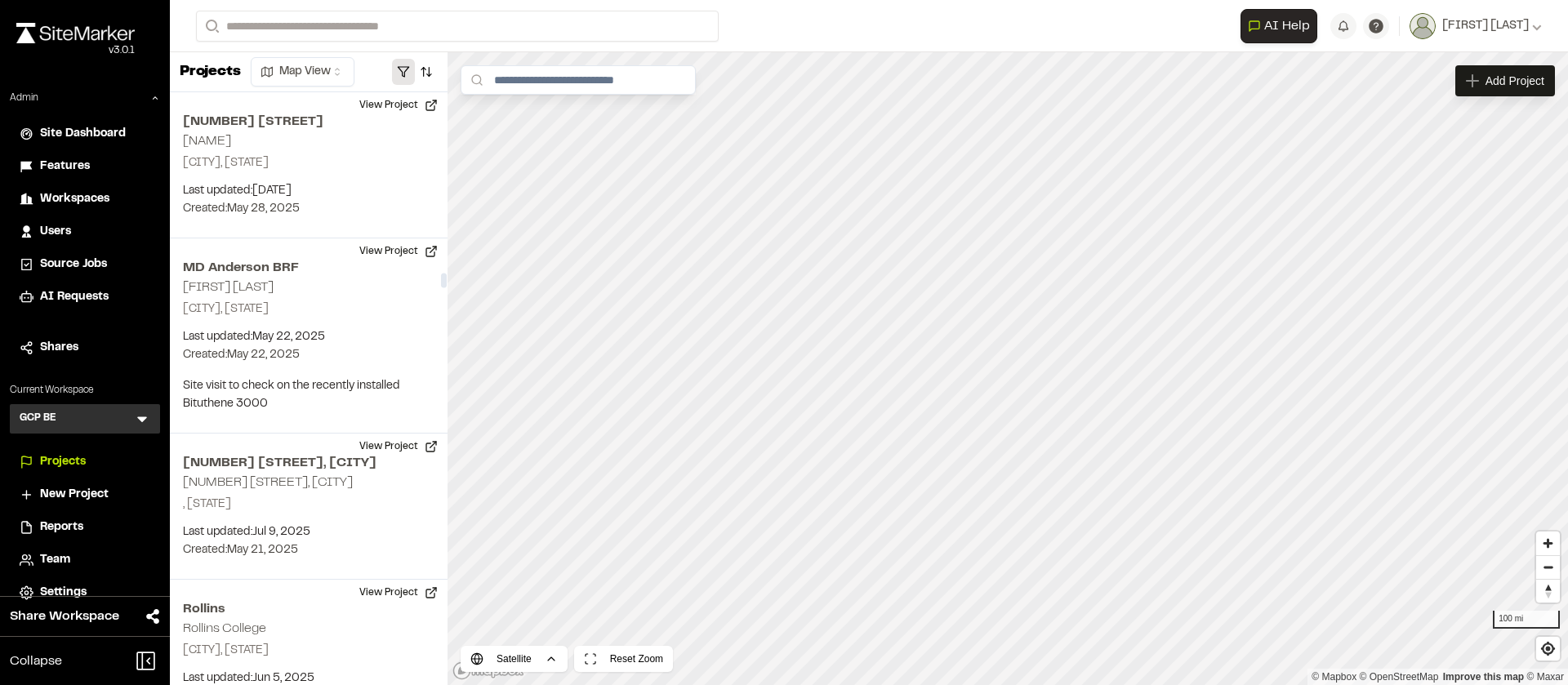click at bounding box center [403, 72] 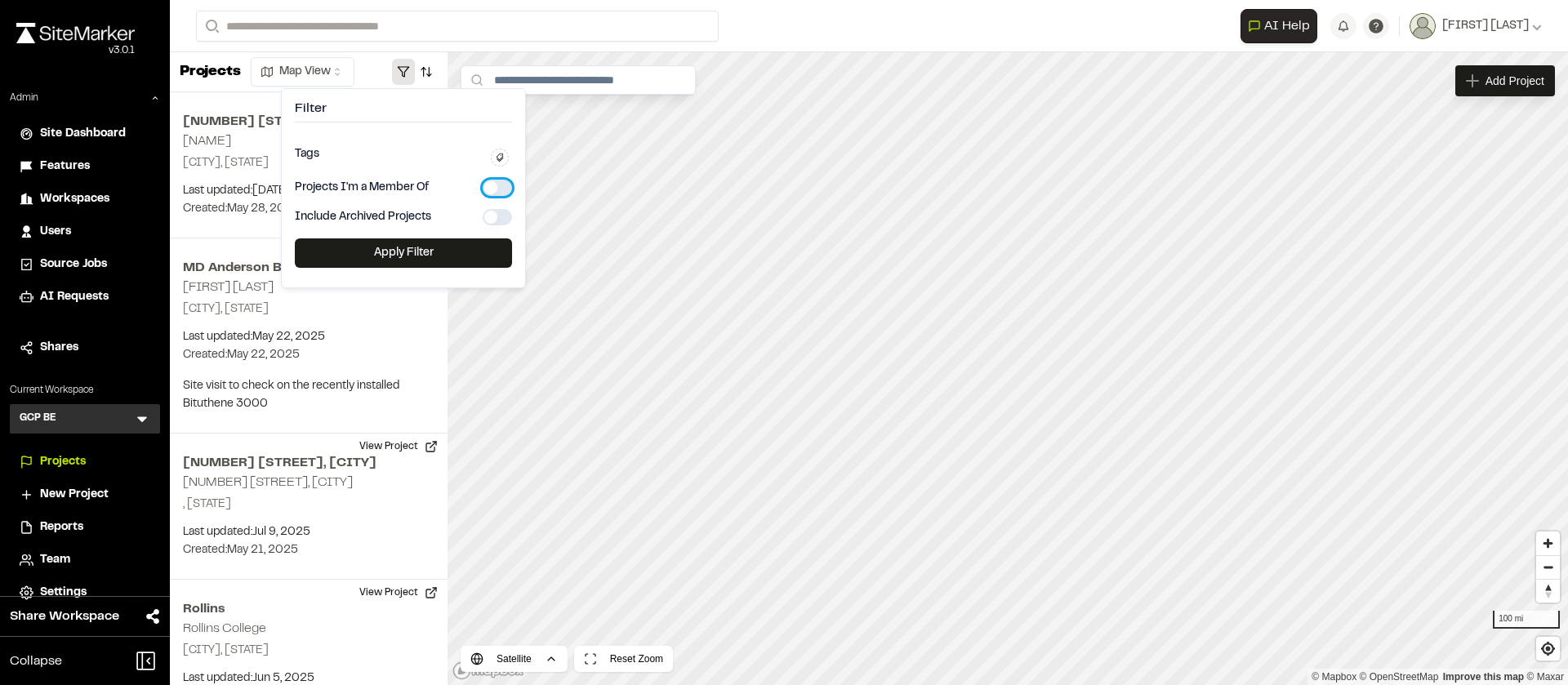 click at bounding box center (497, 188) 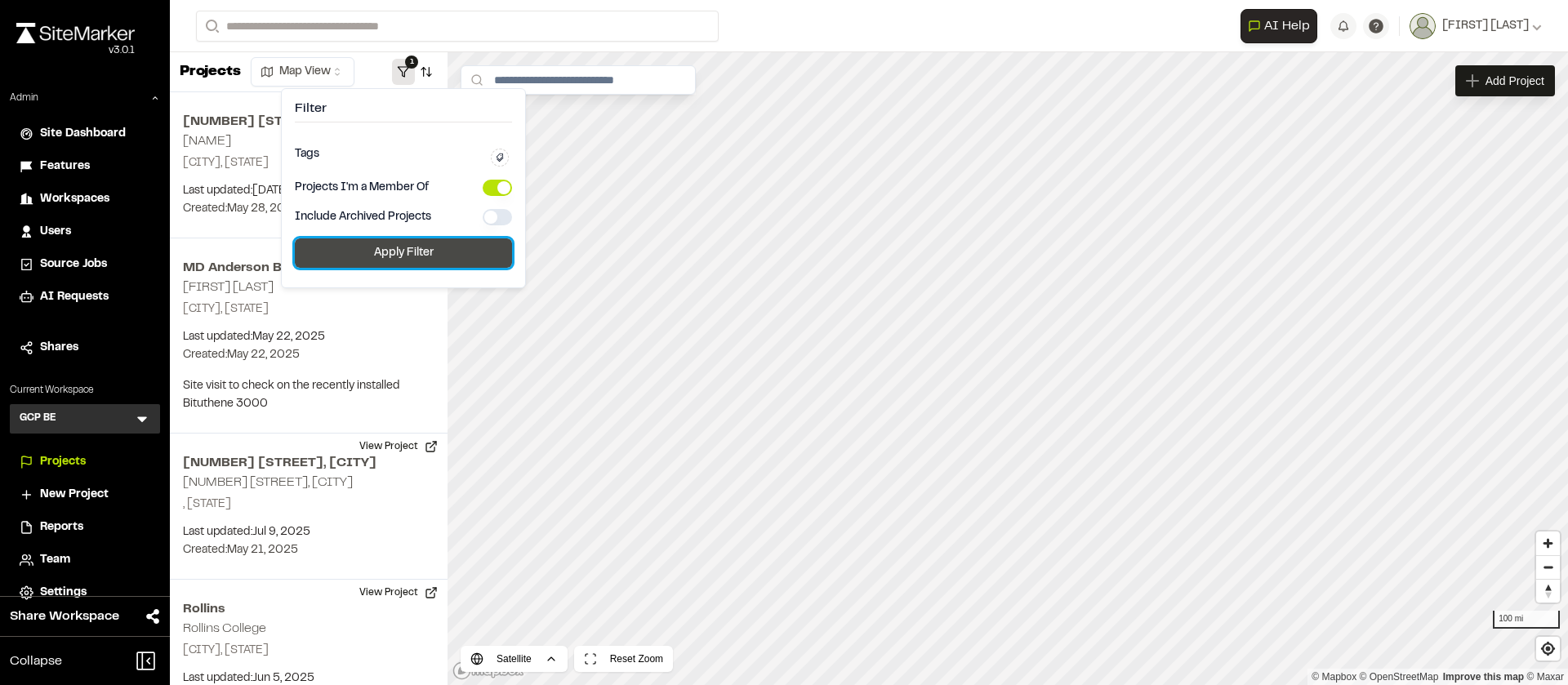 click on "Apply Filter" at bounding box center (403, 253) 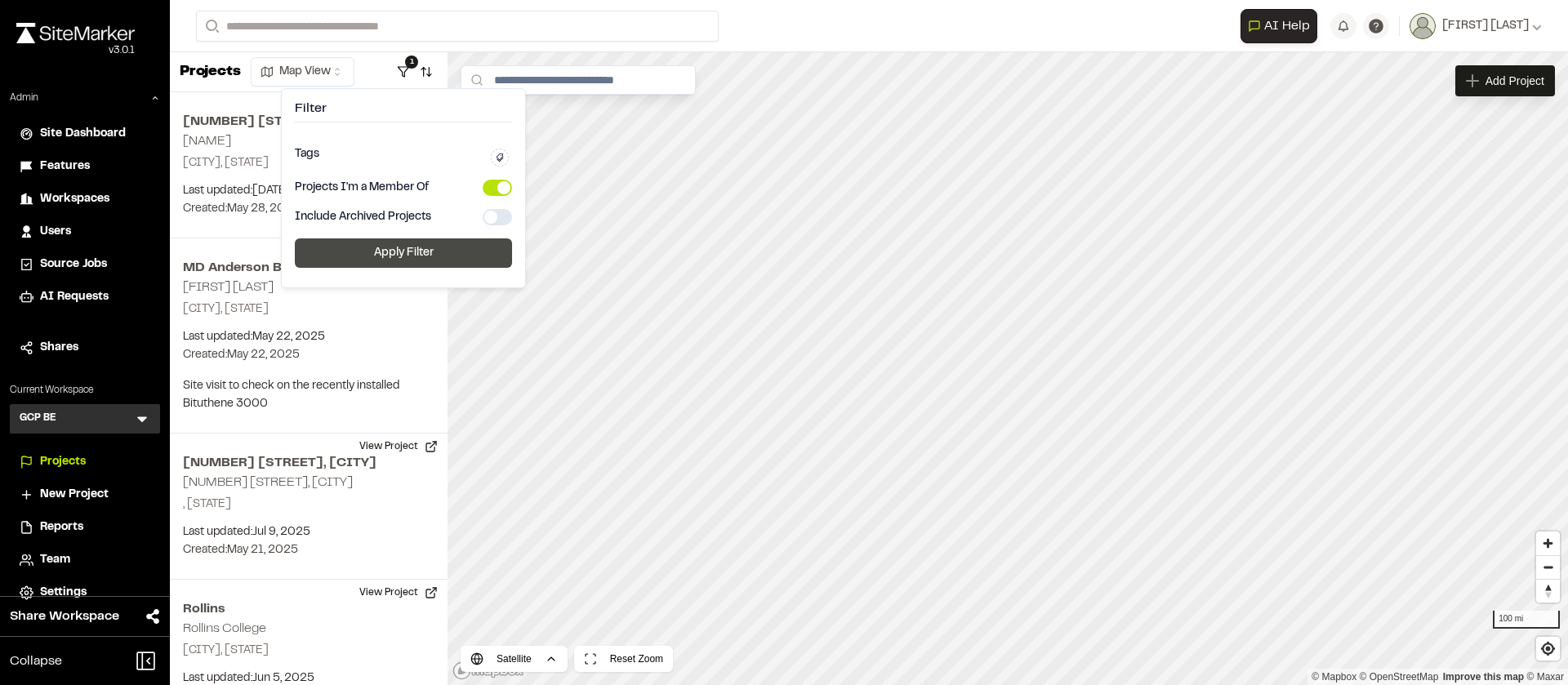 scroll, scrollTop: 0, scrollLeft: 0, axis: both 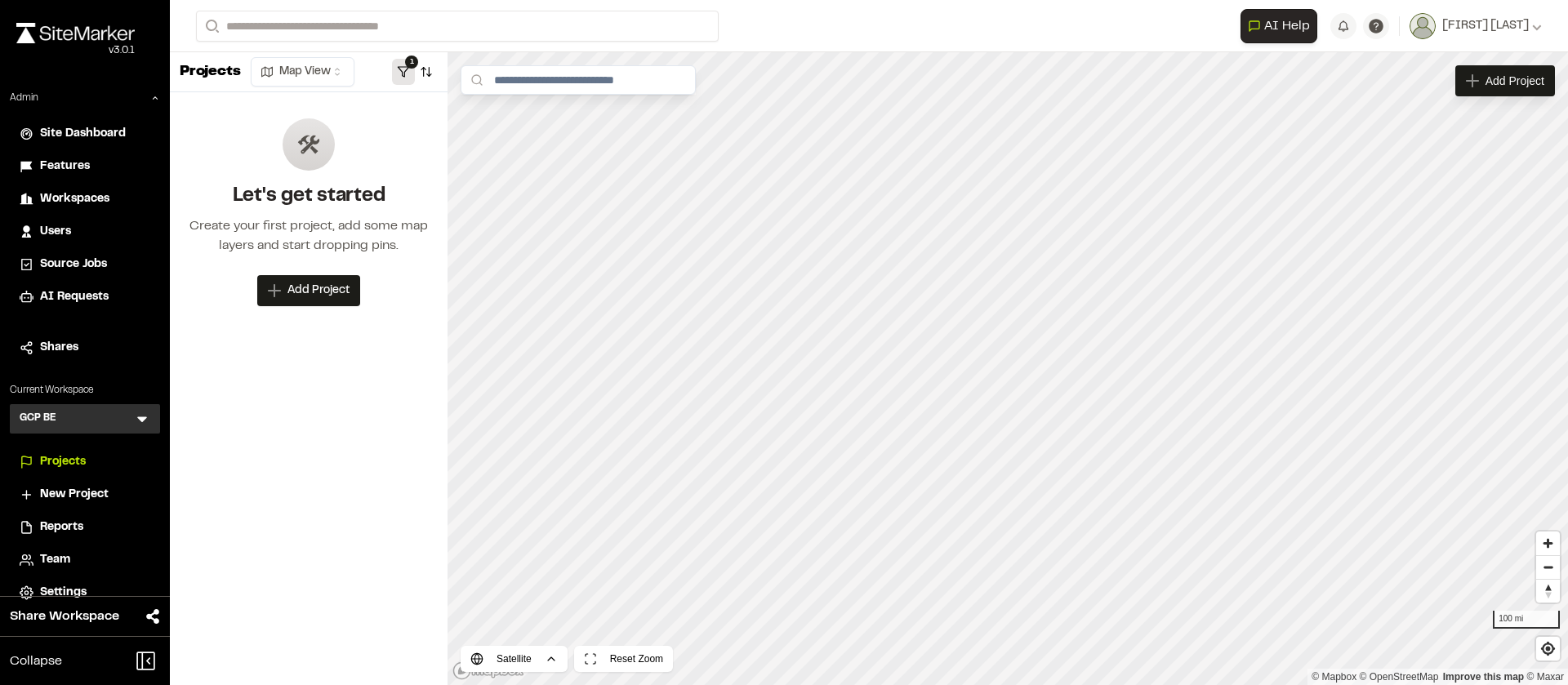 click on "1" at bounding box center [412, 62] 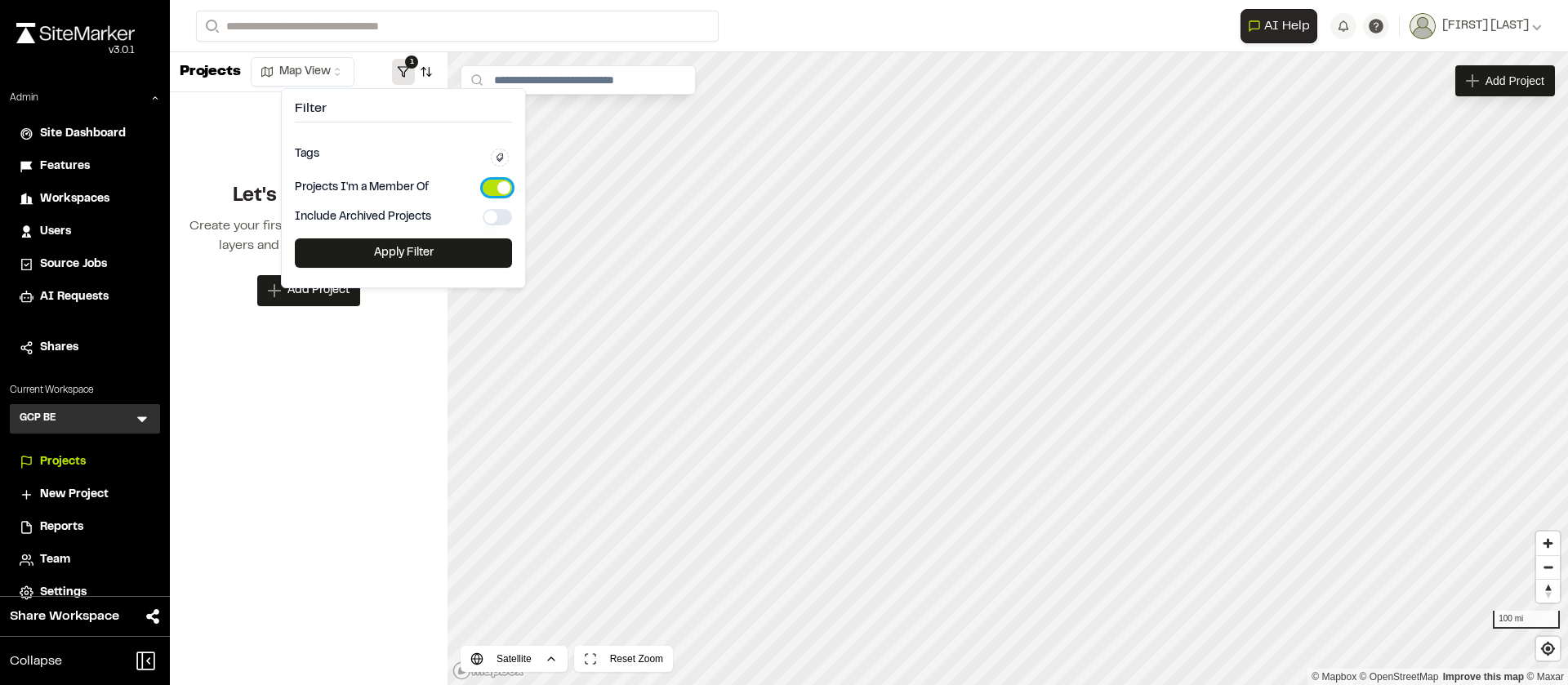 click at bounding box center (497, 188) 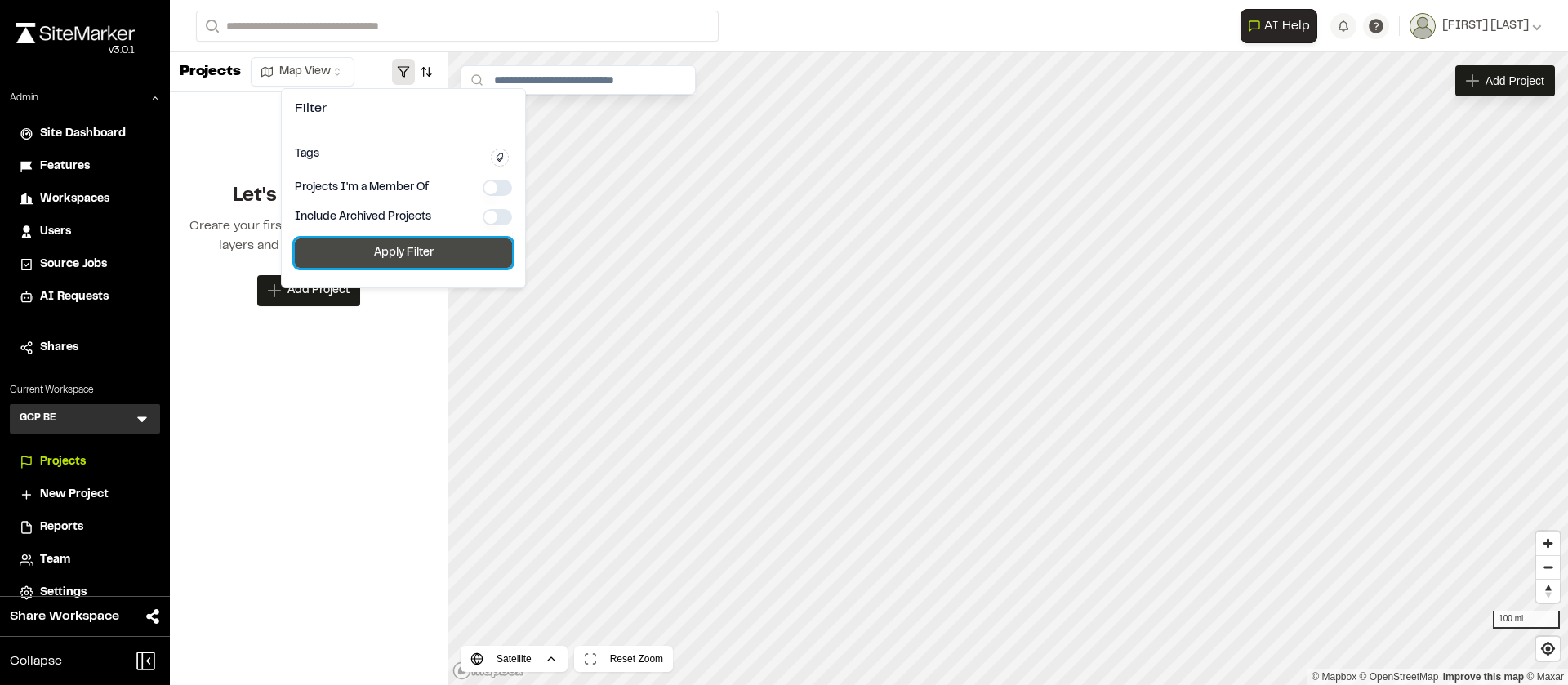 click on "Apply Filter" at bounding box center [403, 253] 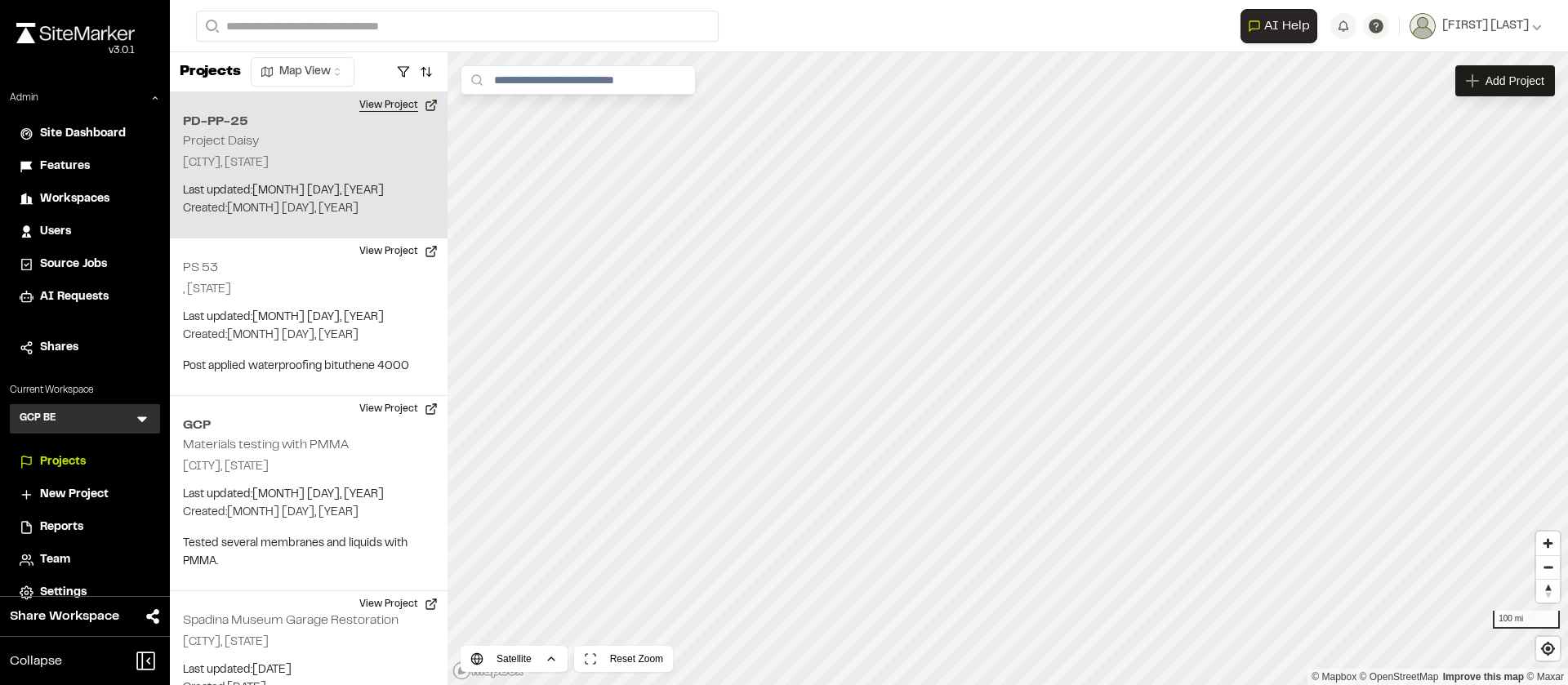 click on "View Project" at bounding box center [399, 105] 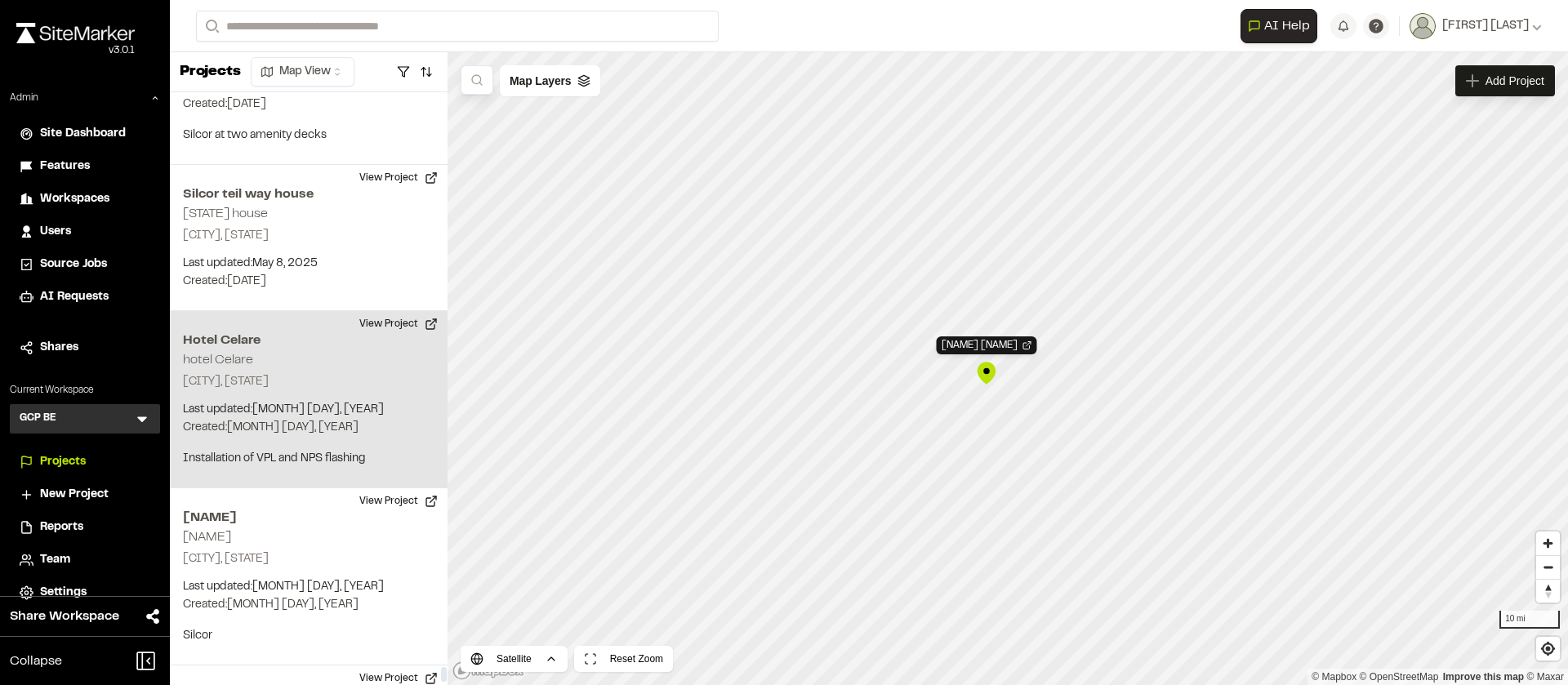 scroll, scrollTop: 26210, scrollLeft: 0, axis: vertical 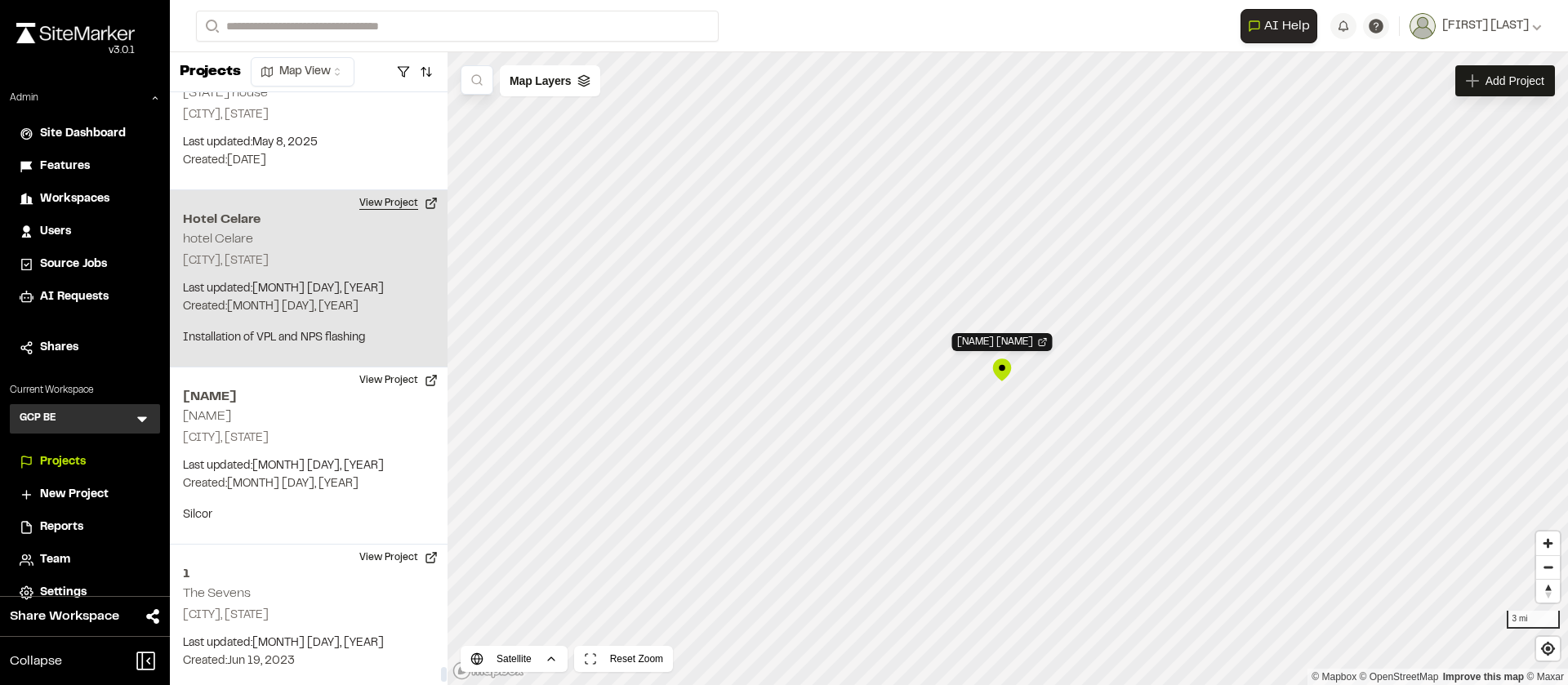 click on "View Project" at bounding box center [399, 203] 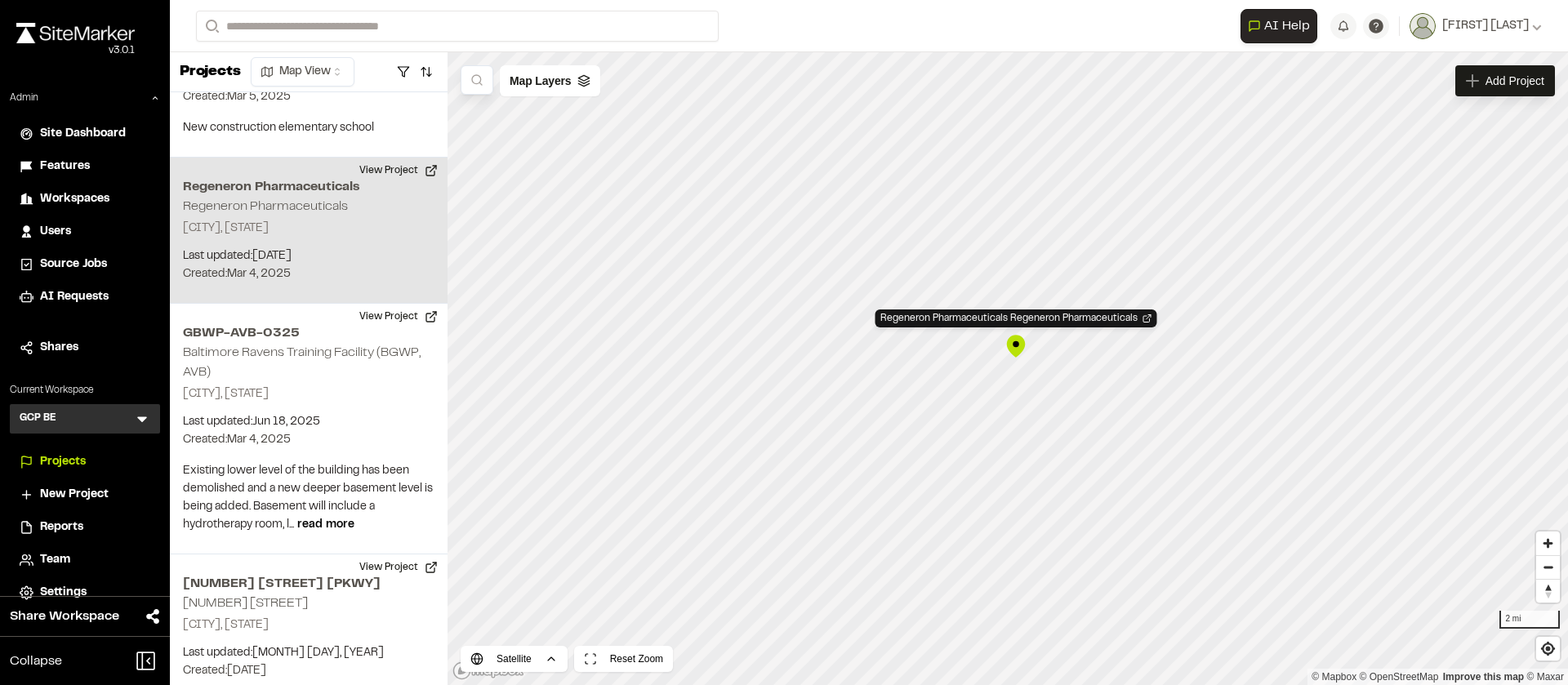 scroll, scrollTop: 23203, scrollLeft: 0, axis: vertical 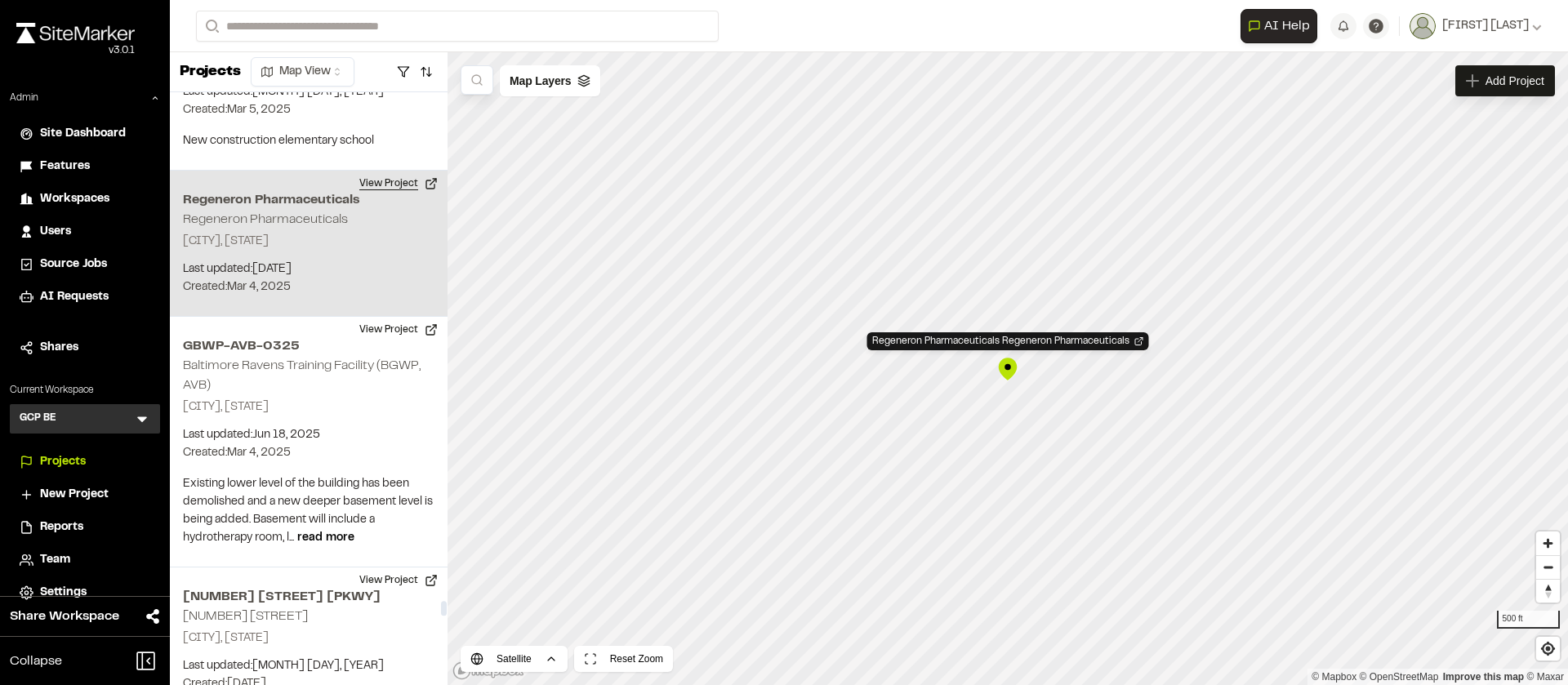click on "View Project" at bounding box center [399, 184] 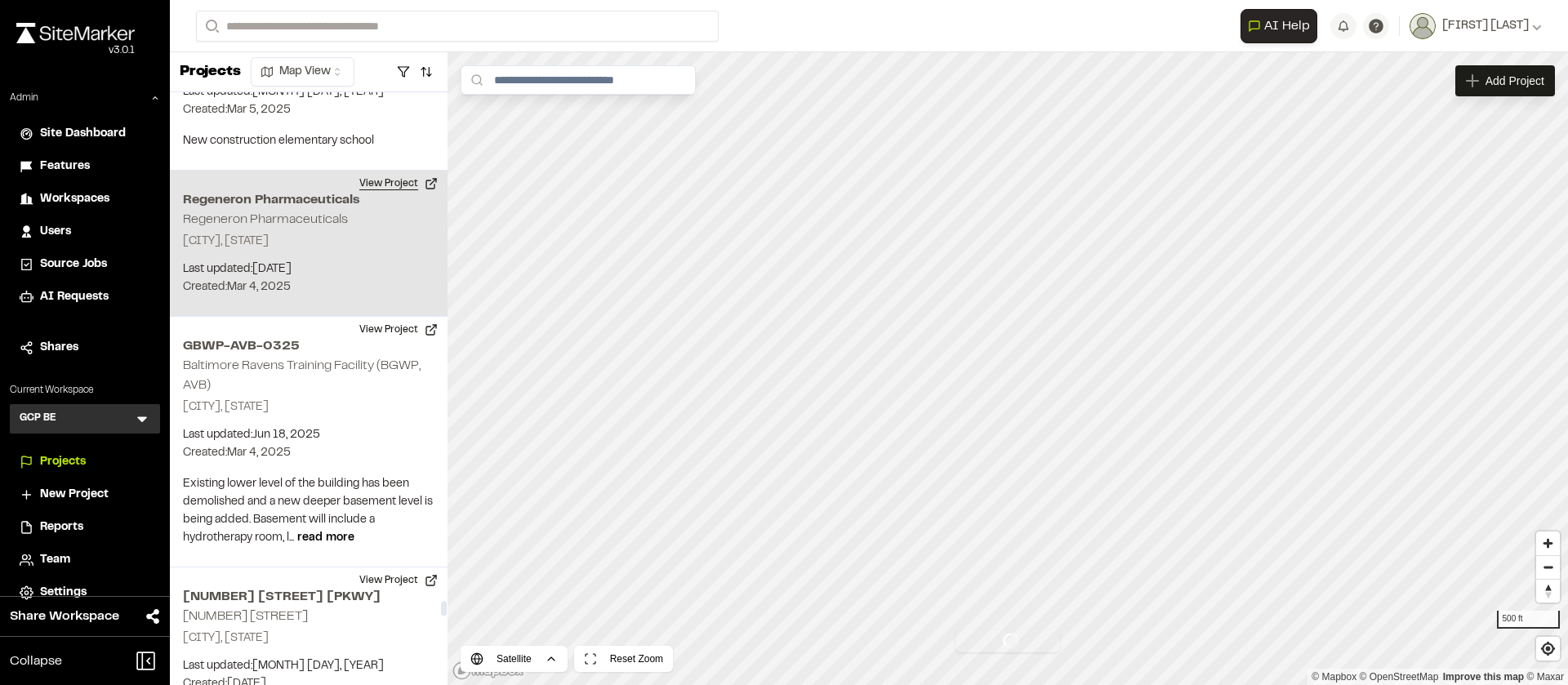 scroll, scrollTop: 23203, scrollLeft: 0, axis: vertical 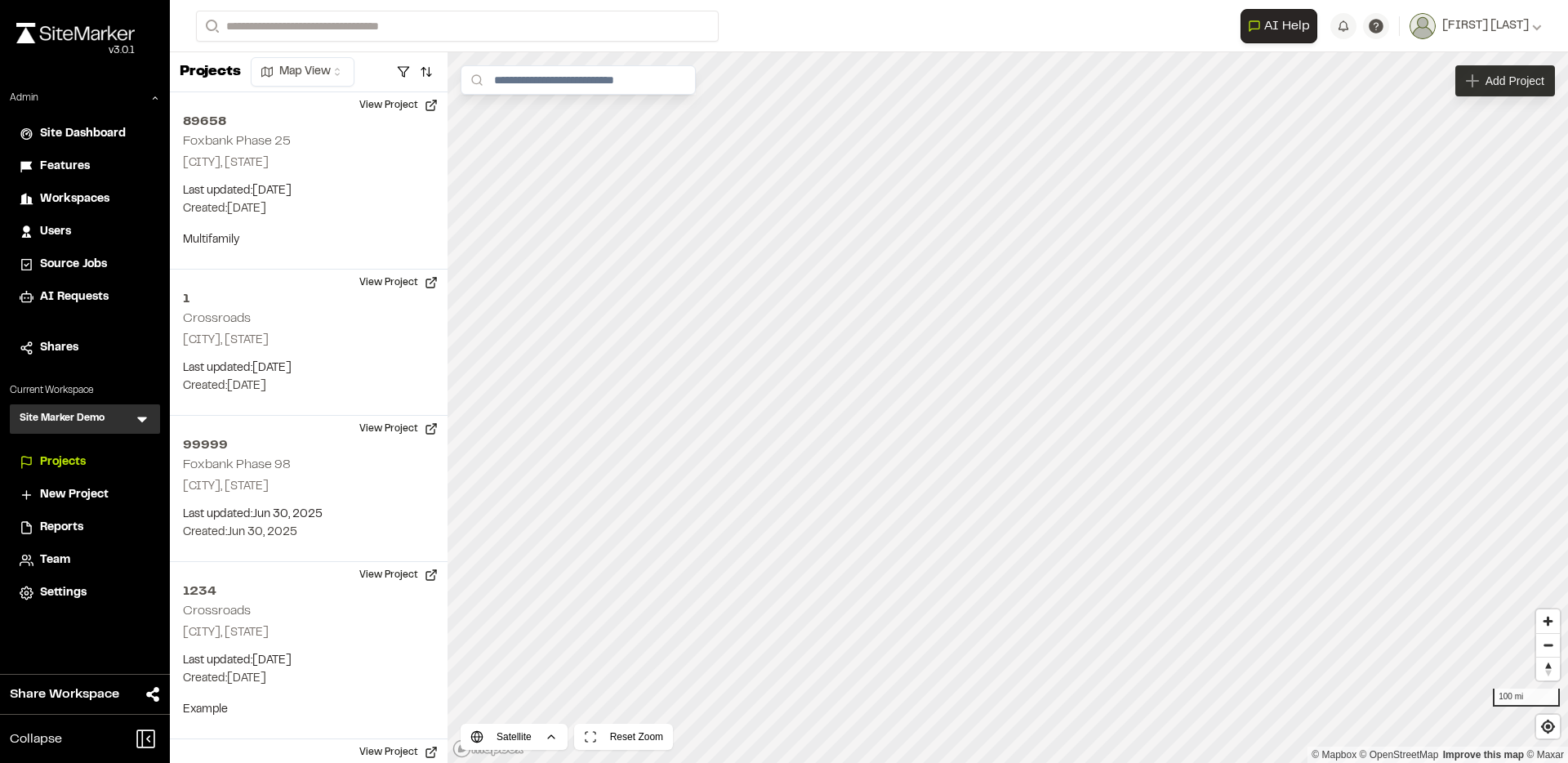 click on "Add Project" at bounding box center [1515, 81] 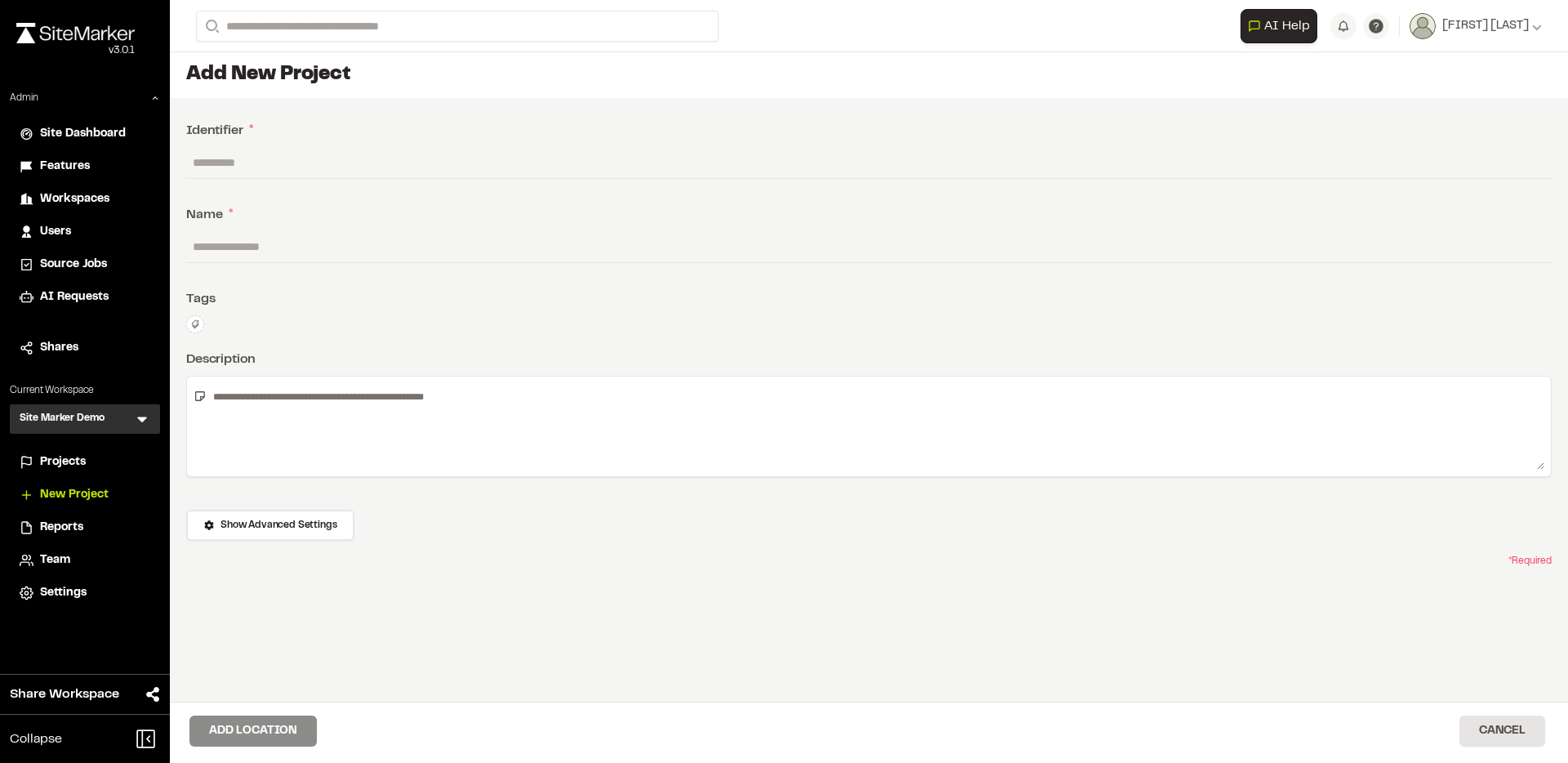 click at bounding box center (869, 163) 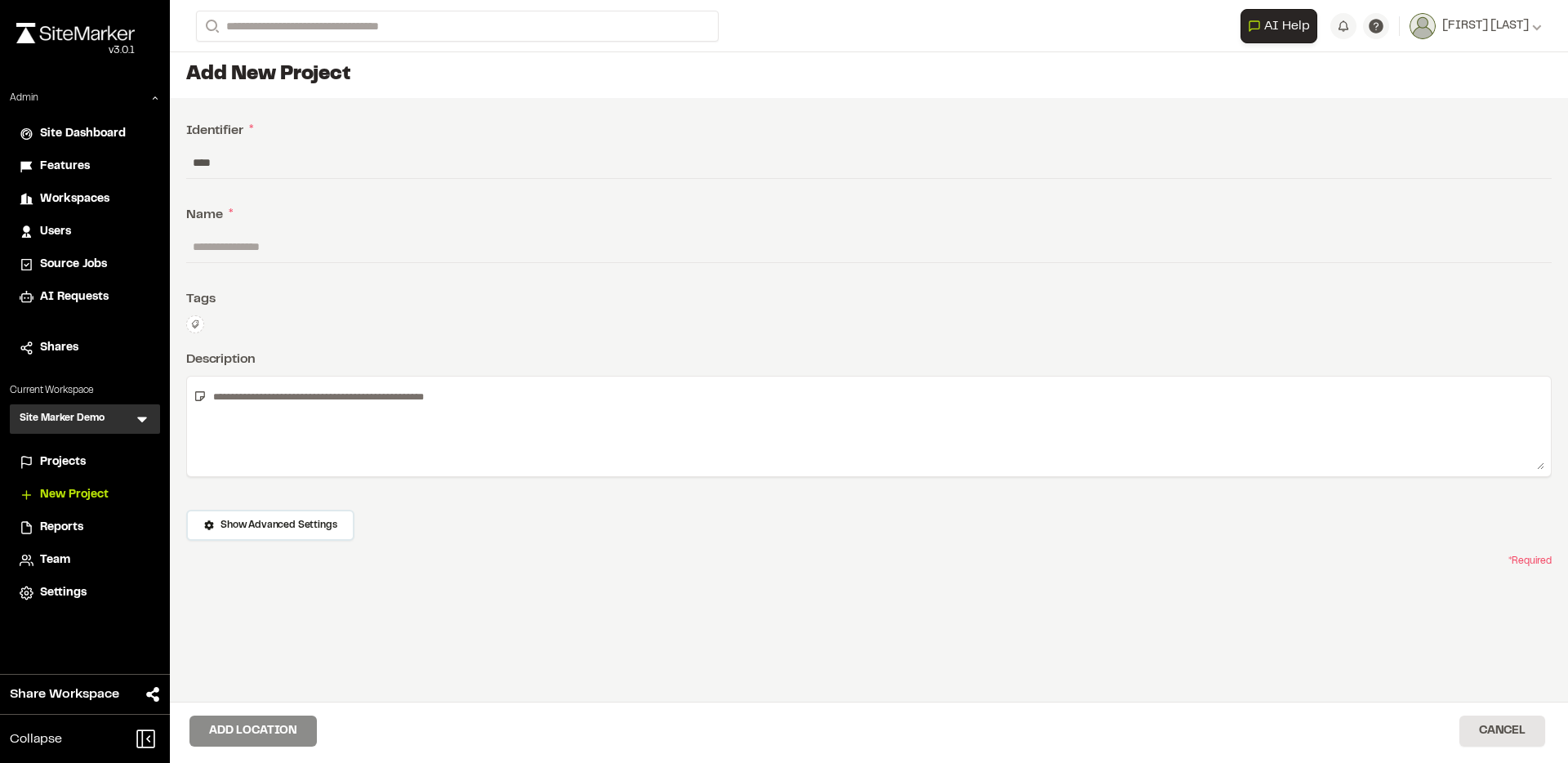 type on "****" 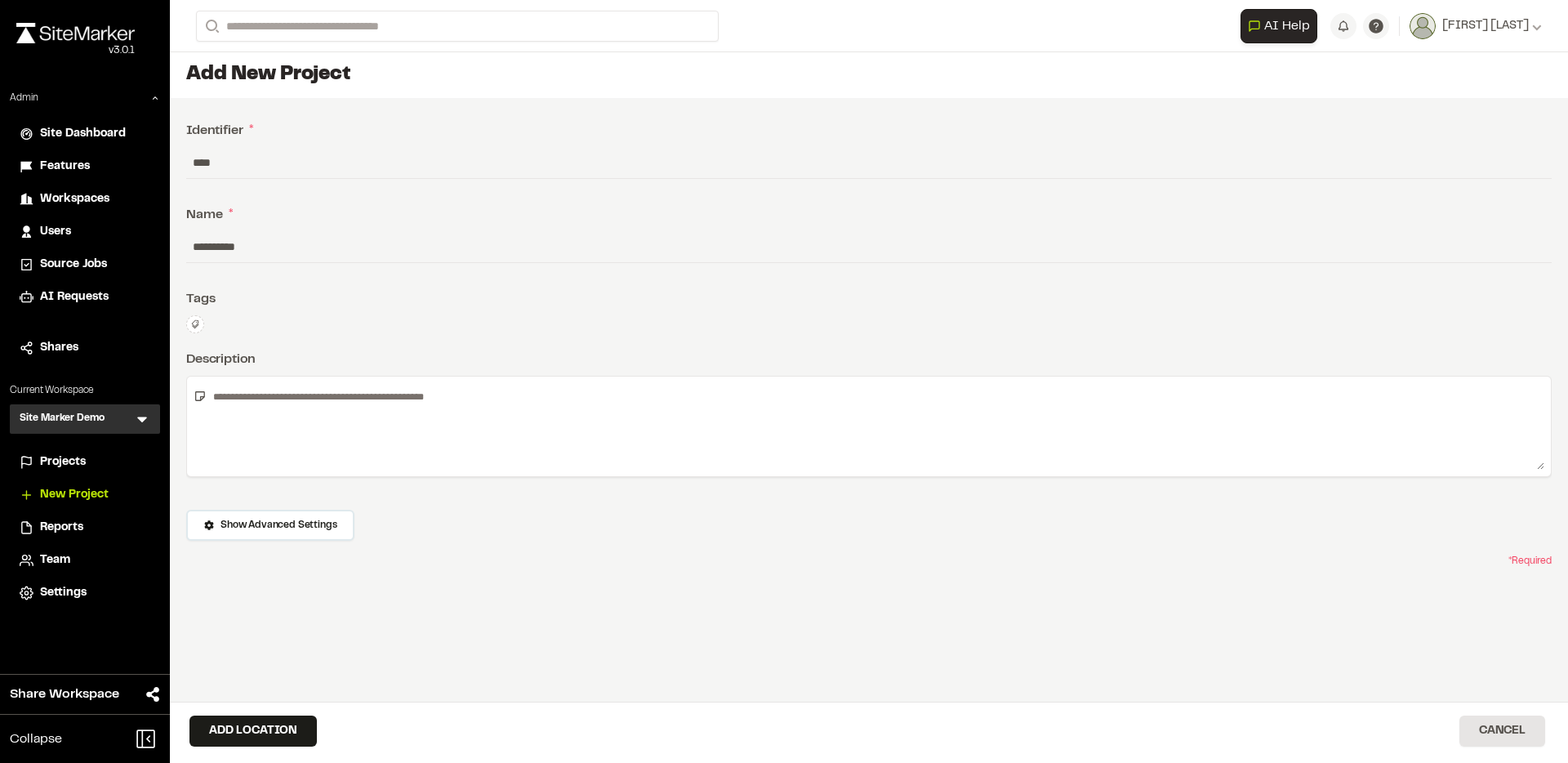 type on "**********" 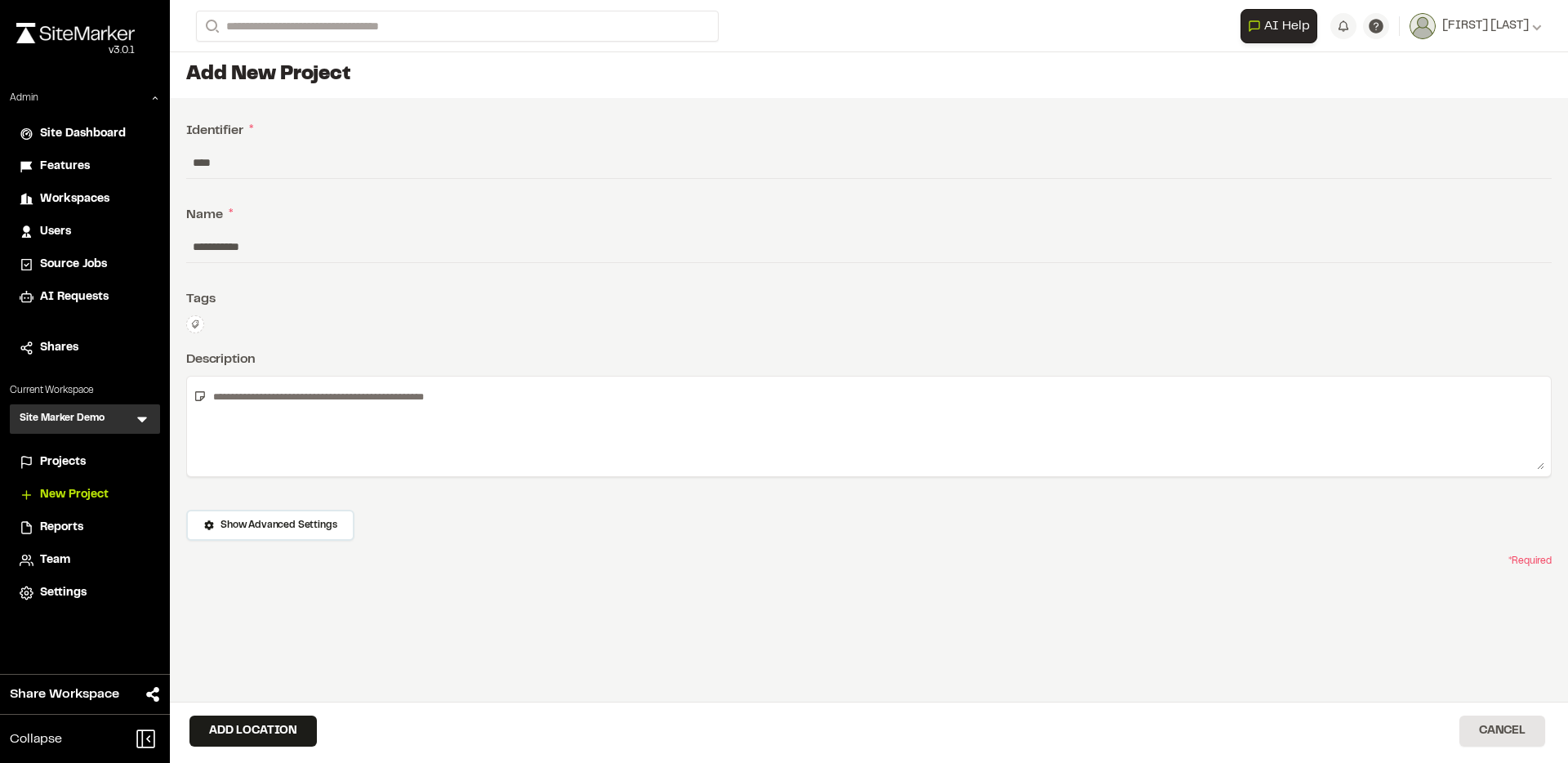 click at bounding box center [875, 426] 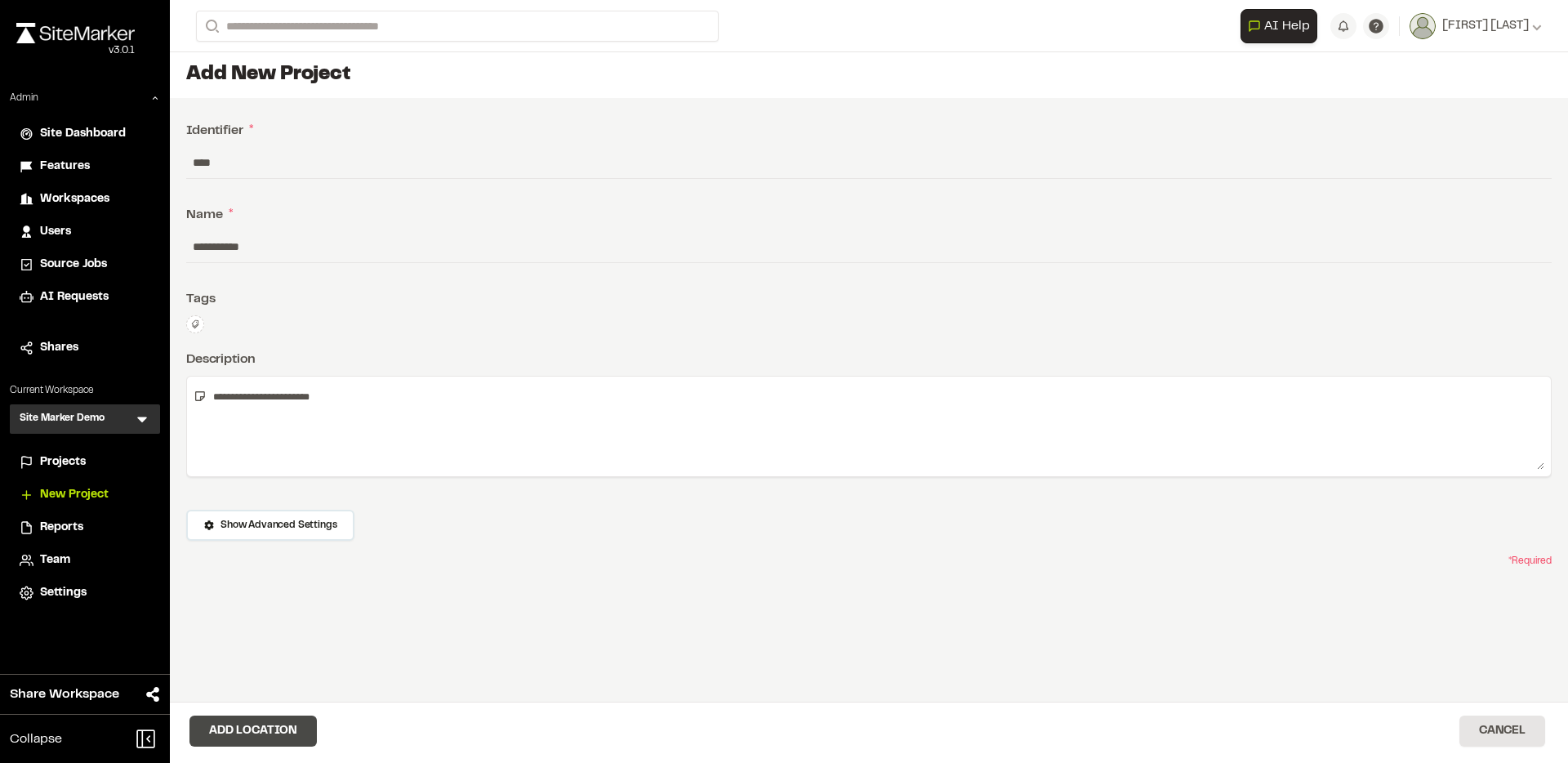 type on "**********" 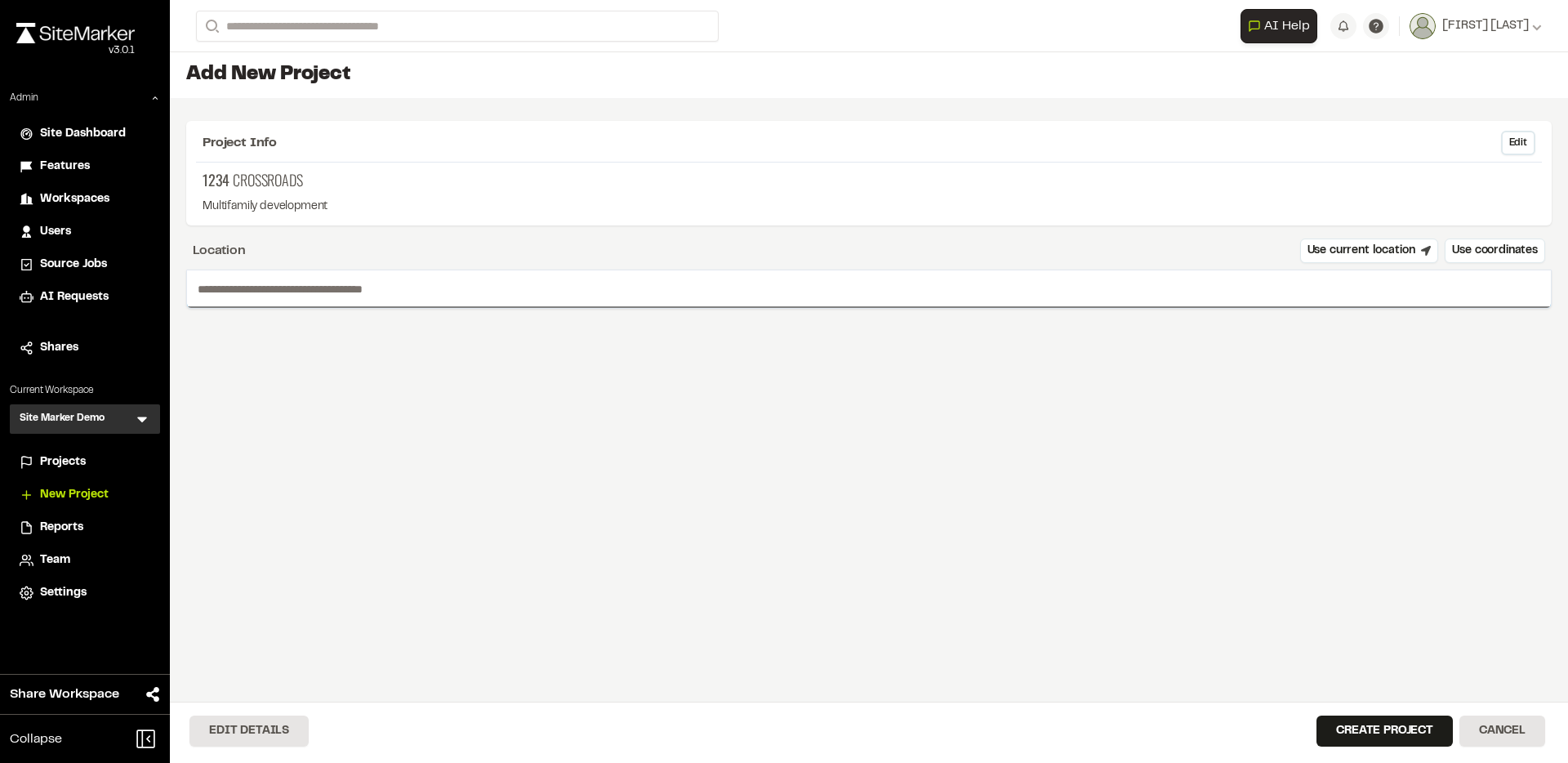click at bounding box center (869, 289) 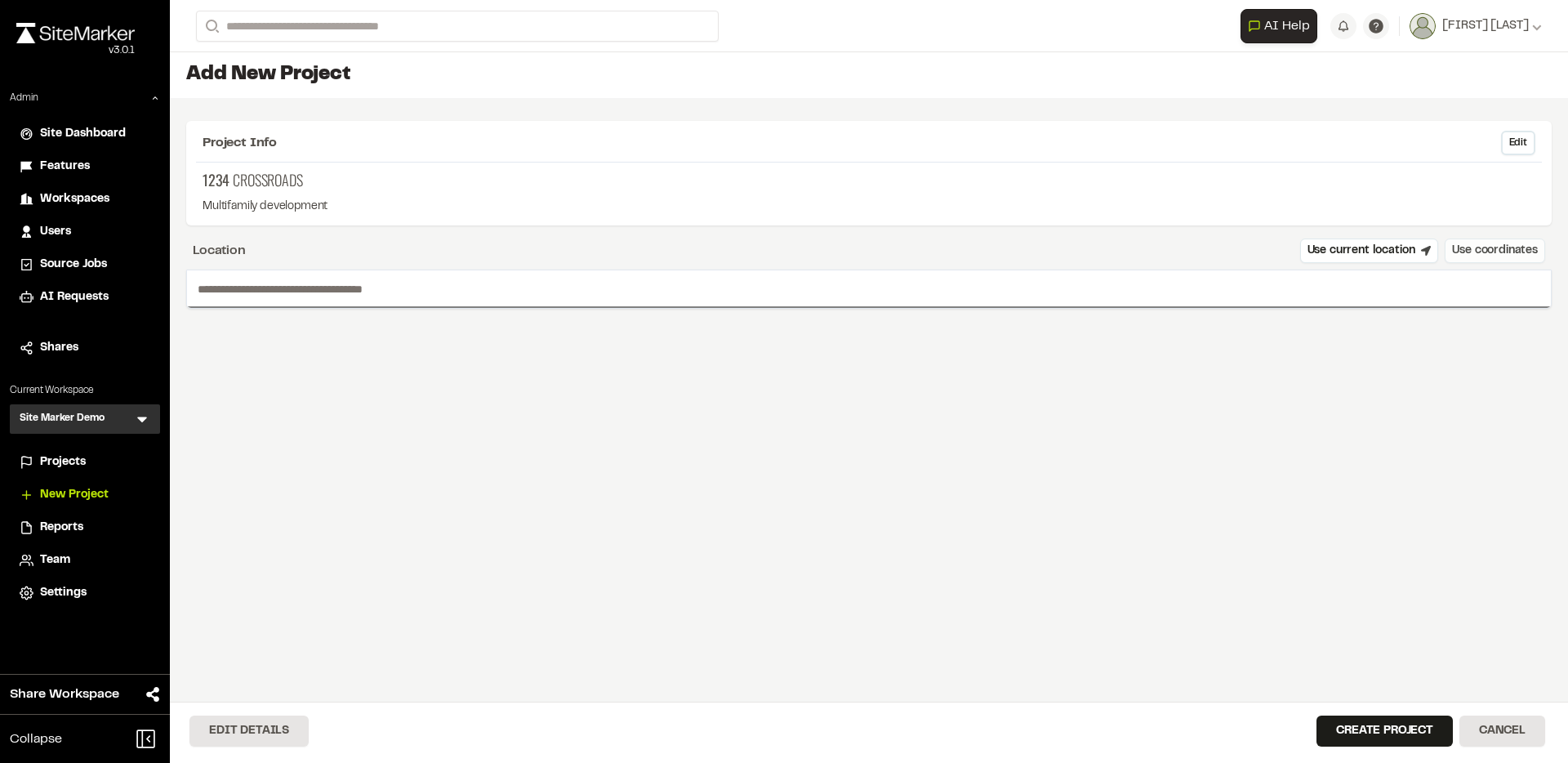 click on "Use coordinates" at bounding box center [1494, 251] 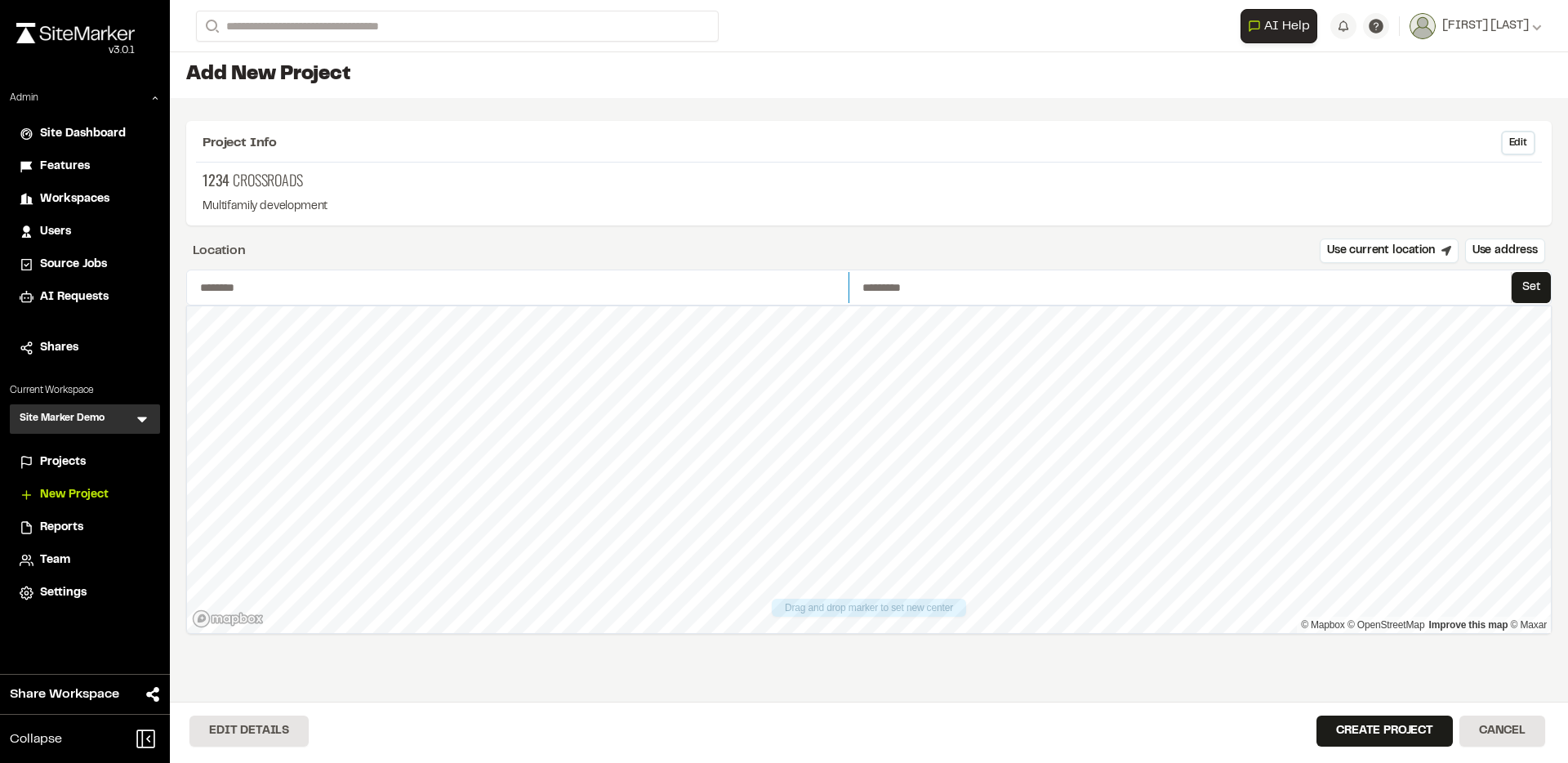 click at bounding box center (518, 288) 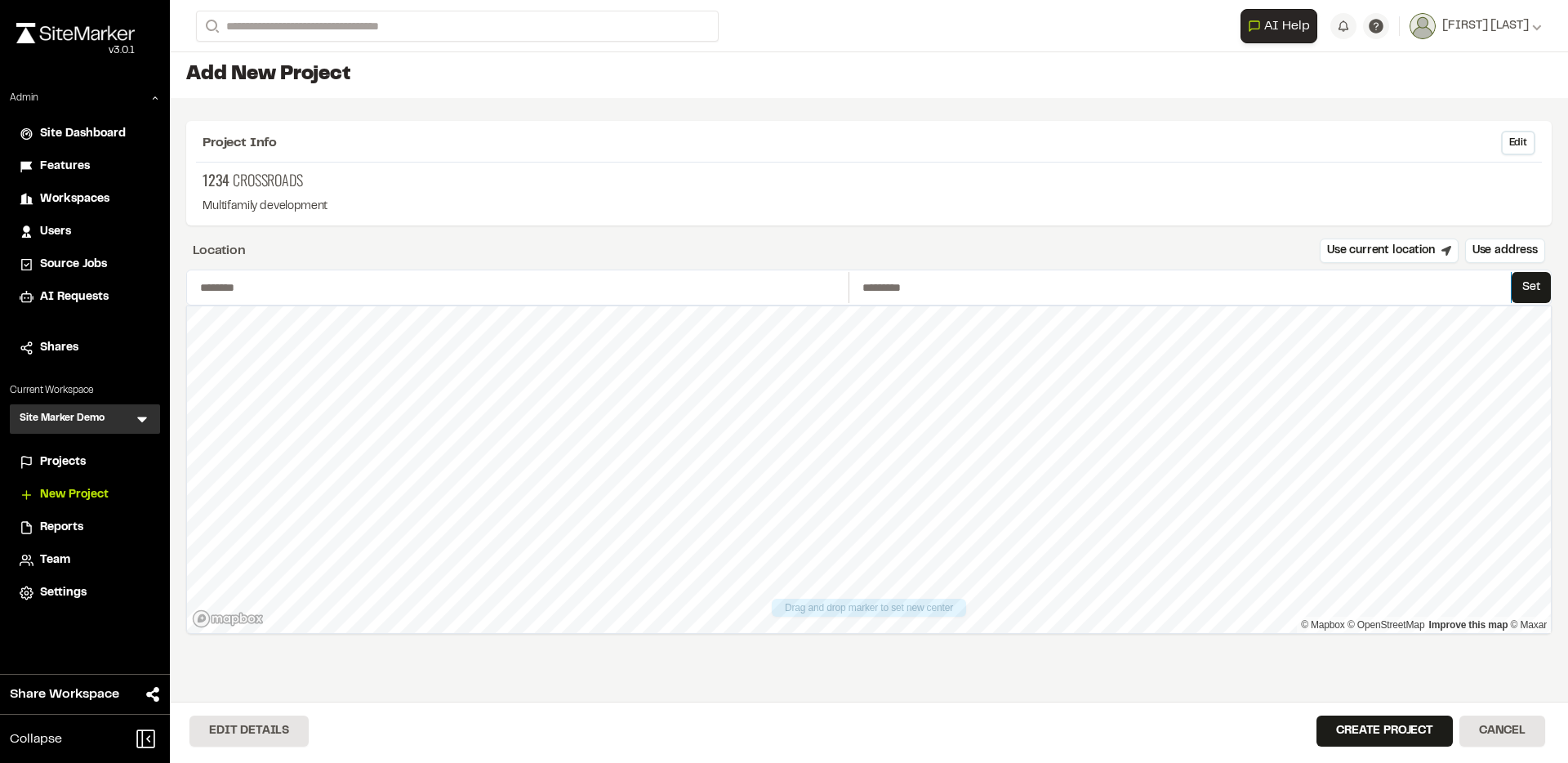 click at bounding box center (1180, 288) 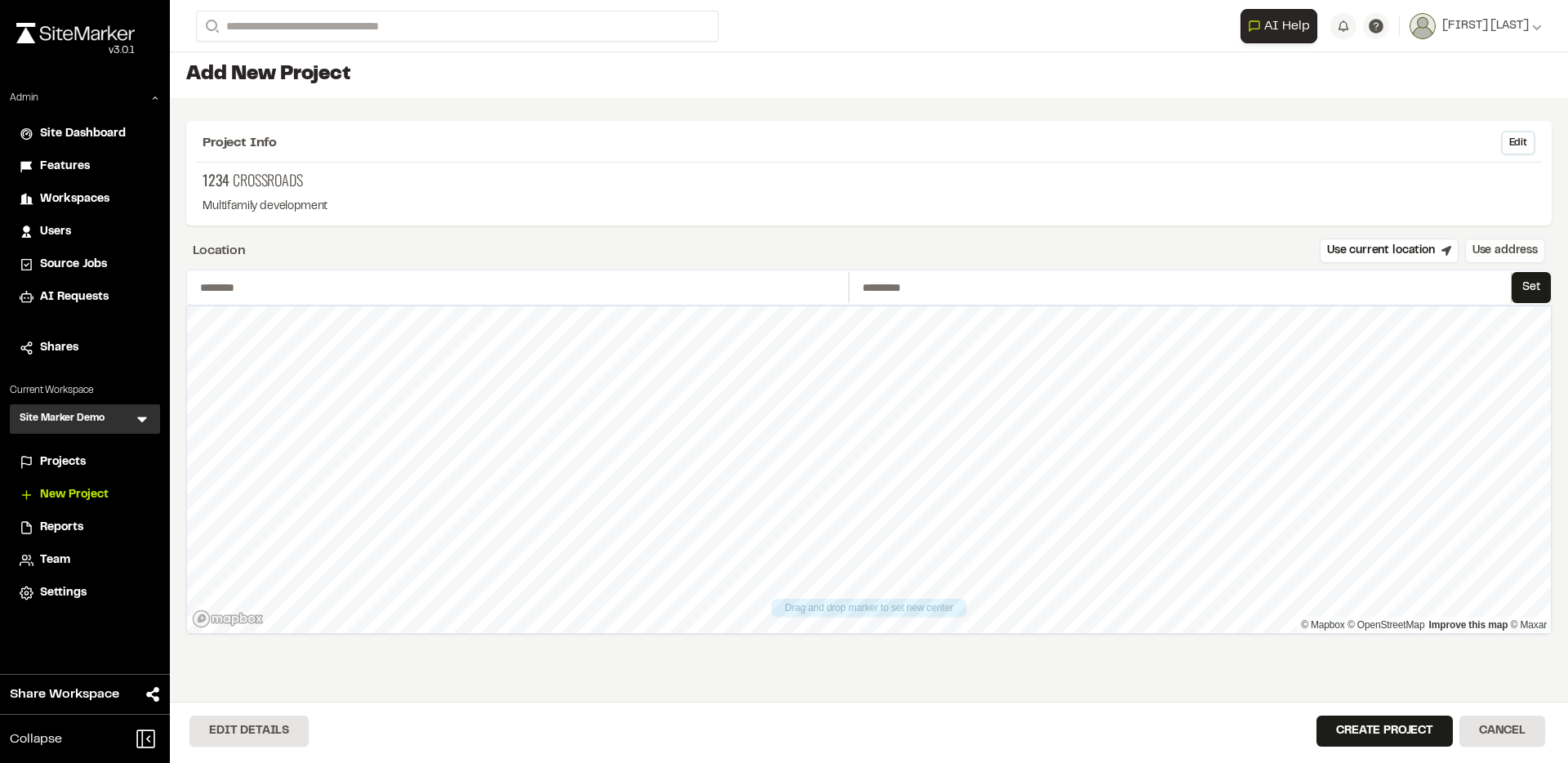 click on "Use address" at bounding box center [1505, 251] 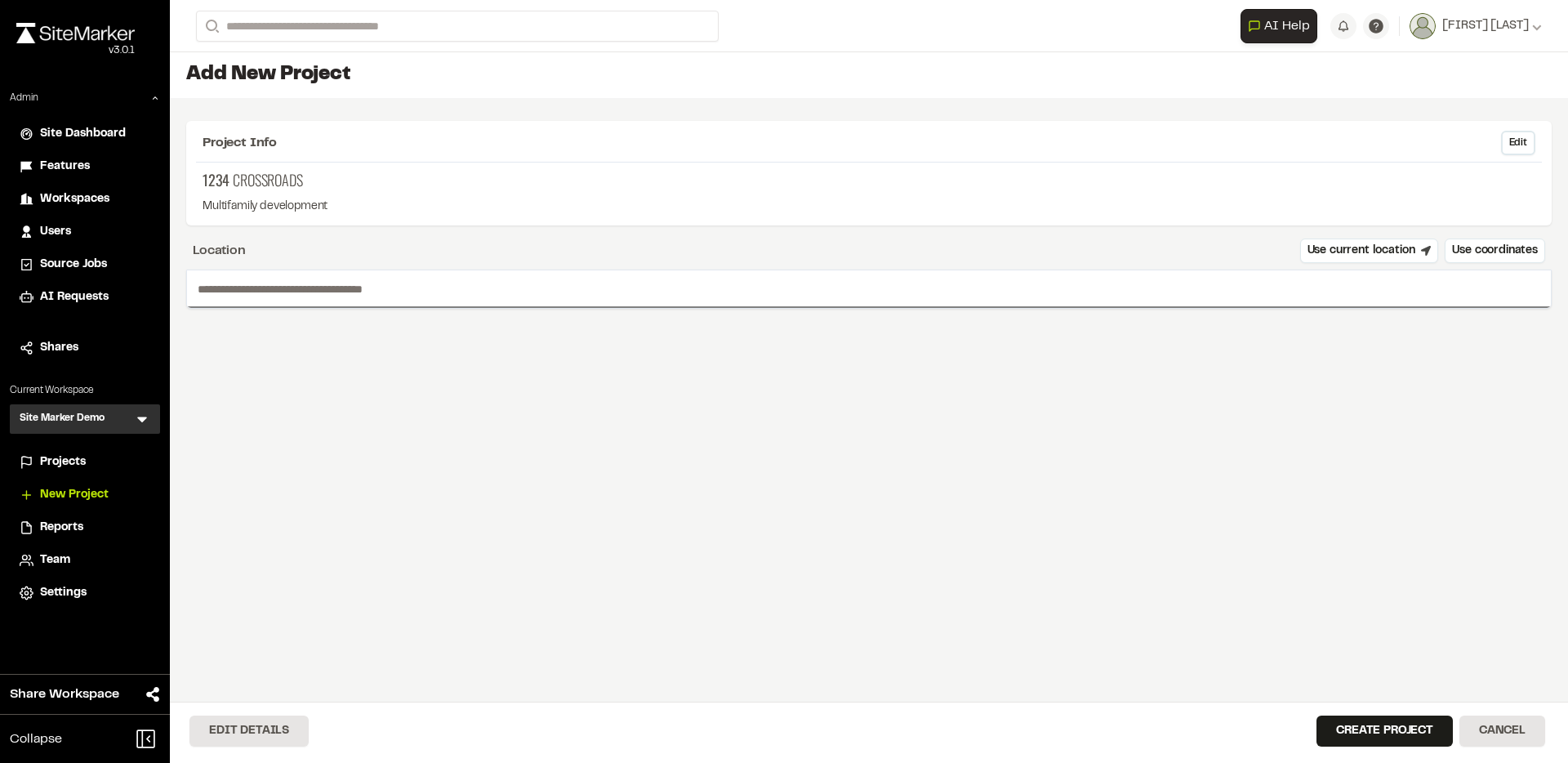 click at bounding box center [869, 289] 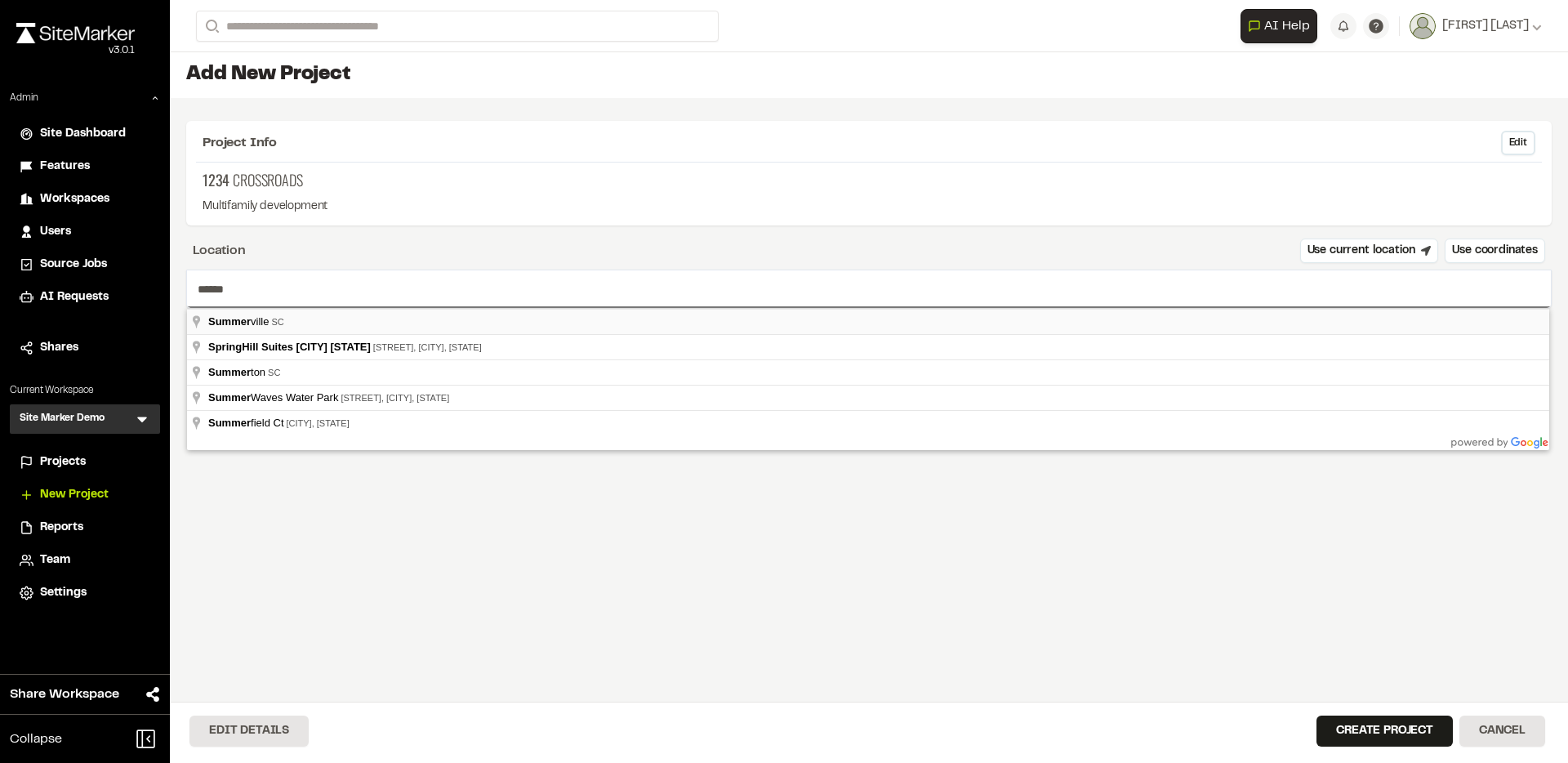 type on "**********" 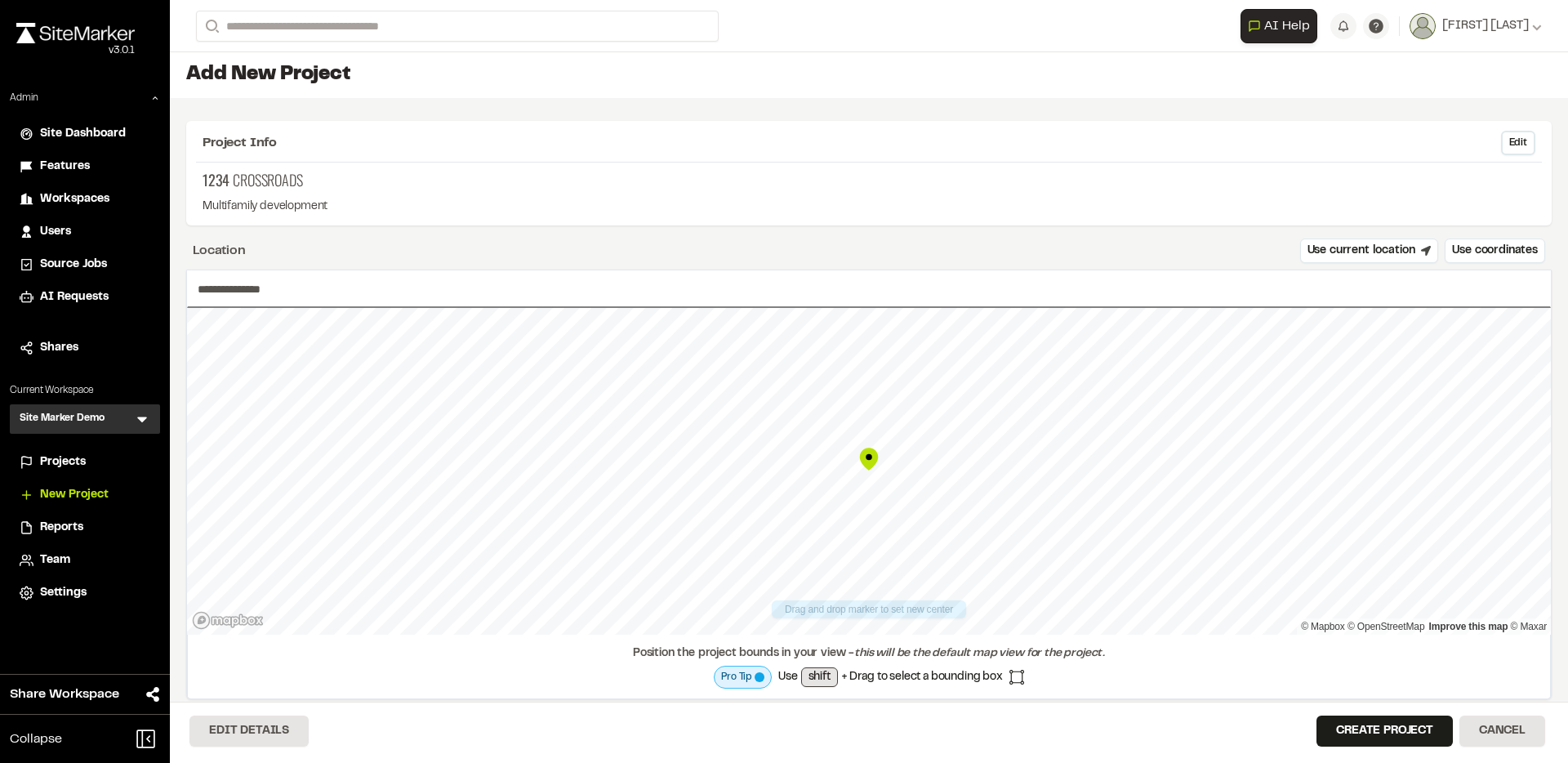 click on "Edit Details Create Project   Cancel" at bounding box center [869, 732] 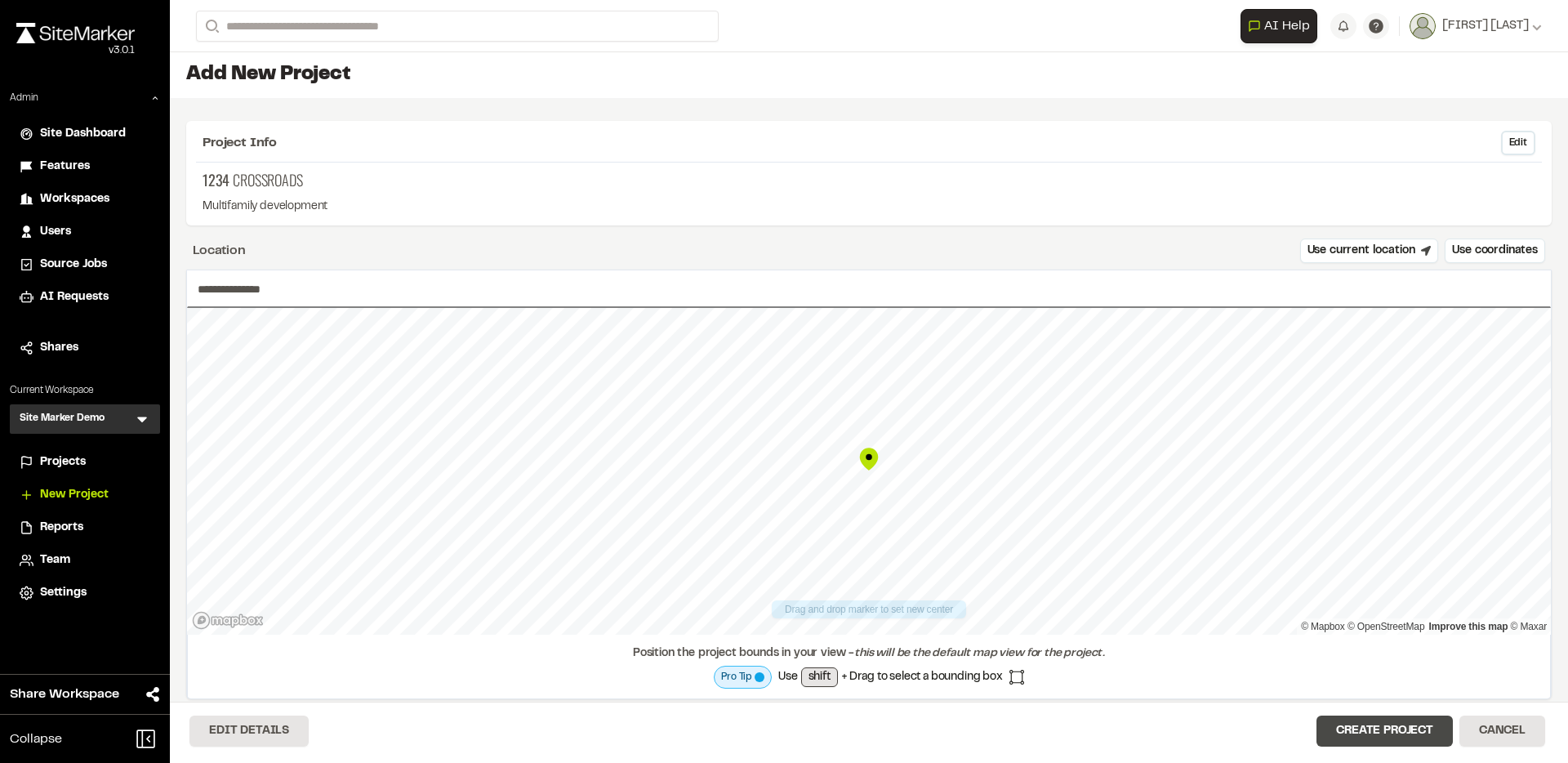 click on "Create Project" at bounding box center [1384, 731] 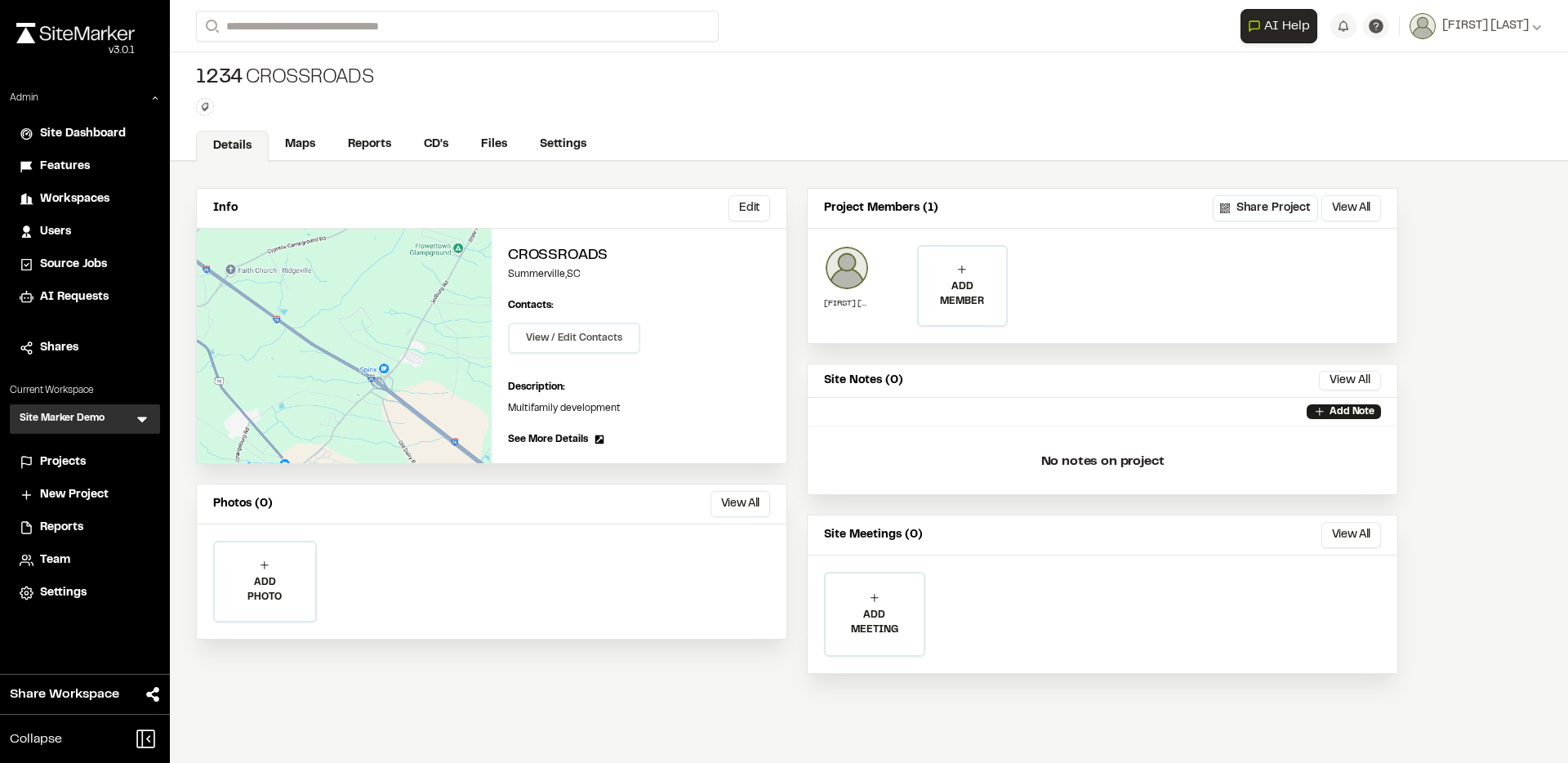 click on "View / Edit Contacts" at bounding box center (574, 338) 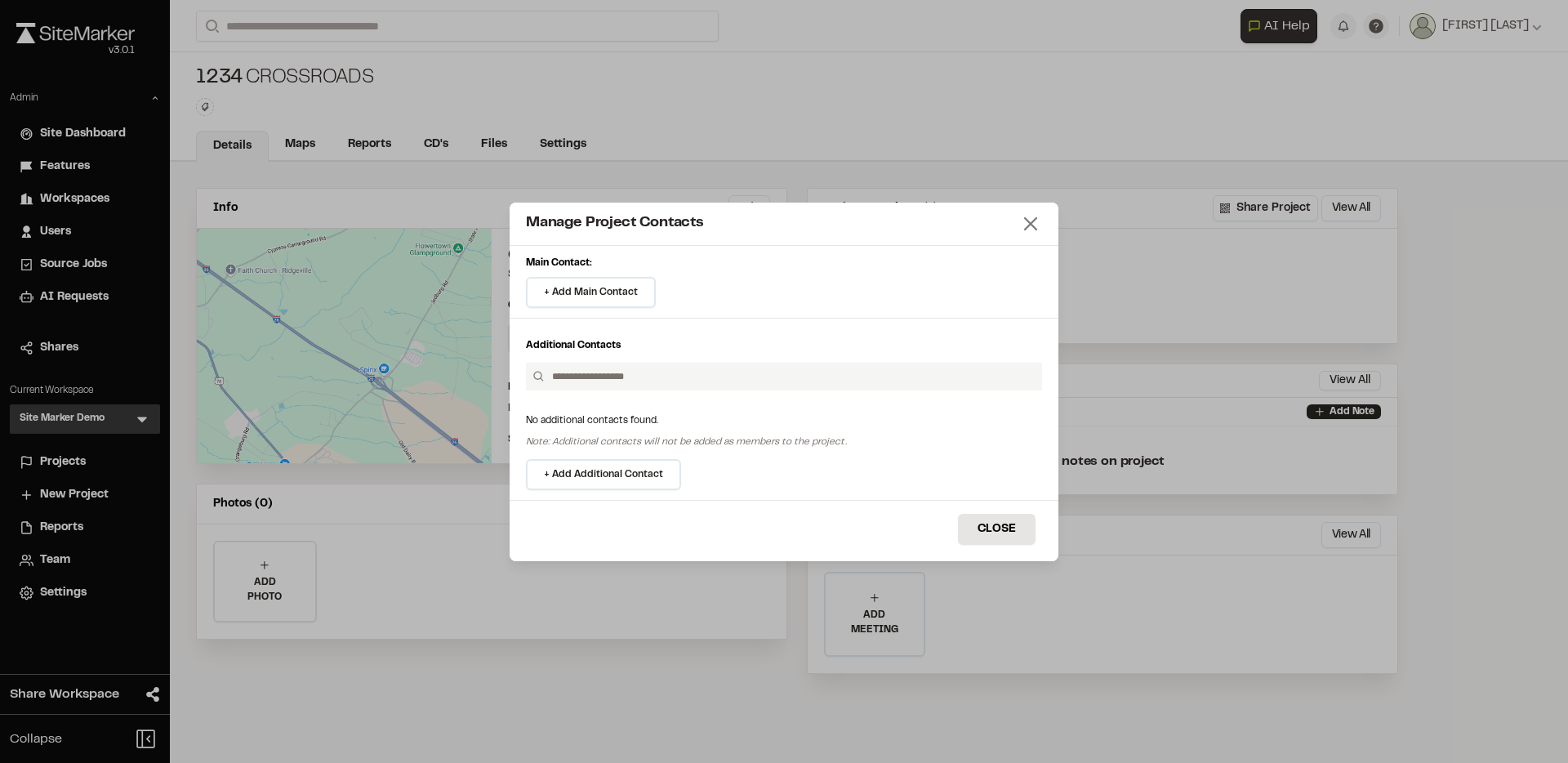 click 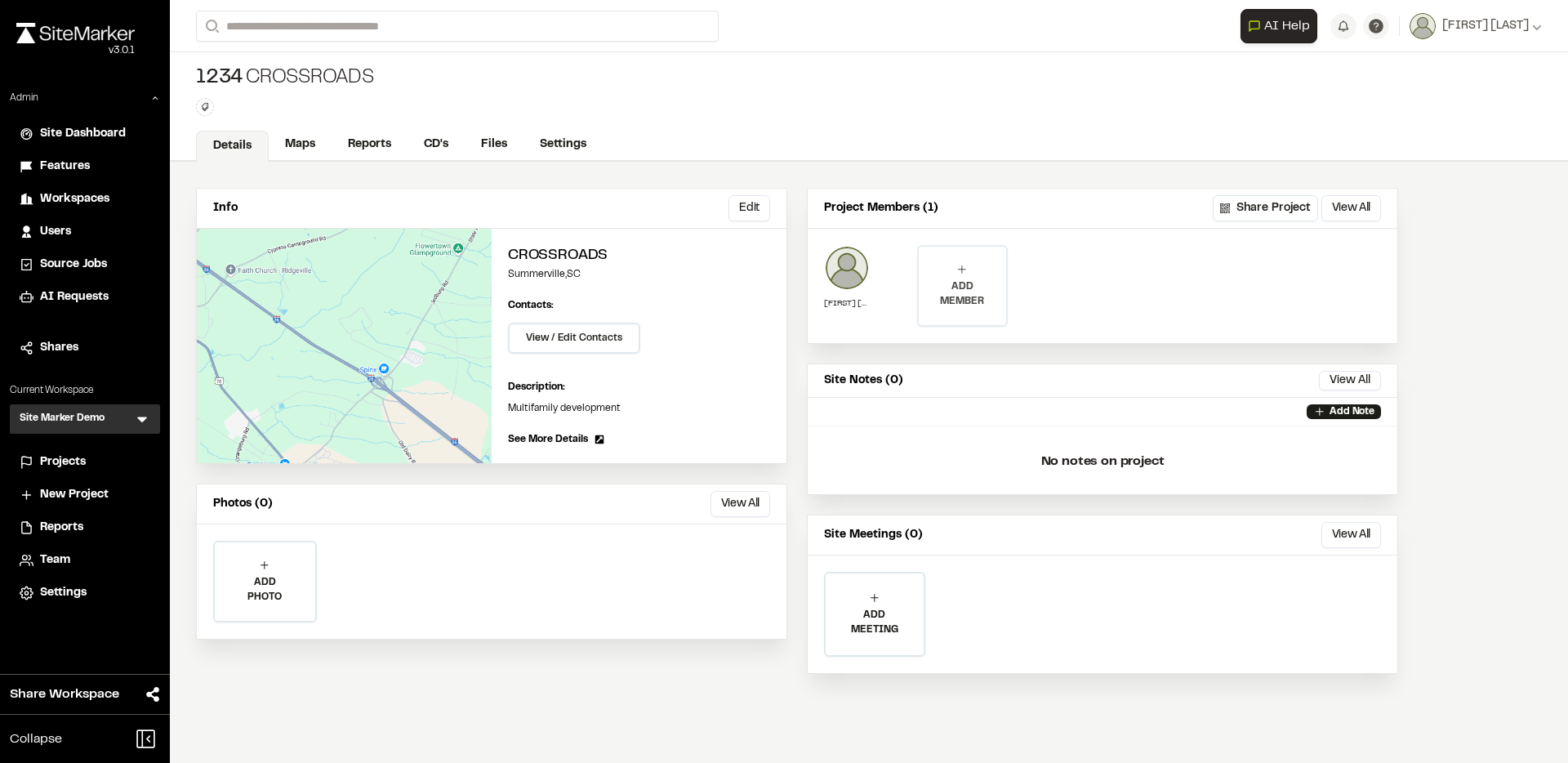 click 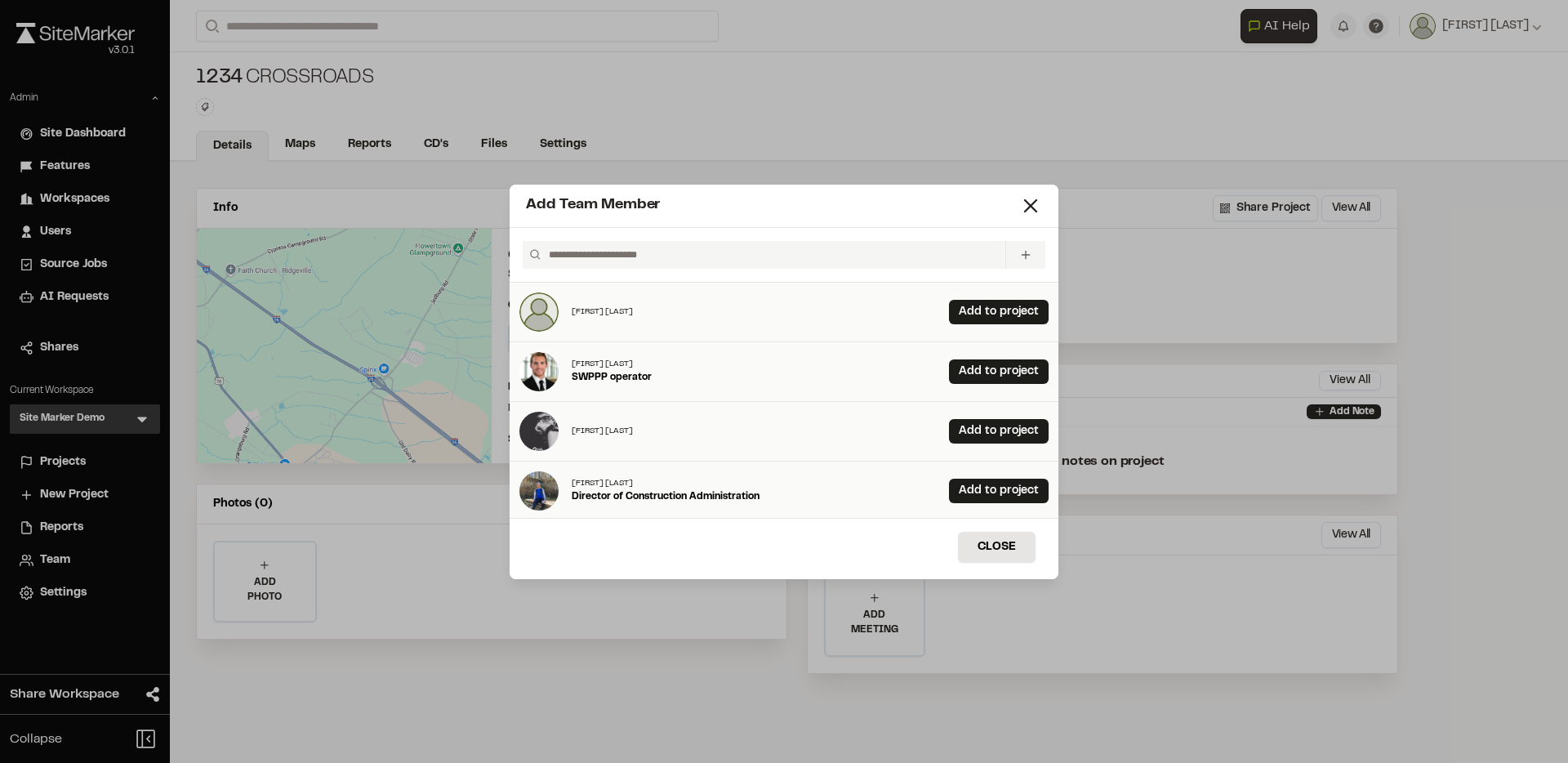 click 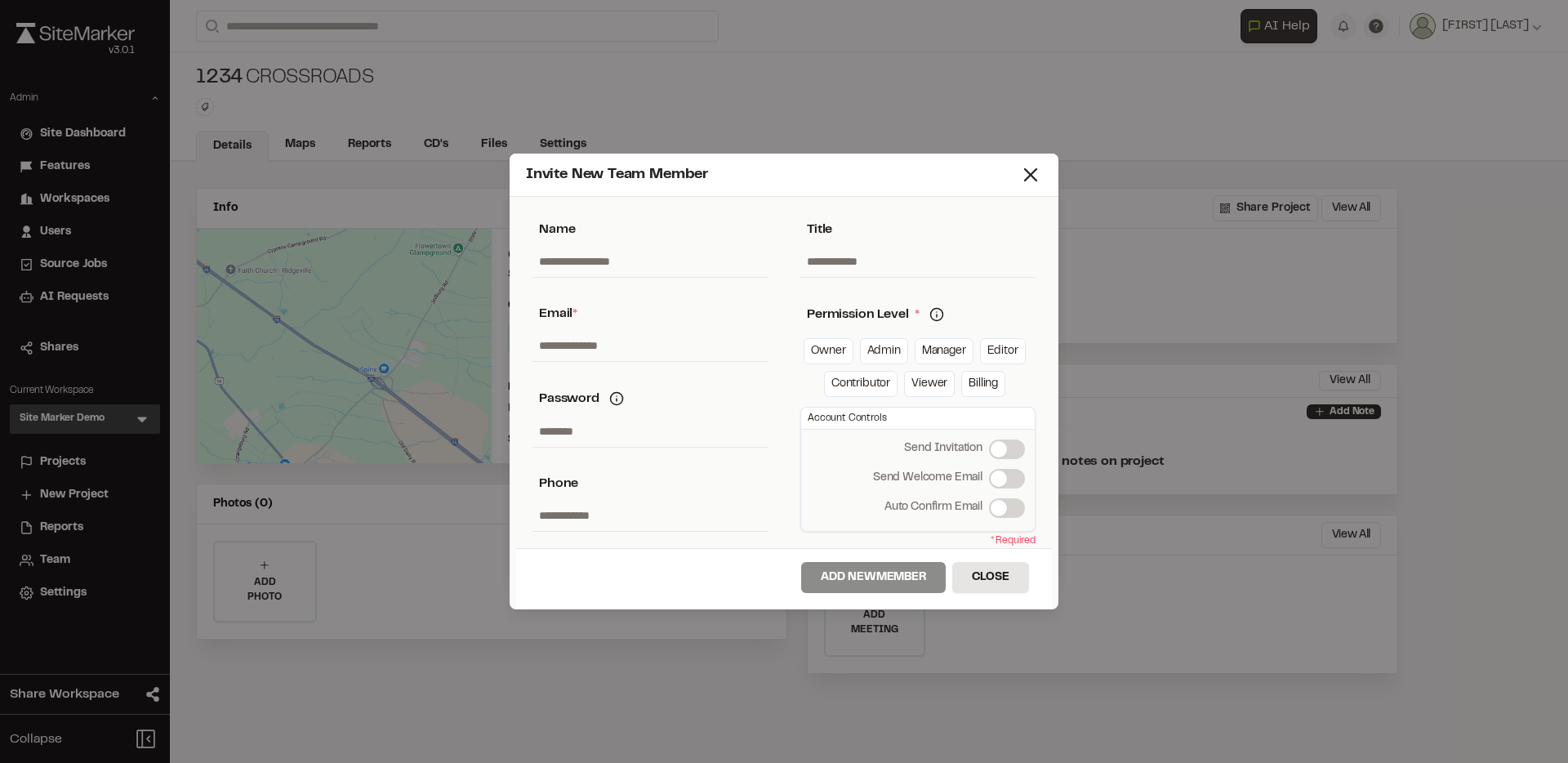 click at bounding box center (650, 346) 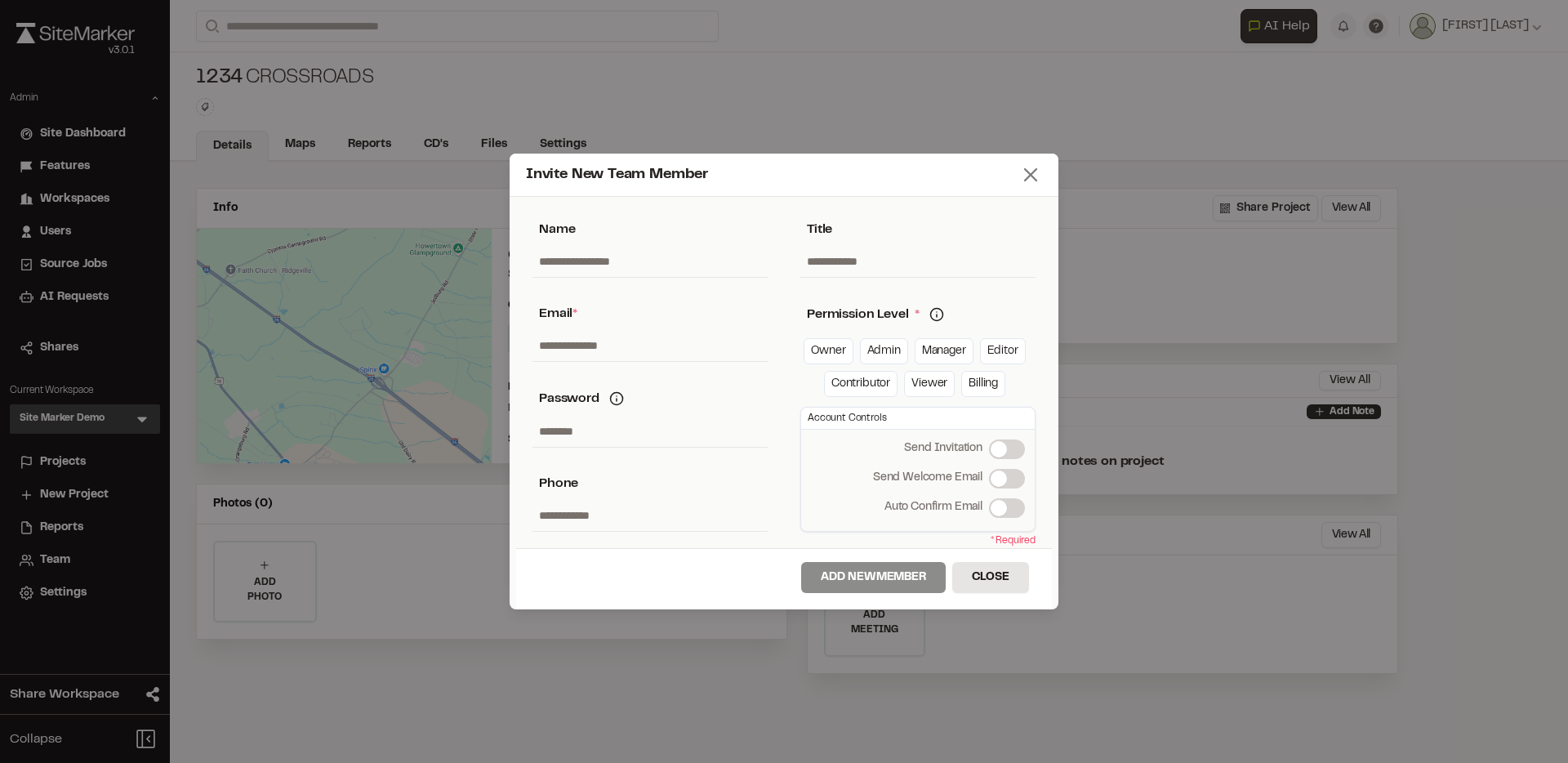 click 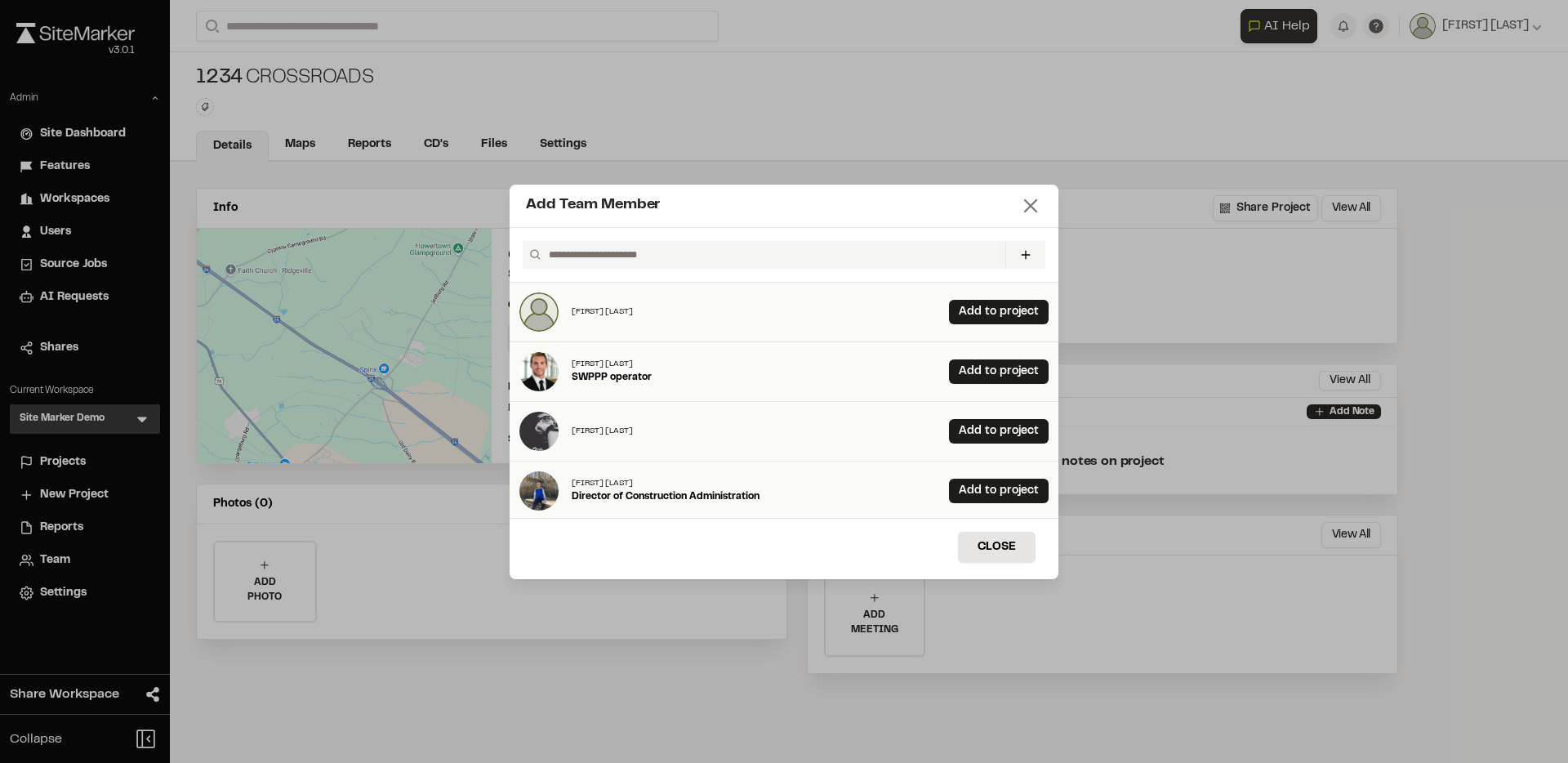 click 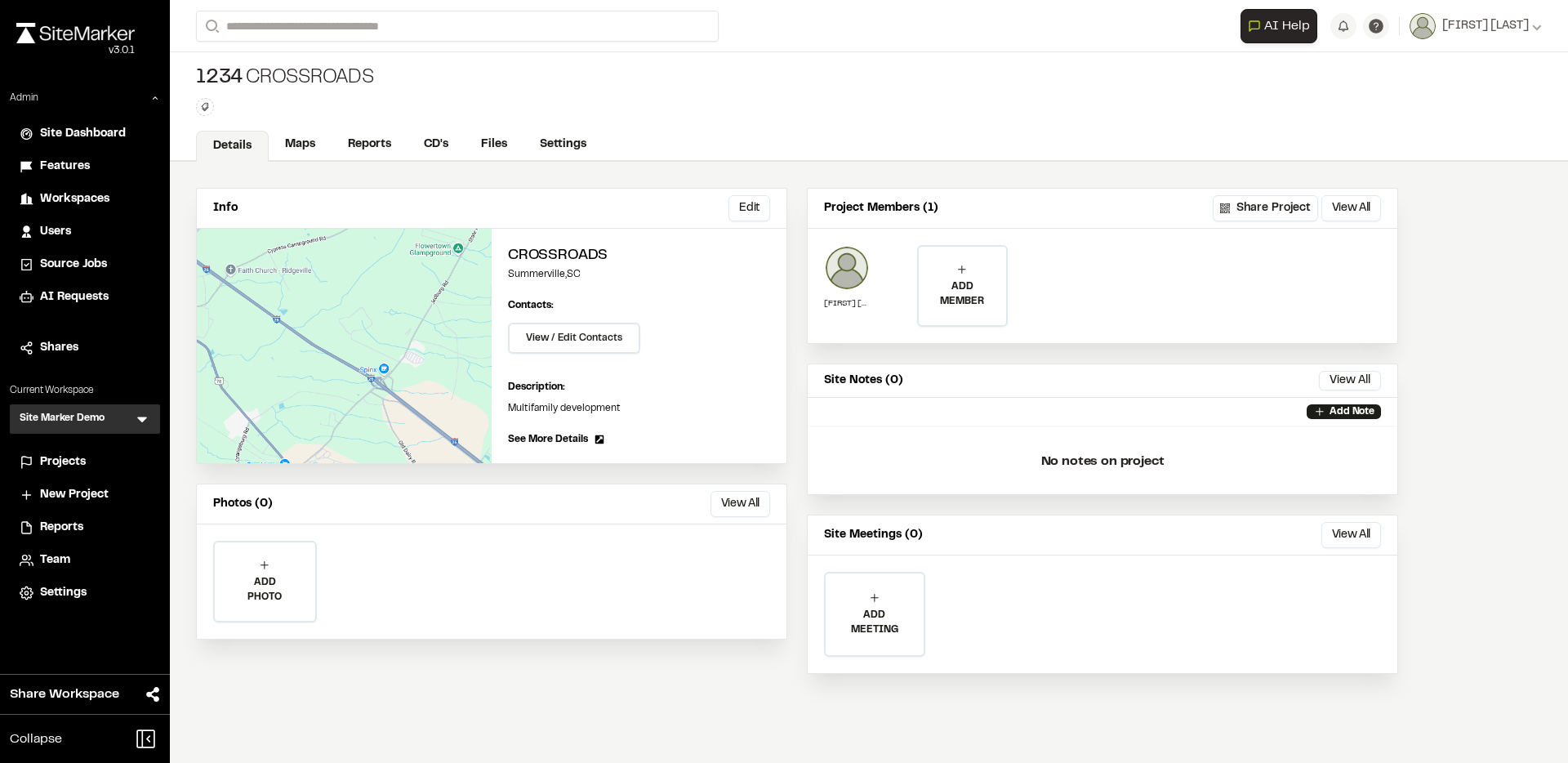 click on "Andrew Cook ADD MEMBER Add Team Member Invite New Team Member * Required Name Email  * Password   Password Info Password is not required if an invitation is sent to new user. New user will be able to add password during onboarding. Got it Phone Title Organization Permission Level   *   Permission Levels Got it   Owner Admin Manager Editor Contributor Viewer Billing Account Controls Send Invitation Send Invitation Send Welcome Email Send Welcome Email Auto Confirm Email Auto Confirm Email Add New  Member   Close All workspace members have been added to the project + Add new member Invite New Team Member * Required Name Email  * Password   Password Info Password is not required if an invitation is sent to new user. New user will be able to add password during onboarding. Got it Phone Title Organization Permission Level   *   Permission Levels Got it   Account Controls Send Invitation Send Invitation Send Welcome Email Send Welcome Email Auto Confirm Email Auto Confirm Email Add New  Member   Close Load More Or" at bounding box center [1102, 281] 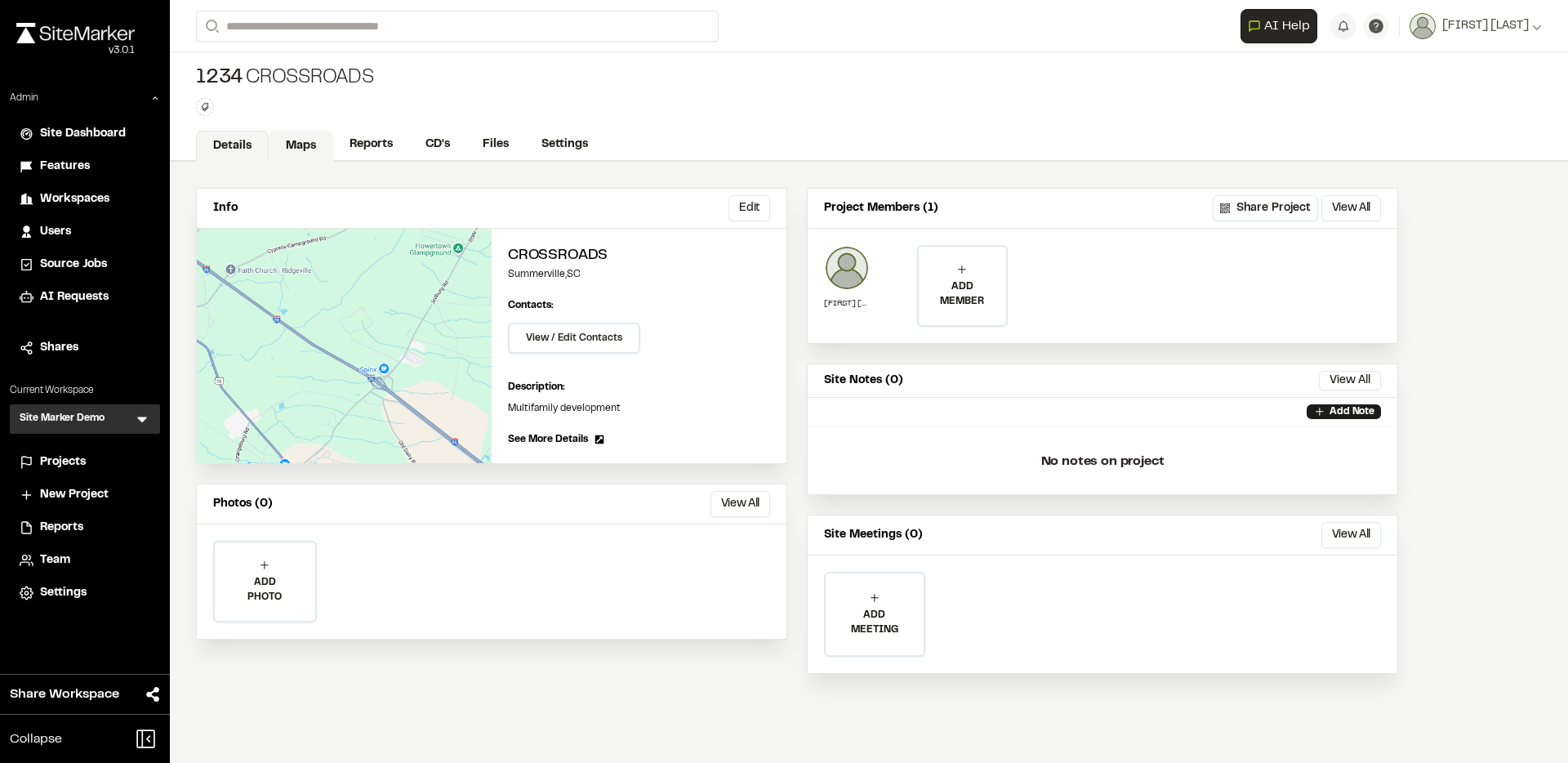 click on "Maps" at bounding box center (301, 146) 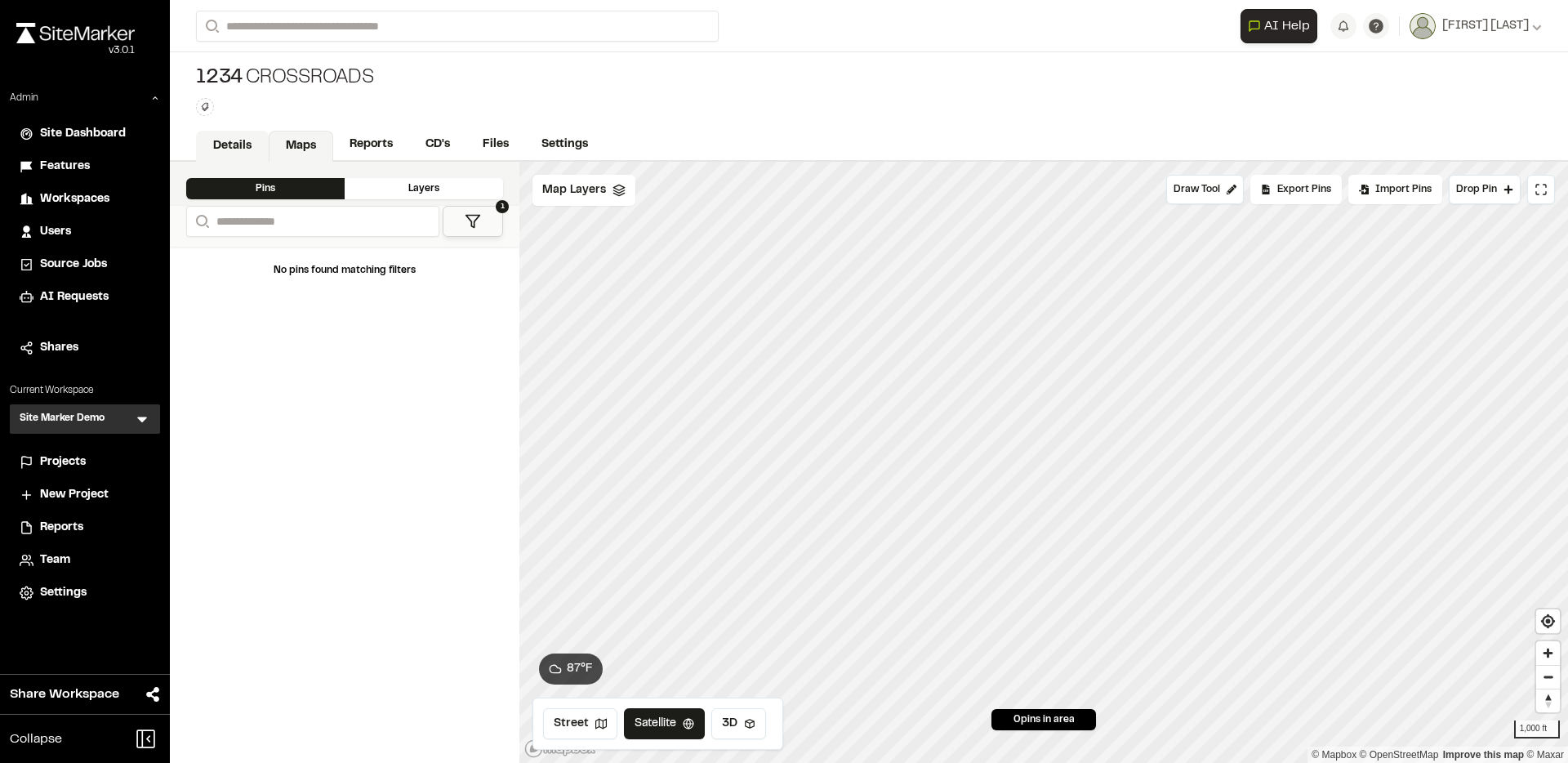 click on "Details" at bounding box center (232, 146) 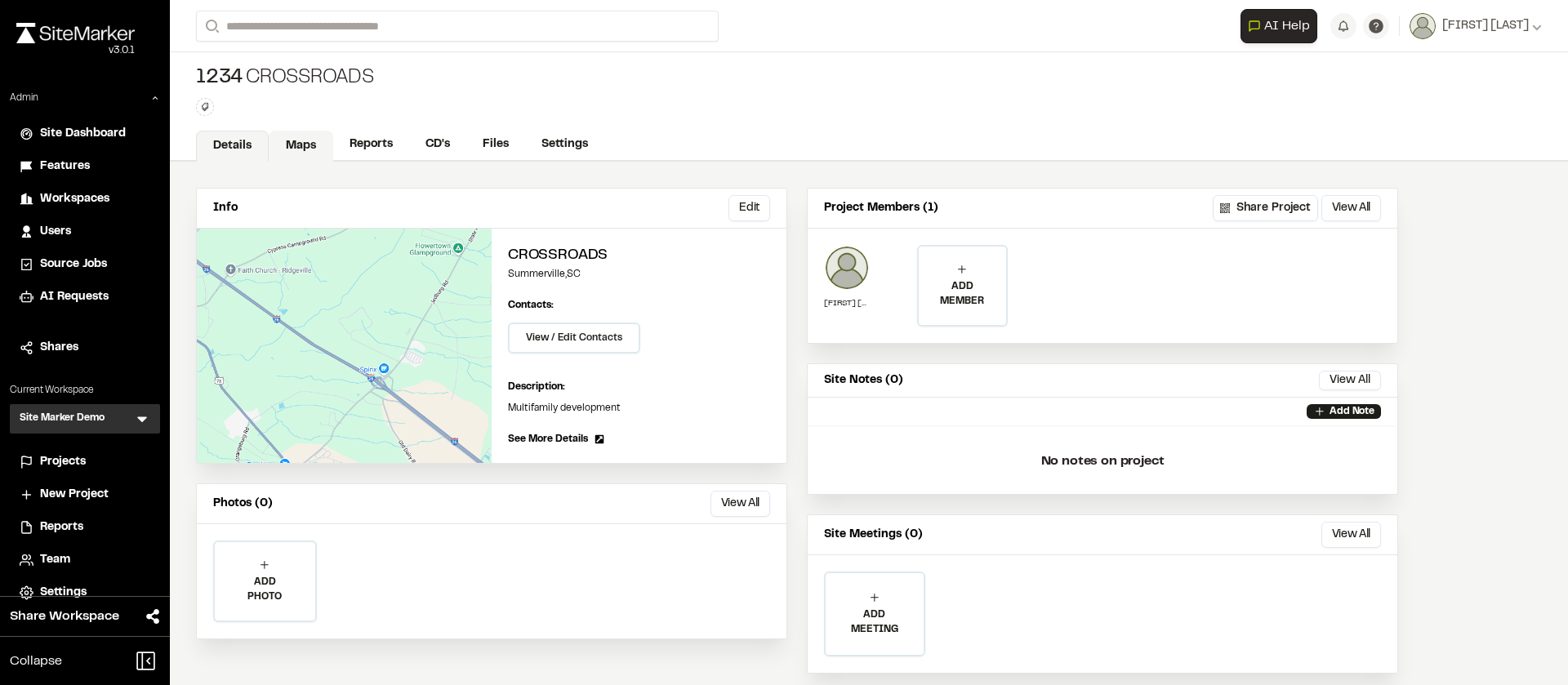 click on "Maps" at bounding box center [301, 146] 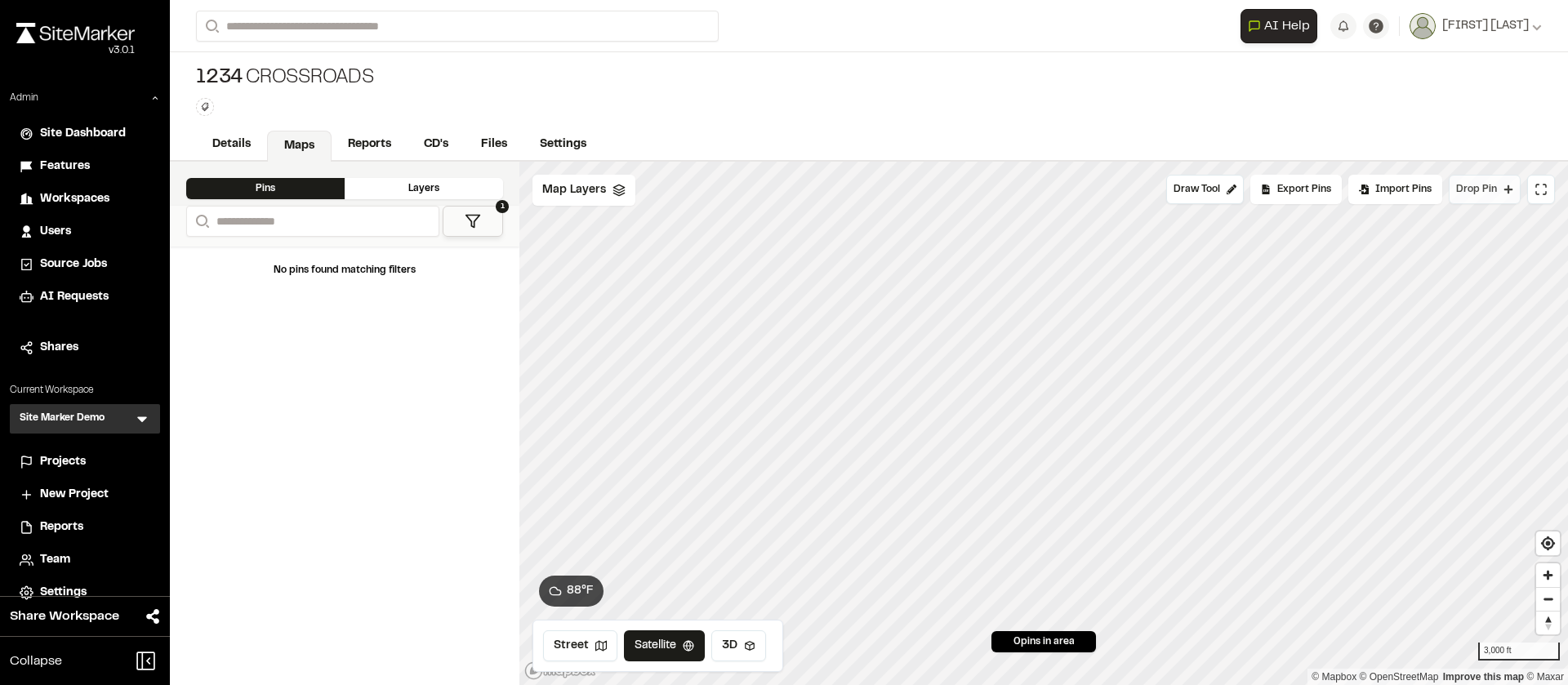 click on "Drop Pin" at bounding box center (1477, 189) 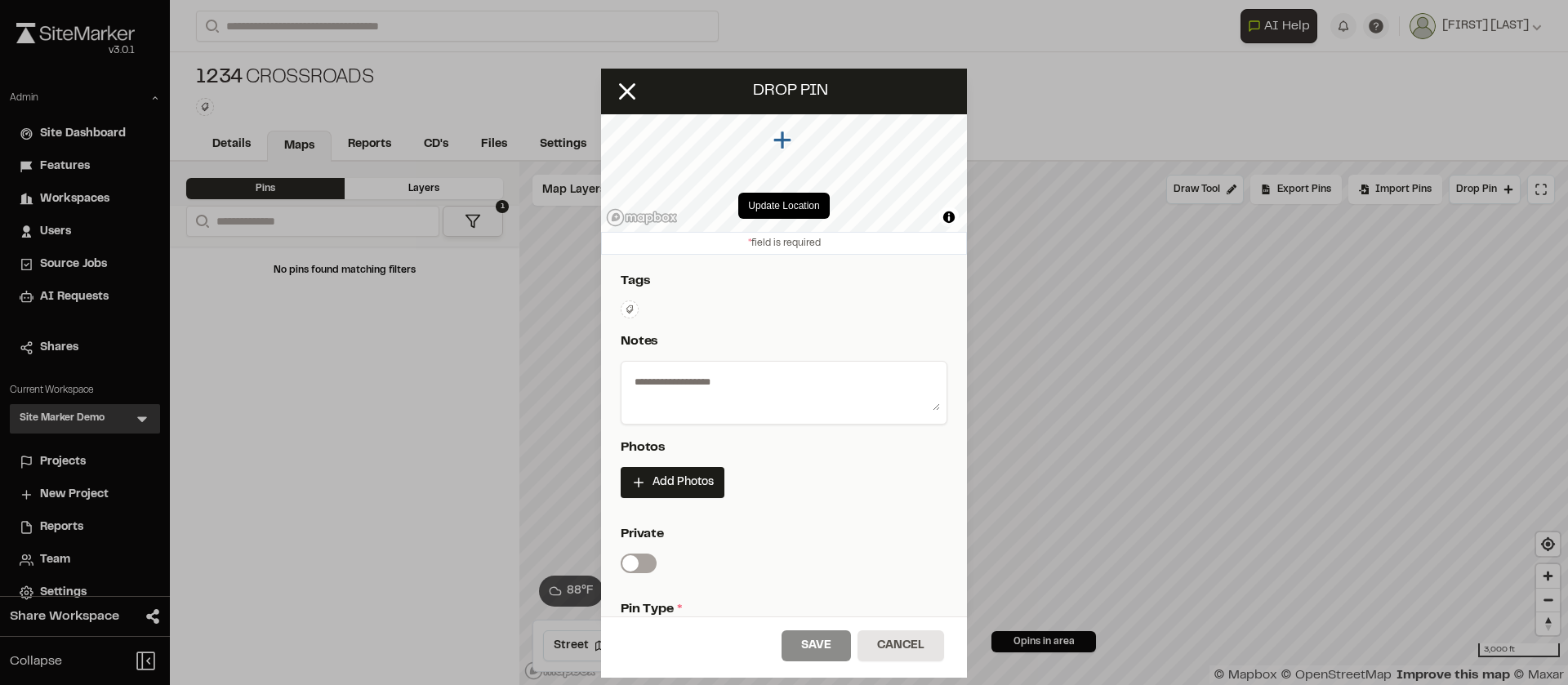 scroll, scrollTop: 76, scrollLeft: 0, axis: vertical 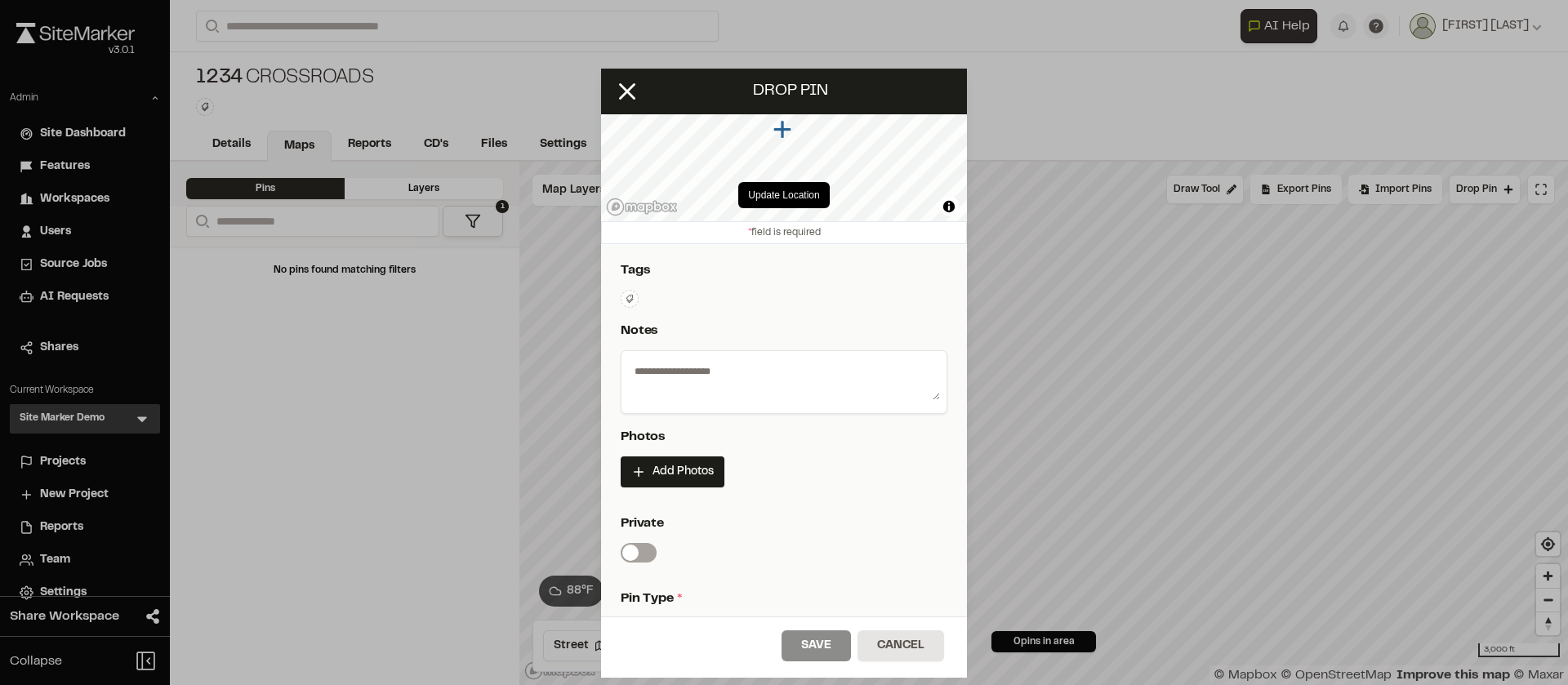 click at bounding box center (784, 379) 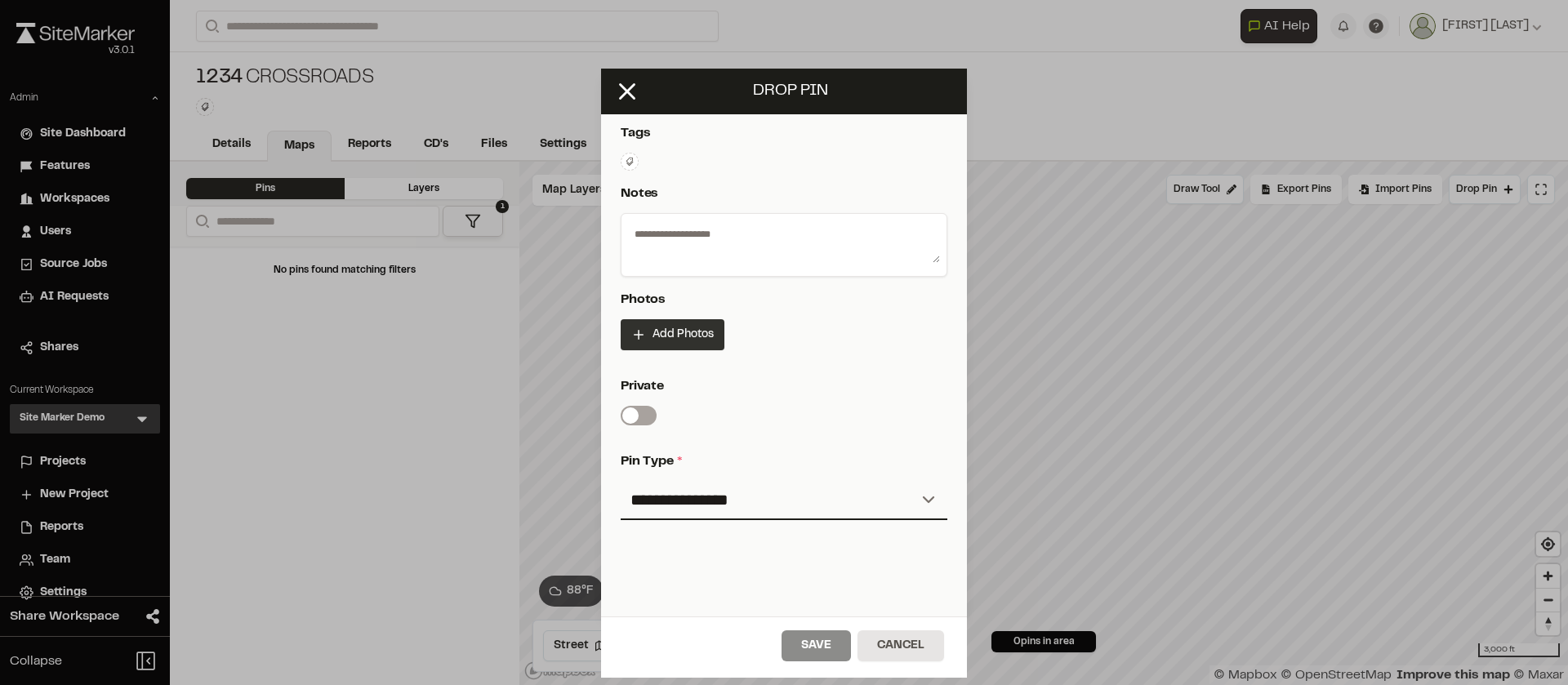 scroll, scrollTop: 223, scrollLeft: 0, axis: vertical 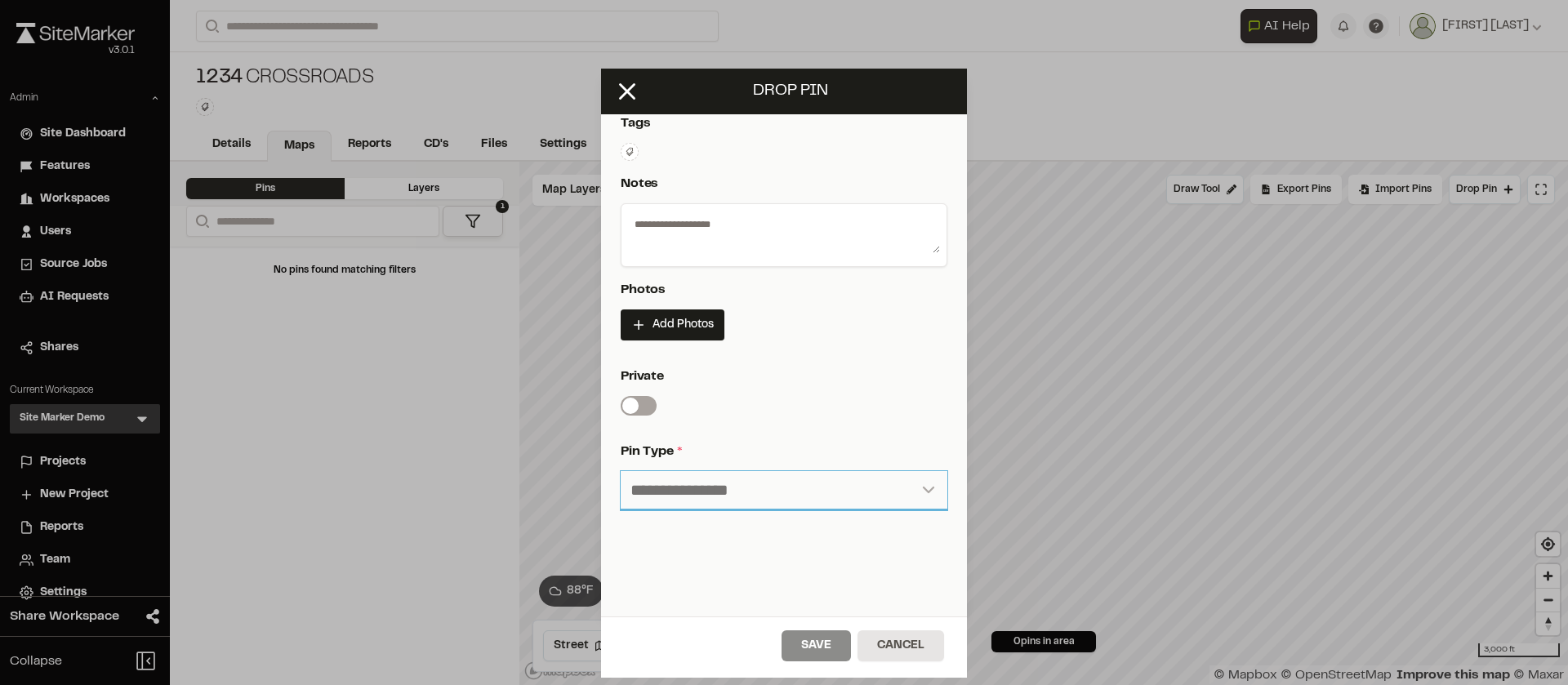 click on "**********" at bounding box center (784, 491) 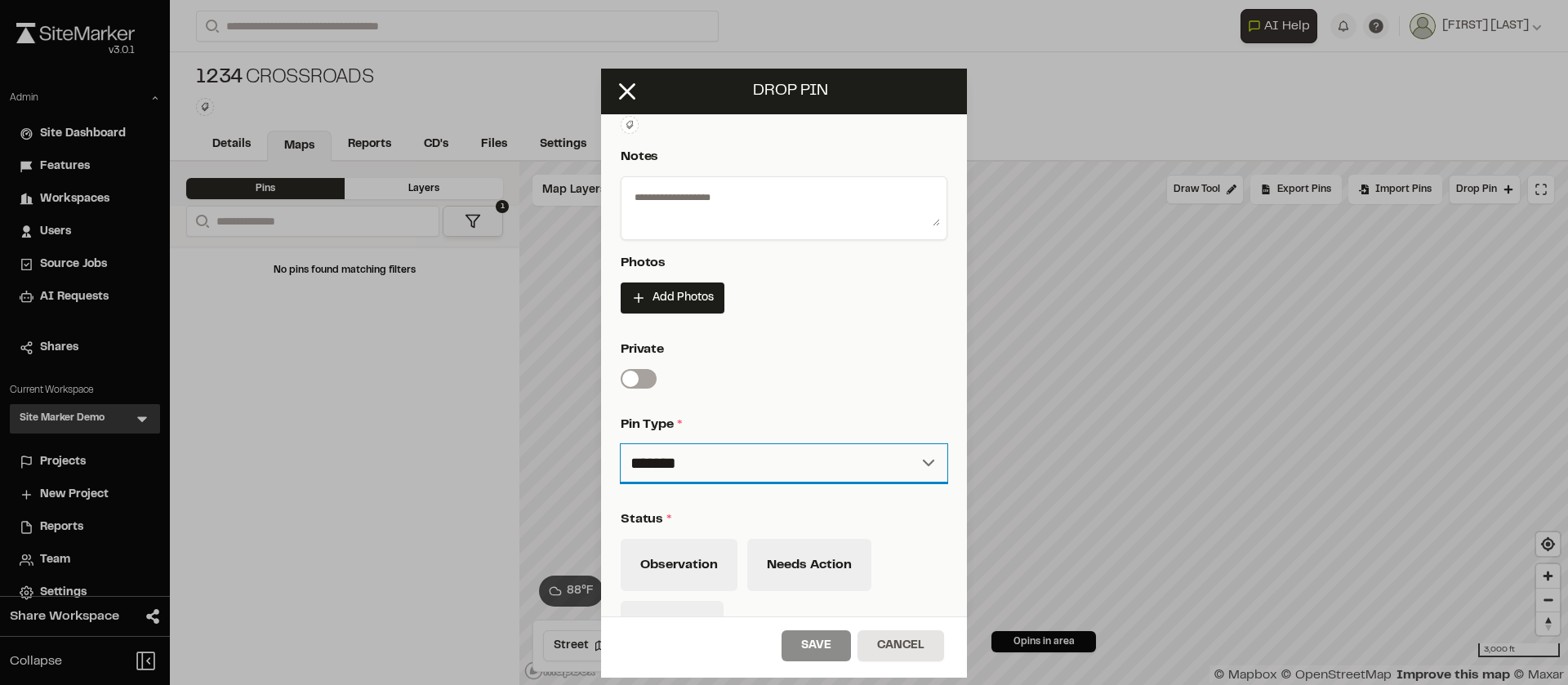 scroll, scrollTop: 251, scrollLeft: 0, axis: vertical 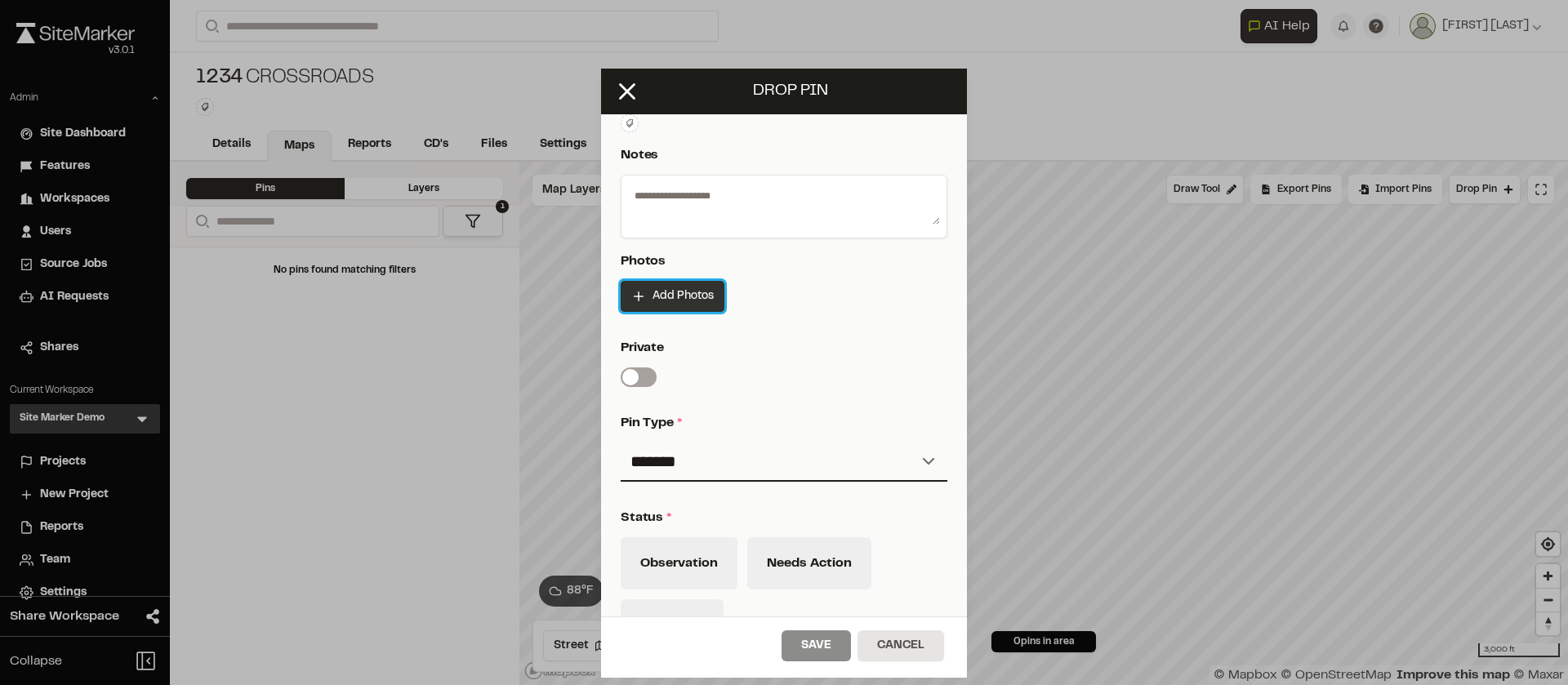 click on "Add Photos" at bounding box center [672, 296] 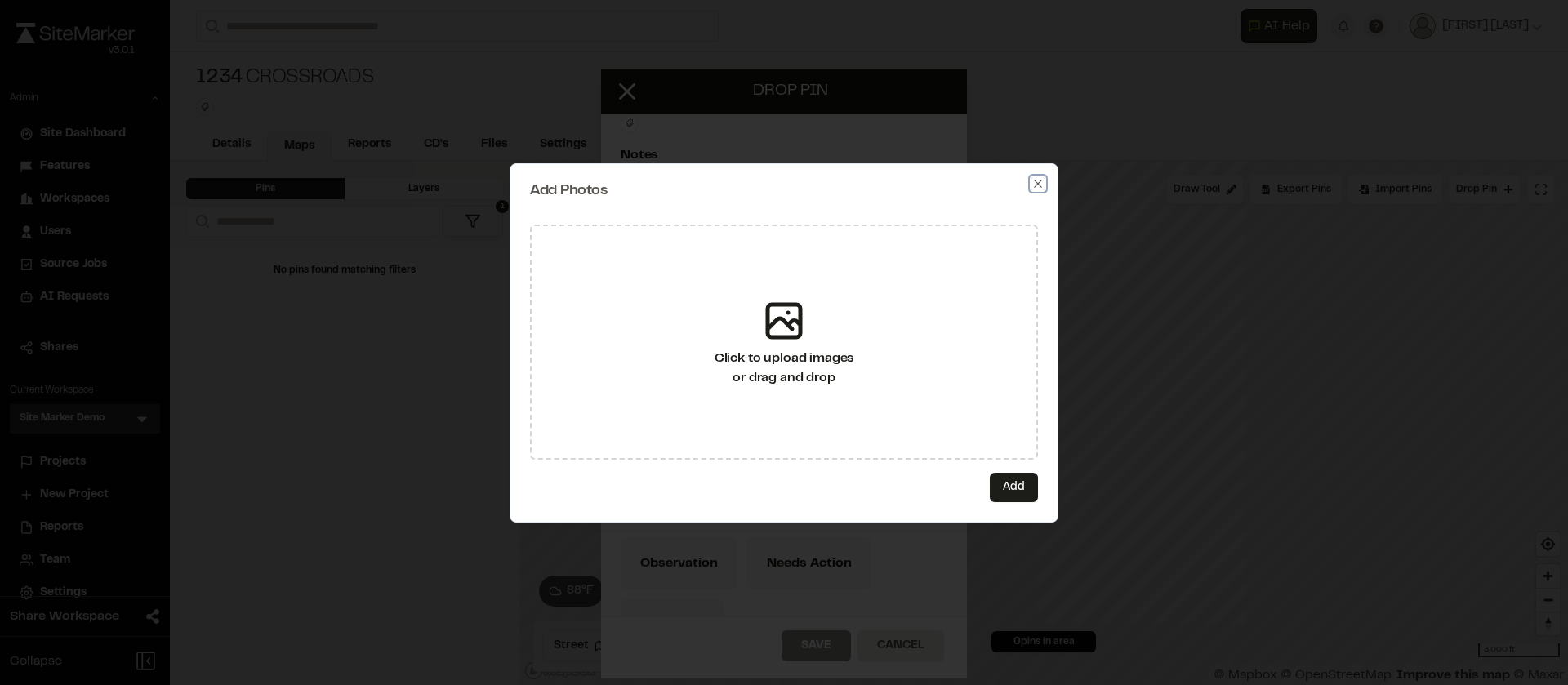 click 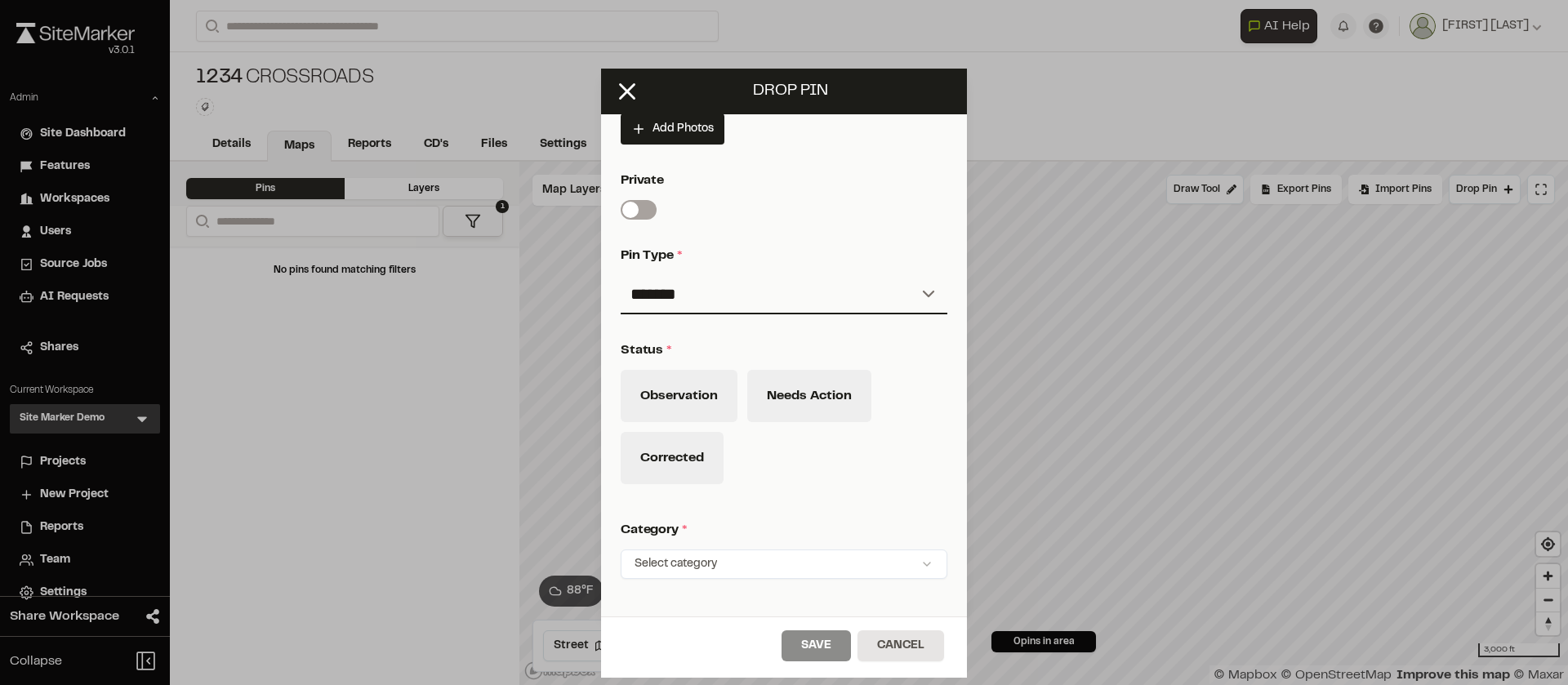 scroll, scrollTop: 420, scrollLeft: 0, axis: vertical 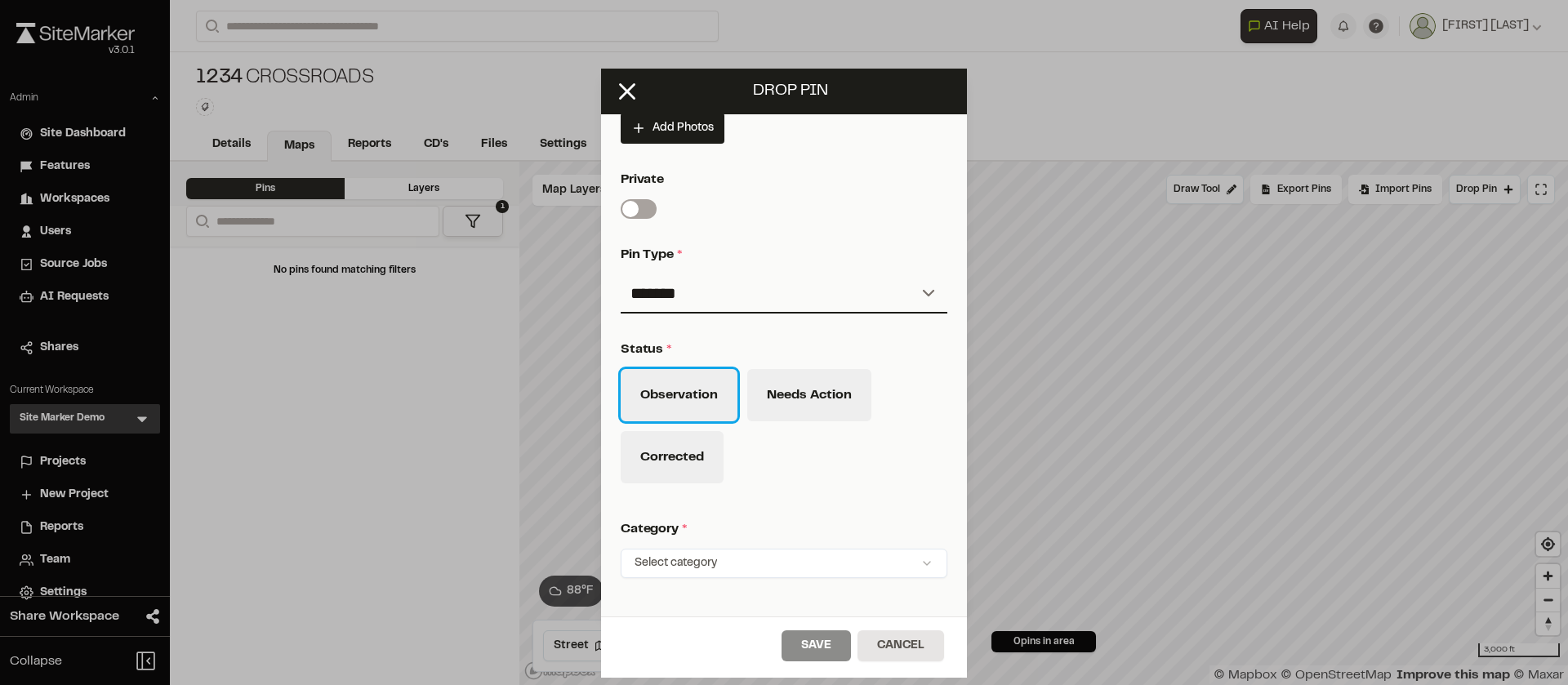 click on "Observation" at bounding box center (679, 395) 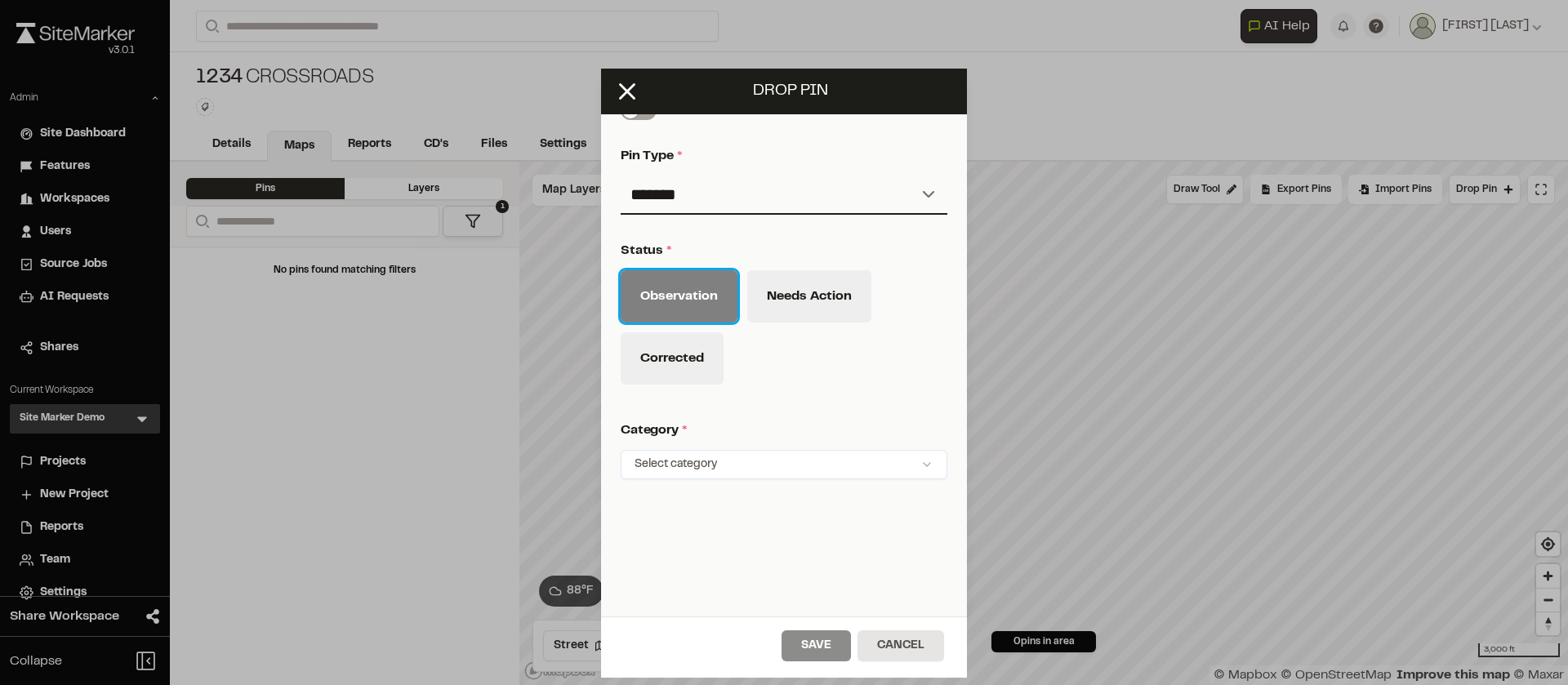 scroll, scrollTop: 519, scrollLeft: 0, axis: vertical 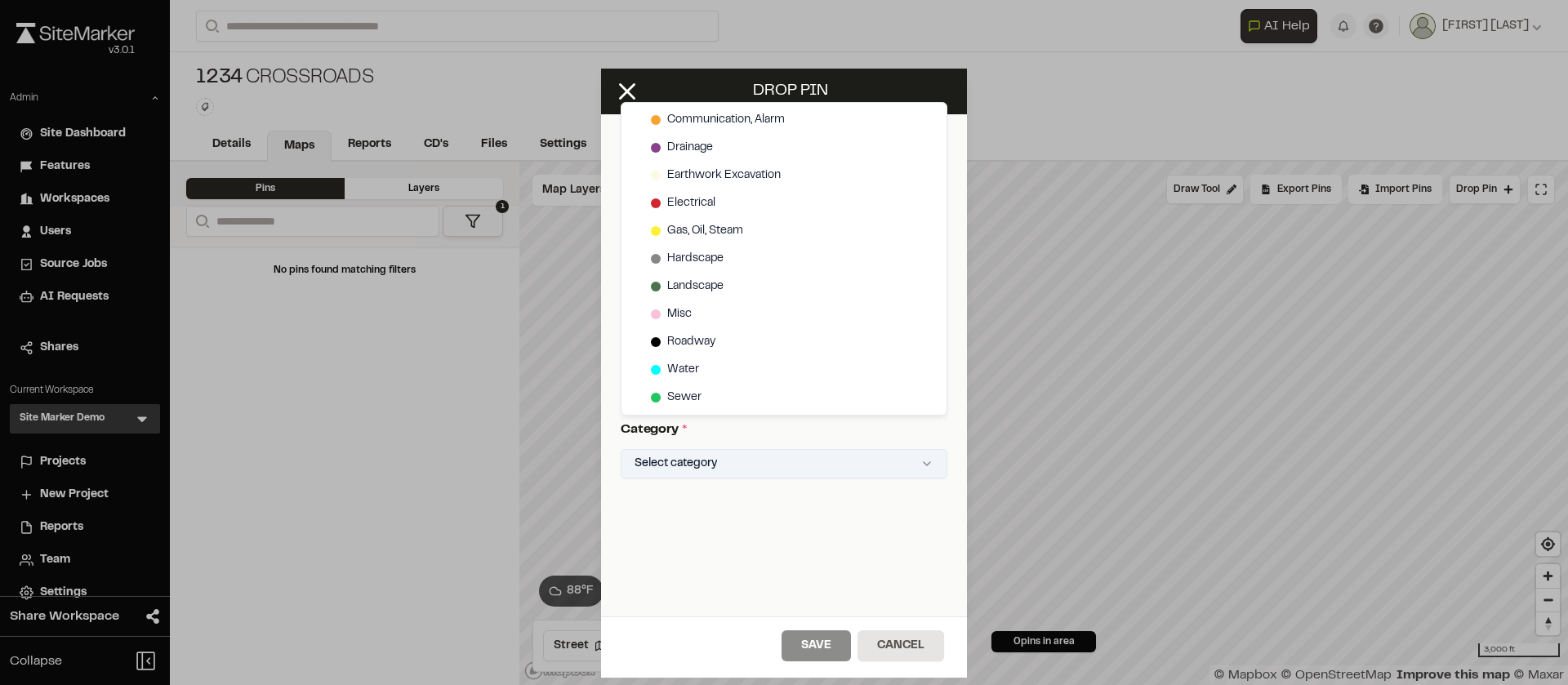 click on "MP-12583   Crossroads Industrial Park ESP Summerville ,  [STATE] Search to see more projects... AI Help AI Assistant Ask about features or construction insights What can I help you with? How can I add pins to a project? How do I invite team members? How do I create a new project?
To pick up a draggable item, press the space bar.
While dragging, use the arrow keys to move the item.
Press space again to drop the item in its new position, or press escape to cancel.
Join project Ready to join  ? You were invited to join  project    by   . Accept Decline Need help? Need help? FAQ Support Site Request a Feature Submit Bug Report [FIRST] [LAST] [FIRST] [LAST]" at bounding box center [784, 342] 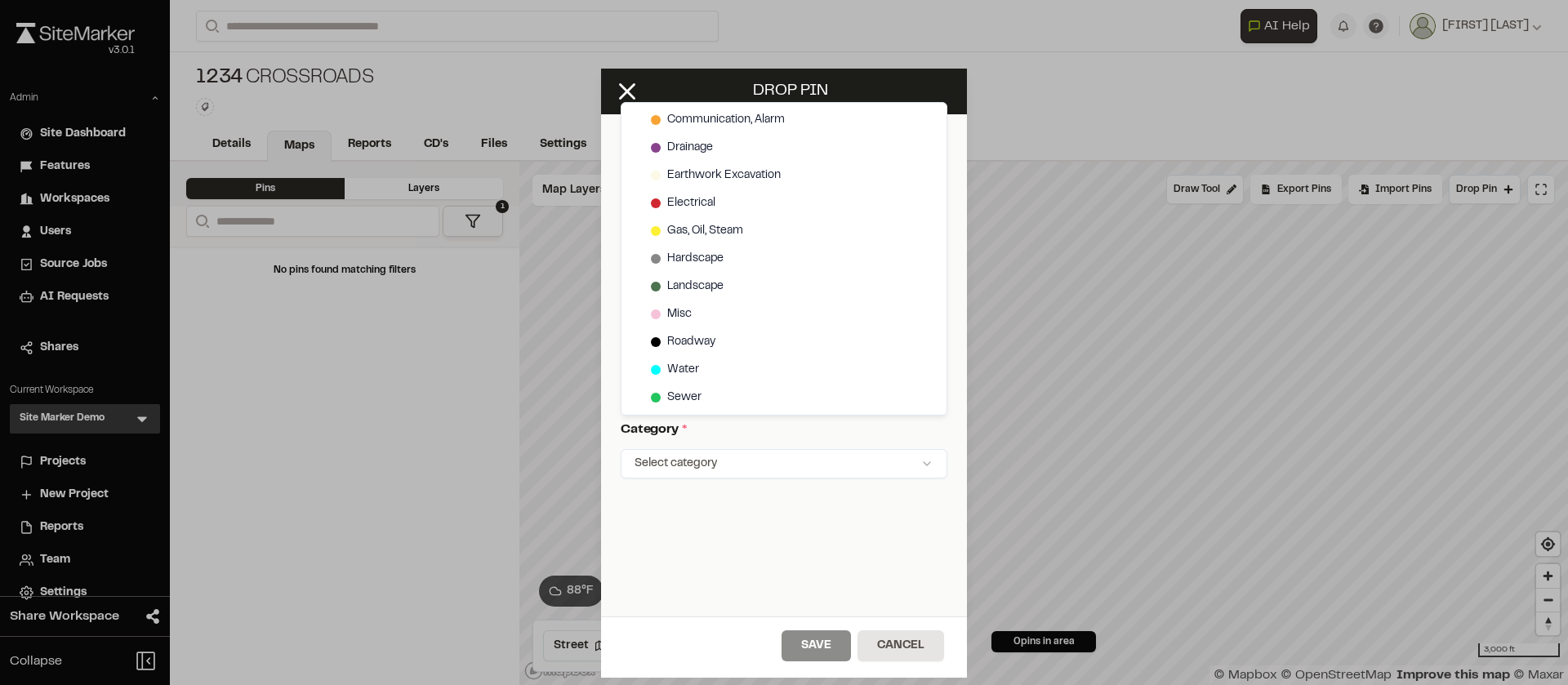 click on "MP-12583   Crossroads Industrial Park ESP Summerville ,  [STATE] Search to see more projects... AI Help AI Assistant Ask about features or construction insights What can I help you with? How can I add pins to a project? How do I invite team members? How do I create a new project?
To pick up a draggable item, press the space bar.
While dragging, use the arrow keys to move the item.
Press space again to drop the item in its new position, or press escape to cancel.
Join project Ready to join  ? You were invited to join  project    by   . Accept Decline Need help? Need help? FAQ Support Site Request a Feature Submit Bug Report [FIRST] [LAST] [FIRST] [LAST]" at bounding box center [784, 342] 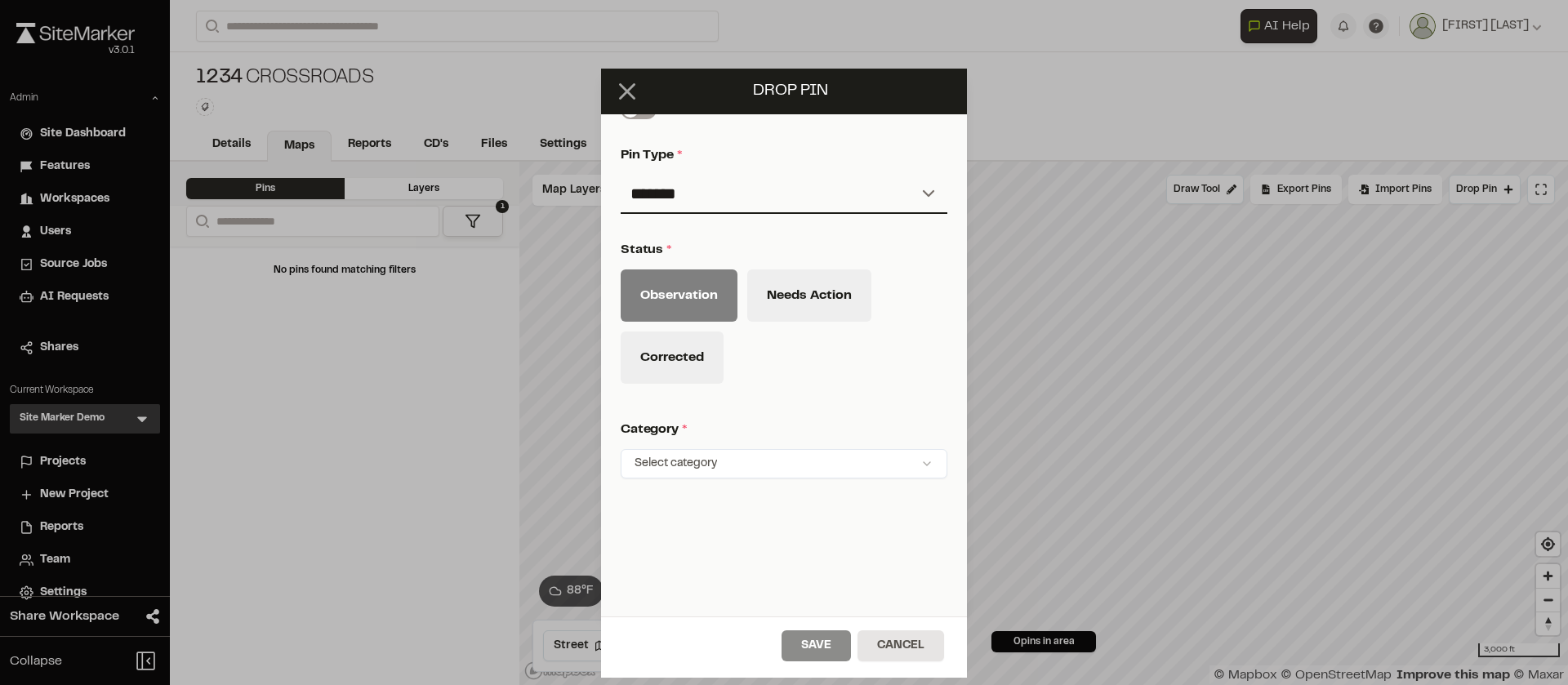 click 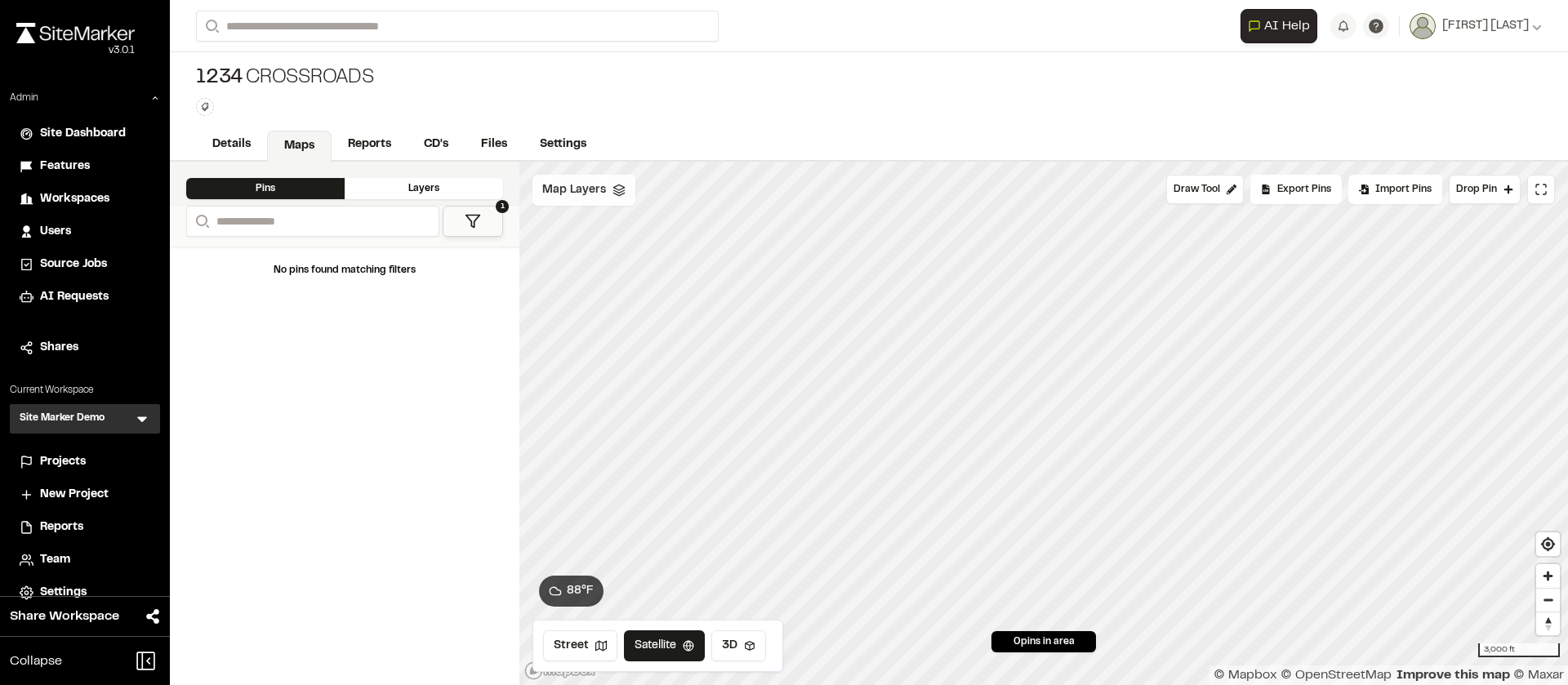 click on "Map Layers" at bounding box center [574, 190] 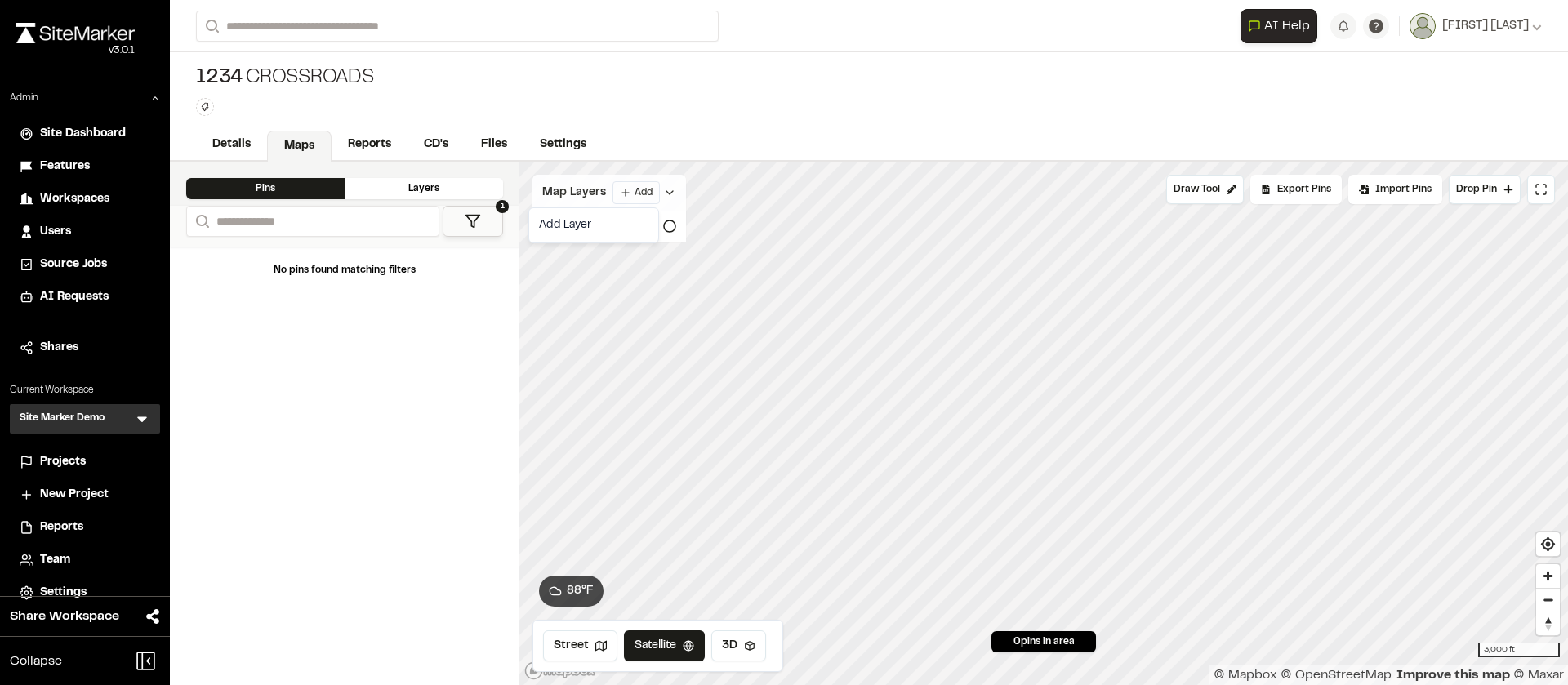 click on "Close sidebar v 3.0.1 Admin Site Dashboard Features Workspaces Users Source Jobs AI Requests Shares Current Workspace Site Marker Demo SM Menu Projects New Project Reports Team Settings Share Workspace Collapse Invite Link Uh oh! You don't currently have acces to invite members to join Sitemarker. Done Open sidebar Search Recently Searched MP-12583   Crossroads Industrial Park ESP Summerville ,  SC Search to see more projects... AI Help AI Assistant Ask about features or construction insights What can I help you with? How can I add pins to a project? How do I invite team members? How do I create a new project?
To pick up a draggable item, press the space bar.
While dragging, use the arrow keys to move the item.
Press space again to drop the item in its new position, or press escape to cancel.
Join project Ready to join  ? You were invited to join  project    by   . Accept Decline Need help? Need help? FAQ Support Site Request a Feature Submit Bug Report Andrew Cook Andrew Cook" at bounding box center (784, 342) 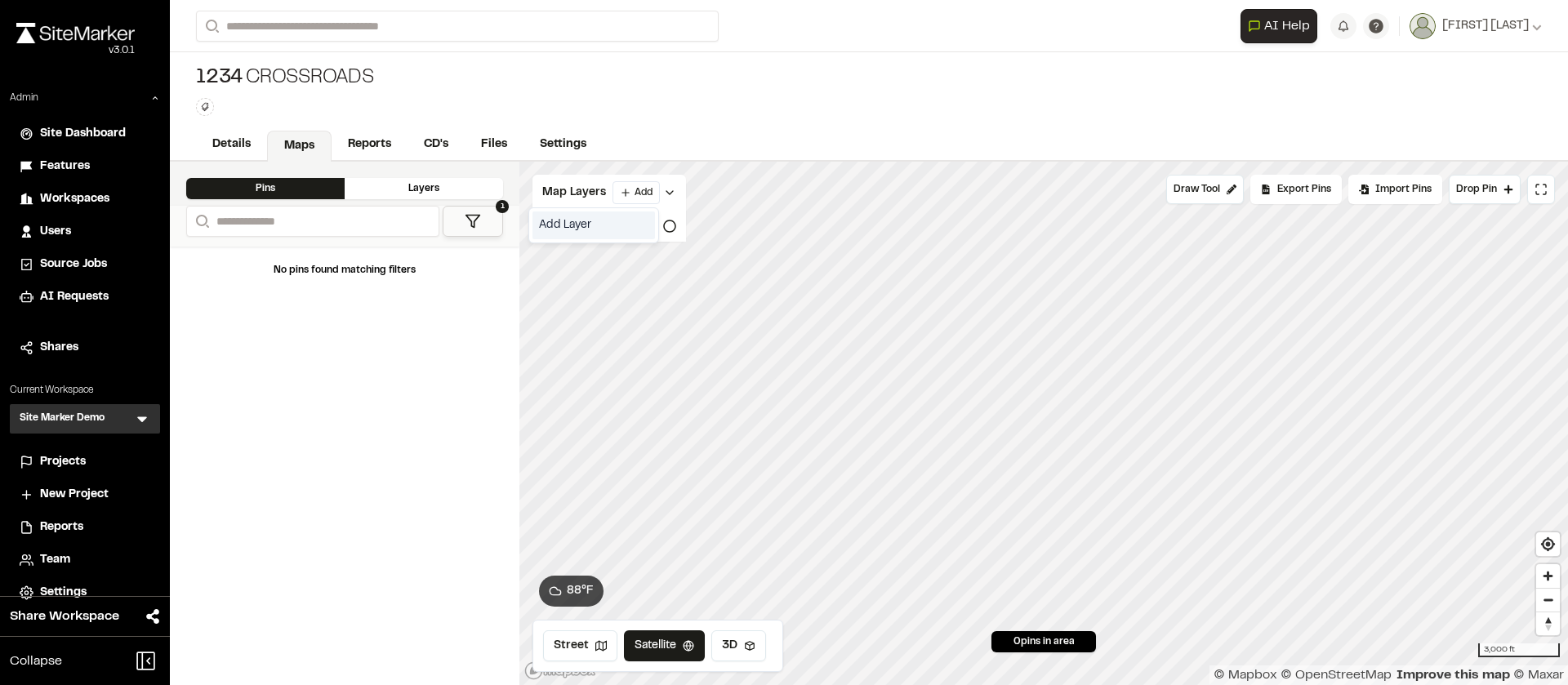 click on "Add Layer" at bounding box center (594, 225) 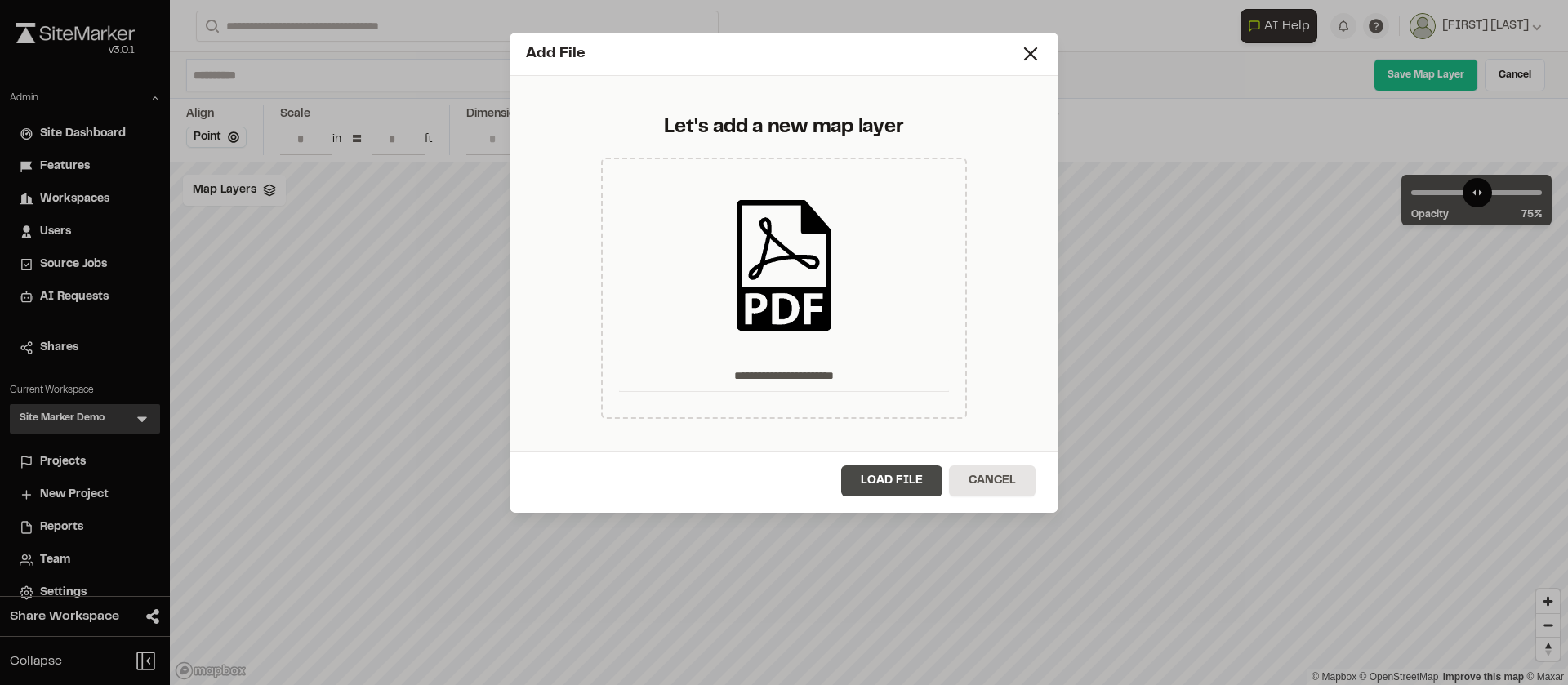 click on "Load File" at bounding box center (892, 481) 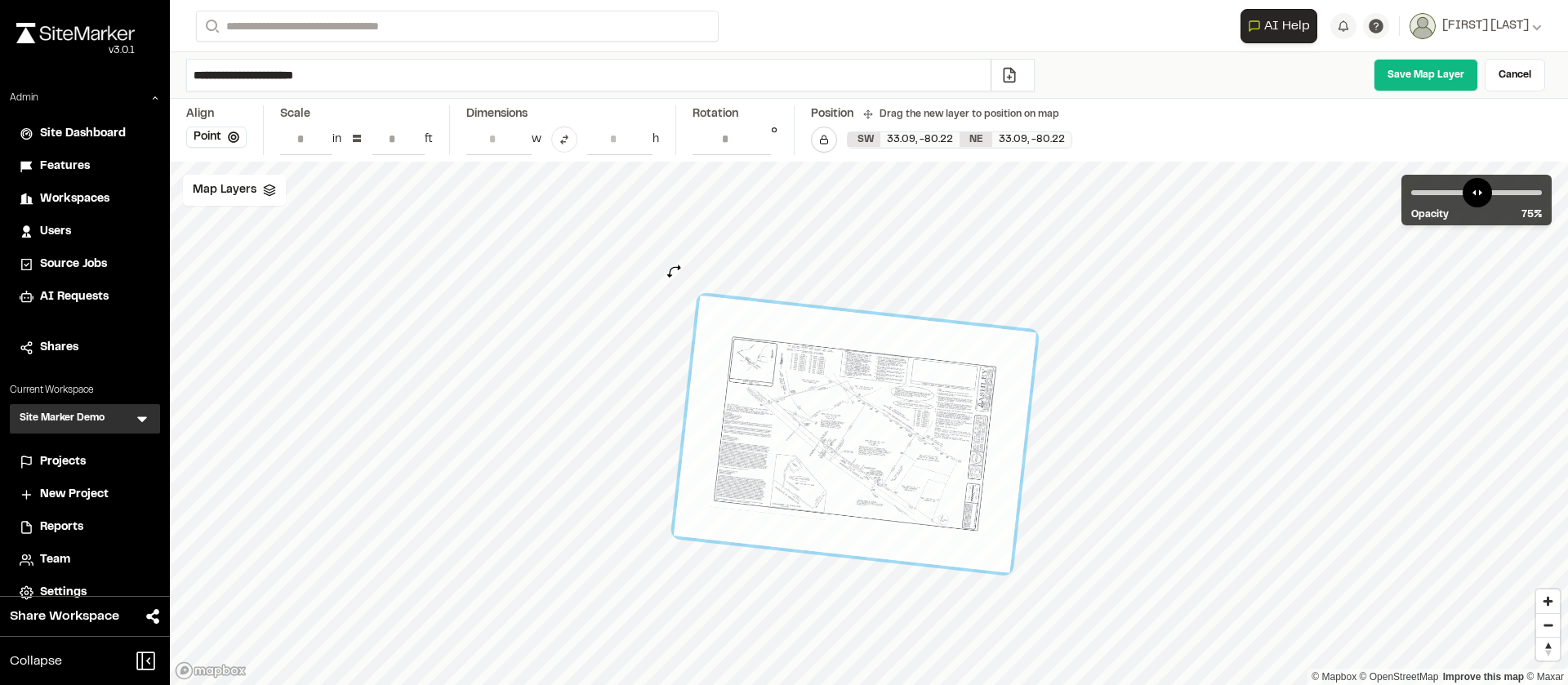 click on "© Mapbox   © OpenStreetMap   Improve this map   © Maxar" at bounding box center [869, 423] 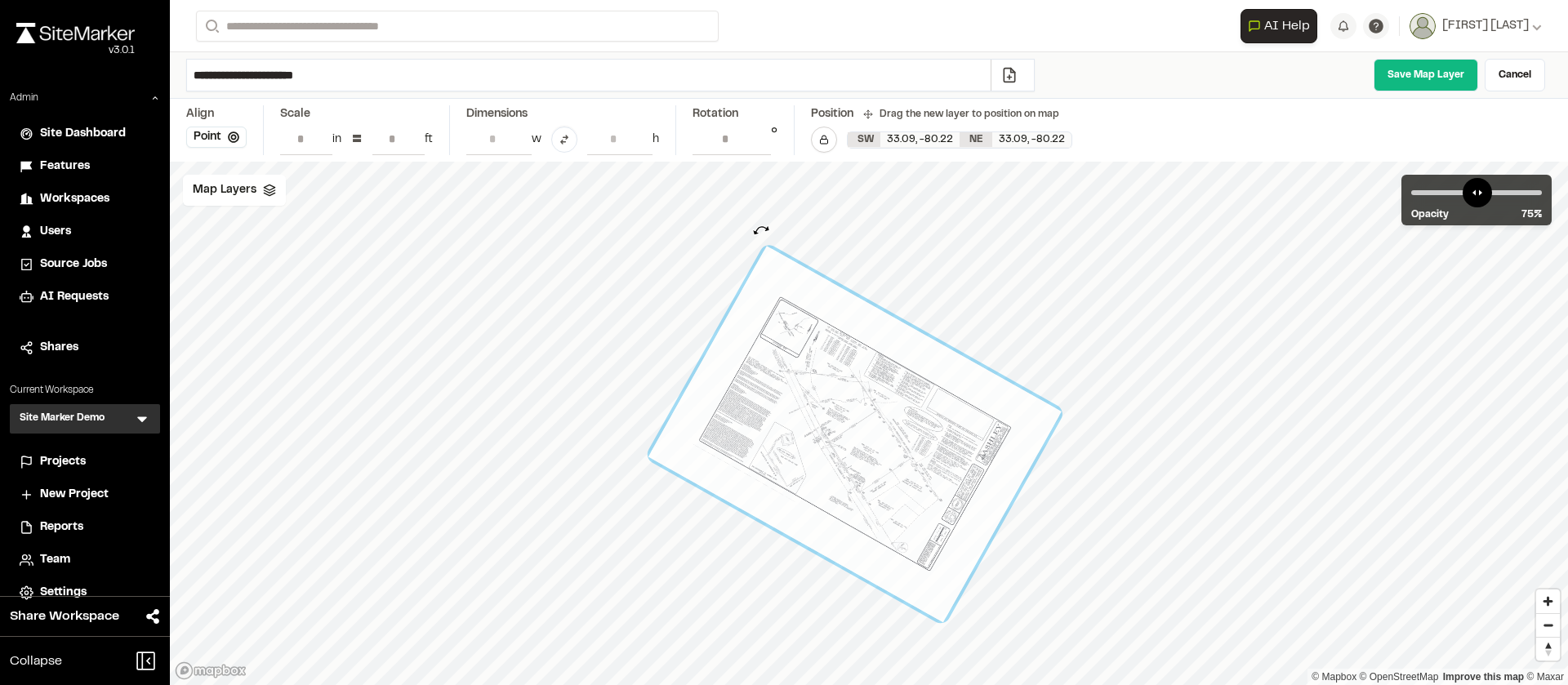 drag, startPoint x: 699, startPoint y: 292, endPoint x: 762, endPoint y: 230, distance: 88.39118 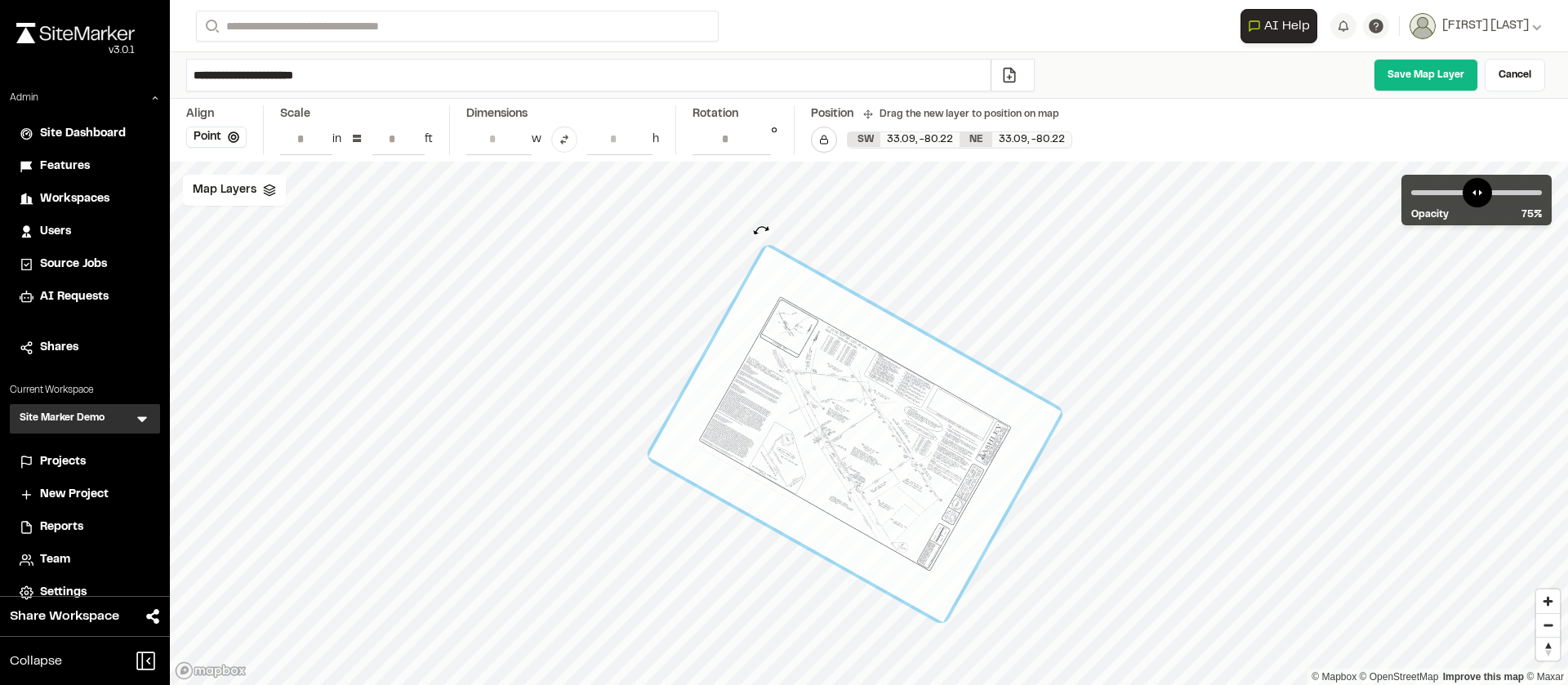 click at bounding box center [764, 238] 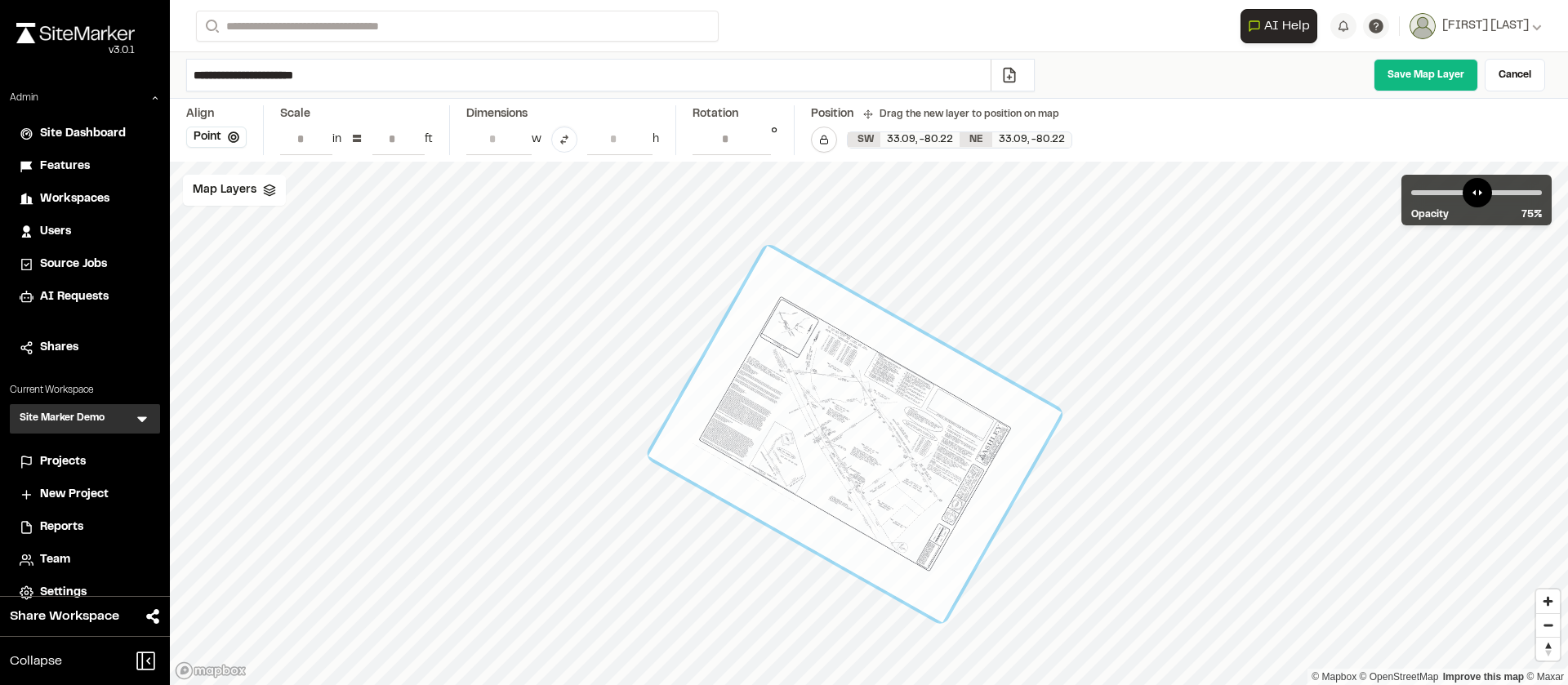 click on "**********" at bounding box center [732, 139] 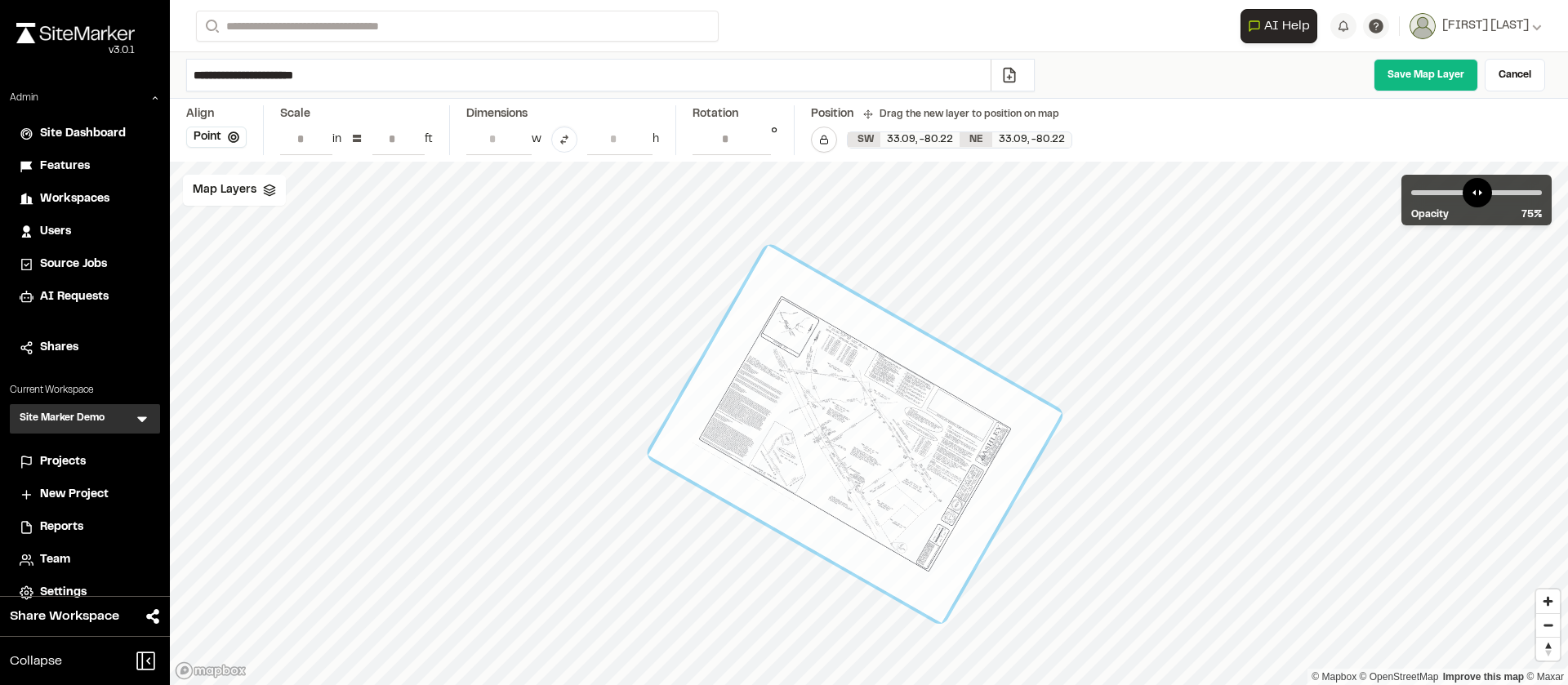 scroll, scrollTop: 0, scrollLeft: 54, axis: horizontal 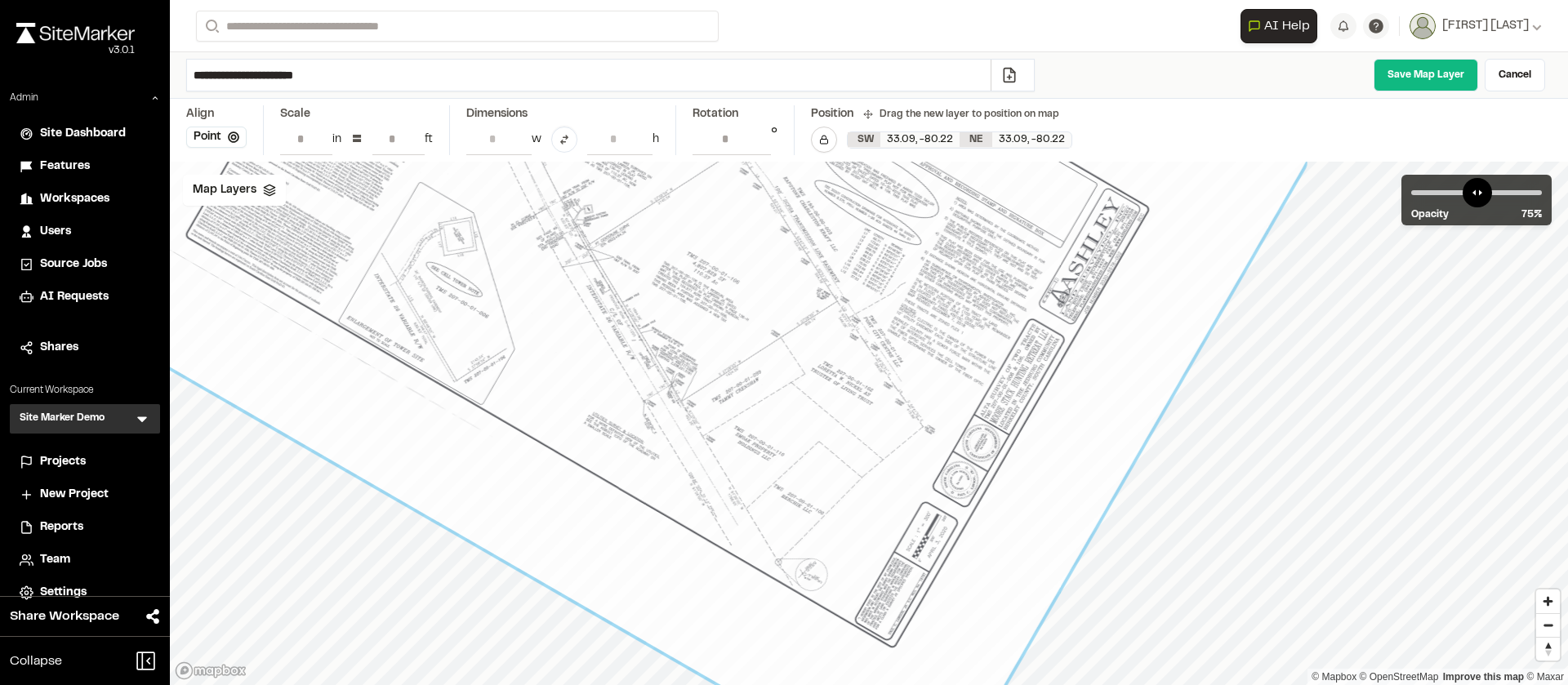 type on "**" 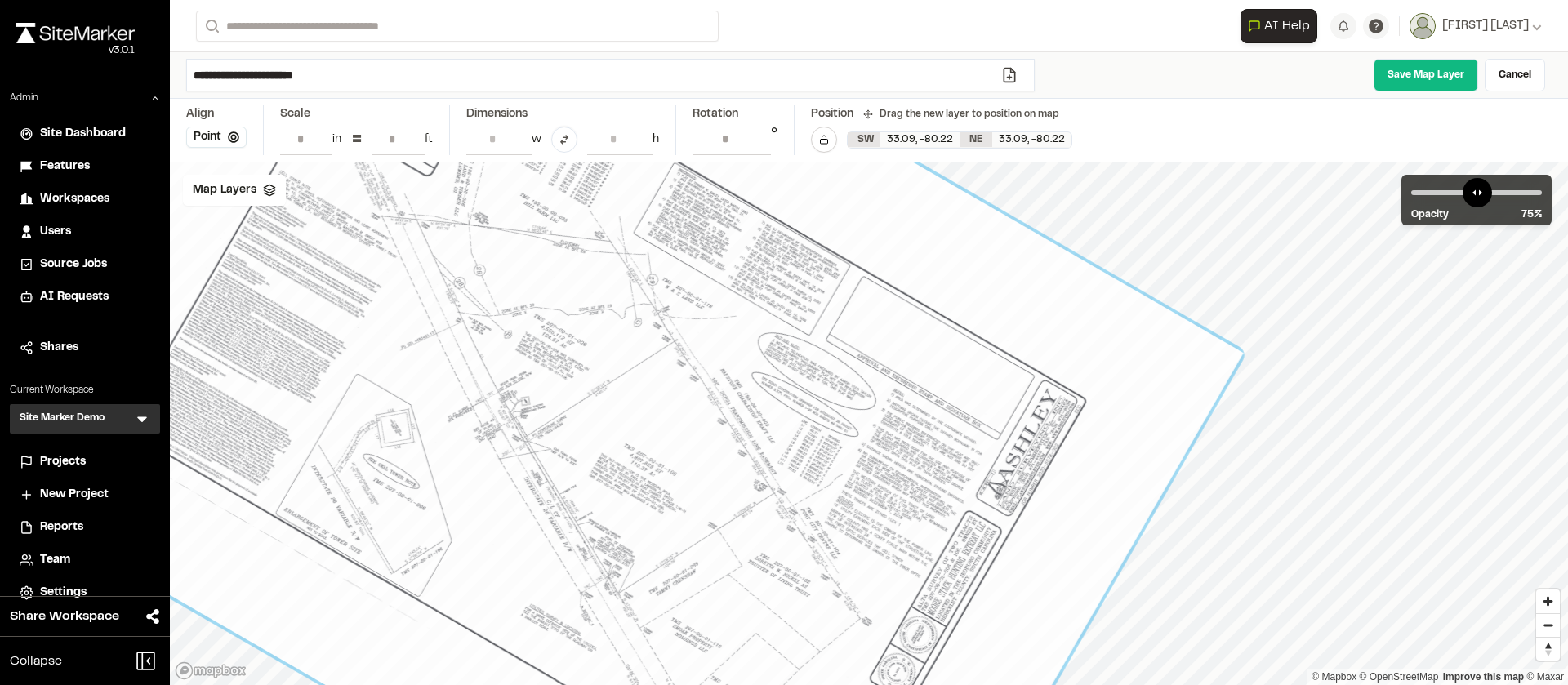 drag, startPoint x: 905, startPoint y: 394, endPoint x: 842, endPoint y: 585, distance: 201.12185 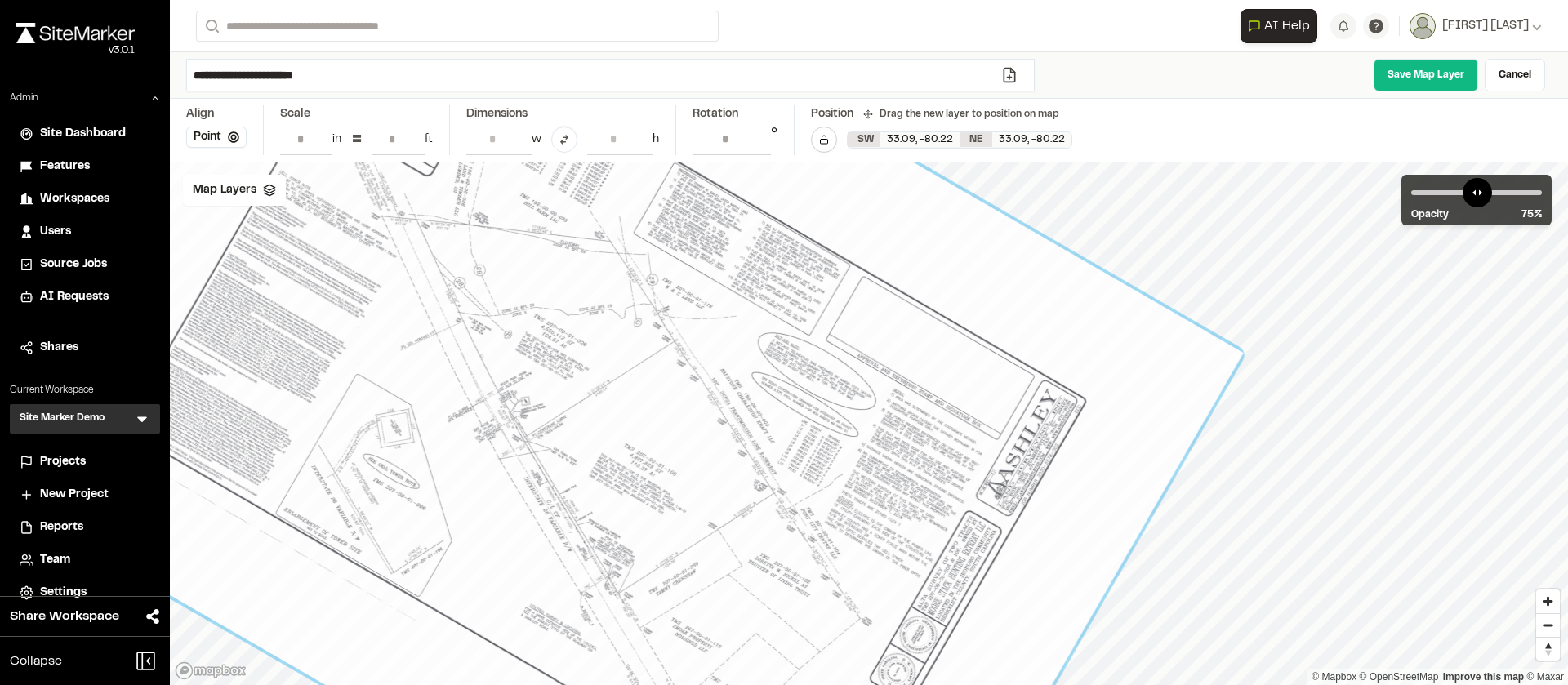 click at bounding box center [604, 415] 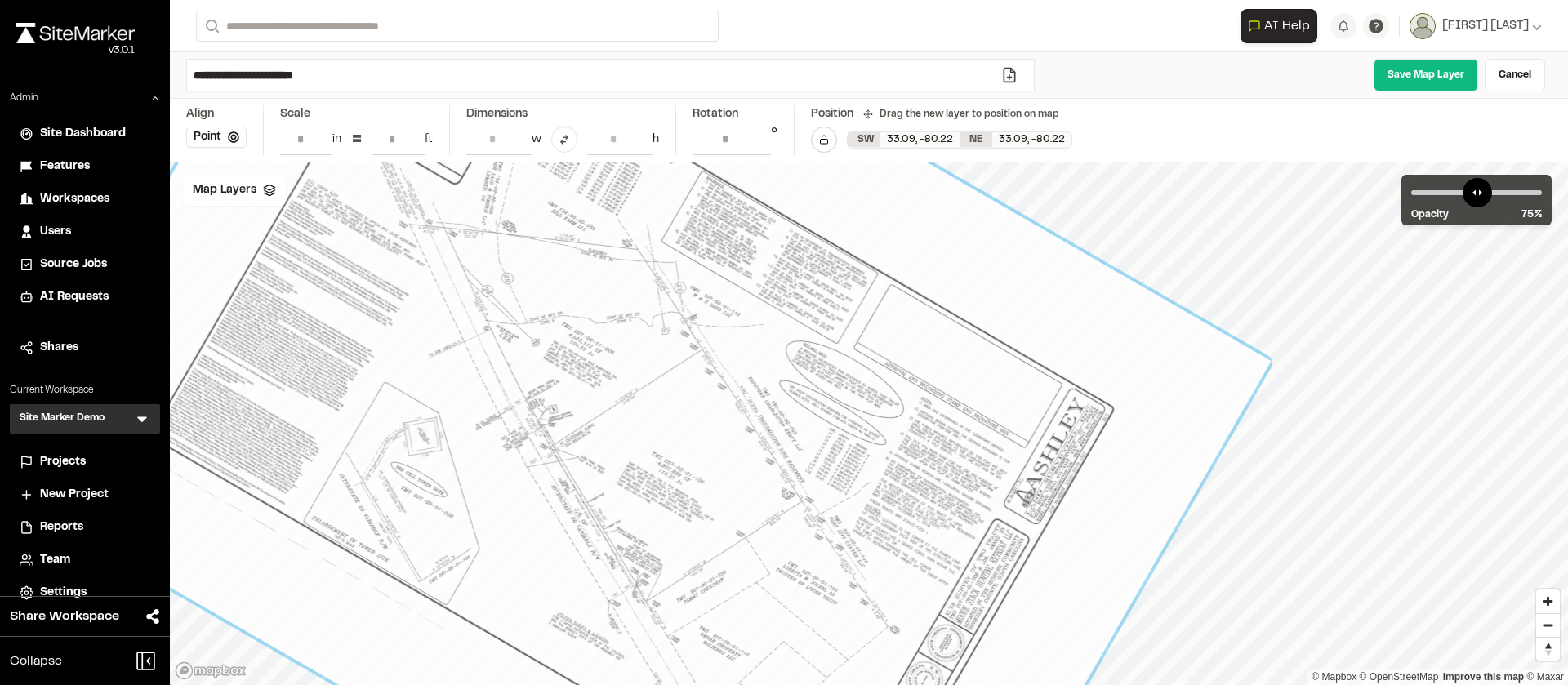 drag, startPoint x: 773, startPoint y: 410, endPoint x: 883, endPoint y: 449, distance: 116.70904 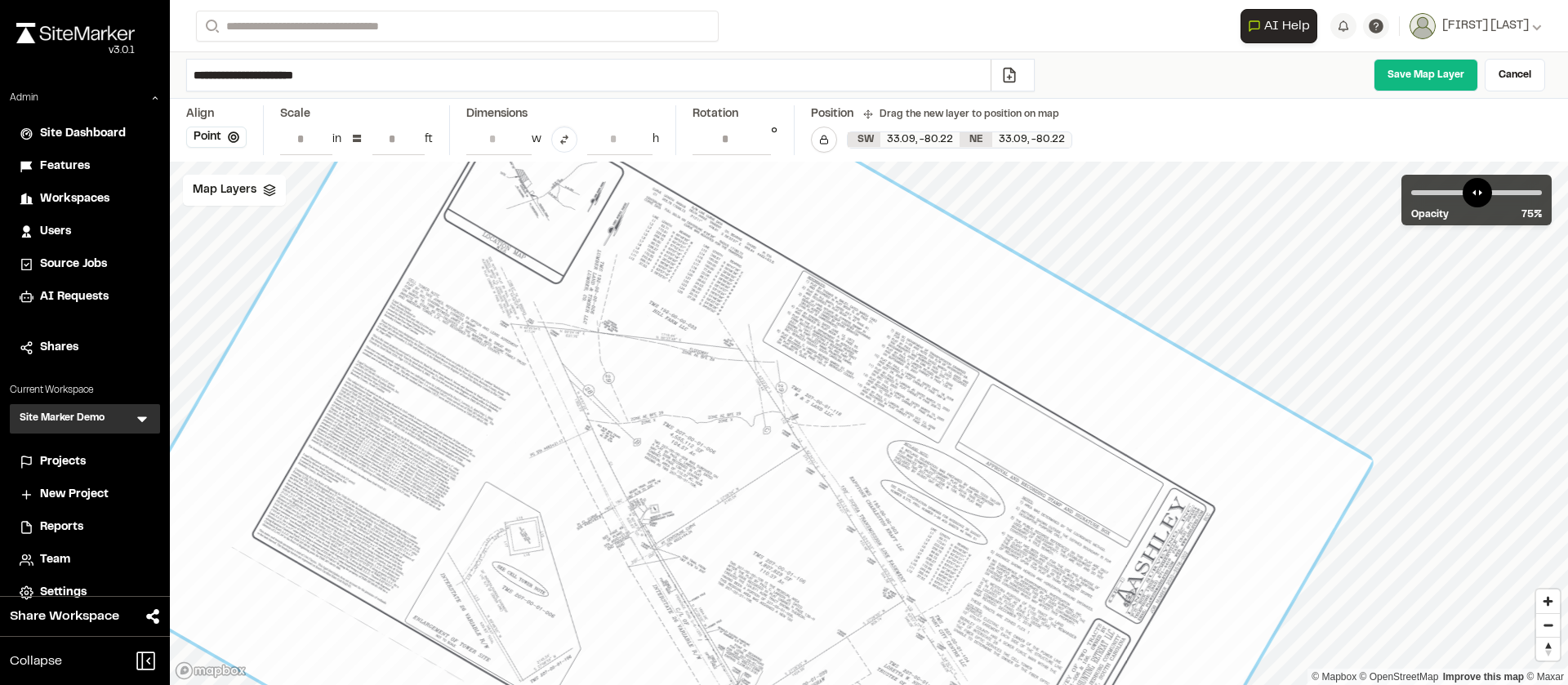 drag, startPoint x: 687, startPoint y: 280, endPoint x: 714, endPoint y: 365, distance: 89.1852 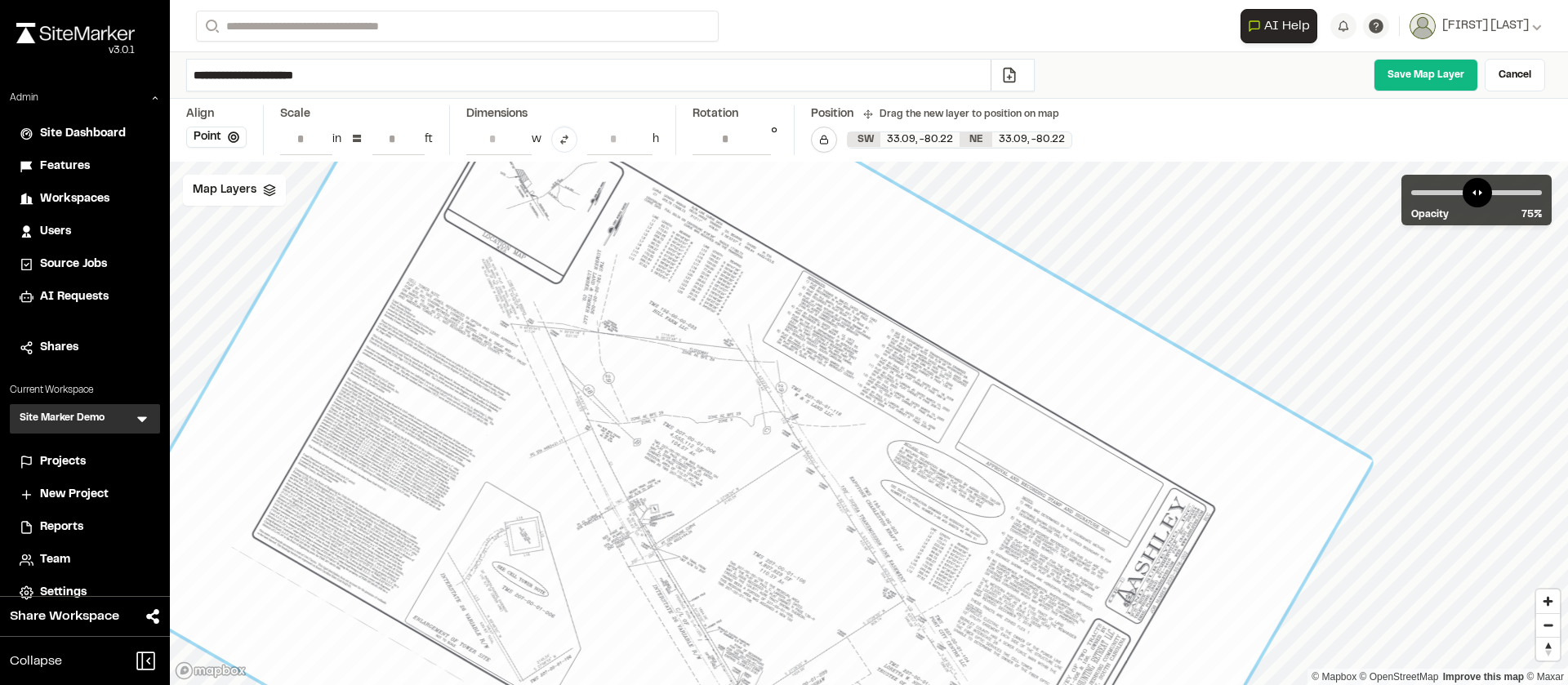 click at bounding box center [733, 523] 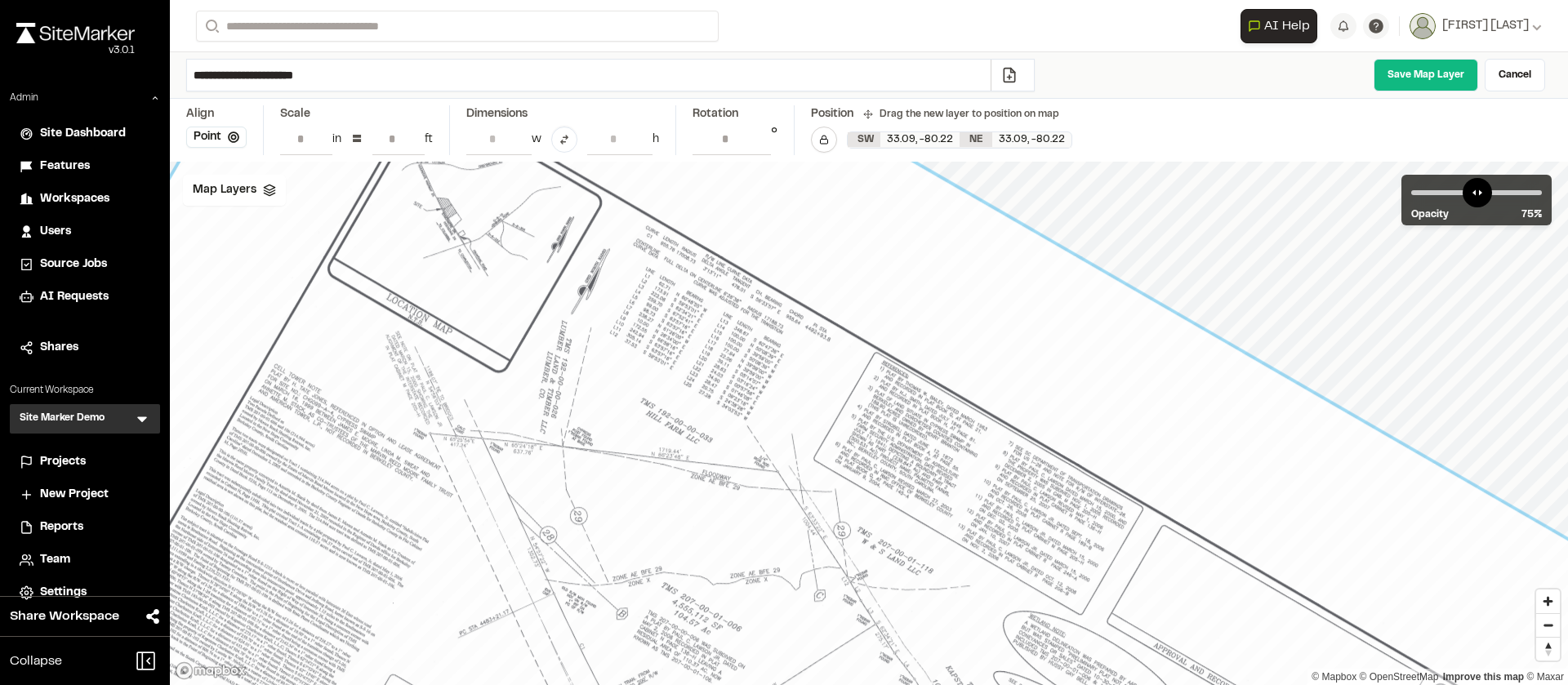 drag, startPoint x: 668, startPoint y: 474, endPoint x: 602, endPoint y: 158, distance: 322.81883 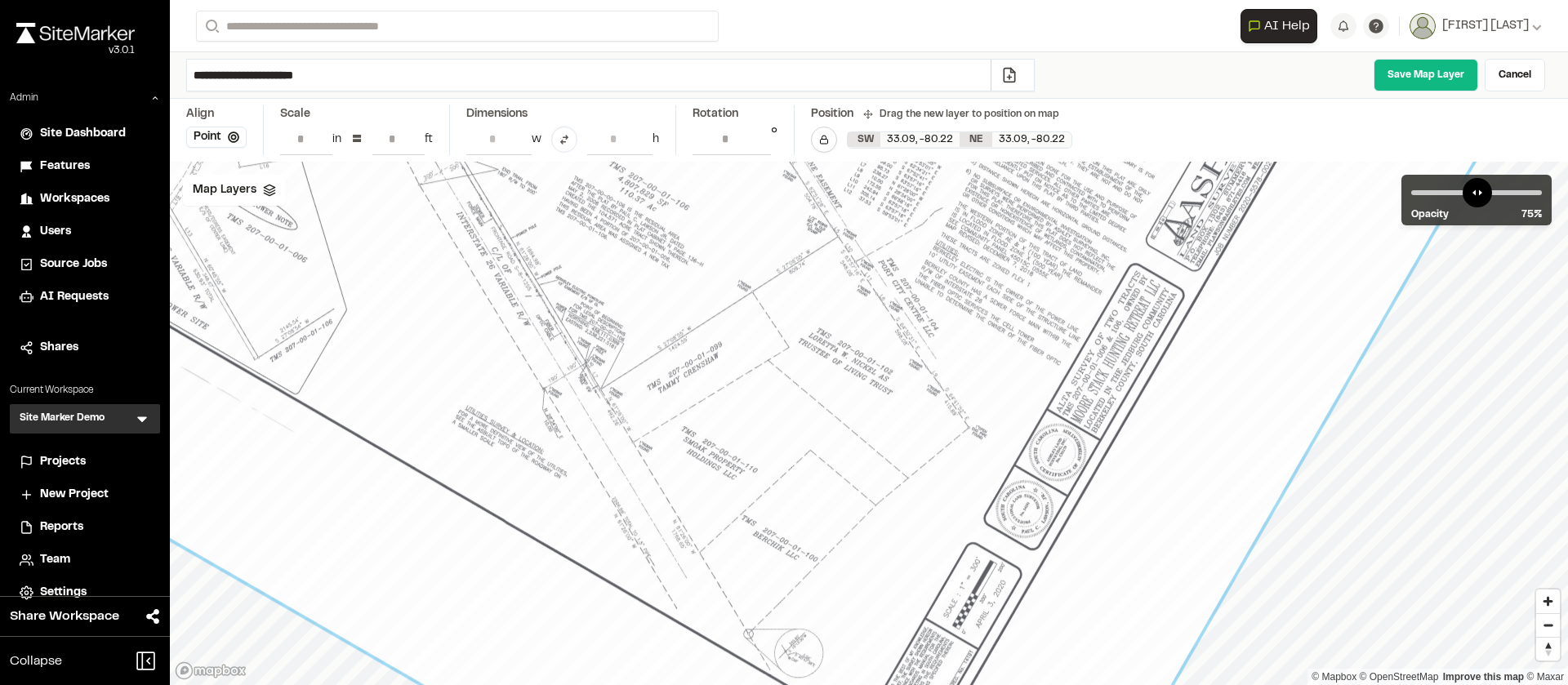 drag, startPoint x: 818, startPoint y: 461, endPoint x: 695, endPoint y: 154, distance: 330.72345 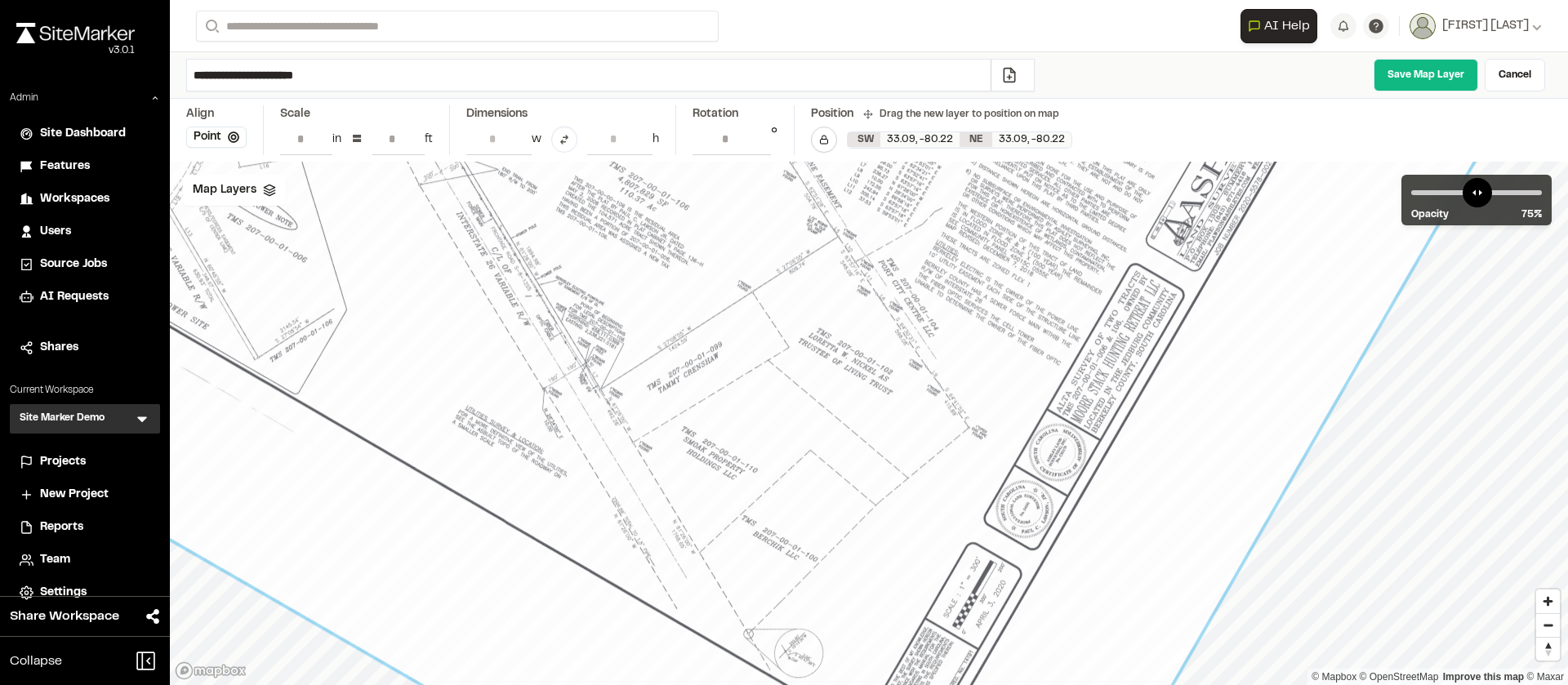 click on "**********" at bounding box center [869, 342] 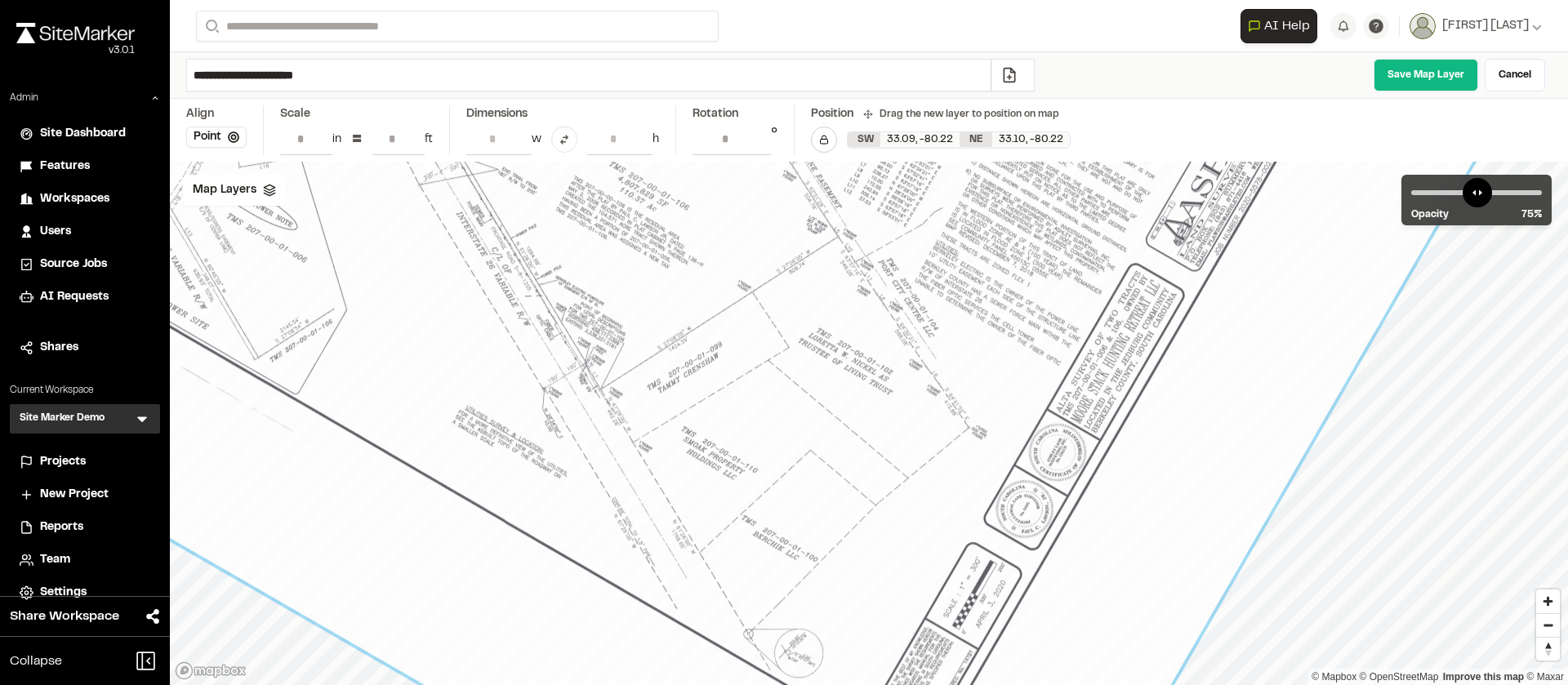 drag, startPoint x: 854, startPoint y: 474, endPoint x: 737, endPoint y: 275, distance: 230.84627 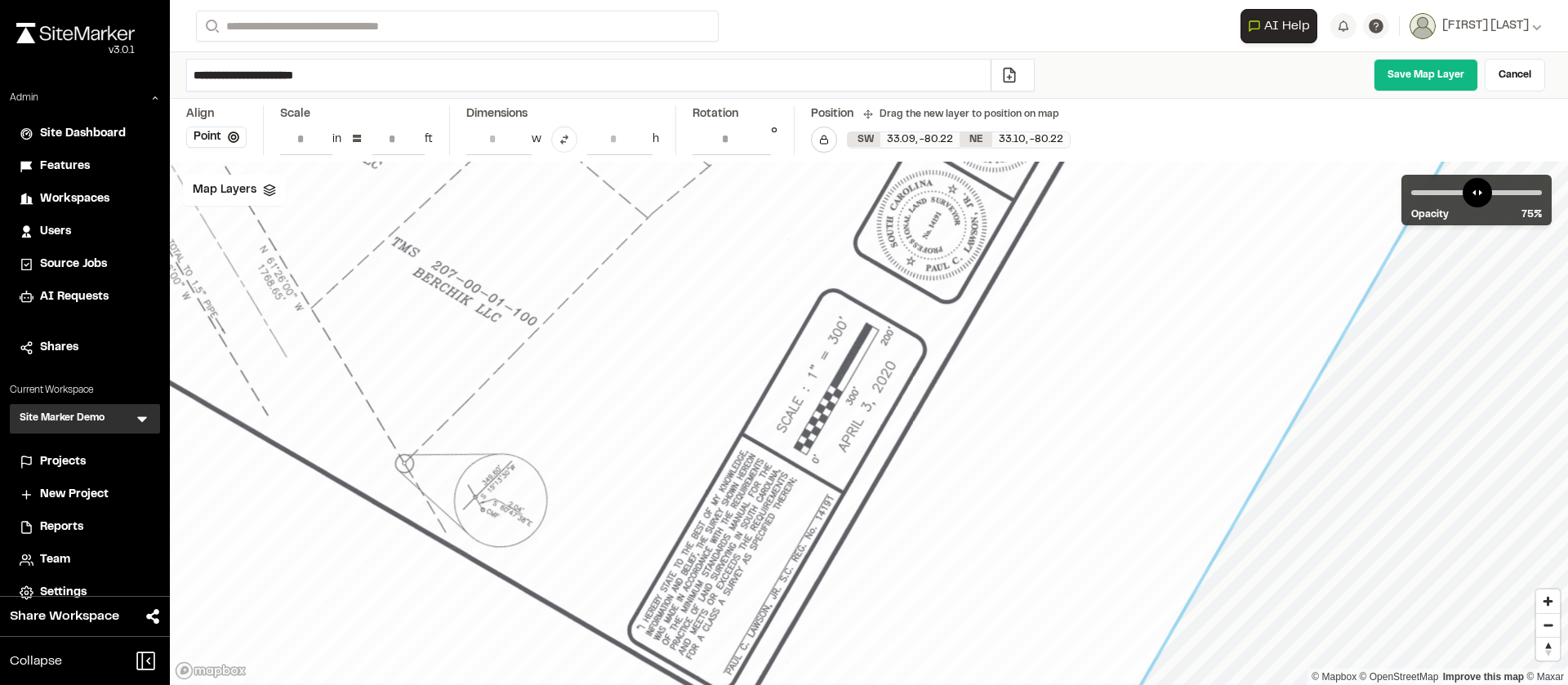 click on "**" at bounding box center [399, 139] 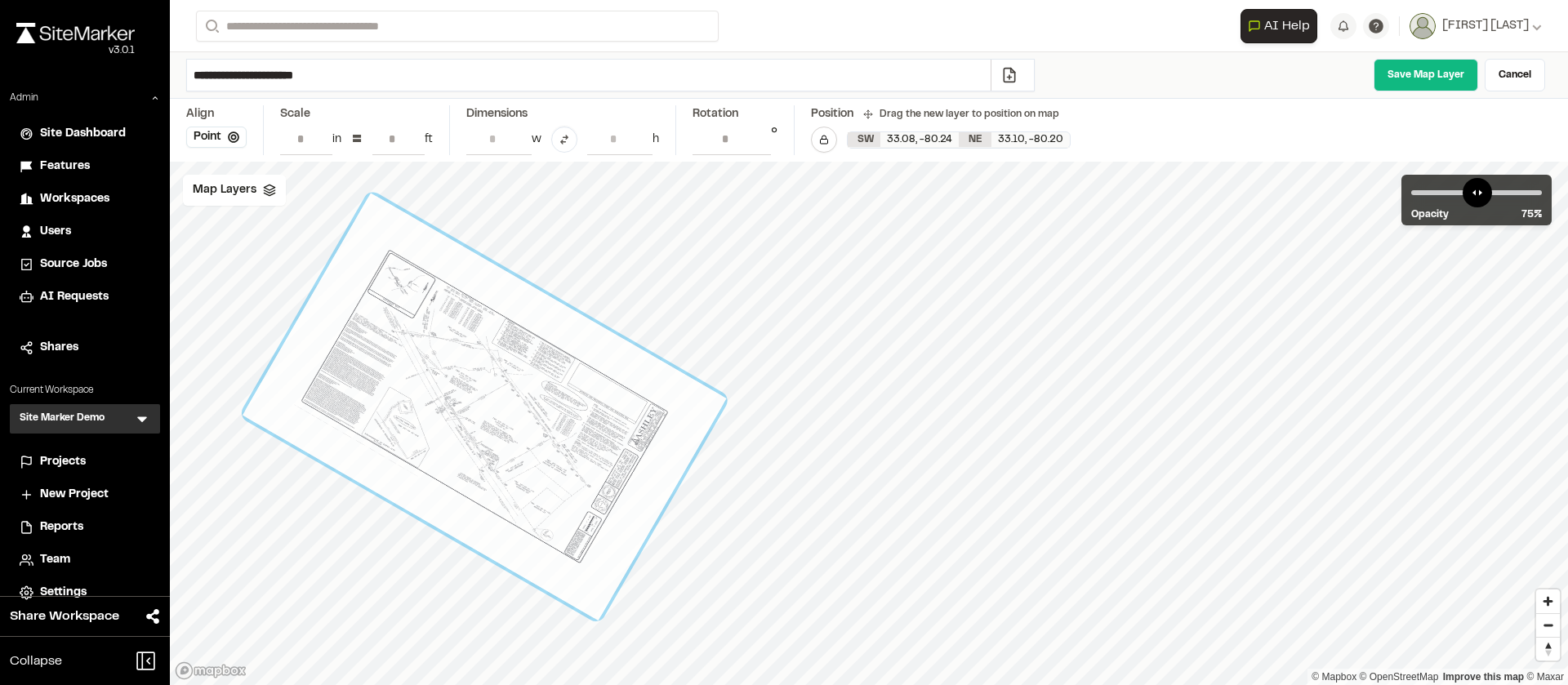 type on "***" 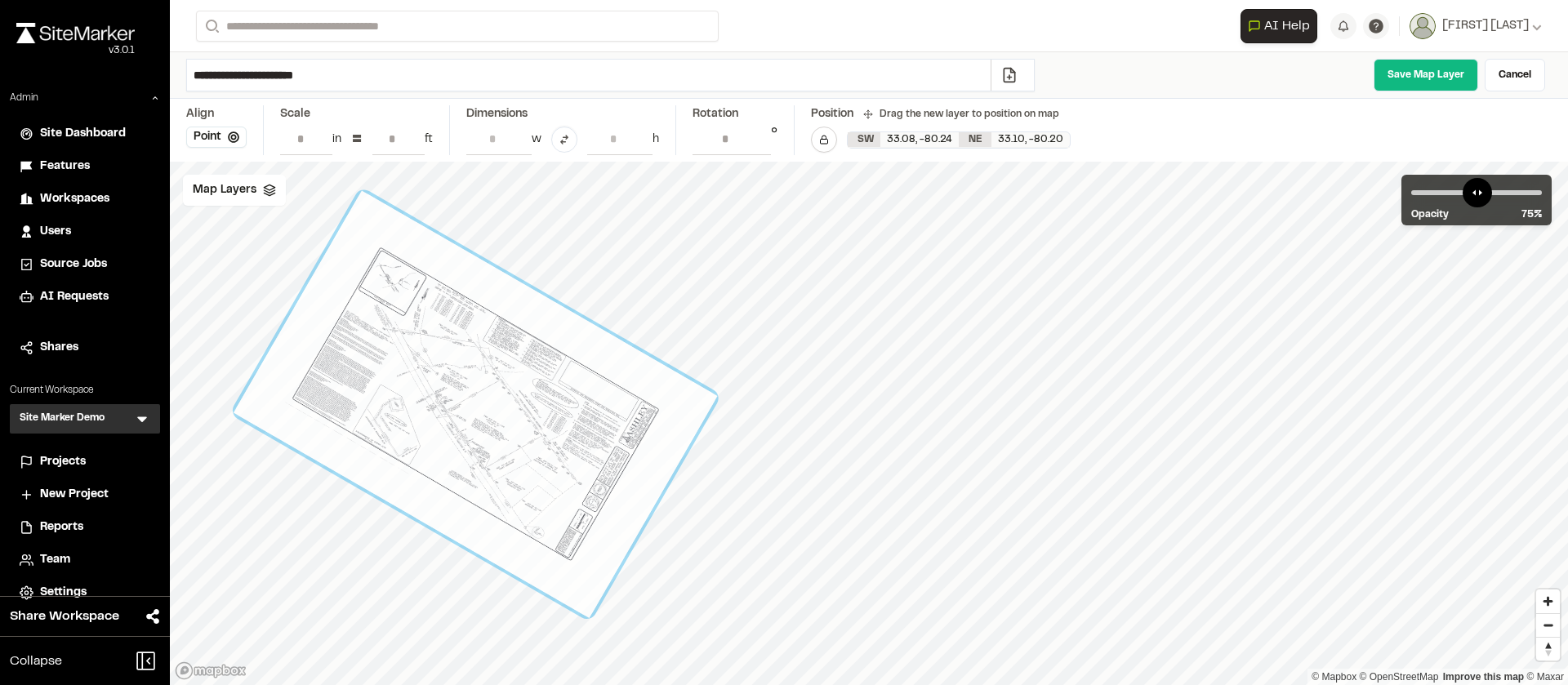 drag, startPoint x: 408, startPoint y: 282, endPoint x: 399, endPoint y: 279, distance: 9.486833 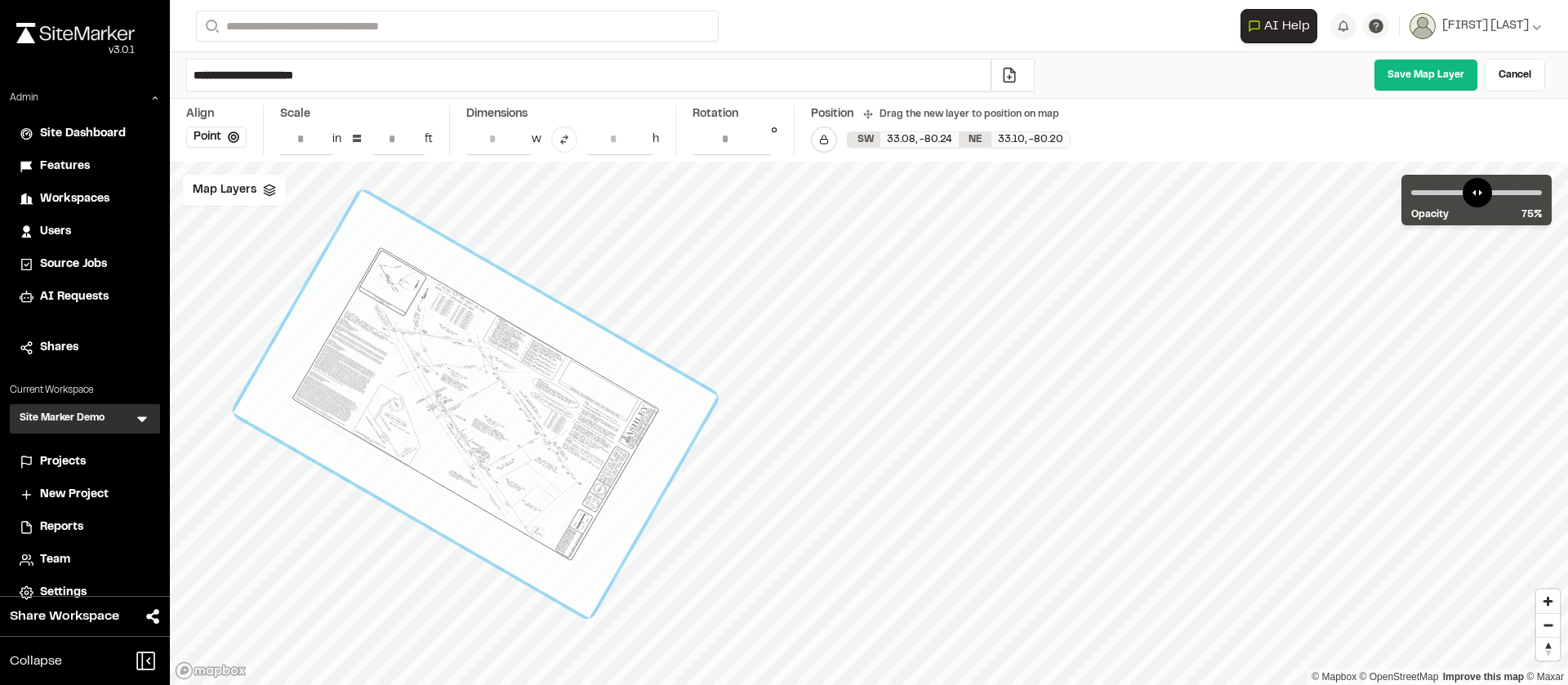 click at bounding box center [475, 404] 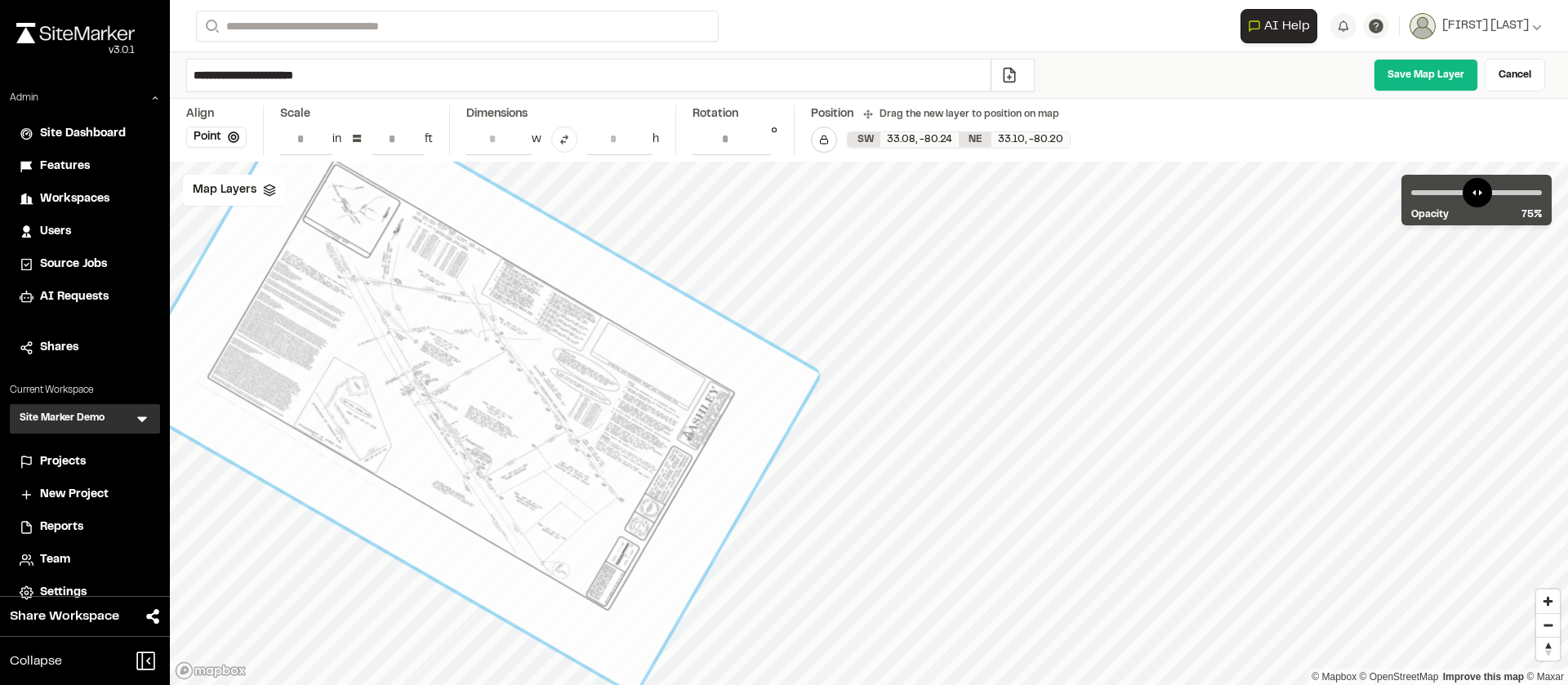 drag, startPoint x: 528, startPoint y: 380, endPoint x: 501, endPoint y: 359, distance: 34.20526 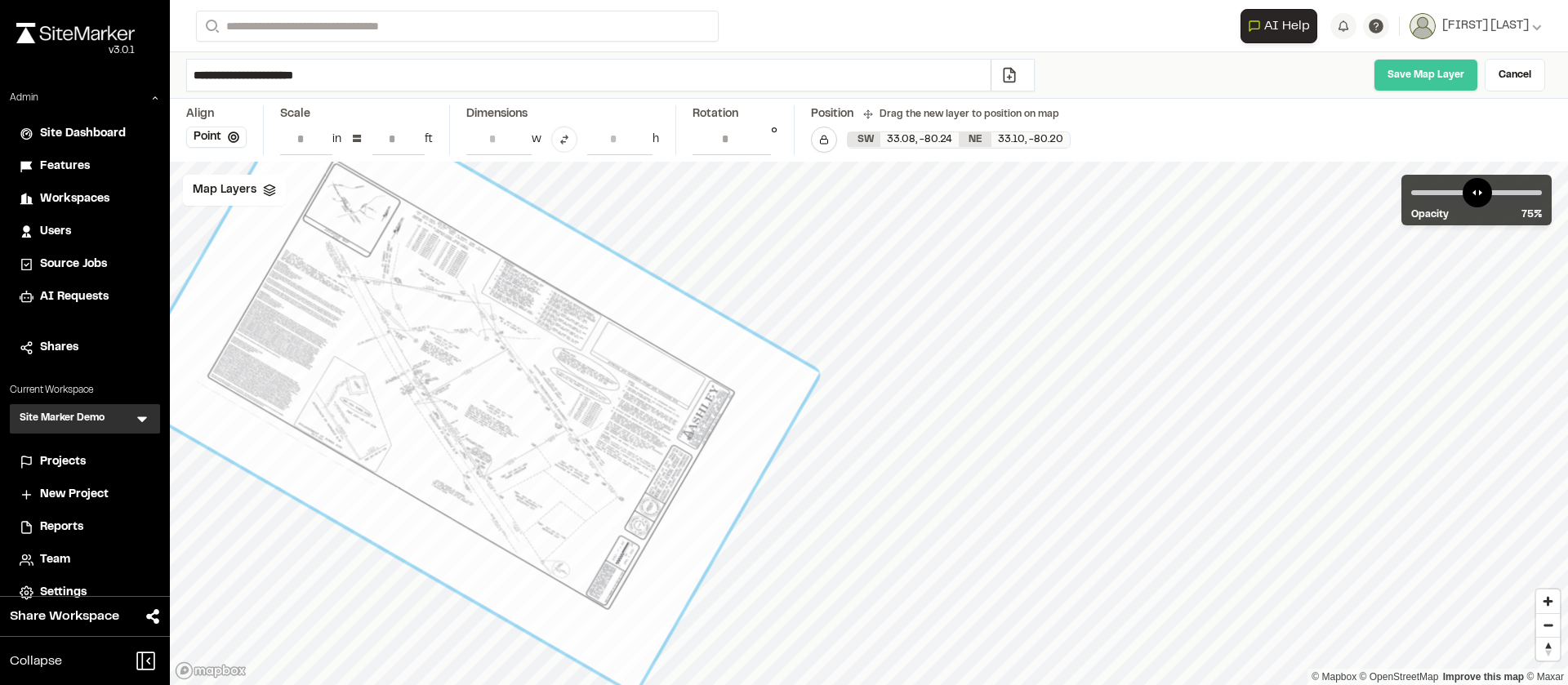 click on "Save Map Layer" at bounding box center [1426, 75] 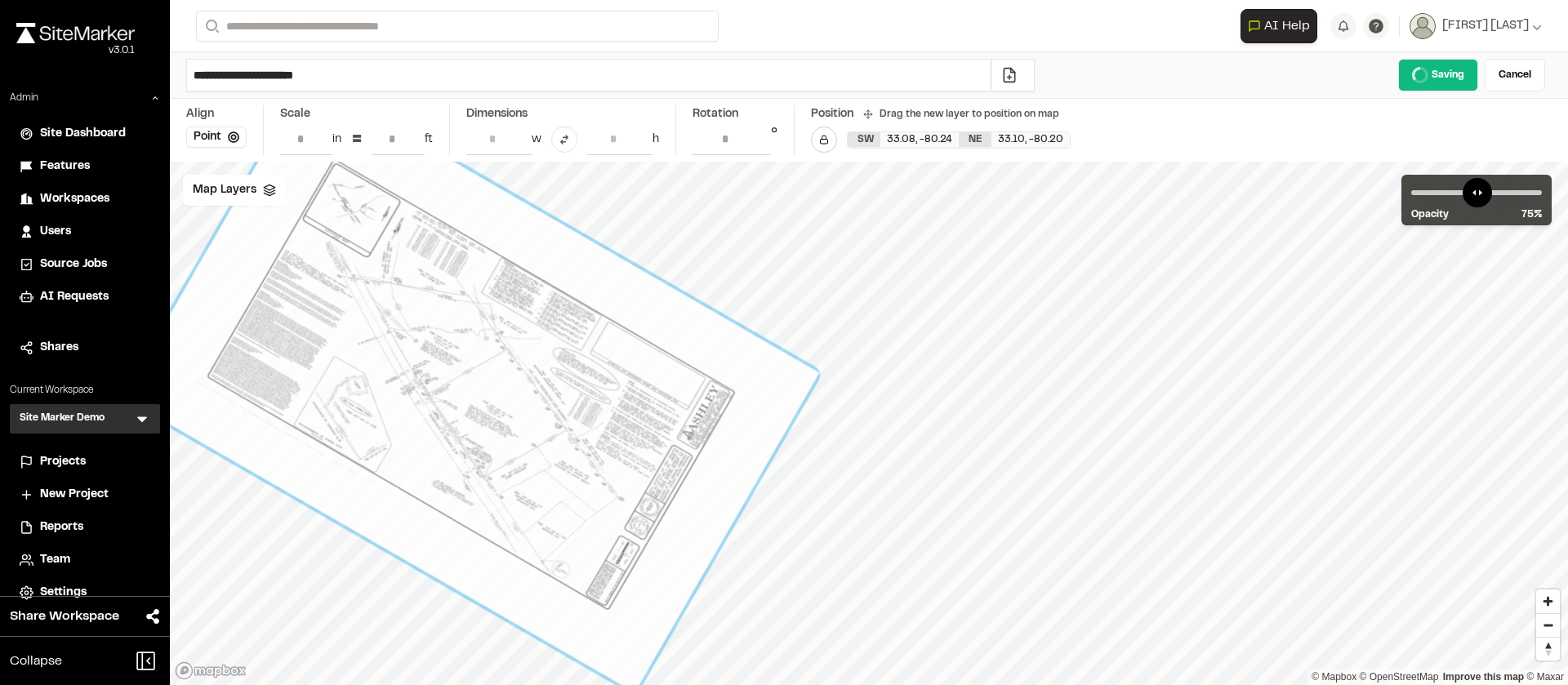 click on "Saving Cancel" at bounding box center (1299, 75) 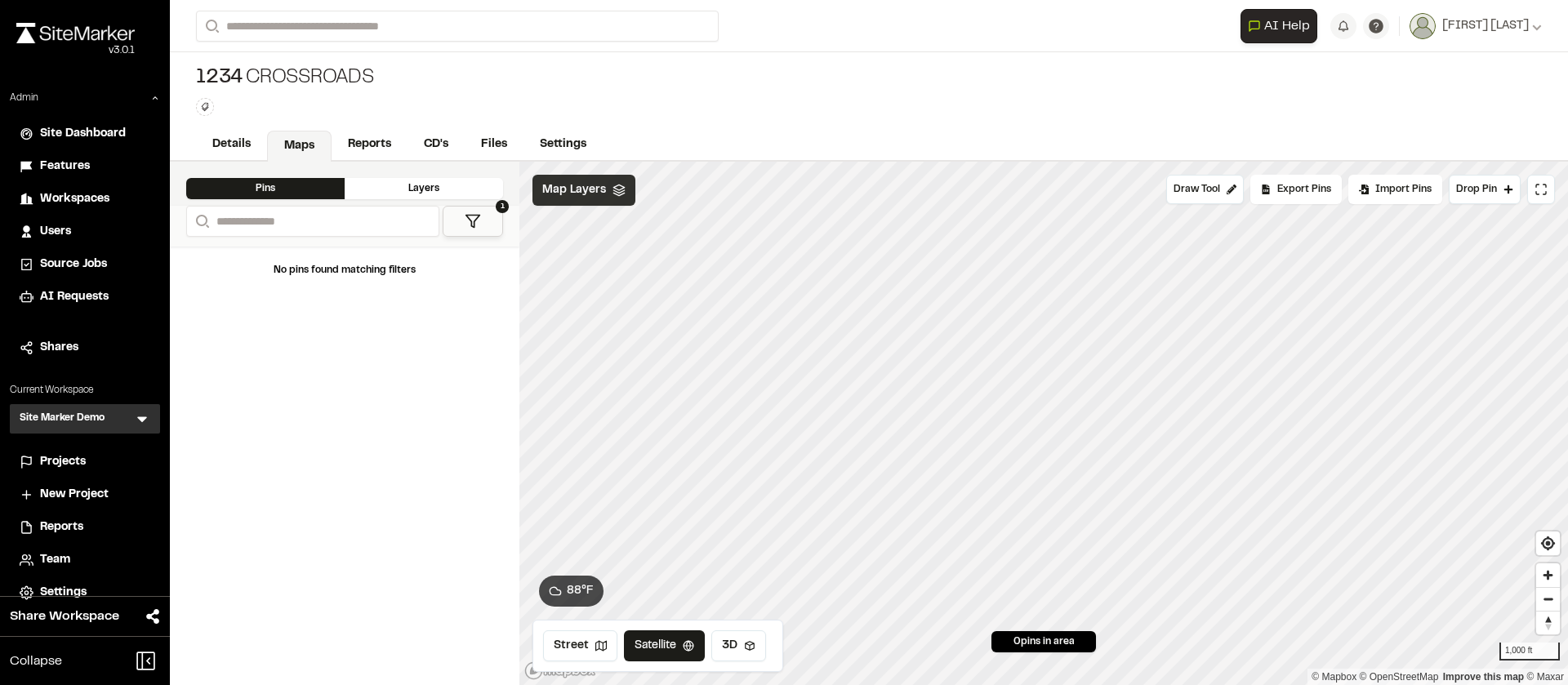 click on "Map Layers" at bounding box center [574, 190] 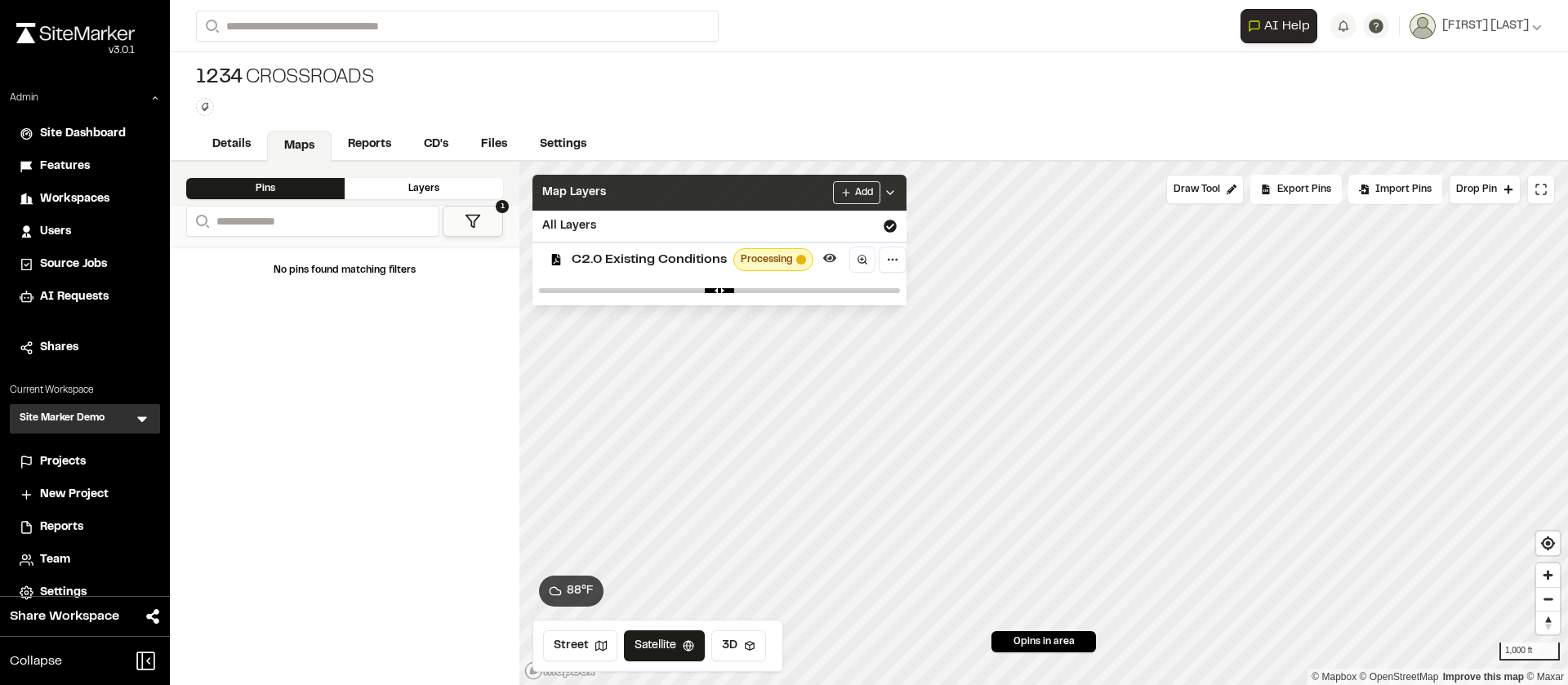 click on "Map Layers Add" at bounding box center (719, 193) 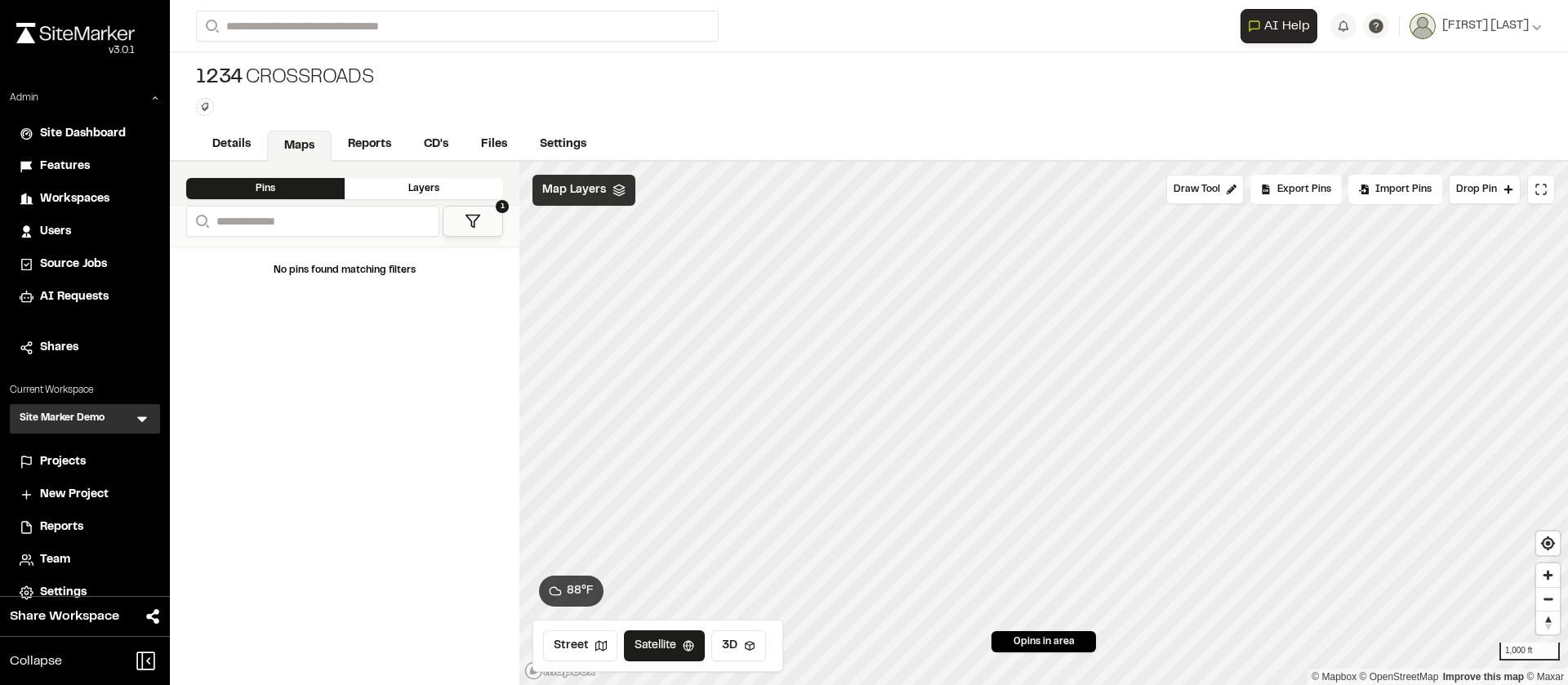 click on "Map Layers" at bounding box center [574, 190] 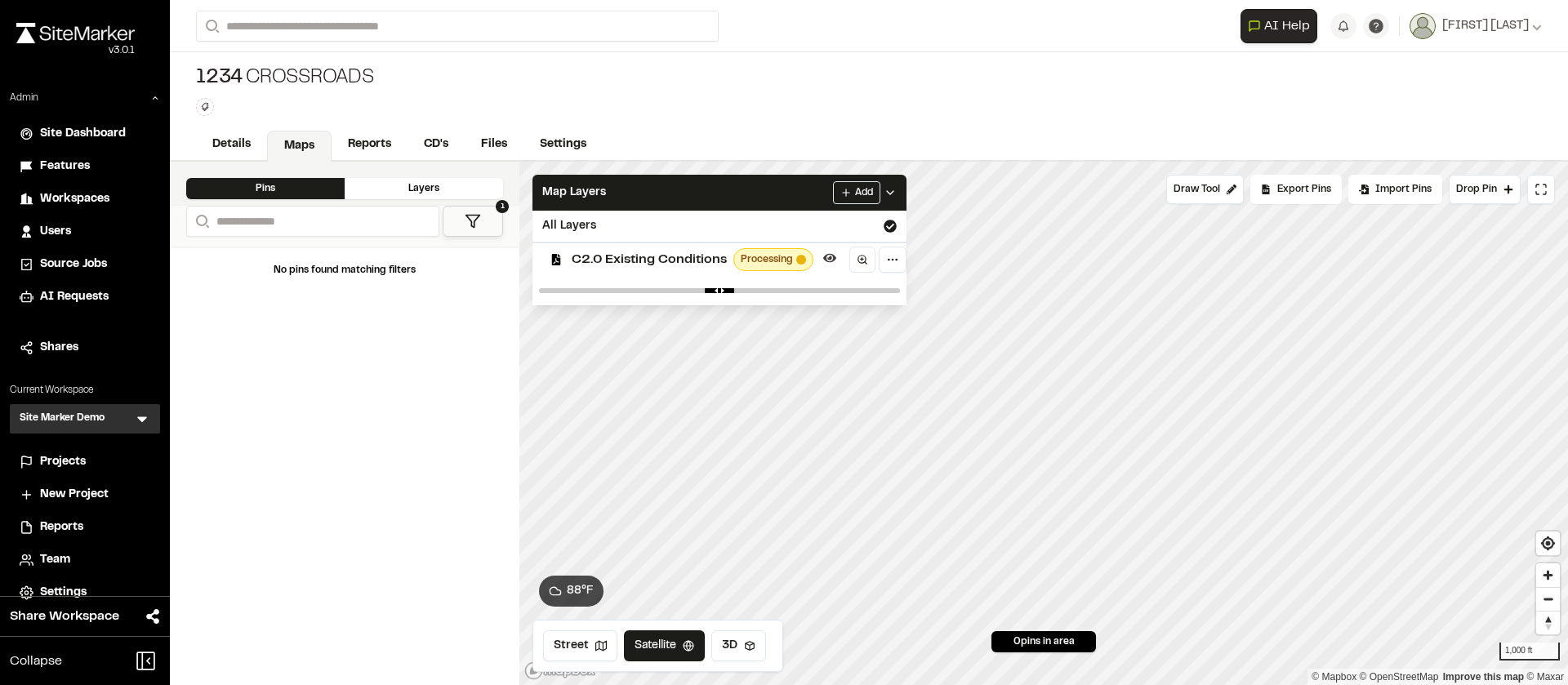 click on "C2.0 Existing Conditions" at bounding box center [649, 260] 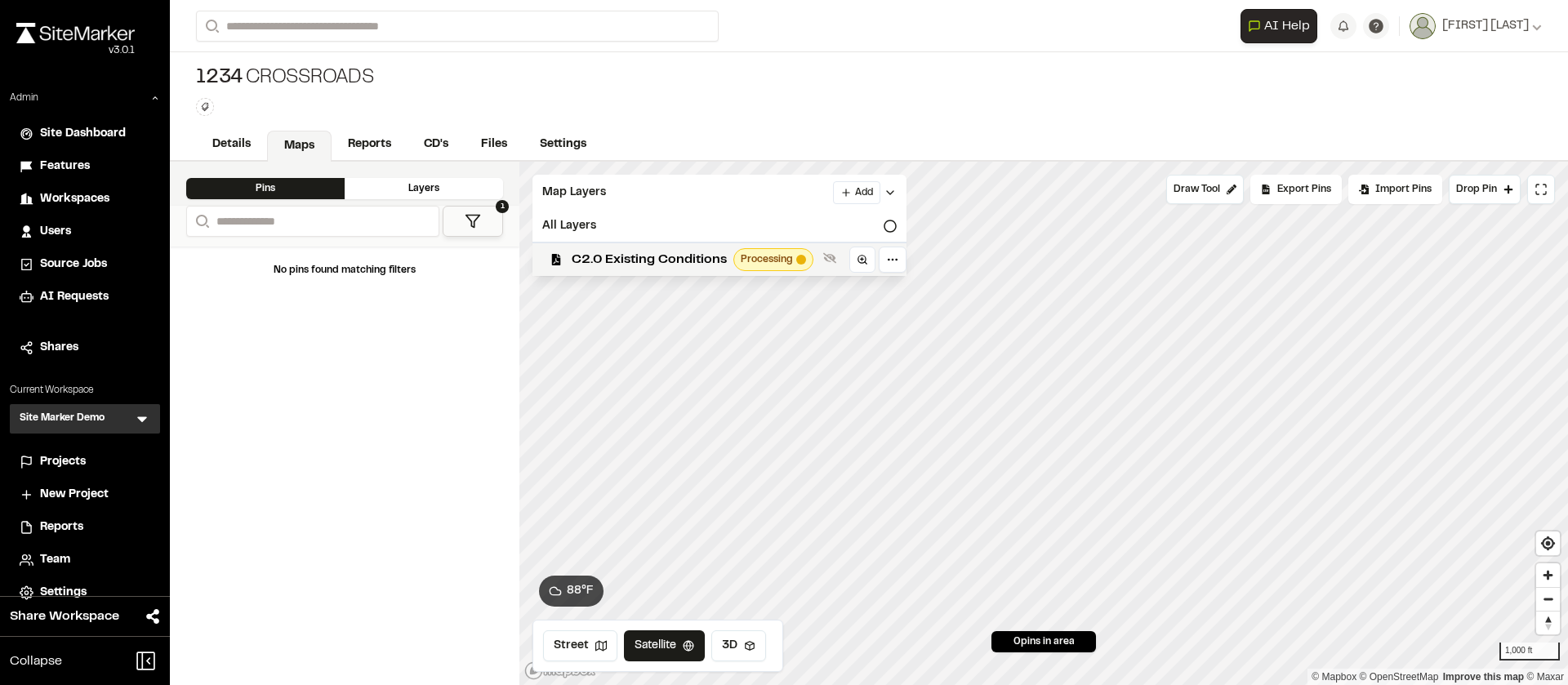 click on "C2.0 Existing Conditions" at bounding box center (649, 260) 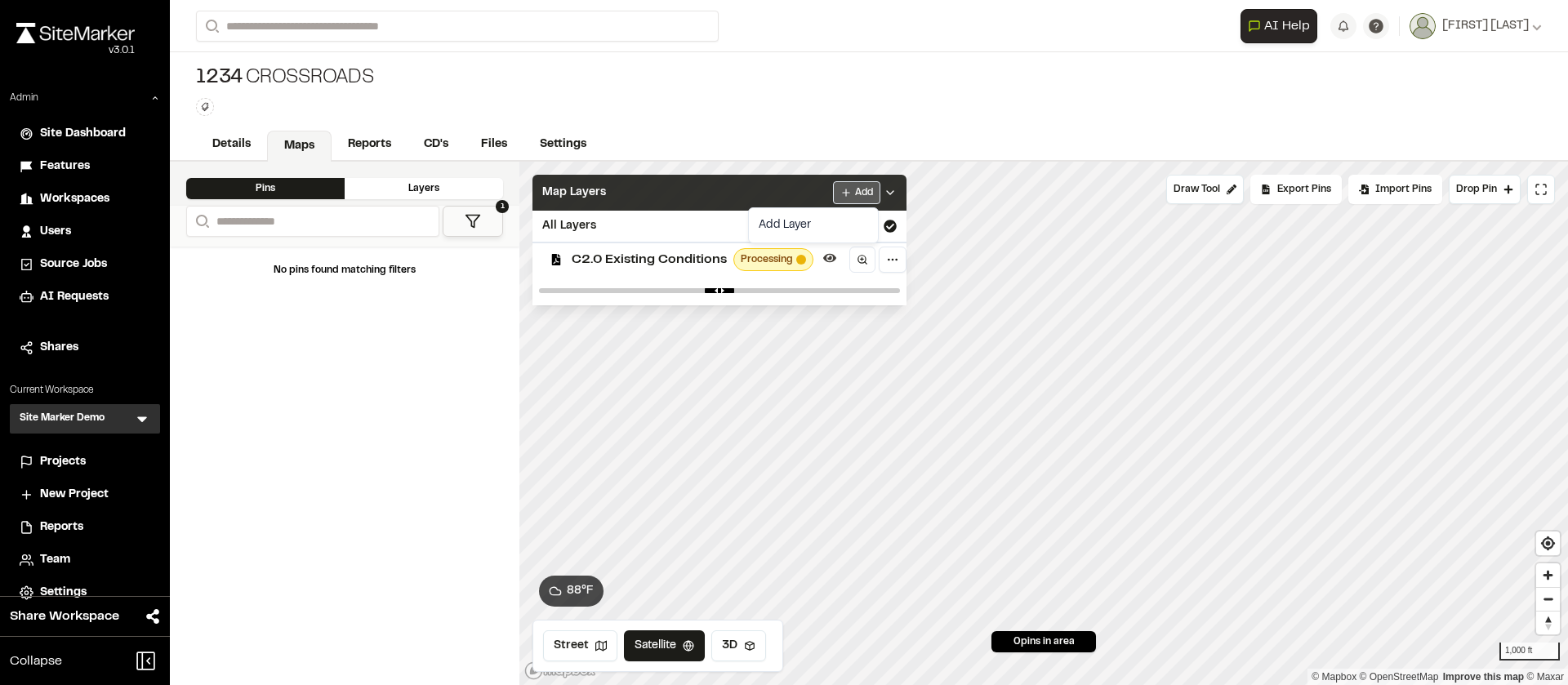 click on "Close sidebar v 3.0.1 Admin Site Dashboard Features Workspaces Users Source Jobs AI Requests Shares Current Workspace Site Marker Demo SM Menu Projects New Project Reports Team Settings Share Workspace Collapse Invite Link Uh oh! You don't currently have acces to invite members to join Sitemarker. Done Open sidebar Search Recently Searched MP-12583   Crossroads Industrial Park ESP Summerville ,  SC Search to see more projects... AI Help AI Assistant Ask about features or construction insights What can I help you with? How can I add pins to a project? How do I invite team members? How do I create a new project?
To pick up a draggable item, press the space bar.
While dragging, use the arrow keys to move the item.
Press space again to drop the item in its new position, or press escape to cancel.
Join project Ready to join  ? You were invited to join  project    by   . Accept Decline Need help? Need help? FAQ Support Site Request a Feature Submit Bug Report Andrew Cook Andrew Cook" at bounding box center (784, 342) 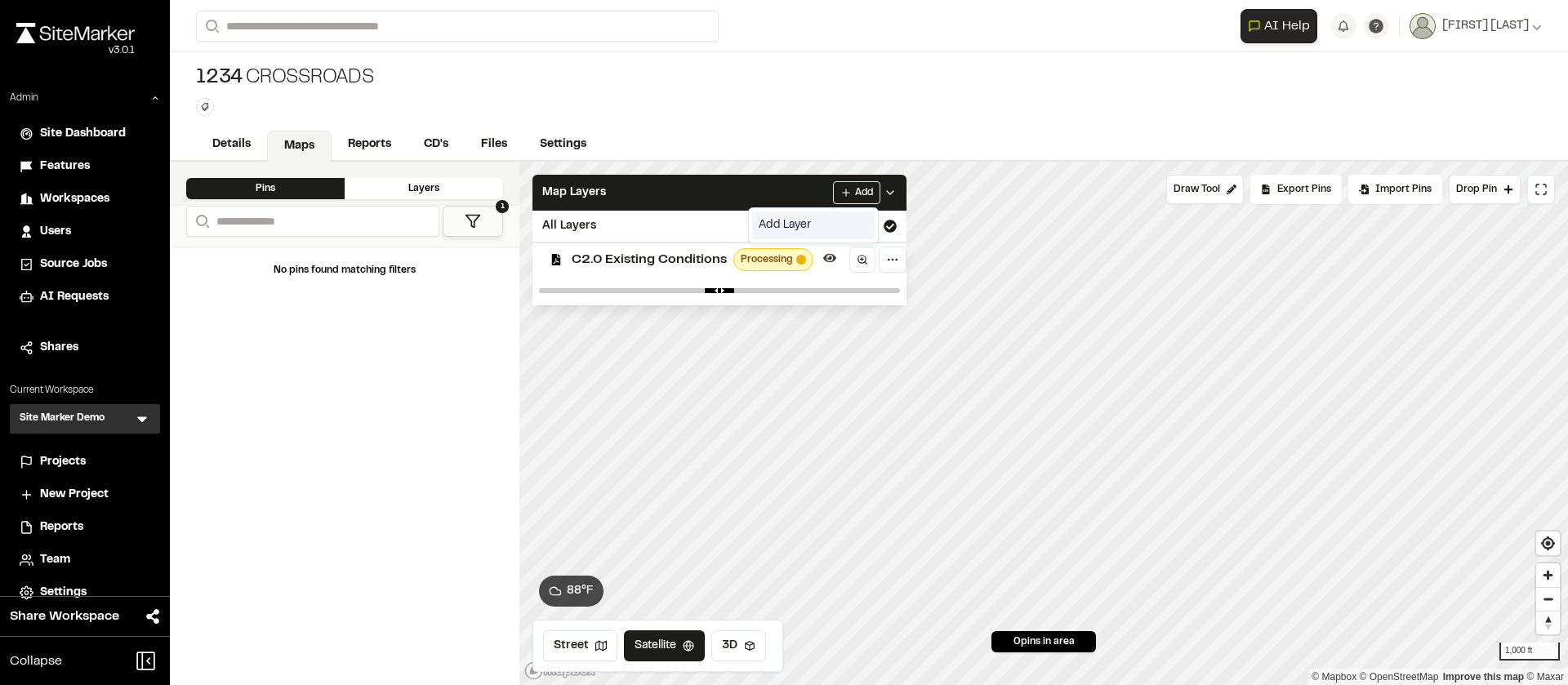 click on "Add Layer" at bounding box center [813, 225] 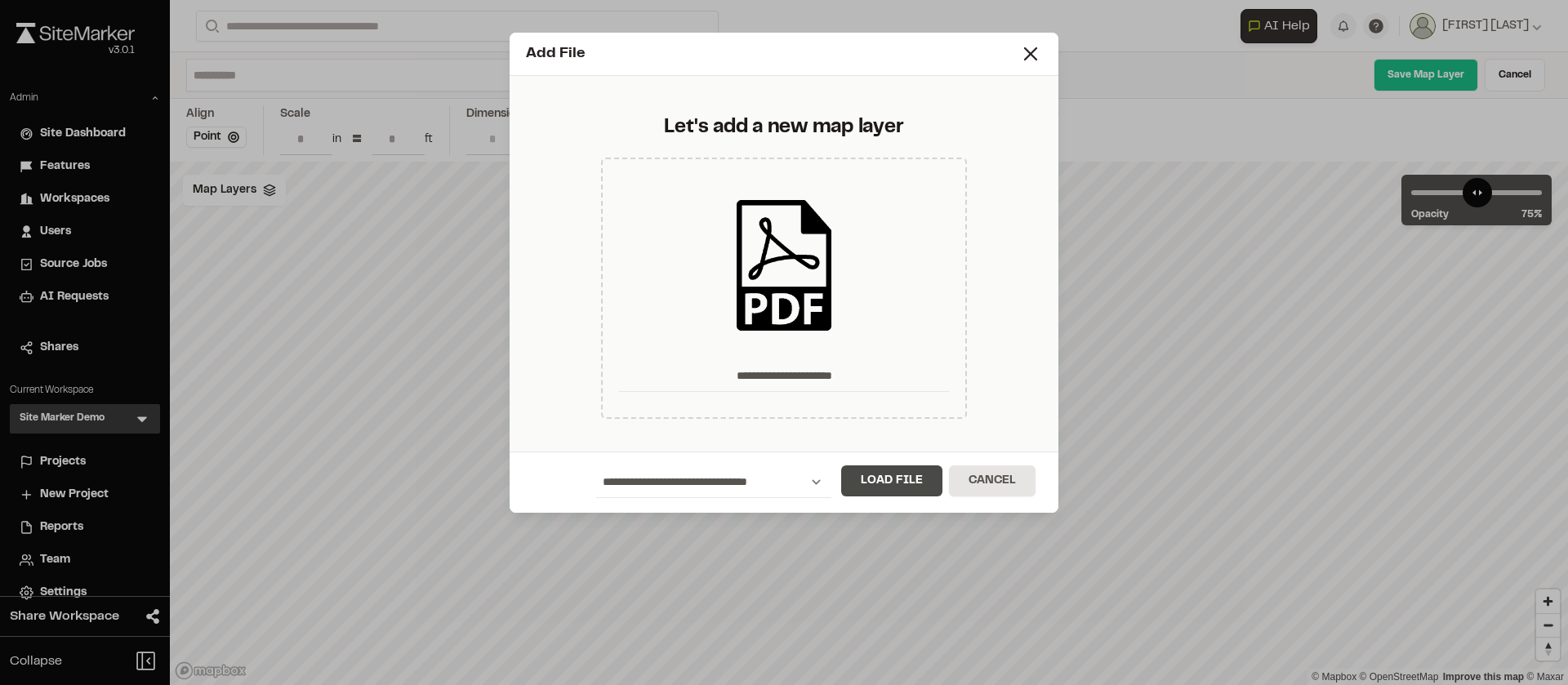 click on "Load File" at bounding box center [892, 481] 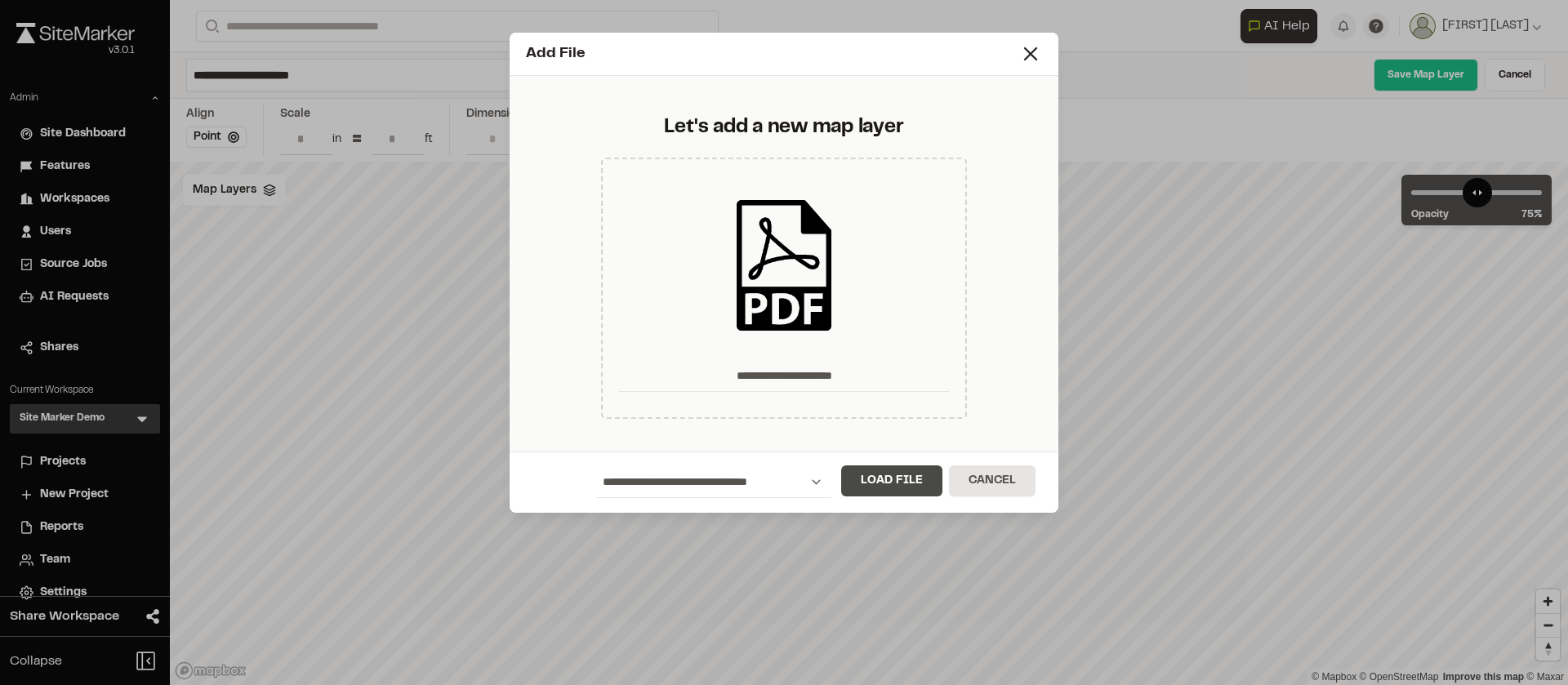 type on "****" 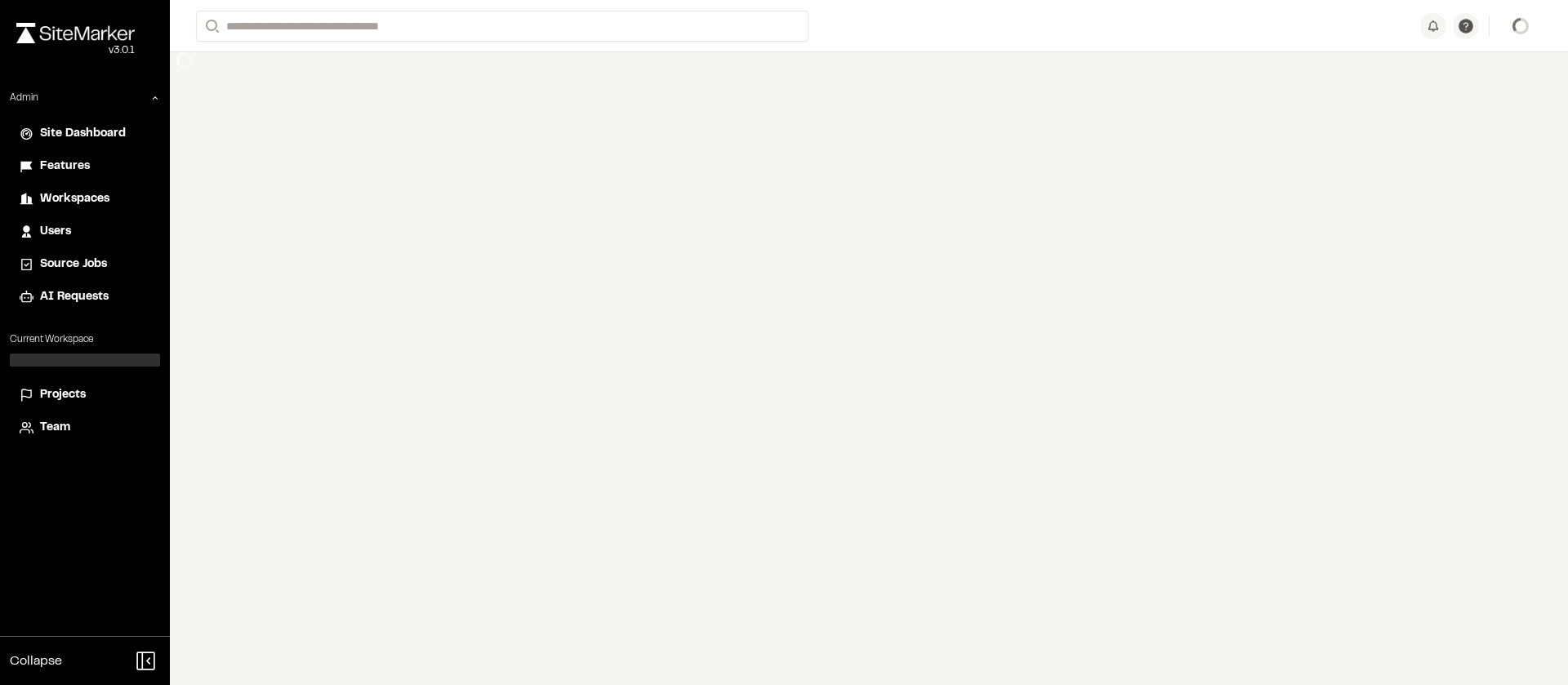 scroll, scrollTop: 0, scrollLeft: 0, axis: both 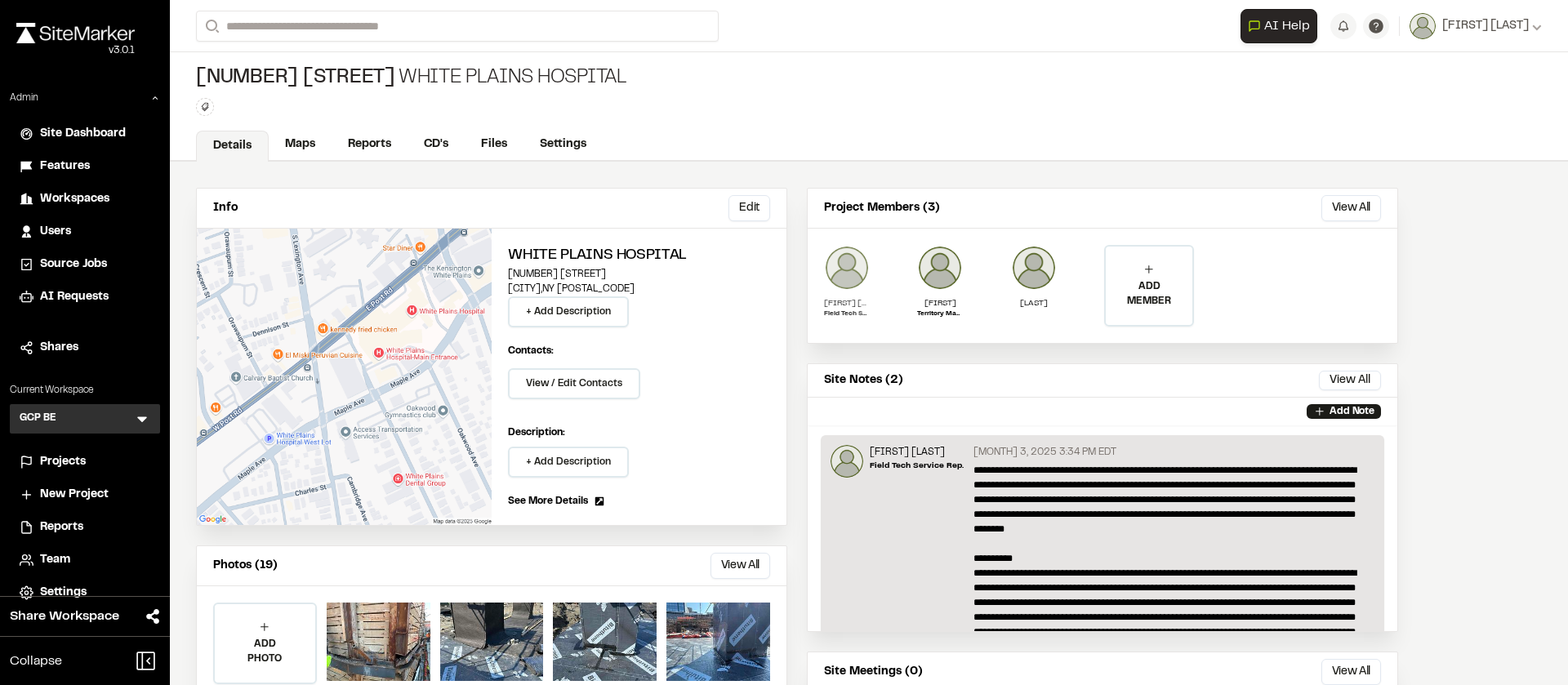 click at bounding box center (847, 268) 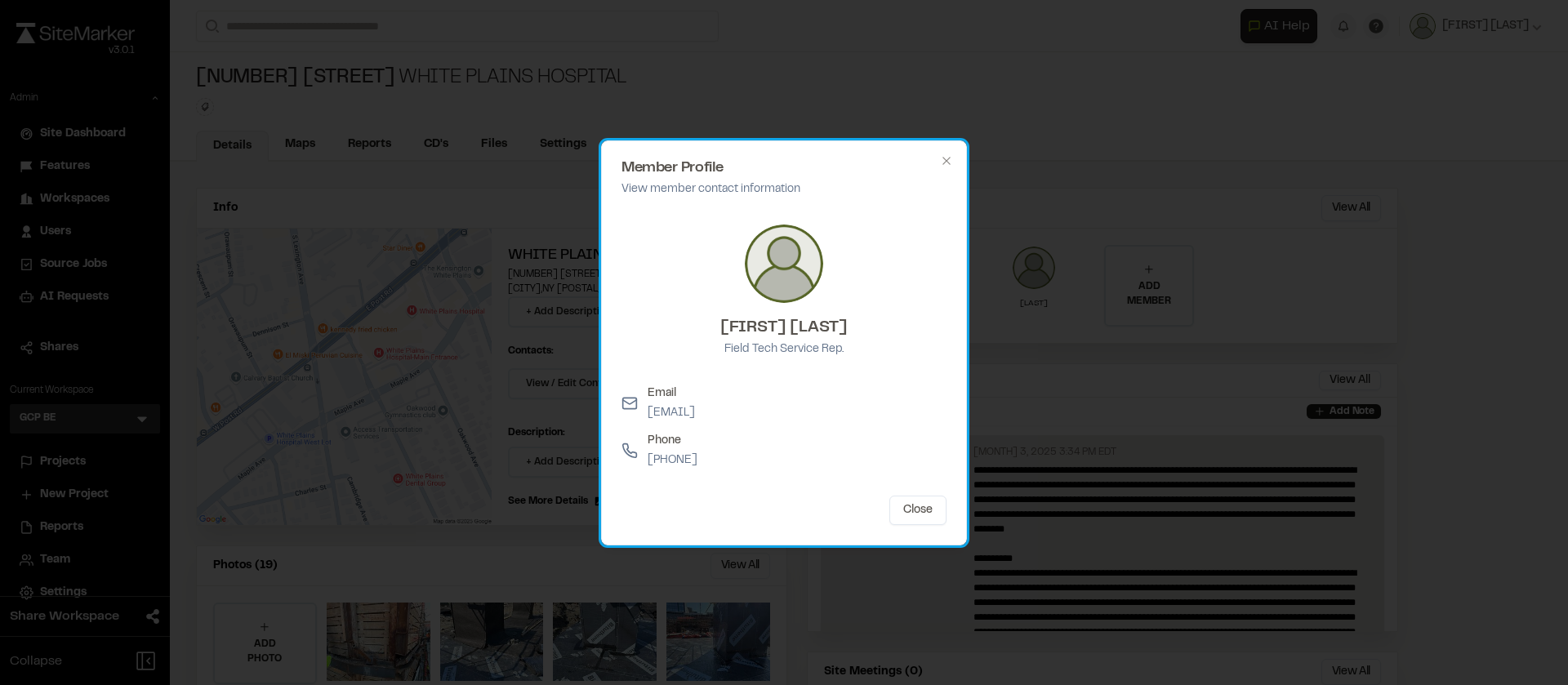 click on "Member Profile View member contact information [FIRST] [LAST] Field Tech Service Rep. Email [EMAIL] Phone [PHONE] Close Close" at bounding box center (784, 343) 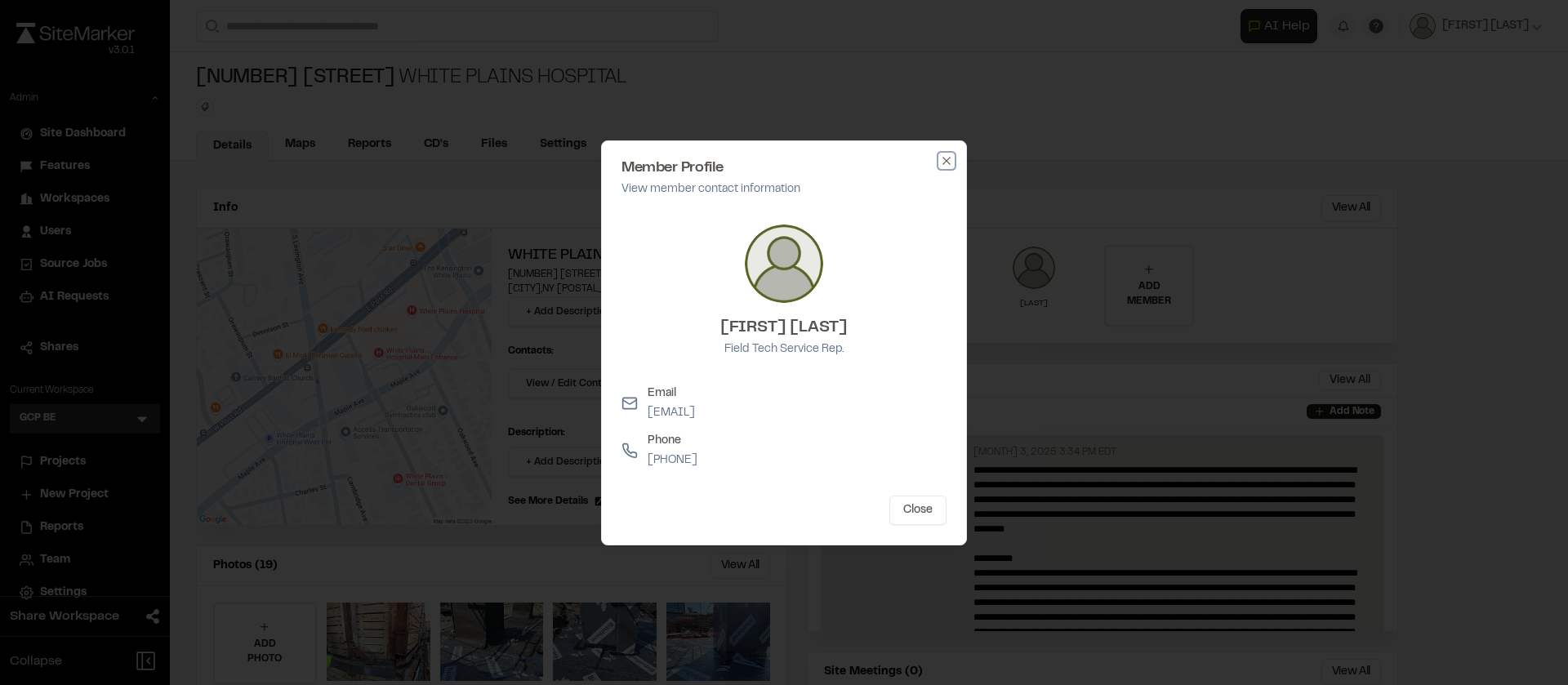 click 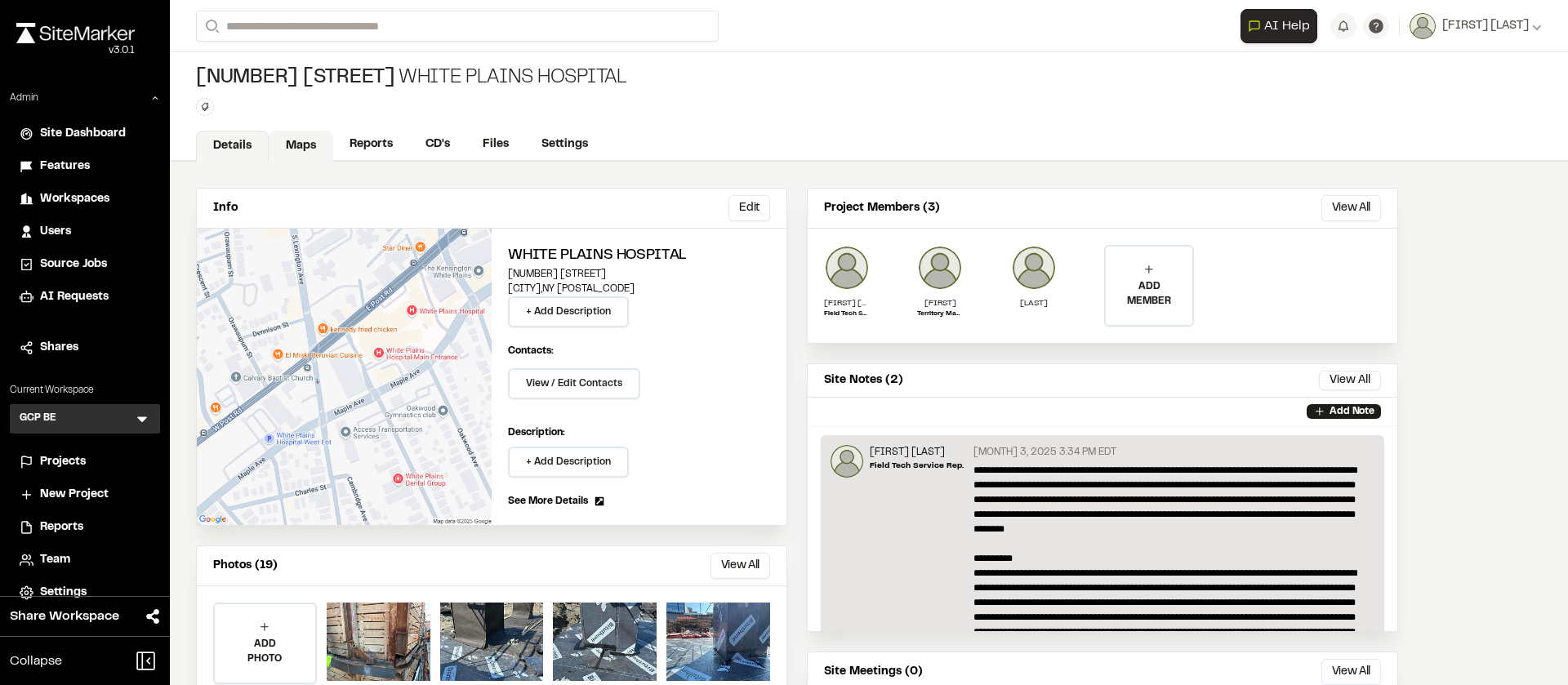 click on "Maps" at bounding box center (301, 146) 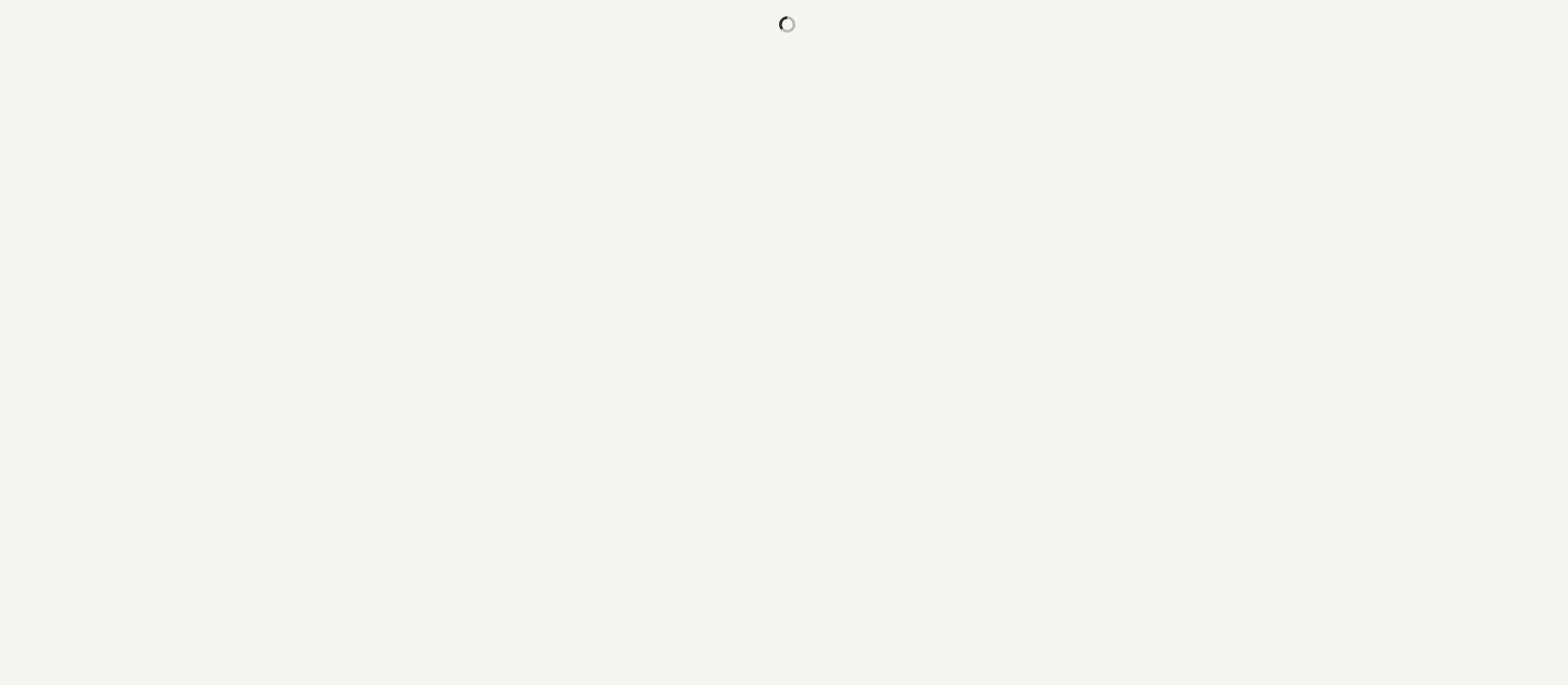 scroll, scrollTop: 0, scrollLeft: 0, axis: both 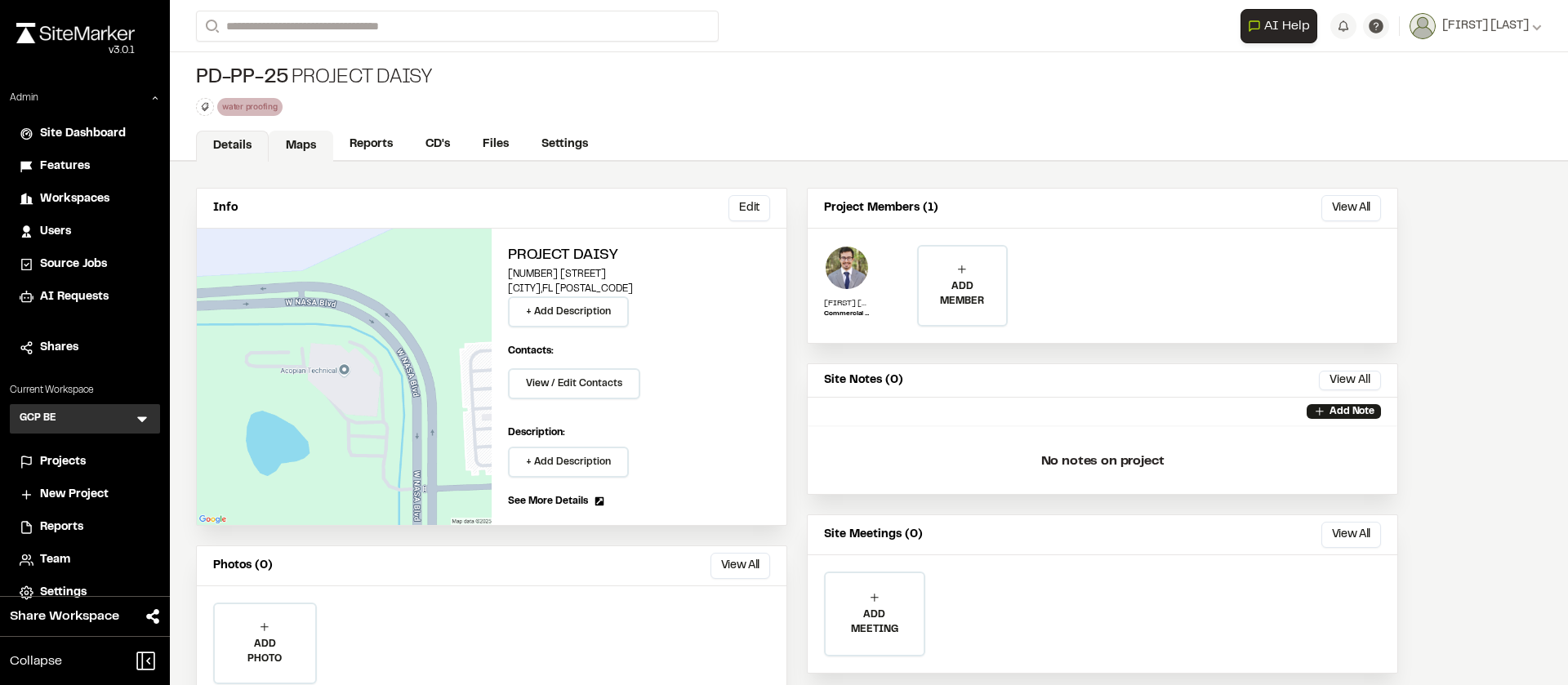 click on "Maps" at bounding box center [301, 146] 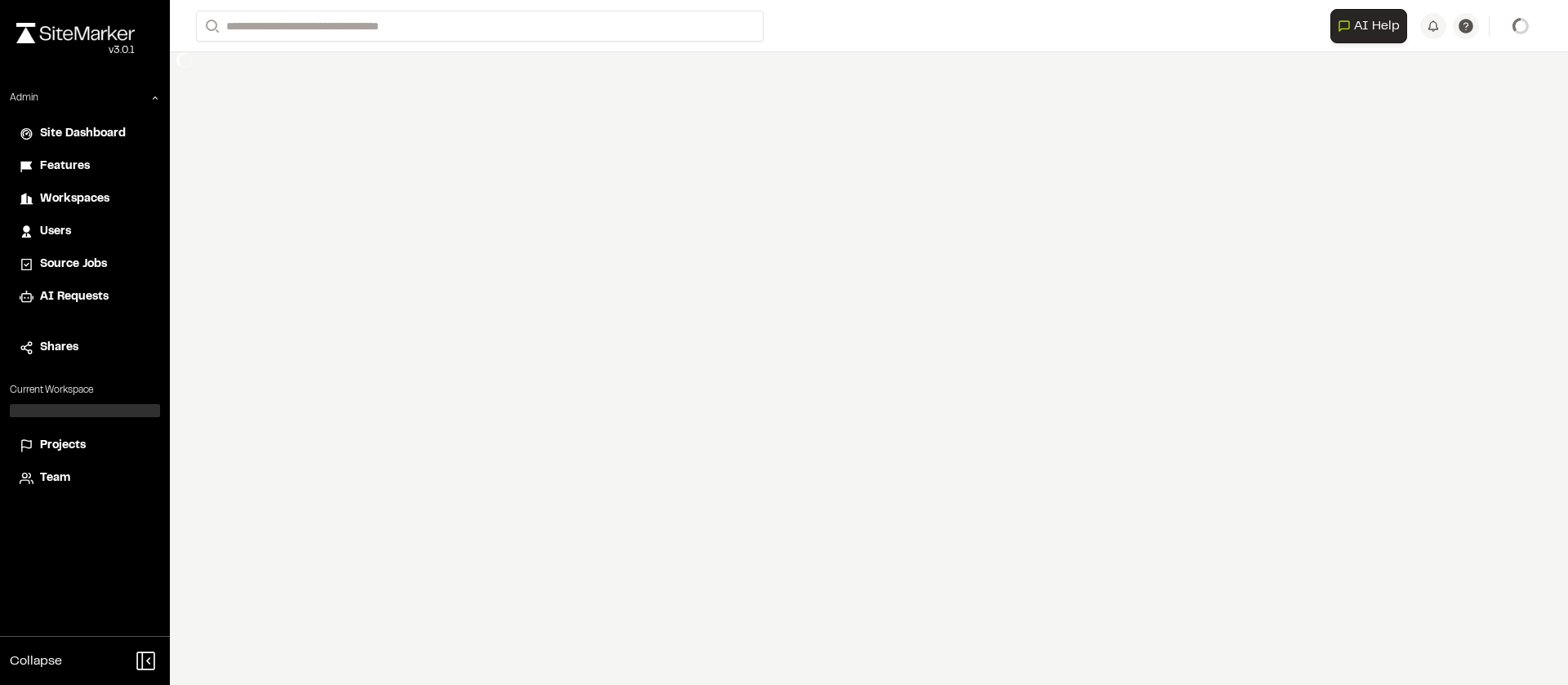 scroll, scrollTop: 0, scrollLeft: 0, axis: both 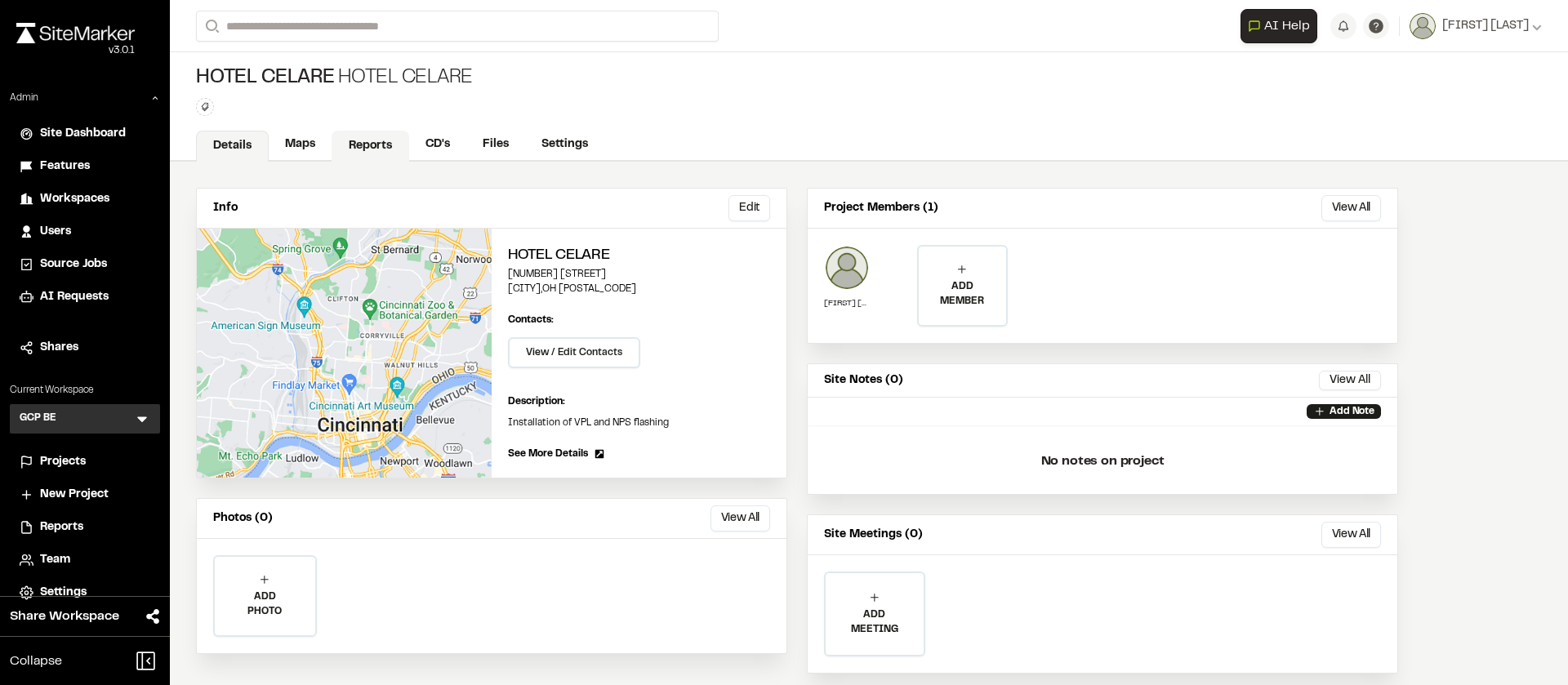 click on "Reports" at bounding box center [370, 146] 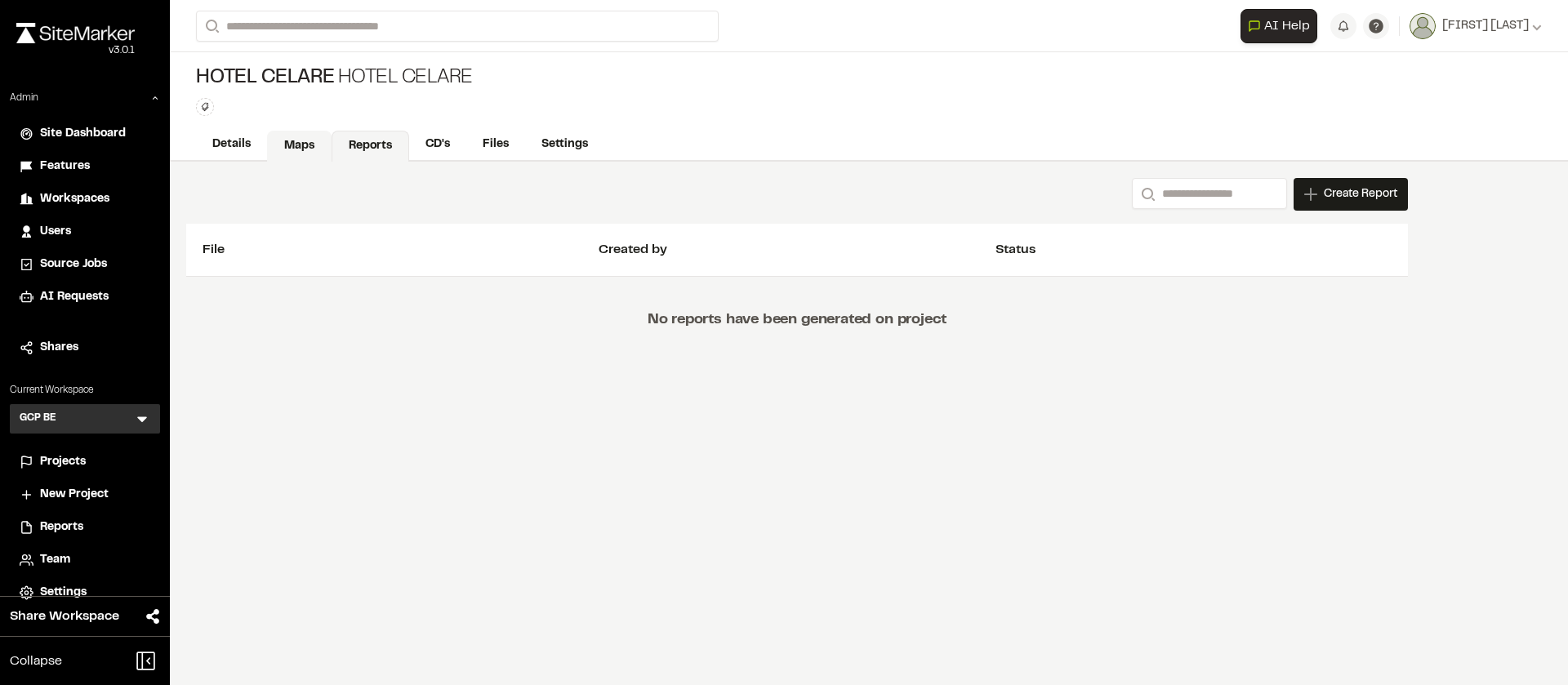 click on "Maps" at bounding box center (299, 146) 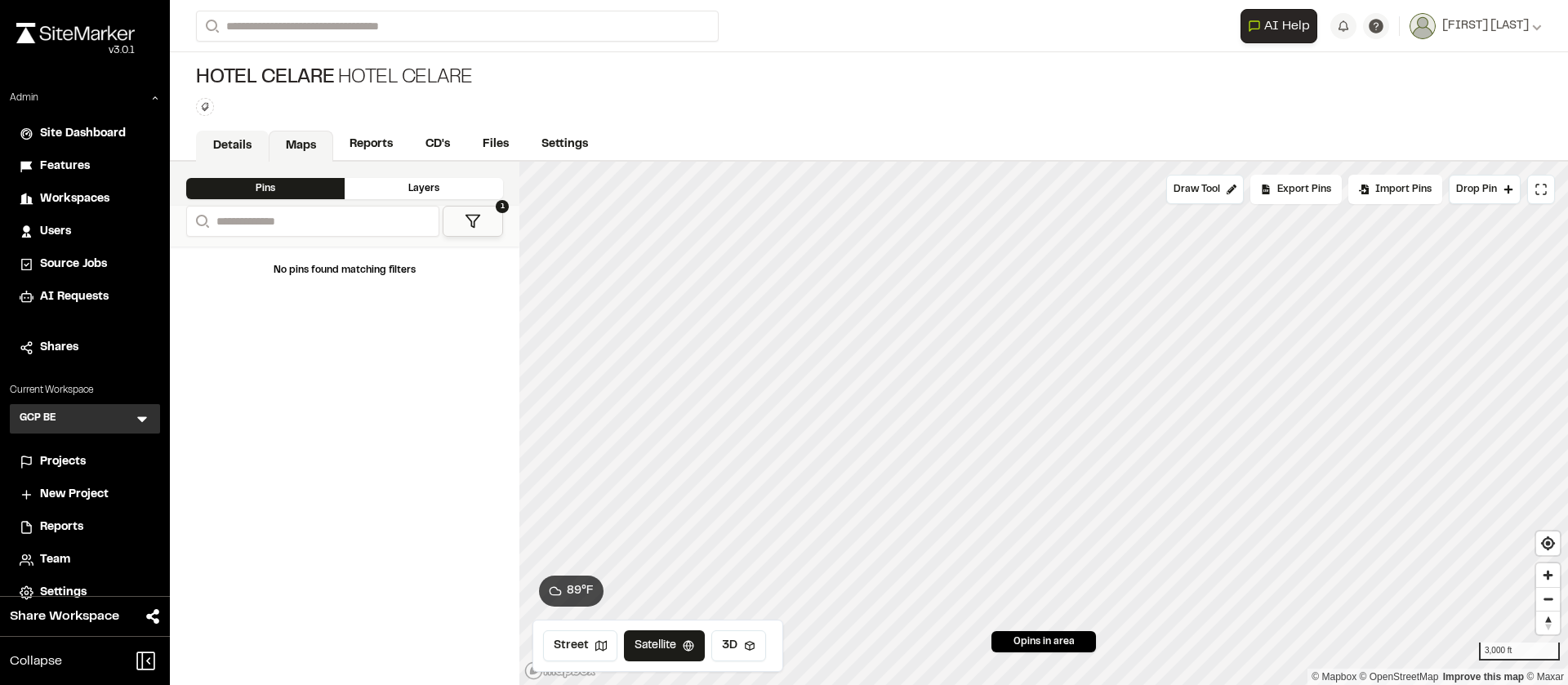 click on "Details" at bounding box center [232, 146] 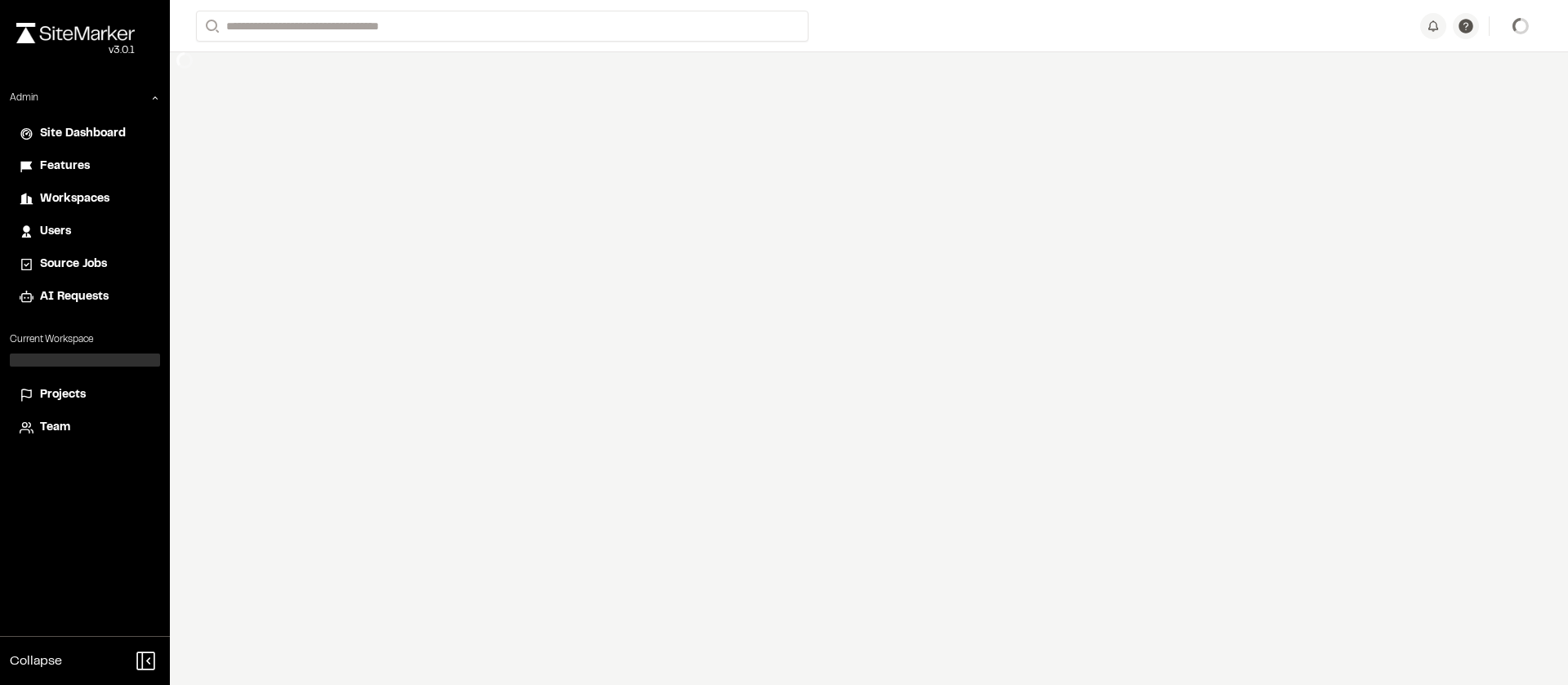 scroll, scrollTop: 0, scrollLeft: 0, axis: both 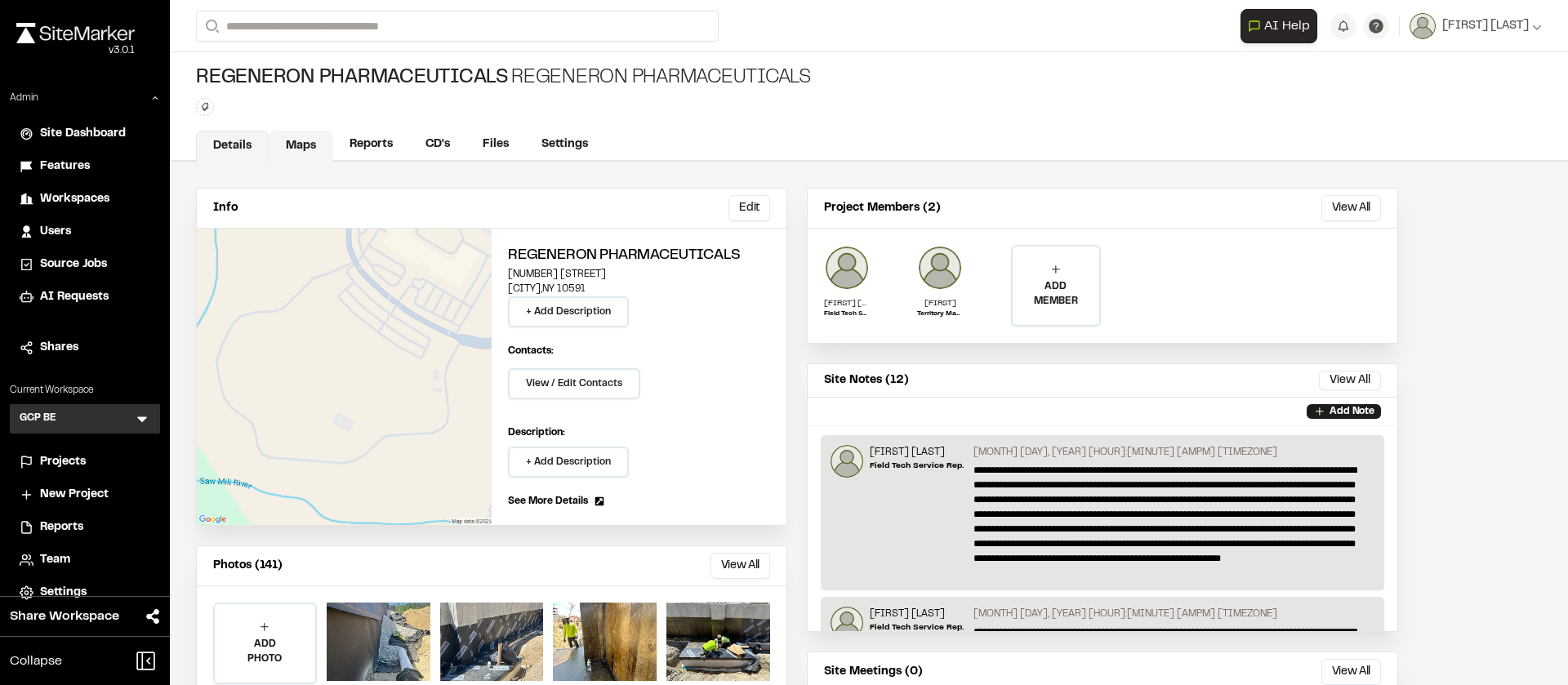 click on "Maps" at bounding box center (301, 146) 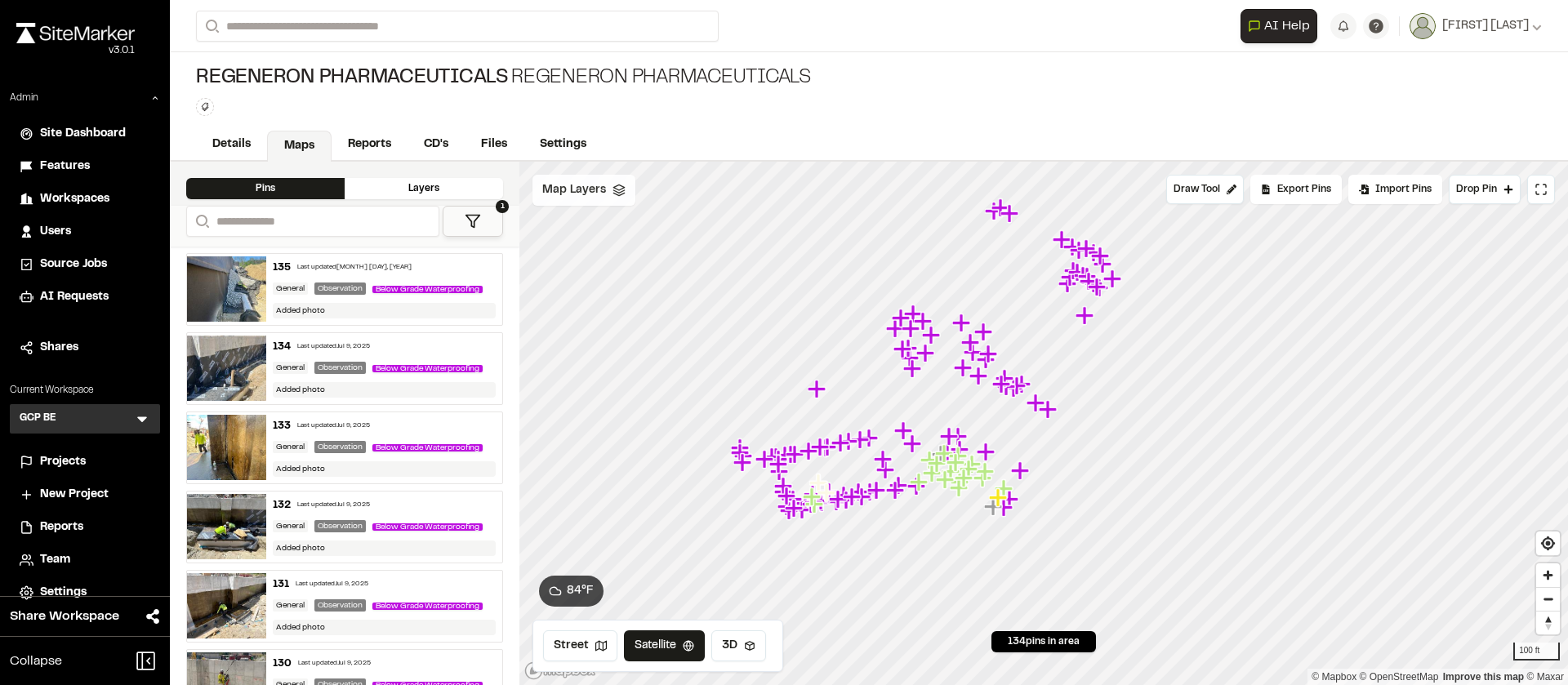 click on "Map Layers" at bounding box center [584, 190] 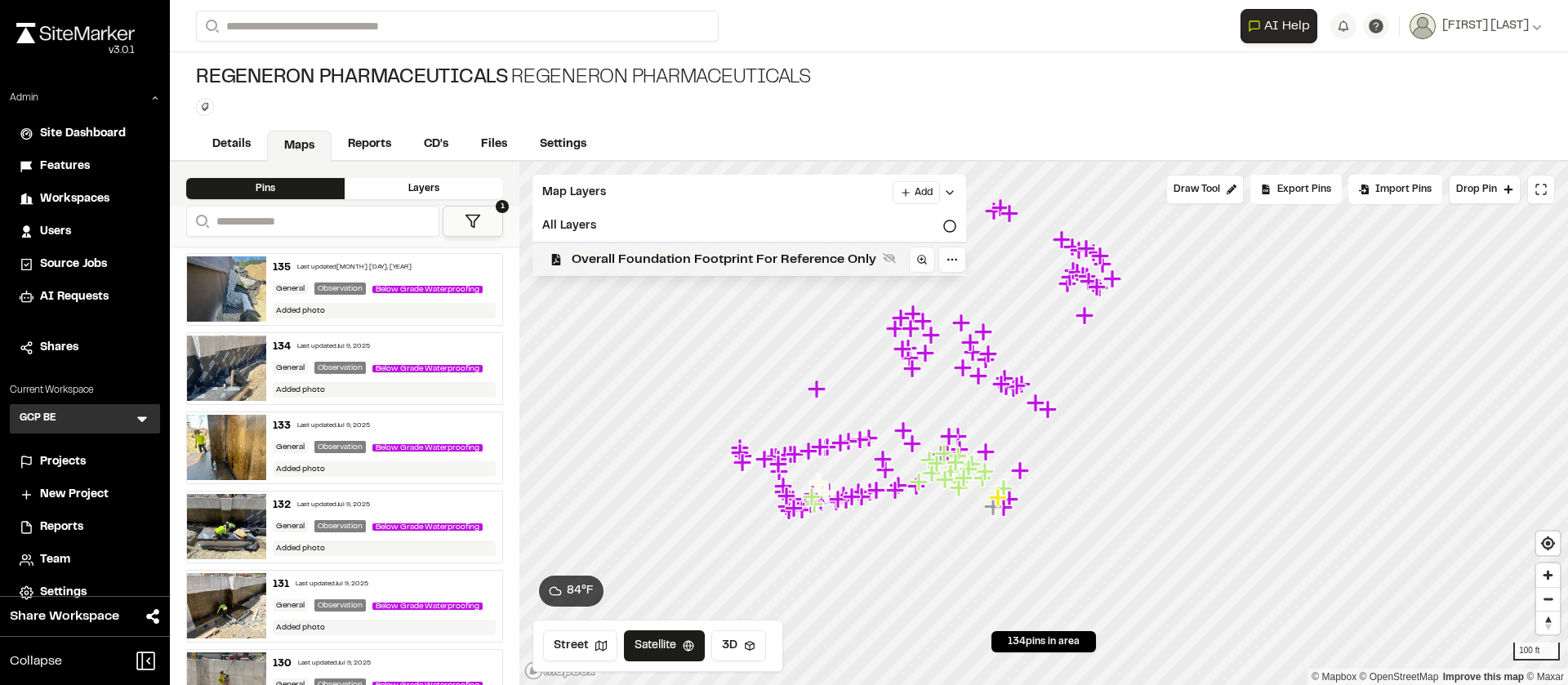click on "Overall Foundation Footprint For Reference Only" at bounding box center (724, 260) 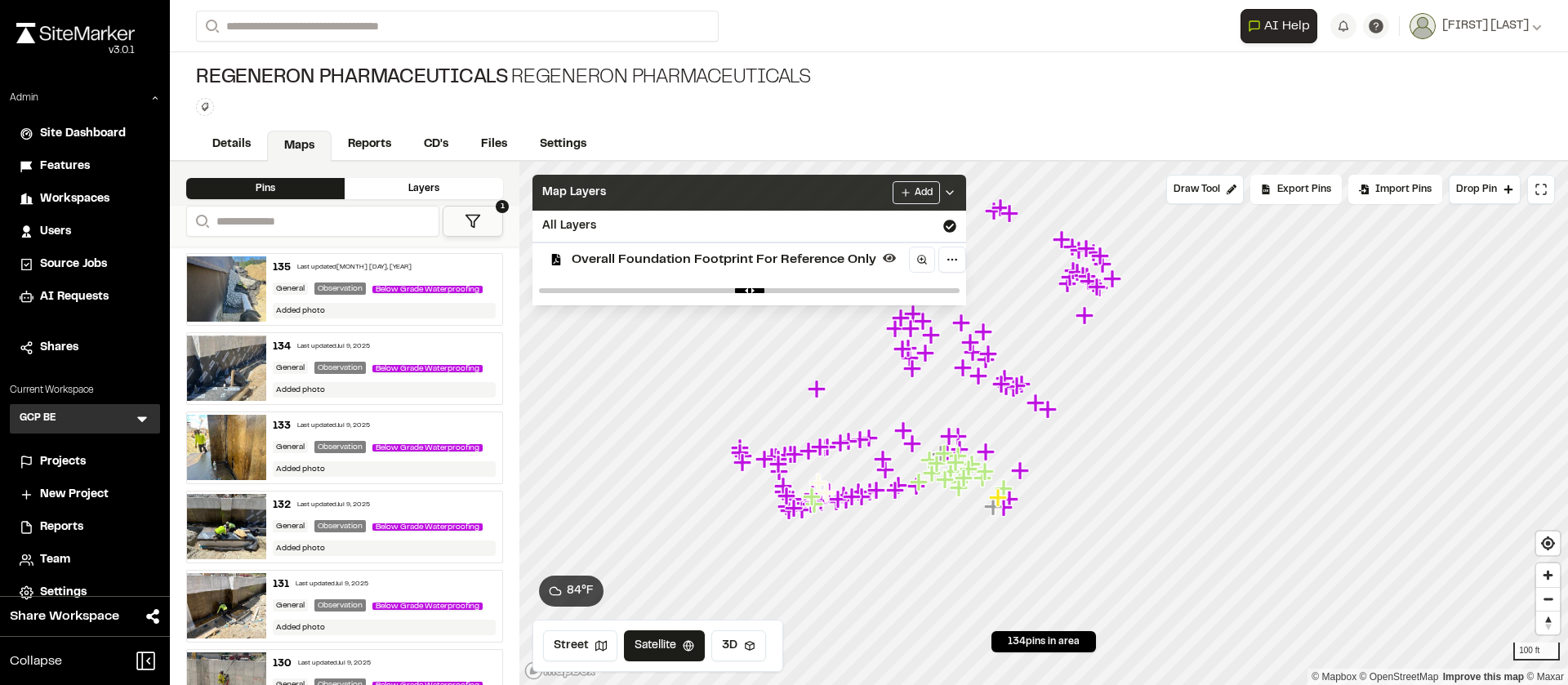 click on "Map Layers Add" at bounding box center [749, 193] 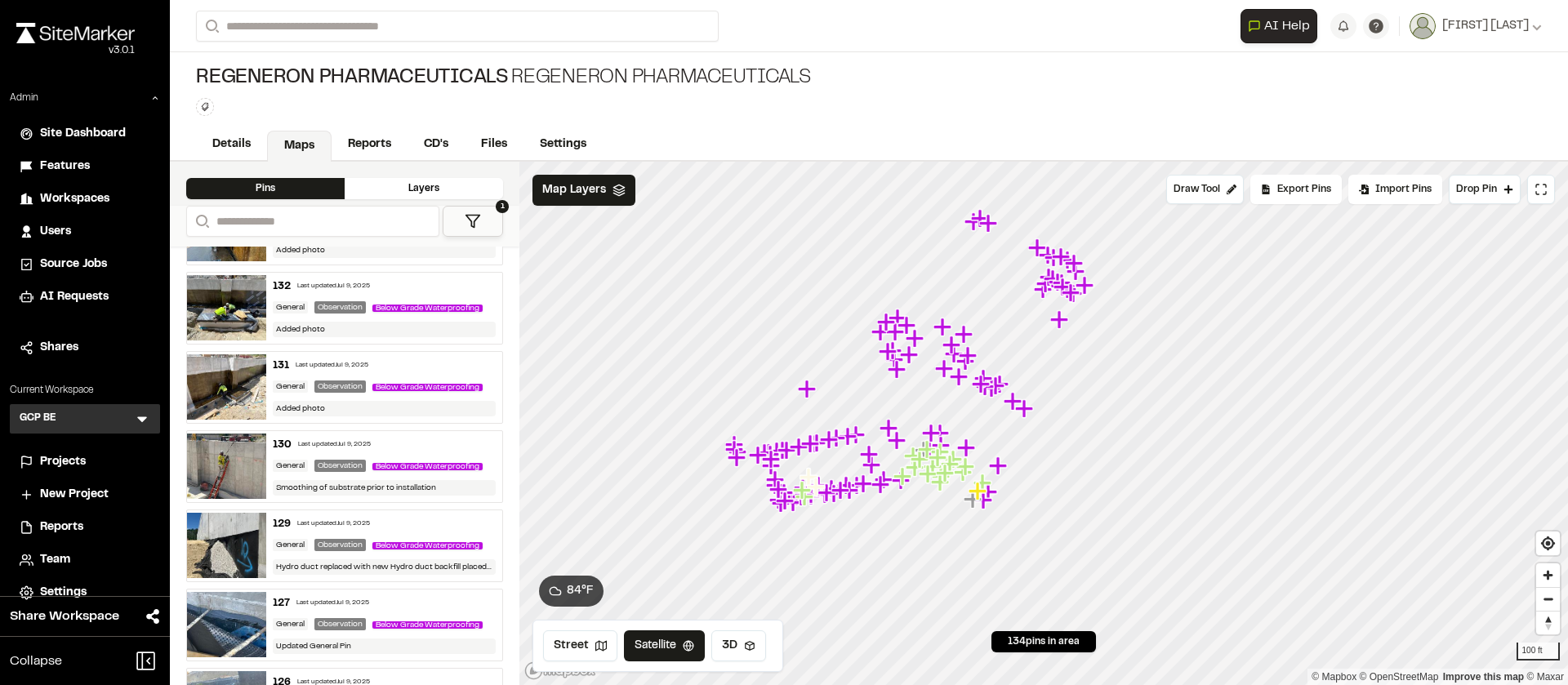 scroll, scrollTop: 215, scrollLeft: 0, axis: vertical 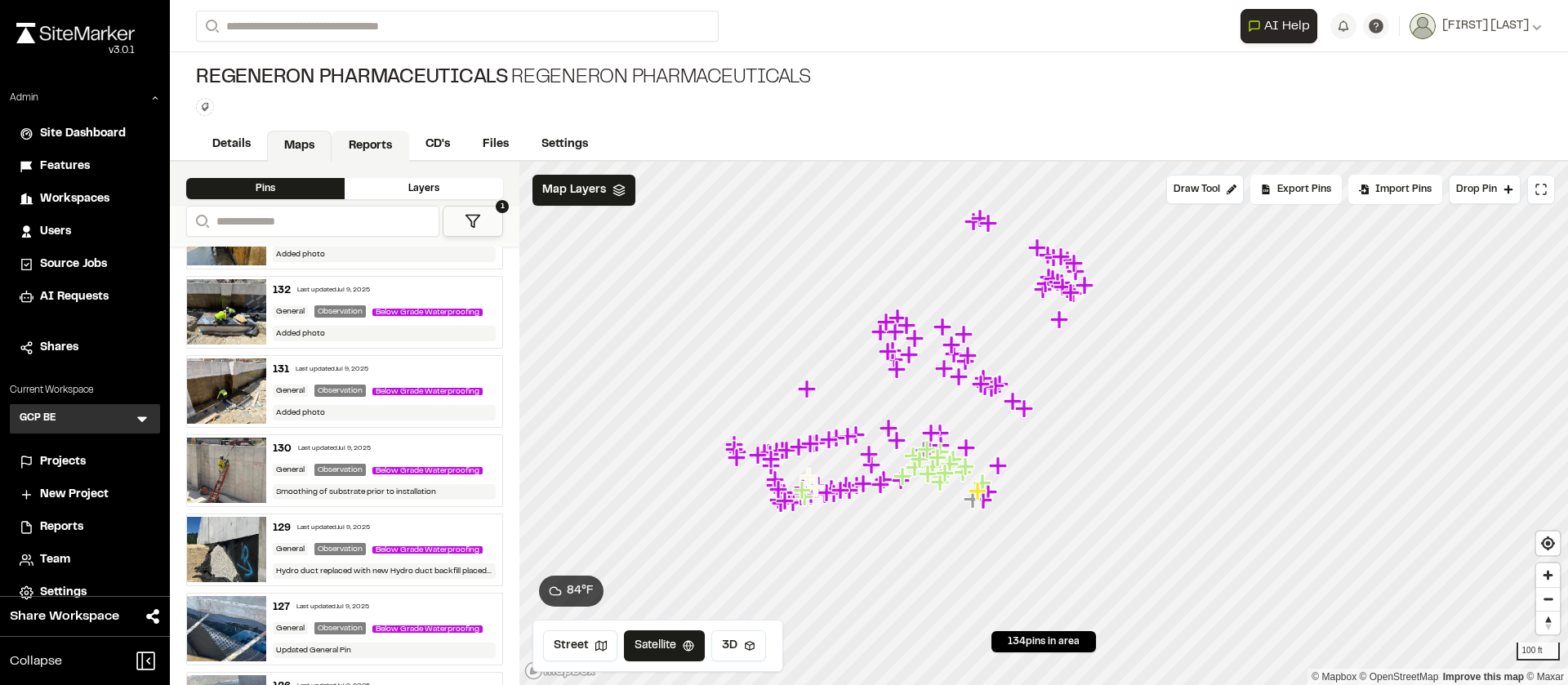 click on "Reports" at bounding box center [370, 146] 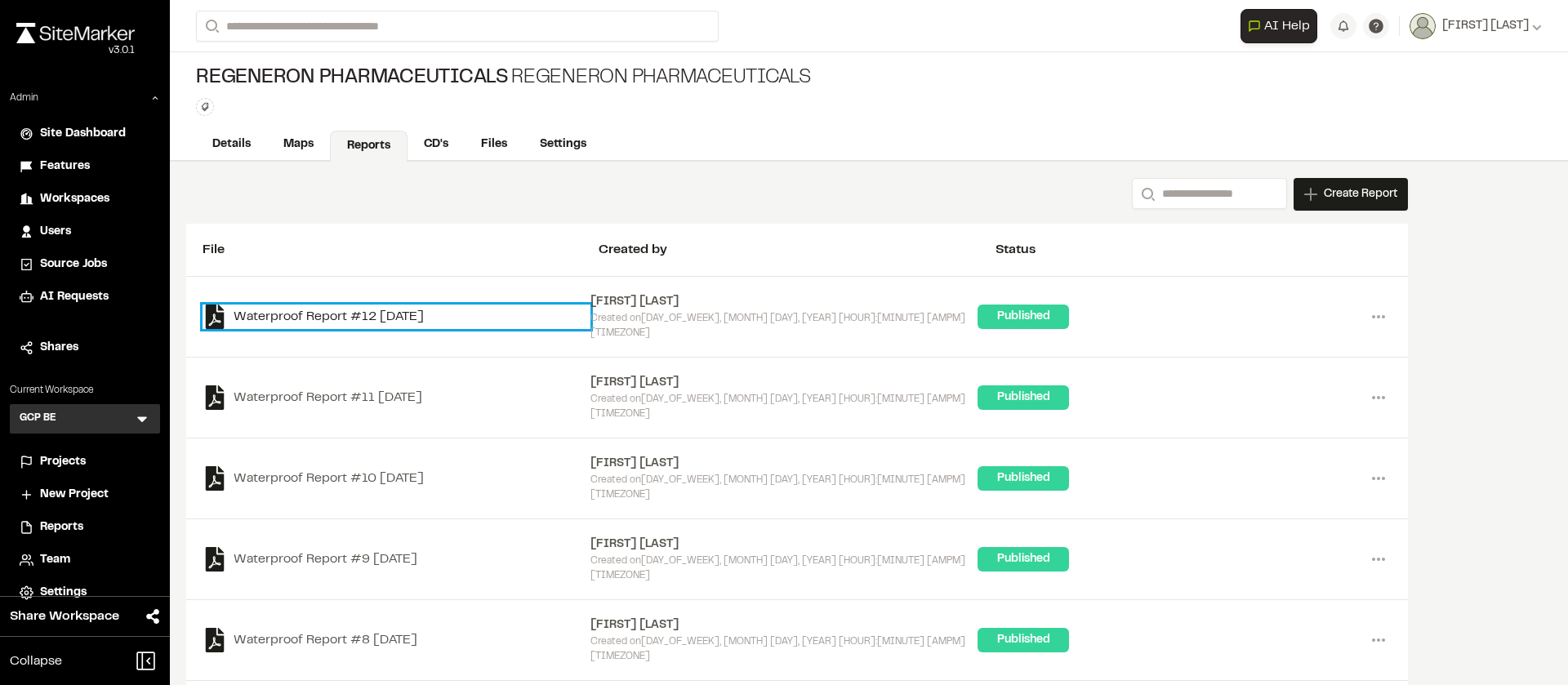 click on "Waterproof Report #12 2025-07-03" at bounding box center (396, 317) 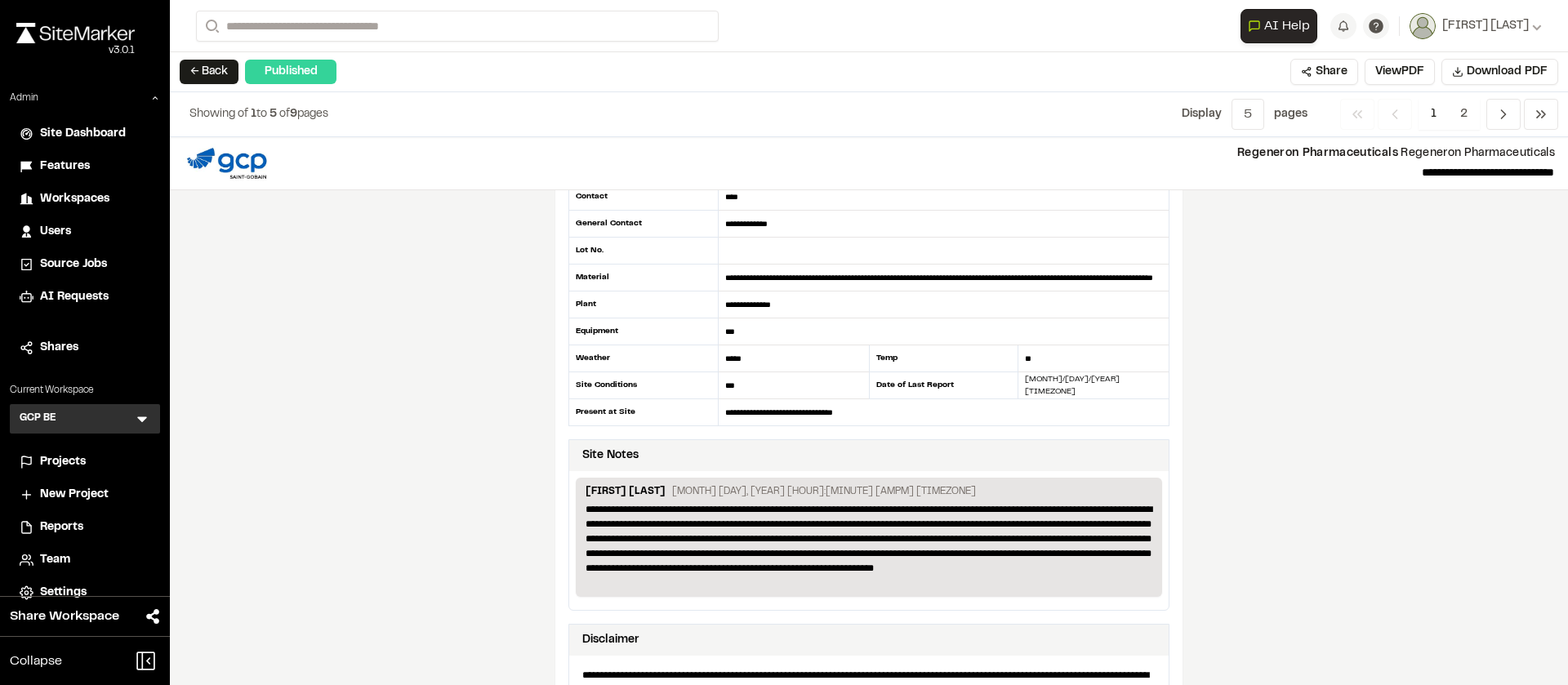 scroll, scrollTop: 158, scrollLeft: 0, axis: vertical 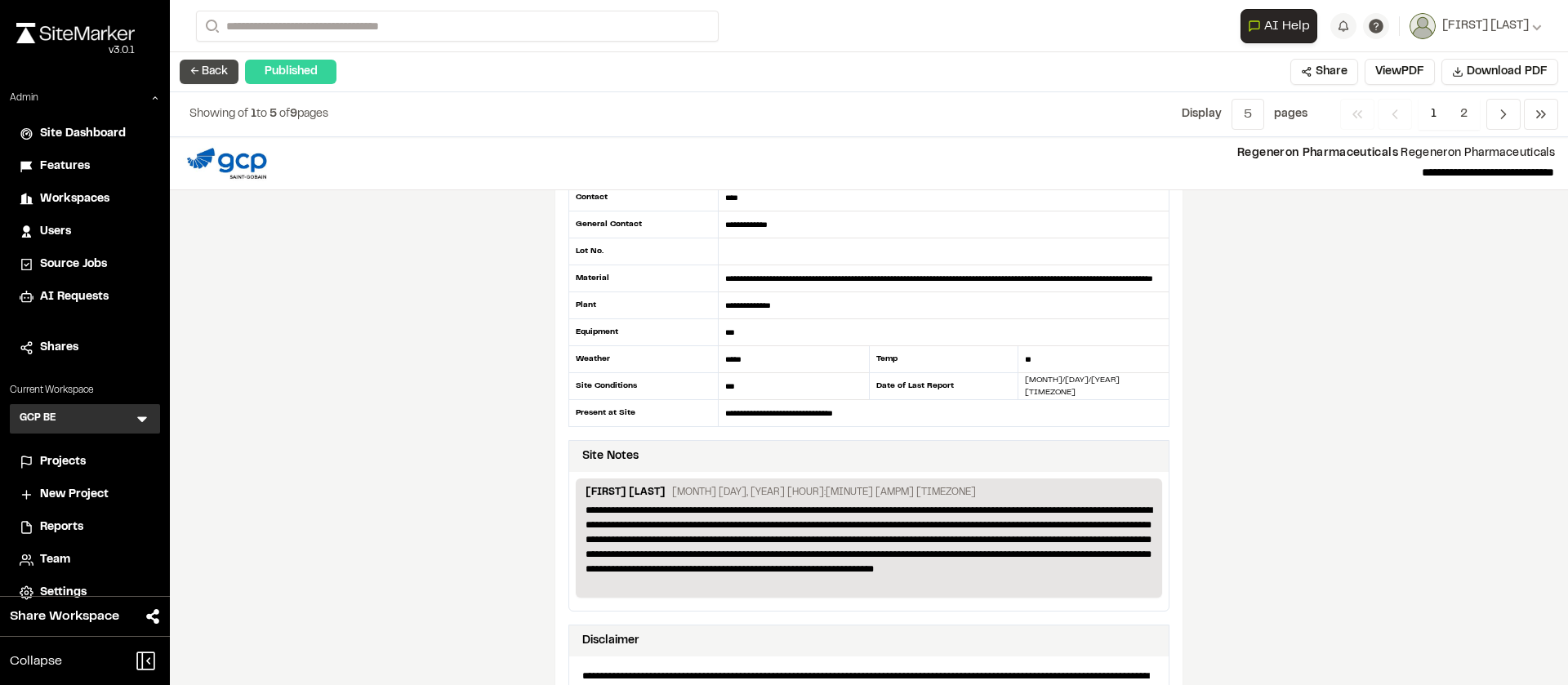 click on "← Back" at bounding box center (209, 72) 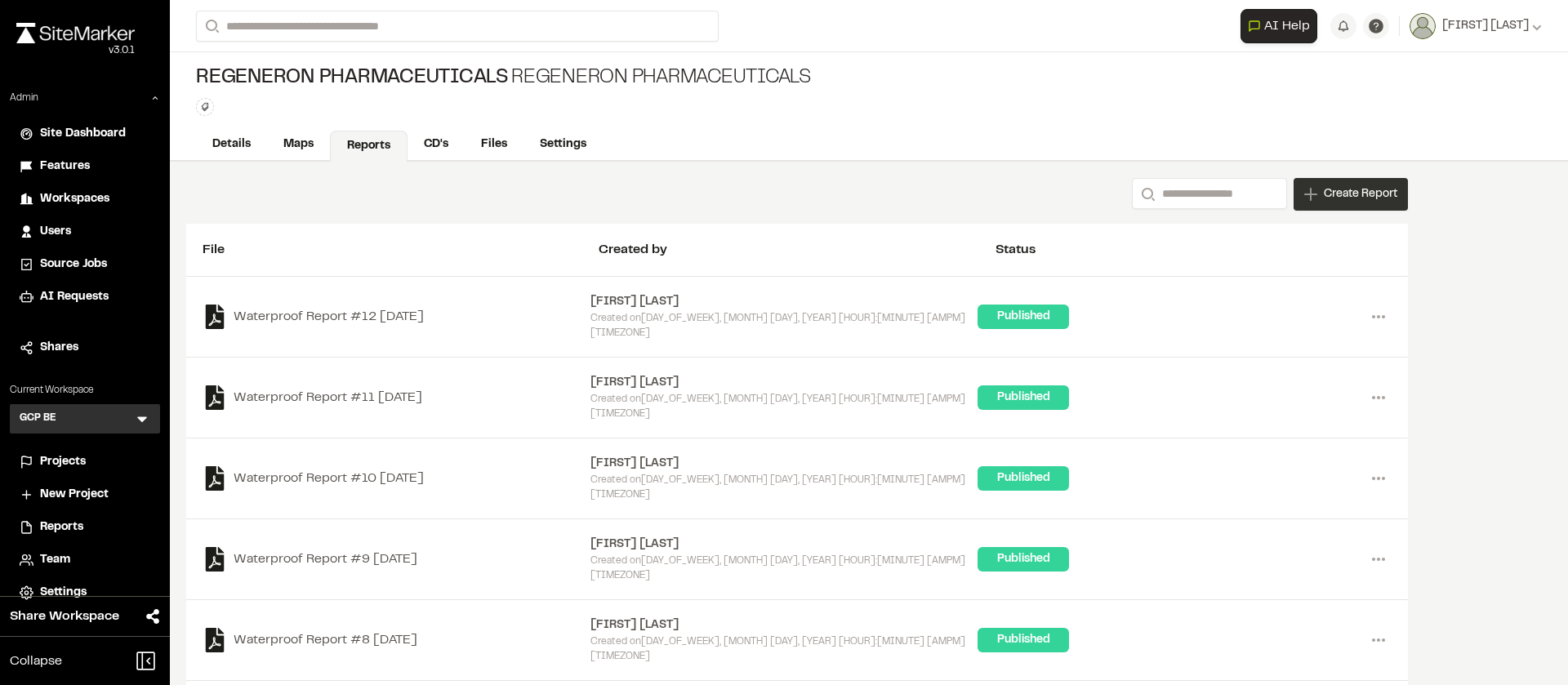 click on "Create Report" at bounding box center [1361, 194] 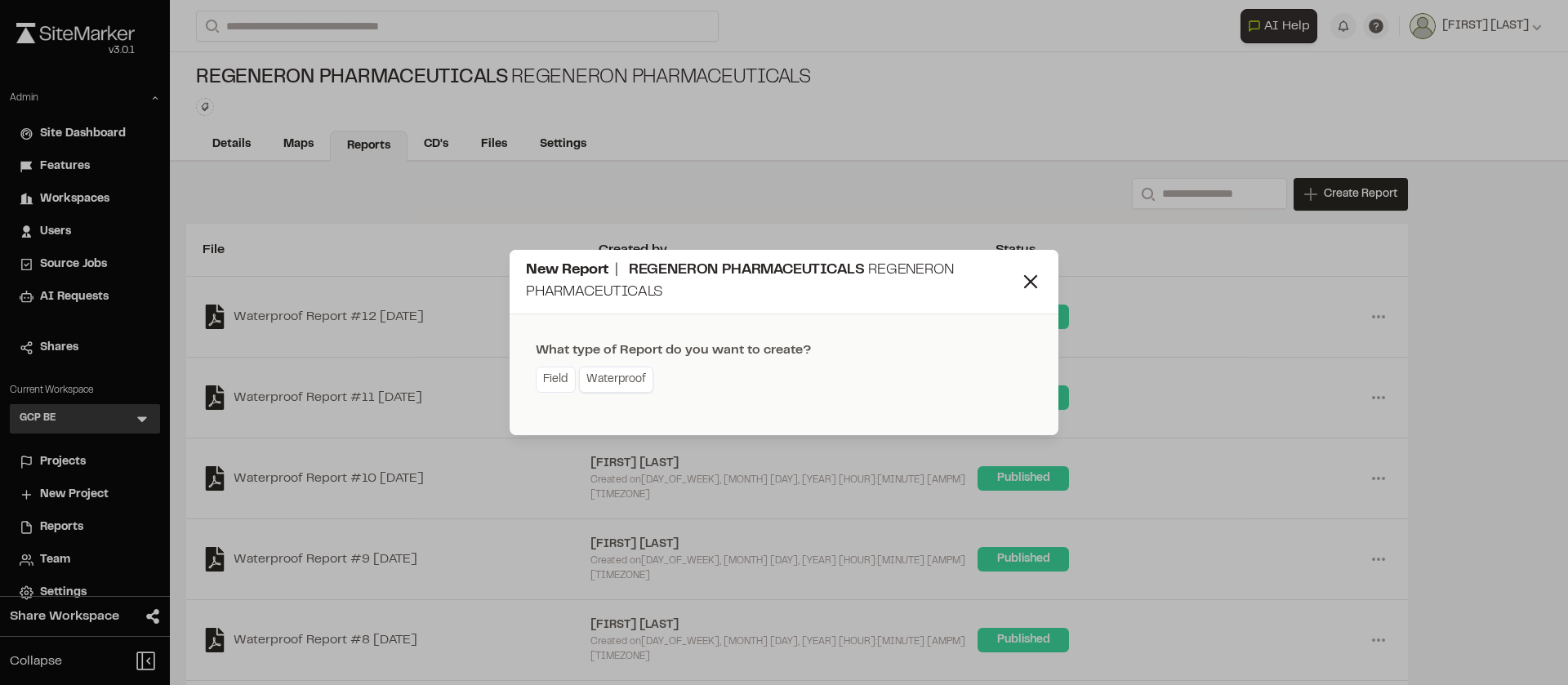click on "Waterproof" at bounding box center [616, 380] 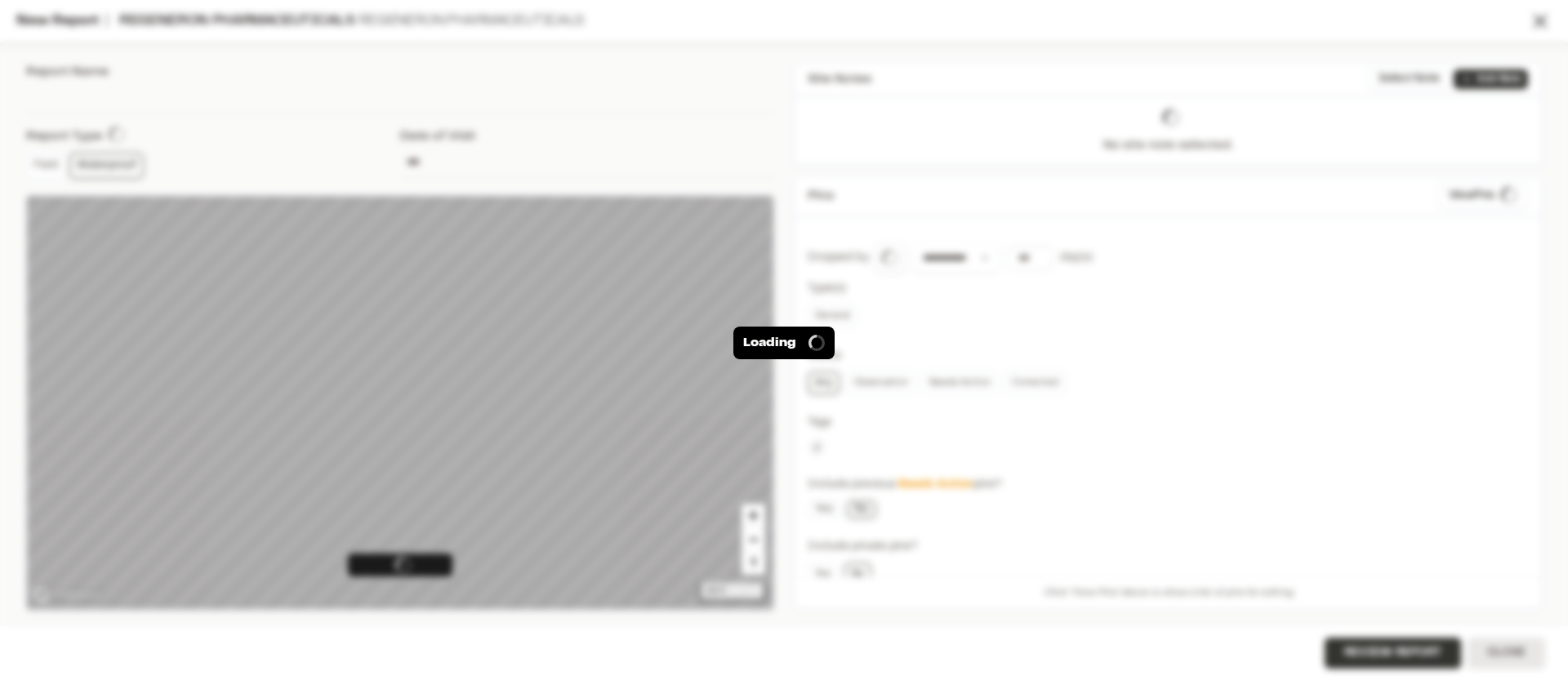 type on "**********" 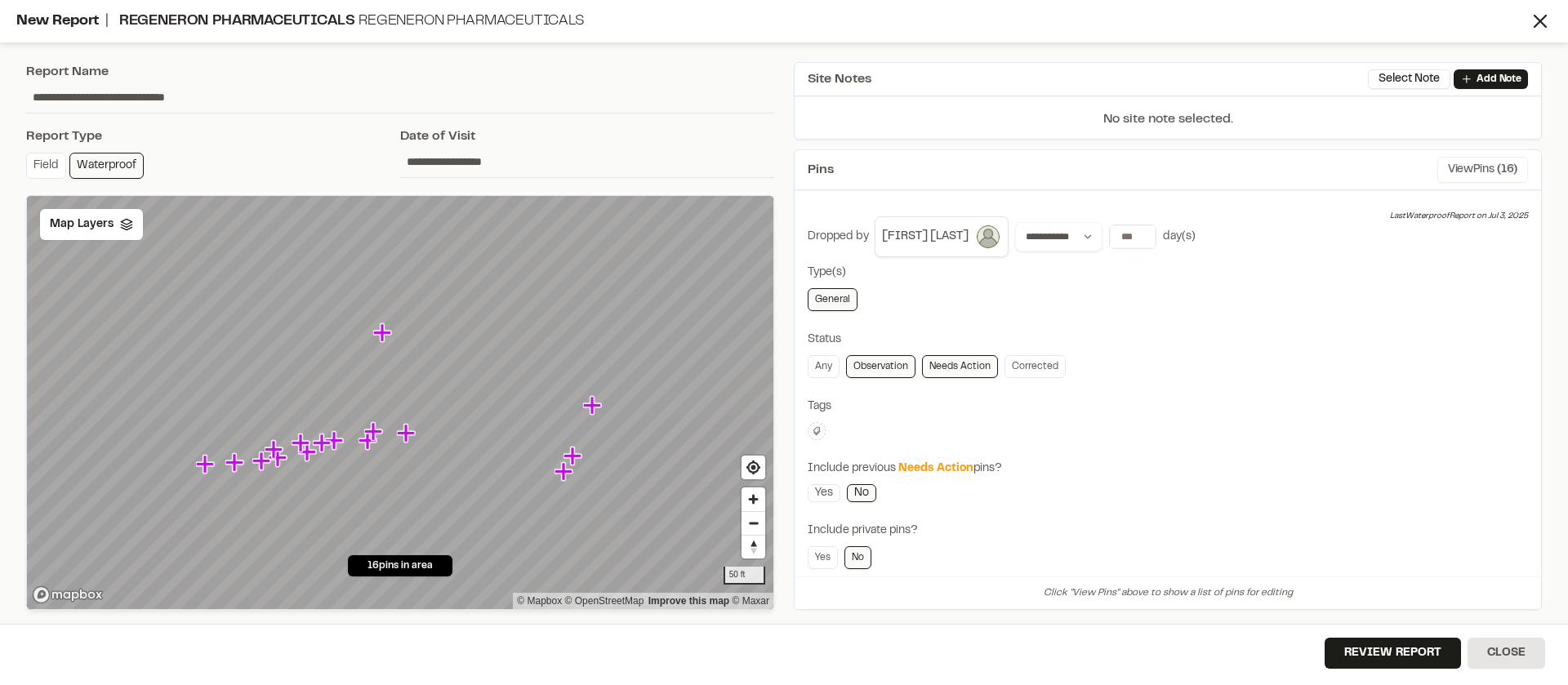 click on "View  Pins   ( 16 )" at bounding box center [1482, 170] 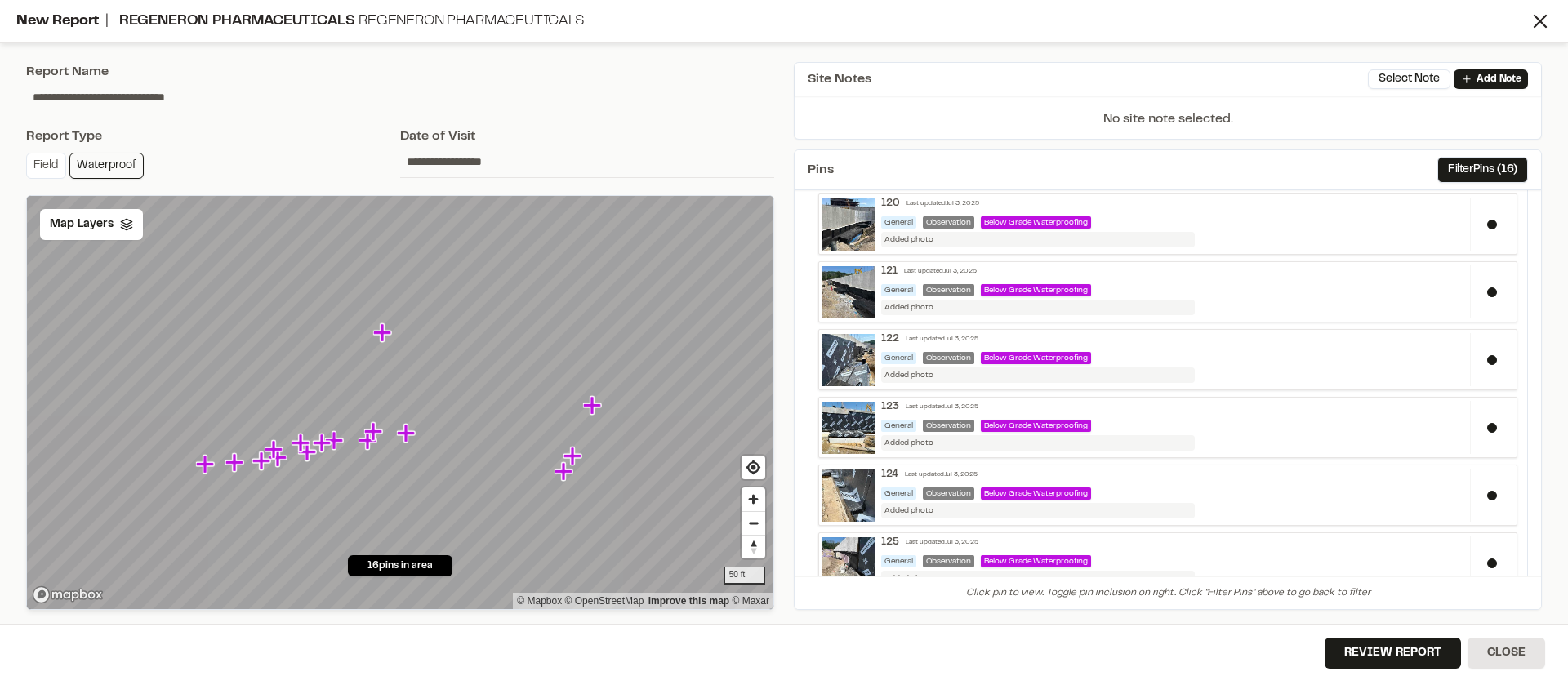 scroll, scrollTop: 0, scrollLeft: 0, axis: both 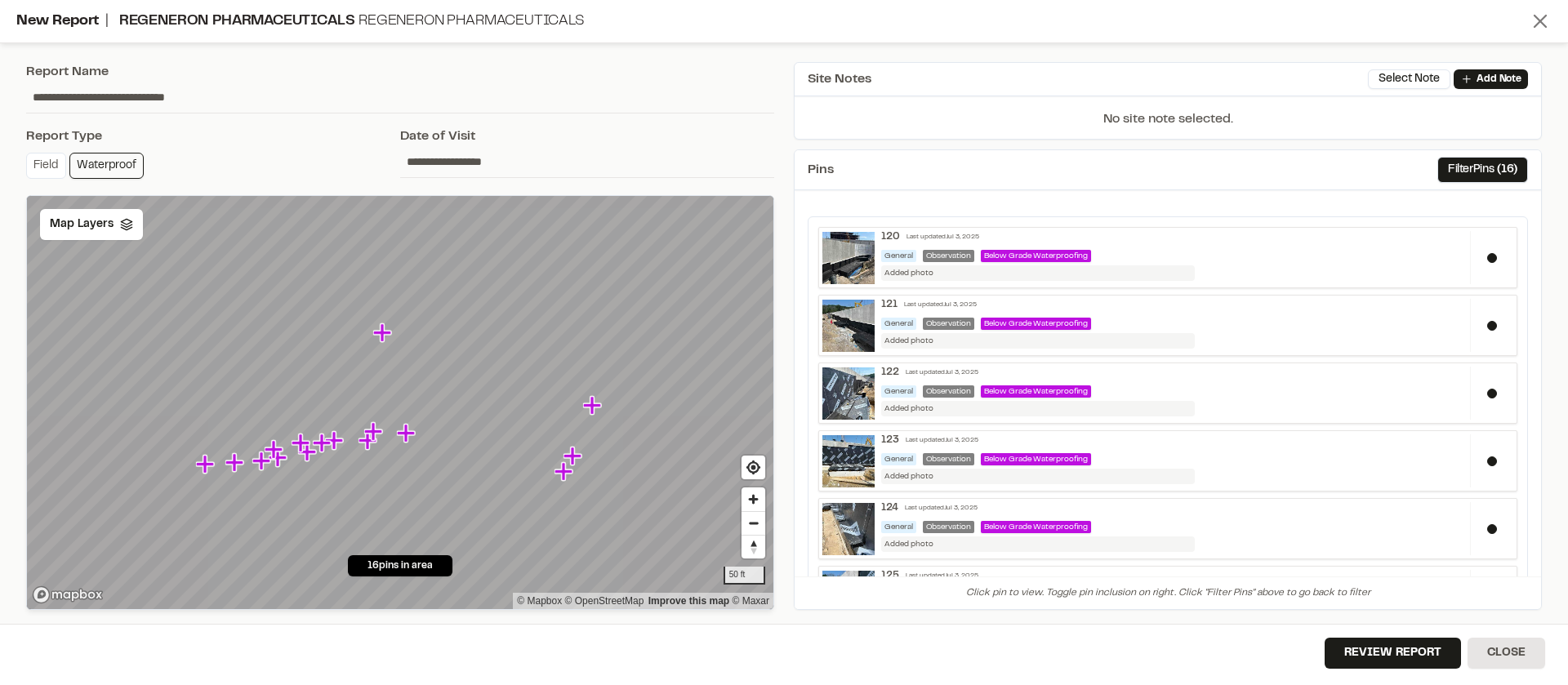 click 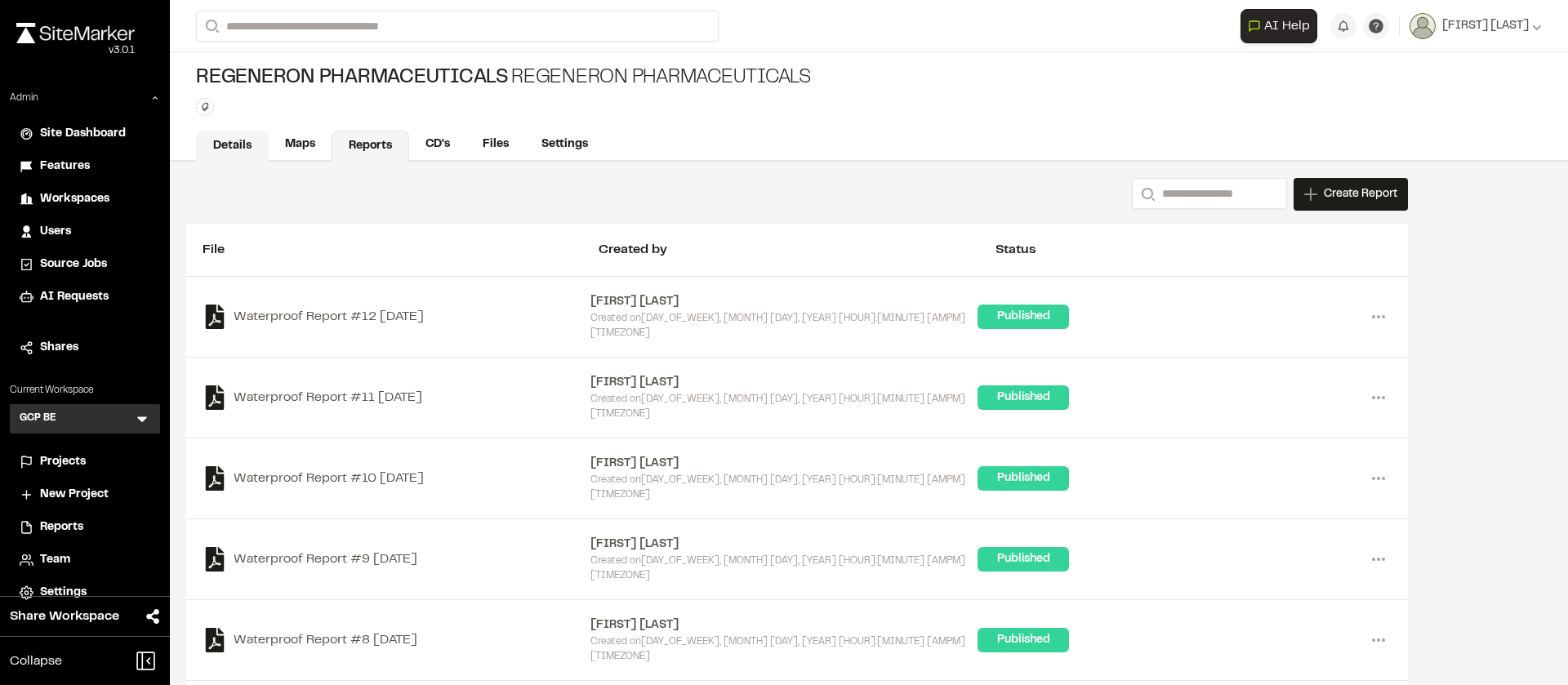 click on "Details" at bounding box center (232, 146) 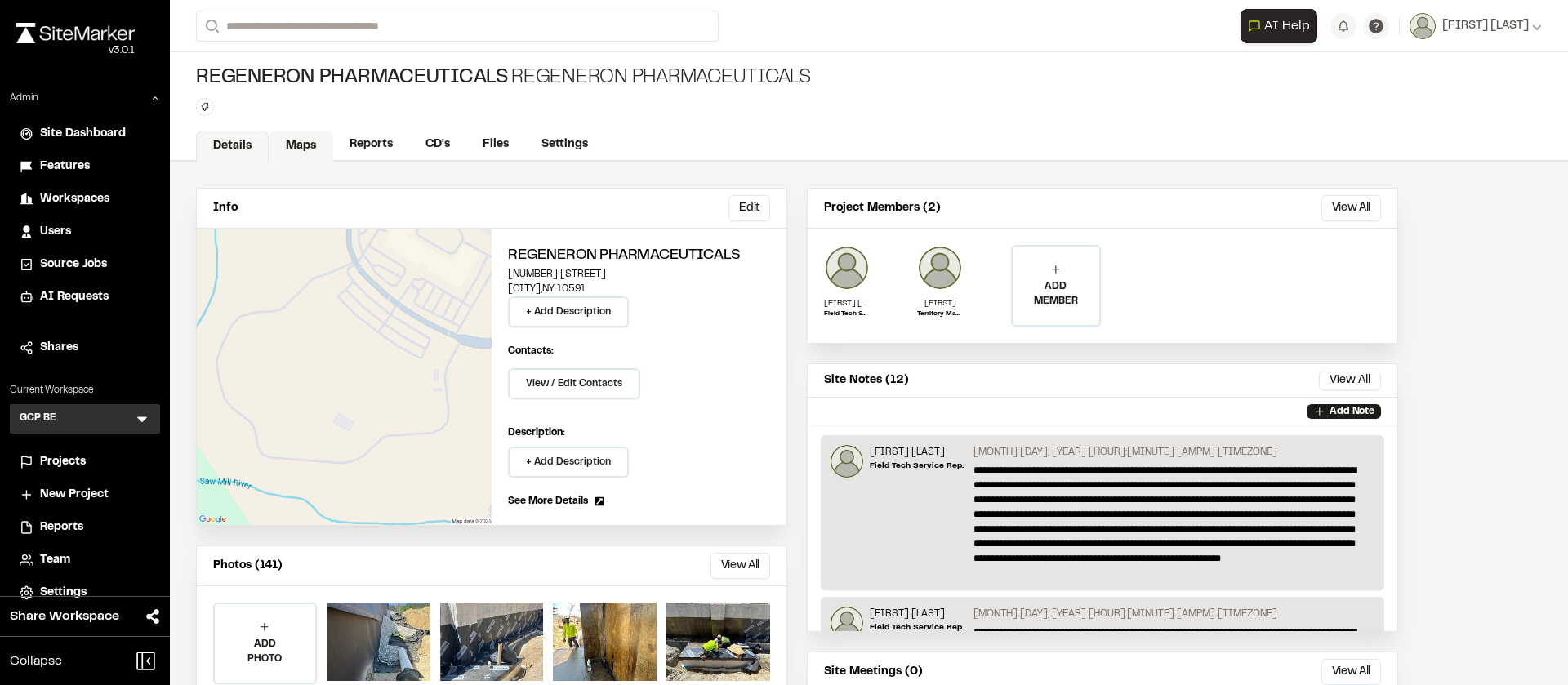 click on "Maps" at bounding box center (301, 146) 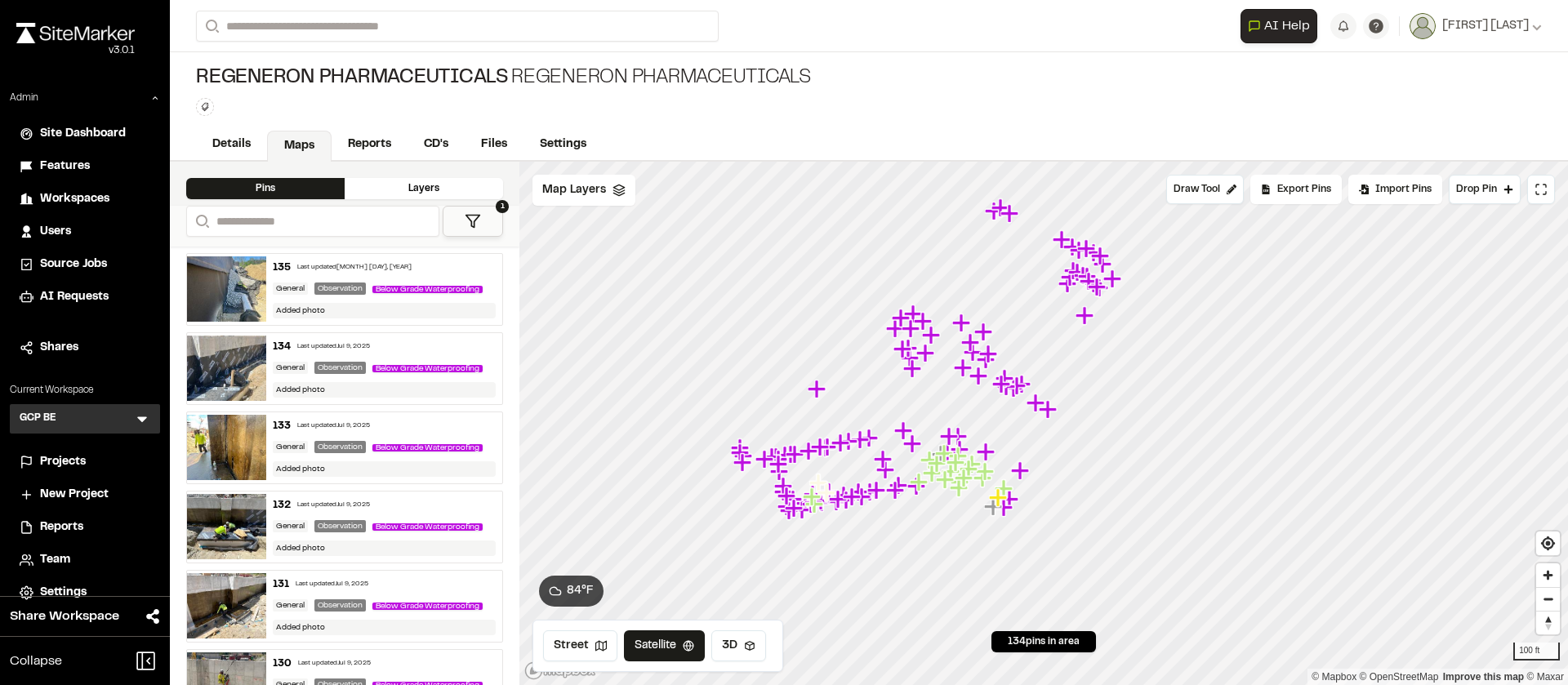click on "Regeneron Pharmaceuticals   Regeneron Pharmaceuticals  Type Enter or comma to add tag." at bounding box center [869, 91] 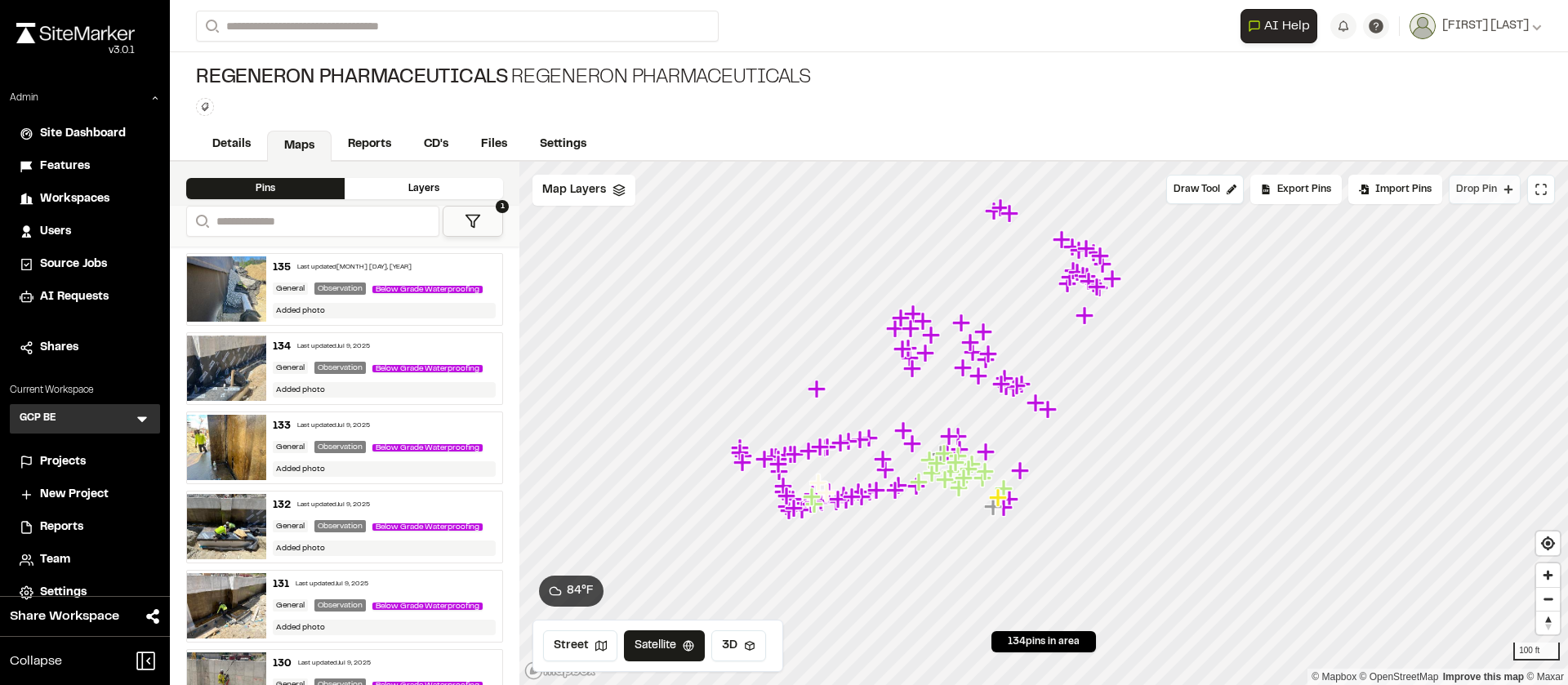click on "Drop Pin" at bounding box center (1477, 189) 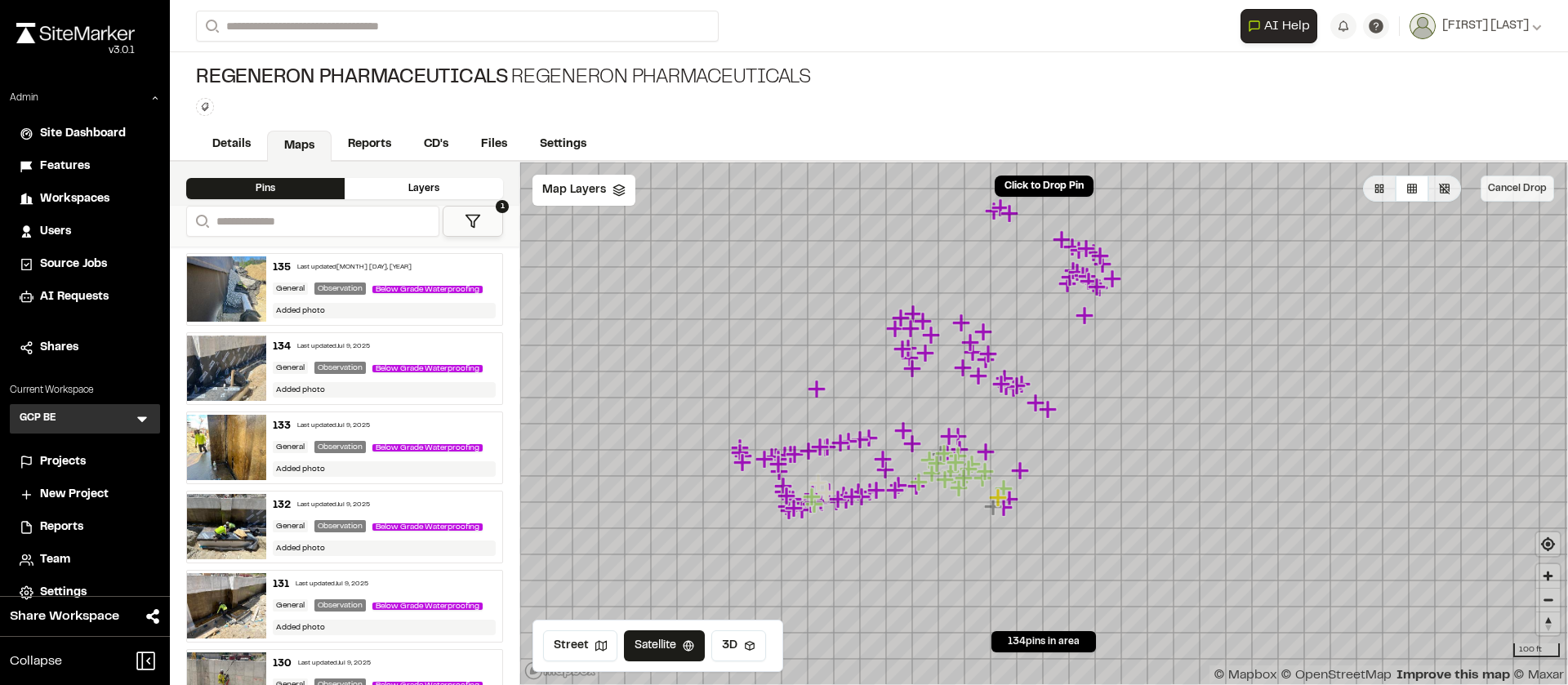click on "Cancel Drop" at bounding box center [1517, 189] 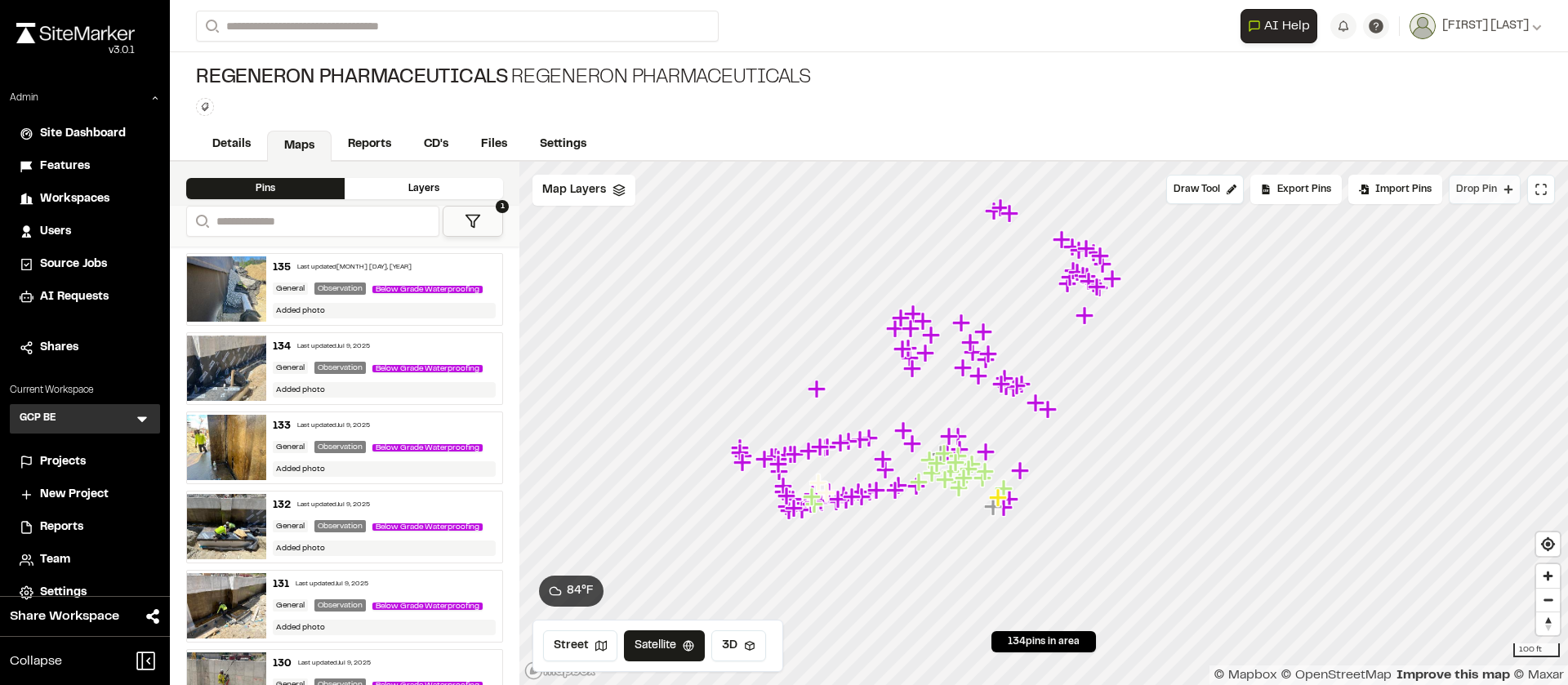 click on "Drop Pin" at bounding box center [1477, 189] 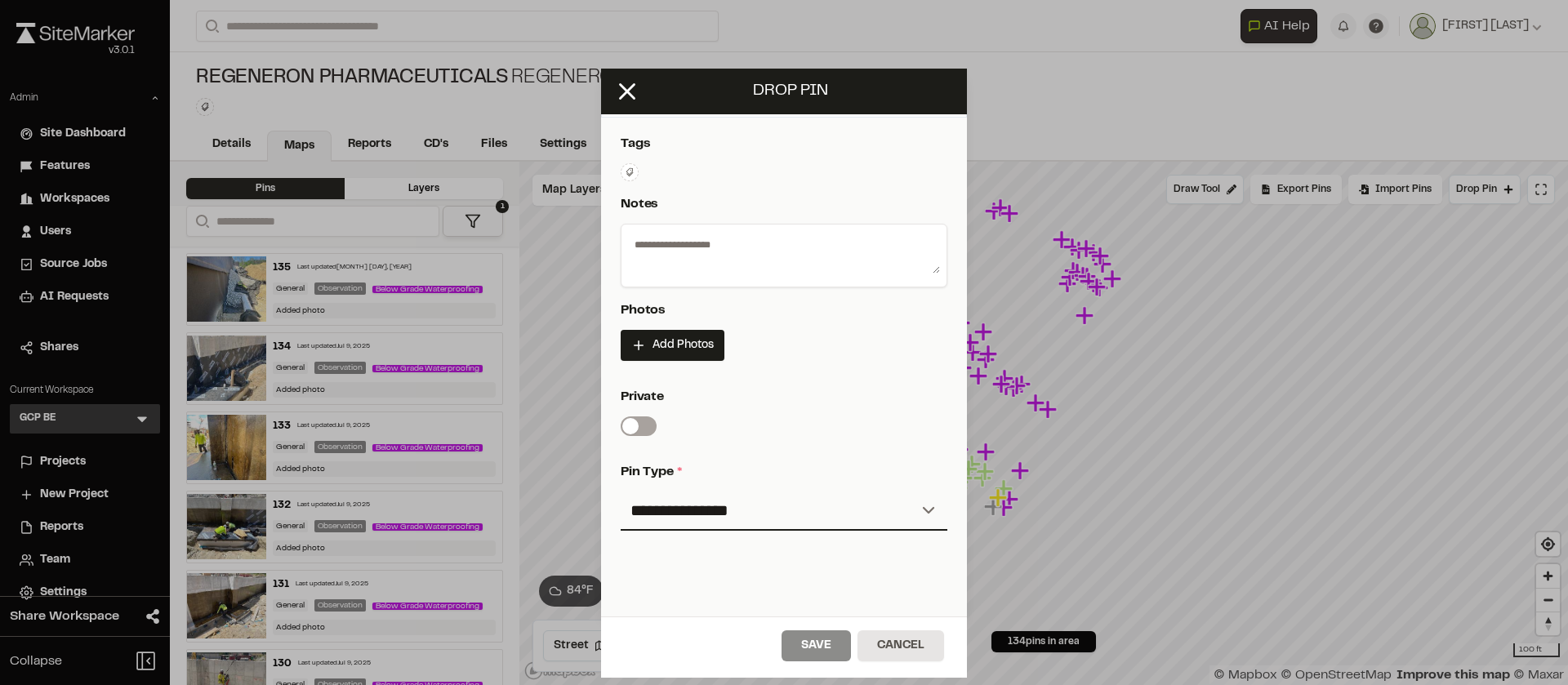 scroll, scrollTop: 237, scrollLeft: 0, axis: vertical 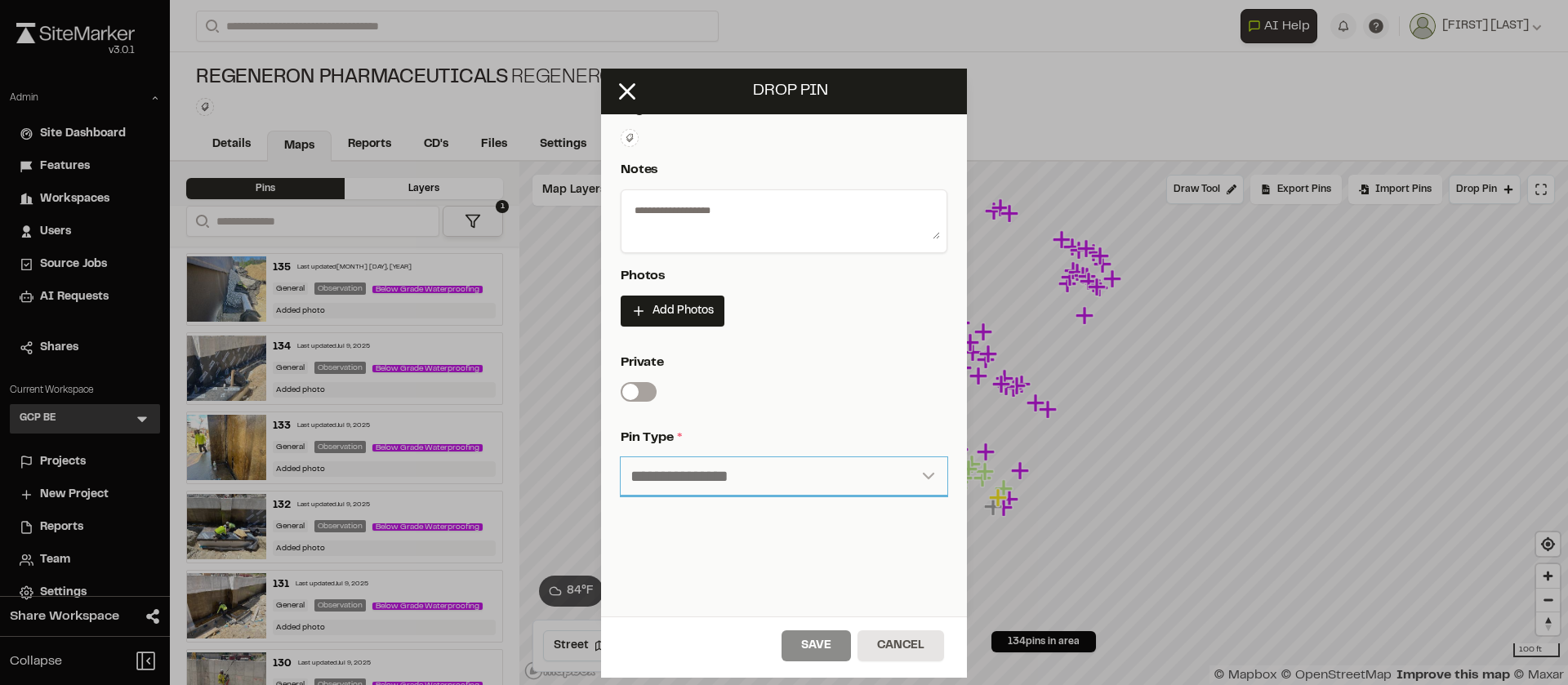 click on "**********" at bounding box center [784, 477] 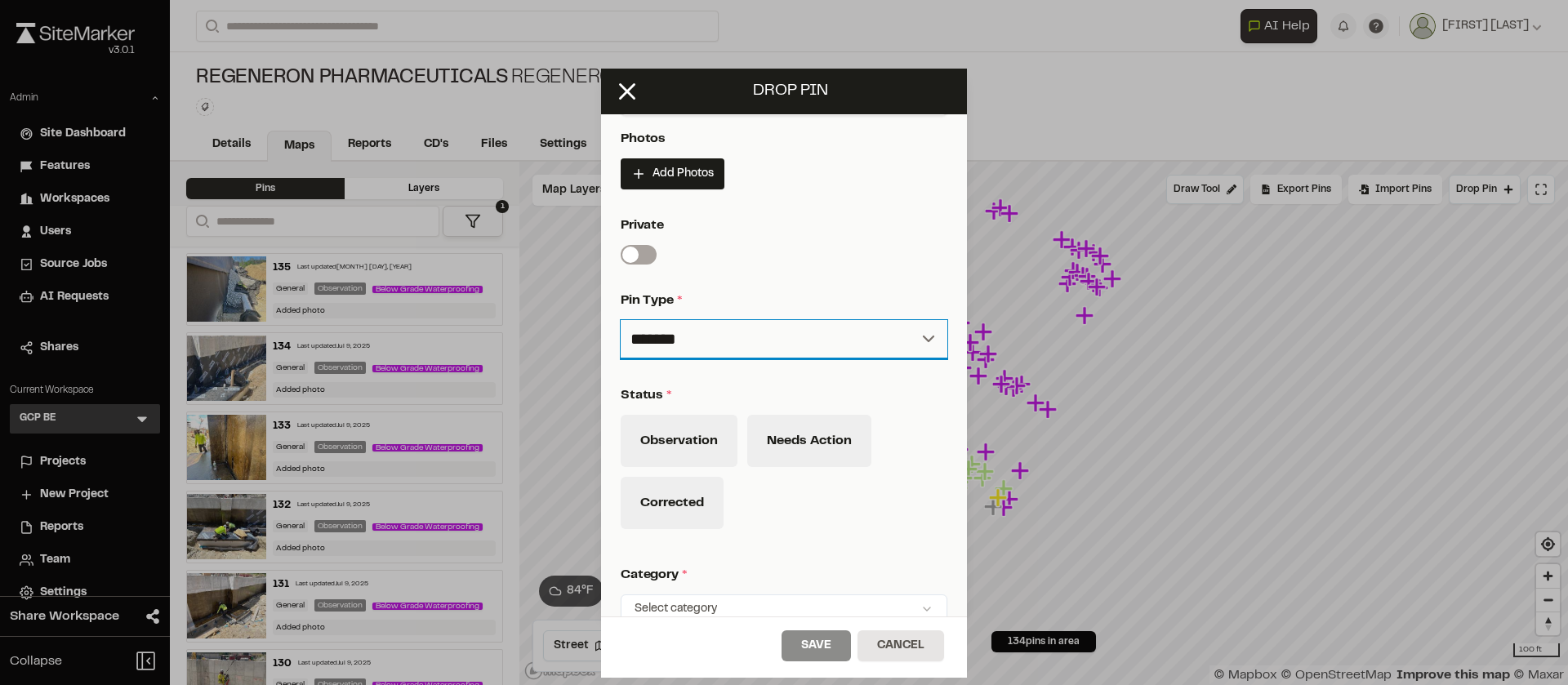 scroll, scrollTop: 398, scrollLeft: 0, axis: vertical 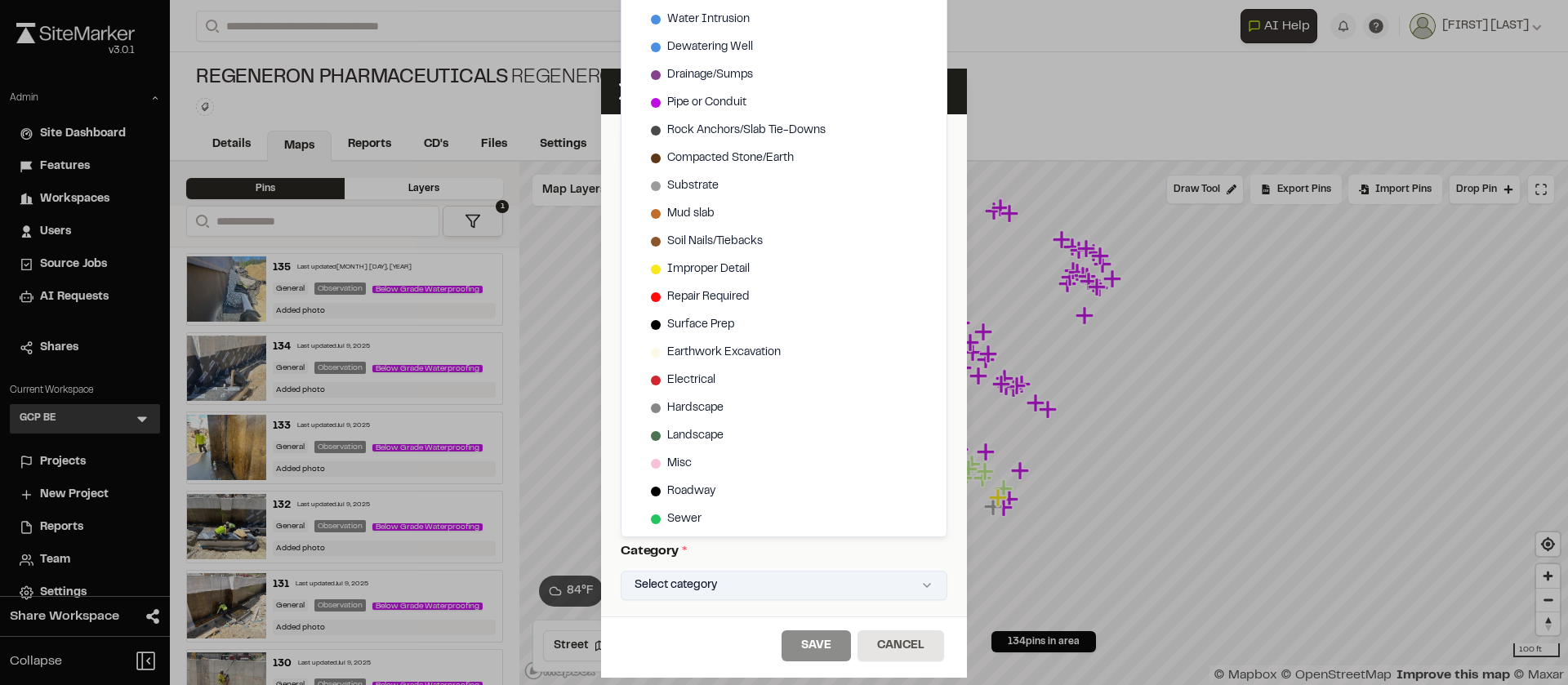 click on "Close sidebar v 3.0.1 Admin Site Dashboard Features Workspaces Users Source Jobs AI Requests Shares Current Workspace GCP BE GB Menu Projects New Project Reports Team Settings Share Workspace Collapse Invite Link Uh oh! You don't currently have acces to invite members to join Sitemarker. Done Open sidebar Search Recently Searched D7835377   Doug Ryan Toronto ,  ON HYCC-3   Gateway Tunnel New York ,  NY 01   Buffalo Bills New Stadium Windom ,  NY Search to see more projects... AI Help AI Assistant Ask about features or construction insights What can I help you with? How can I add pins to a project? How do I invite team members? How do I create a new project?
To pick up a draggable item, press the space bar.
While dragging, use the arrow keys to move the item.
Press space again to drop the item in its new position, or press escape to cancel.
Join project Ready to join  ? You were invited to join  project    by   . Accept Decline Need help? Need help? FAQ Support Site Andrew Cook" at bounding box center (784, 342) 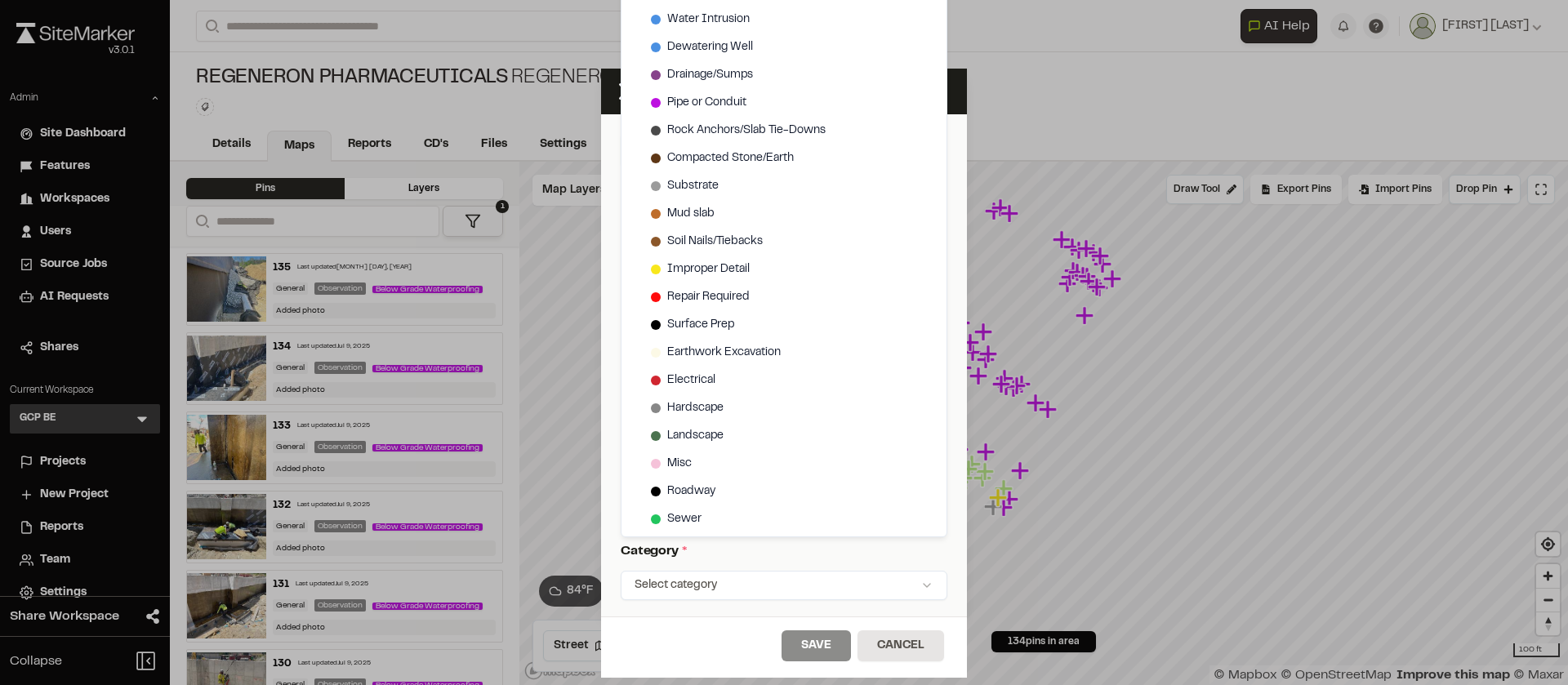 click on "Close sidebar v 3.0.1 Admin Site Dashboard Features Workspaces Users Source Jobs AI Requests Shares Current Workspace GCP BE GB Menu Projects New Project Reports Team Settings Share Workspace Collapse Invite Link Uh oh! You don't currently have acces to invite members to join Sitemarker. Done Open sidebar Search Recently Searched D7835377 [LAST NAME] [FIRST NAME] [CITY] , [STATE] HYCC-3 Gateway Tunnel [CITY] , [STATE] 01 Buffalo Bills New Stadium [CITY] , [STATE] Search to see more projects... AI Help AI Assistant Ask about features or construction insights What can I help you with? How can I add pins to a project? How do I invite team members? How do I create a new project?
To pick up a draggable item, press the space bar.
While dragging, use the arrow keys to move the item.
Press space again to drop the item in its new position, or press escape to cancel.
Join project Ready to join ? You were invited to join project by . Accept Decline Need help? Need help? FAQ Support Site [FIRST NAME] [LAST NAME]" at bounding box center [784, 342] 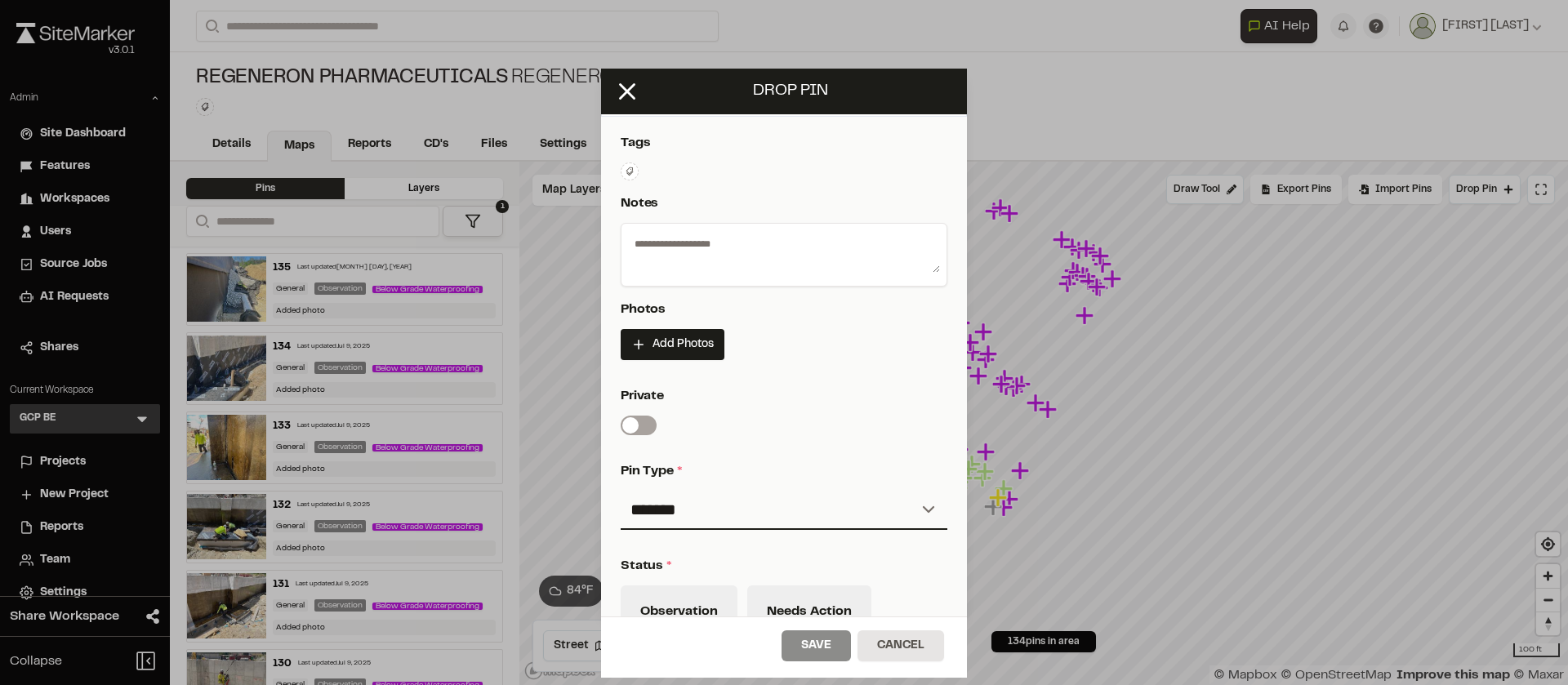 scroll, scrollTop: 197, scrollLeft: 0, axis: vertical 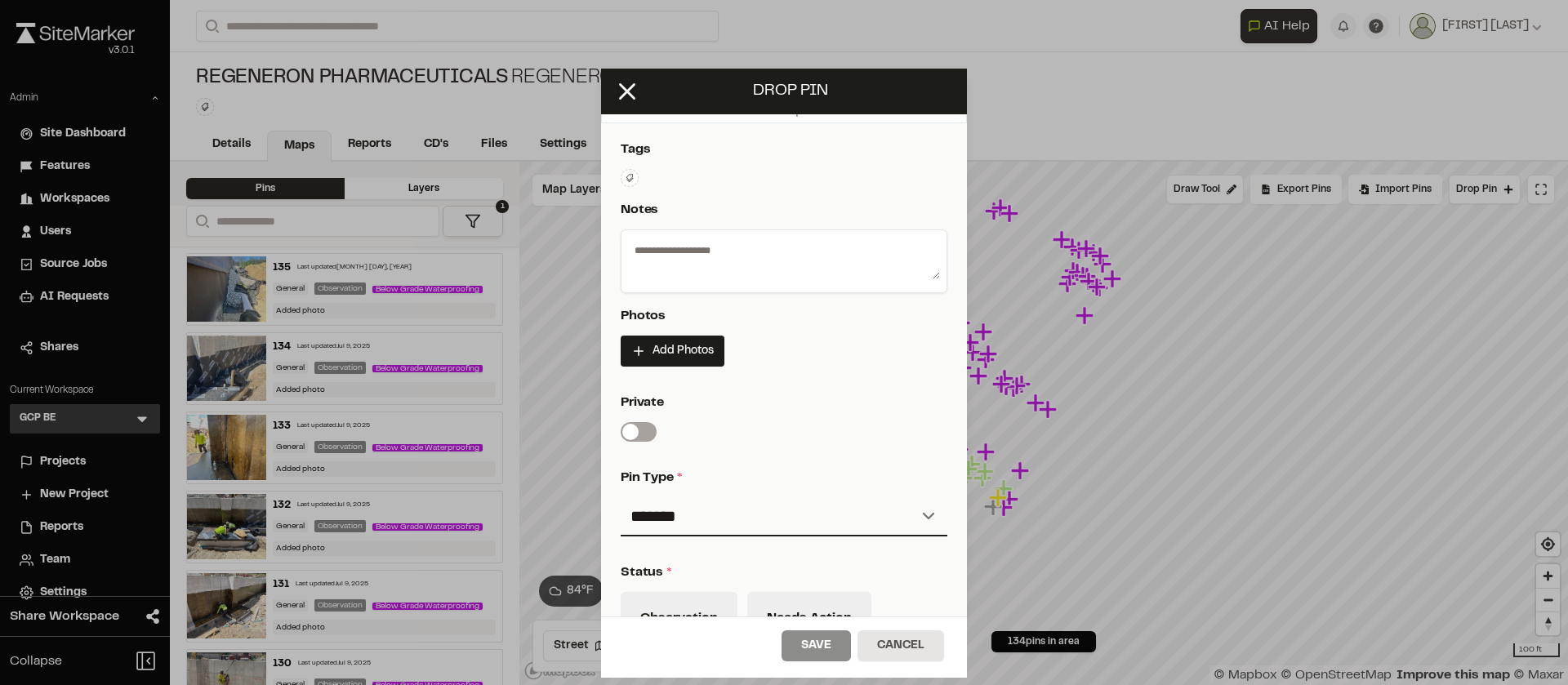 click at bounding box center (784, 258) 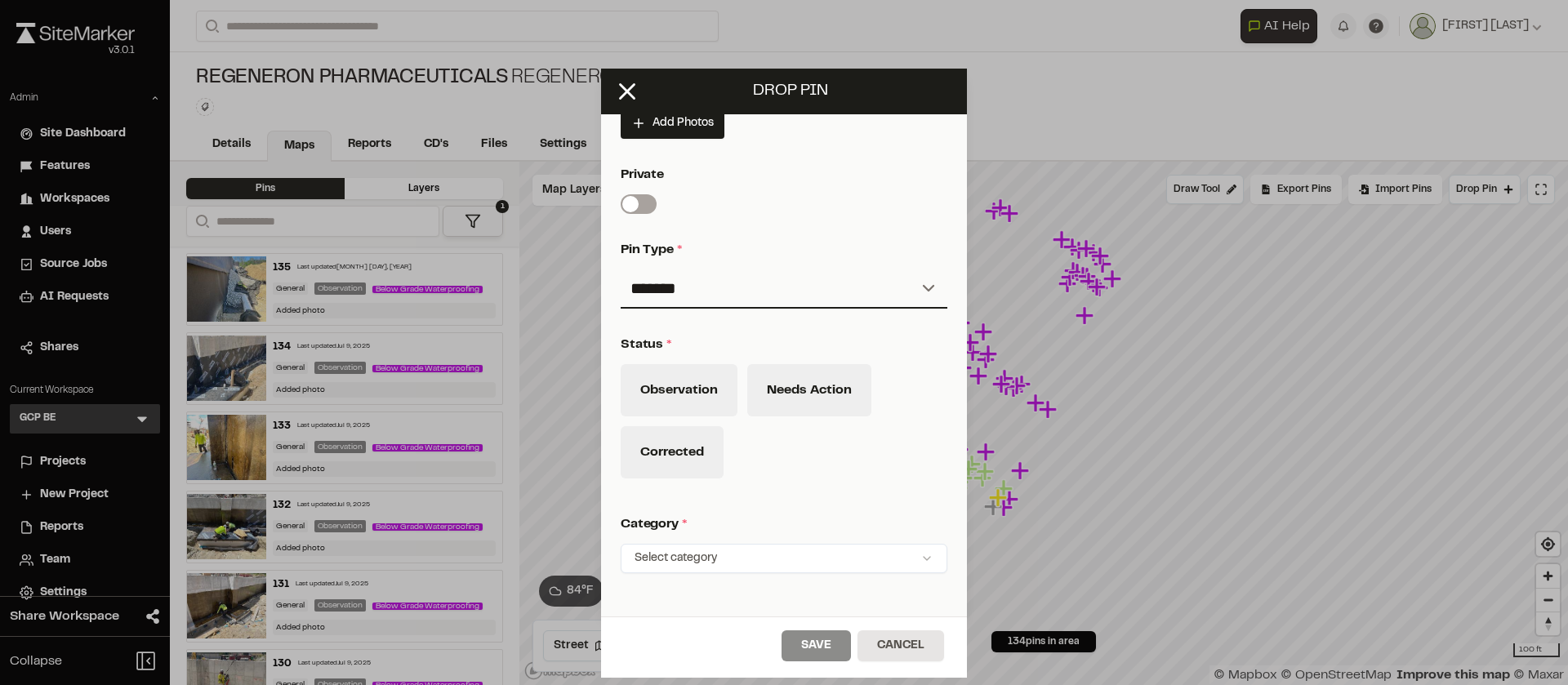 scroll, scrollTop: 436, scrollLeft: 0, axis: vertical 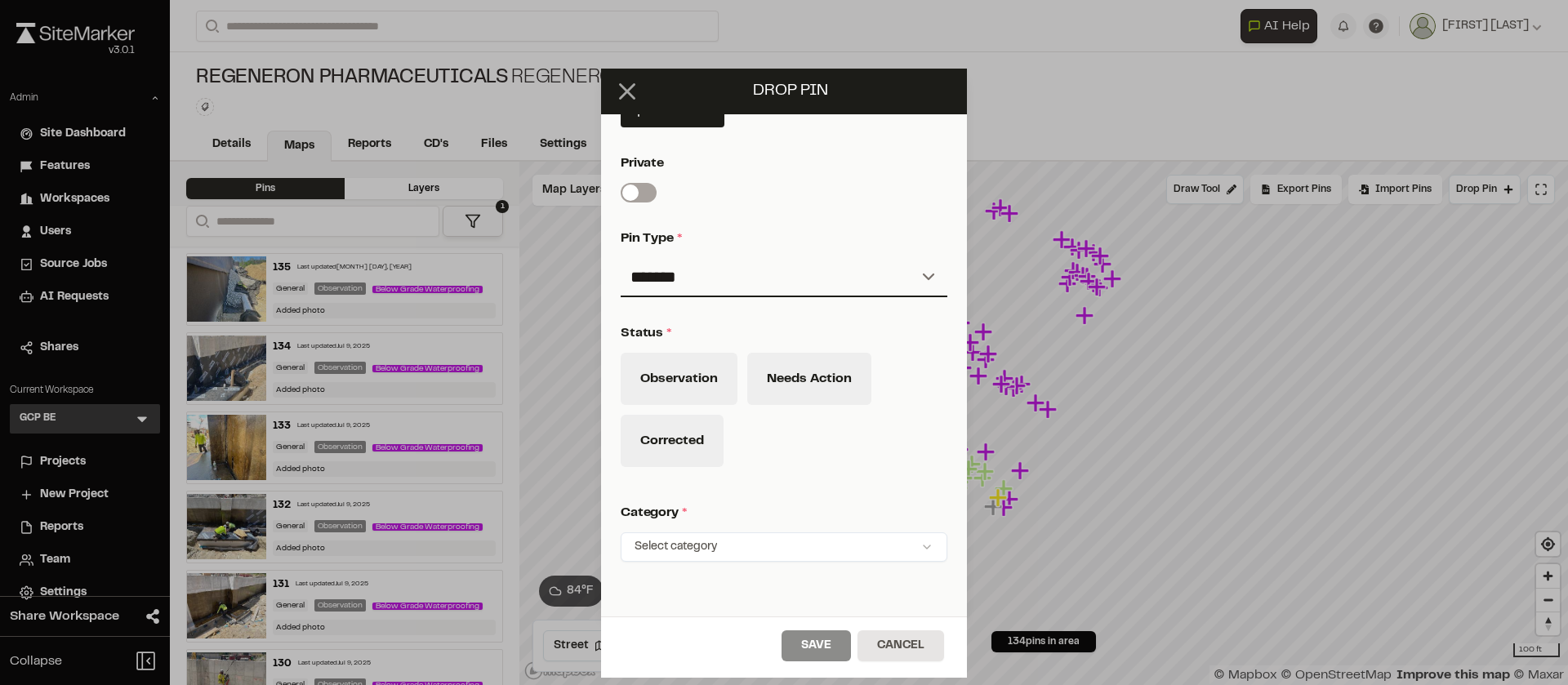 click 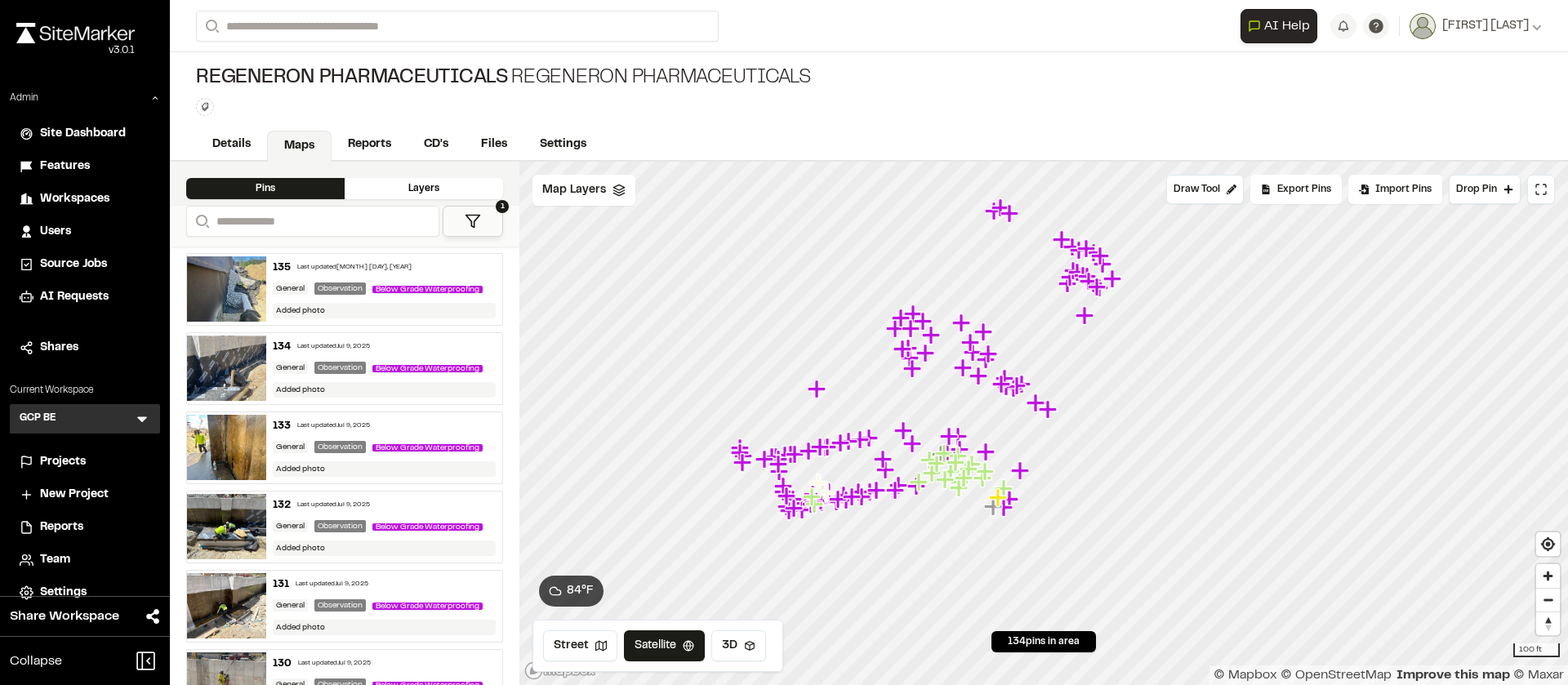click 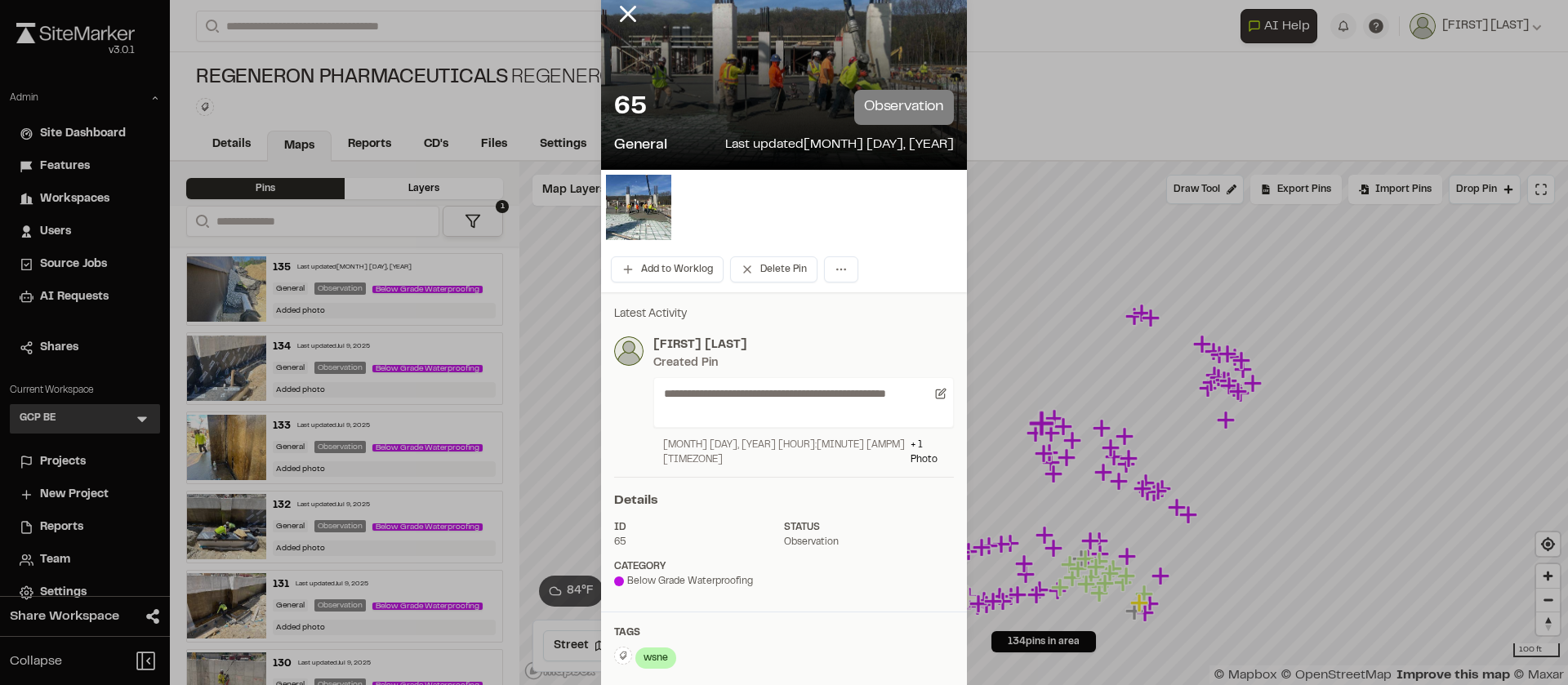 scroll, scrollTop: 78, scrollLeft: 0, axis: vertical 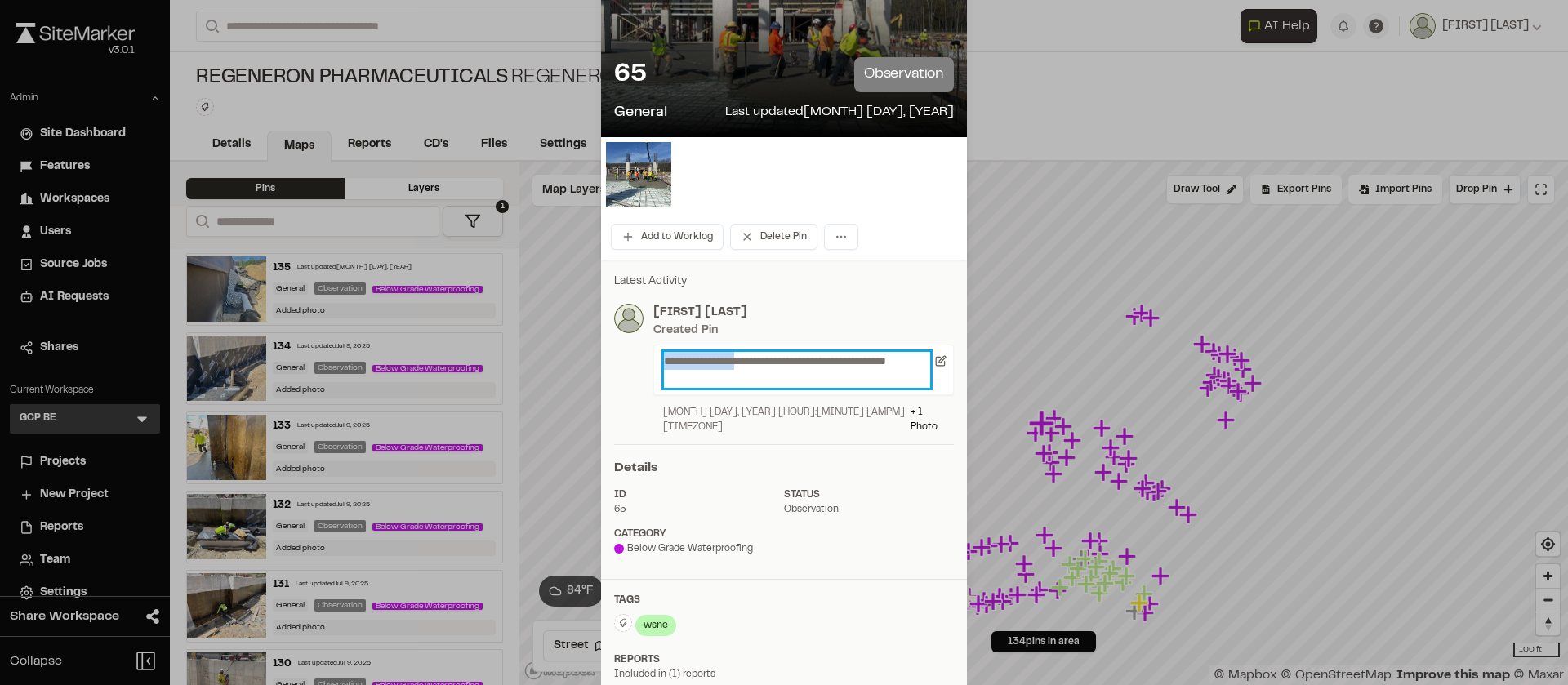 drag, startPoint x: 665, startPoint y: 356, endPoint x: 760, endPoint y: 367, distance: 95.634722 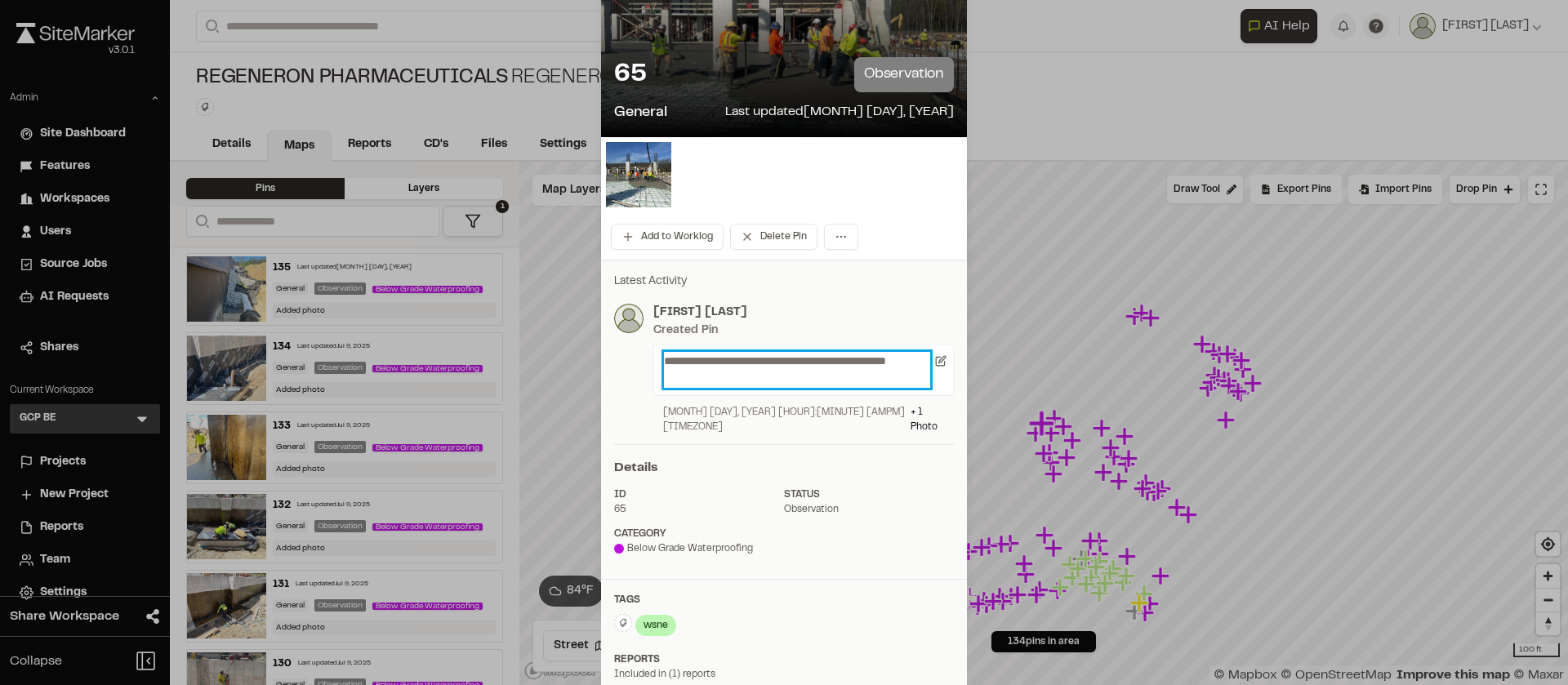 click on "**********" at bounding box center (797, 370) 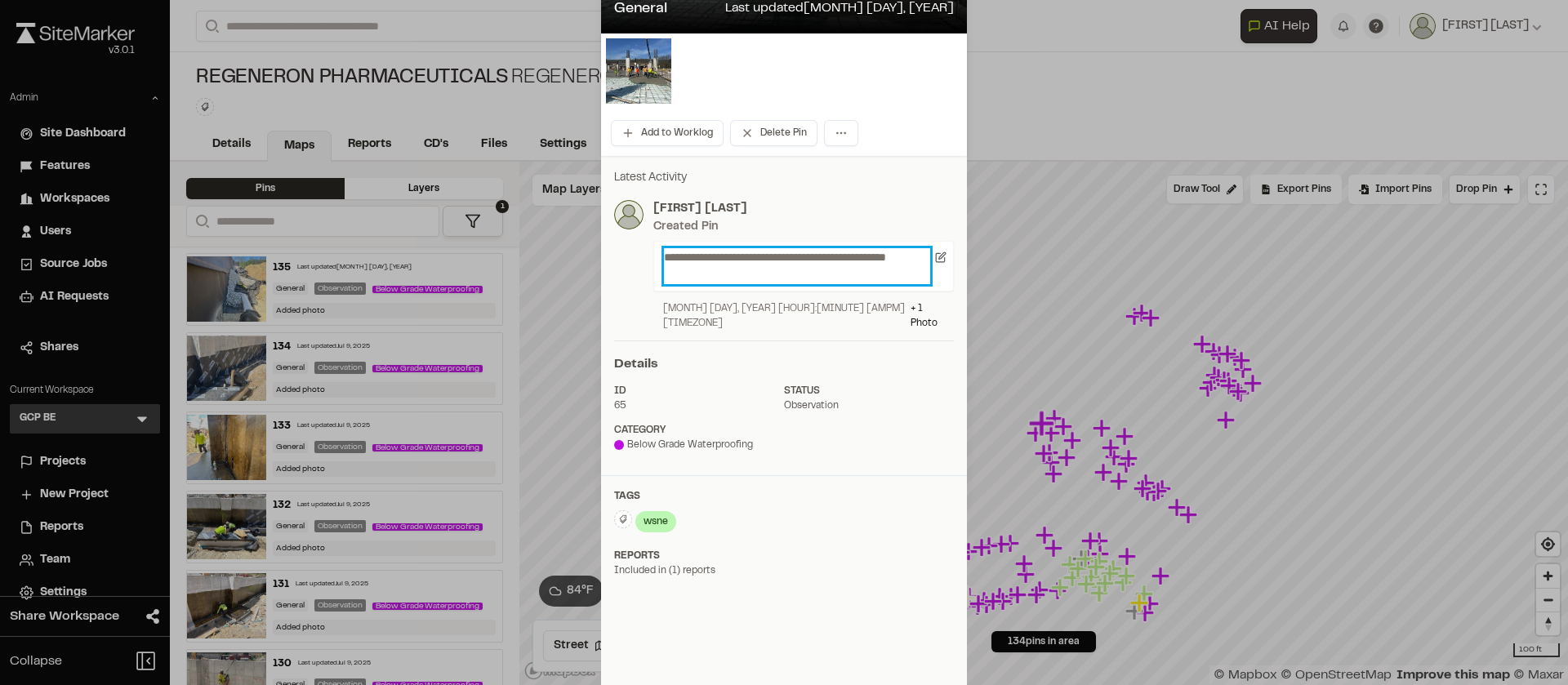 scroll, scrollTop: 185, scrollLeft: 0, axis: vertical 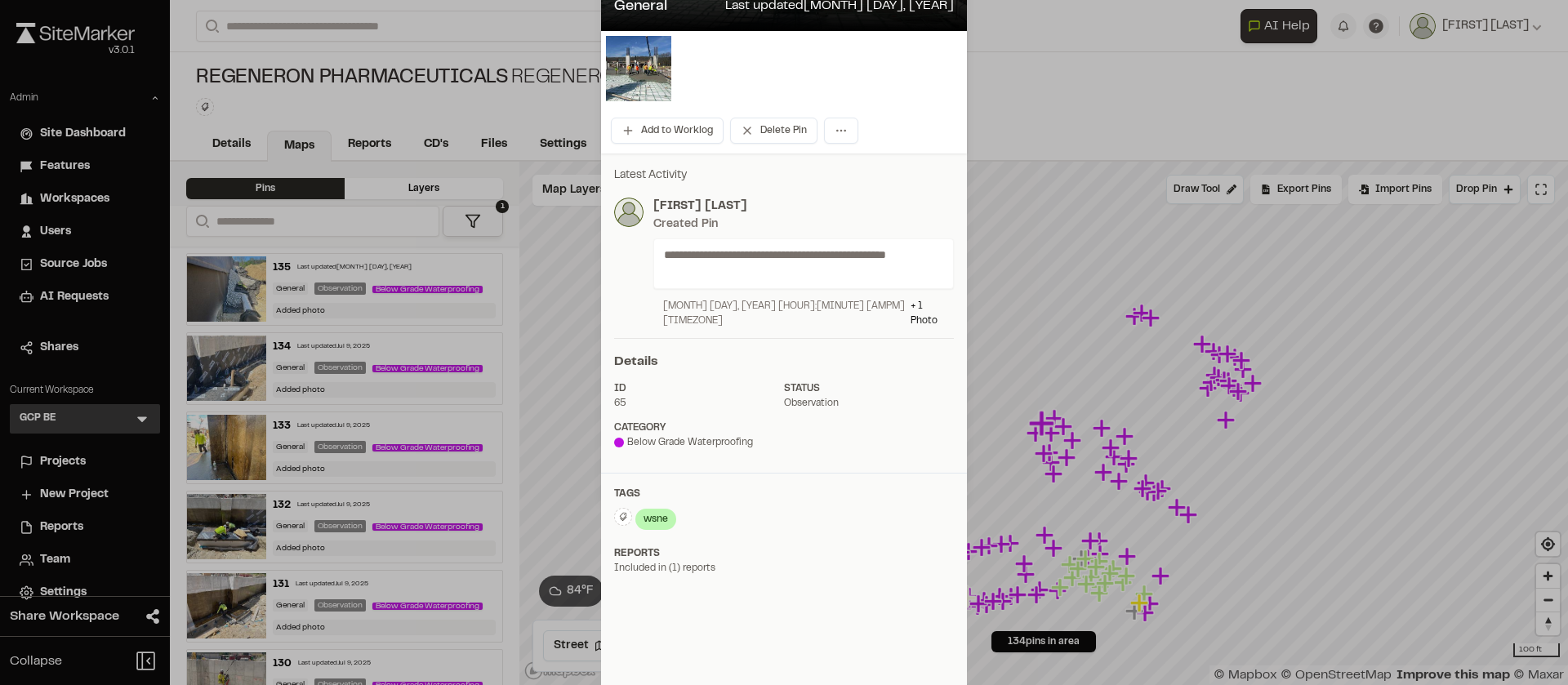 drag, startPoint x: 628, startPoint y: 428, endPoint x: 758, endPoint y: 426, distance: 130.01538 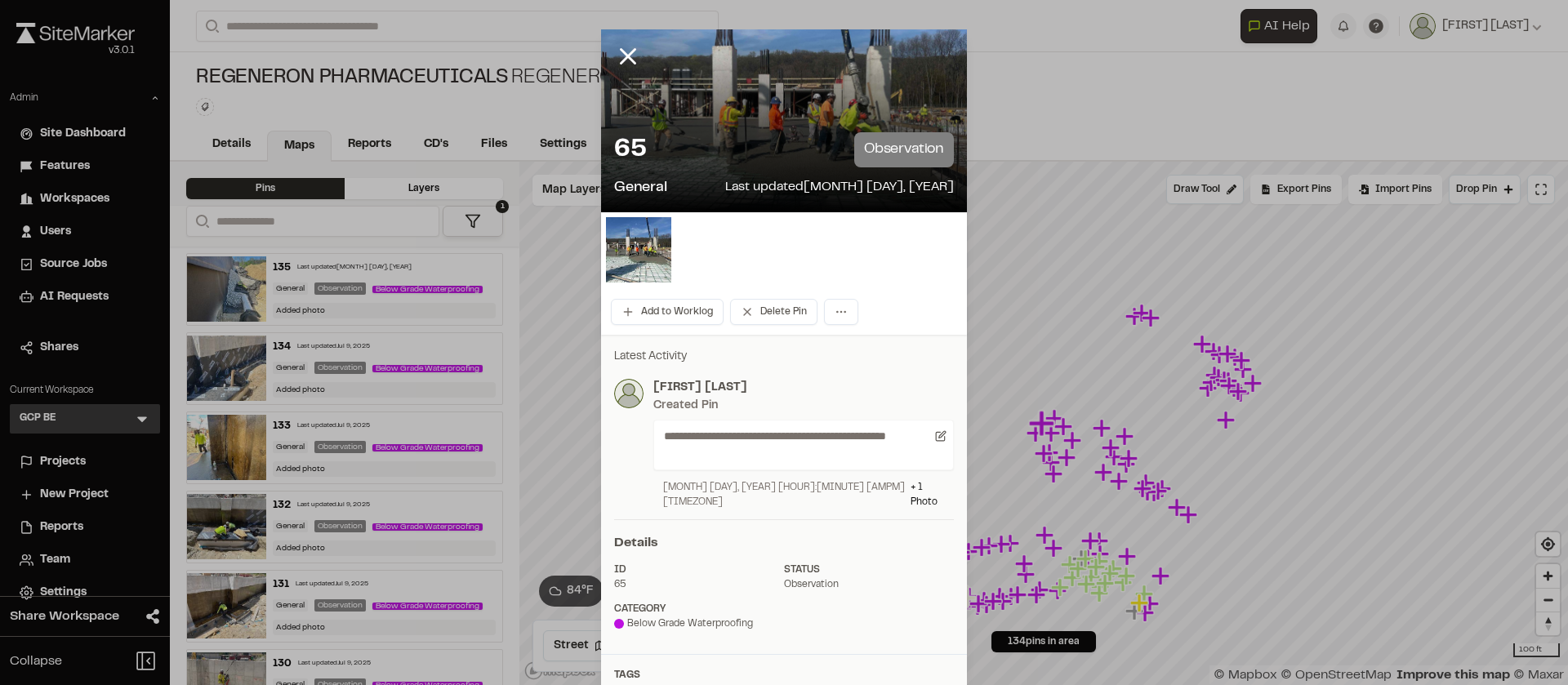 scroll, scrollTop: 0, scrollLeft: 0, axis: both 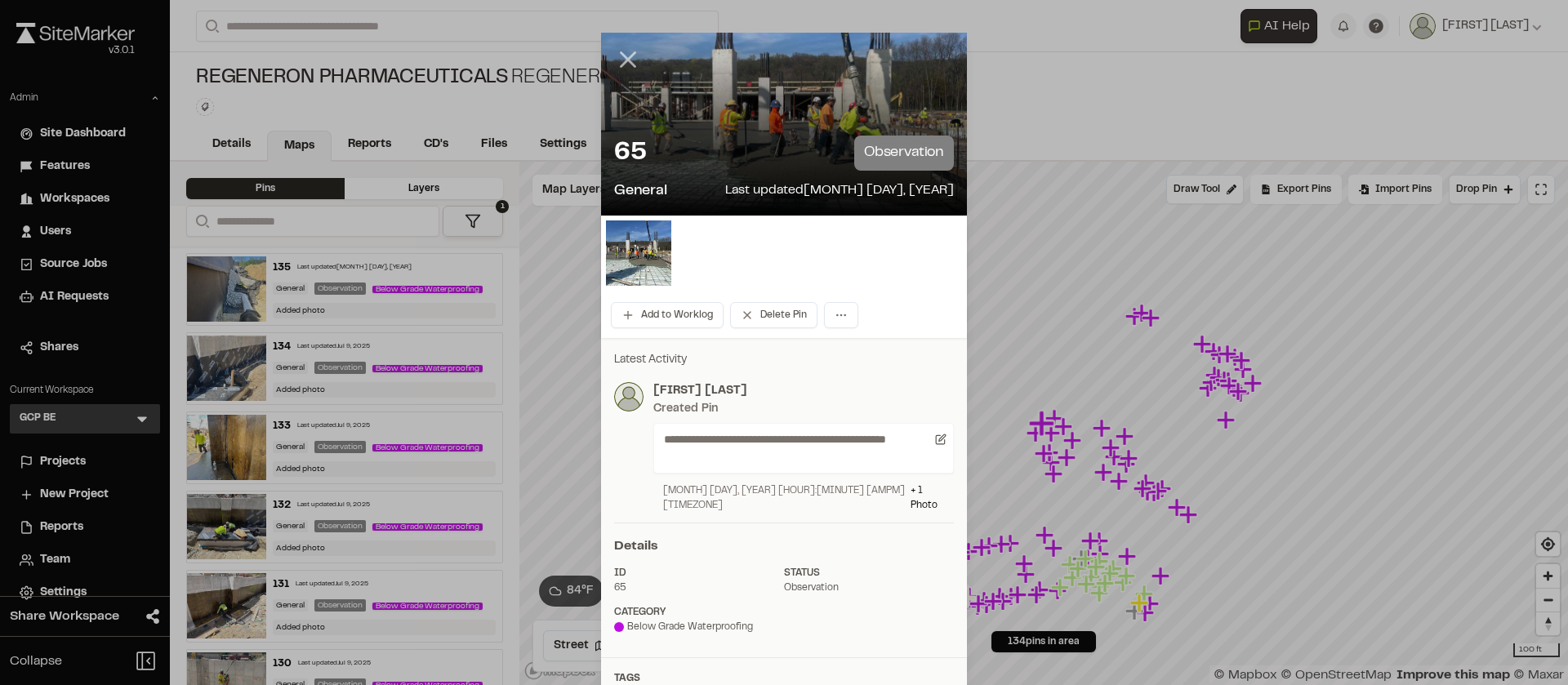 click 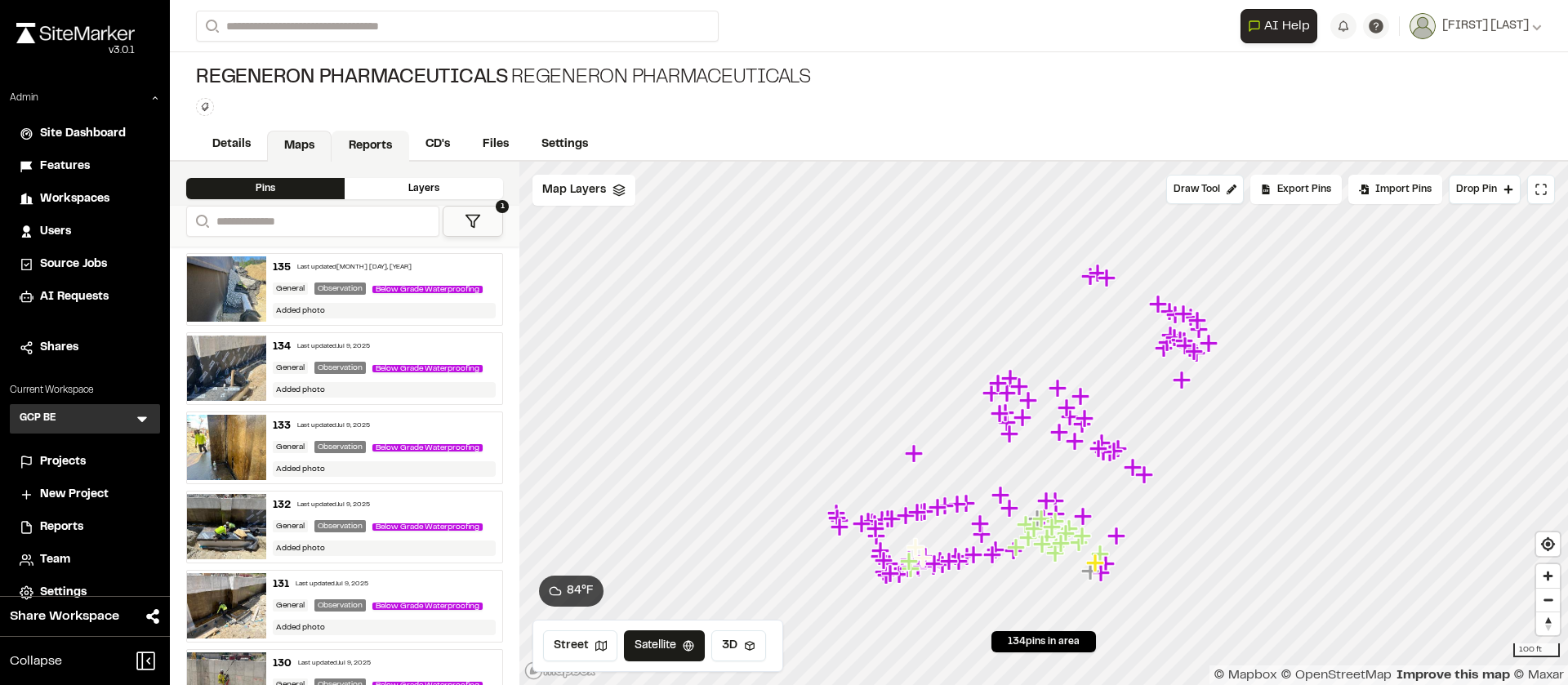 click on "Reports" at bounding box center (370, 146) 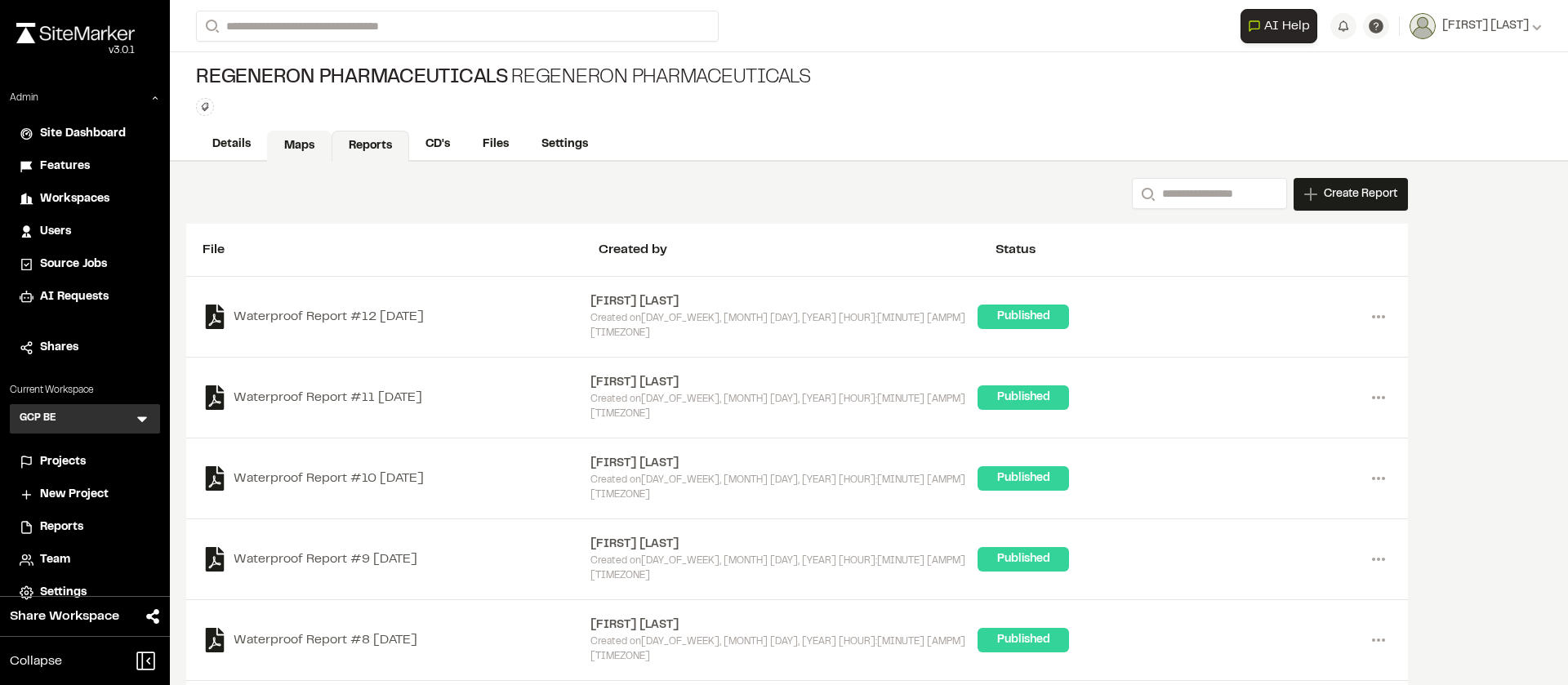 click on "Maps" at bounding box center (299, 146) 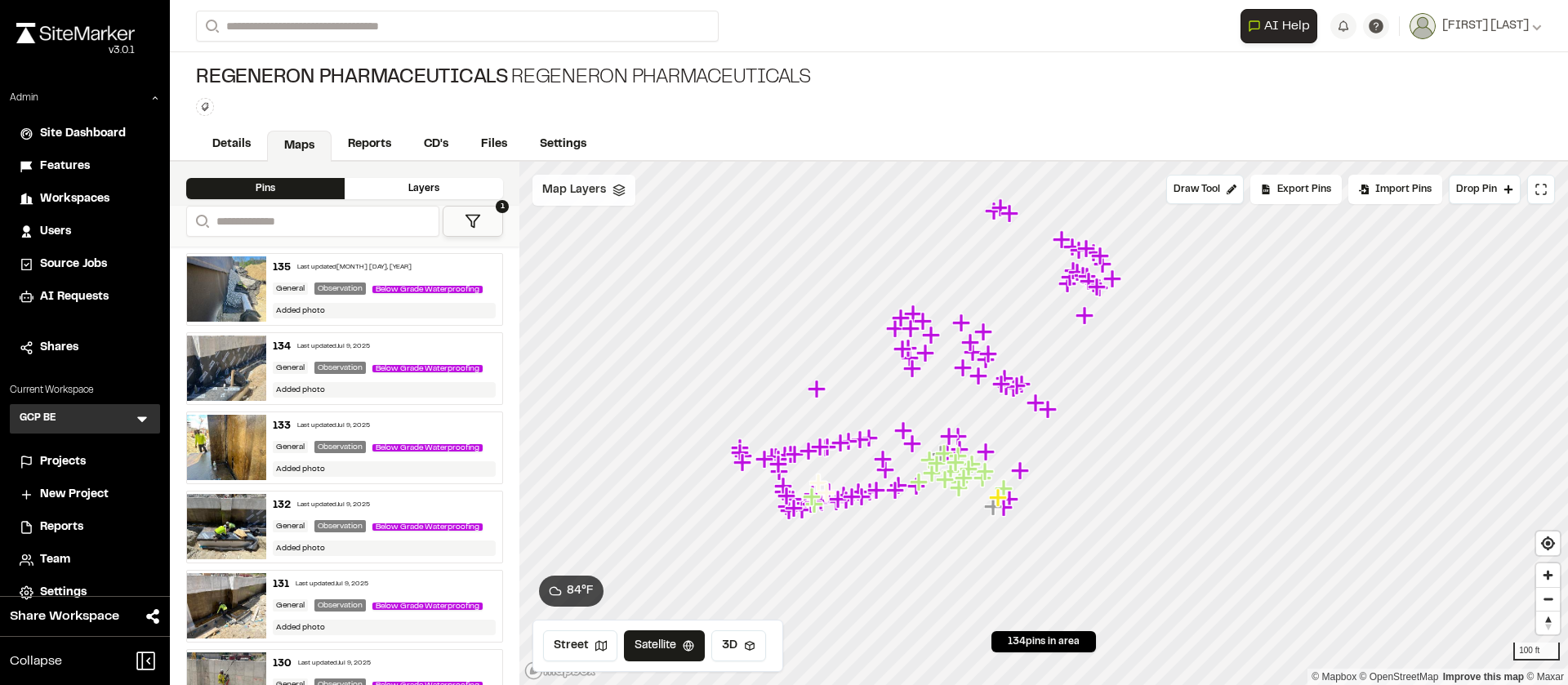 click on "Map Layers" at bounding box center (574, 190) 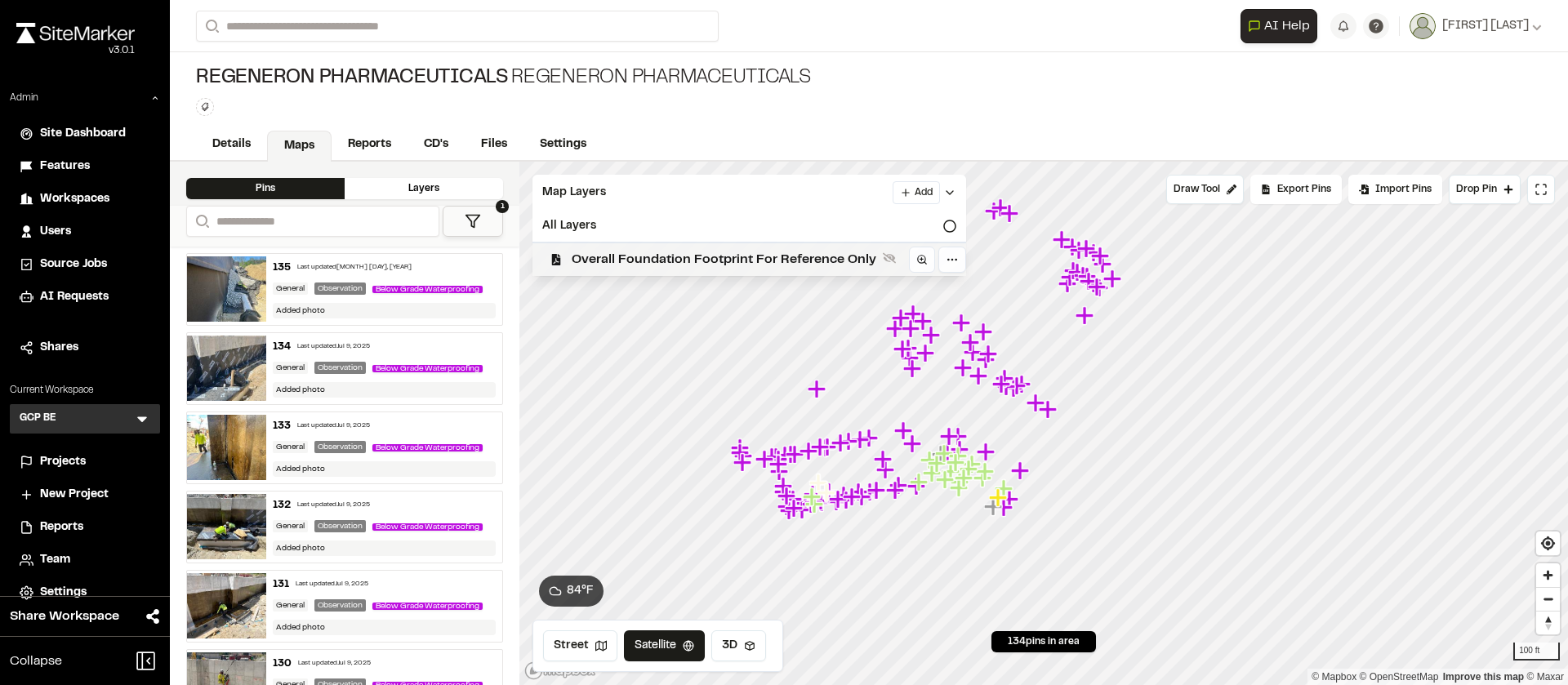 click on "Overall Foundation Footprint For Reference Only" at bounding box center [724, 260] 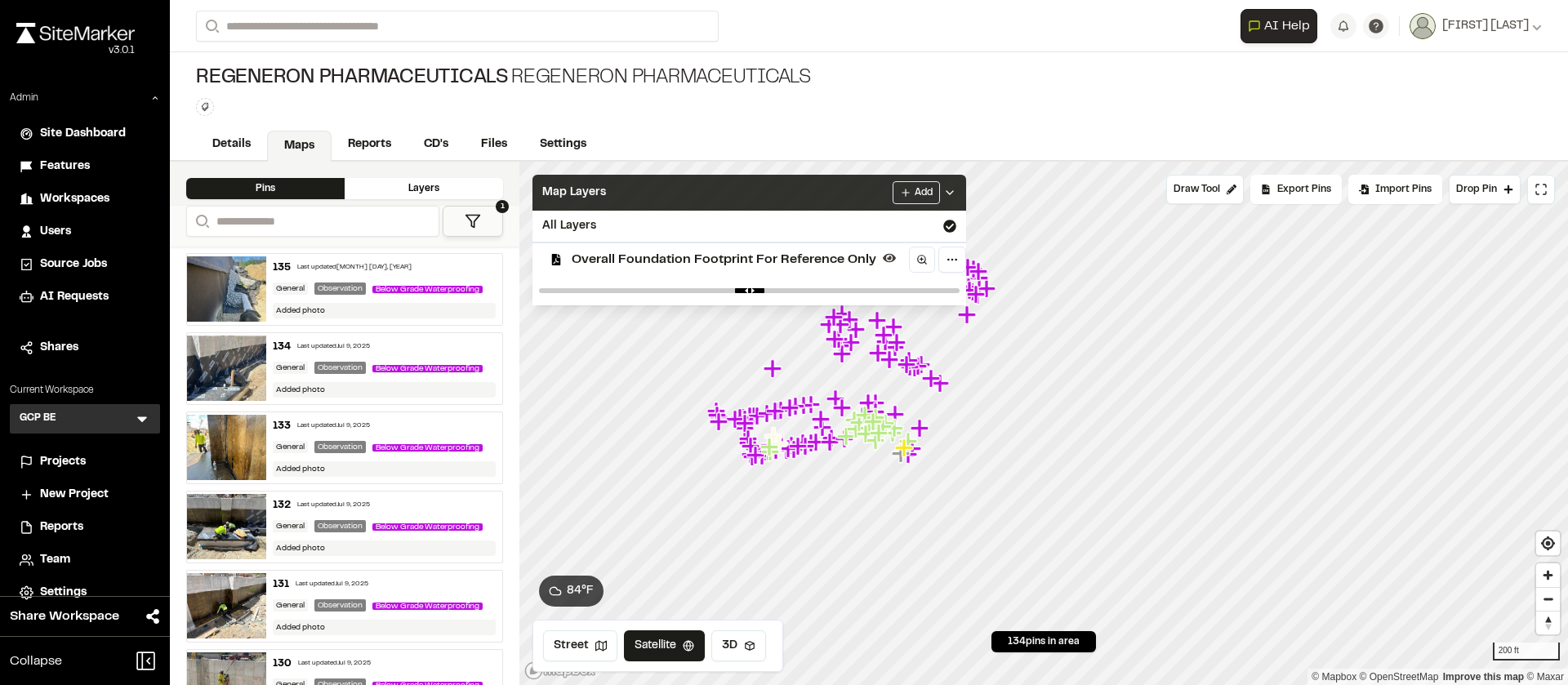 click on "Map Layers Add" at bounding box center (749, 193) 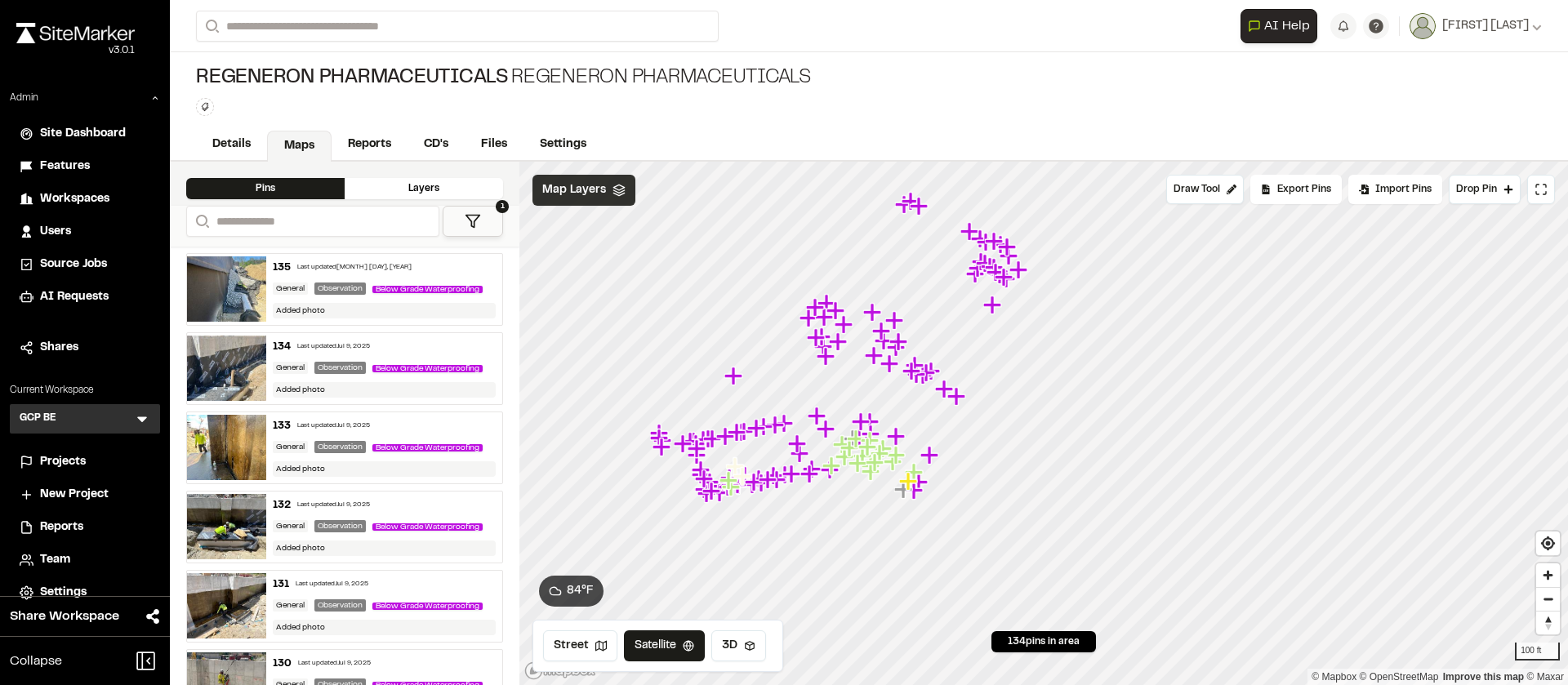 click on "Map Layers" at bounding box center (584, 190) 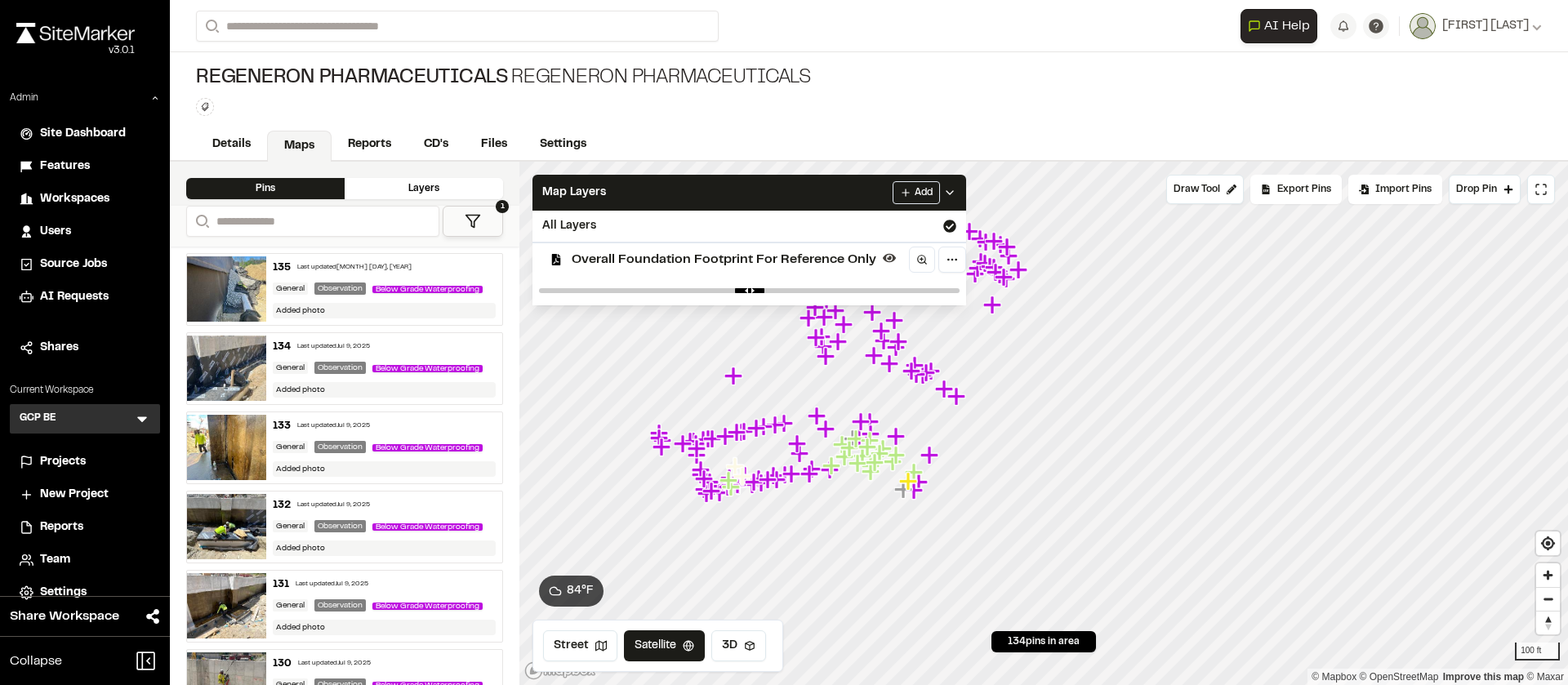 click on "Overall Foundation Footprint For Reference Only" at bounding box center (724, 260) 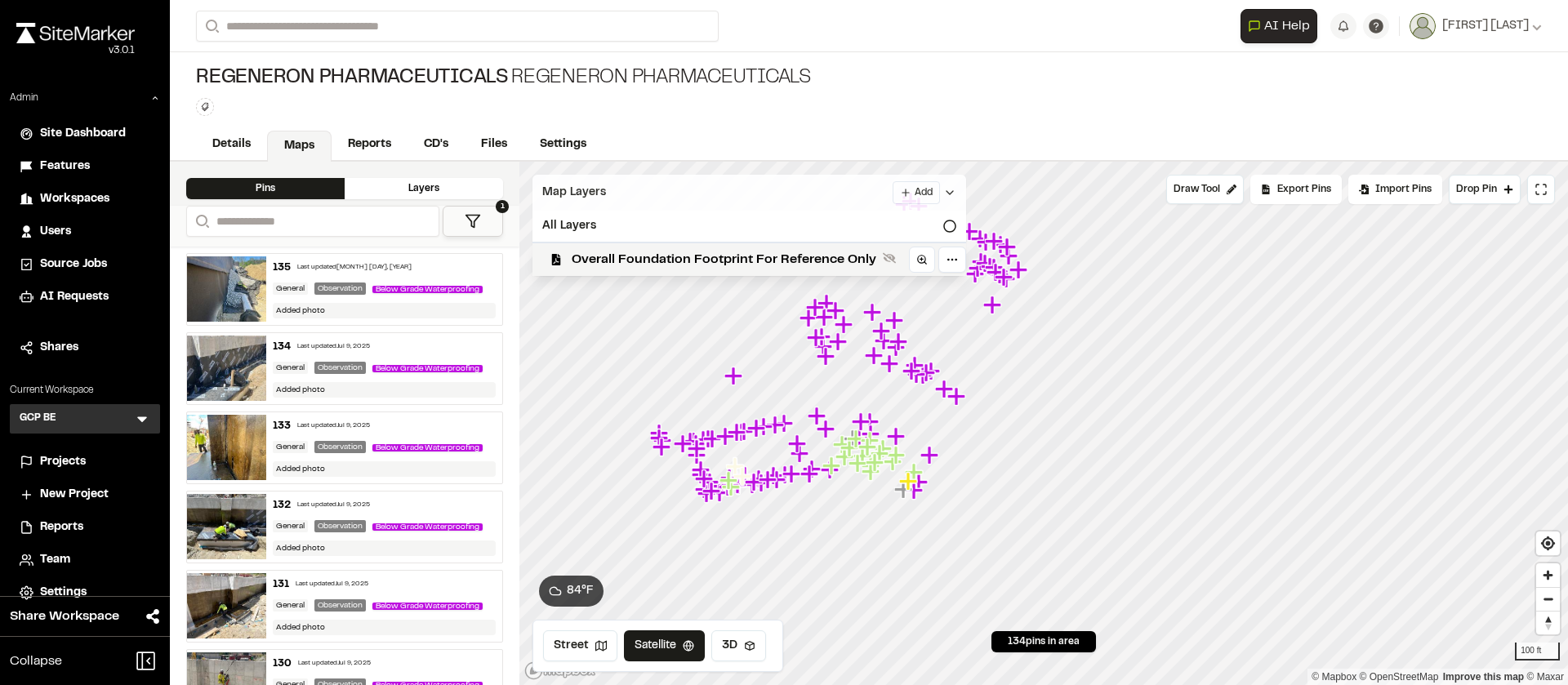 click on "Map Layers Add" at bounding box center (749, 193) 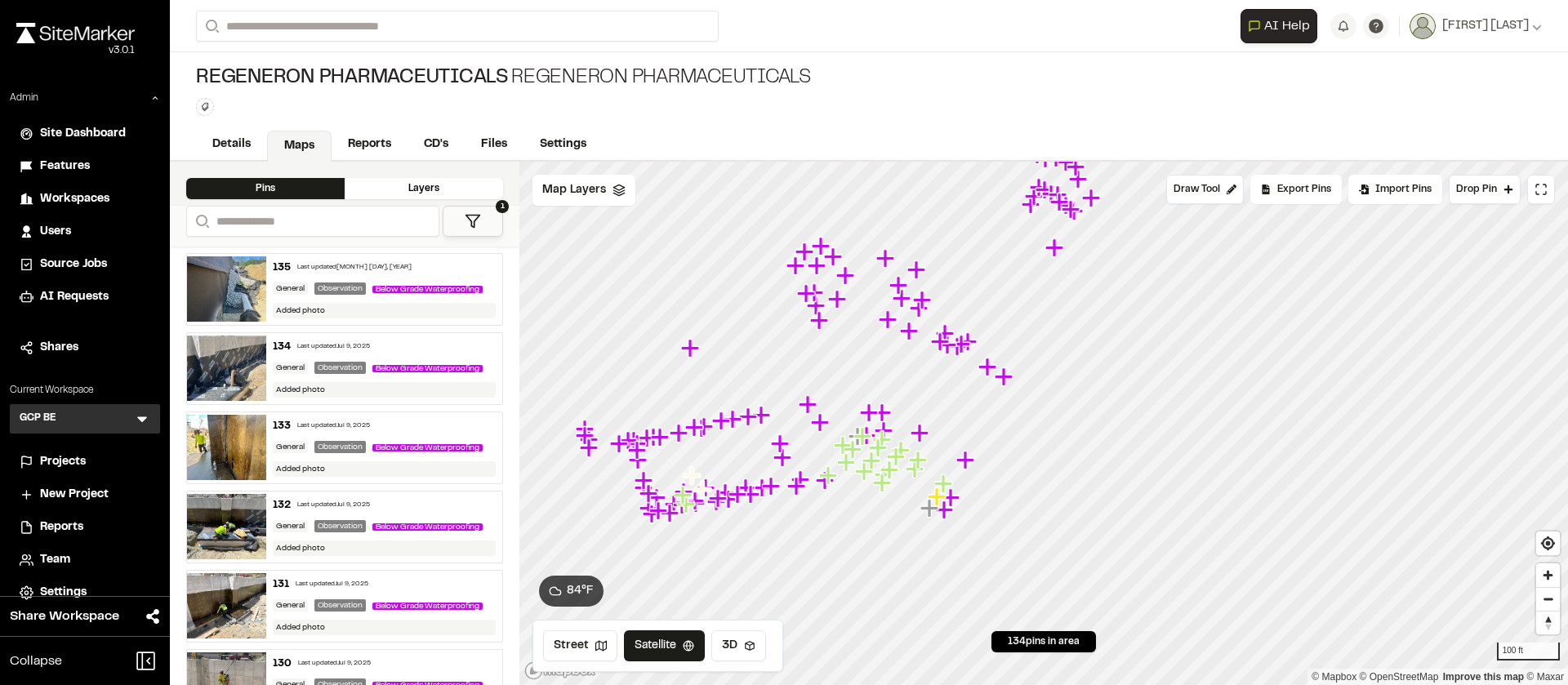 click 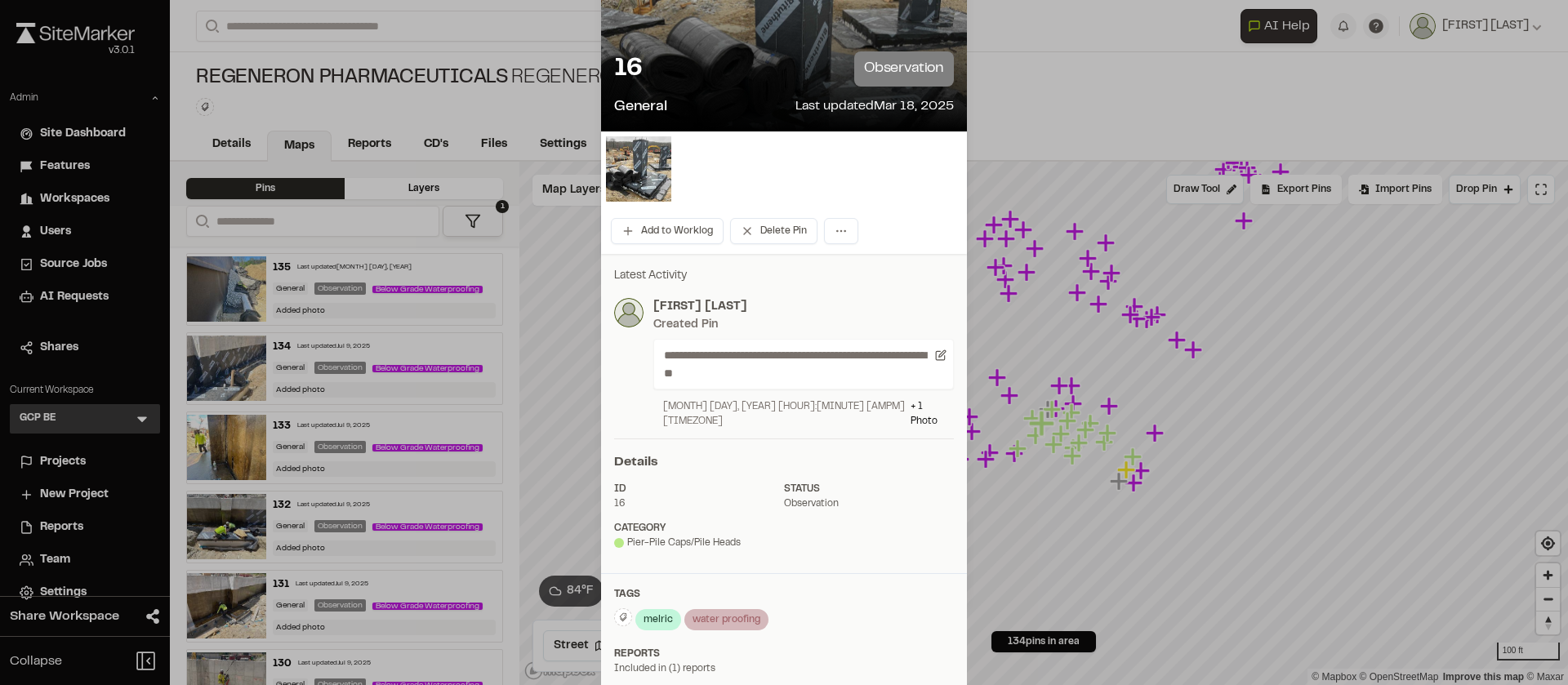 scroll, scrollTop: 85, scrollLeft: 0, axis: vertical 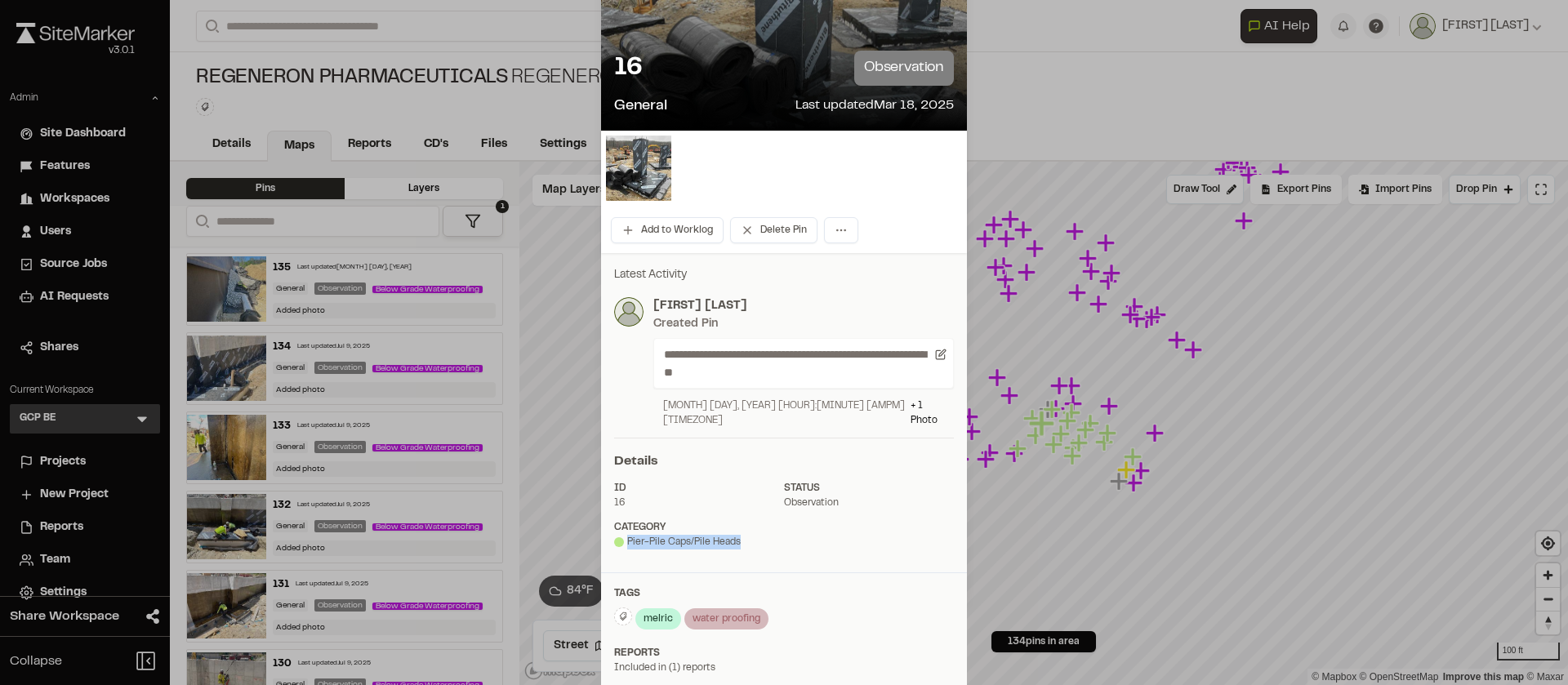 click on "ID 16 Status observation category Pier-Pile Caps/Pile Heads" at bounding box center (784, 520) 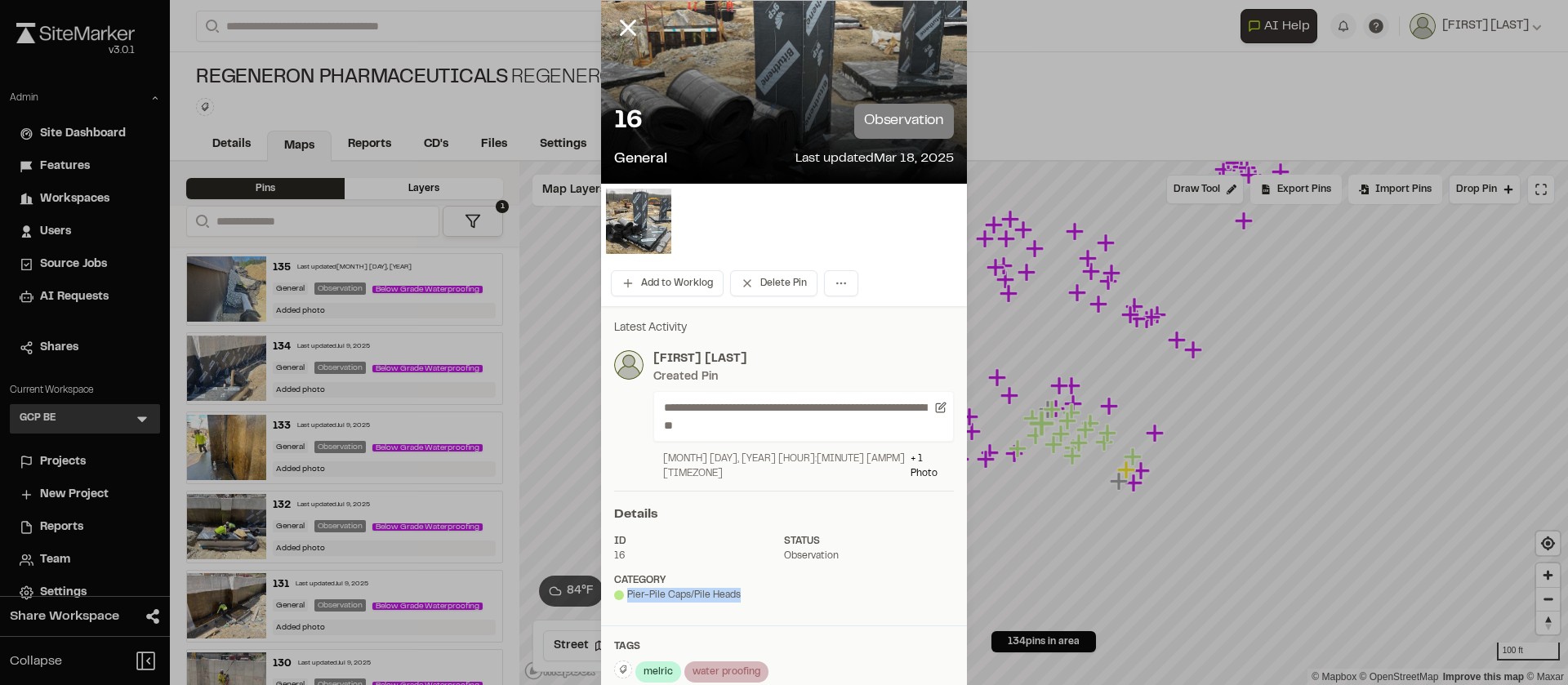 scroll, scrollTop: 0, scrollLeft: 0, axis: both 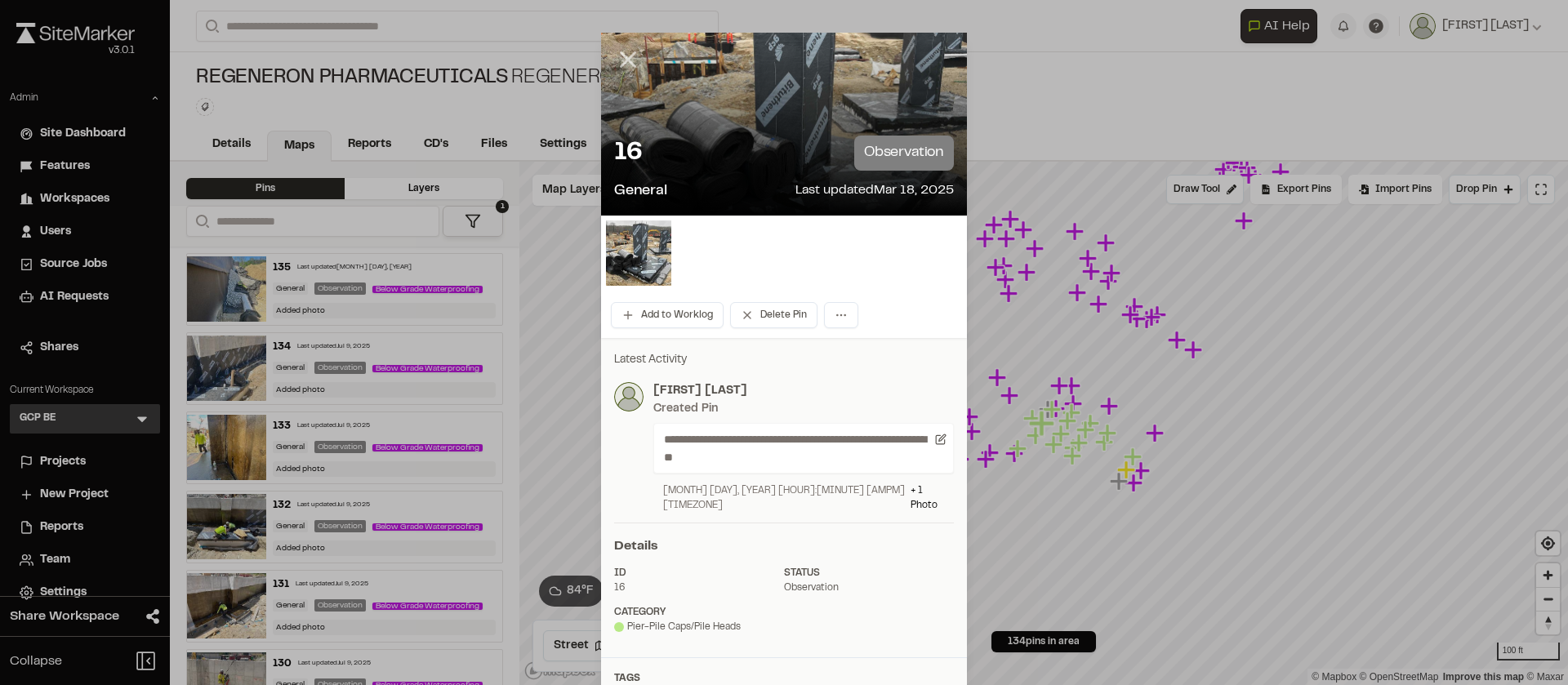 click 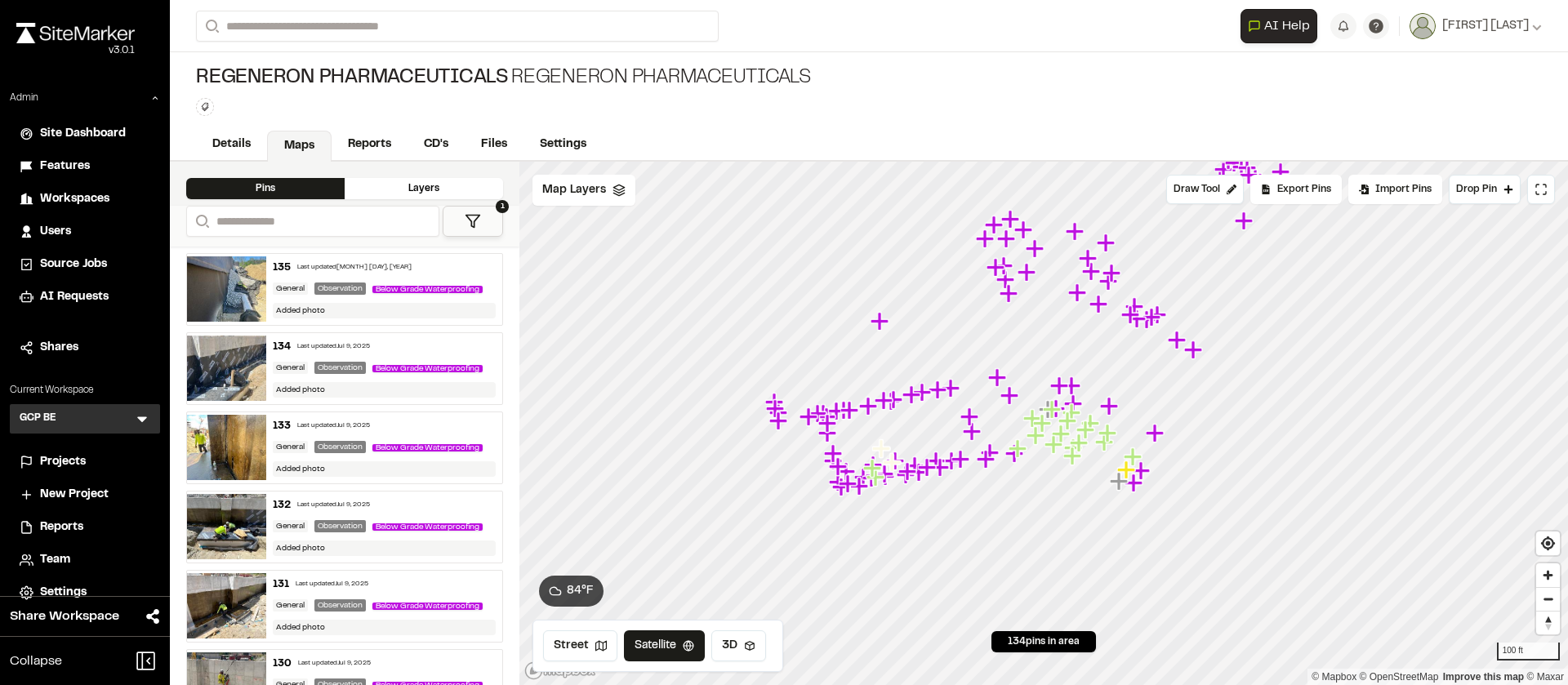 click on "1" at bounding box center [473, 221] 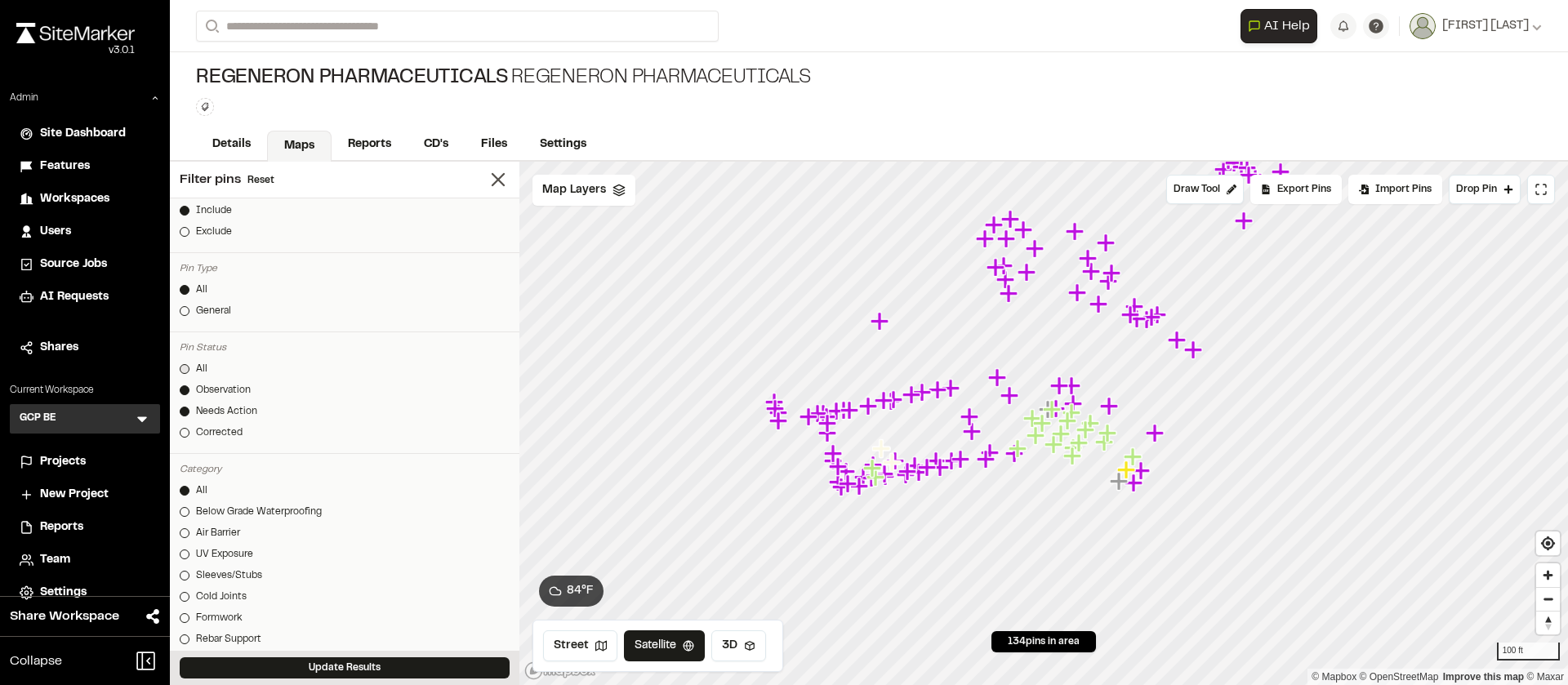 scroll, scrollTop: 206, scrollLeft: 0, axis: vertical 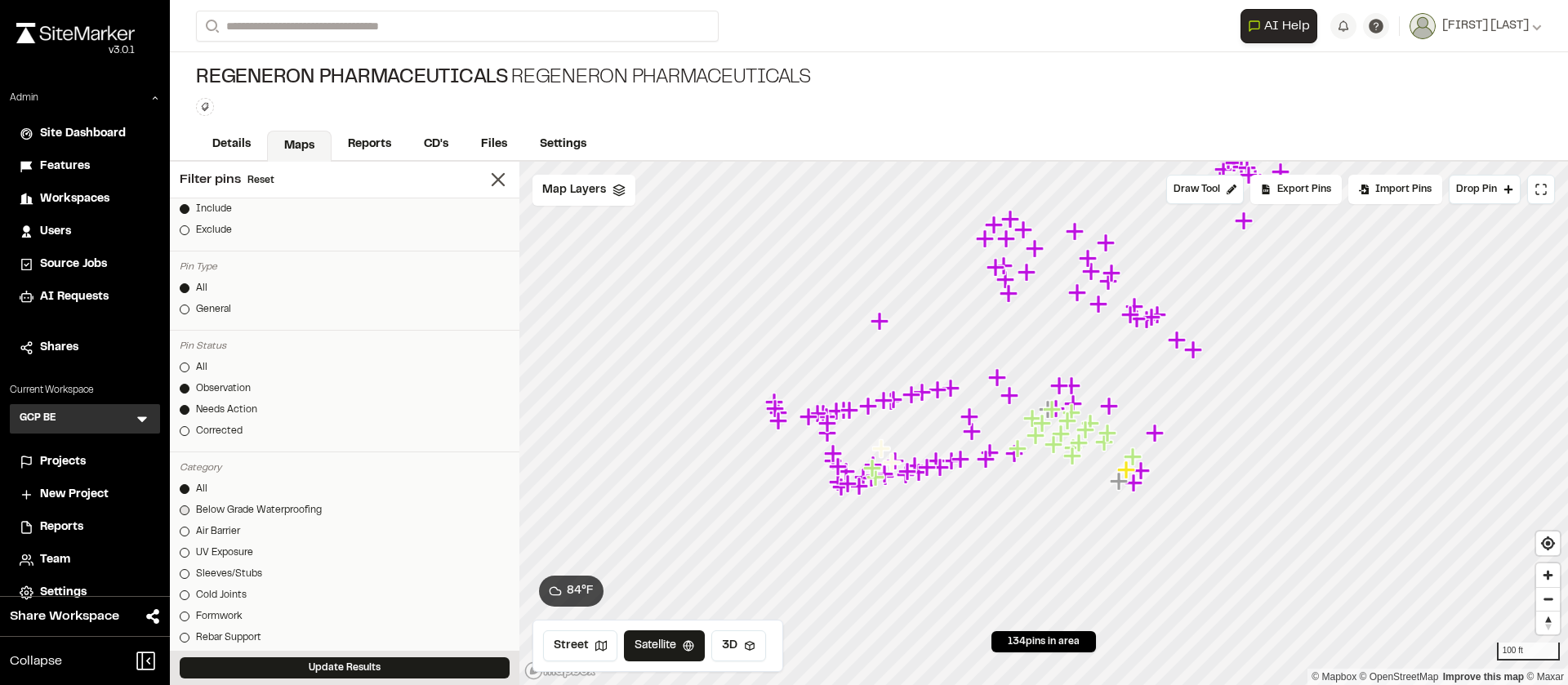 click at bounding box center (185, 510) 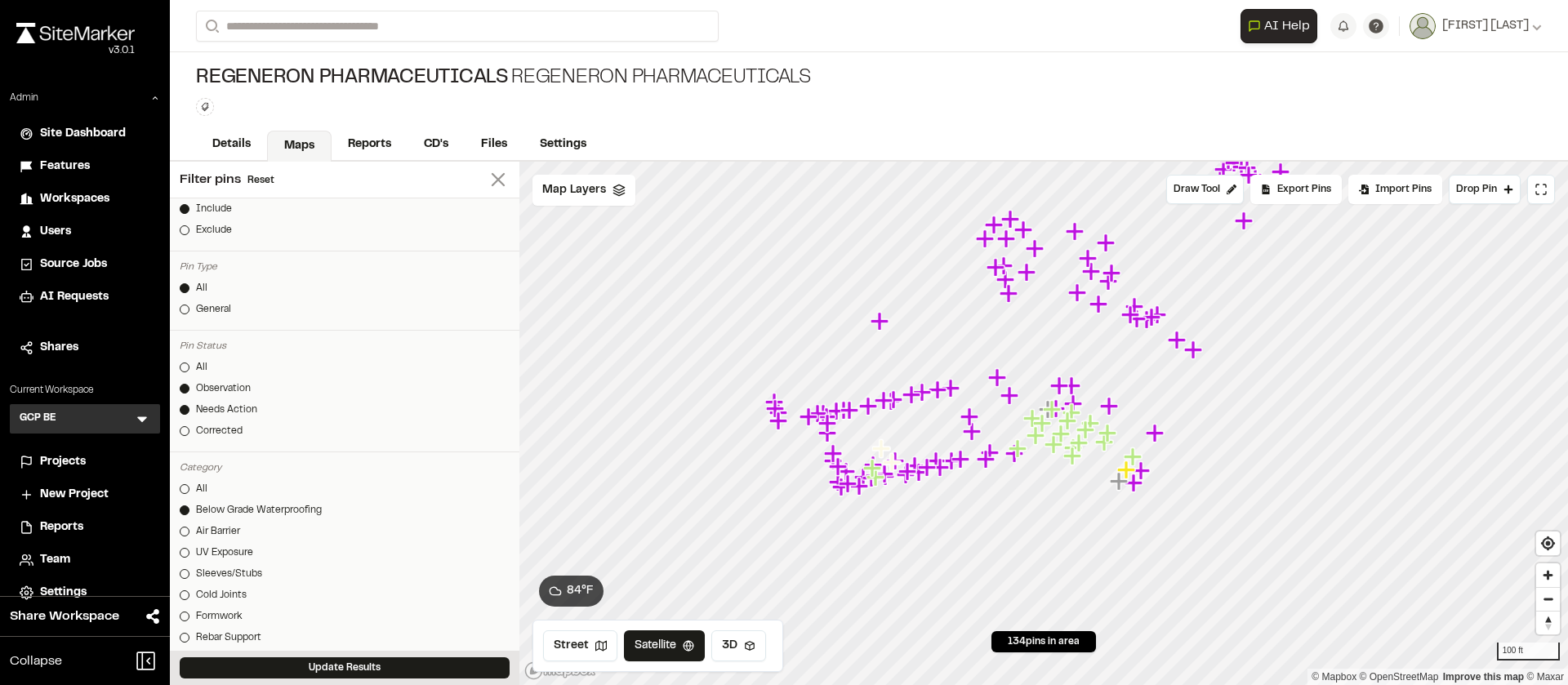 click 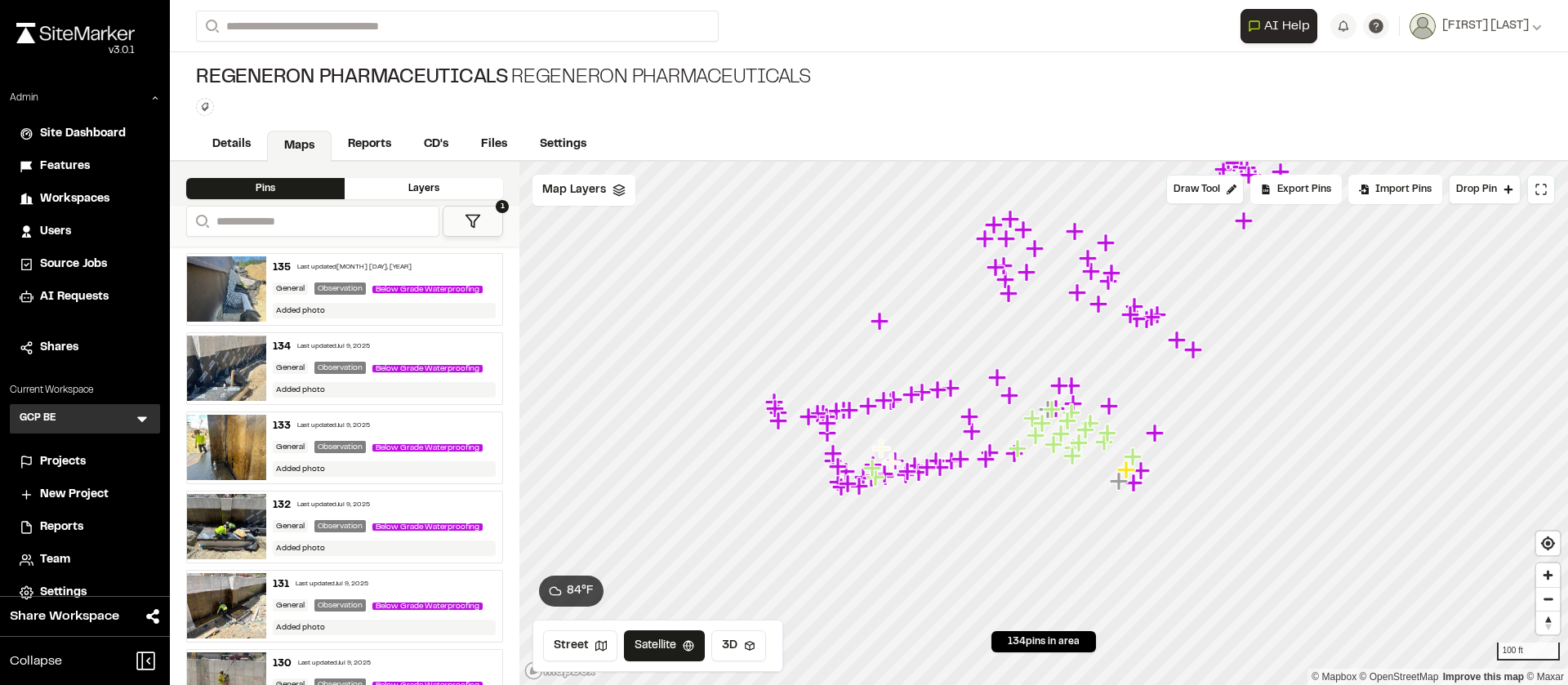 click 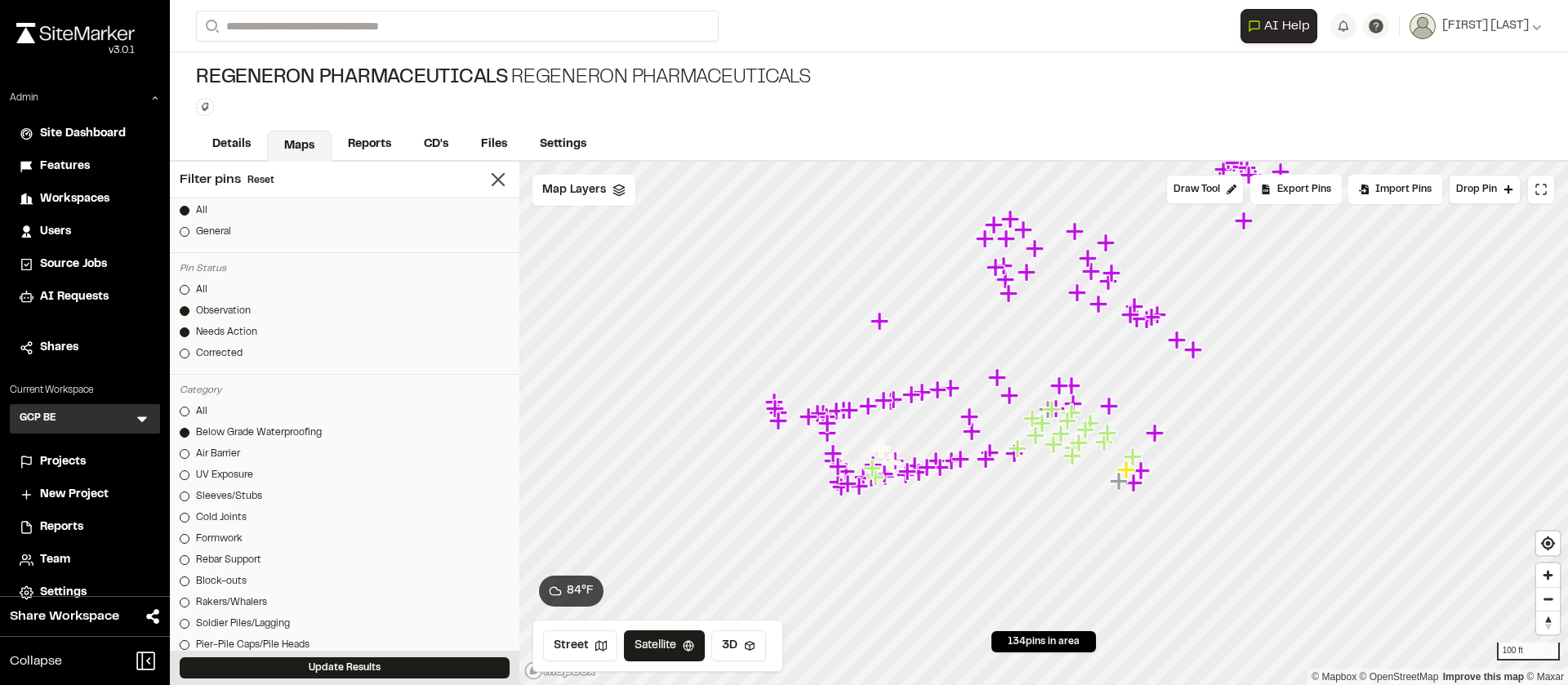 scroll, scrollTop: 288, scrollLeft: 0, axis: vertical 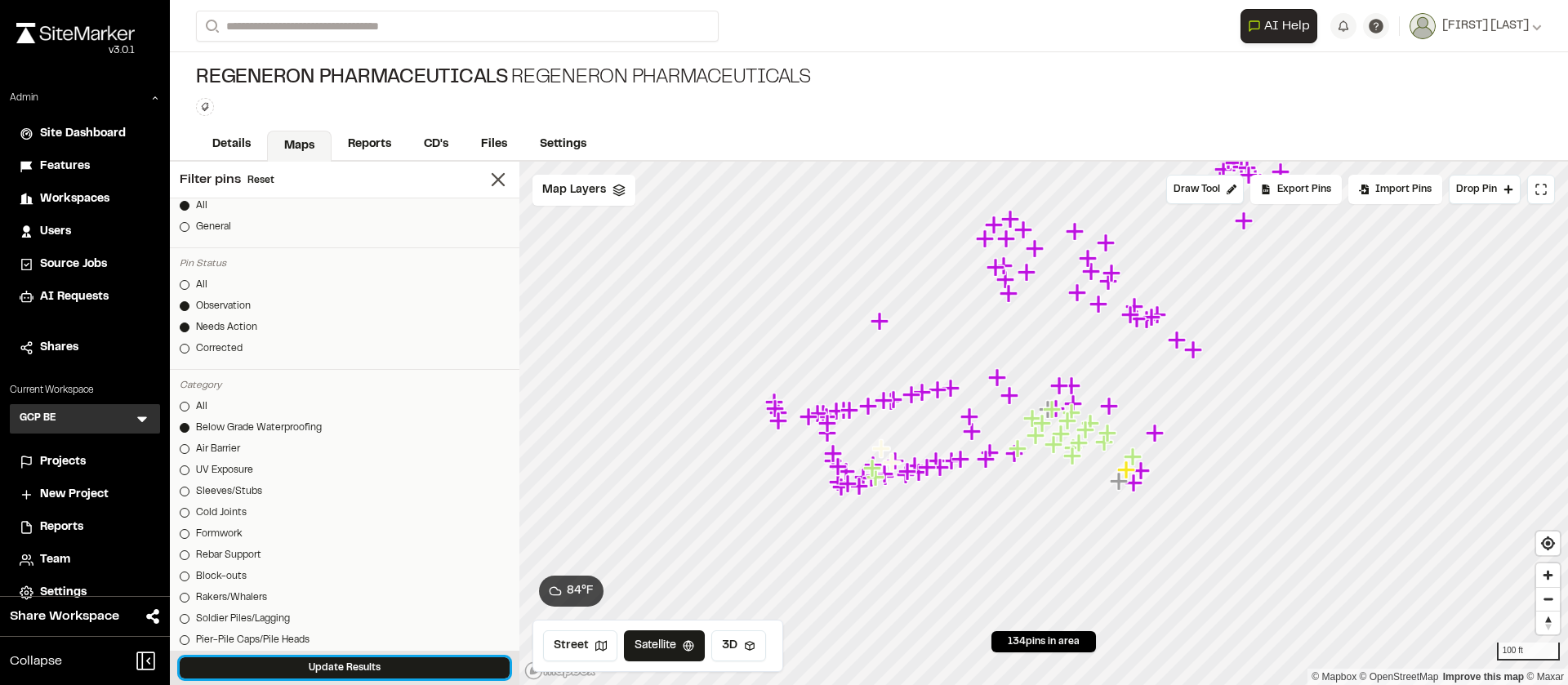 click on "Update Results" at bounding box center (345, 668) 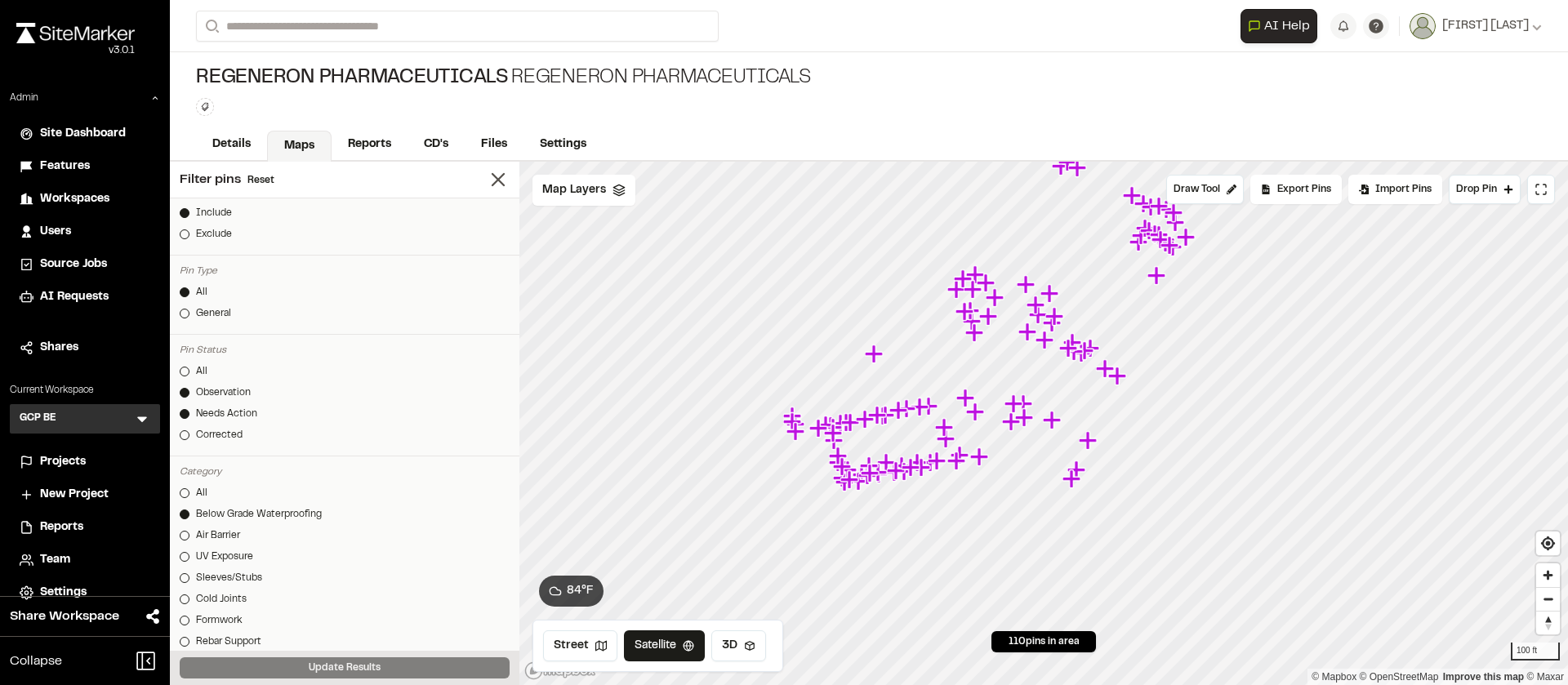 scroll, scrollTop: 275, scrollLeft: 0, axis: vertical 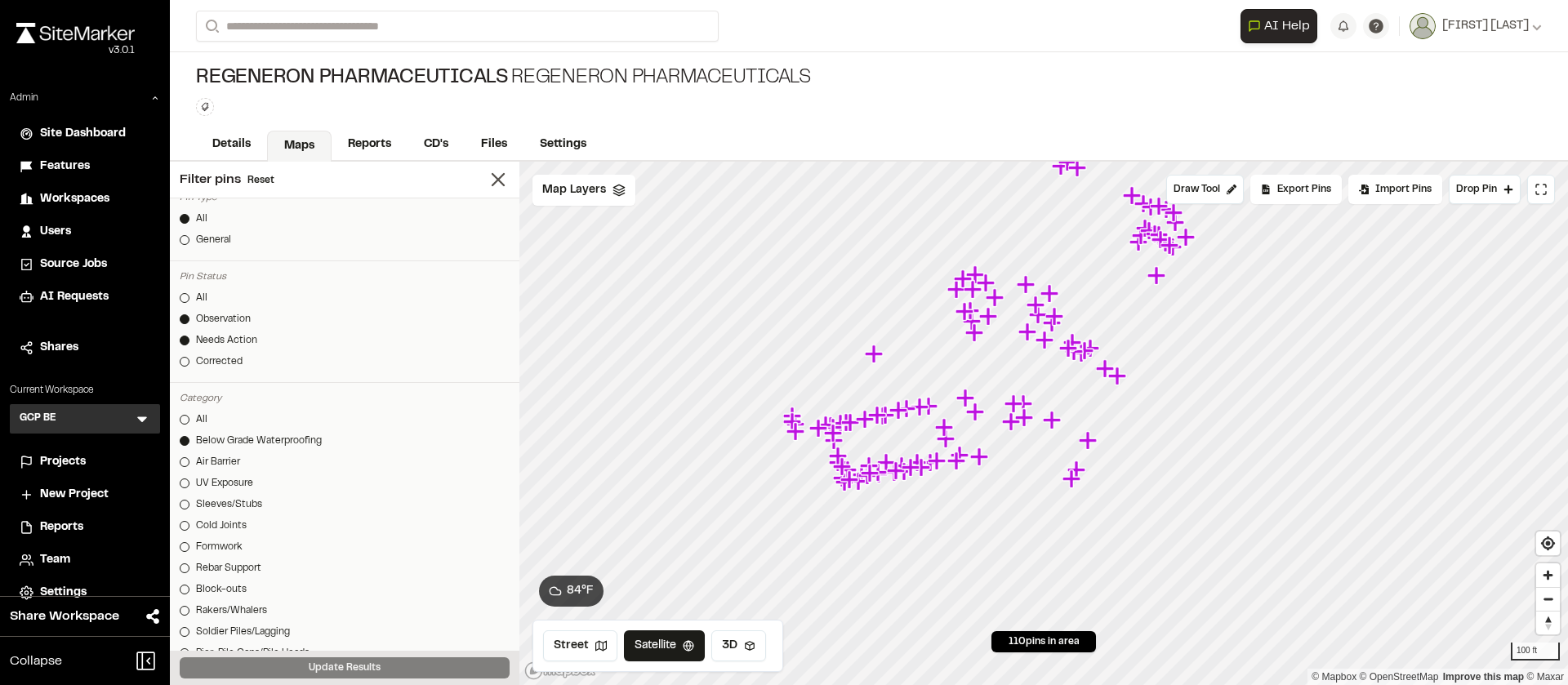 click 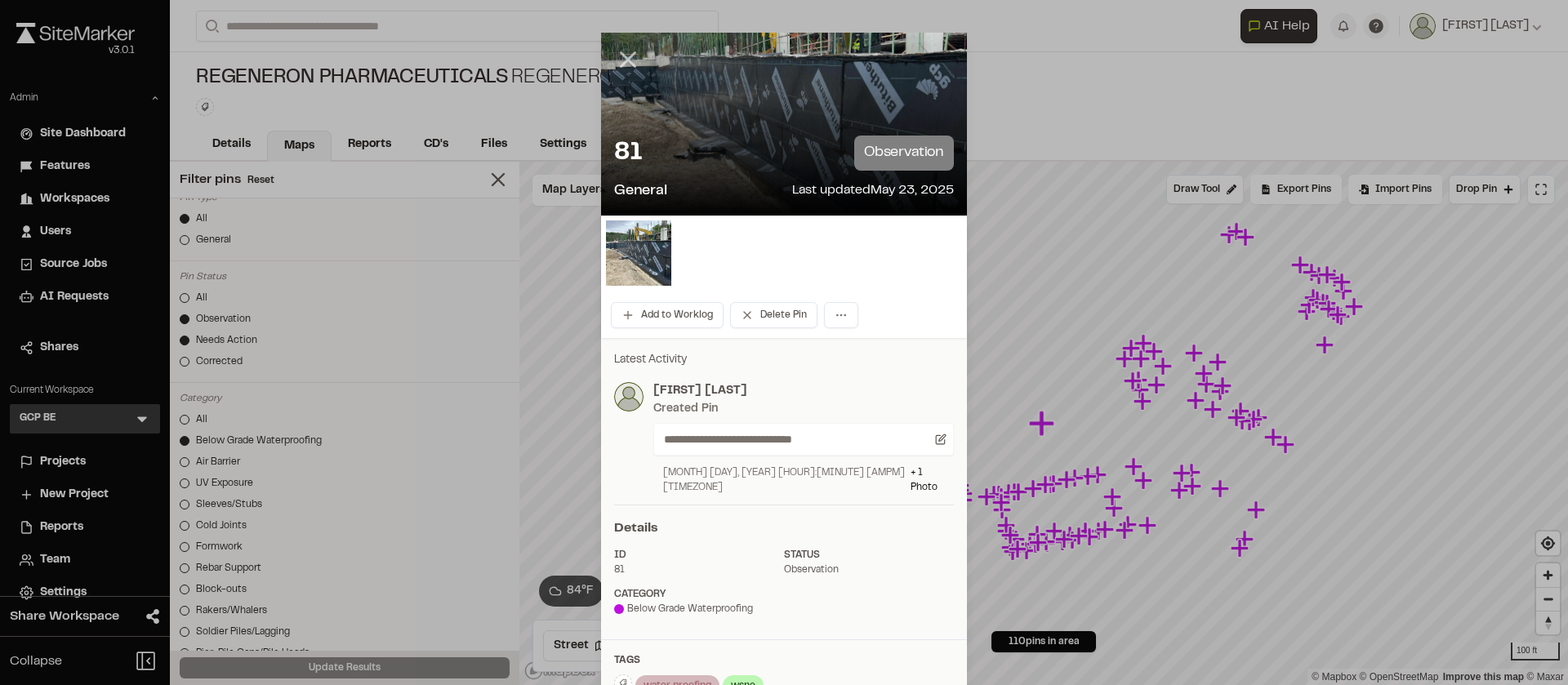 click 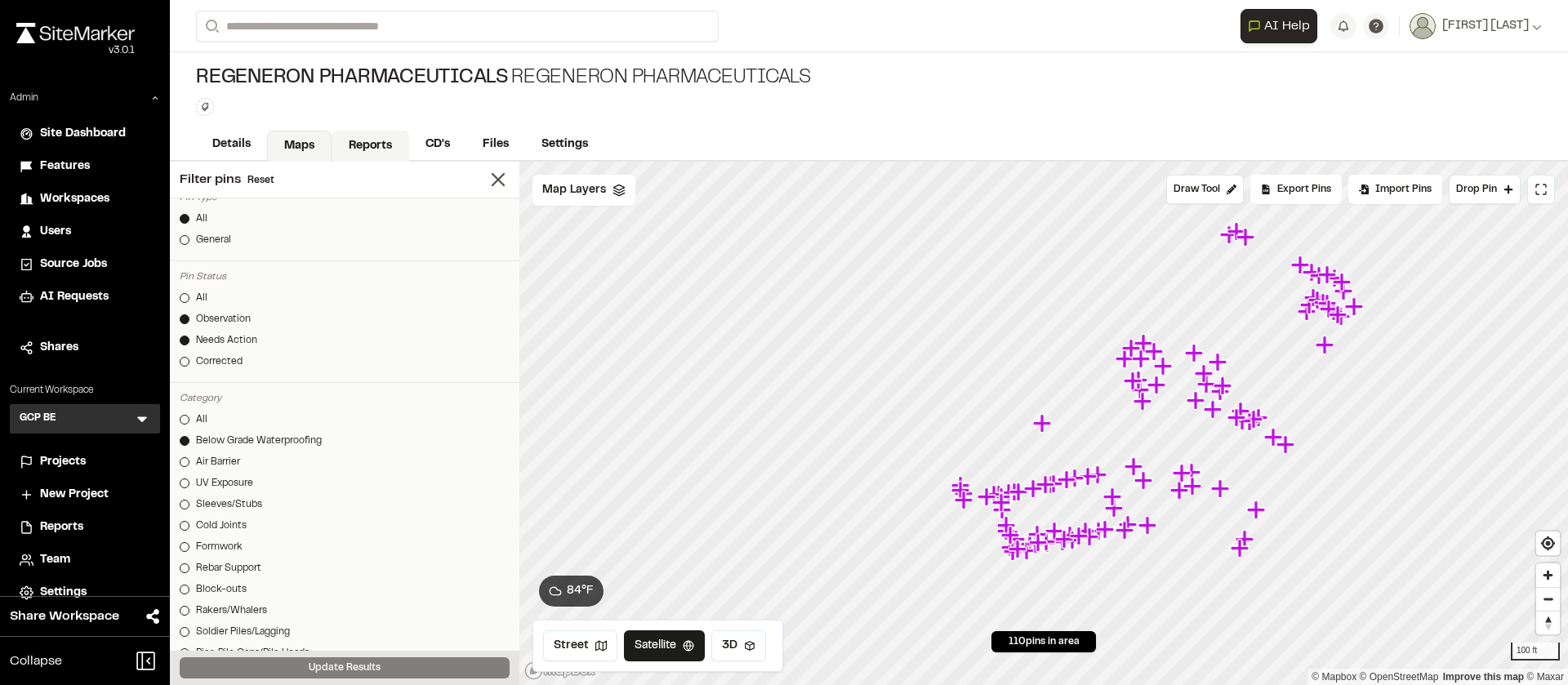 click on "Reports" at bounding box center (370, 146) 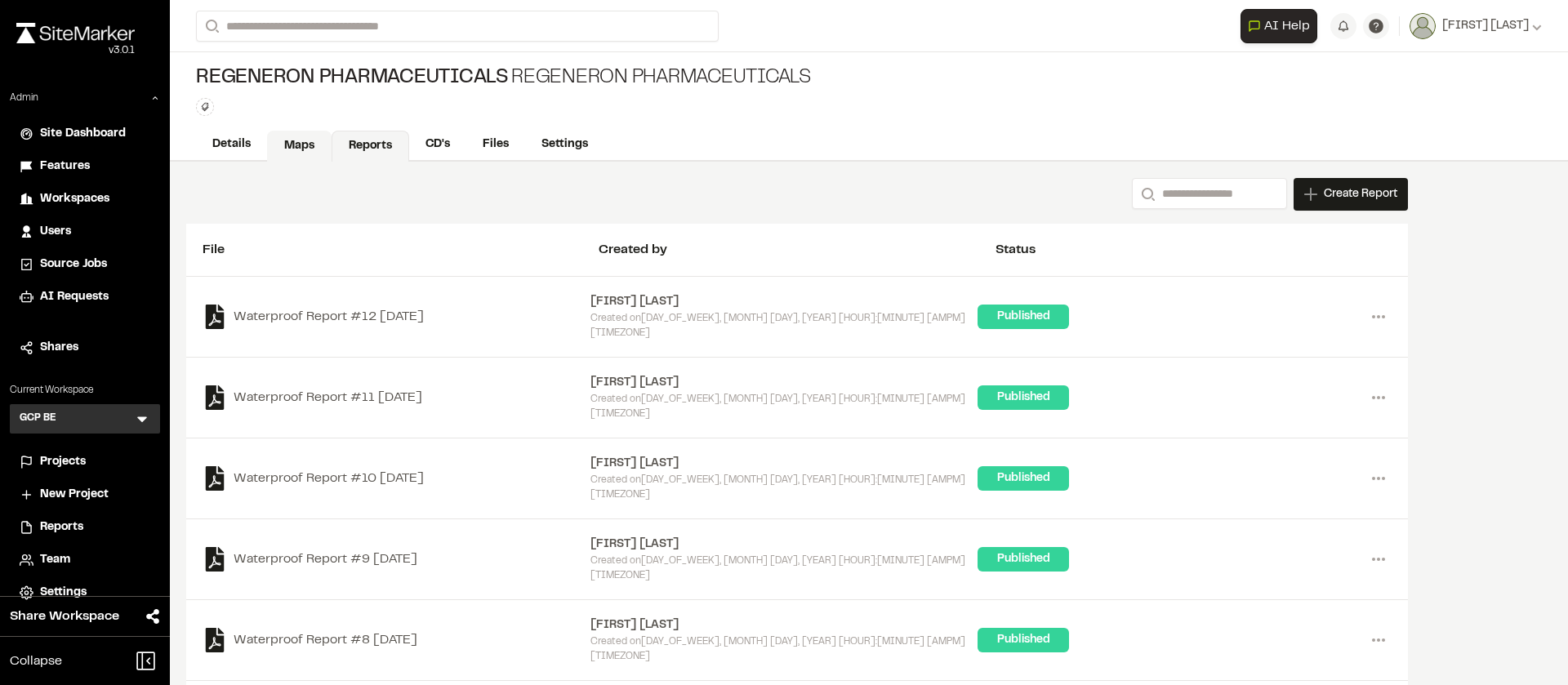 click on "Maps" at bounding box center (299, 146) 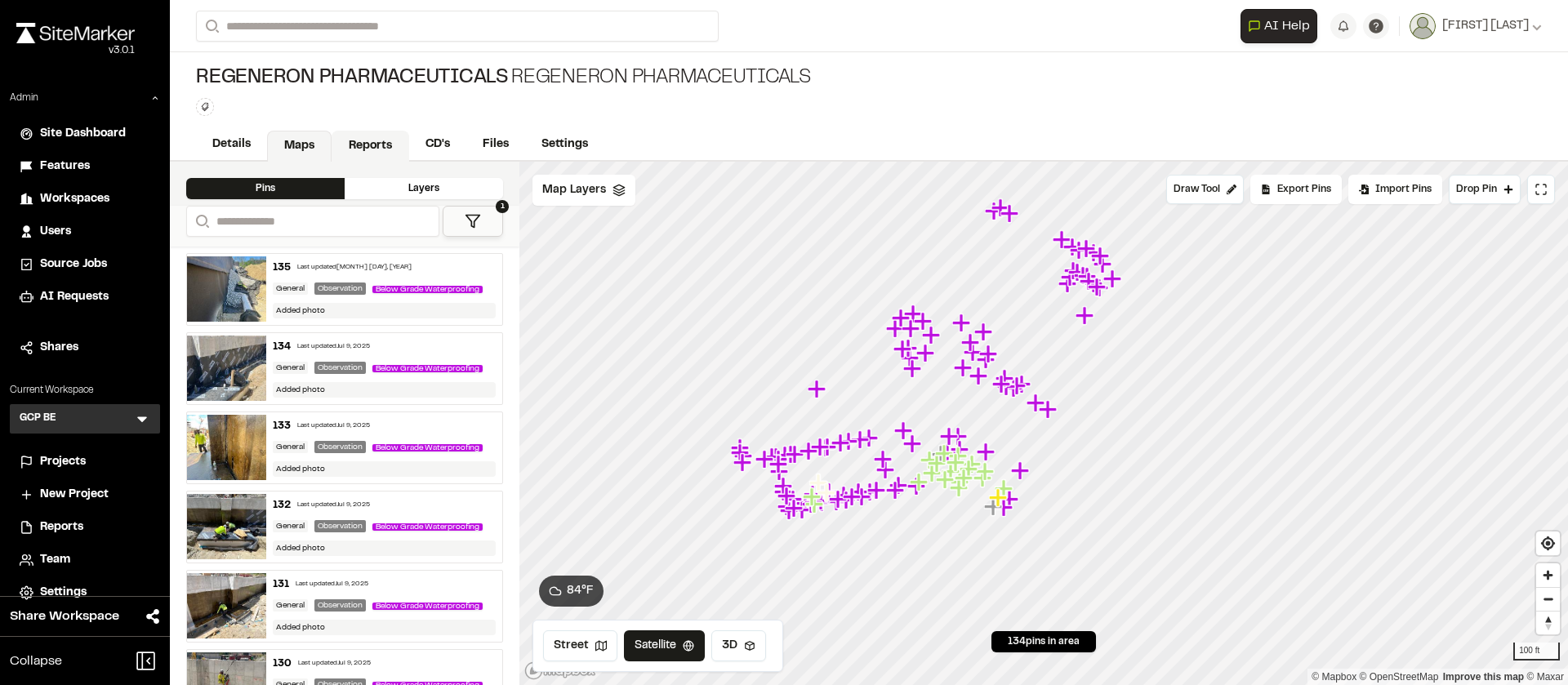 click on "Reports" at bounding box center (370, 146) 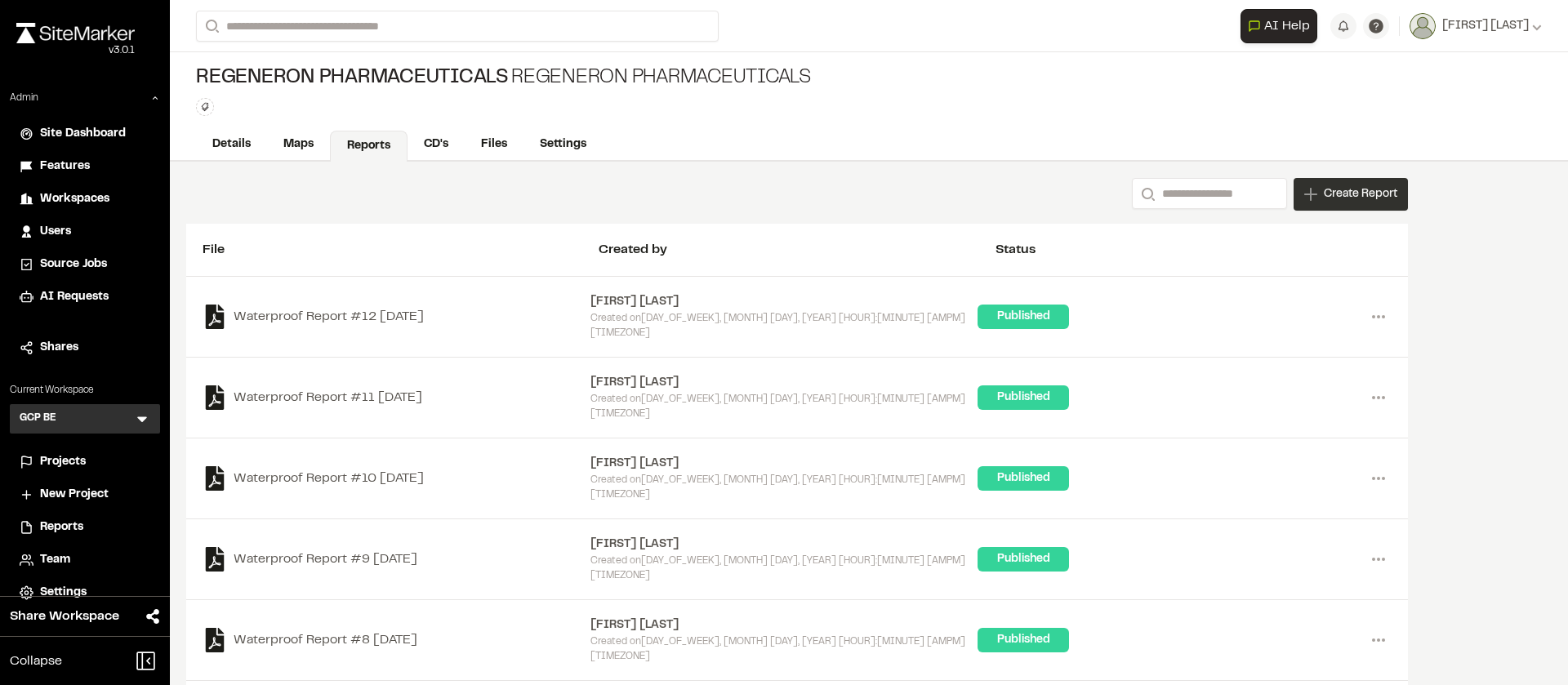 click on "Create Report" at bounding box center (1361, 194) 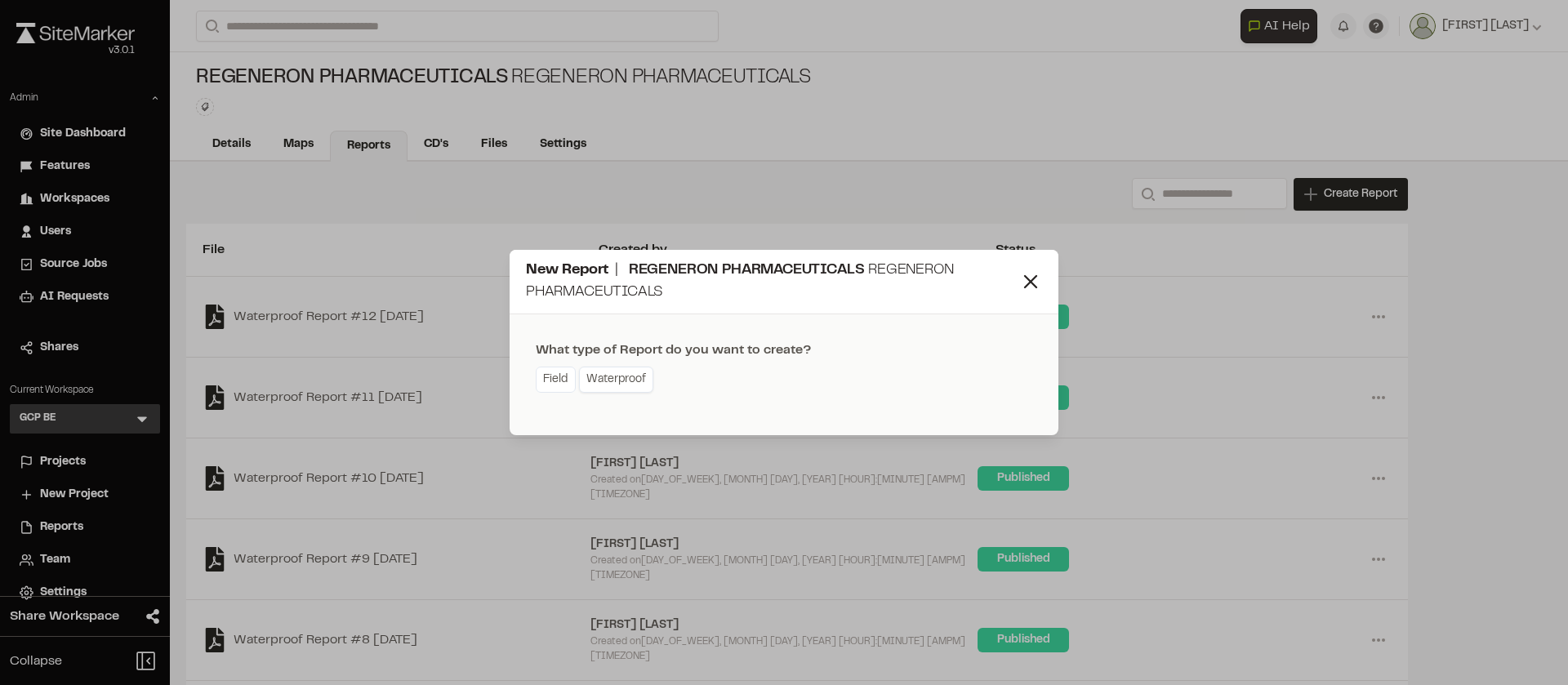 click on "Waterproof" at bounding box center [616, 380] 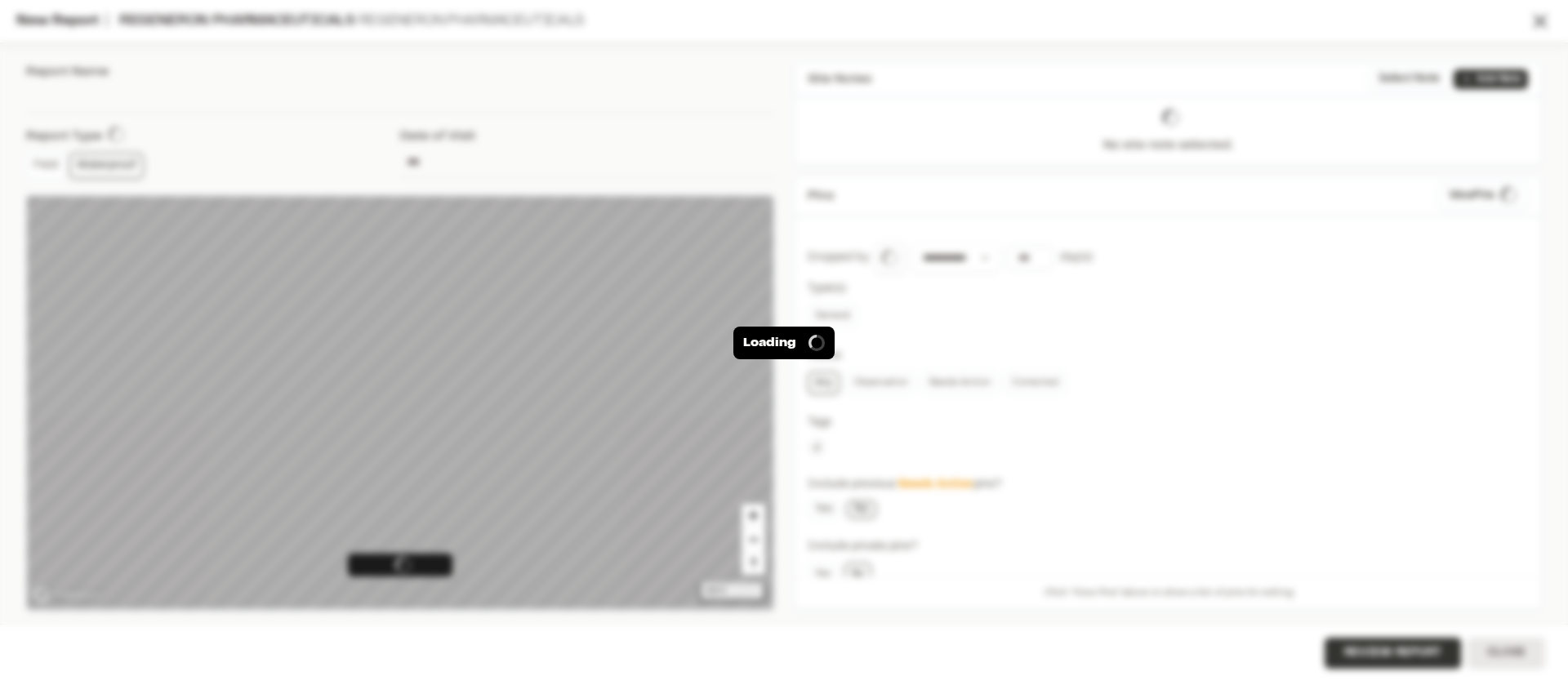 type on "**********" 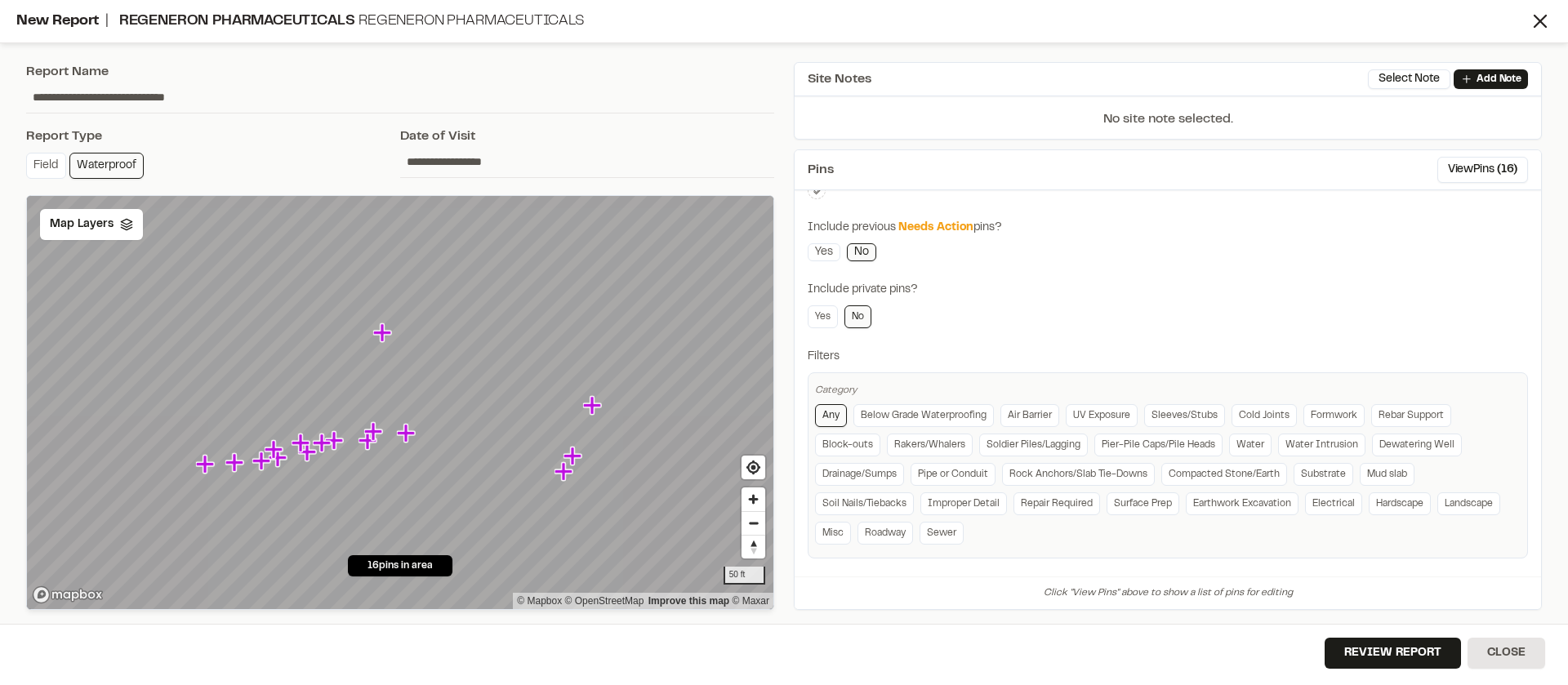 scroll, scrollTop: 246, scrollLeft: 0, axis: vertical 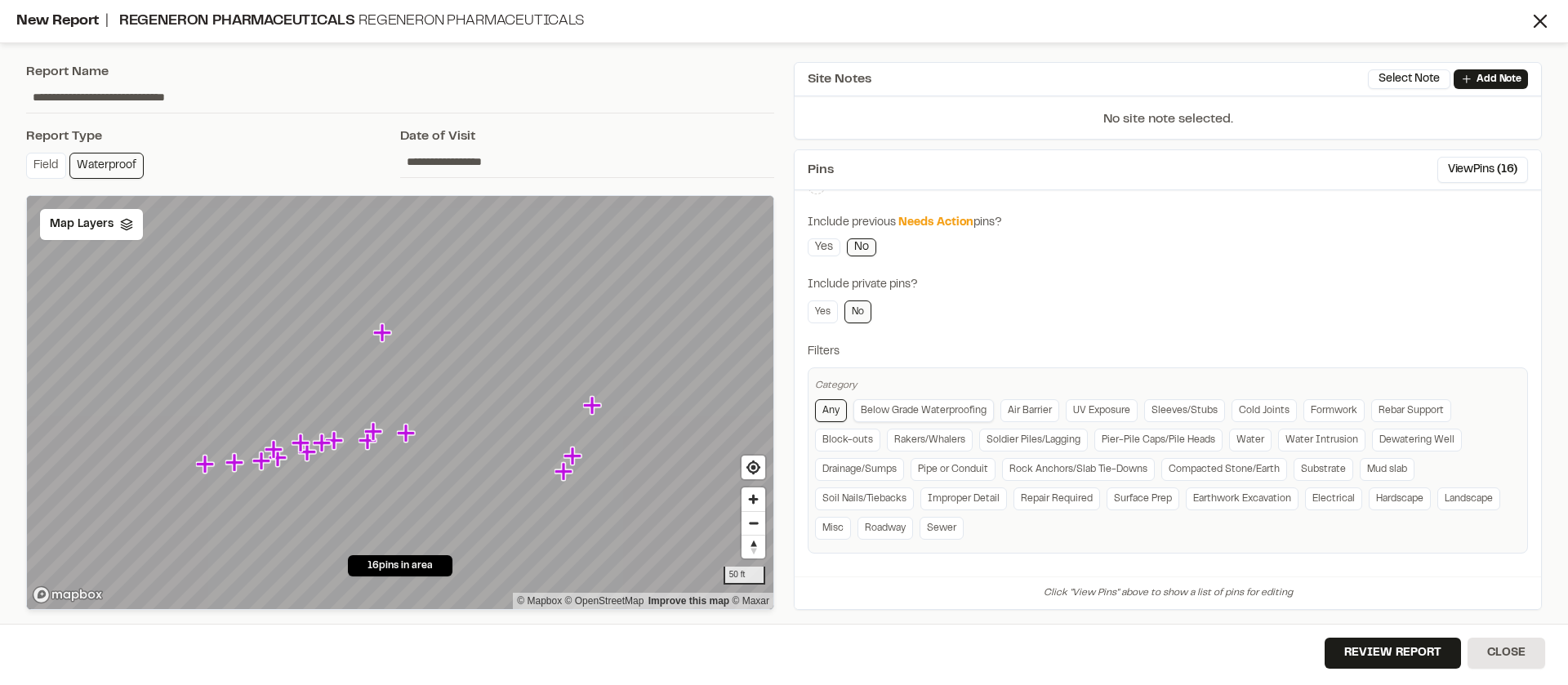 click on "Below Grade Waterproofing" at bounding box center (924, 411) 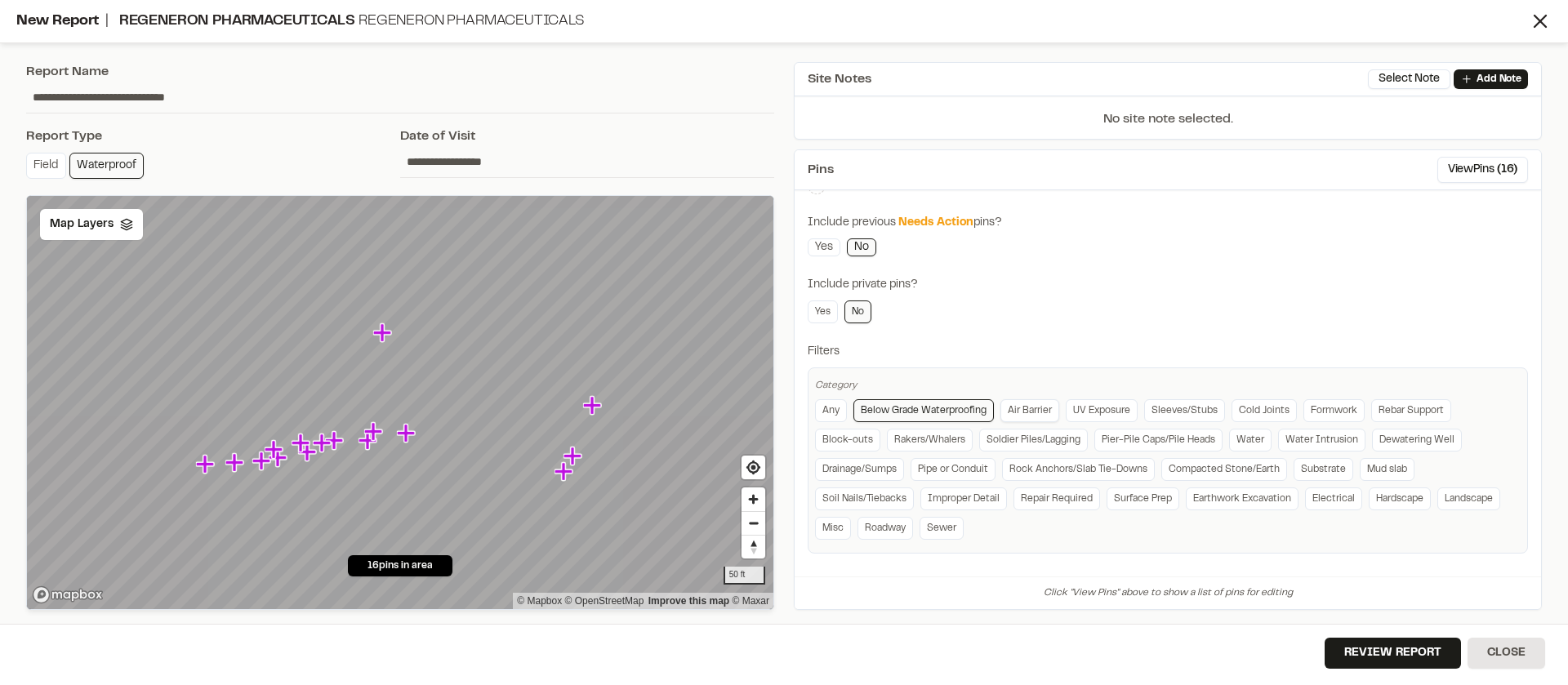 click on "Air Barrier" at bounding box center (1030, 411) 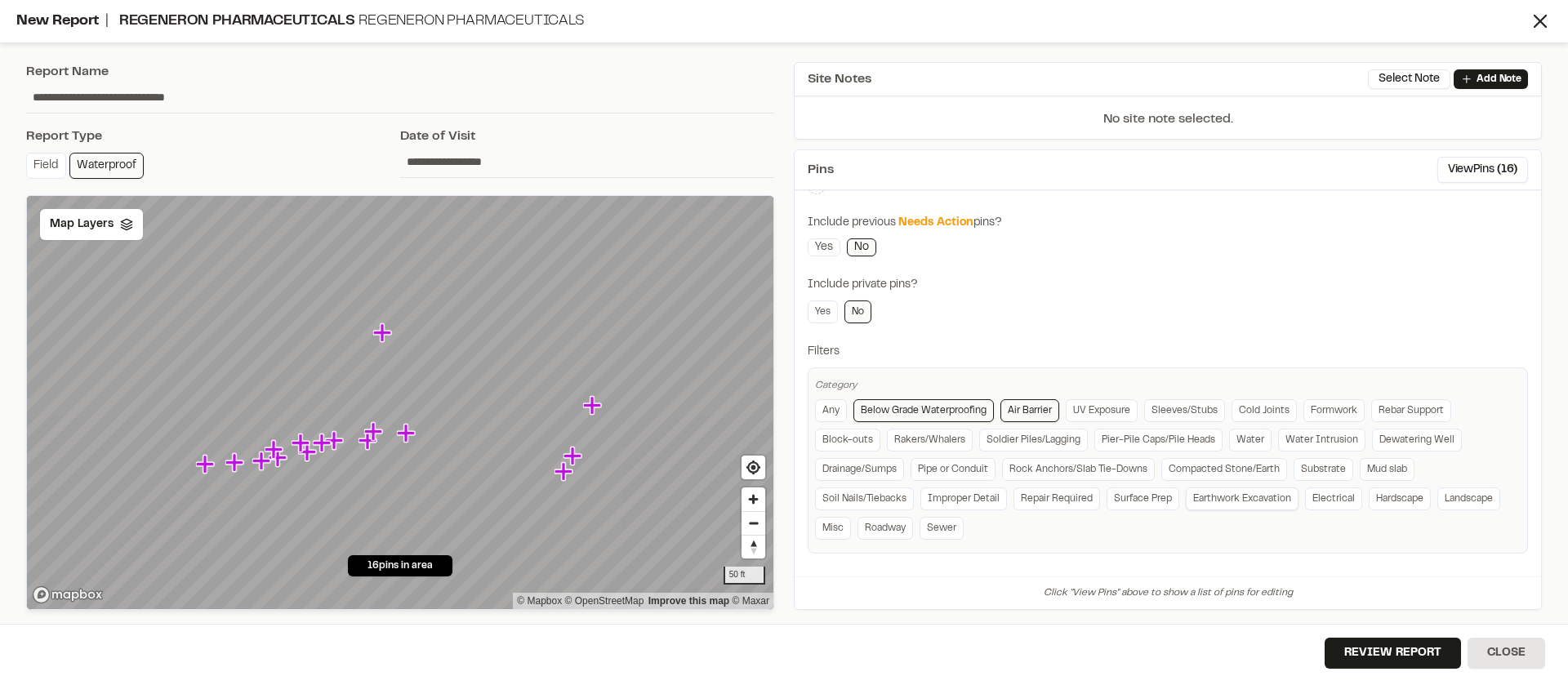 click on "Earthwork Excavation" at bounding box center (1242, 499) 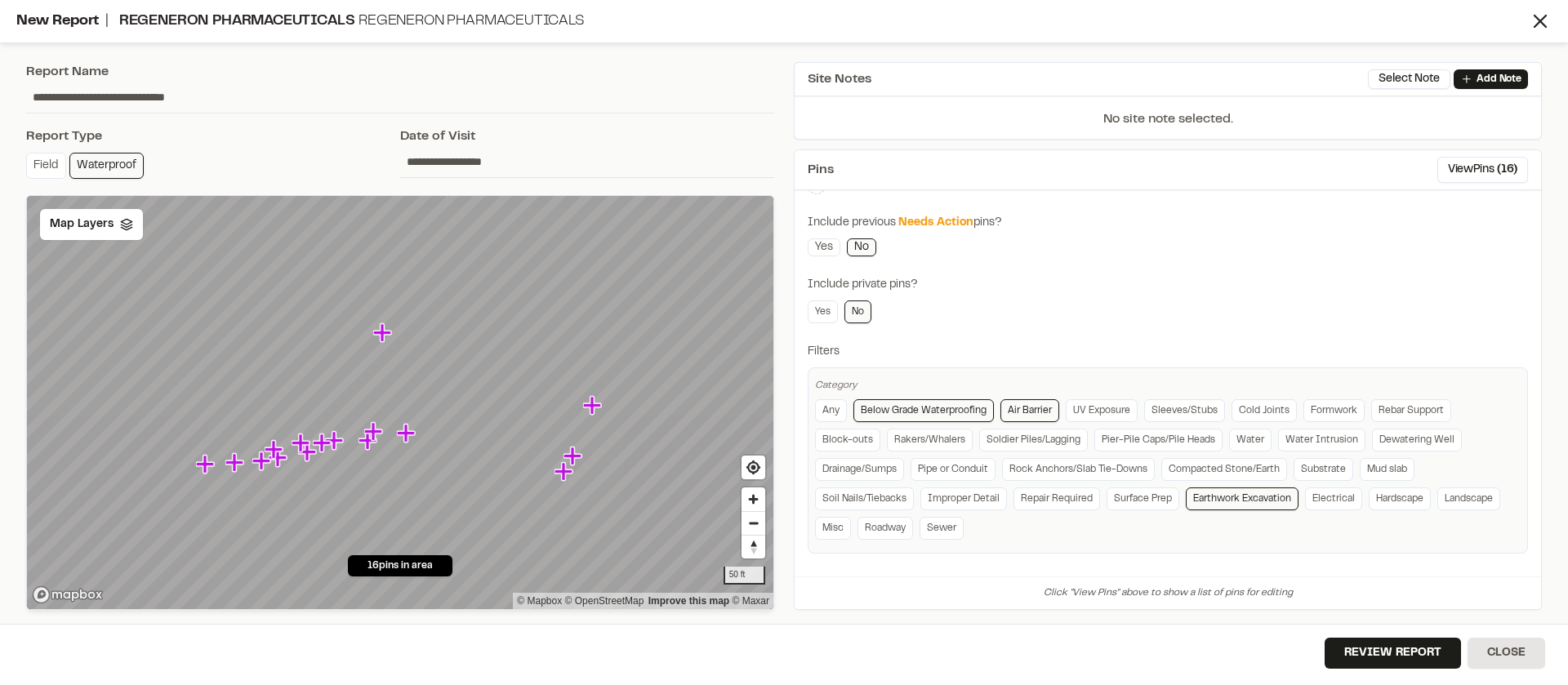 click on "Air Barrier" at bounding box center (1030, 411) 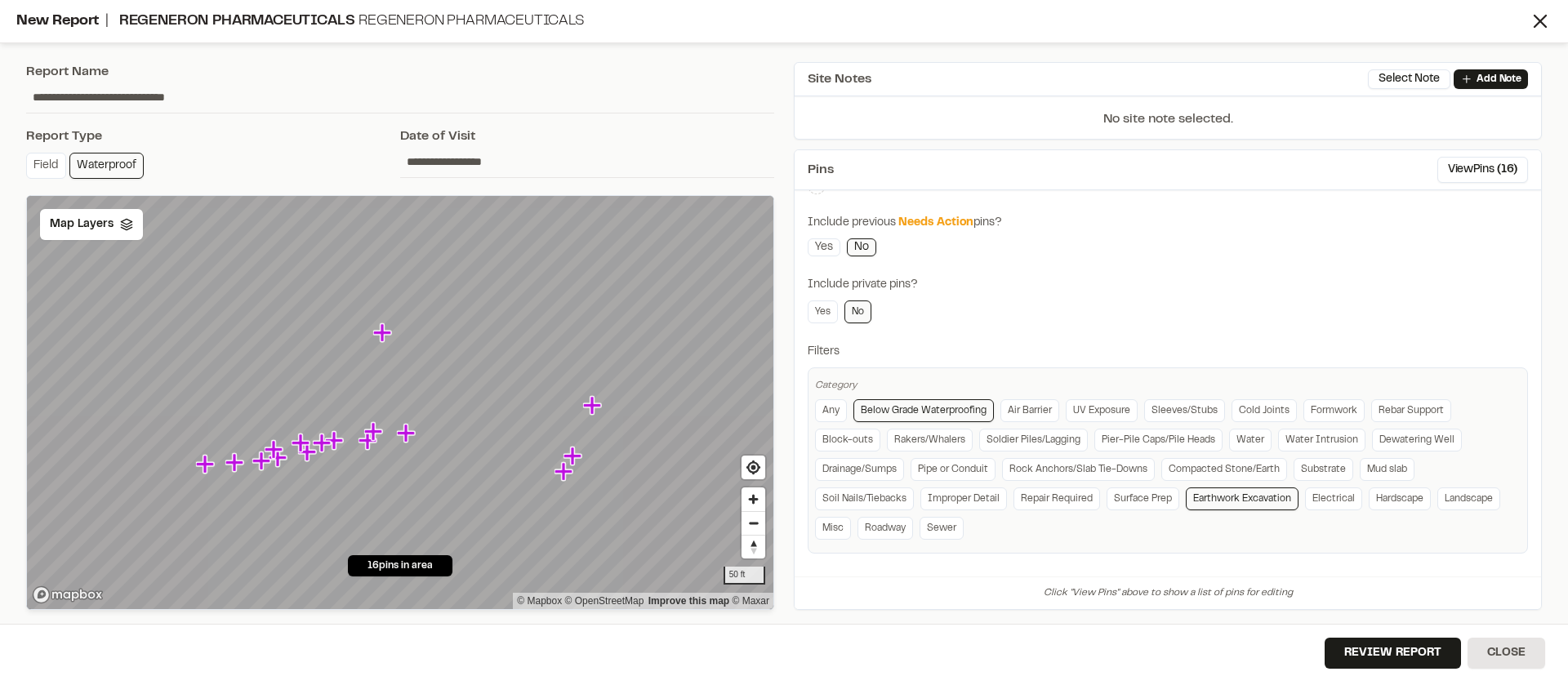 click on "Any Below Grade Waterproofing Air Barrier UV Exposure Sleeves/Stubs Cold Joints Formwork Rebar Support Block-outs Rakers/Whalers Soldier Piles/Lagging Pier-Pile Caps/Pile Heads Water Water Intrusion Dewatering Well Drainage/Sumps Pipe or Conduit Rock Anchors/Slab Tie-Downs Compacted Stone/Earth Substrate Mud slab Soil Nails/Tiebacks Improper Detail Repair Required Surface Prep Earthwork Excavation Electrical Hardscape Landscape Misc Roadway Sewer" at bounding box center [1168, 473] 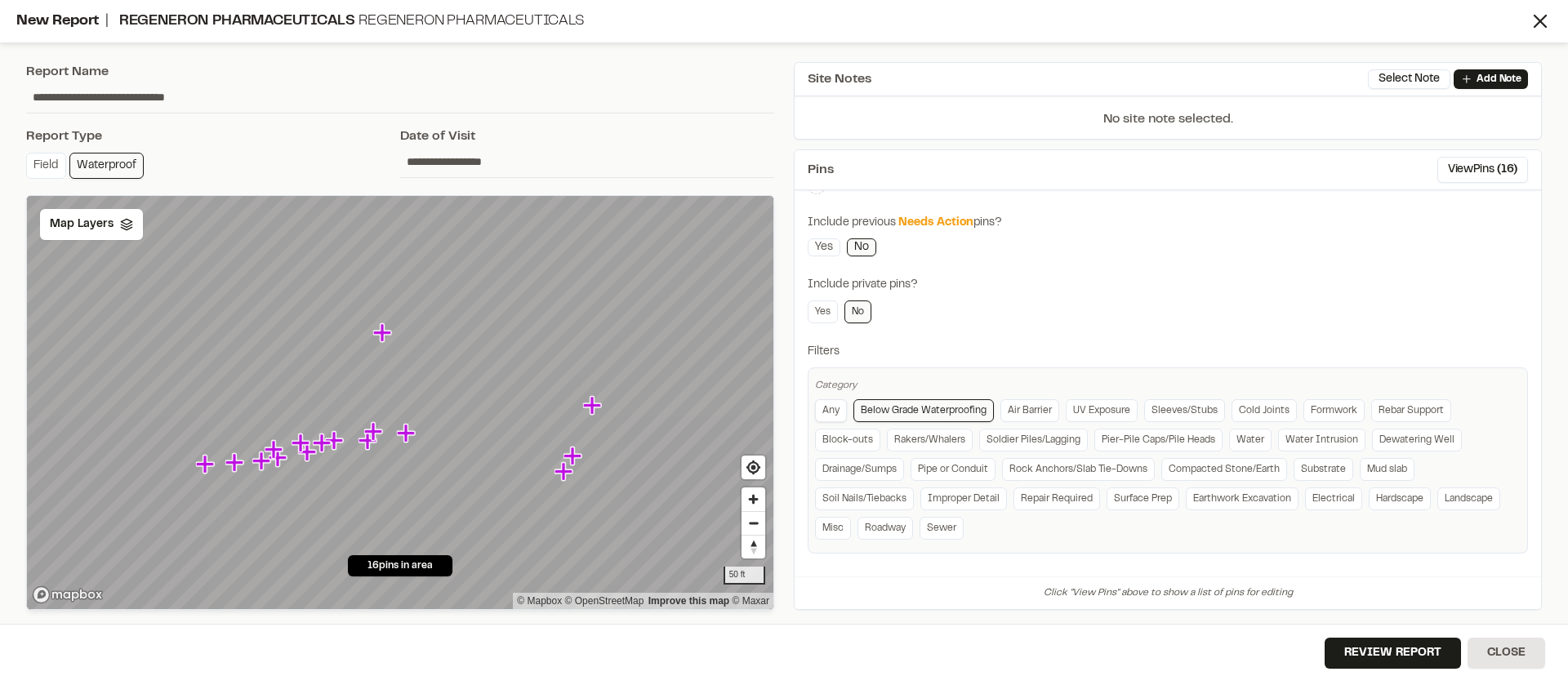 click on "Any" at bounding box center [831, 411] 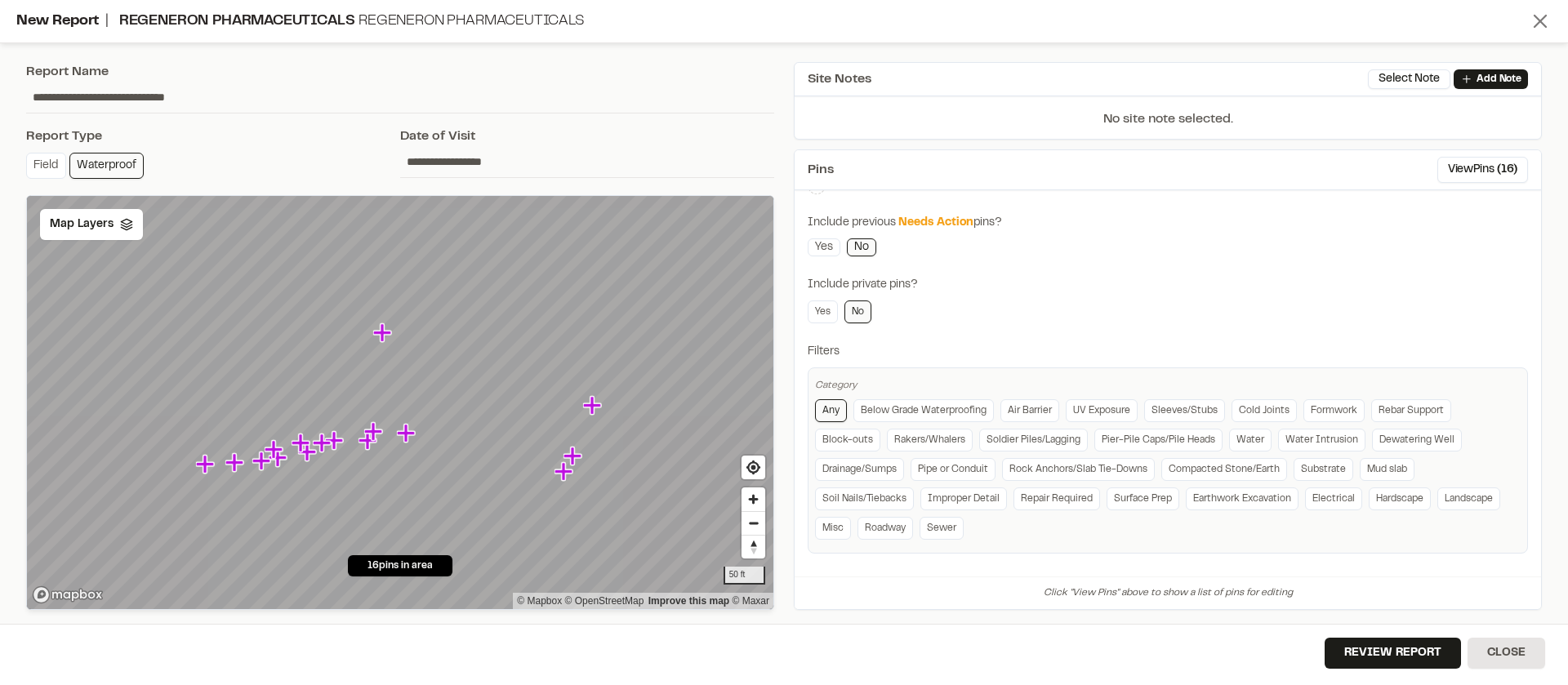 click 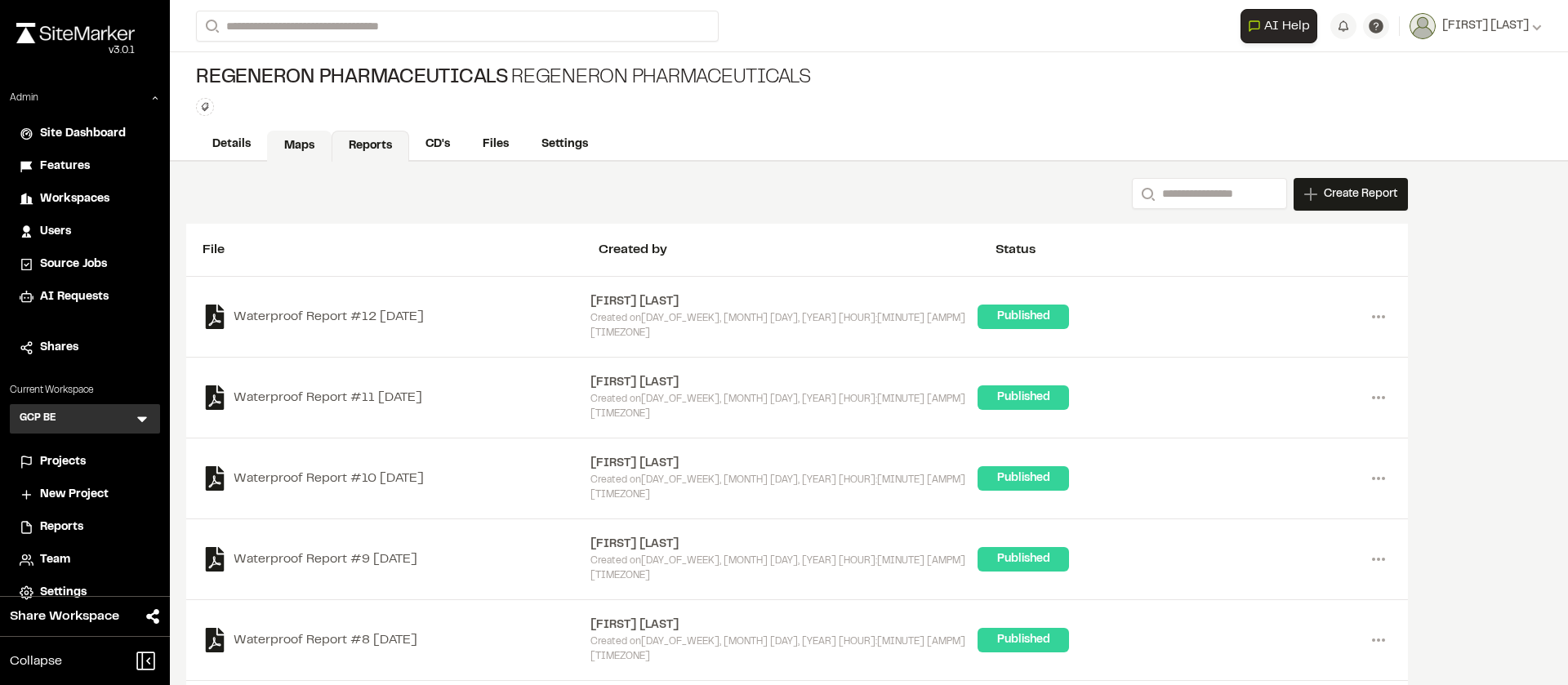 click on "Maps" at bounding box center [299, 146] 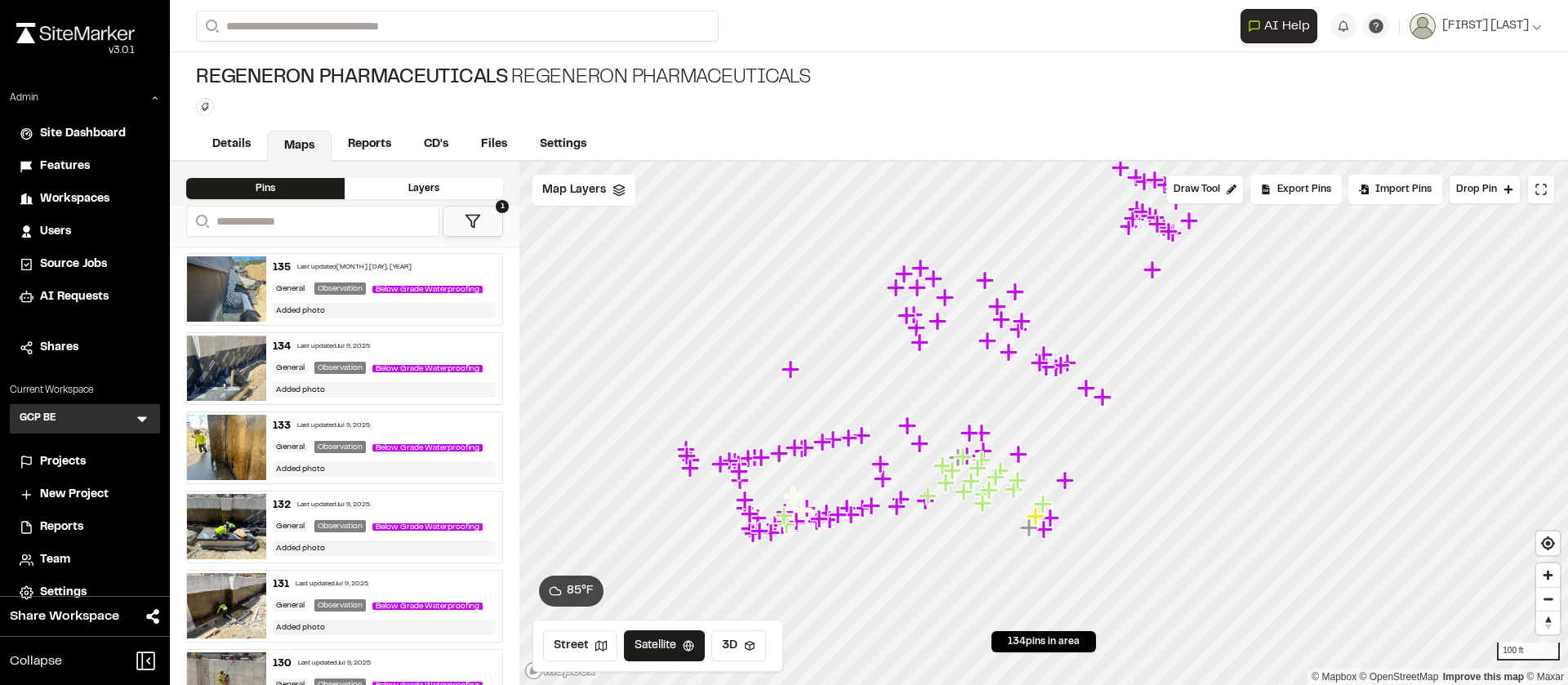 click 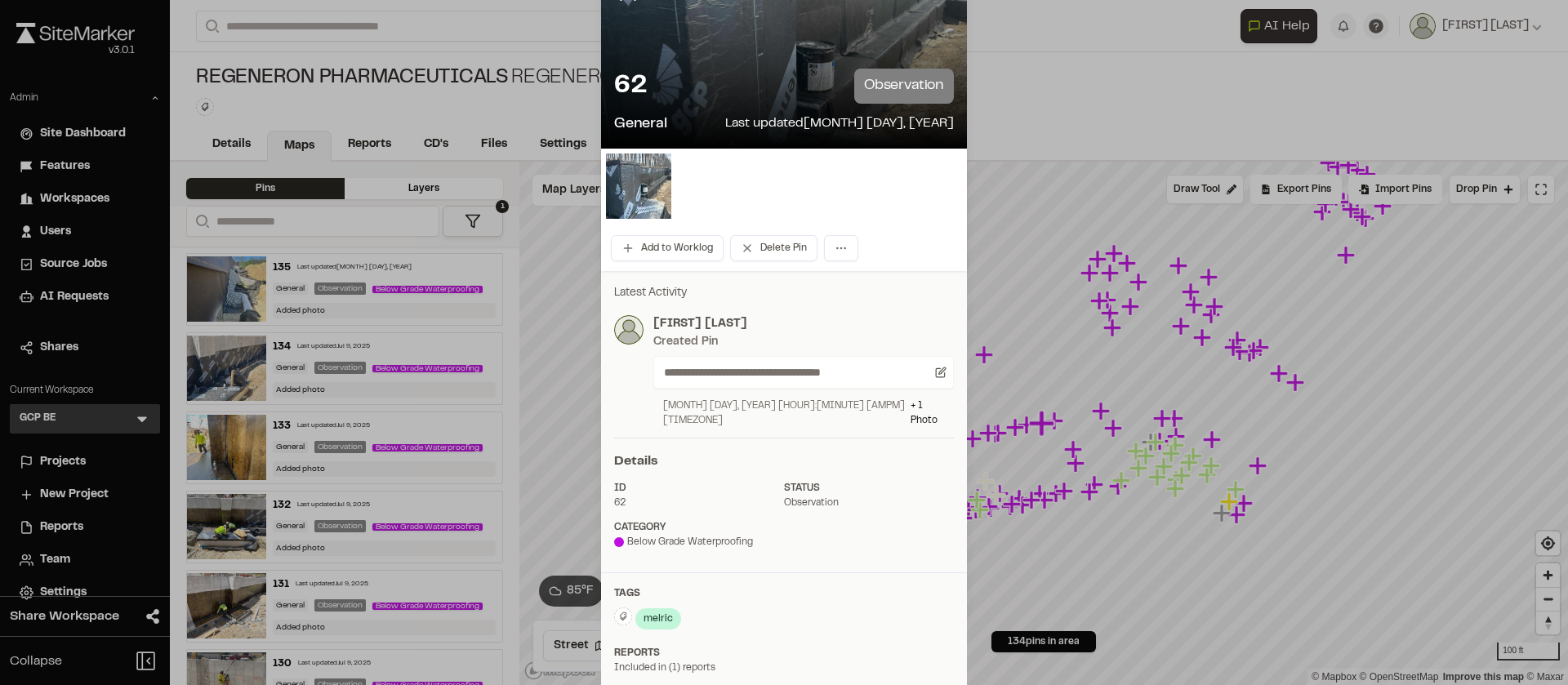 scroll, scrollTop: 0, scrollLeft: 0, axis: both 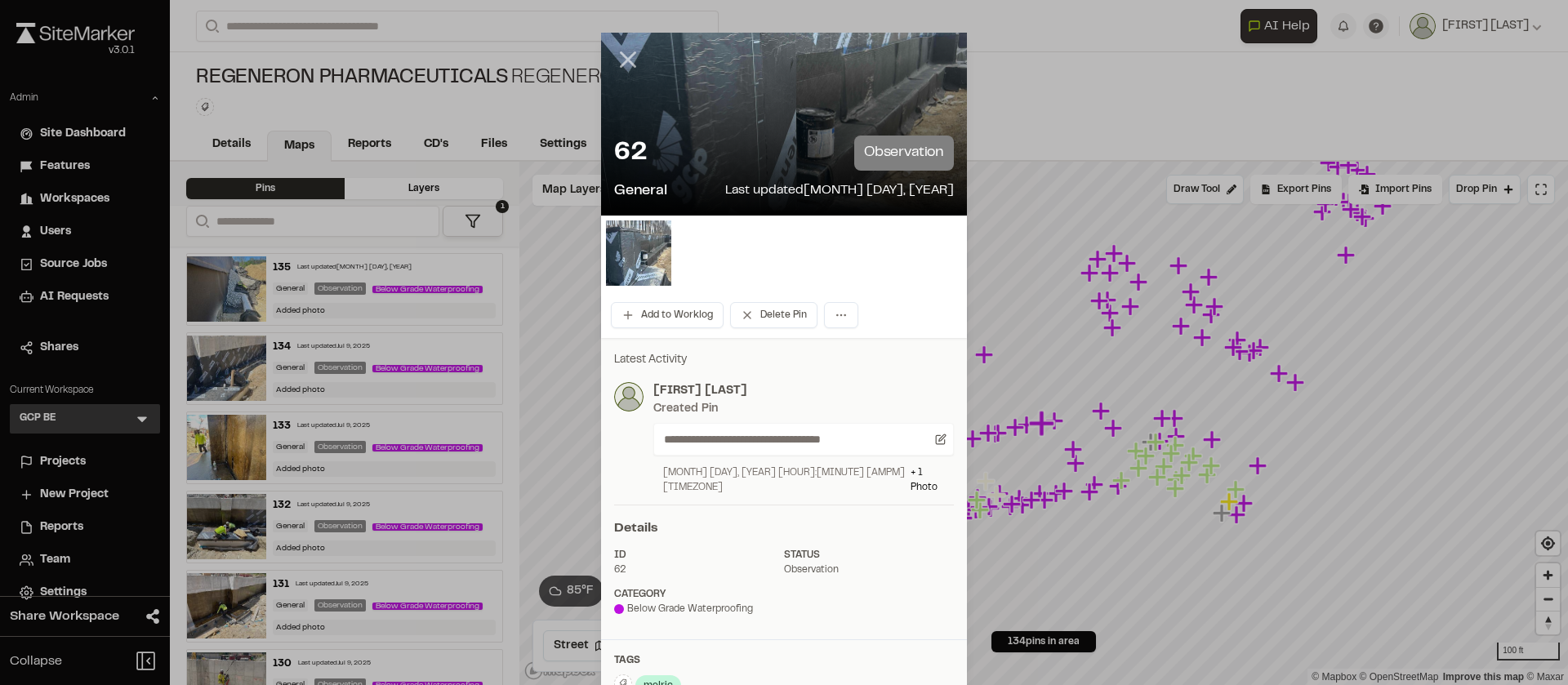 click 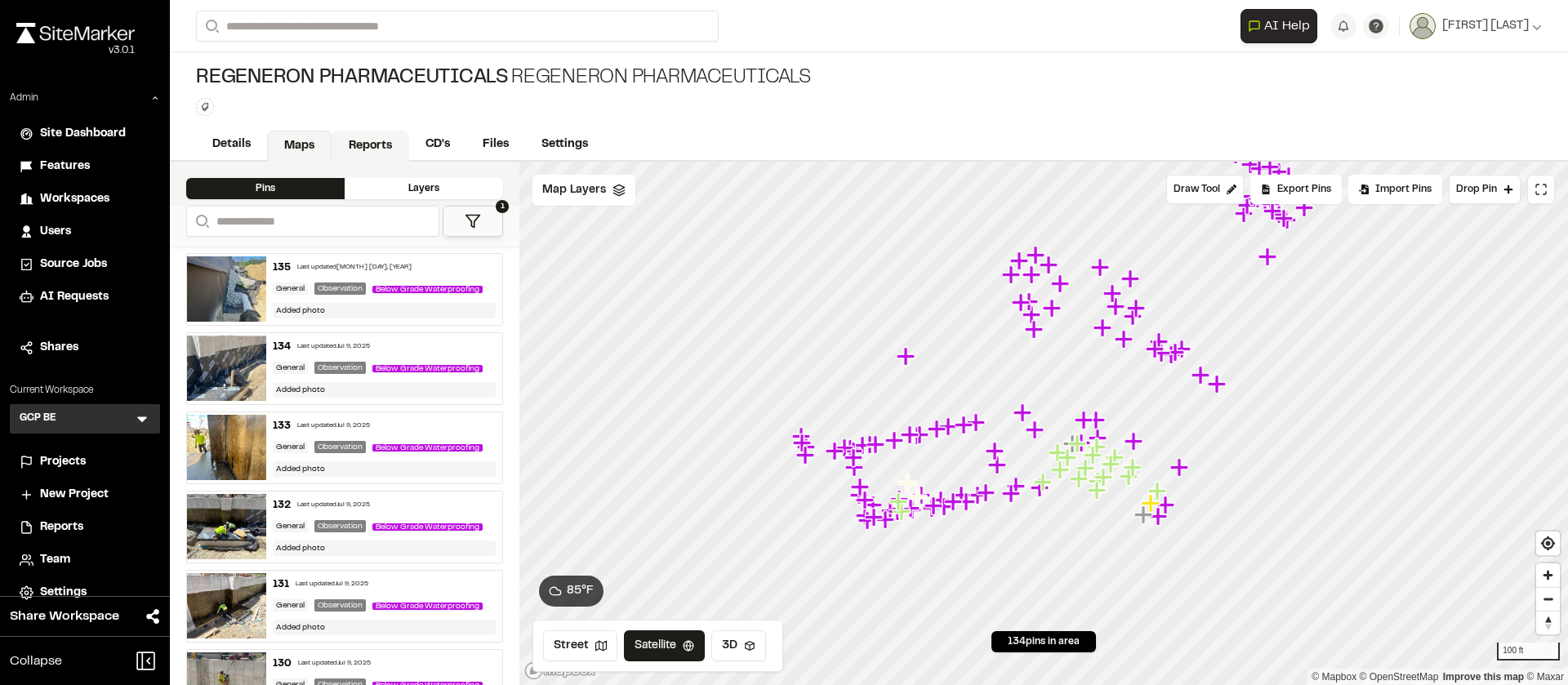 click on "Reports" at bounding box center (370, 146) 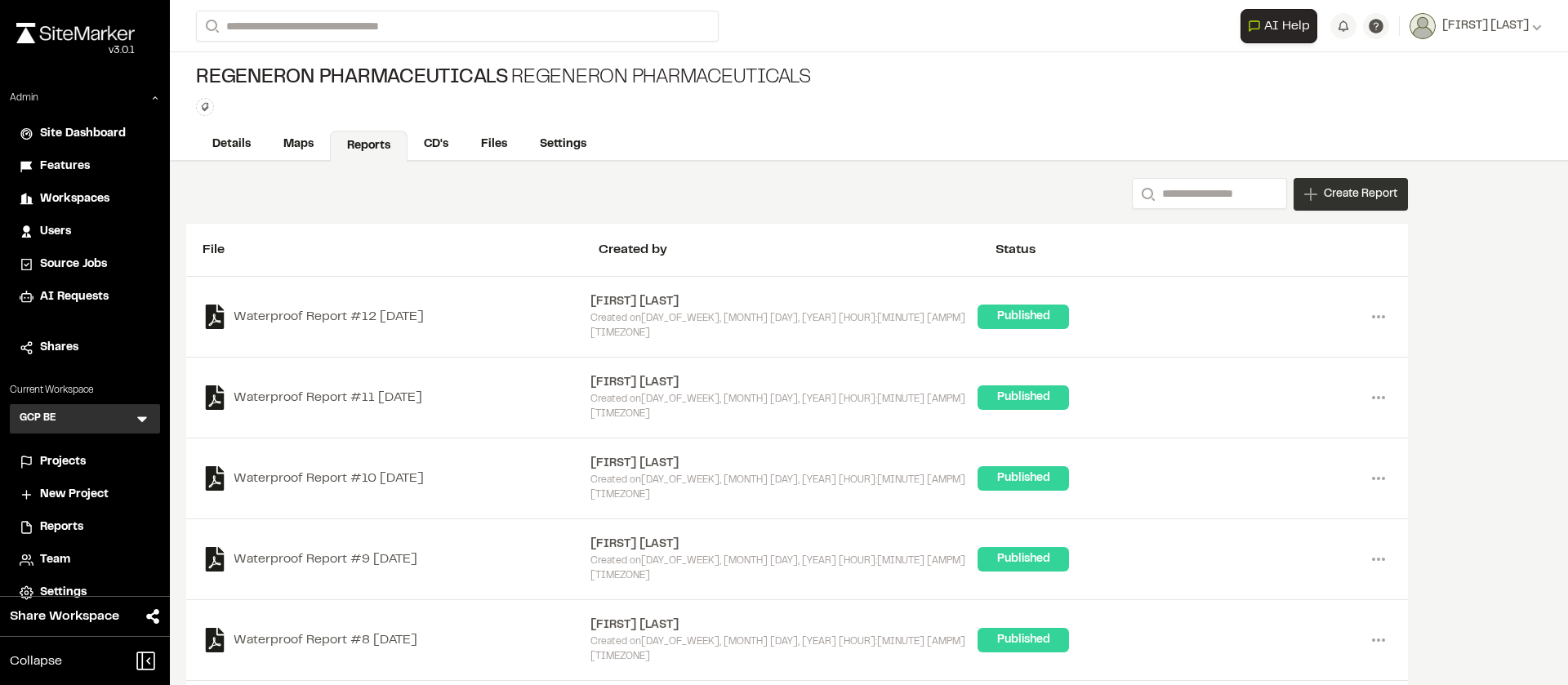 click on "Create Report" at bounding box center [1361, 194] 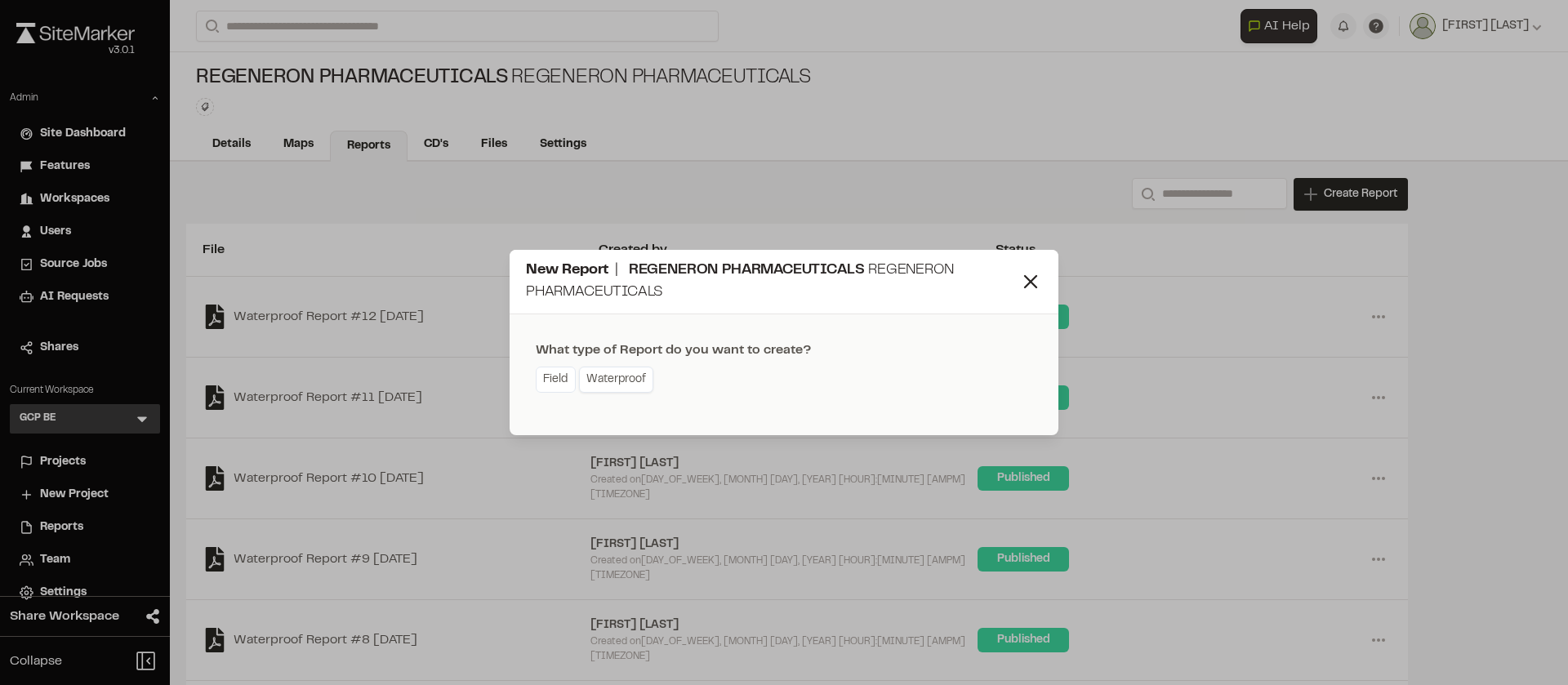 click on "Waterproof" at bounding box center (616, 380) 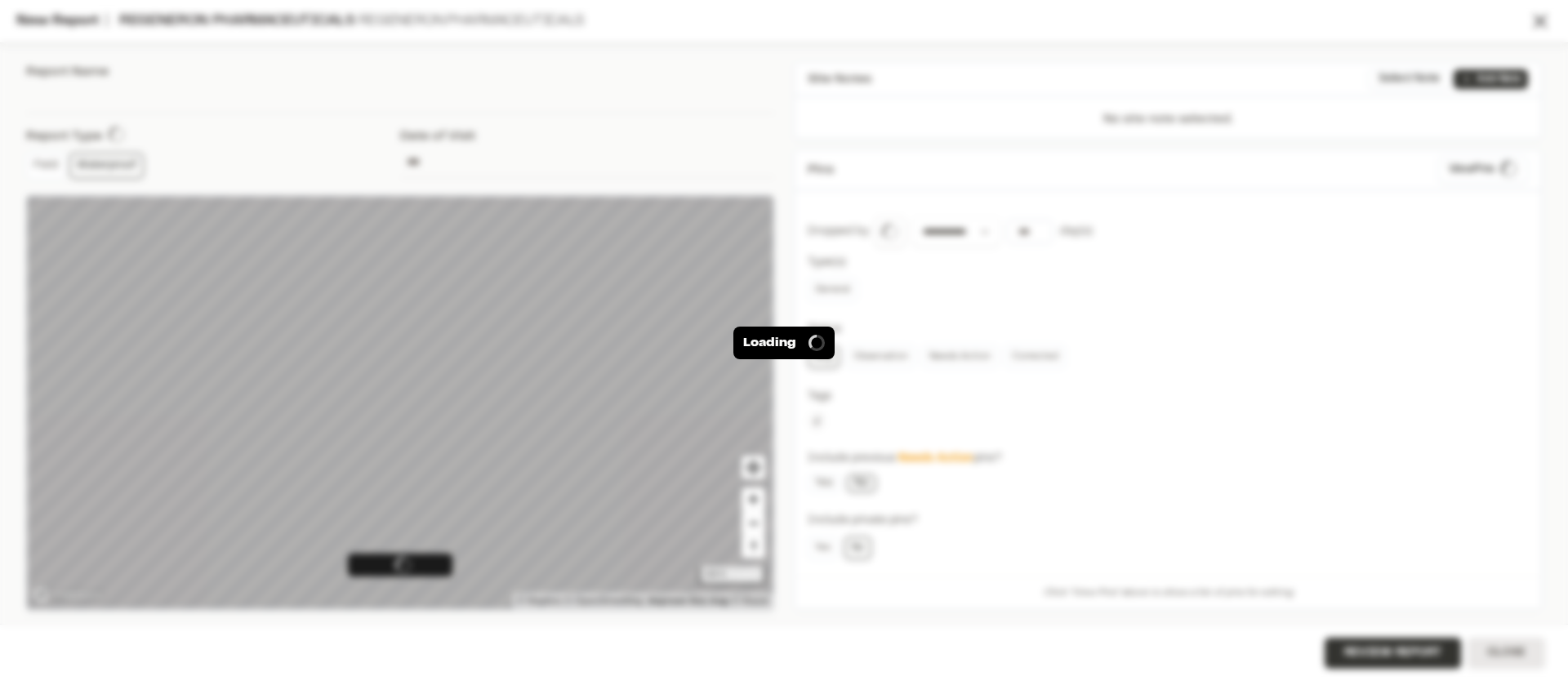 type on "**********" 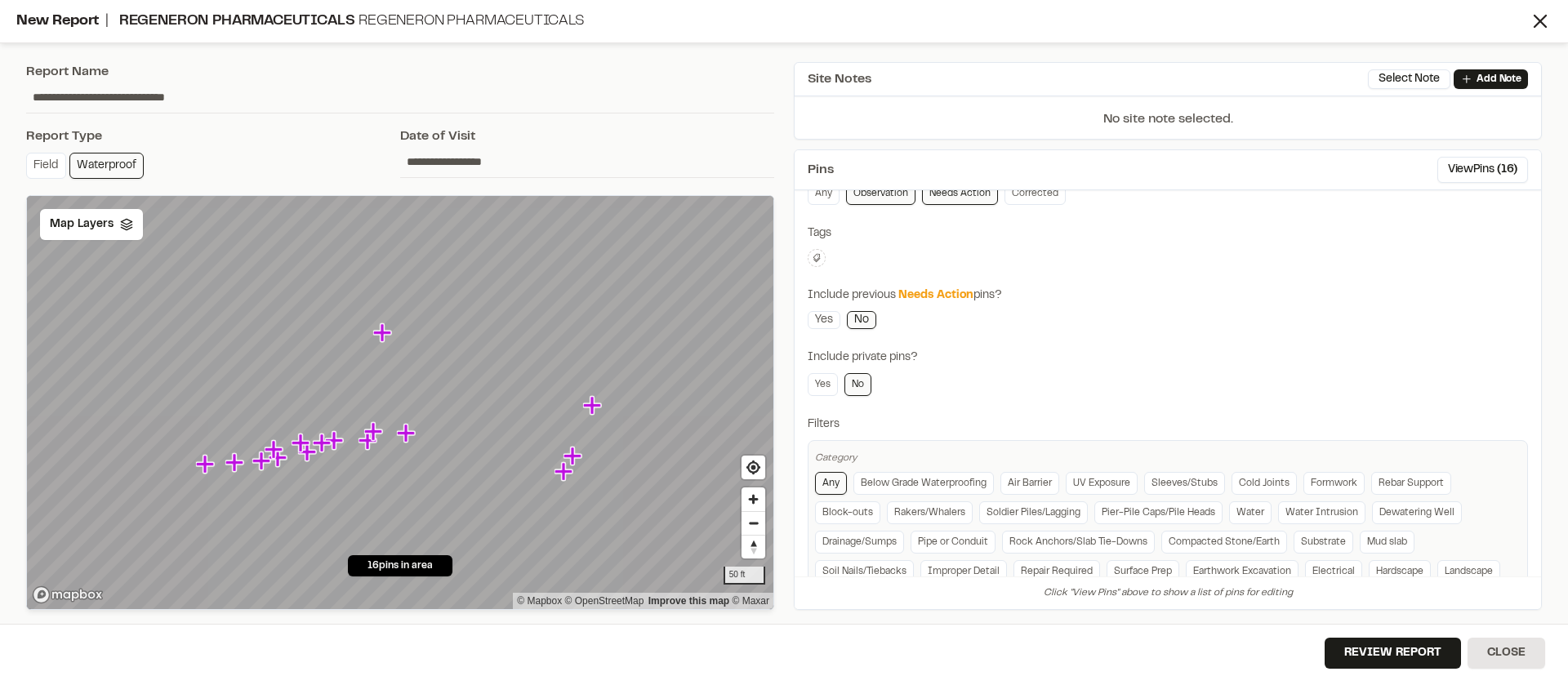 scroll, scrollTop: 175, scrollLeft: 0, axis: vertical 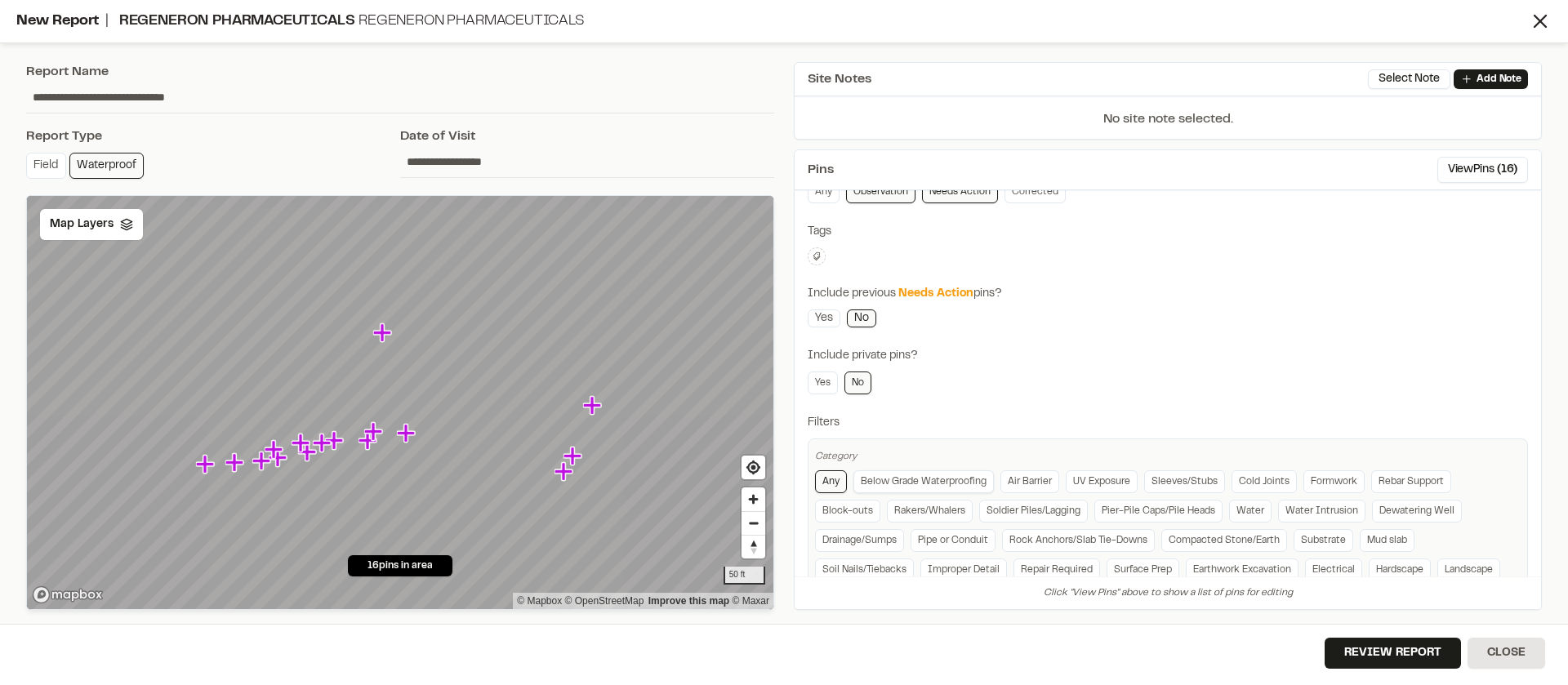 click on "Below Grade Waterproofing" at bounding box center (924, 482) 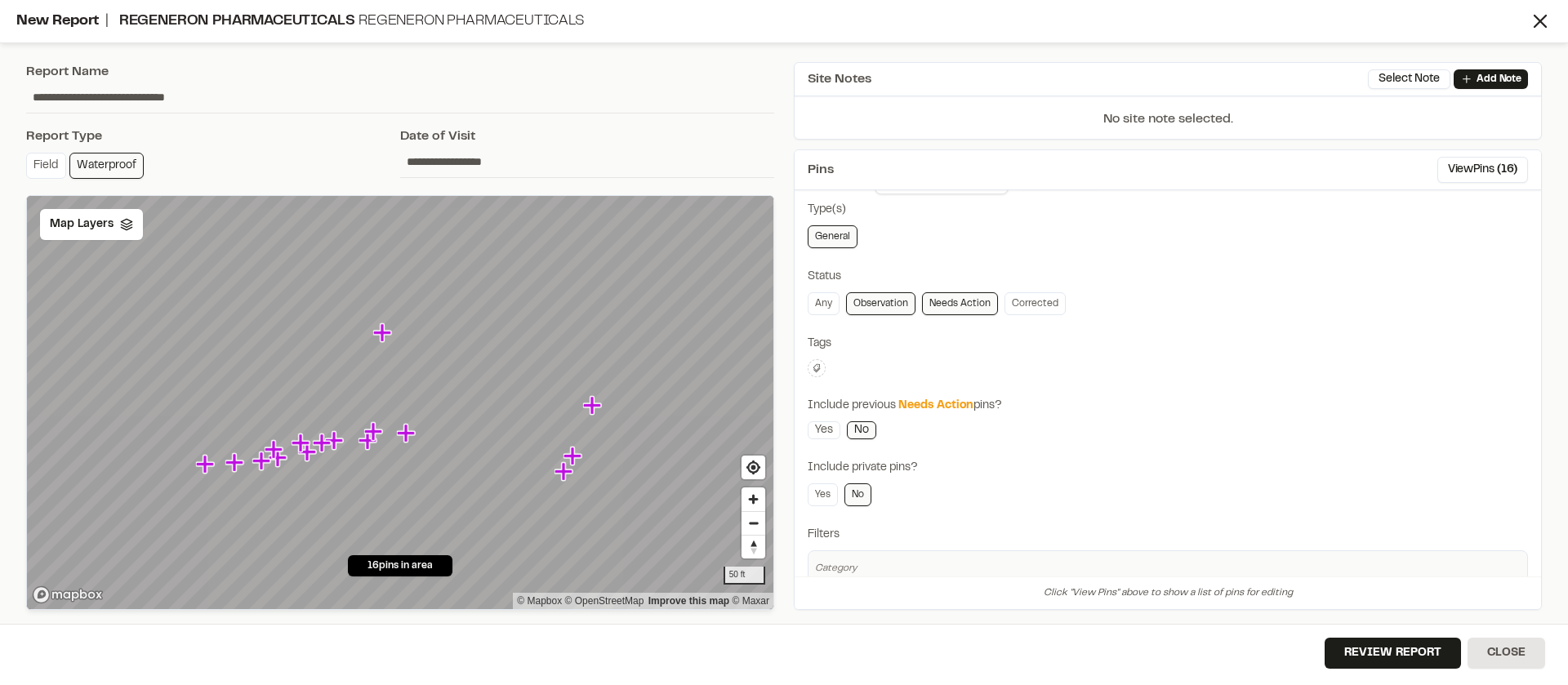 scroll, scrollTop: 64, scrollLeft: 0, axis: vertical 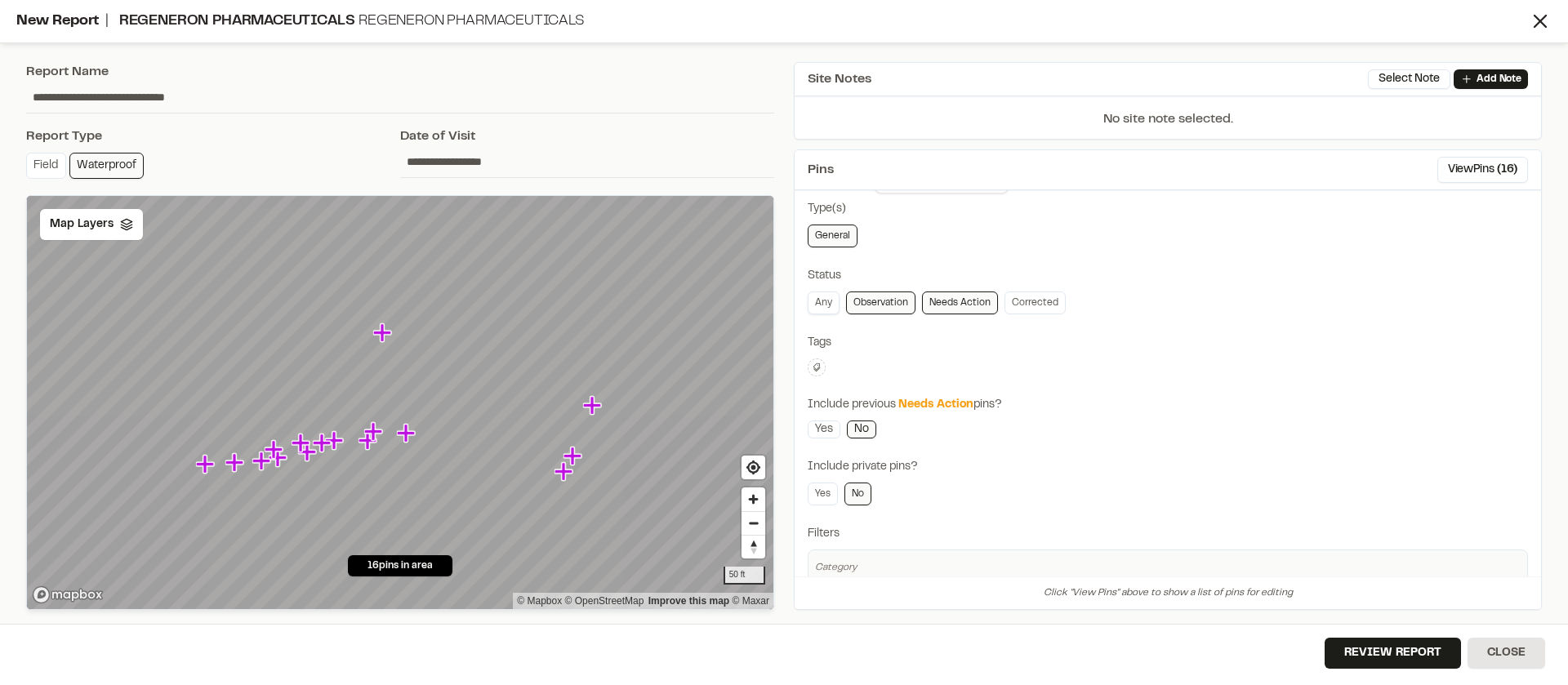 click on "Any" at bounding box center (823, 303) 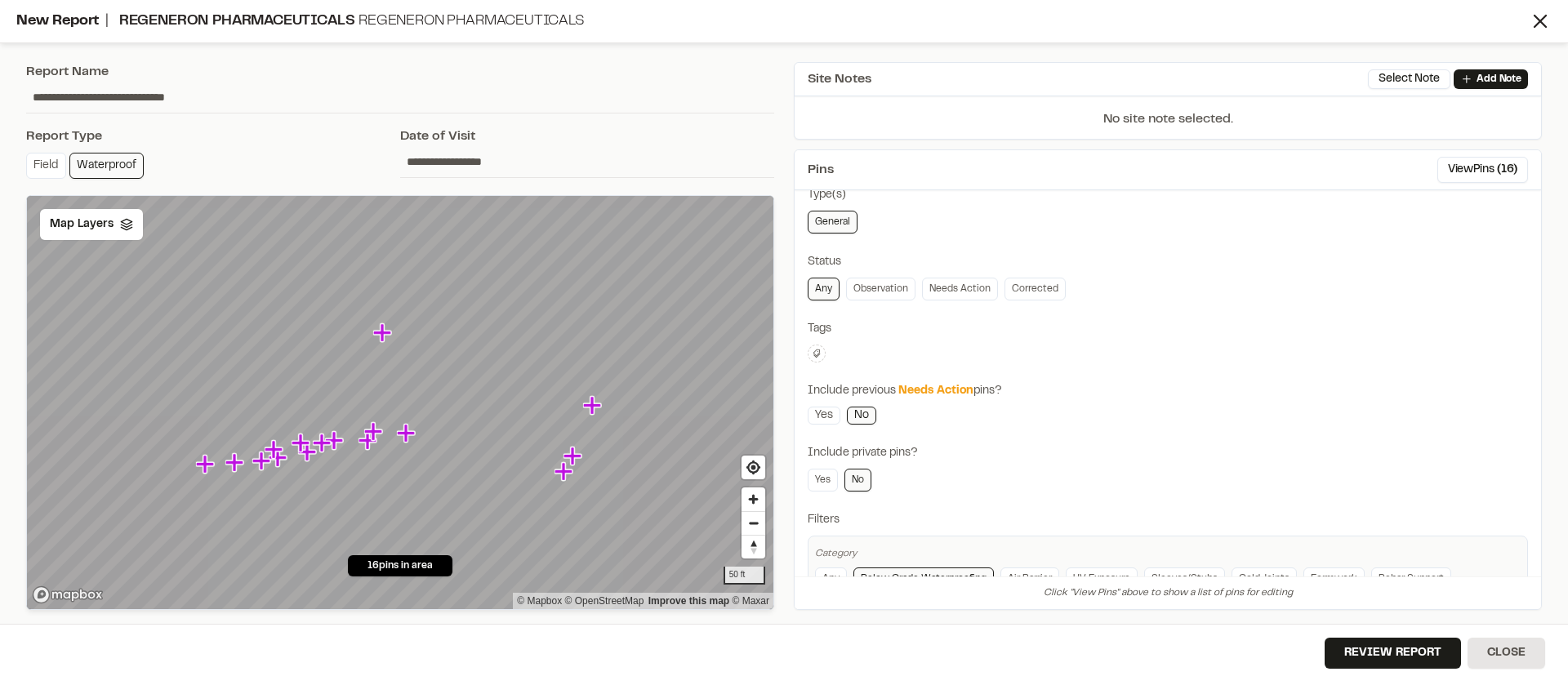scroll, scrollTop: 66, scrollLeft: 0, axis: vertical 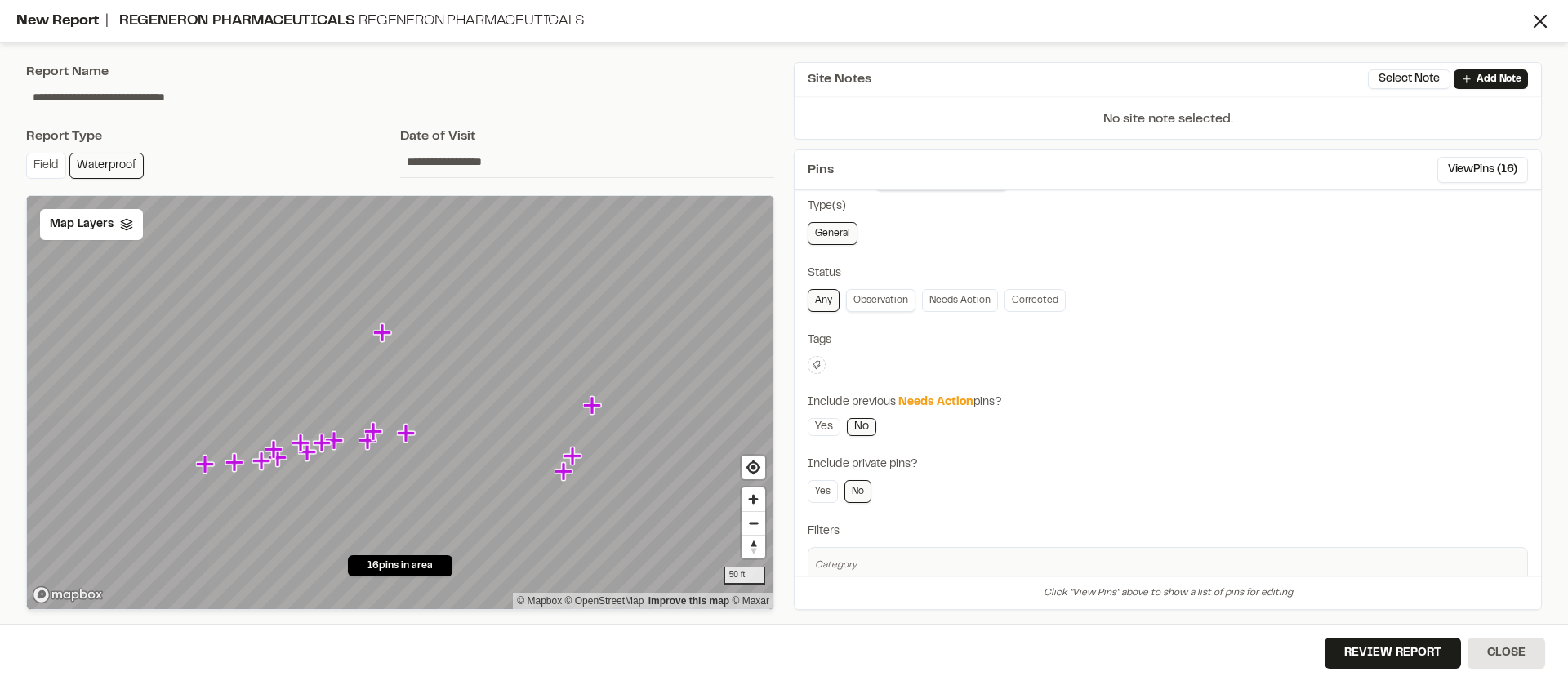 click on "Observation" at bounding box center [880, 300] 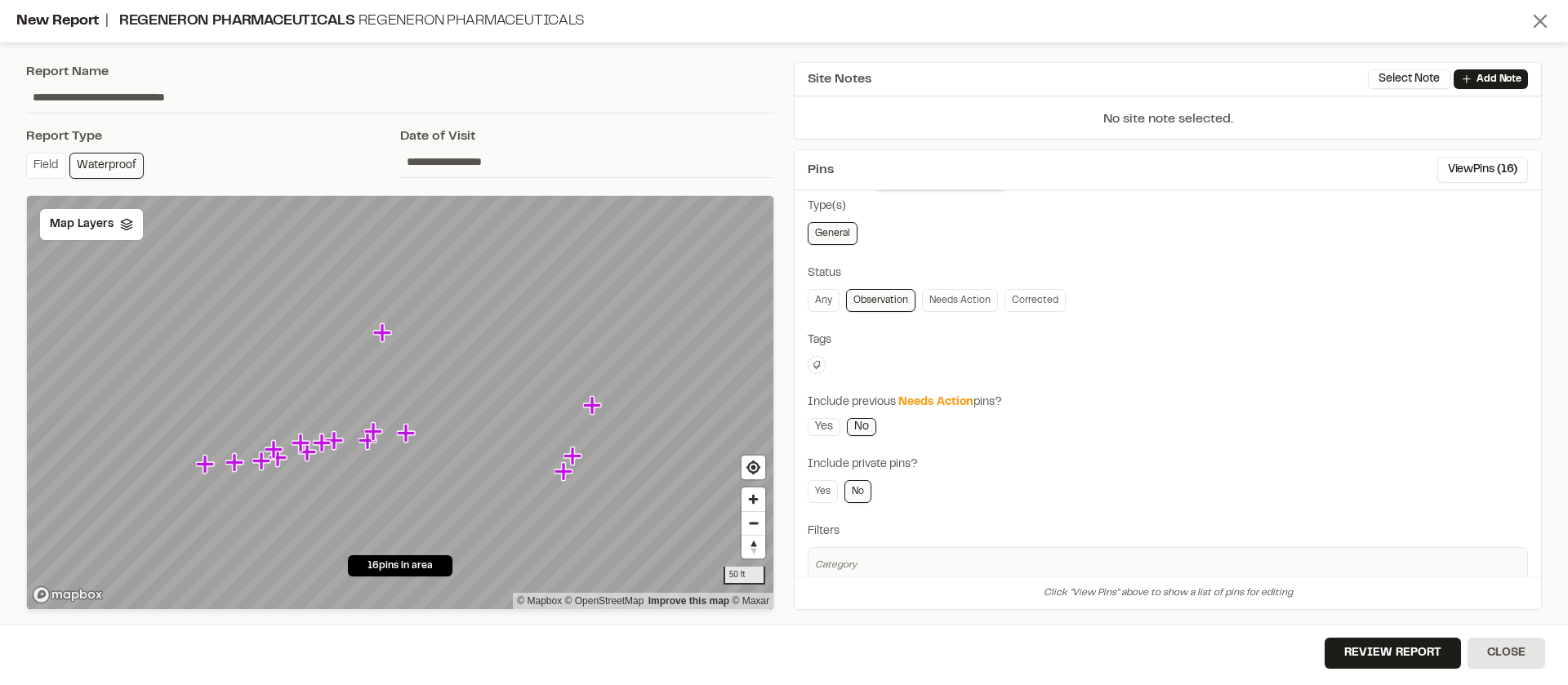 click 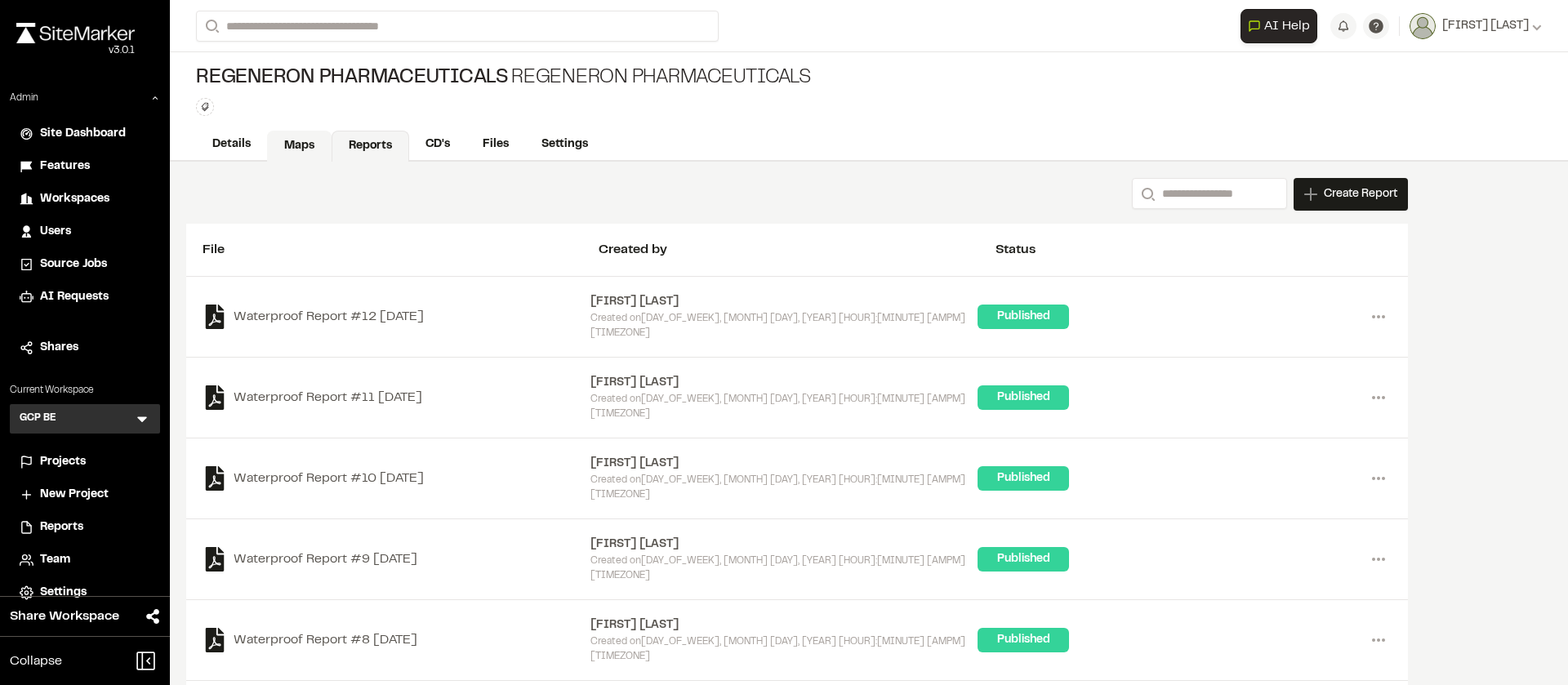 click on "Maps" at bounding box center (299, 146) 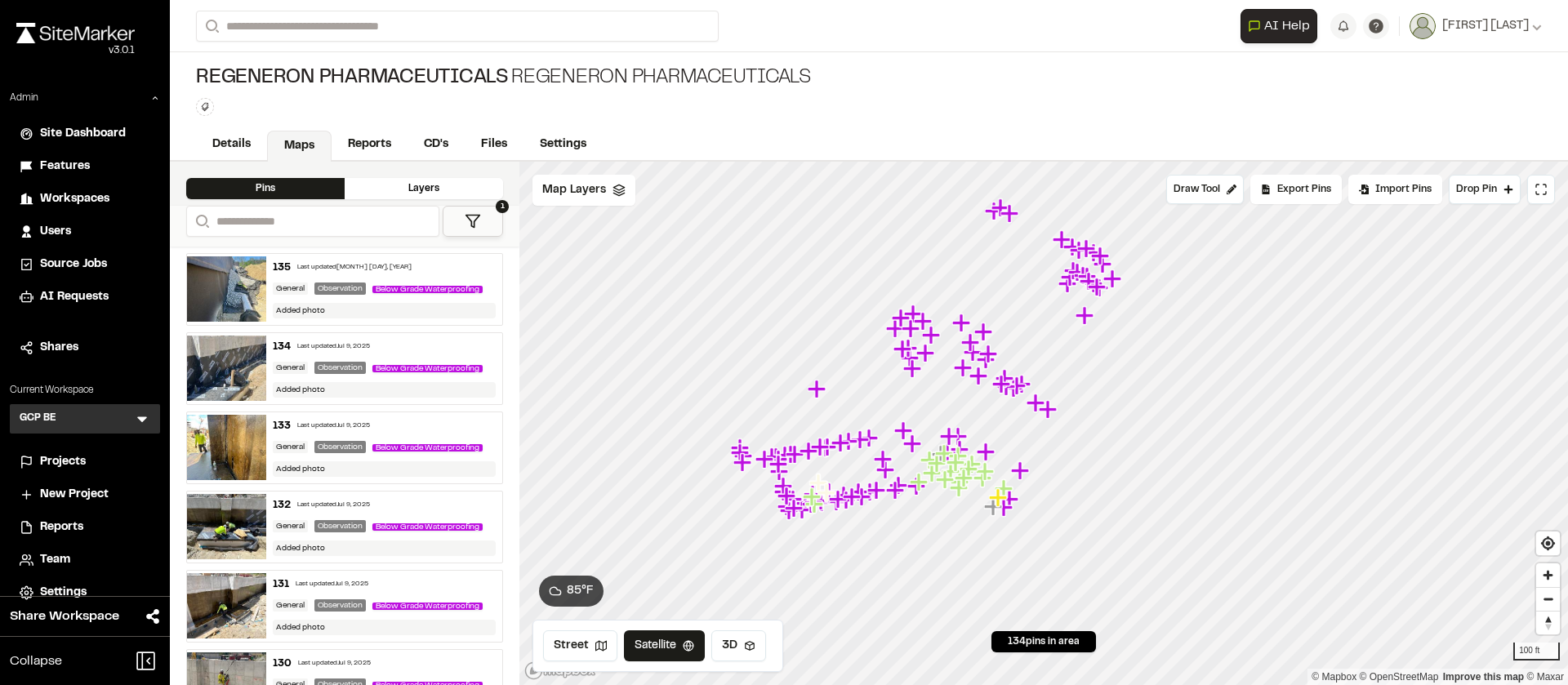 click 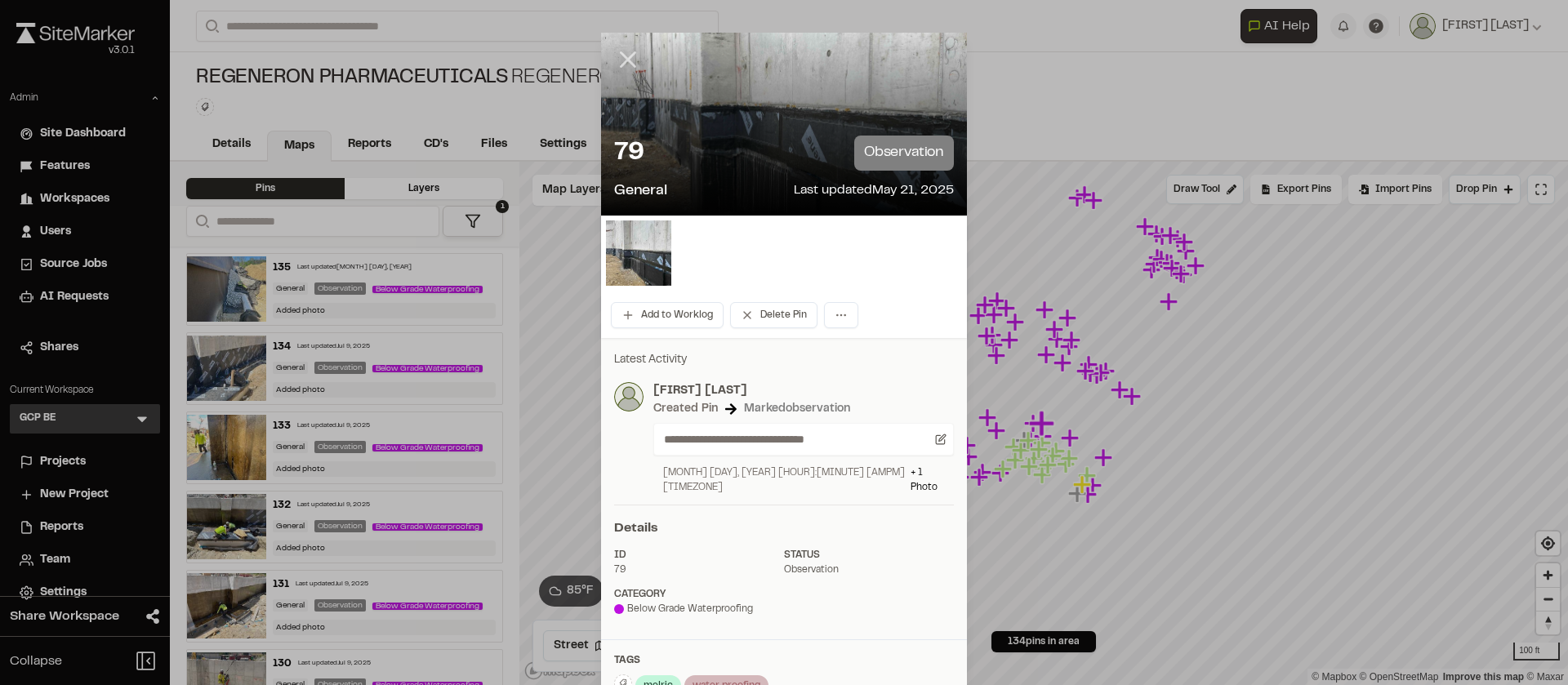 click 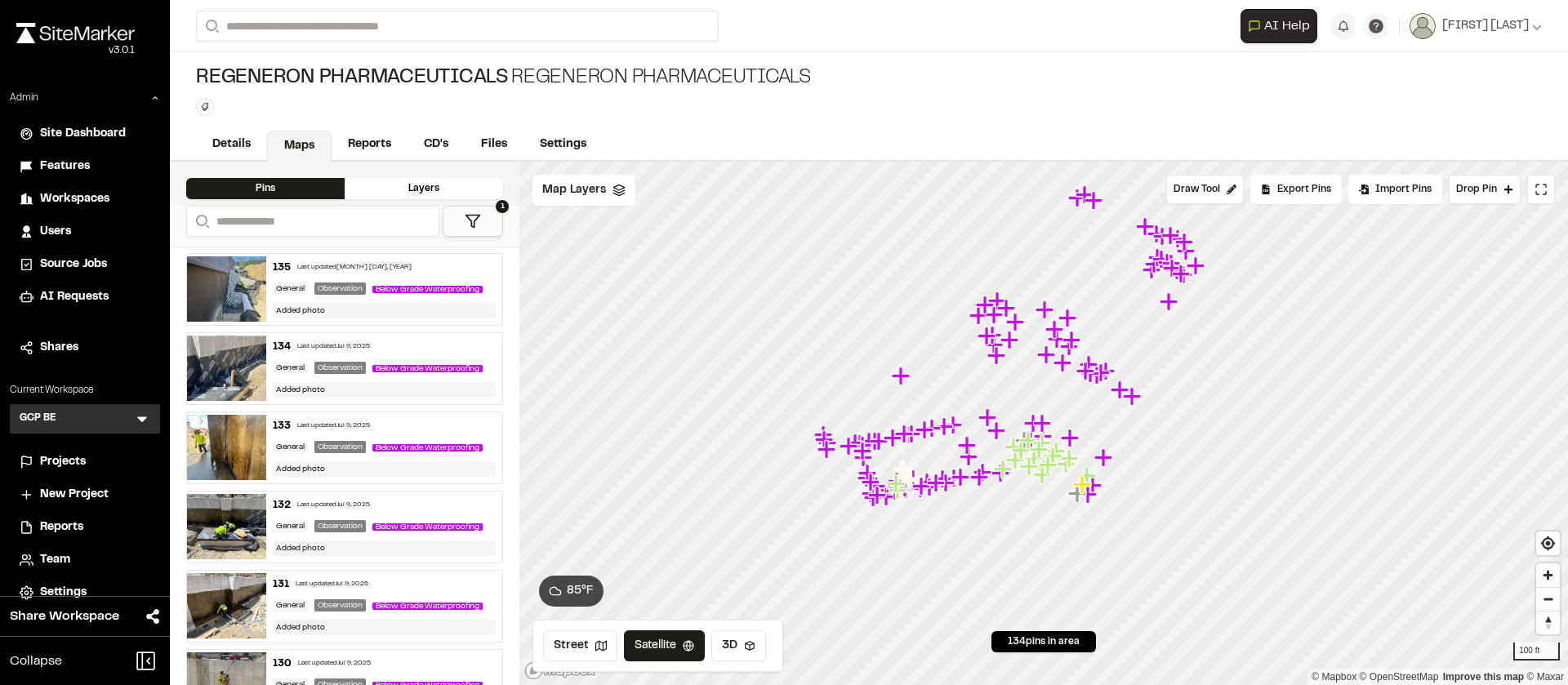 click 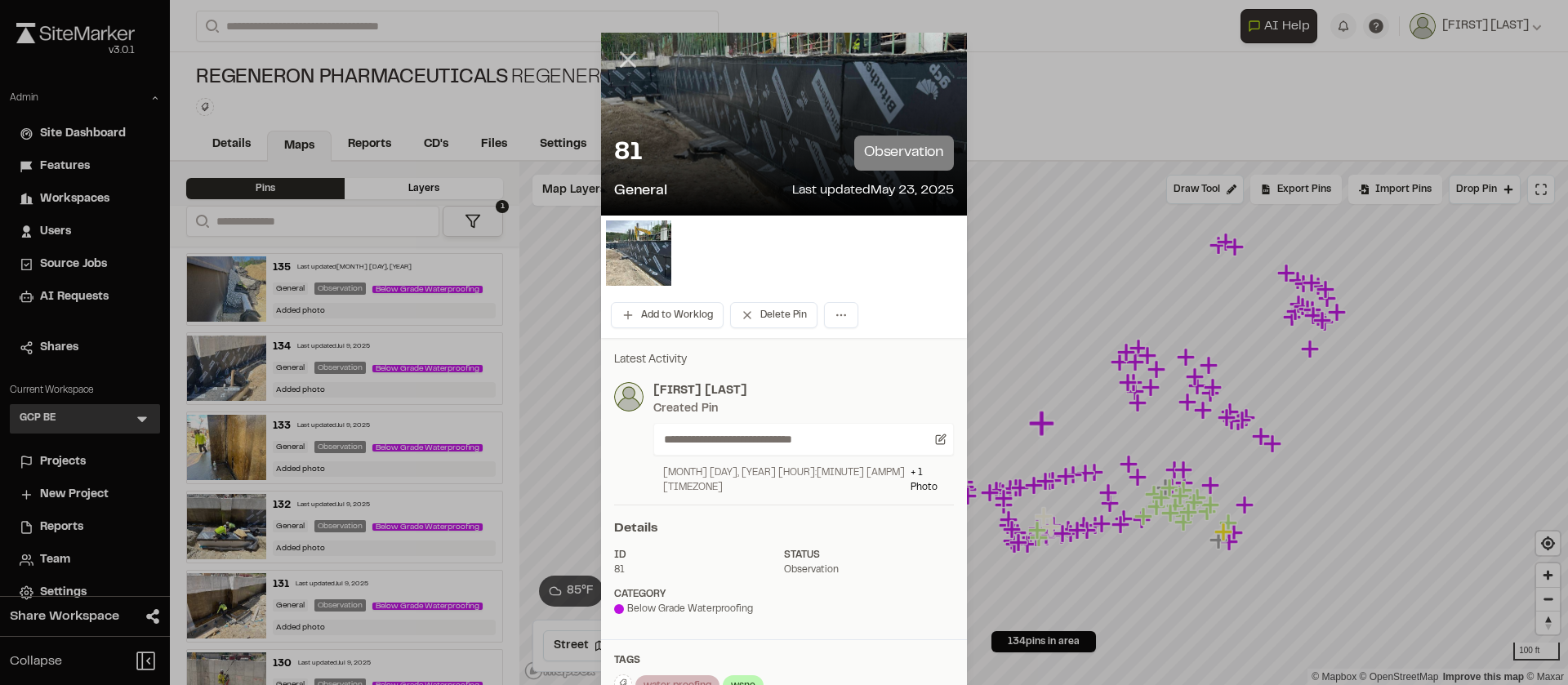 click 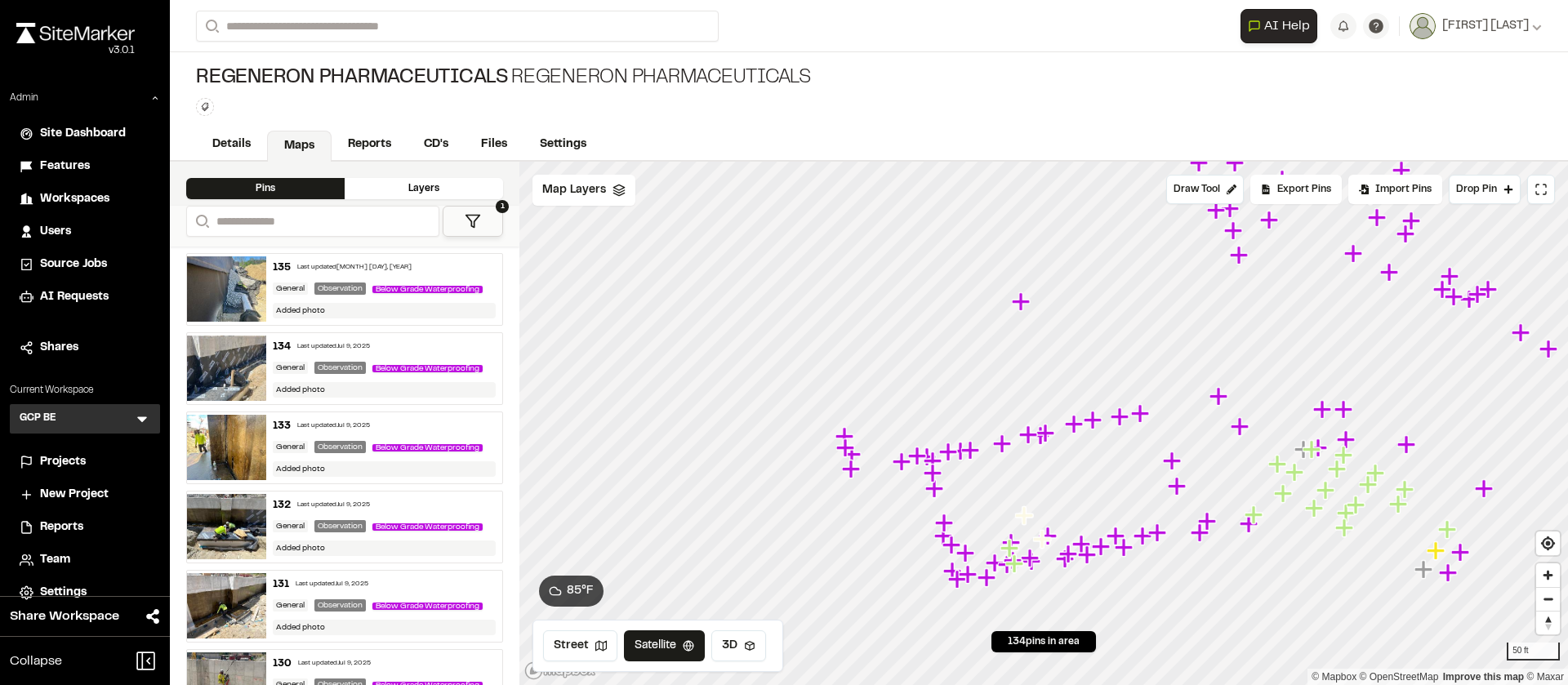 click 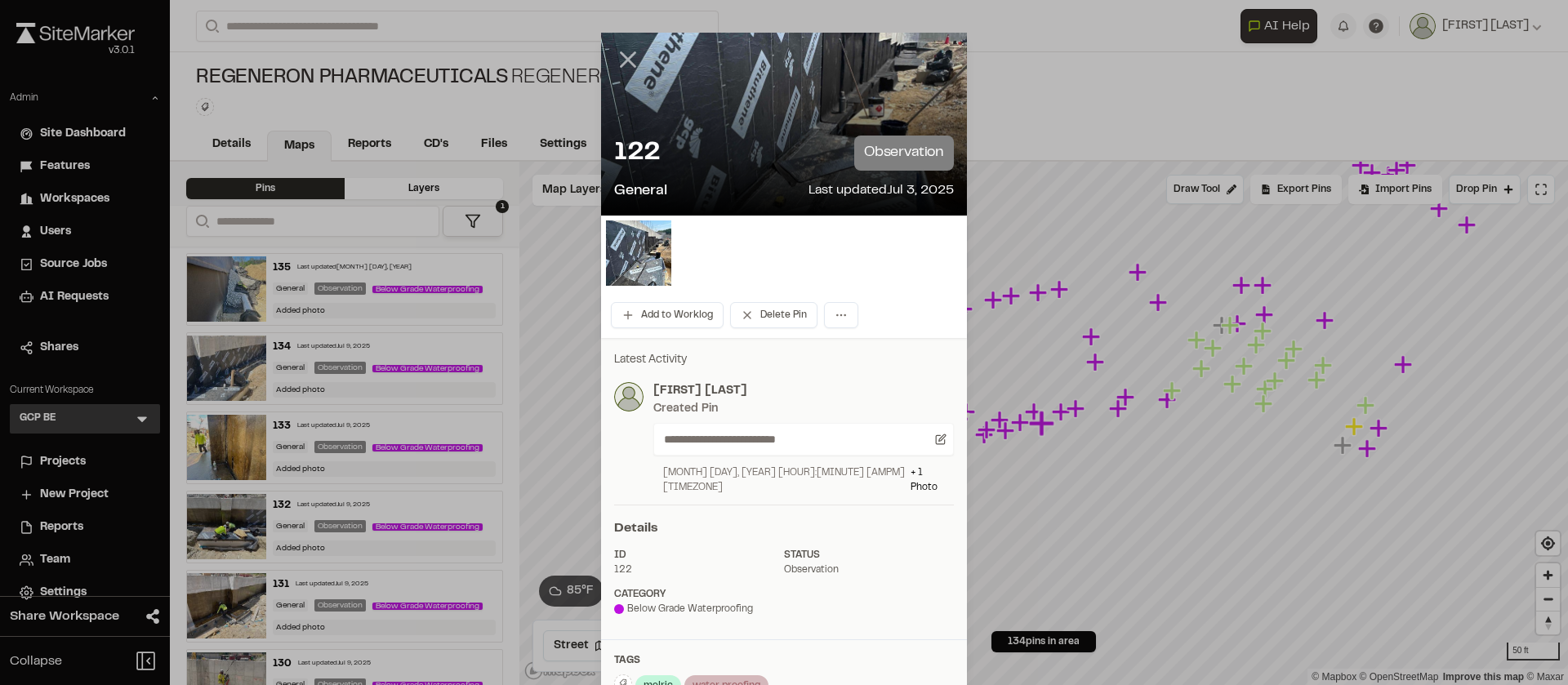 click 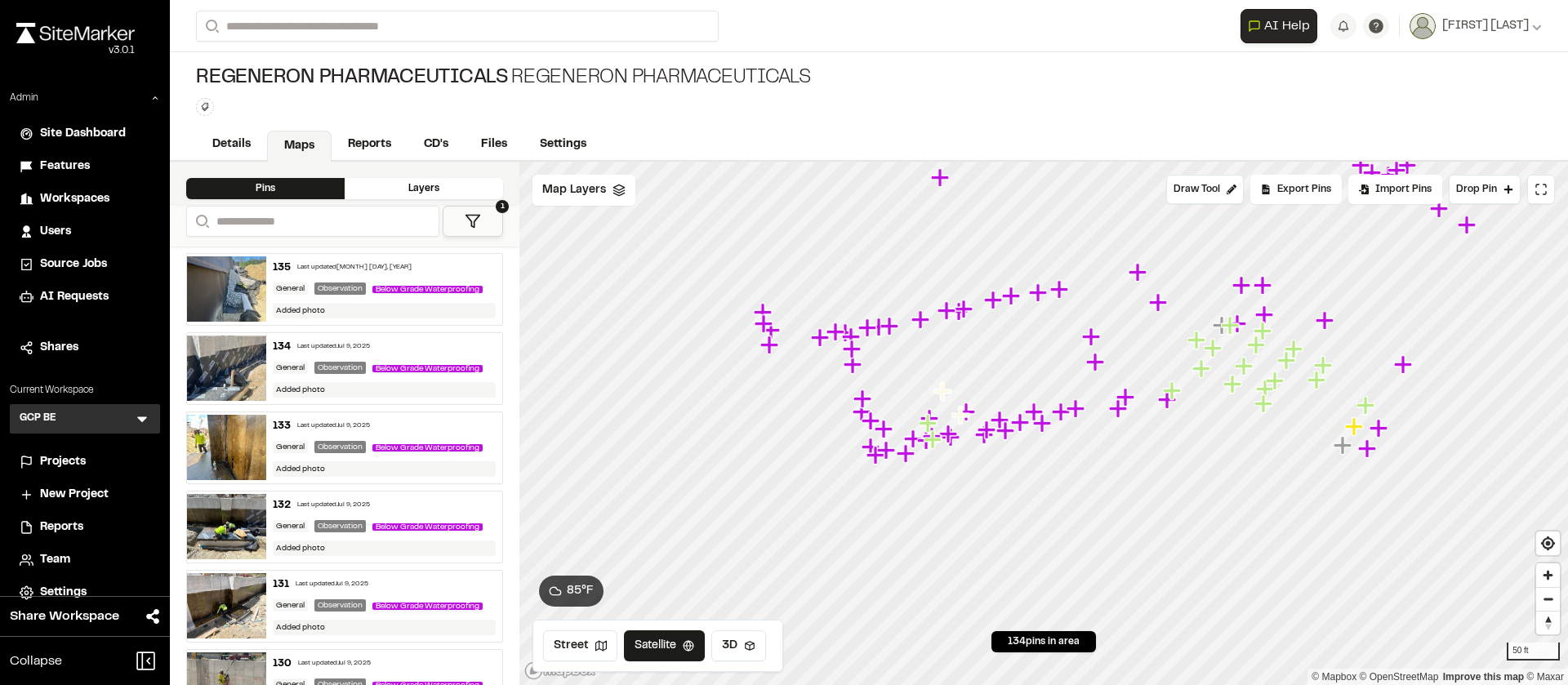 click 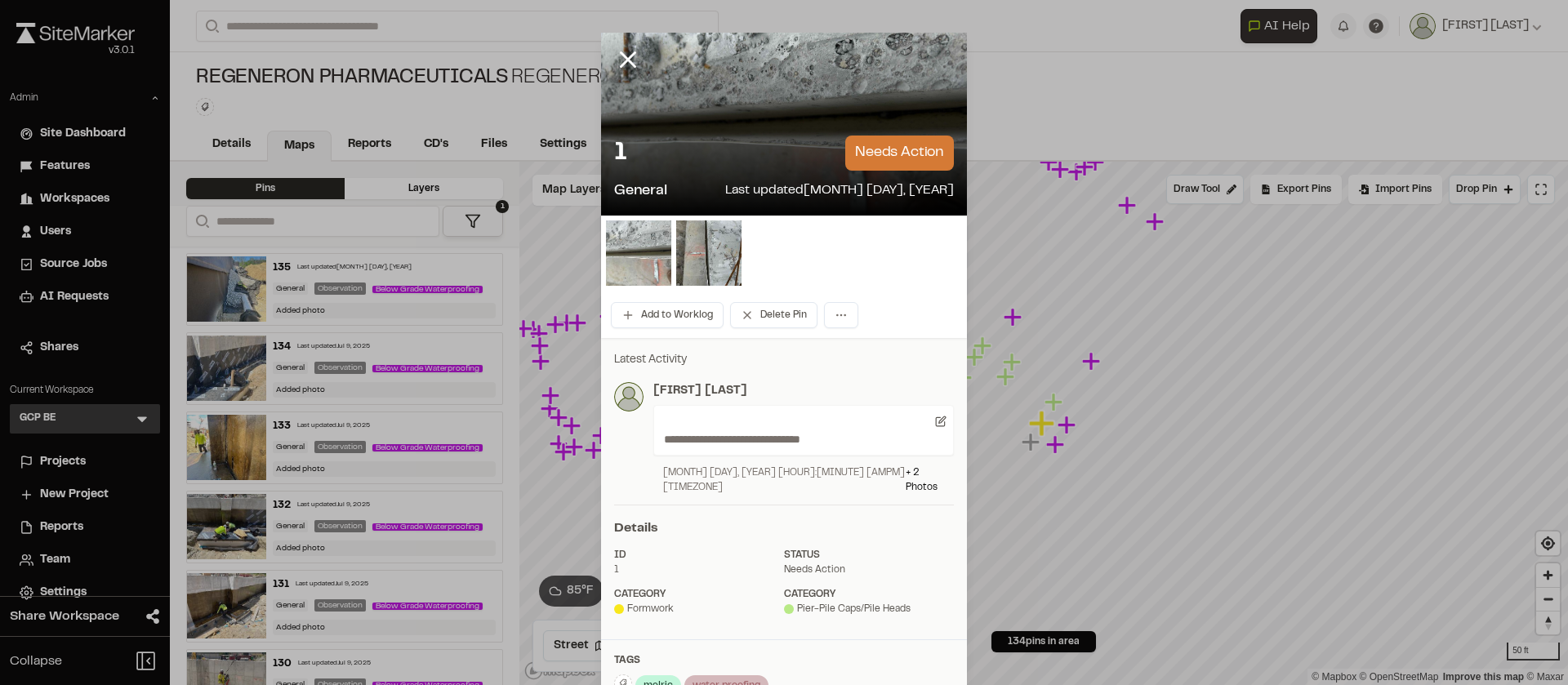 click at bounding box center [639, 253] 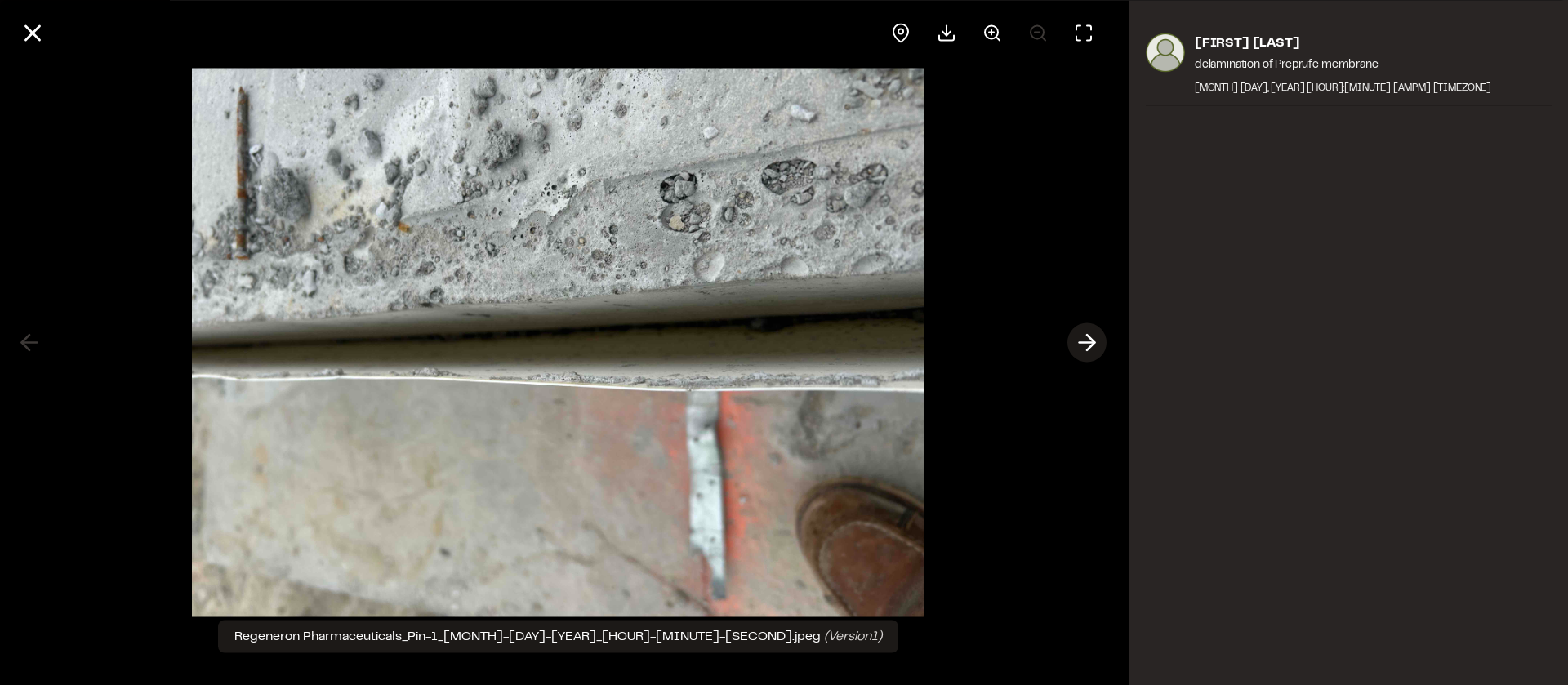 click 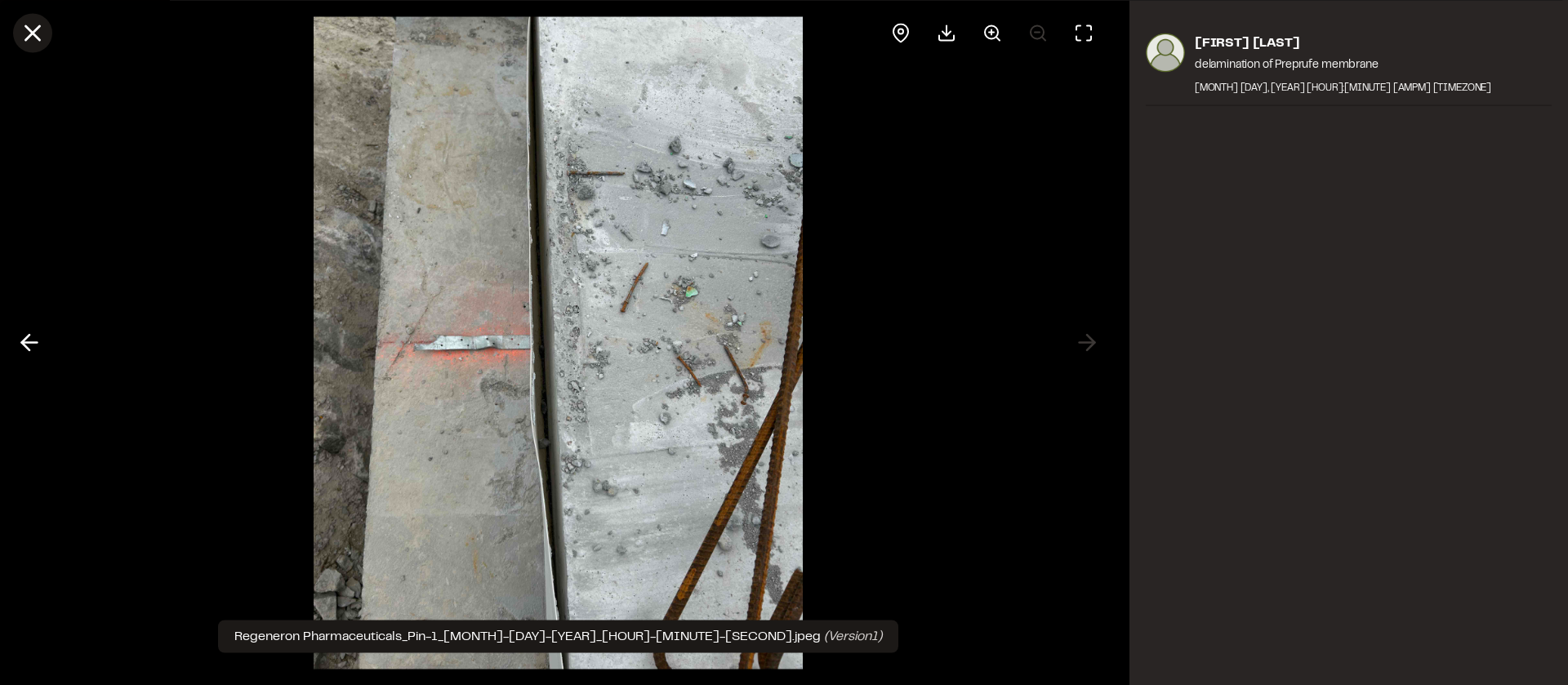 click 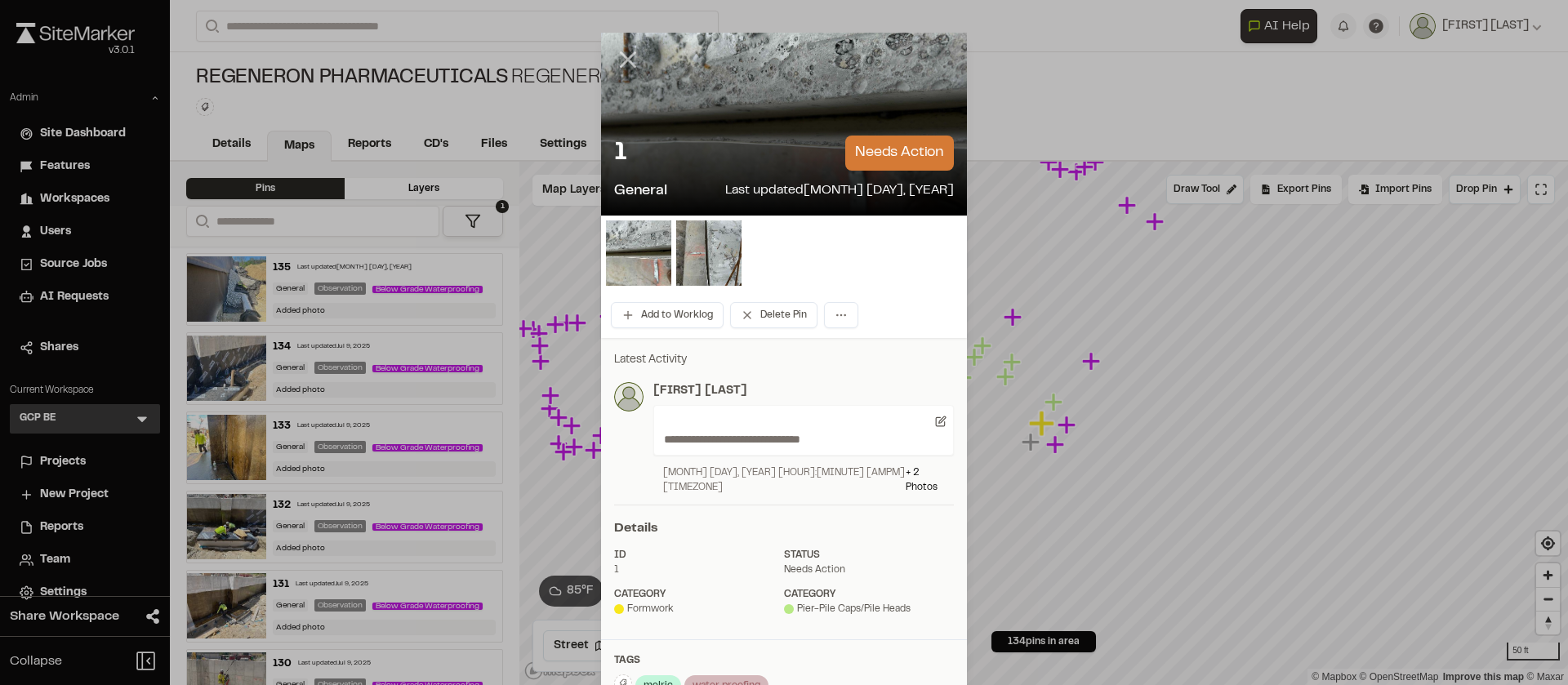 click 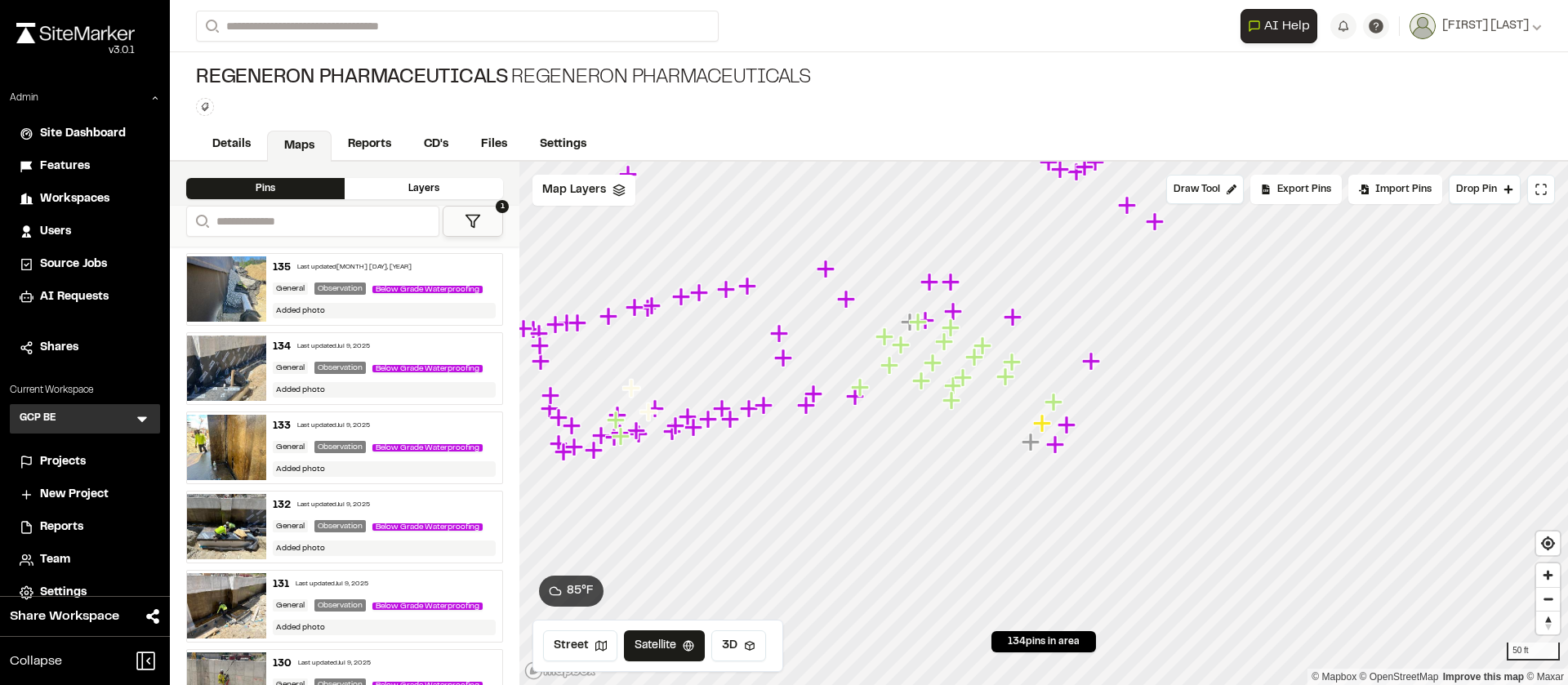 click 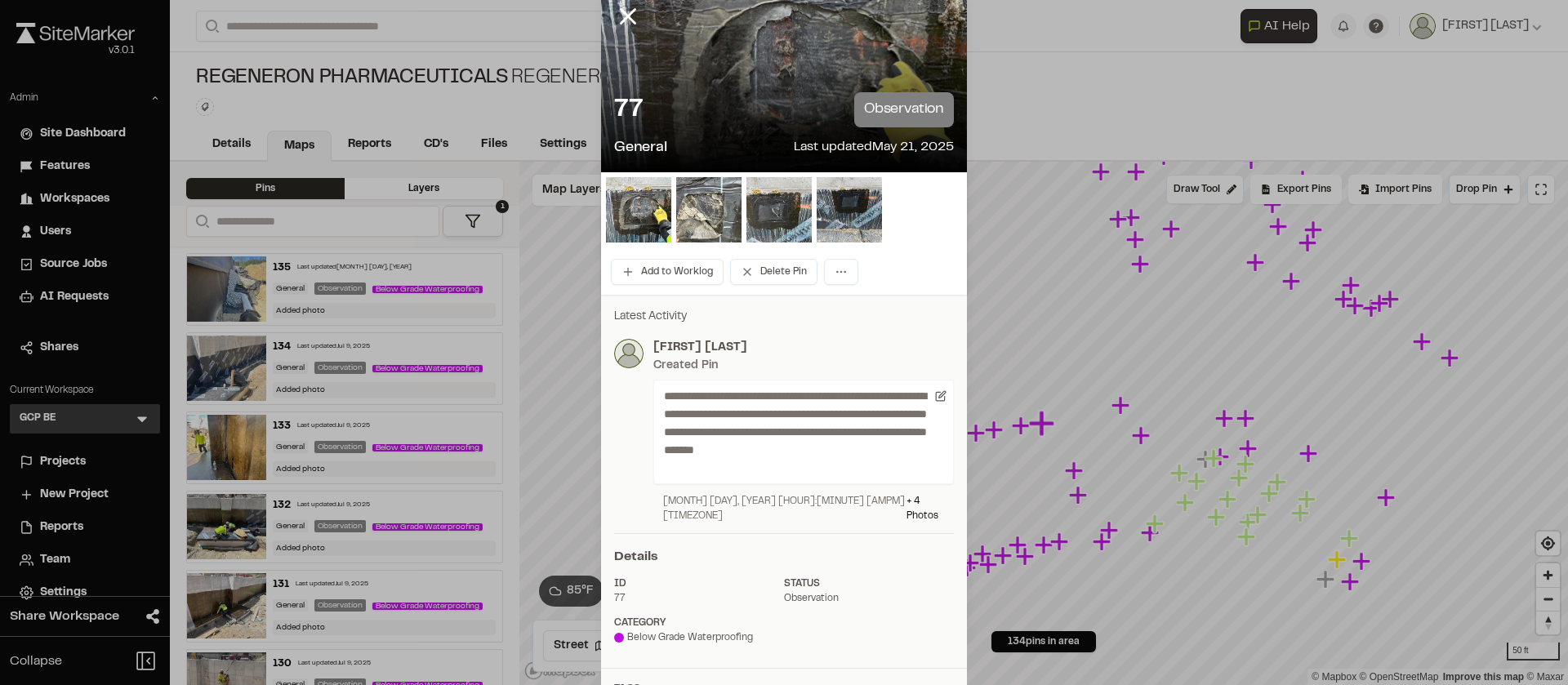 scroll, scrollTop: 50, scrollLeft: 0, axis: vertical 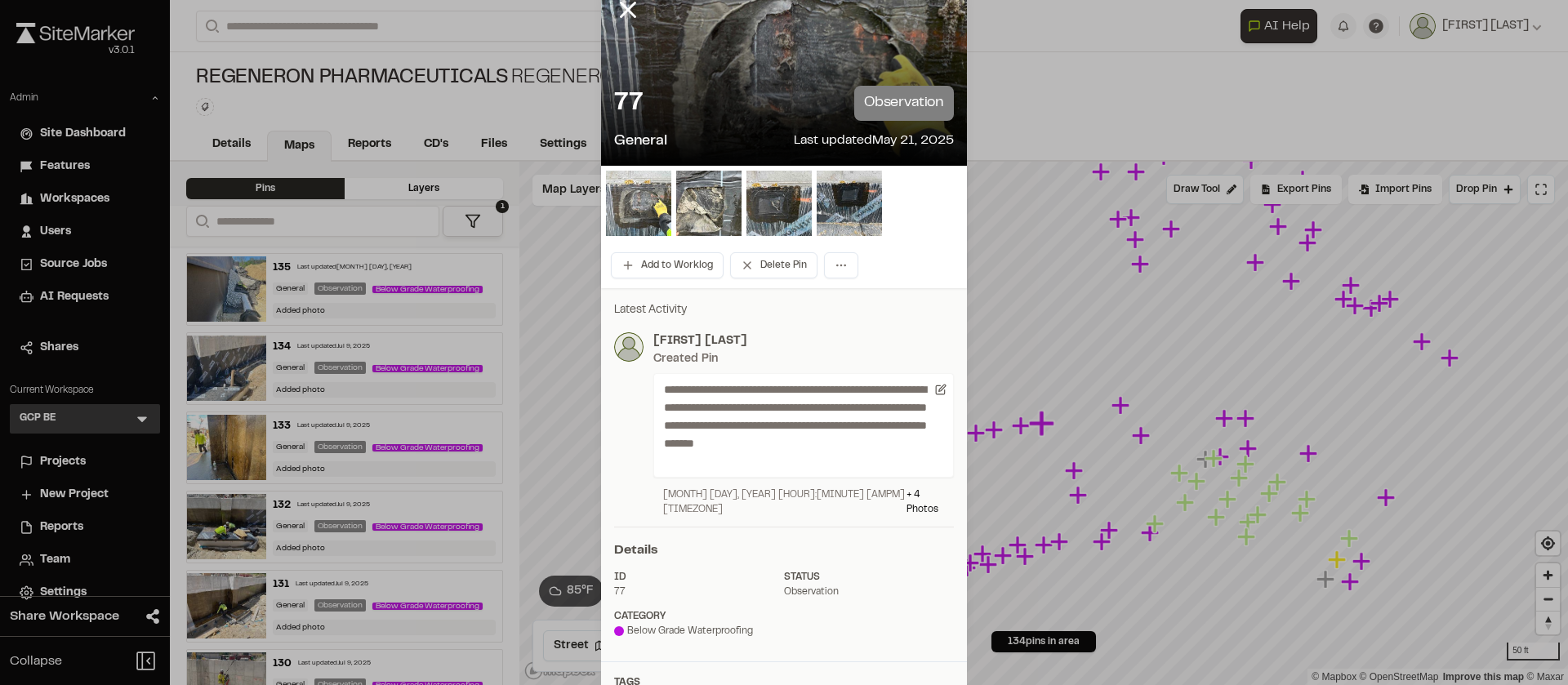 click at bounding box center [639, 203] 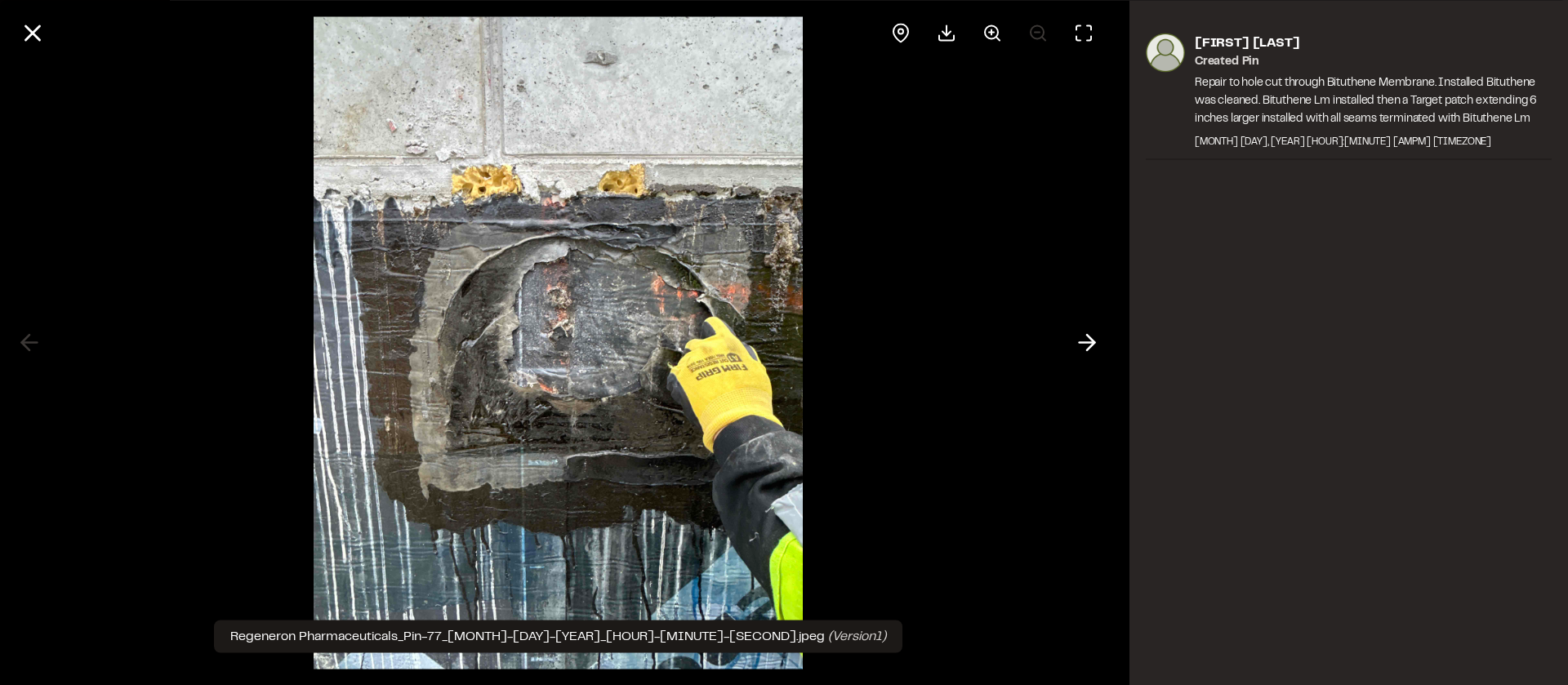 click on "May 21, 2025 9:17 AM EDT" at bounding box center [1373, 141] 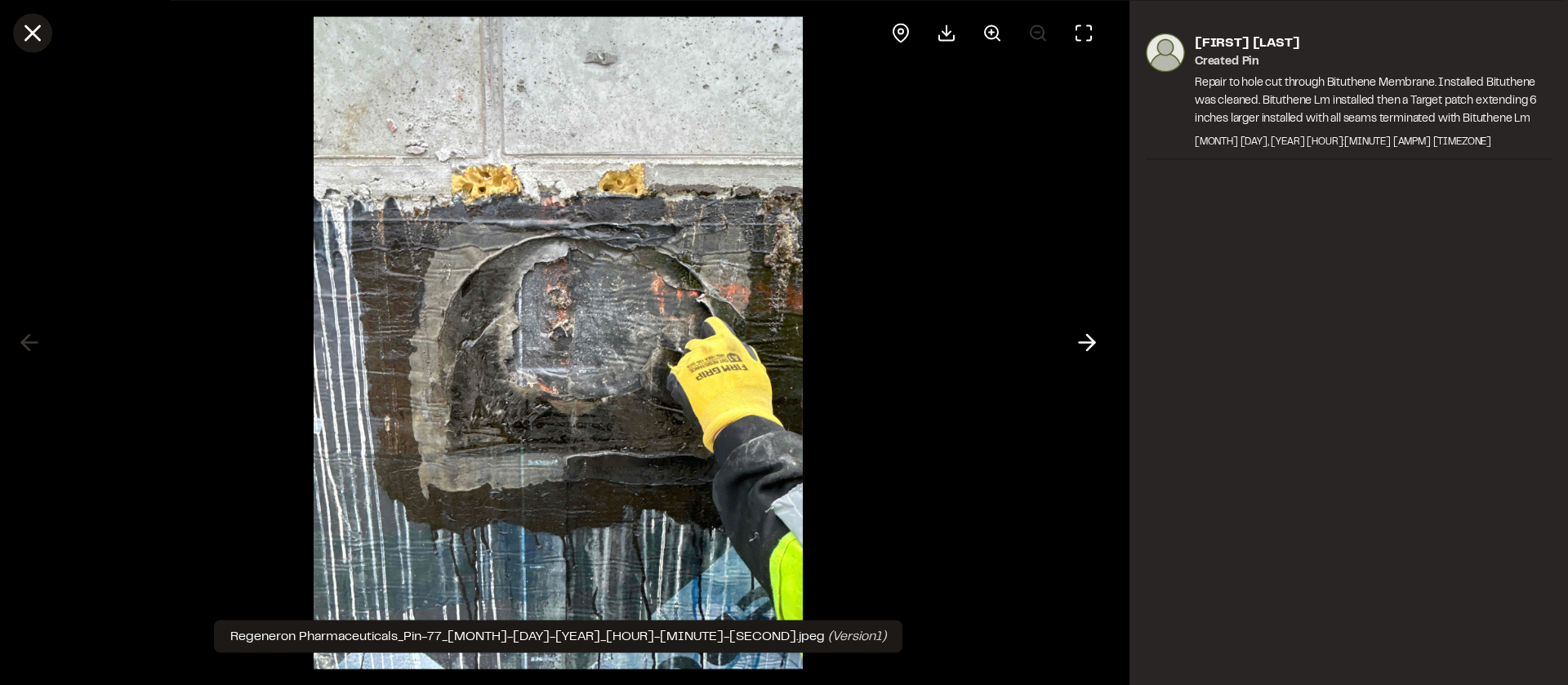 click 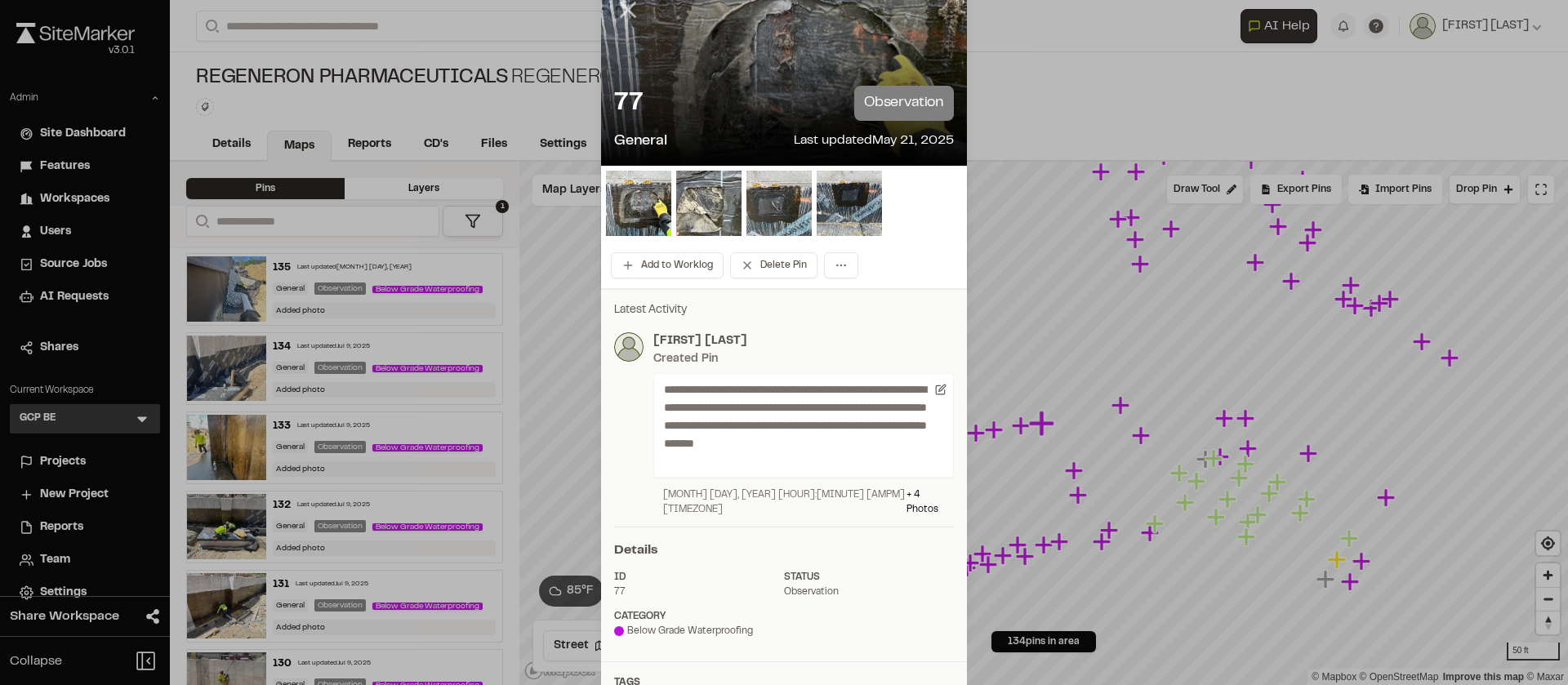click 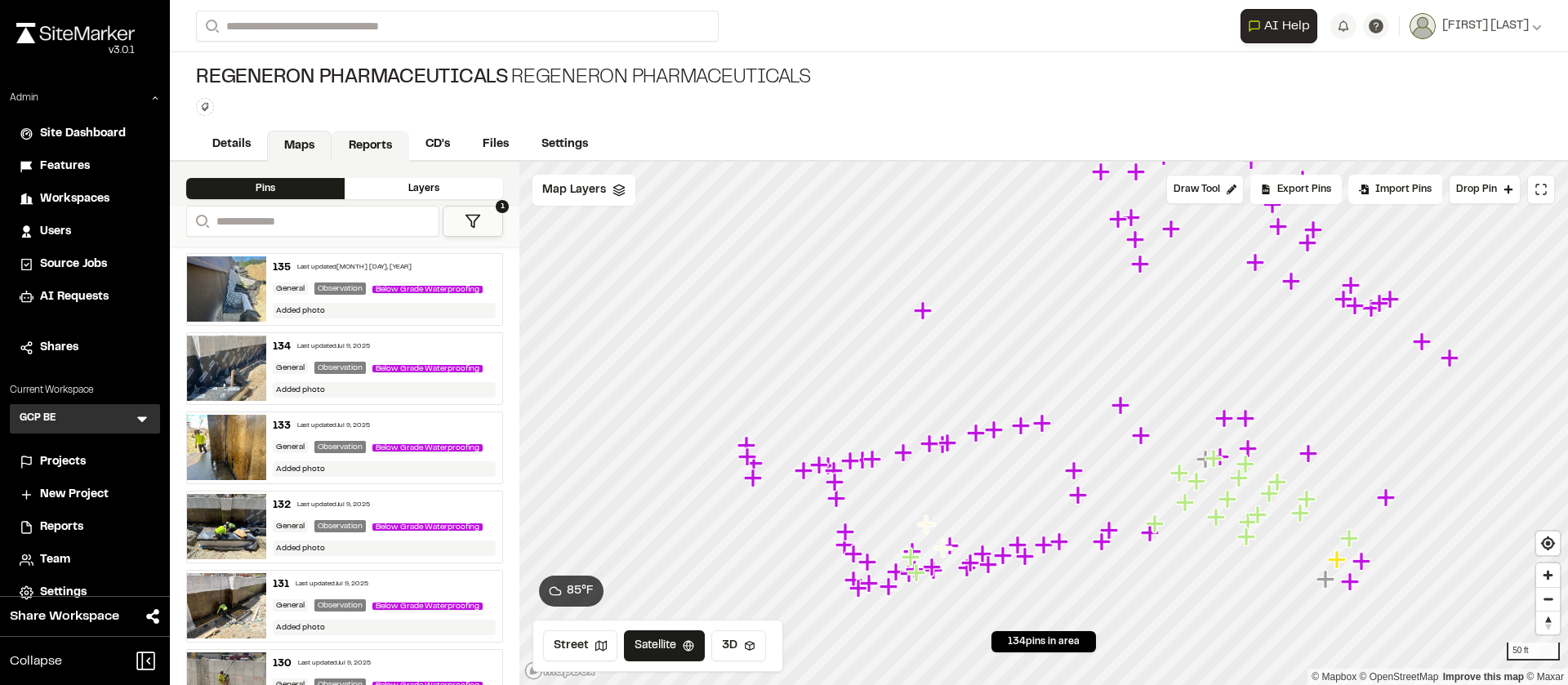 click on "Reports" at bounding box center [370, 146] 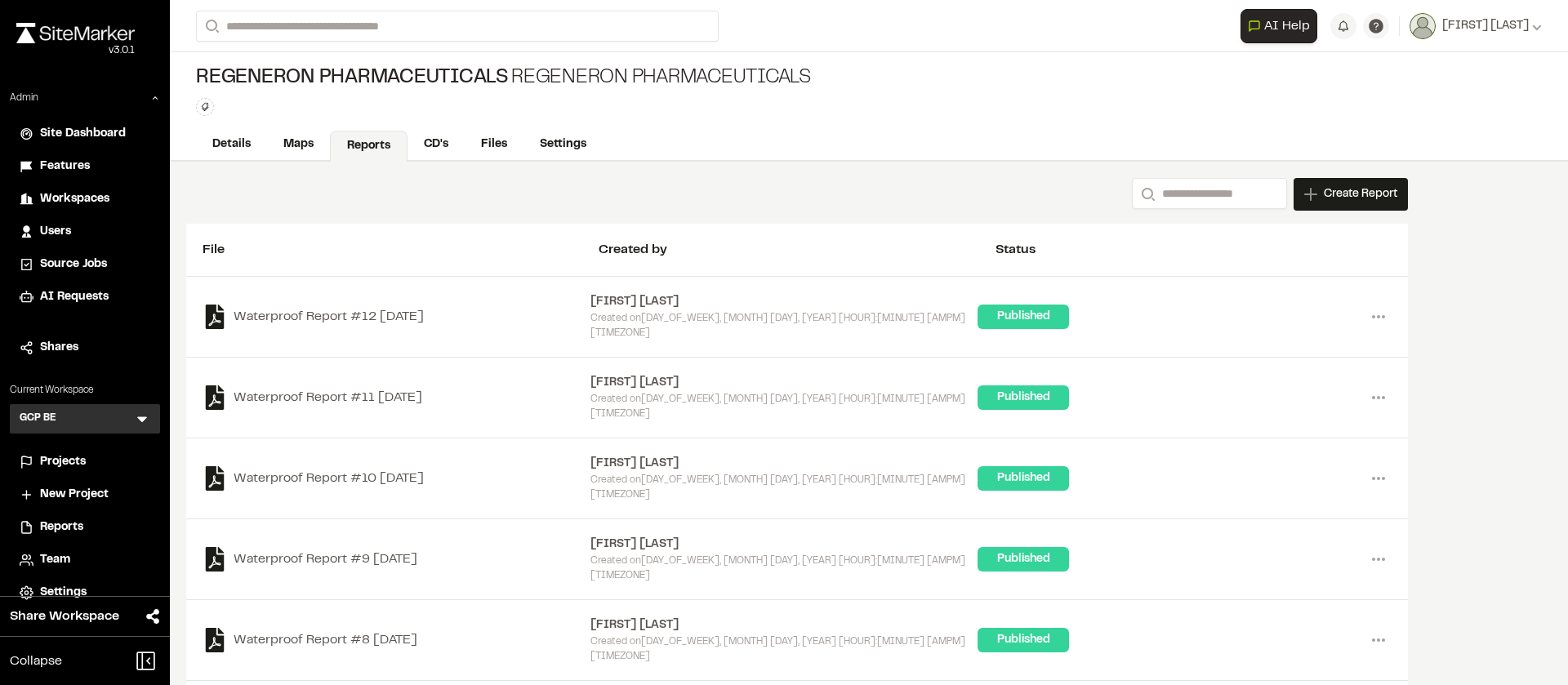 scroll, scrollTop: 30, scrollLeft: 0, axis: vertical 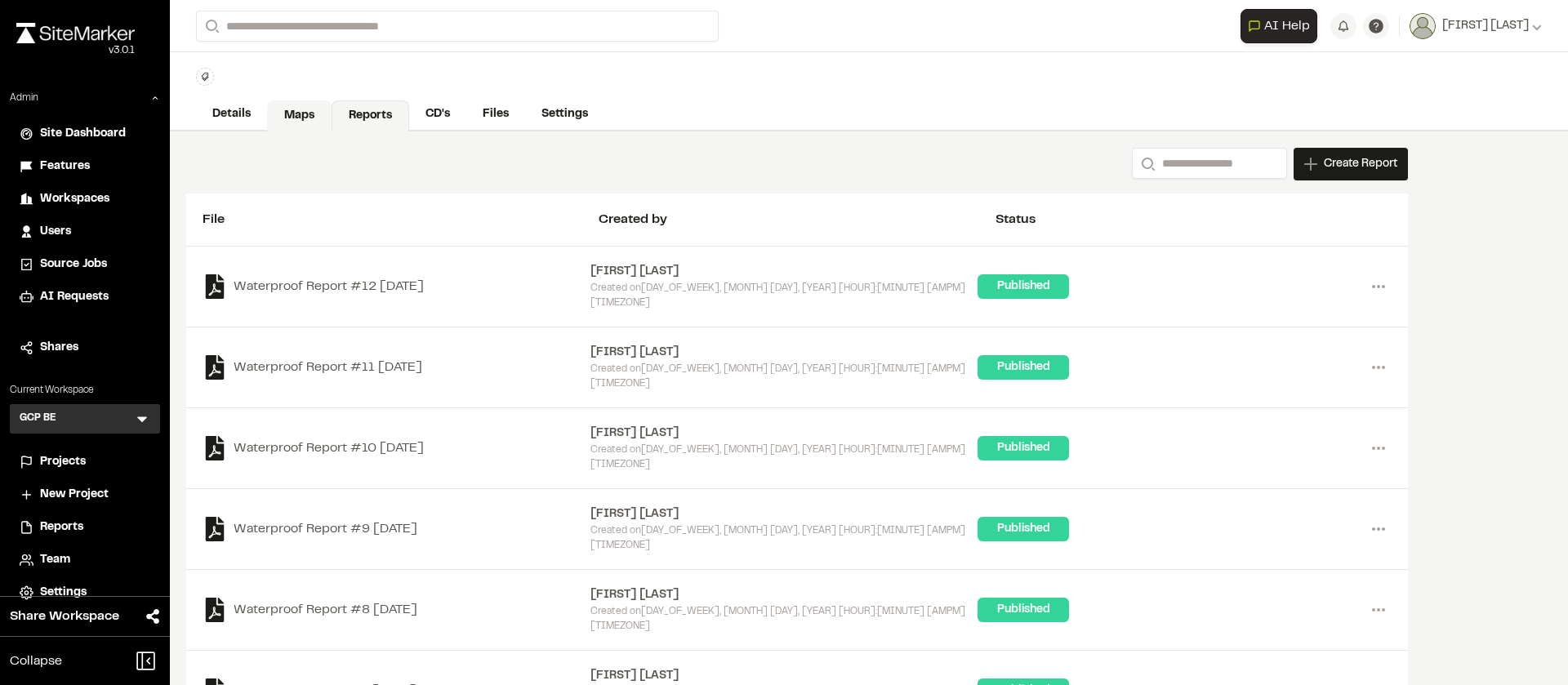 click on "Maps" at bounding box center (299, 116) 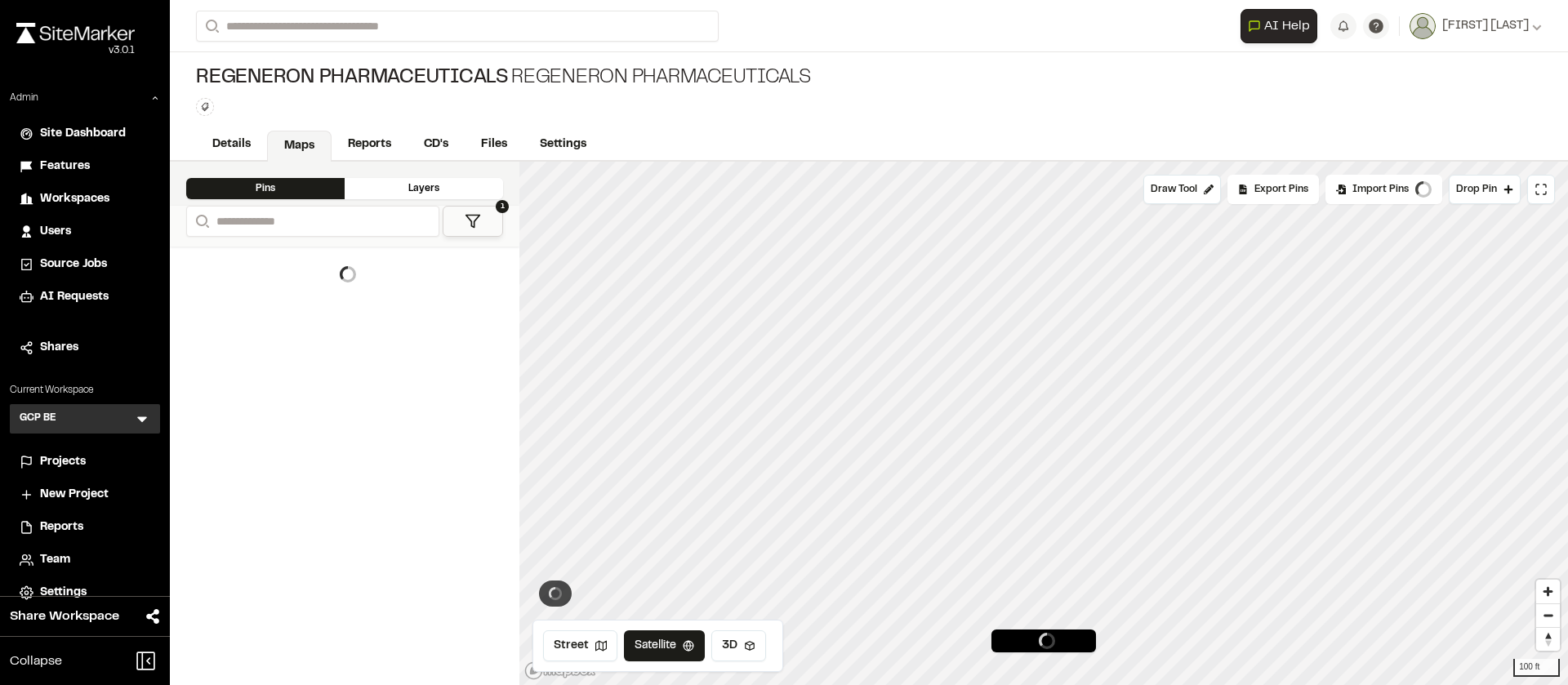 scroll, scrollTop: 0, scrollLeft: 0, axis: both 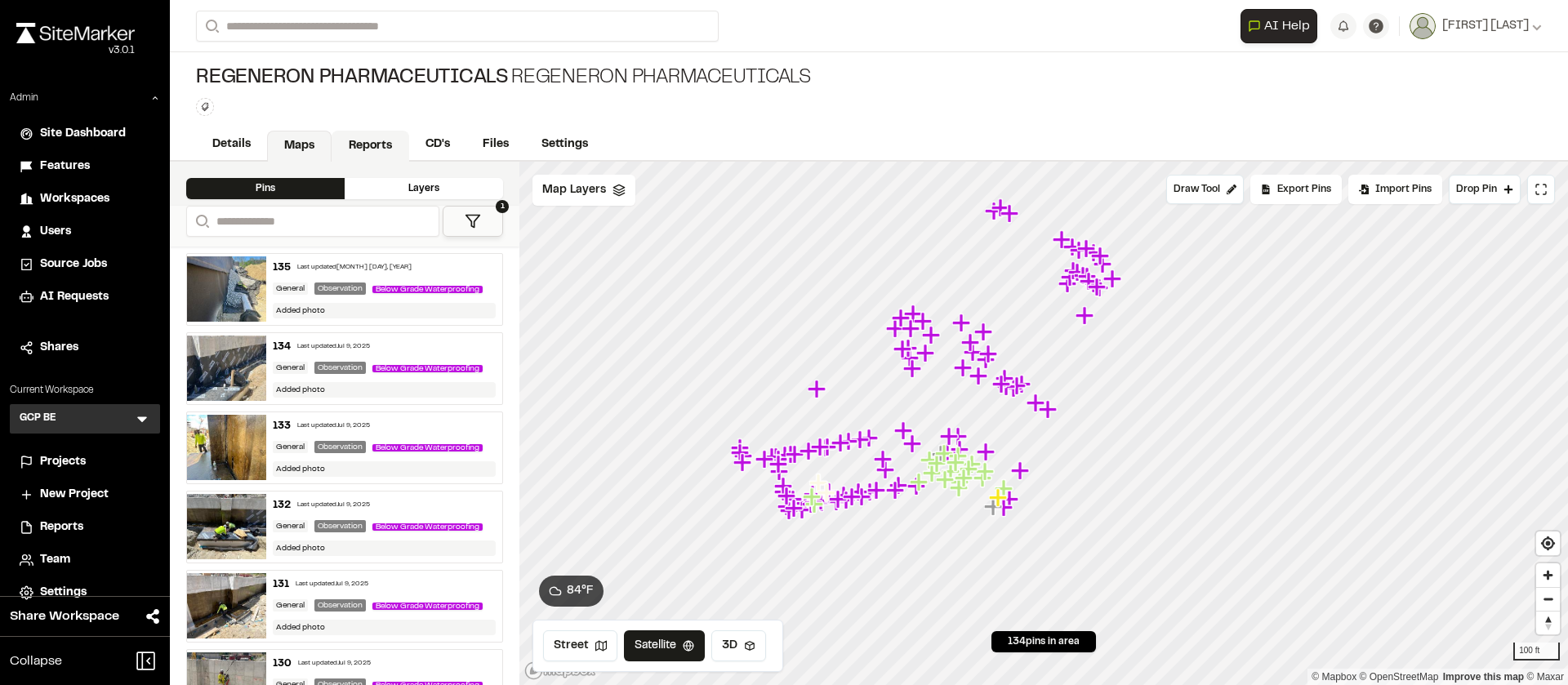 click on "Reports" at bounding box center [370, 146] 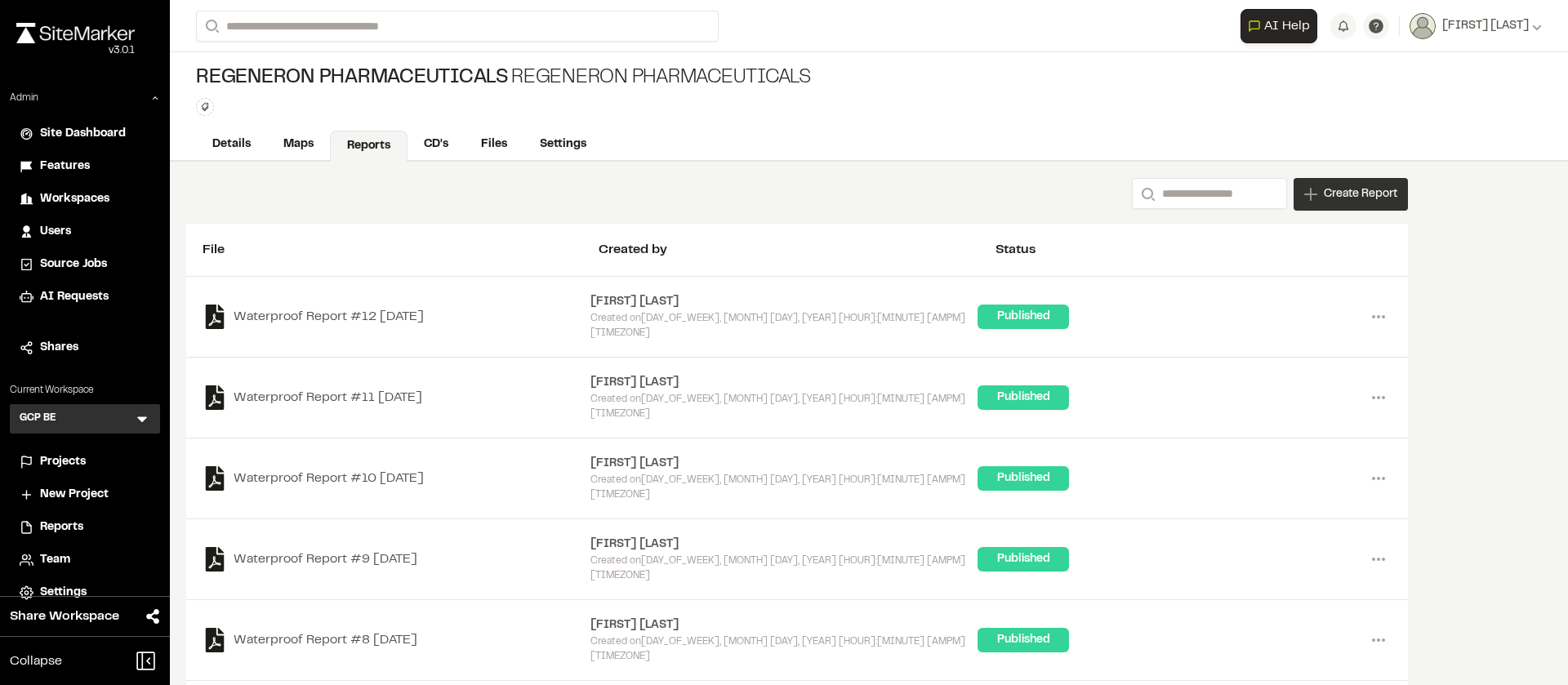 click on "Create Report" at bounding box center [1361, 194] 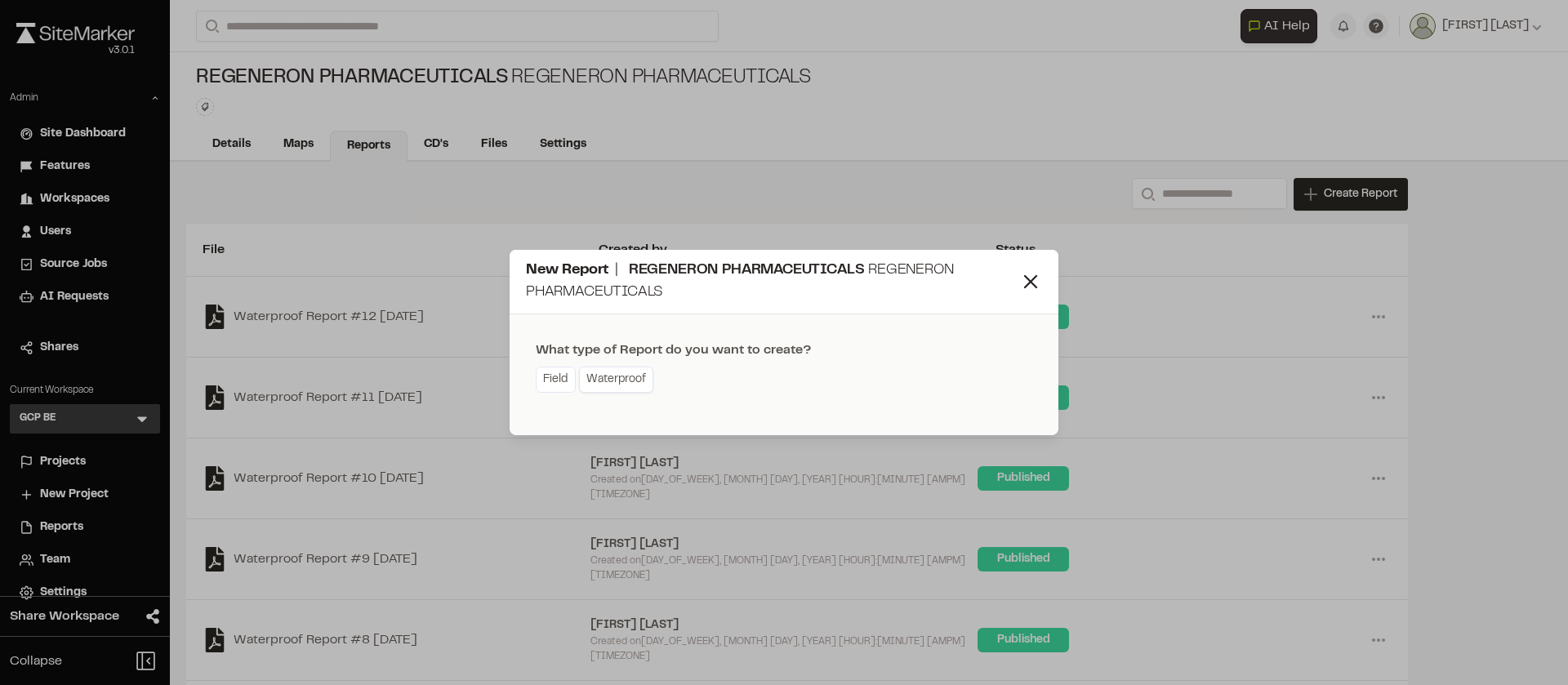 click on "Waterproof" at bounding box center (616, 380) 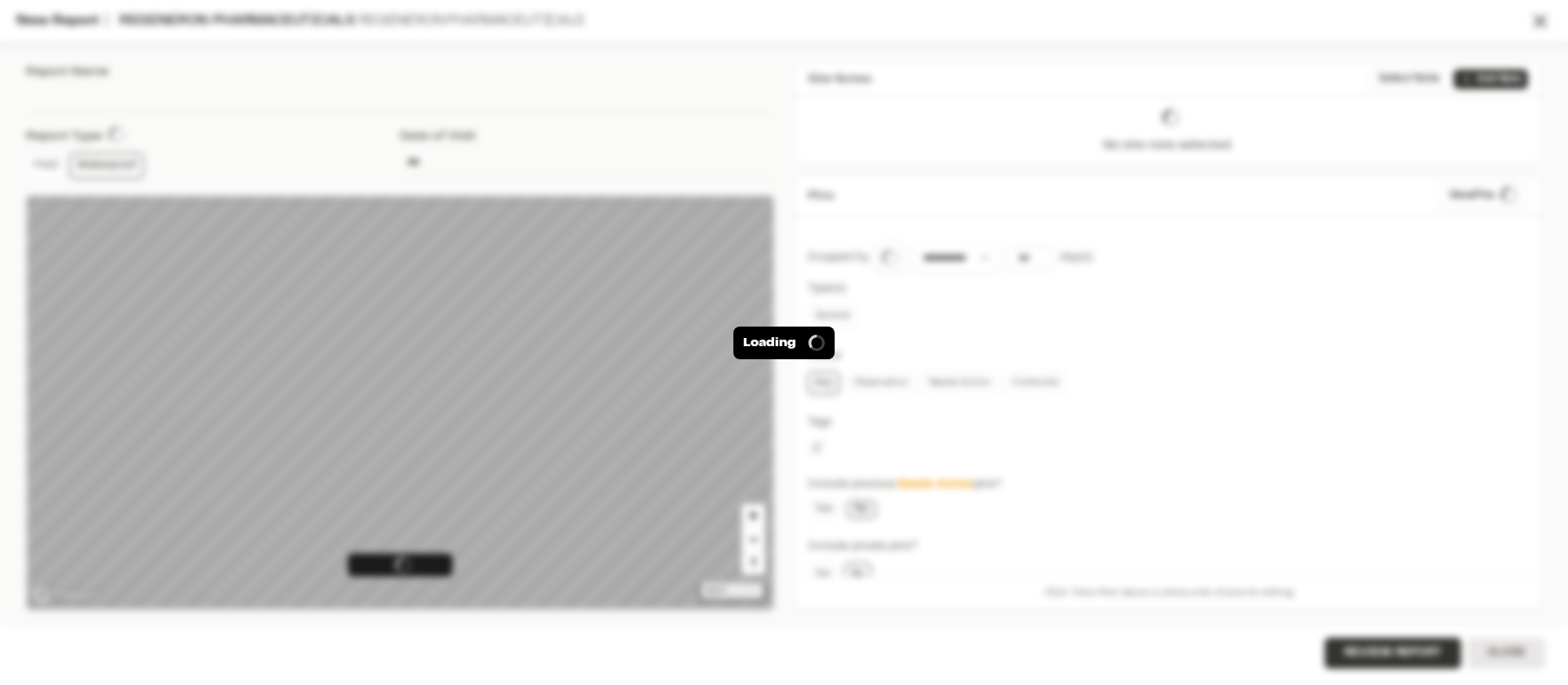 type on "**********" 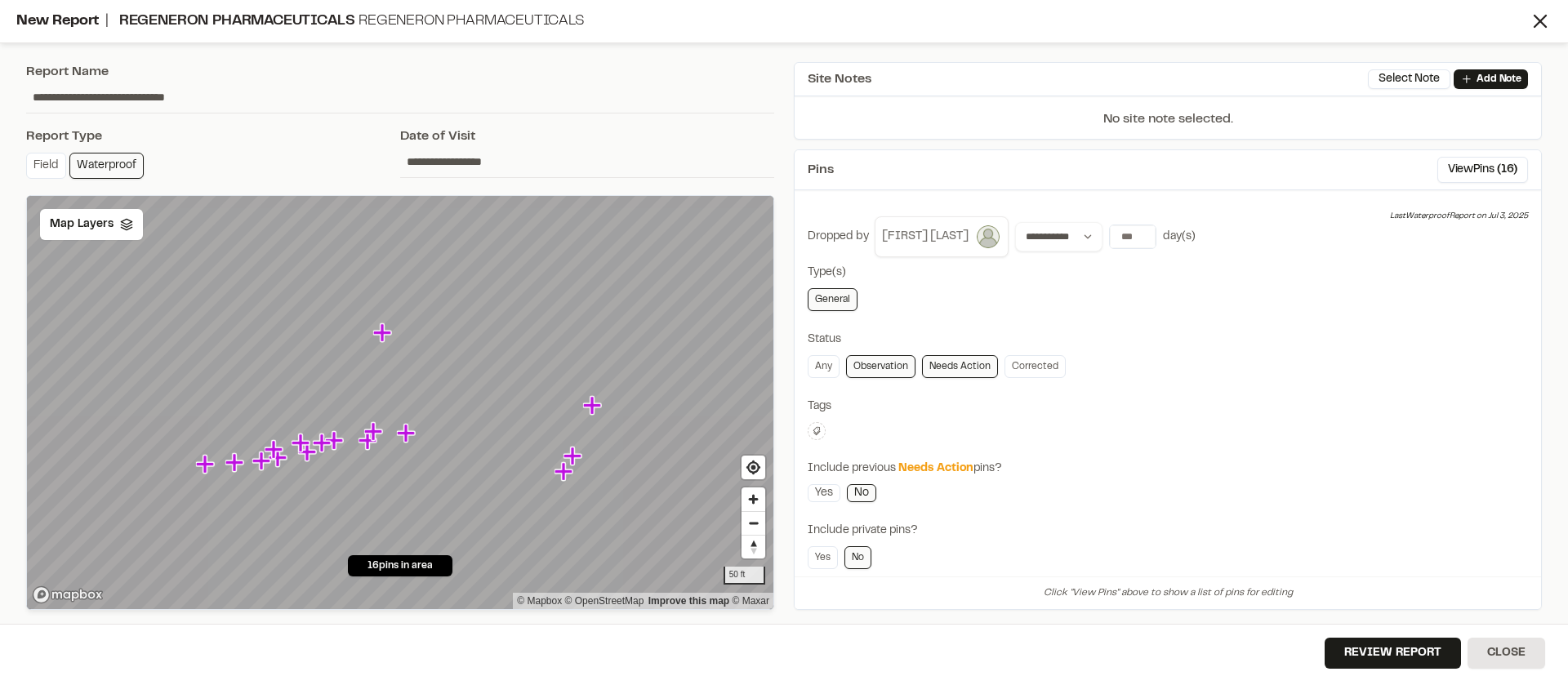 click at bounding box center (988, 237) 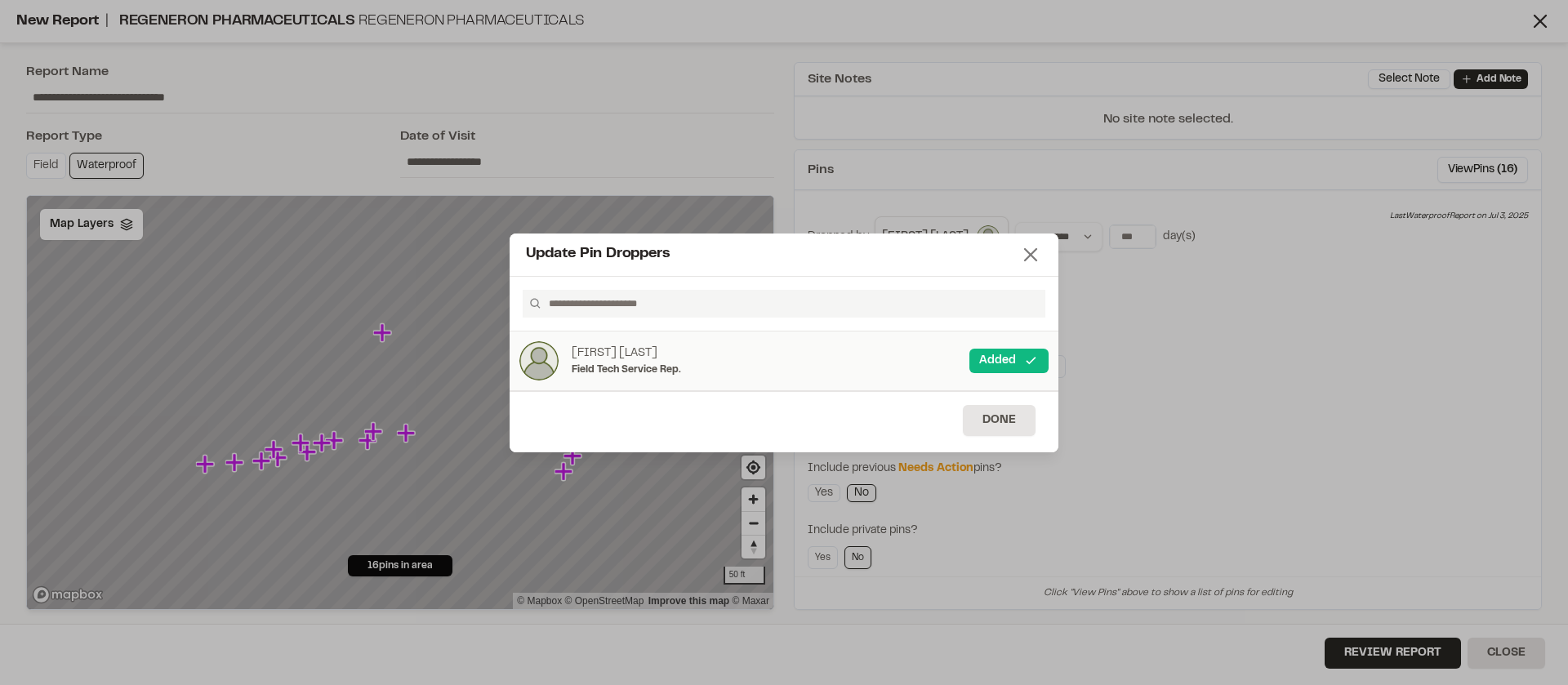 click 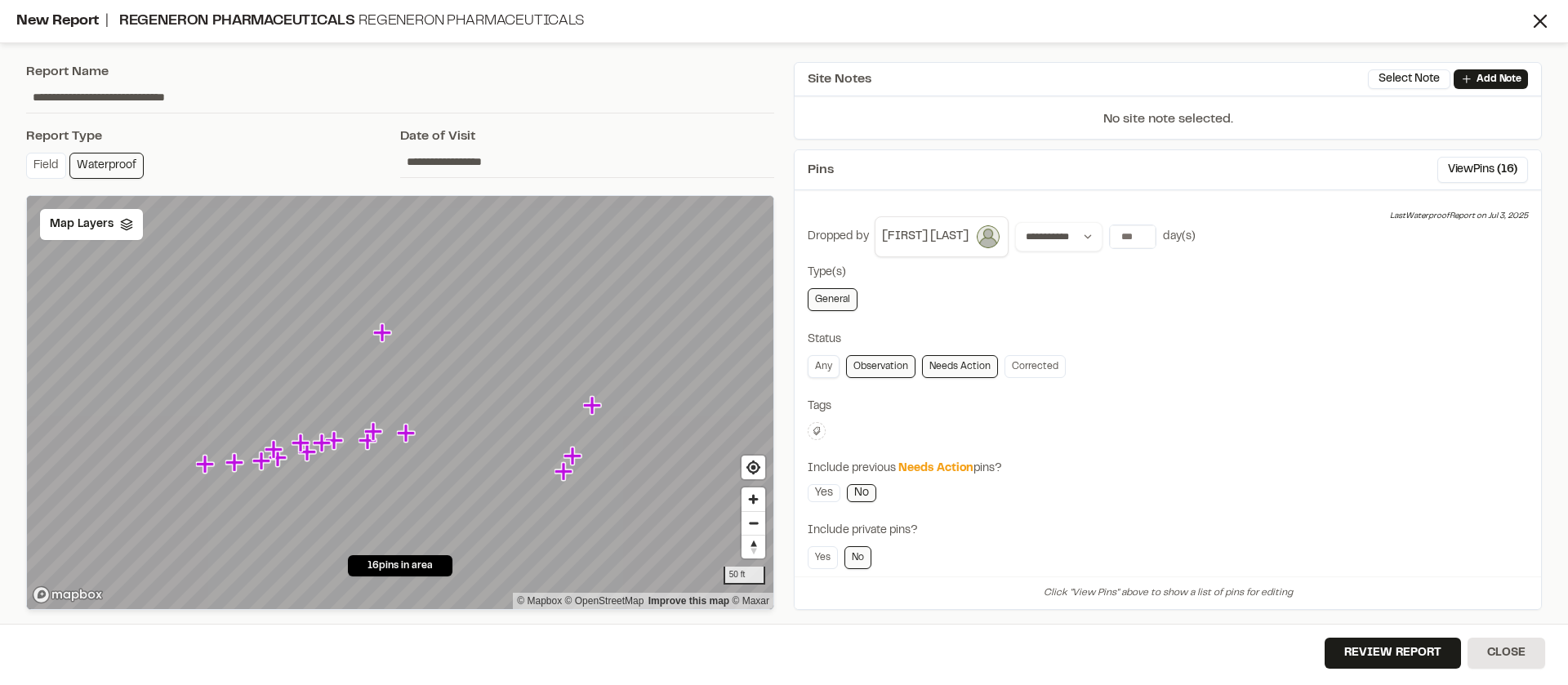 click on "Any" at bounding box center (823, 367) 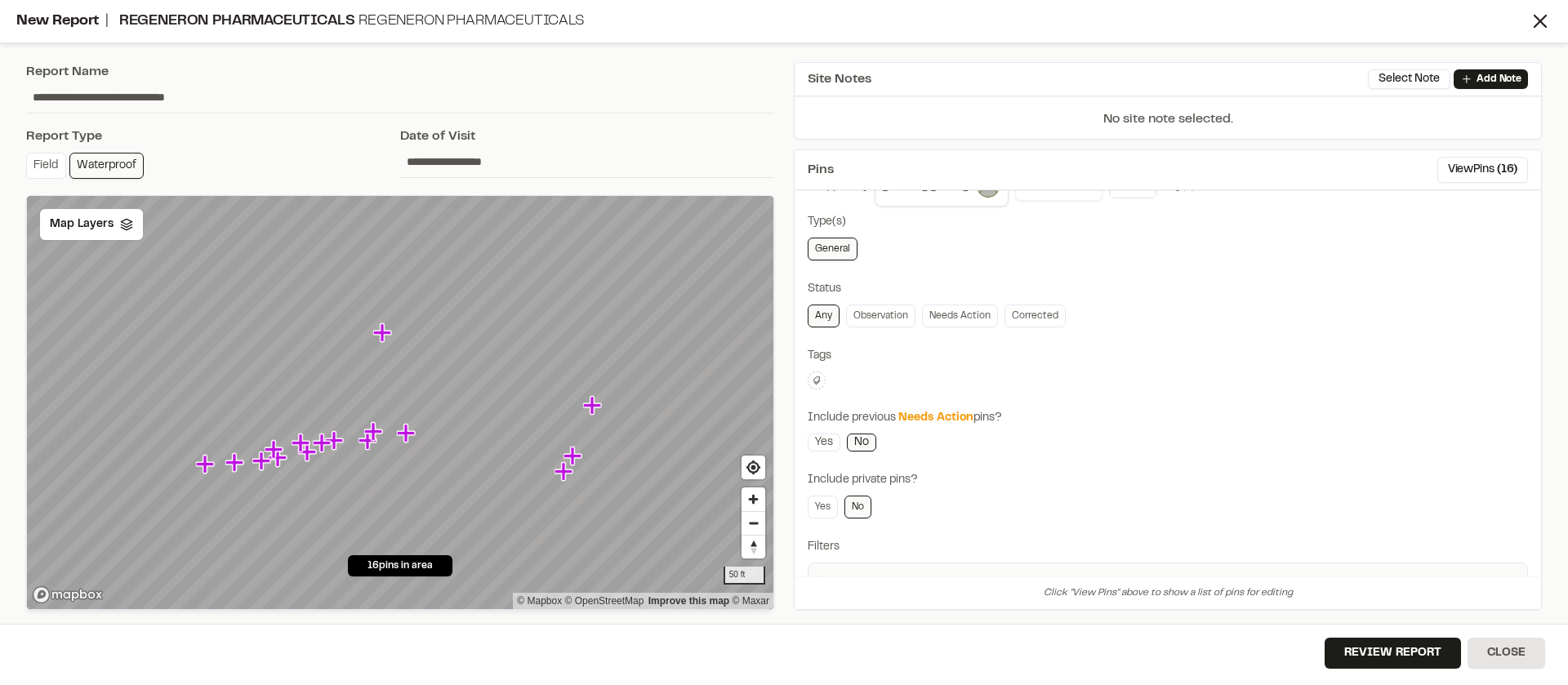 scroll, scrollTop: 0, scrollLeft: 0, axis: both 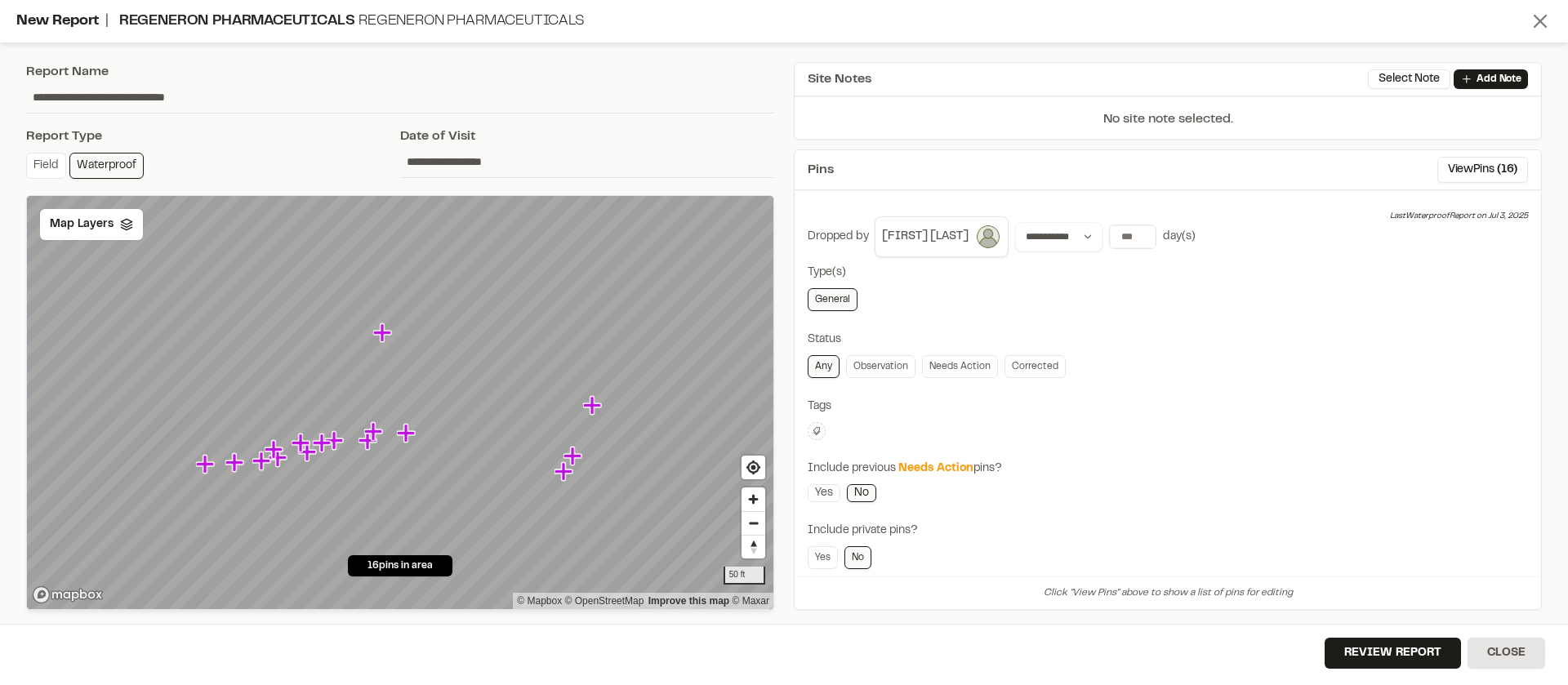 click 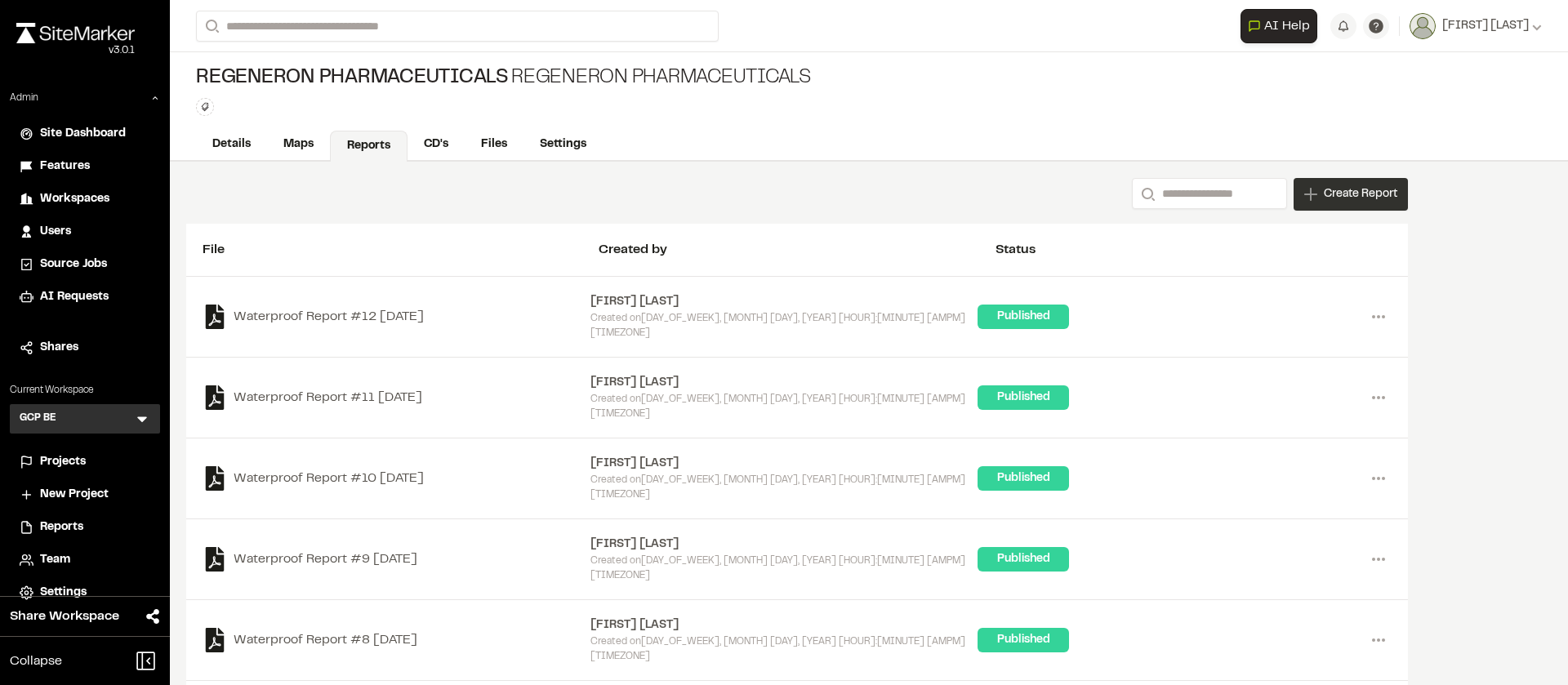 click on "Create Report" at bounding box center (1361, 194) 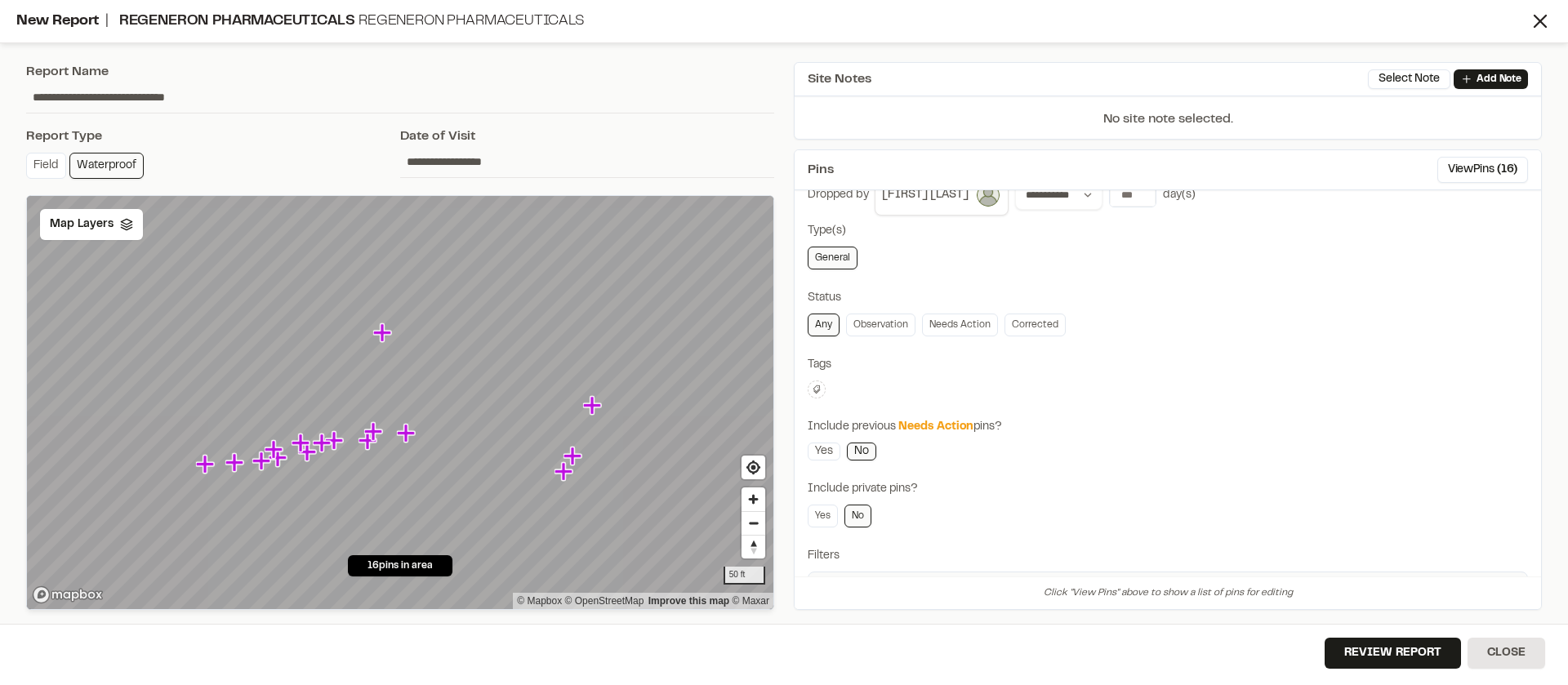 scroll, scrollTop: 17, scrollLeft: 0, axis: vertical 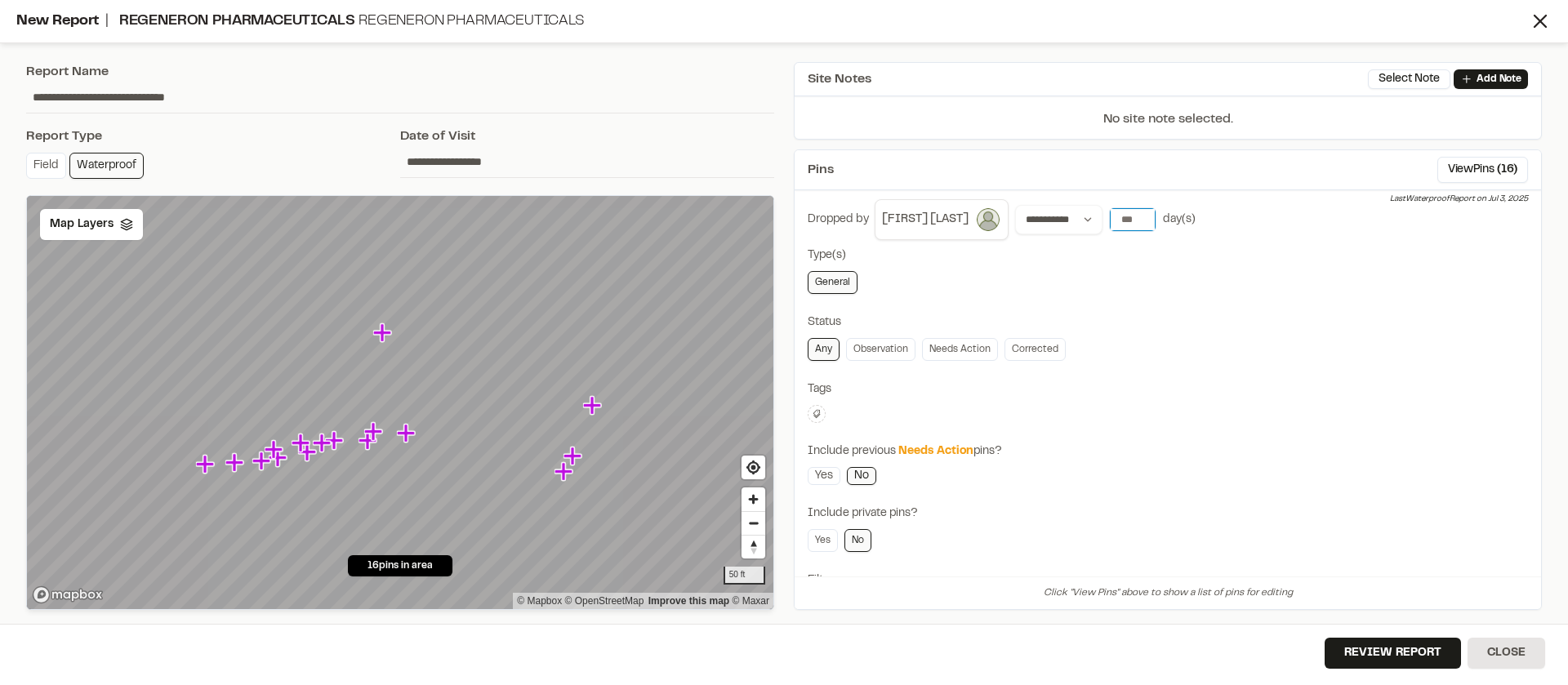 click on "*" at bounding box center (1133, 220) 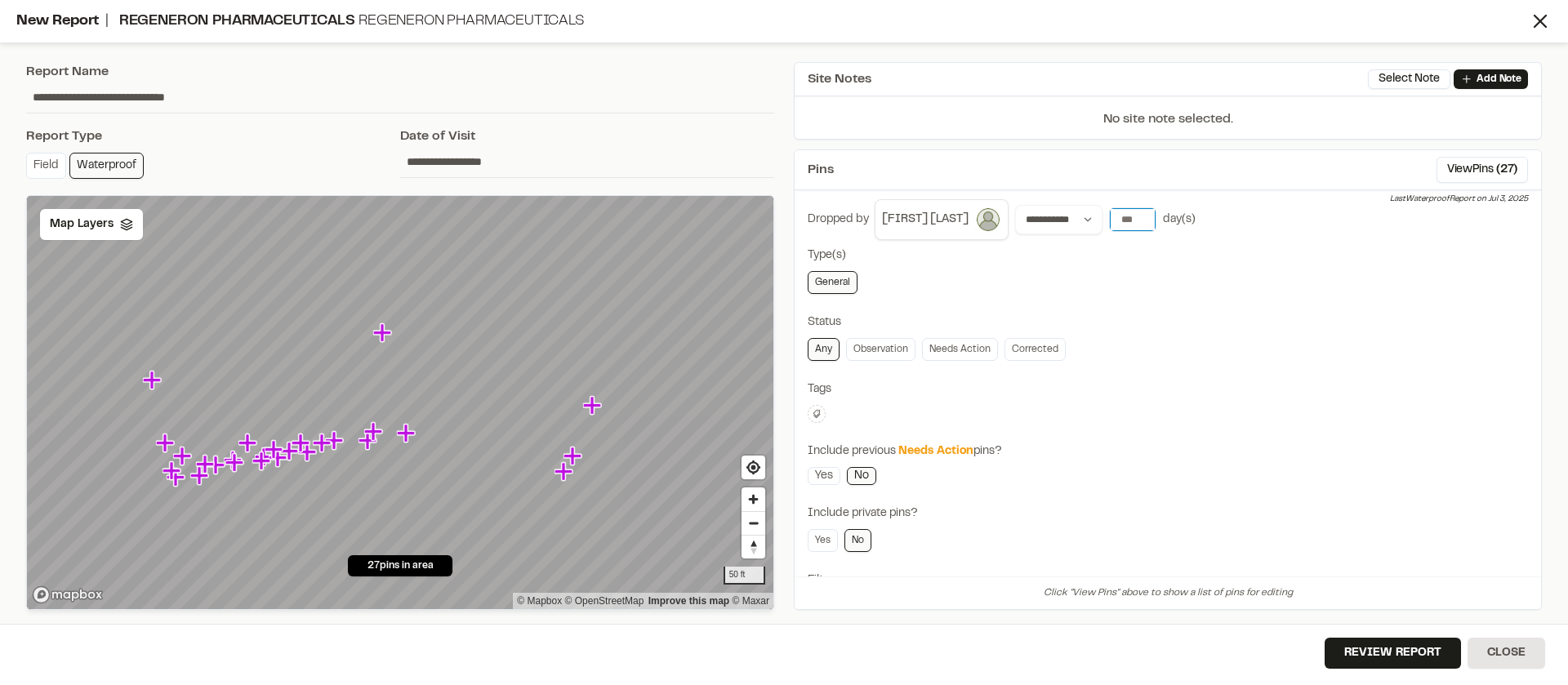 type on "*" 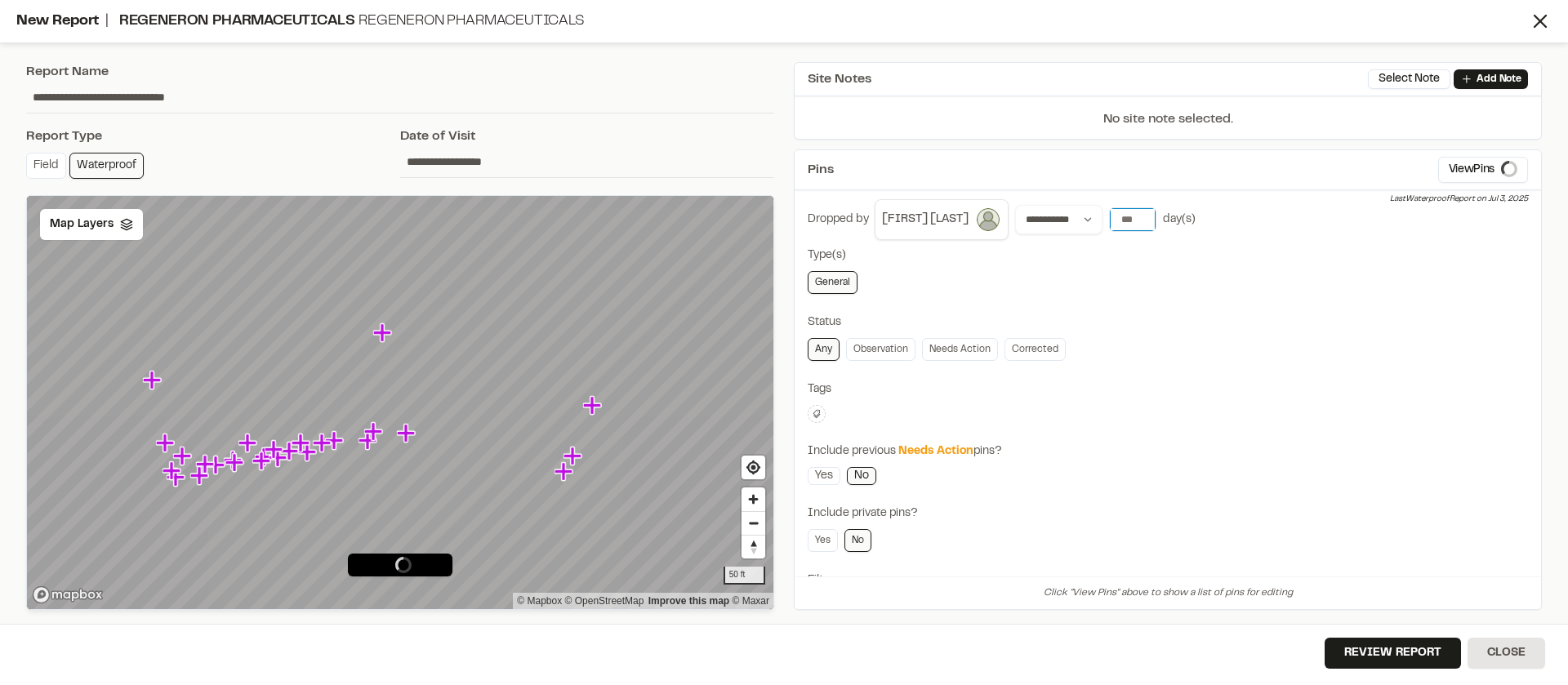 type on "*" 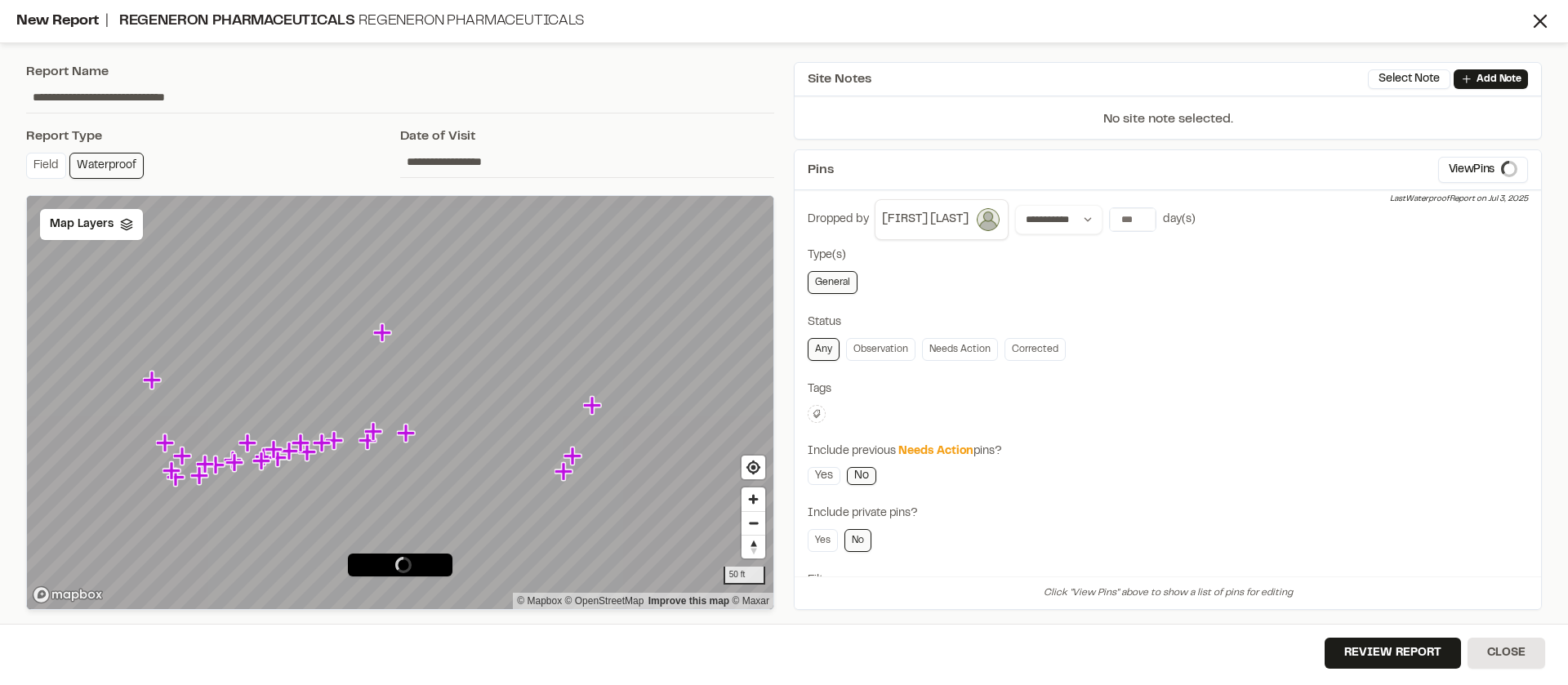 click on "Status" at bounding box center [1168, 322] 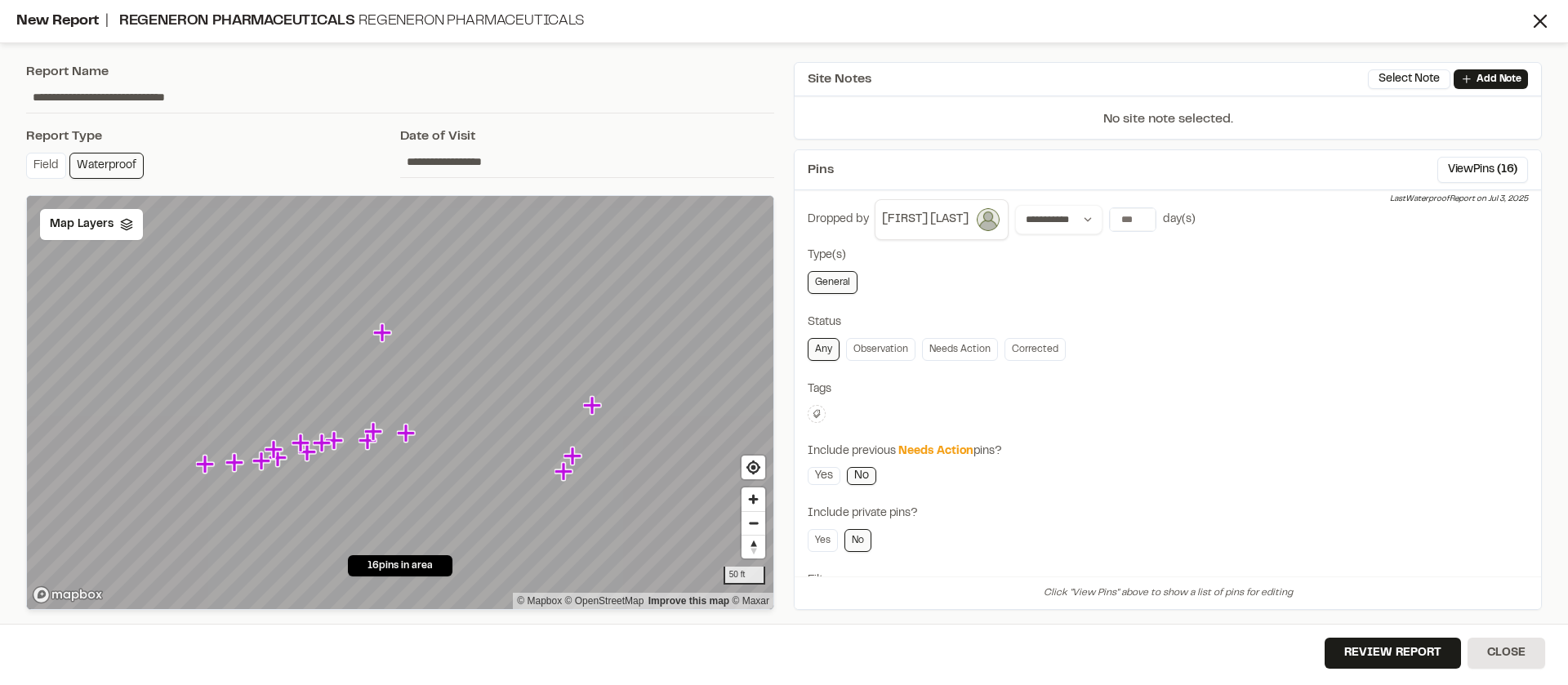 click on "General" at bounding box center (1168, 282) 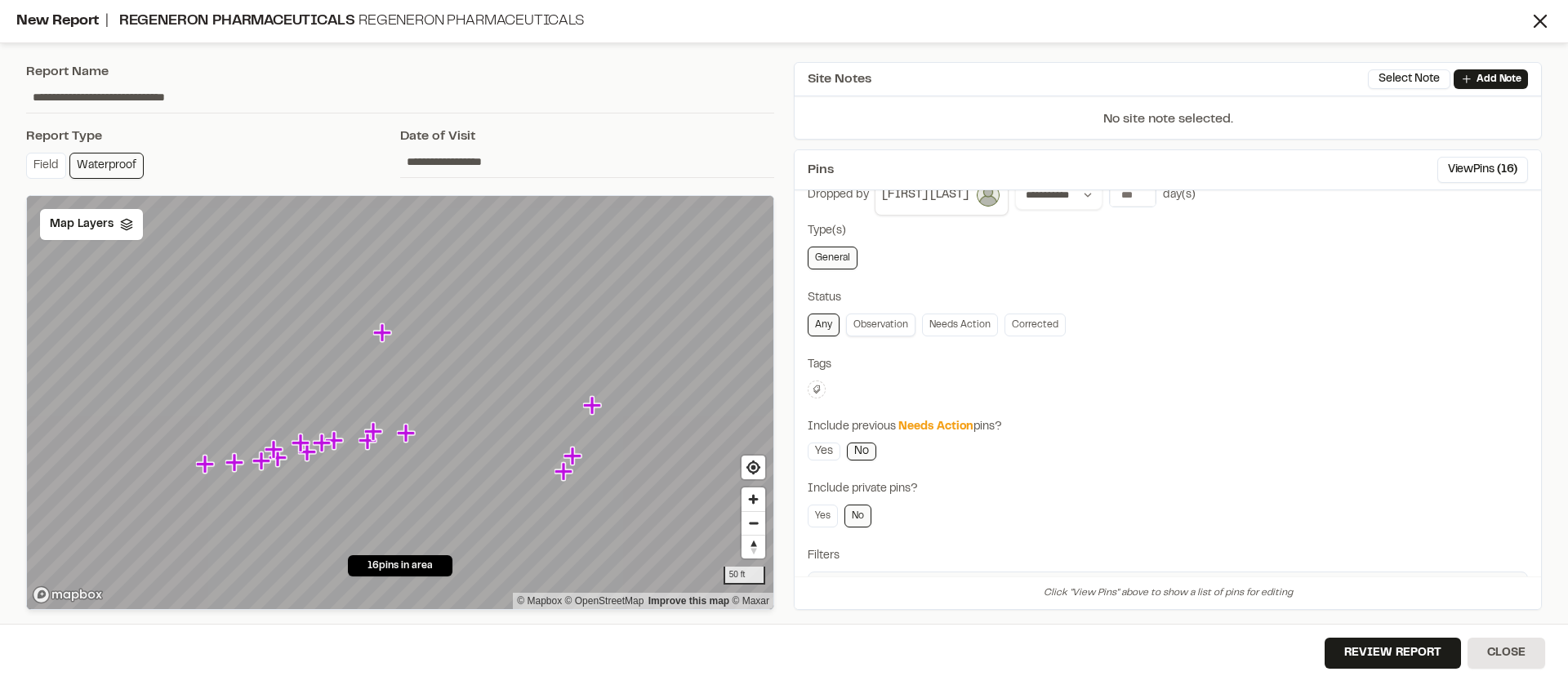 click on "Observation" at bounding box center [880, 325] 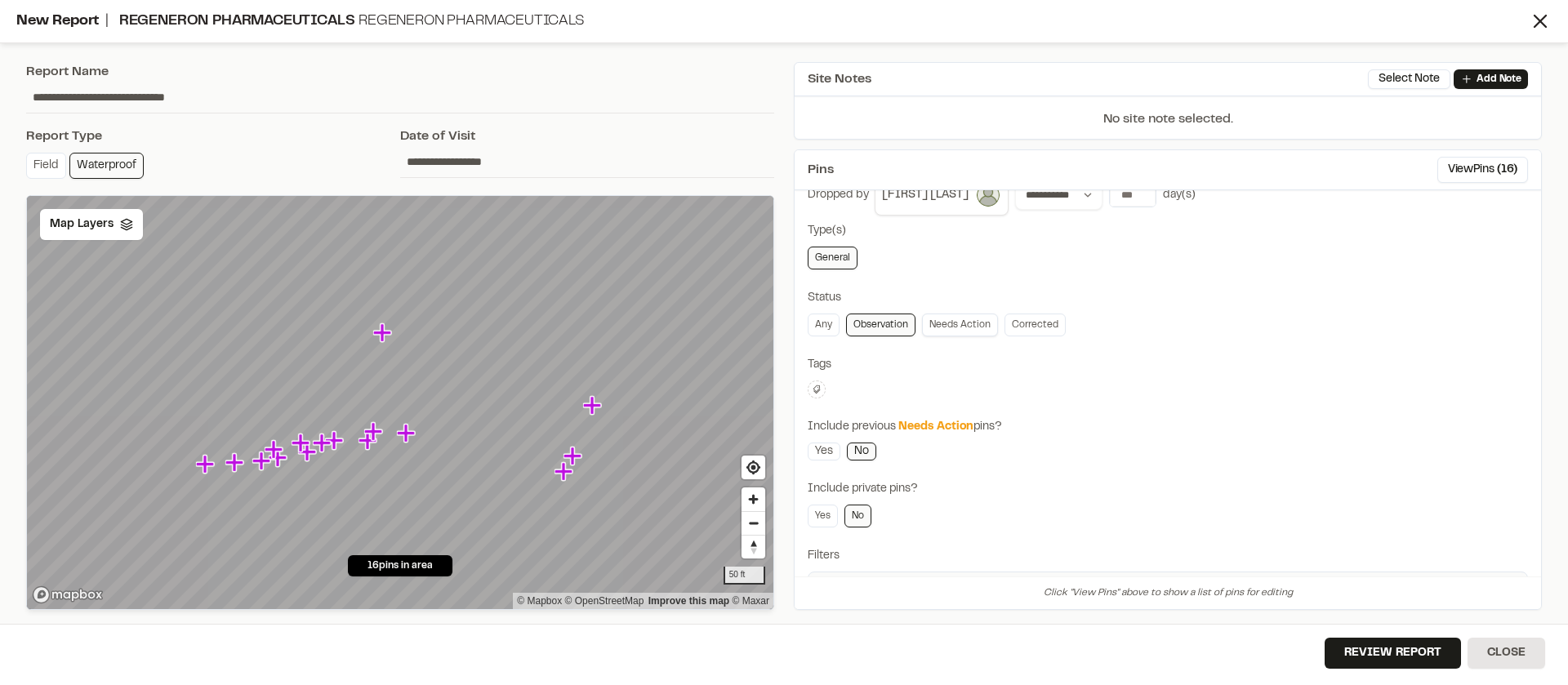 click on "Needs Action" at bounding box center [960, 325] 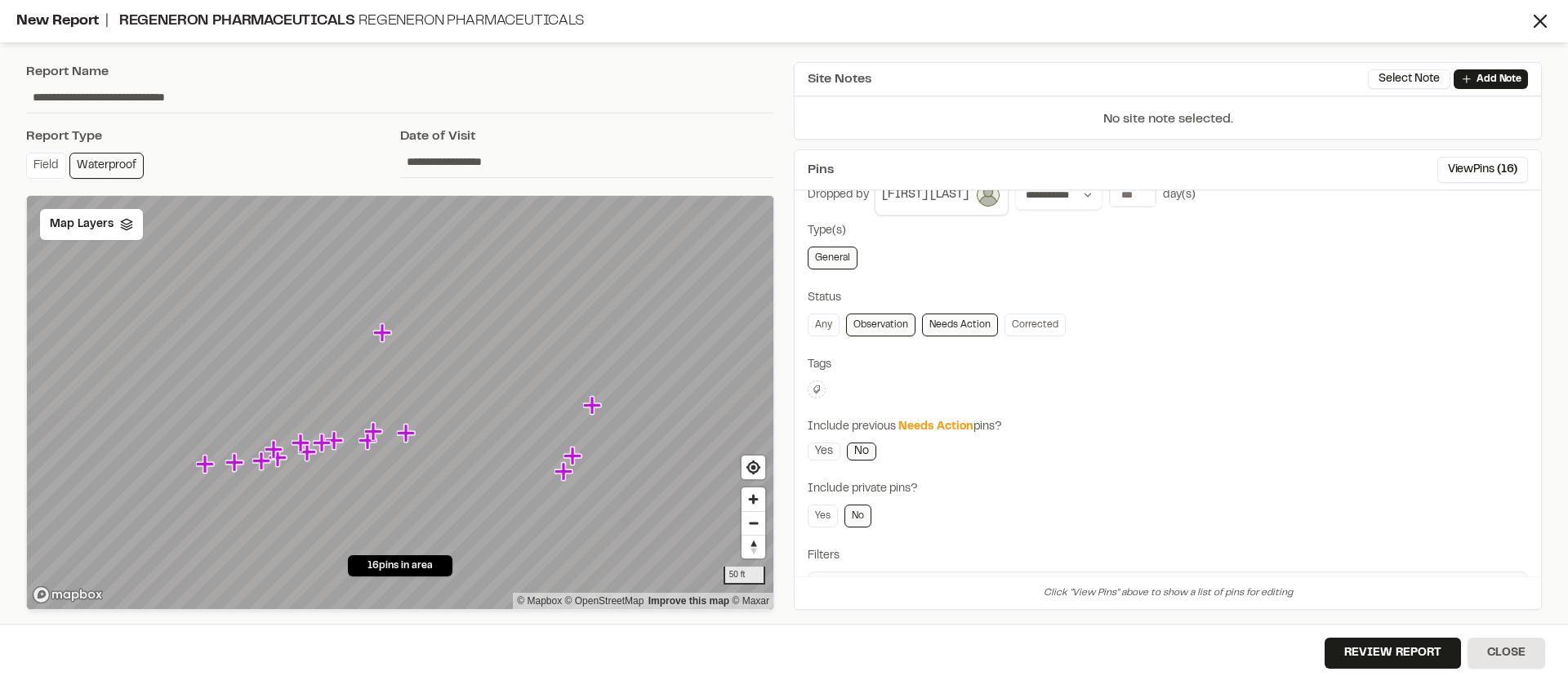 click on "Observation" at bounding box center (880, 325) 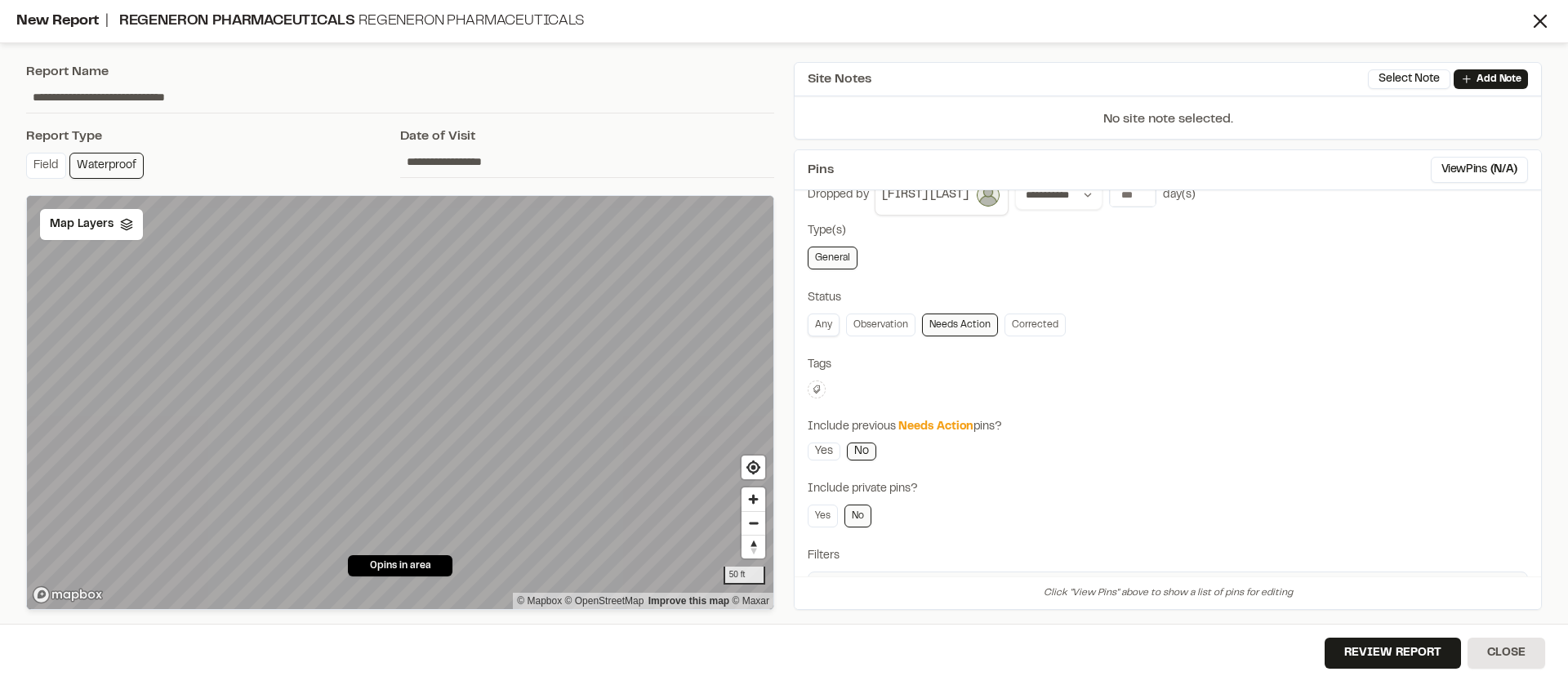 click on "Any" at bounding box center (823, 325) 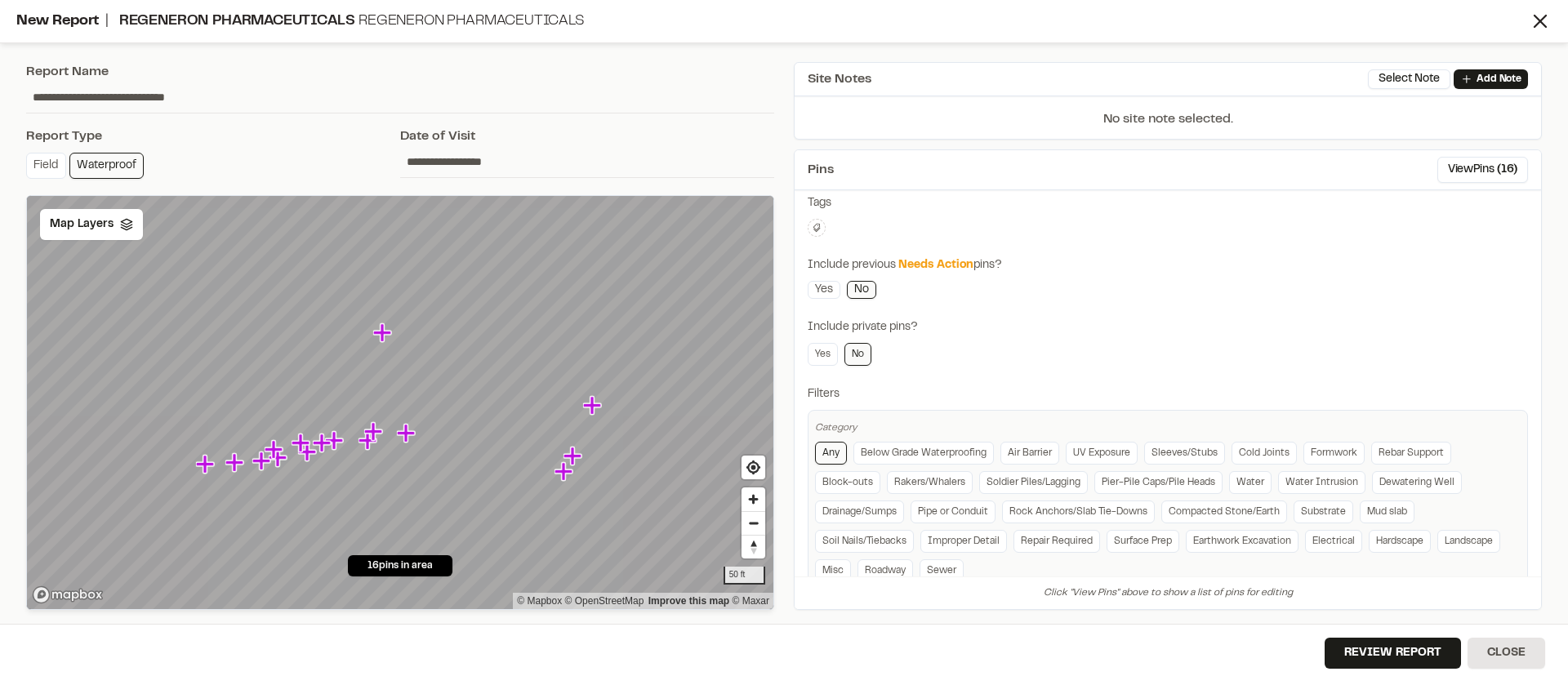 scroll, scrollTop: 246, scrollLeft: 0, axis: vertical 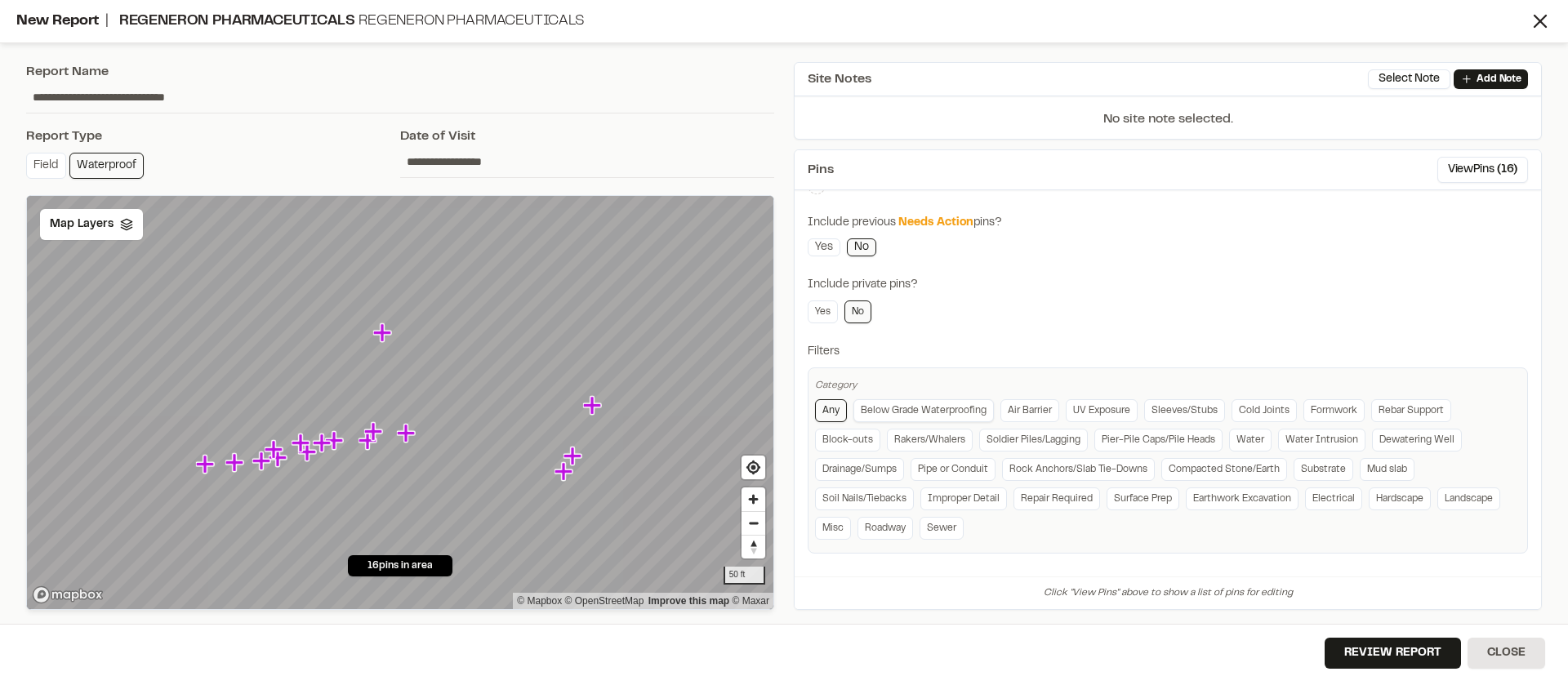click on "Below Grade Waterproofing" at bounding box center [924, 411] 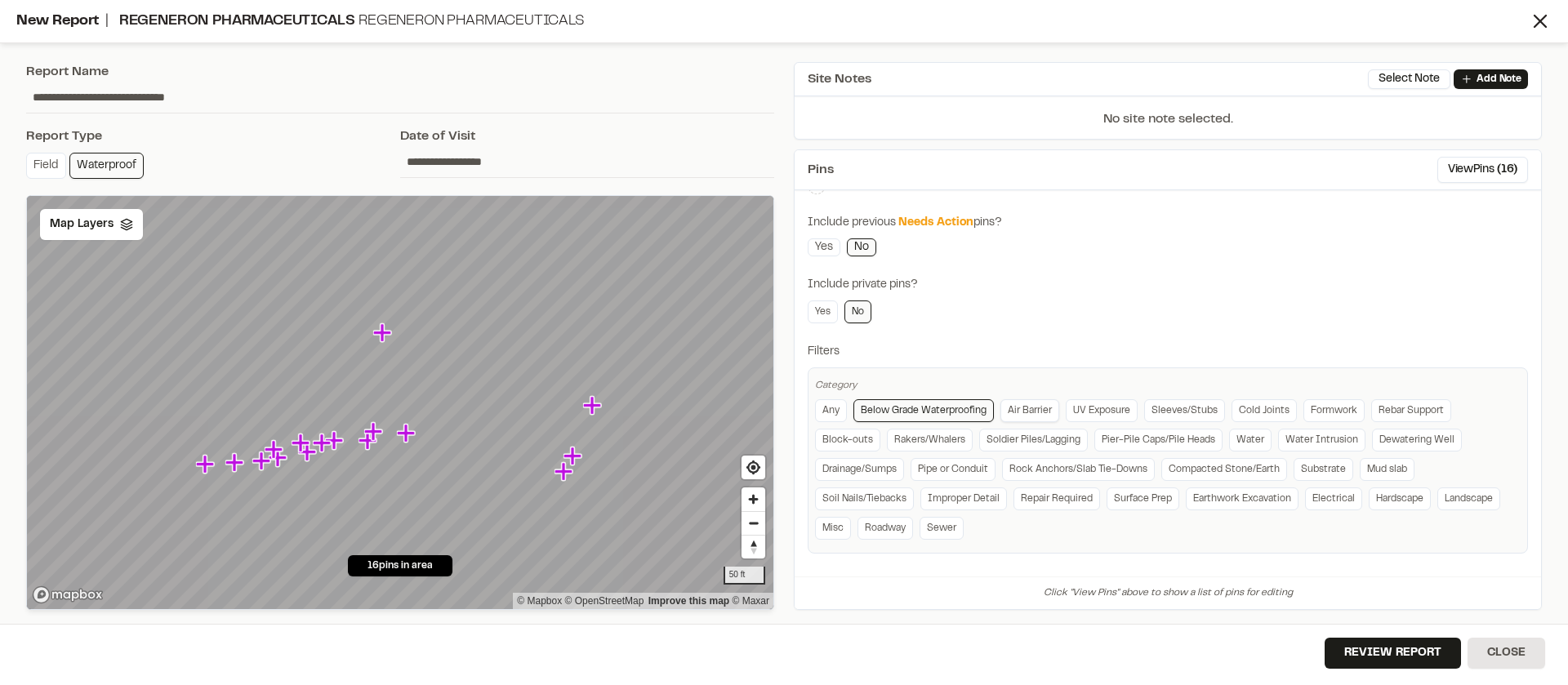 click on "Air Barrier" at bounding box center (1030, 411) 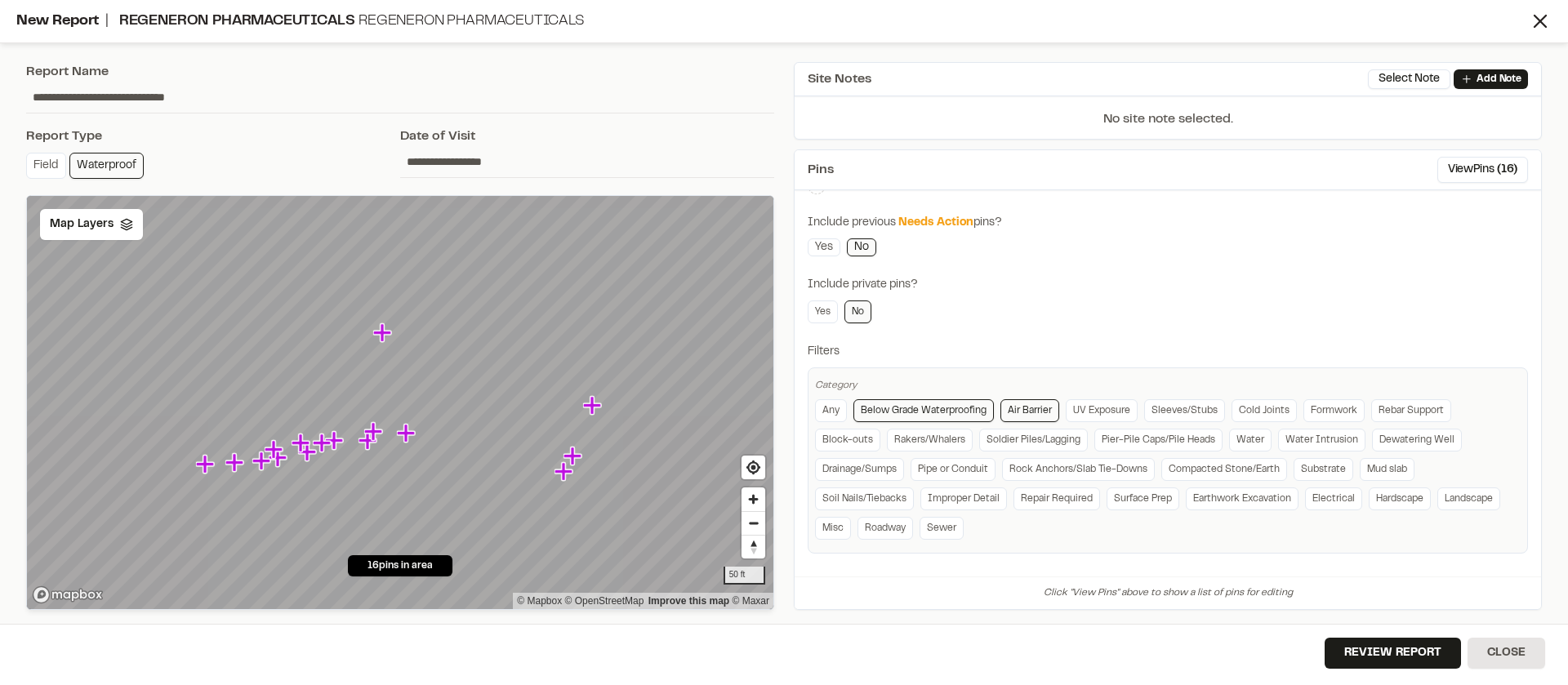 click on "Below Grade Waterproofing" at bounding box center [924, 411] 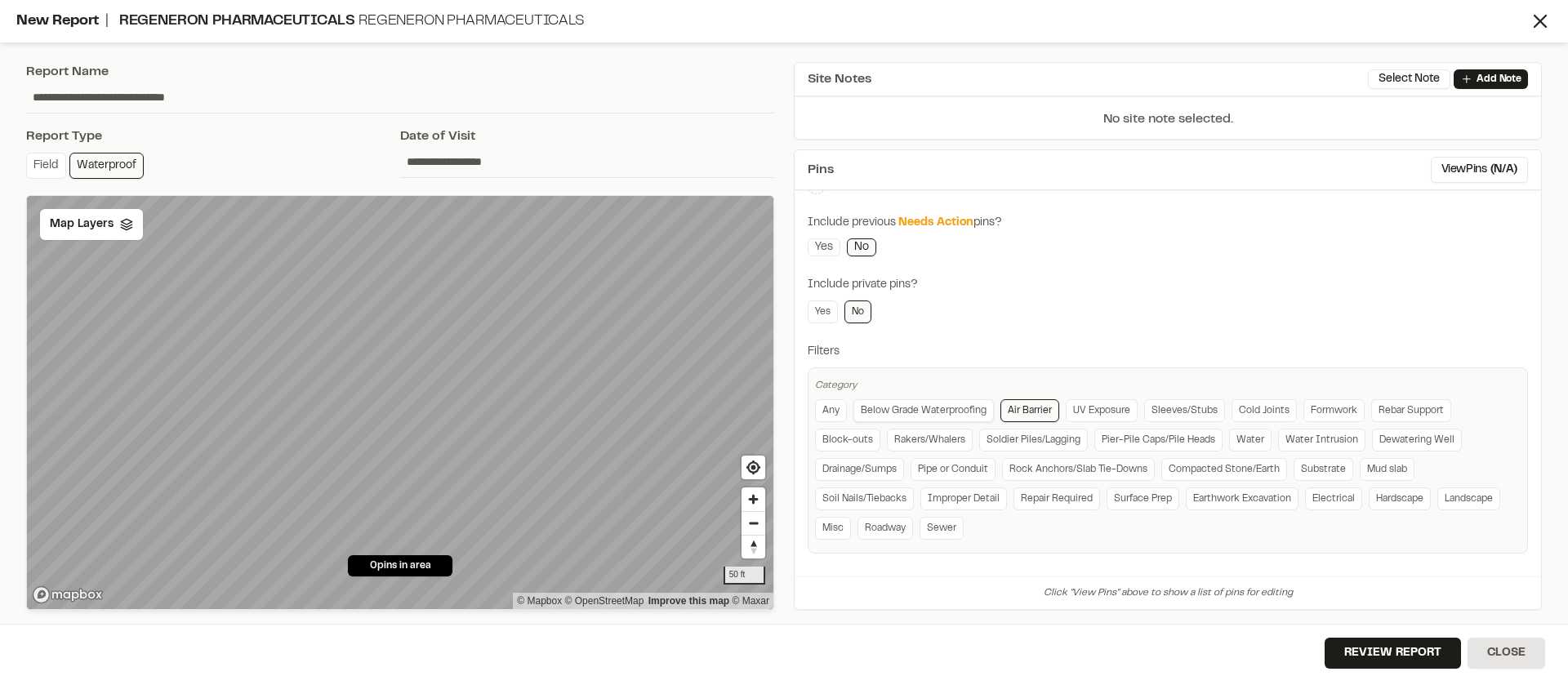 click on "Below Grade Waterproofing" at bounding box center [924, 411] 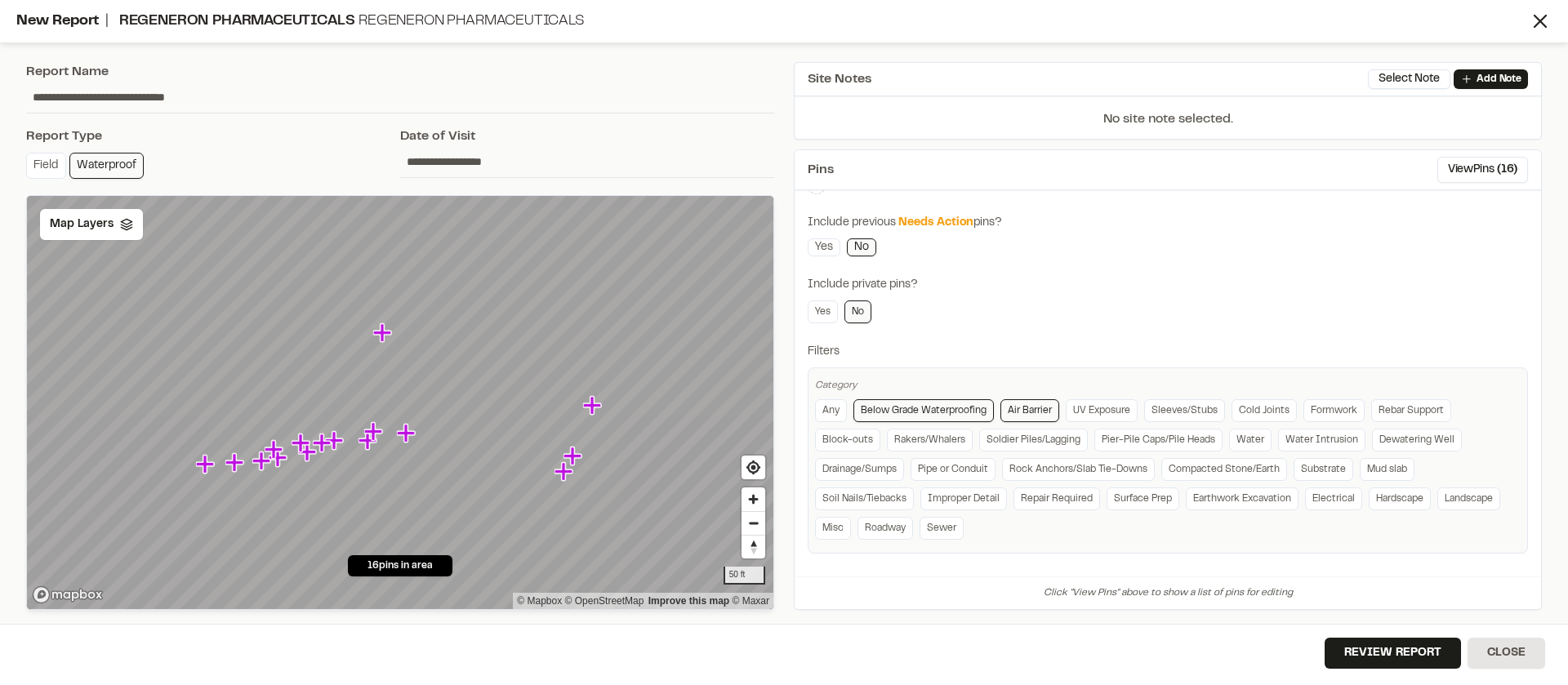 click on "Air Barrier" at bounding box center [1030, 411] 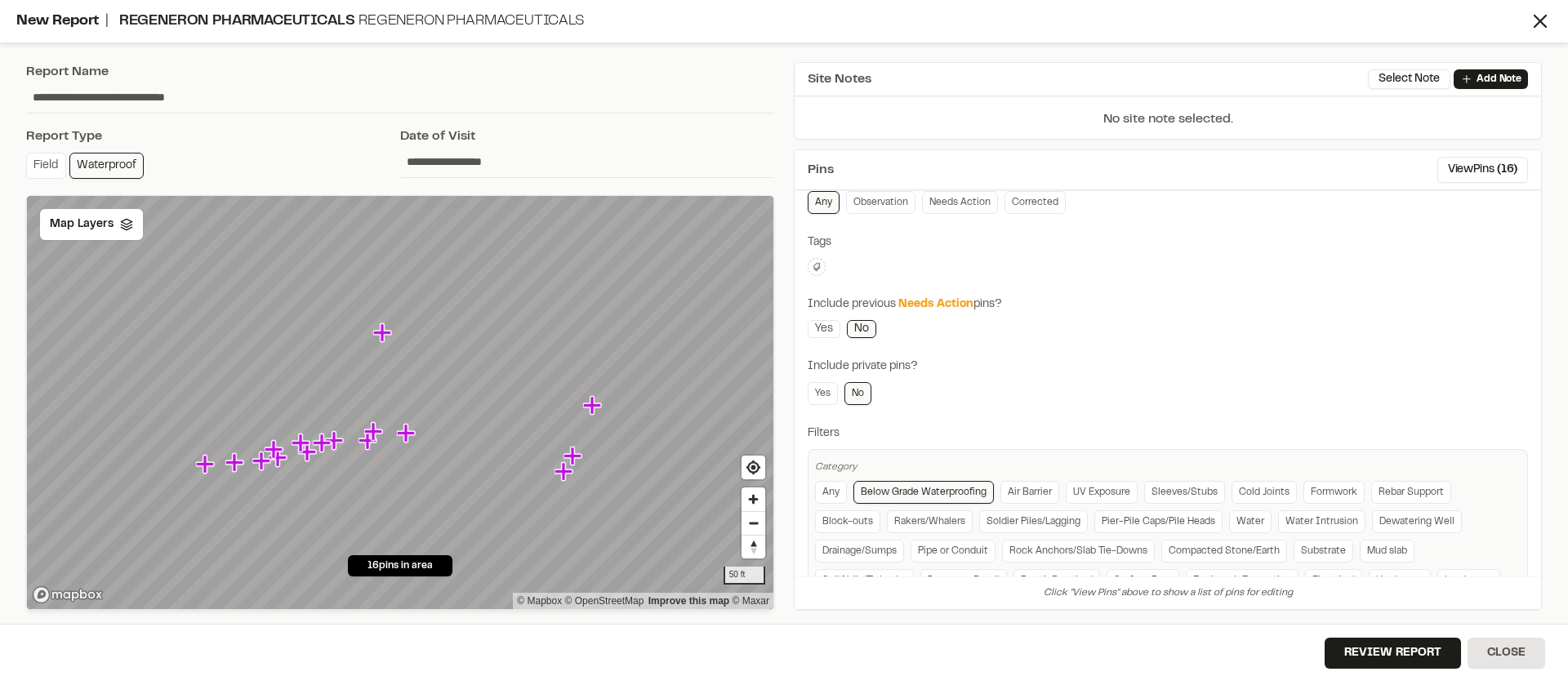 scroll, scrollTop: 176, scrollLeft: 0, axis: vertical 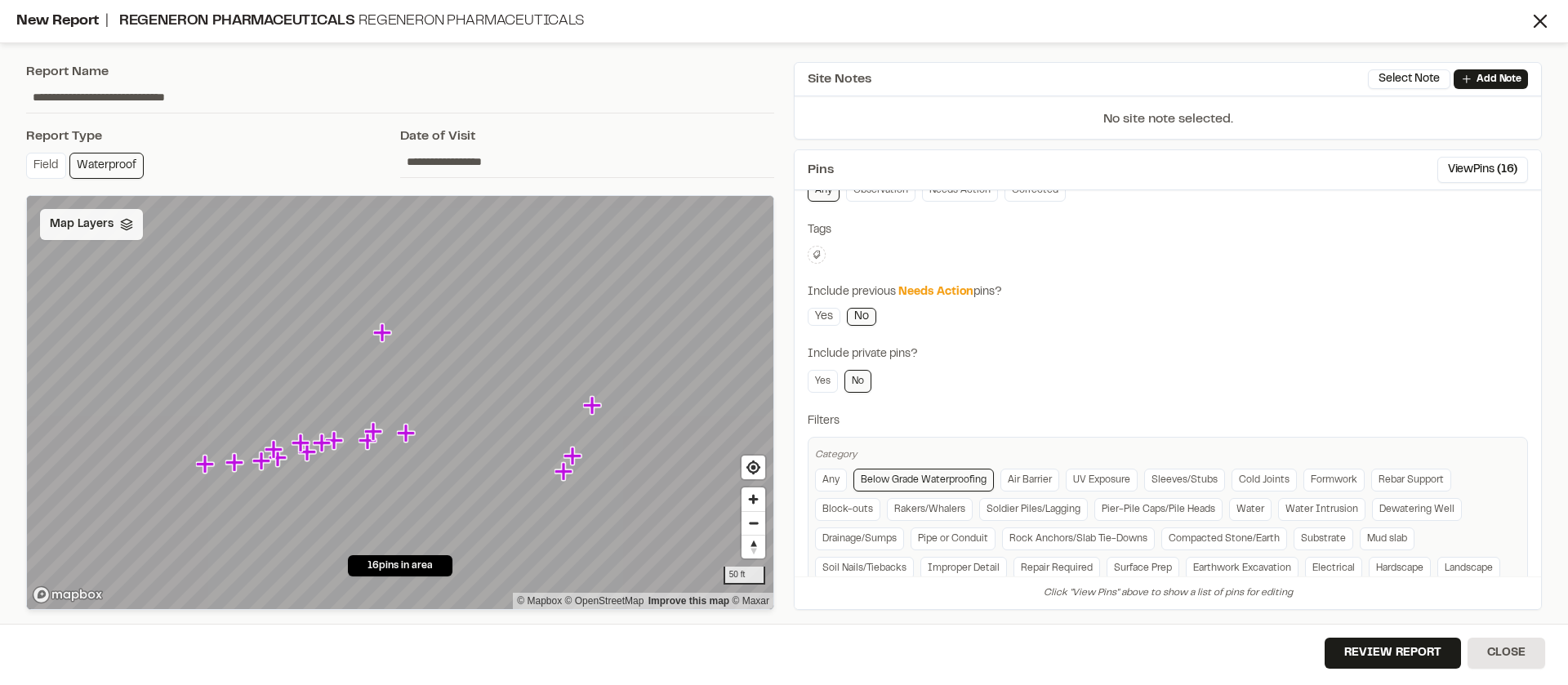 click on "Map Layers" at bounding box center [82, 225] 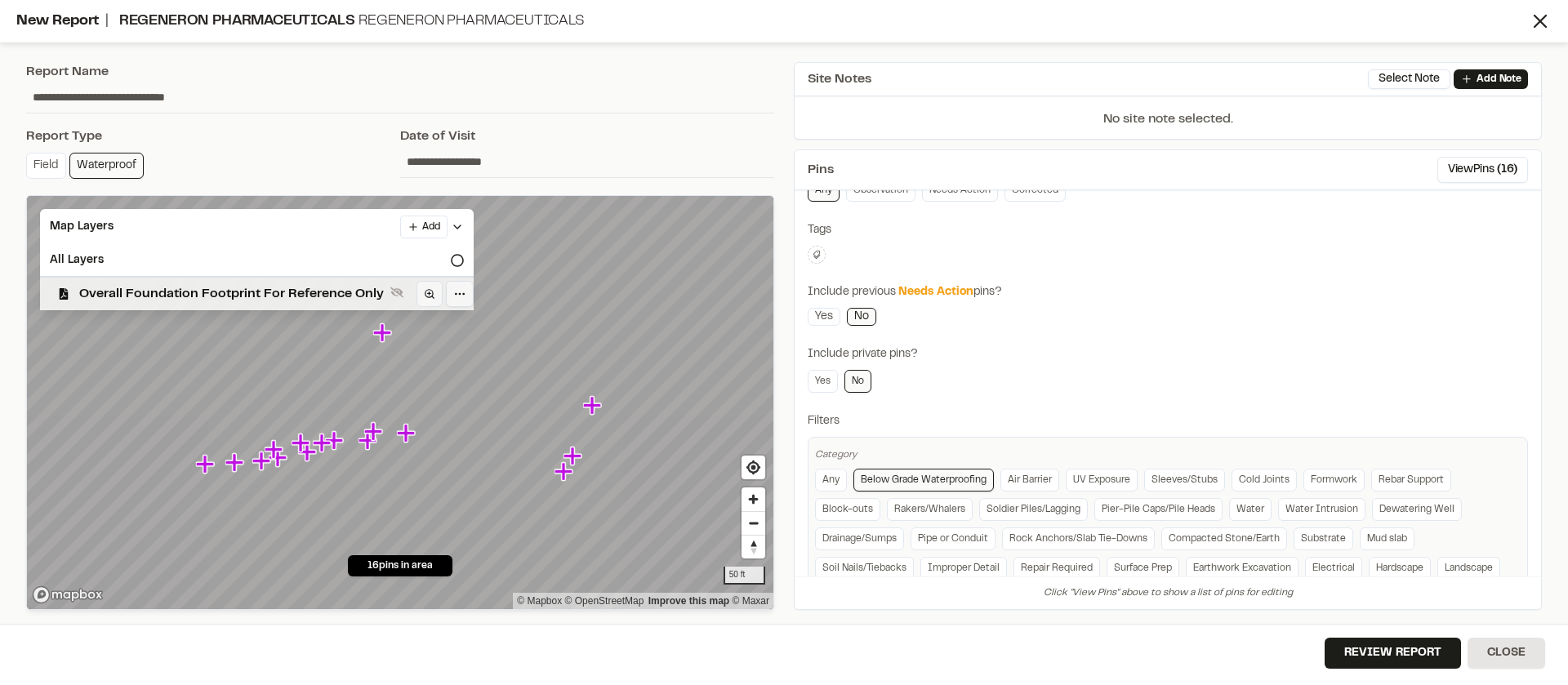 click on "Overall Foundation Footprint For Reference Only" at bounding box center (231, 294) 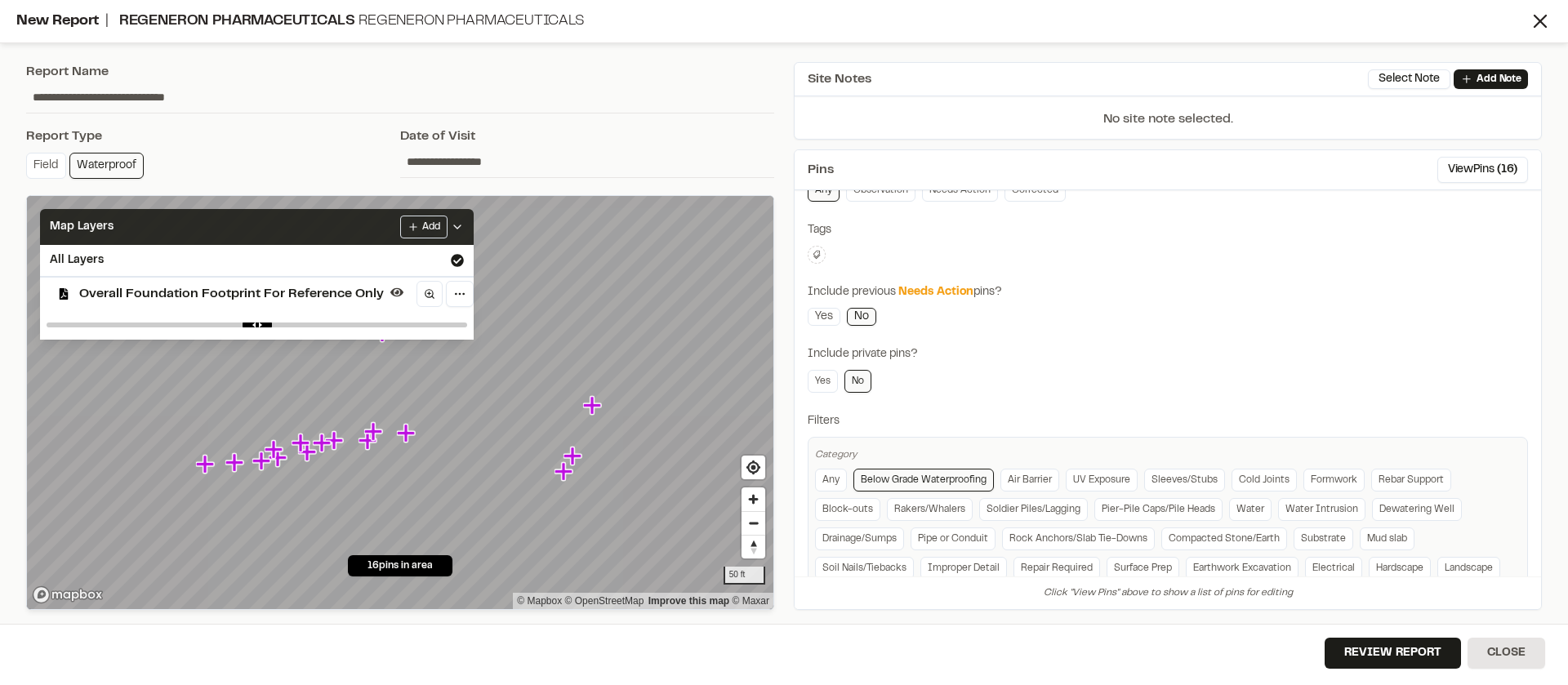 click on "Map Layers Add" at bounding box center [256, 227] 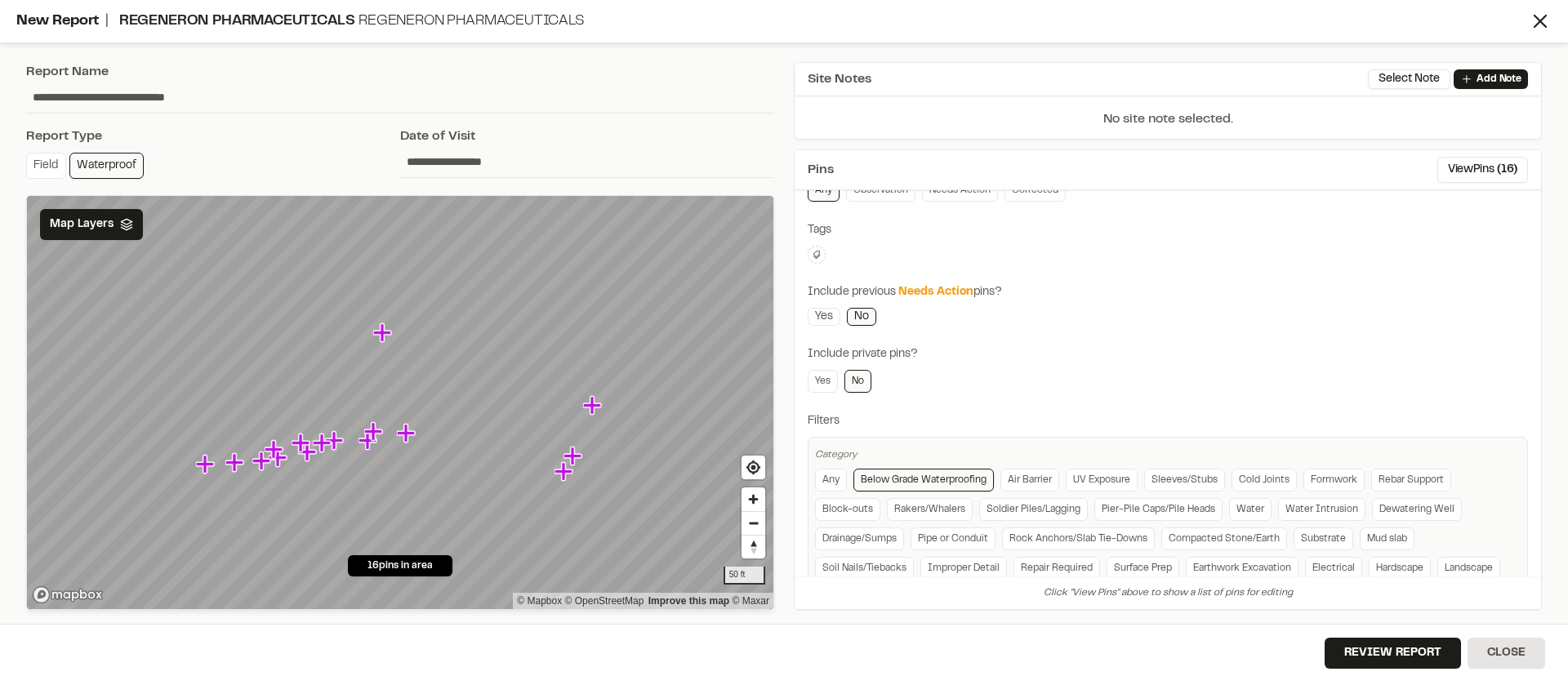 click 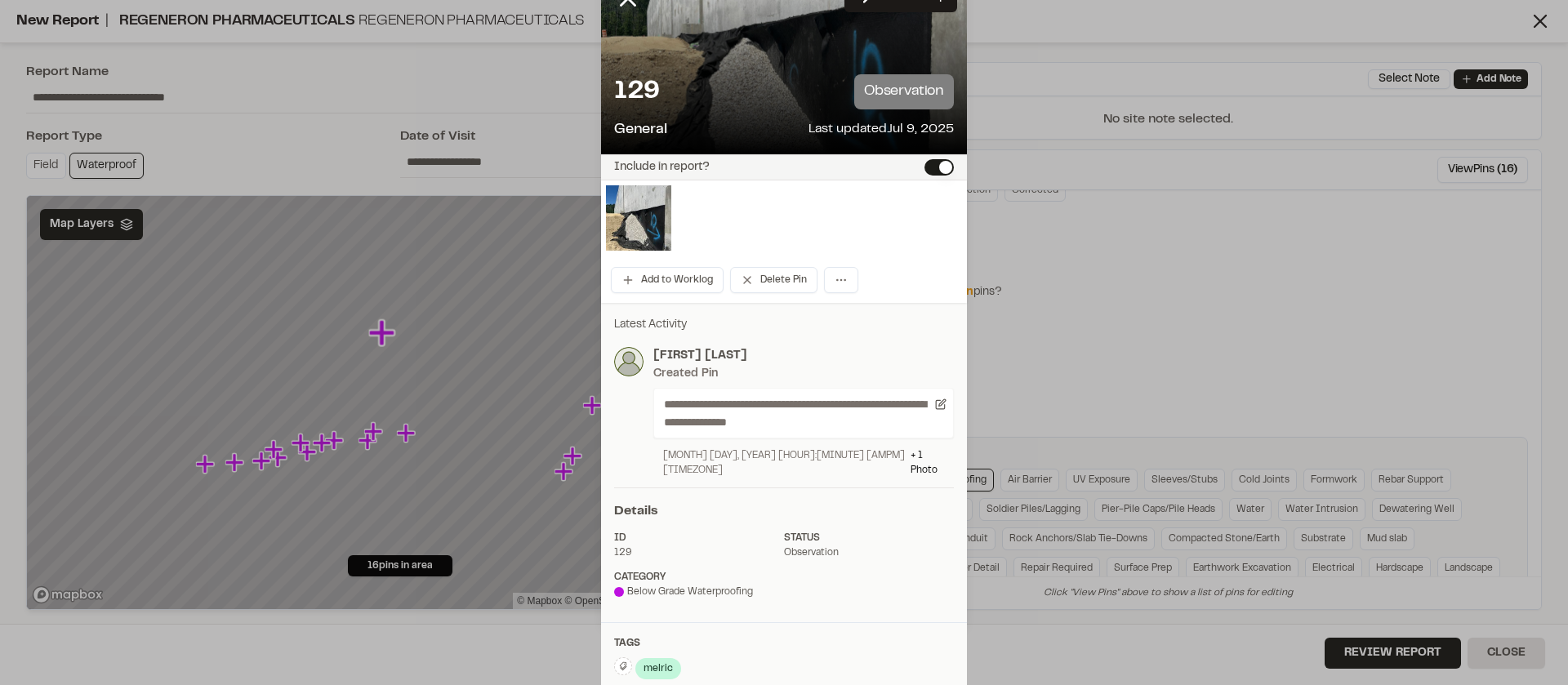 scroll, scrollTop: 68, scrollLeft: 0, axis: vertical 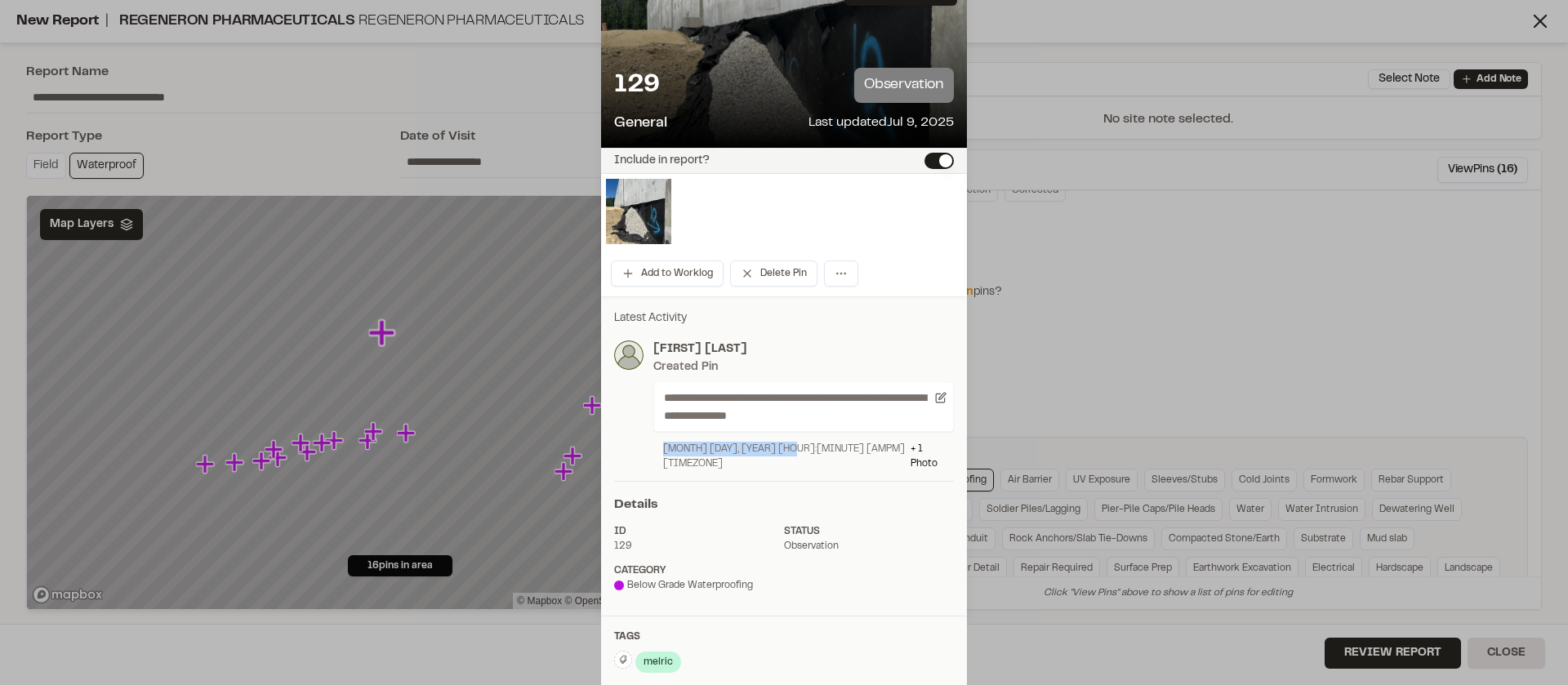 drag, startPoint x: 660, startPoint y: 452, endPoint x: 783, endPoint y: 456, distance: 123.06502 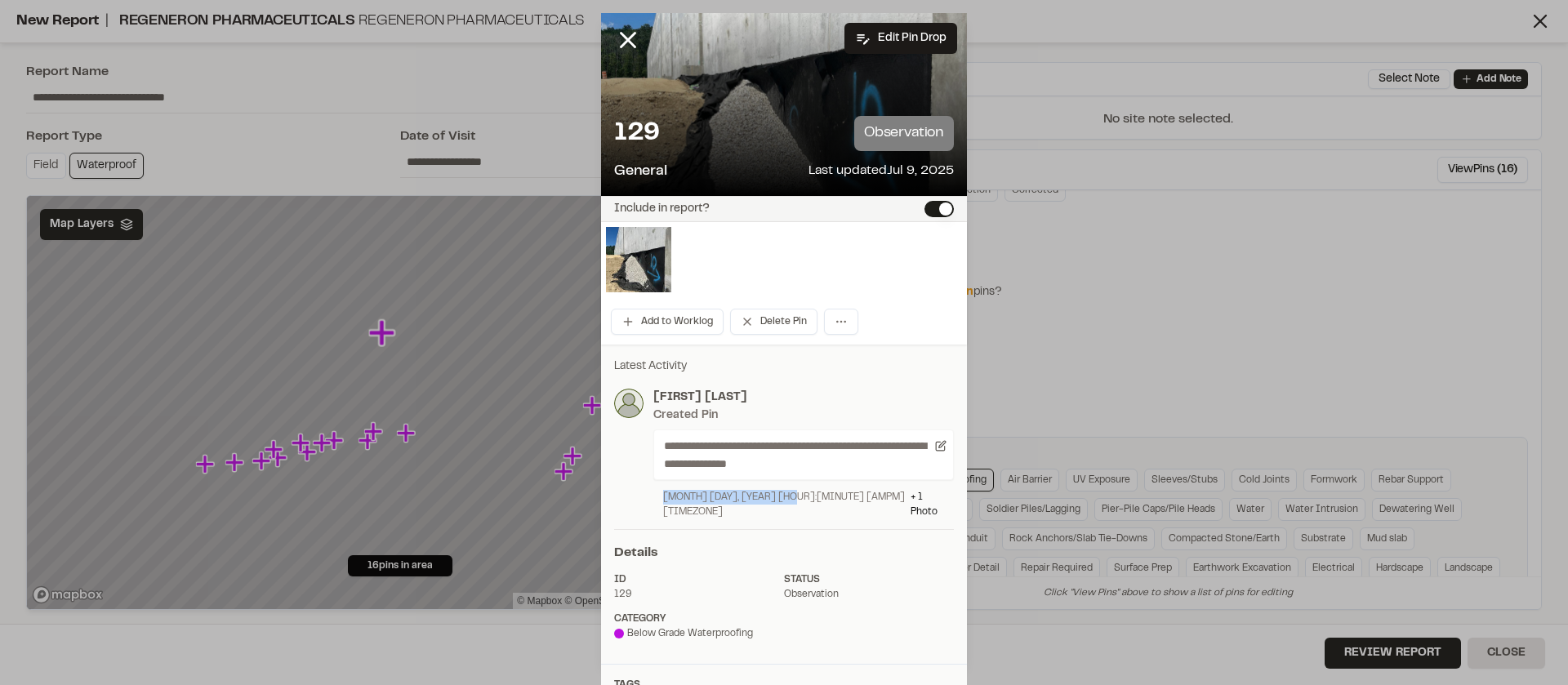 scroll, scrollTop: 13, scrollLeft: 0, axis: vertical 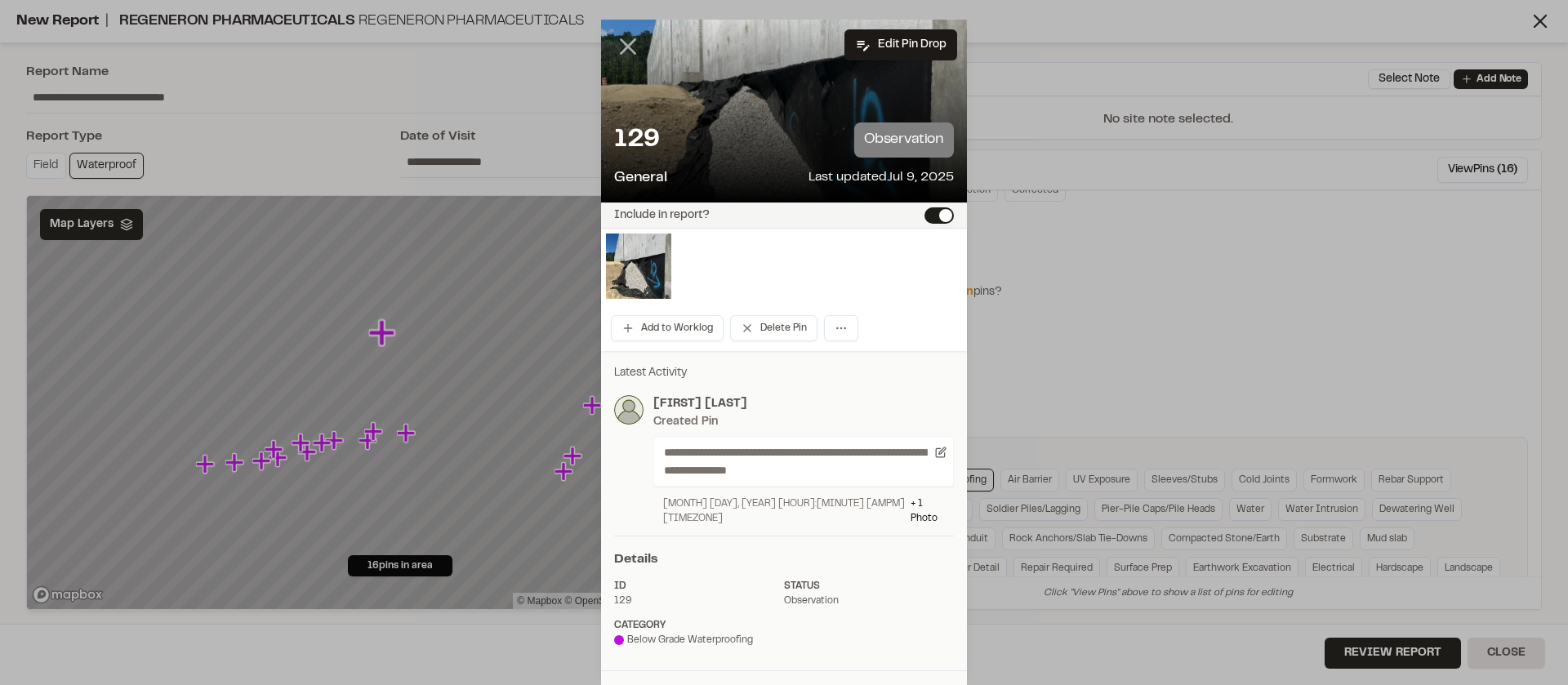 click 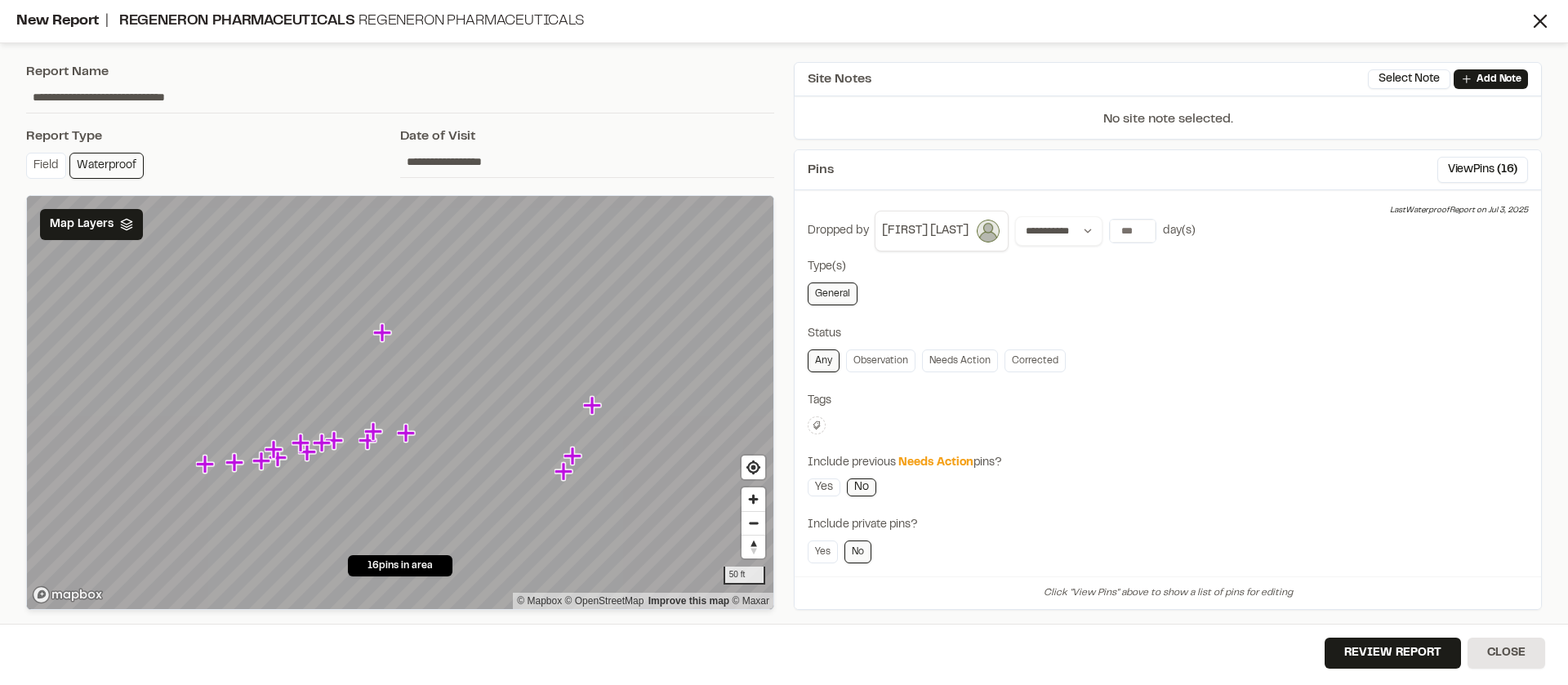 scroll, scrollTop: 0, scrollLeft: 0, axis: both 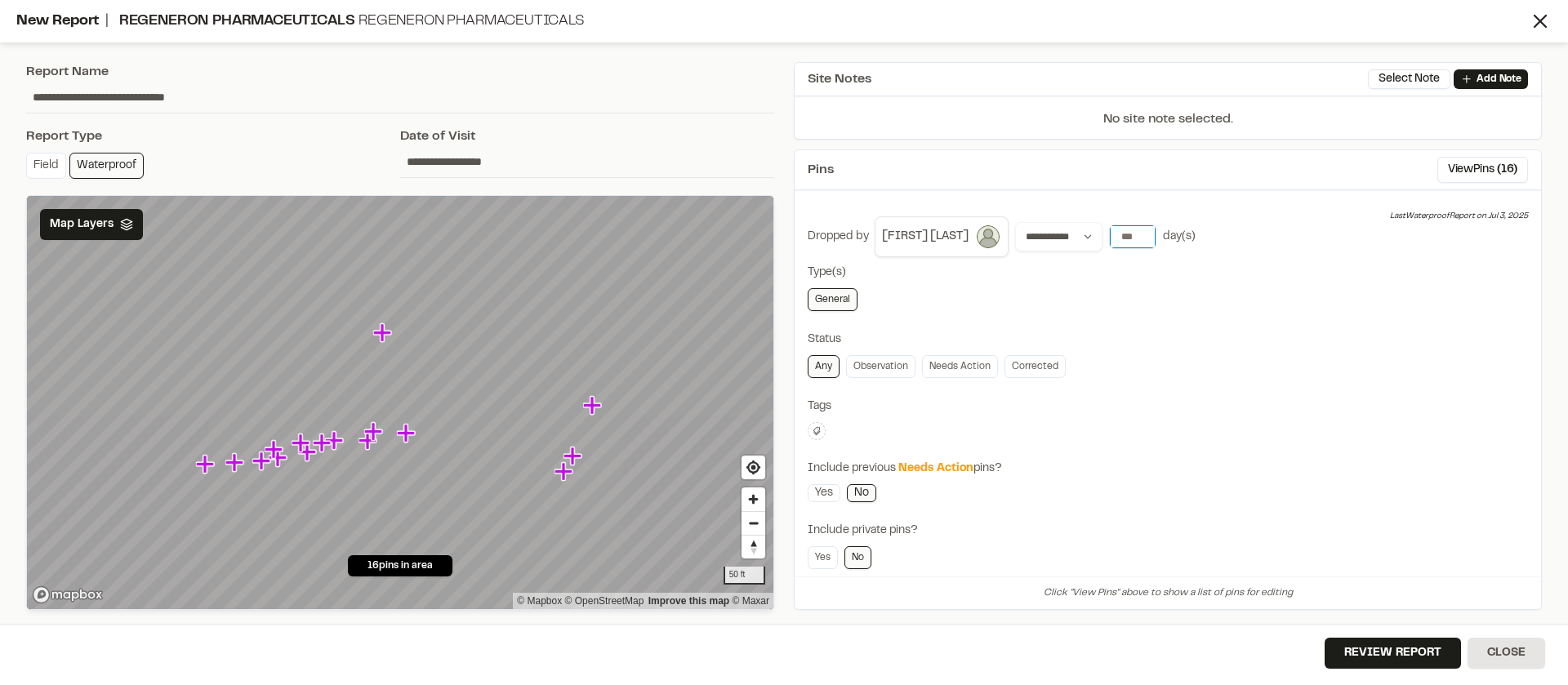 click on "*" at bounding box center (1133, 237) 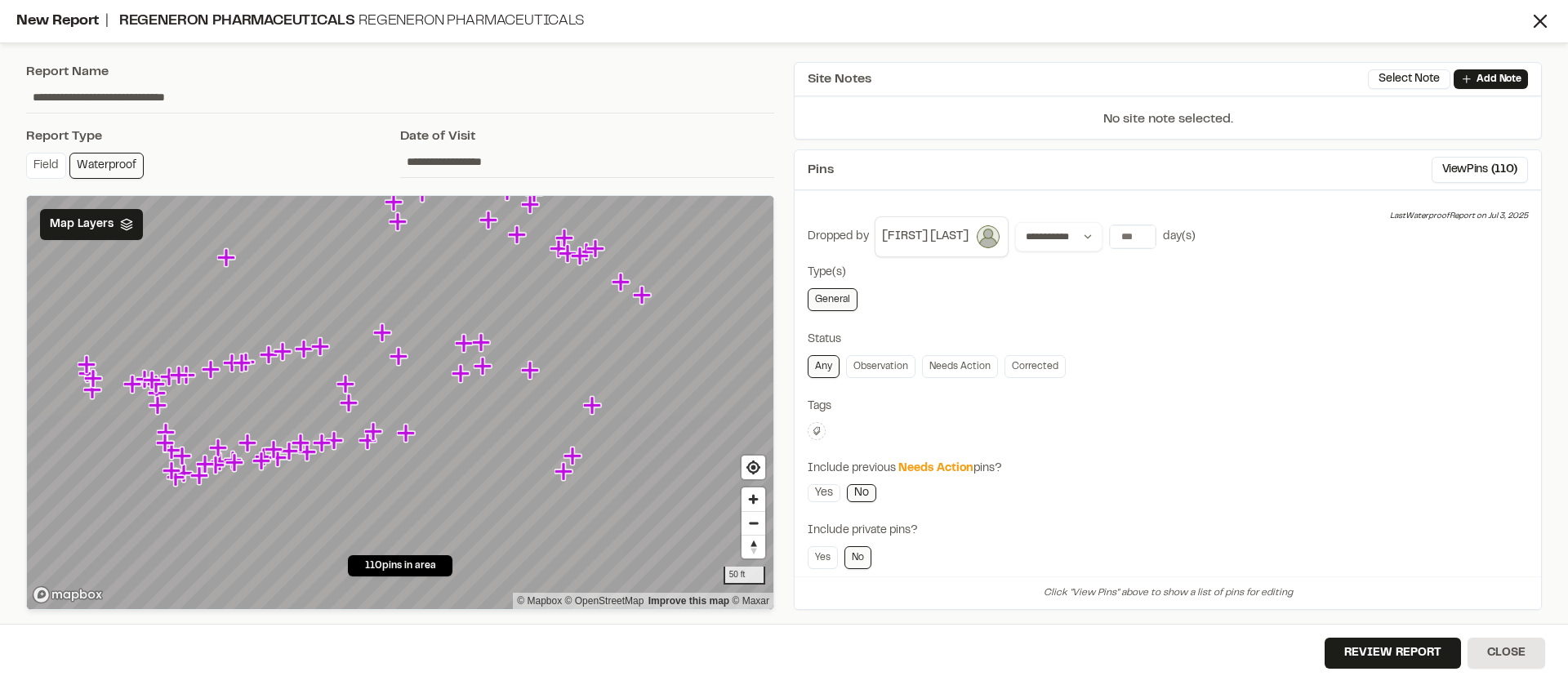 click on "General" at bounding box center (1168, 300) 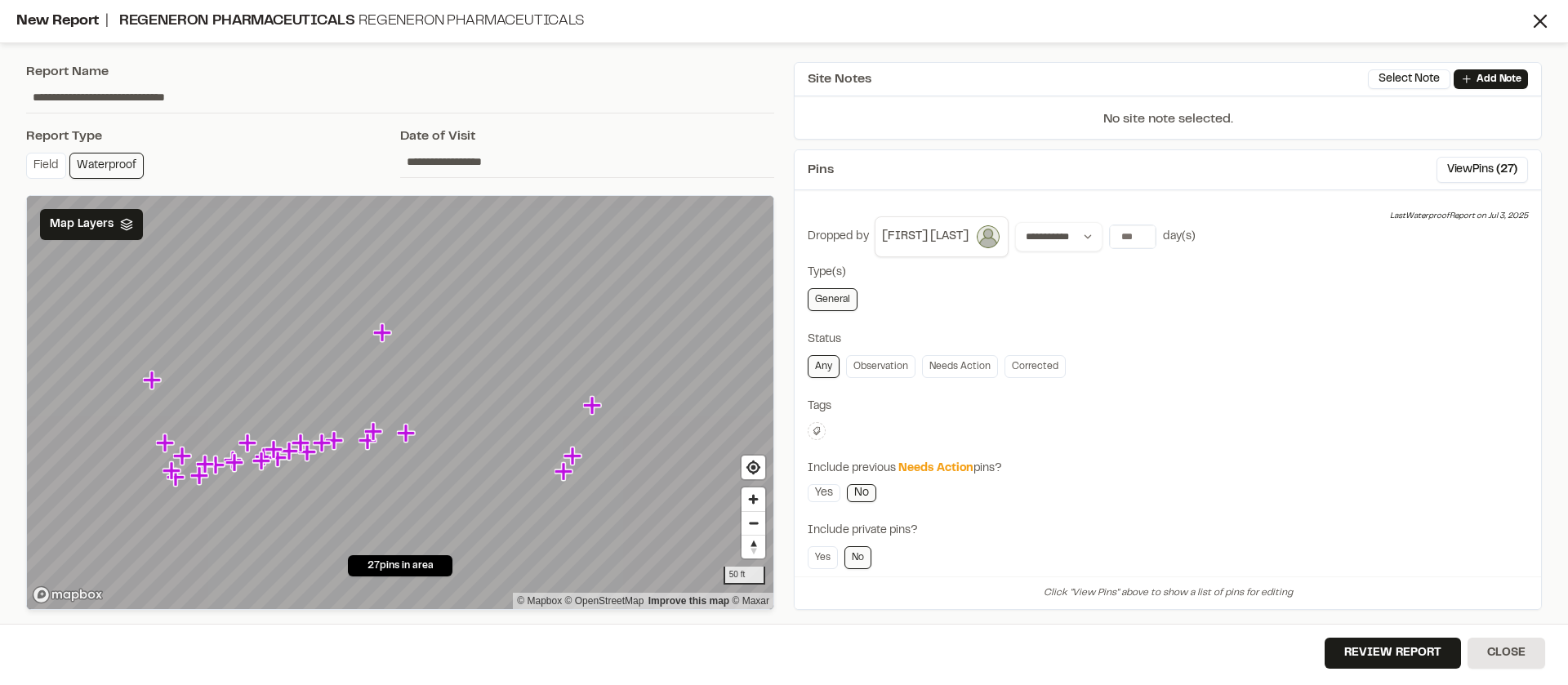 click 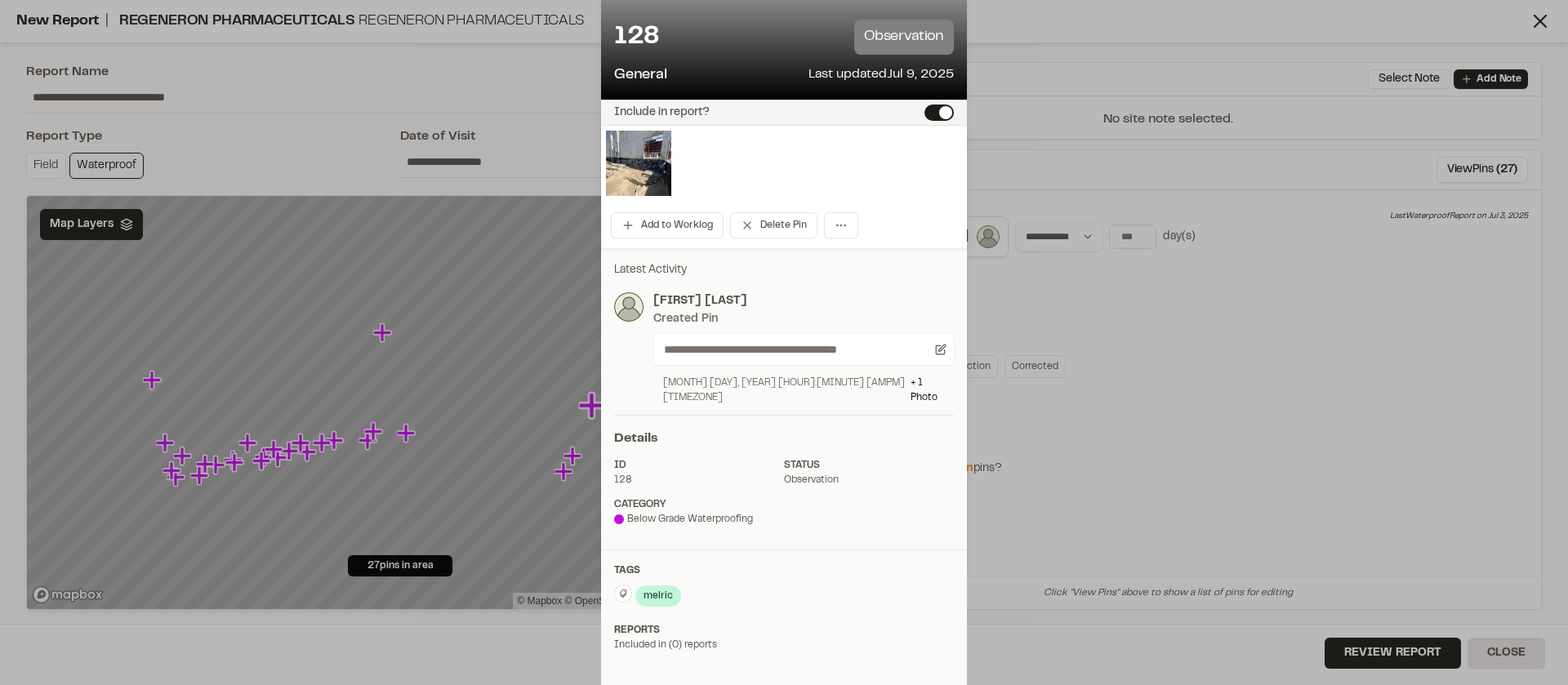 scroll, scrollTop: 0, scrollLeft: 0, axis: both 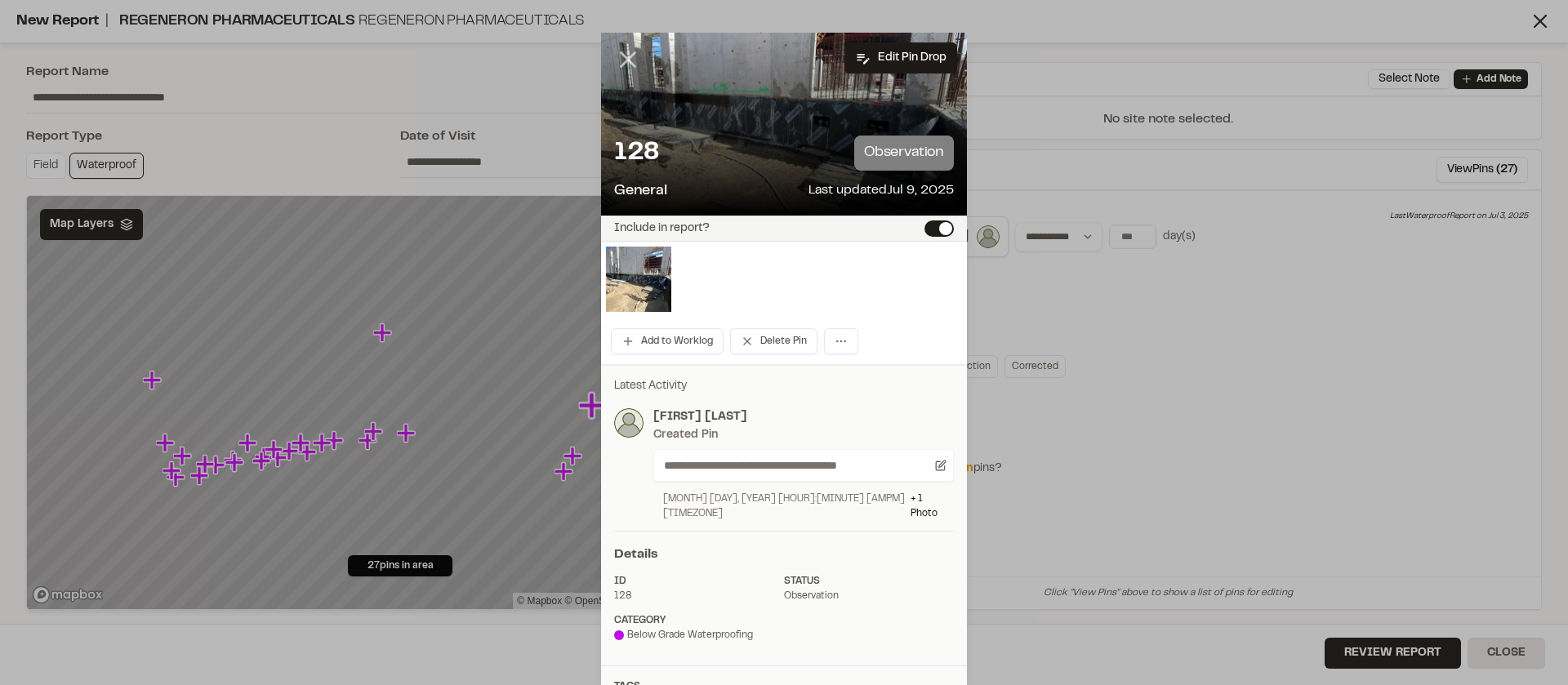 click 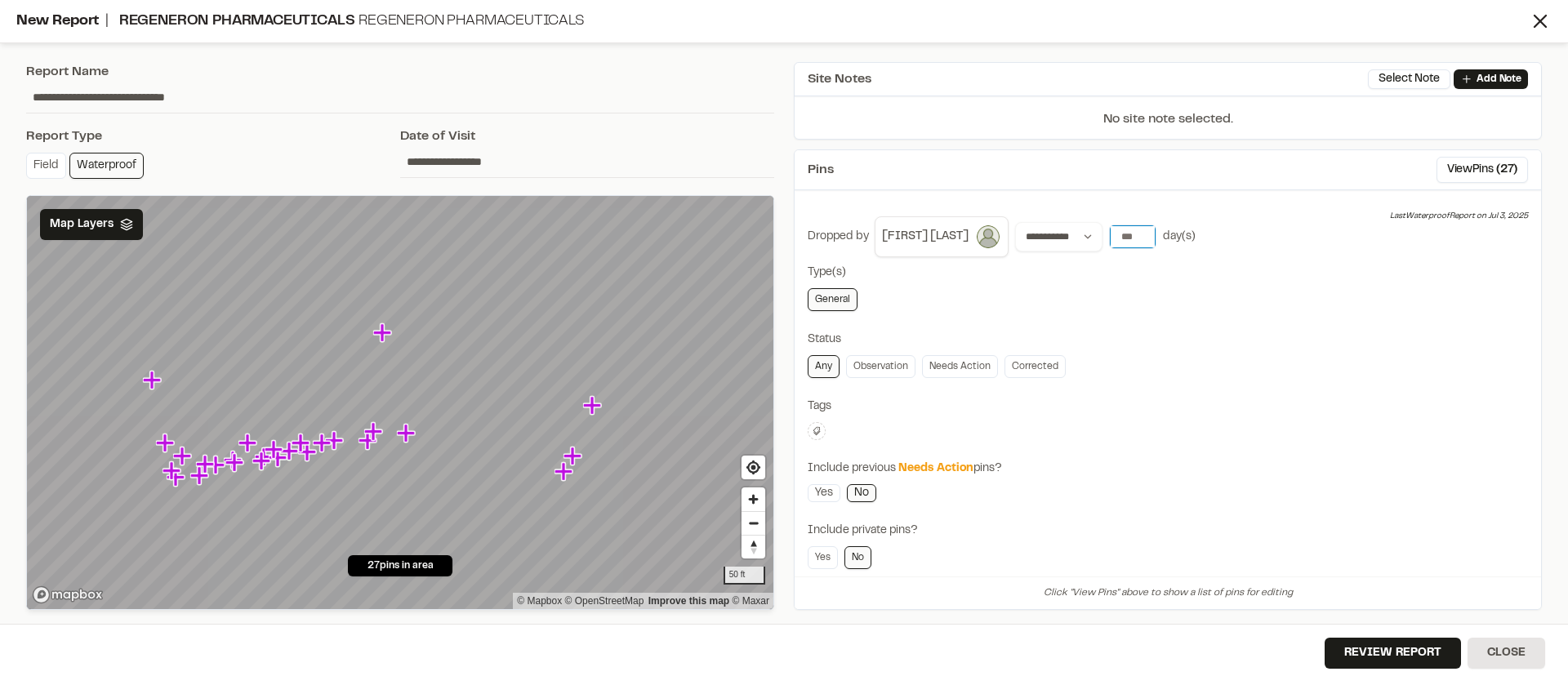 click on "**" at bounding box center [1133, 237] 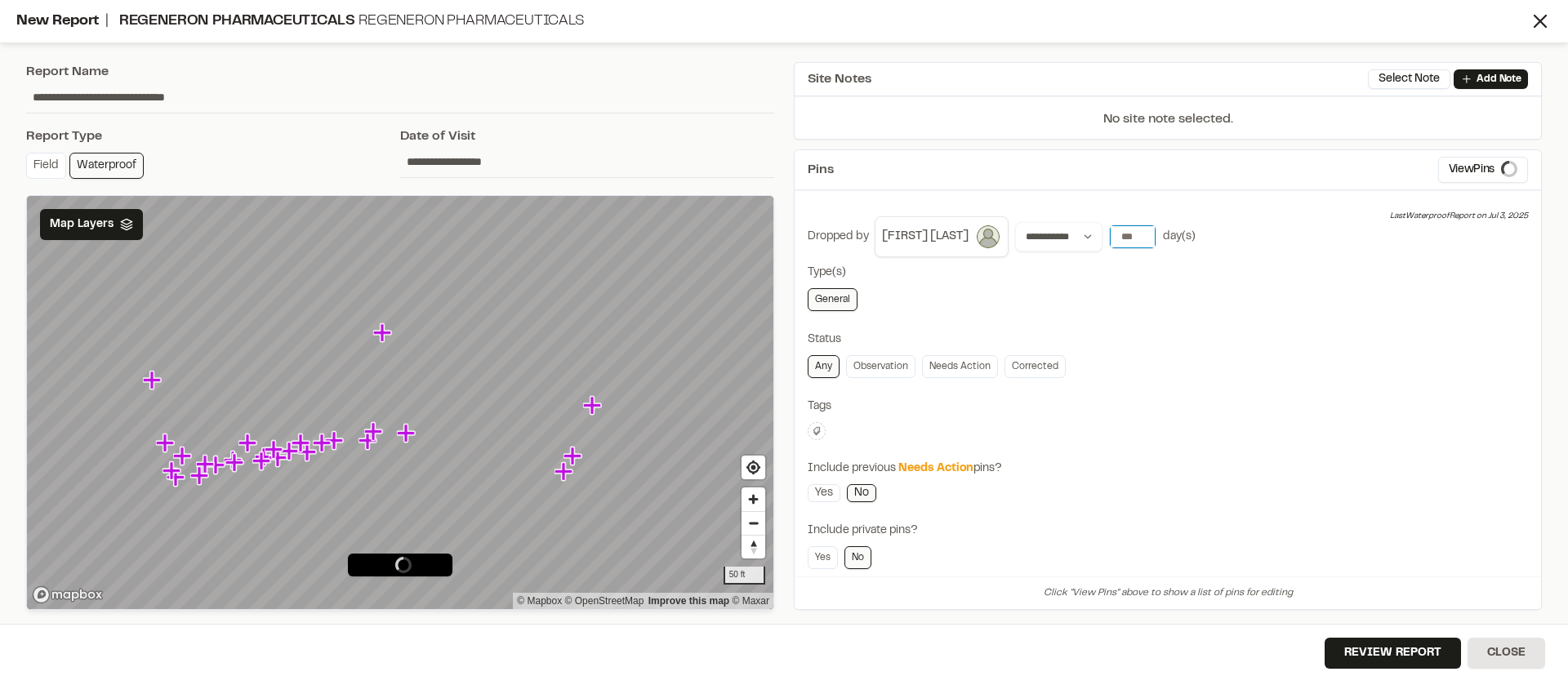 type on "*" 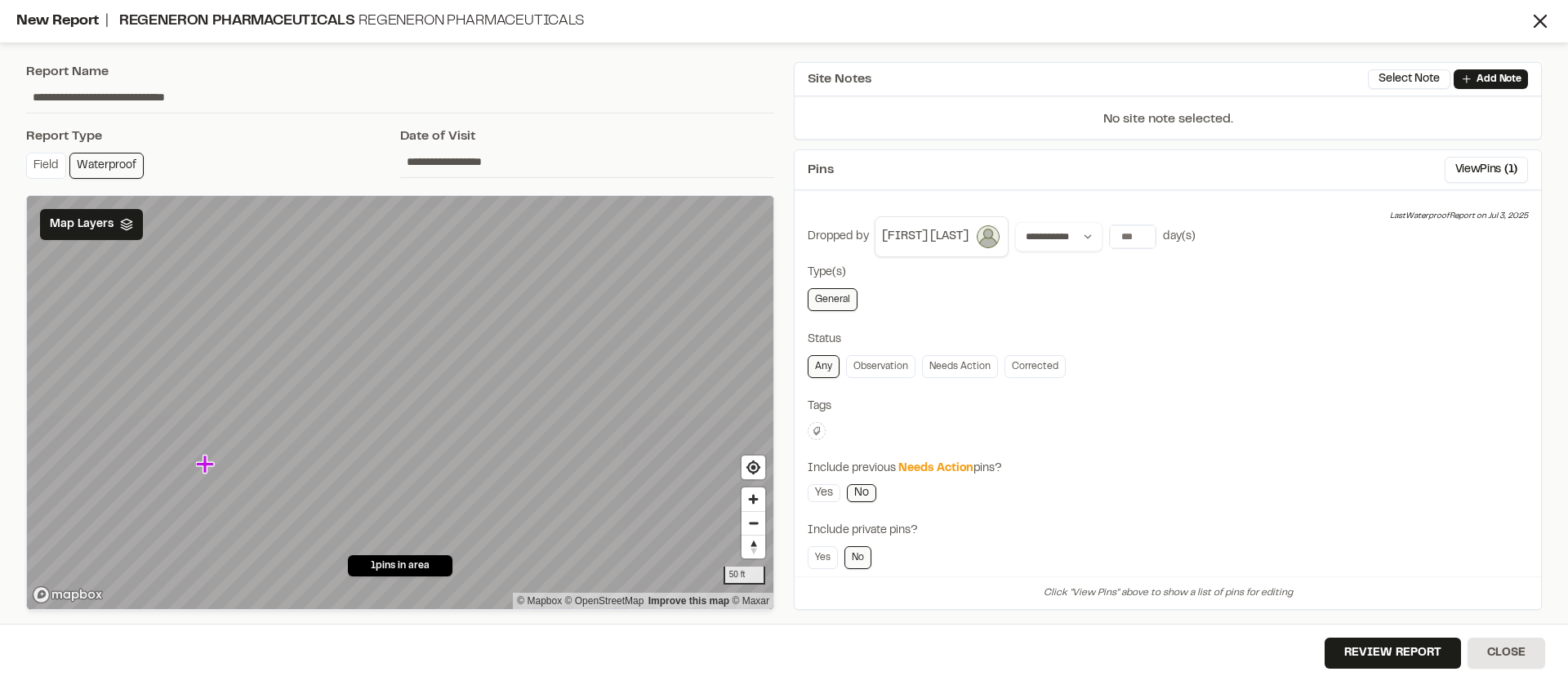 click on "General" at bounding box center (1168, 300) 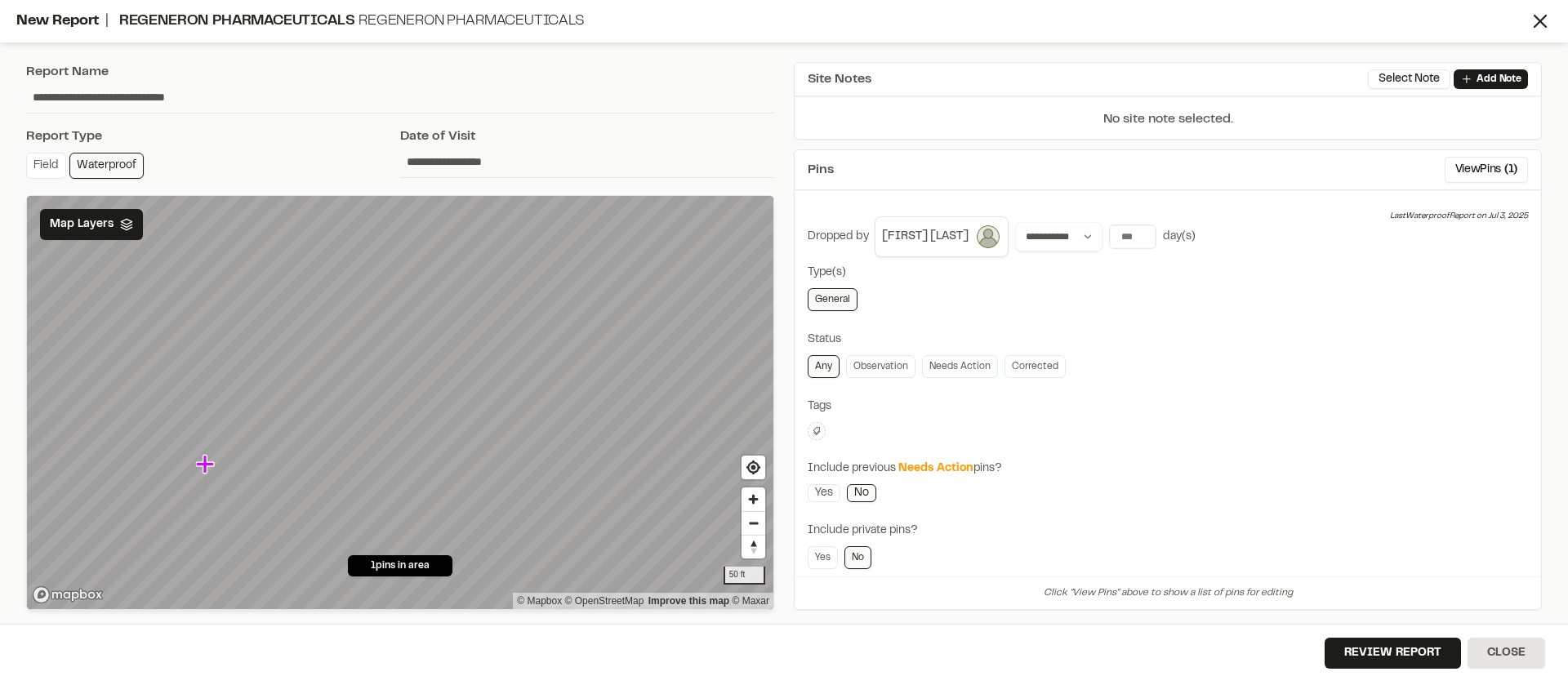 click 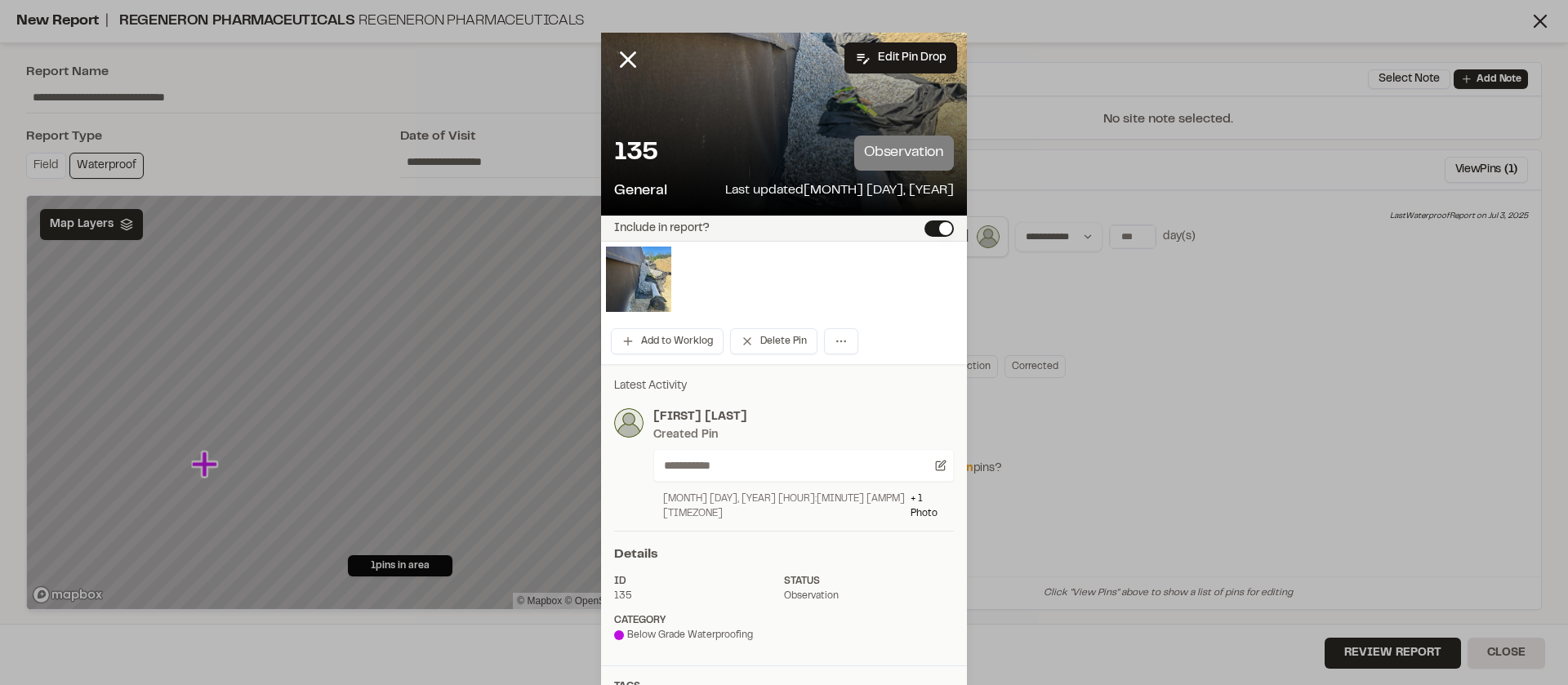 scroll, scrollTop: 36, scrollLeft: 0, axis: vertical 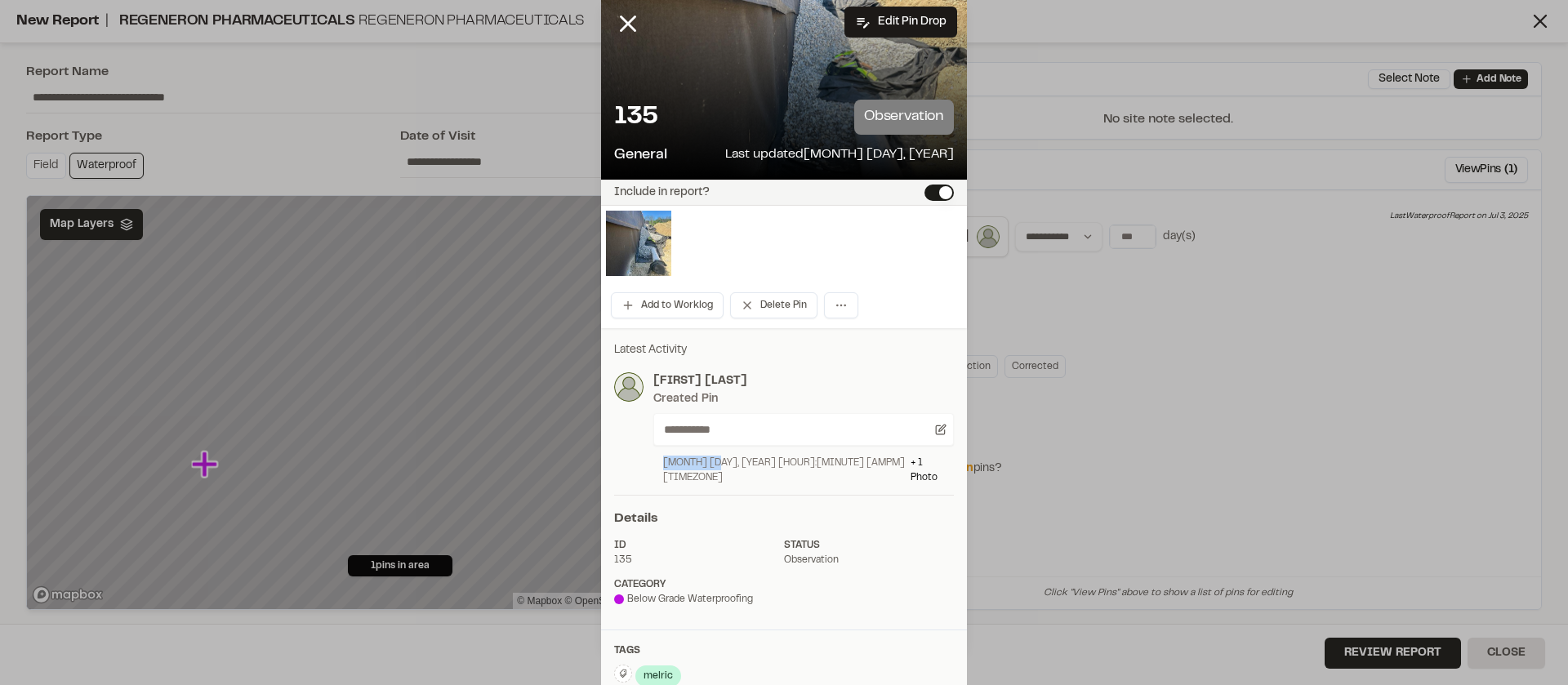 drag, startPoint x: 653, startPoint y: 464, endPoint x: 704, endPoint y: 465, distance: 51.009803 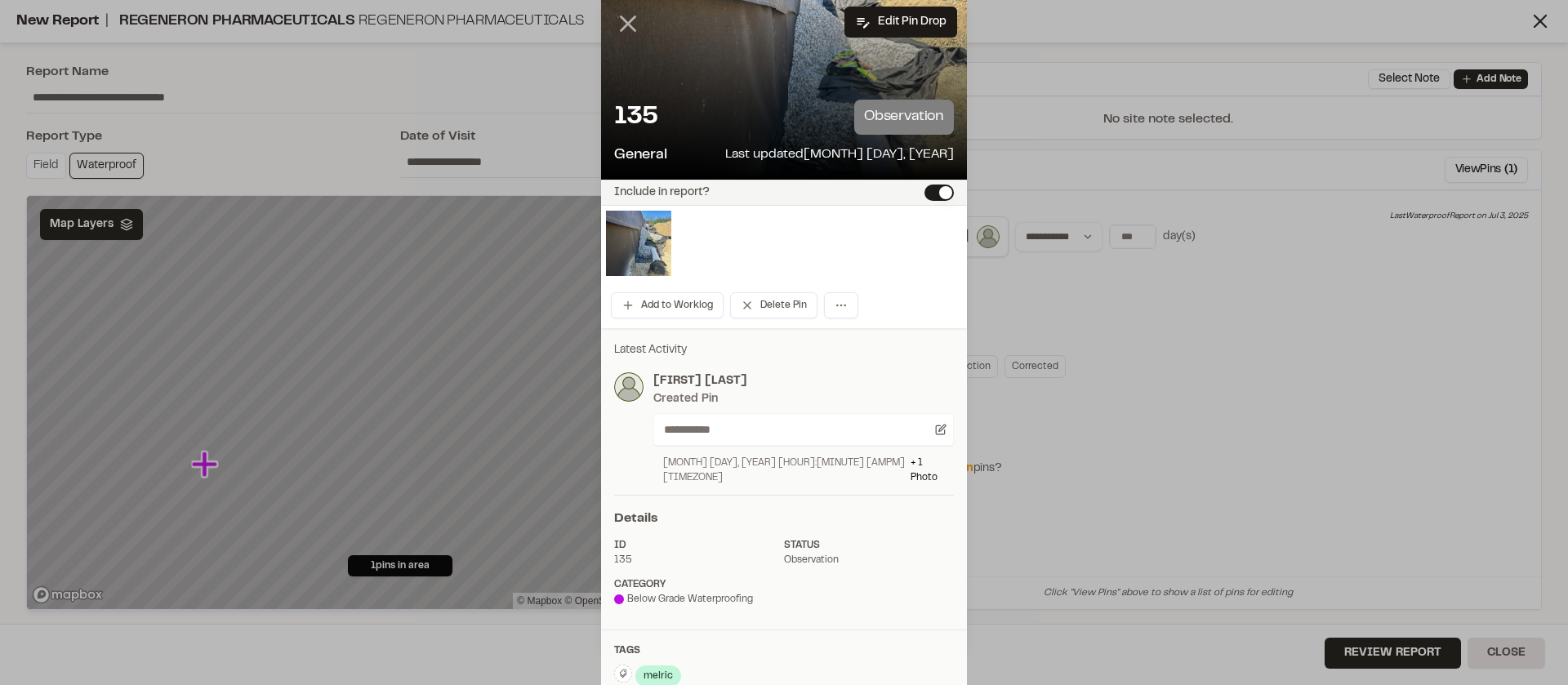 click 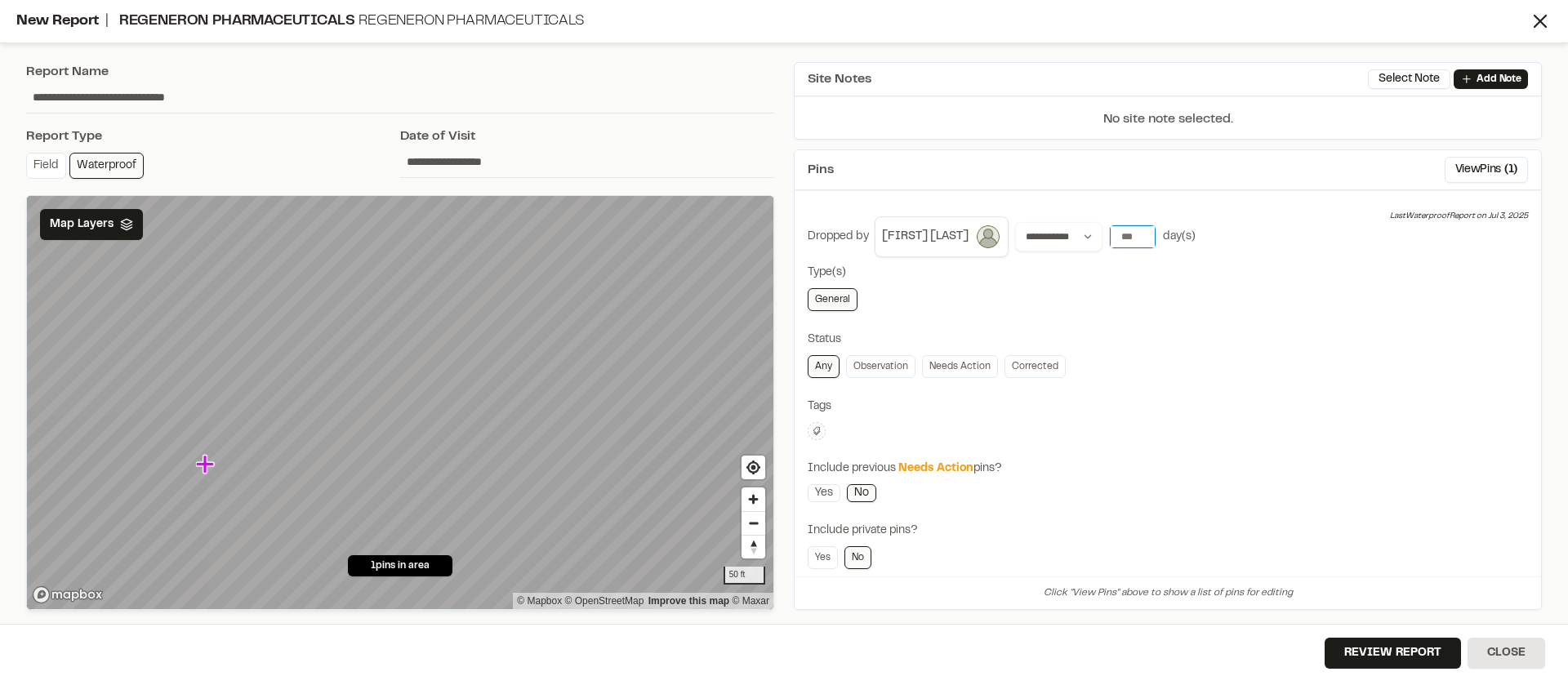 click on "*" at bounding box center (1133, 237) 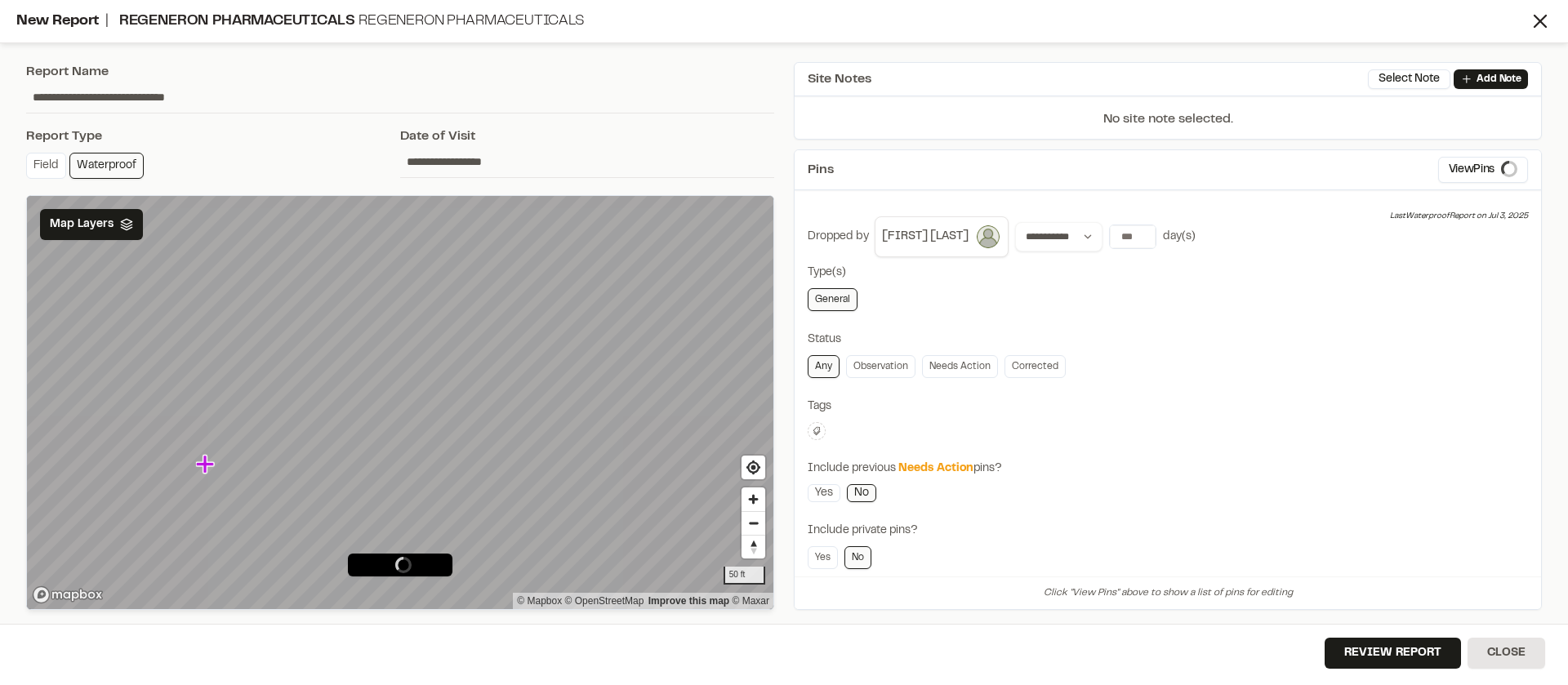 click on "General" at bounding box center (1168, 300) 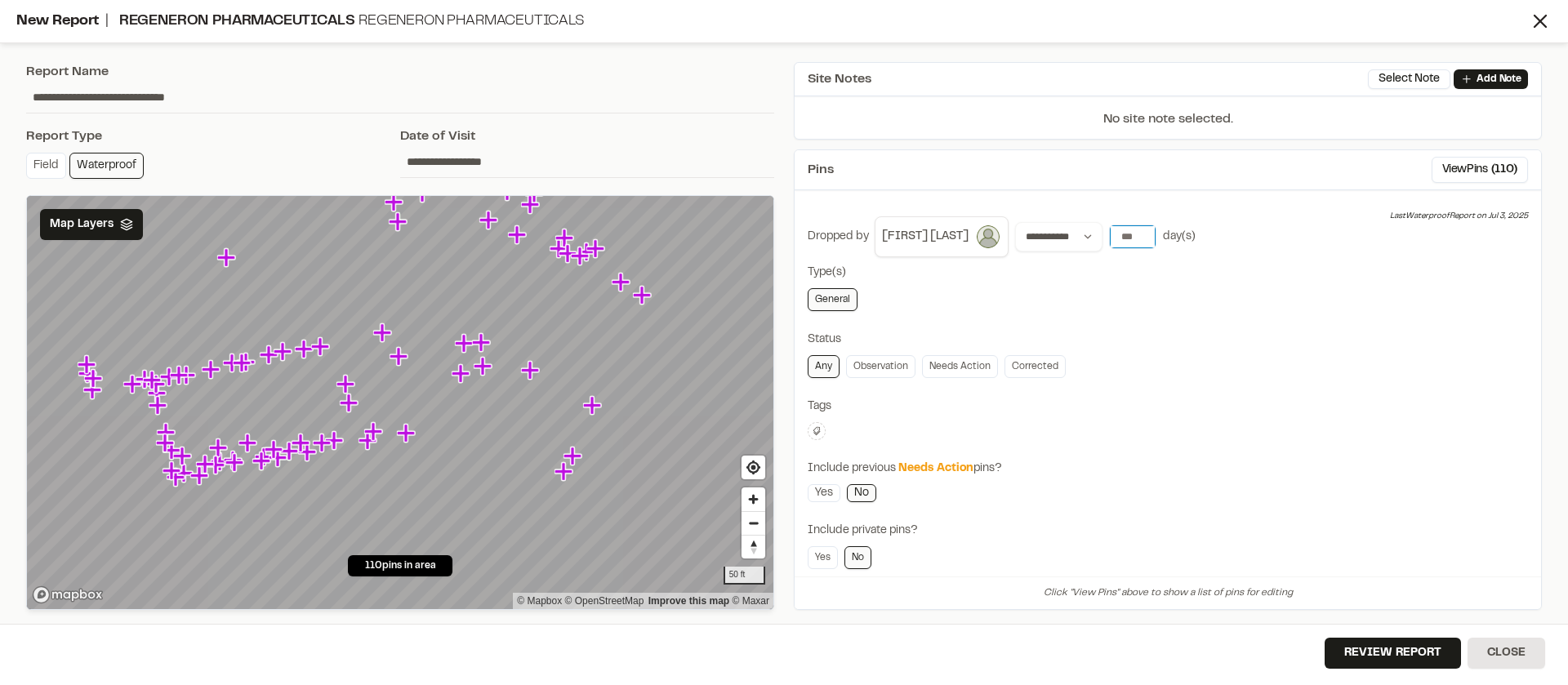 click at bounding box center (1133, 237) 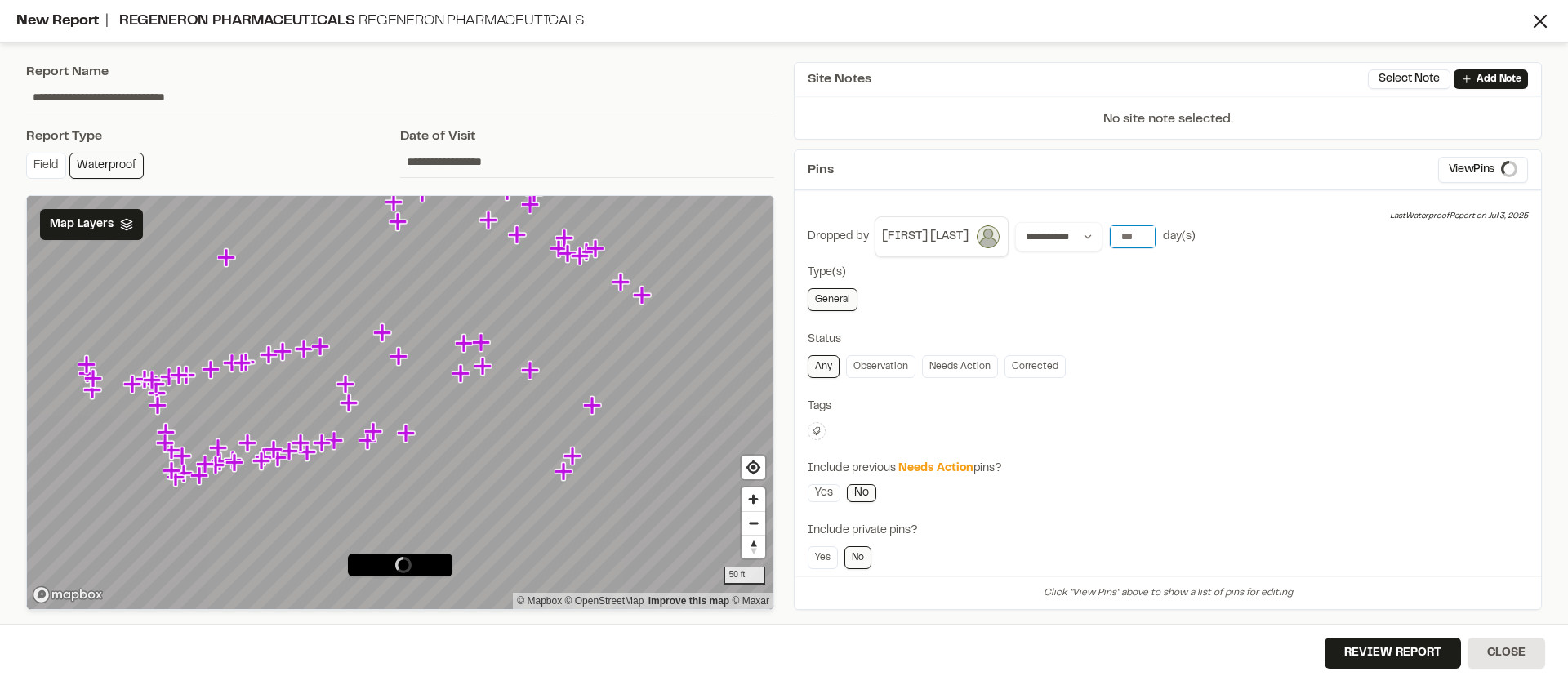 type on "*" 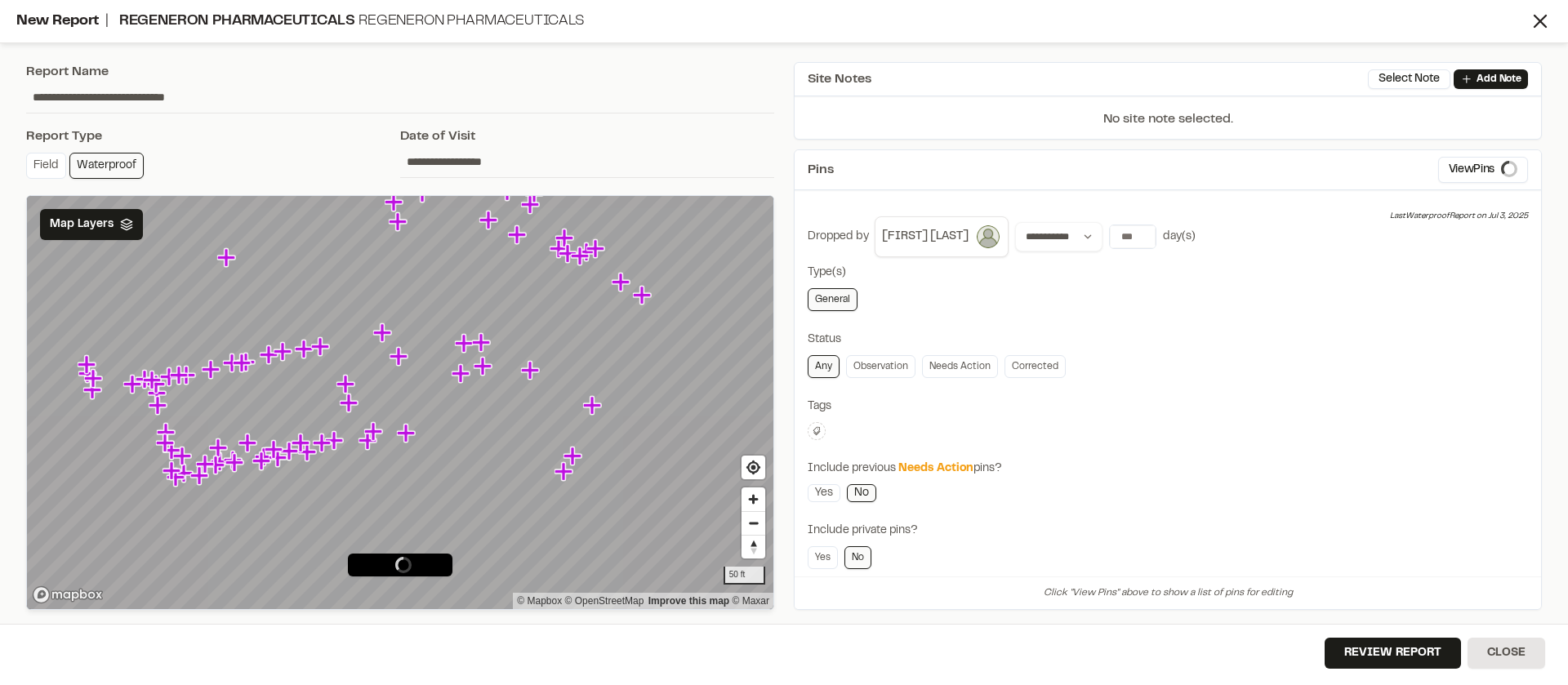 click on "General" at bounding box center [1168, 300] 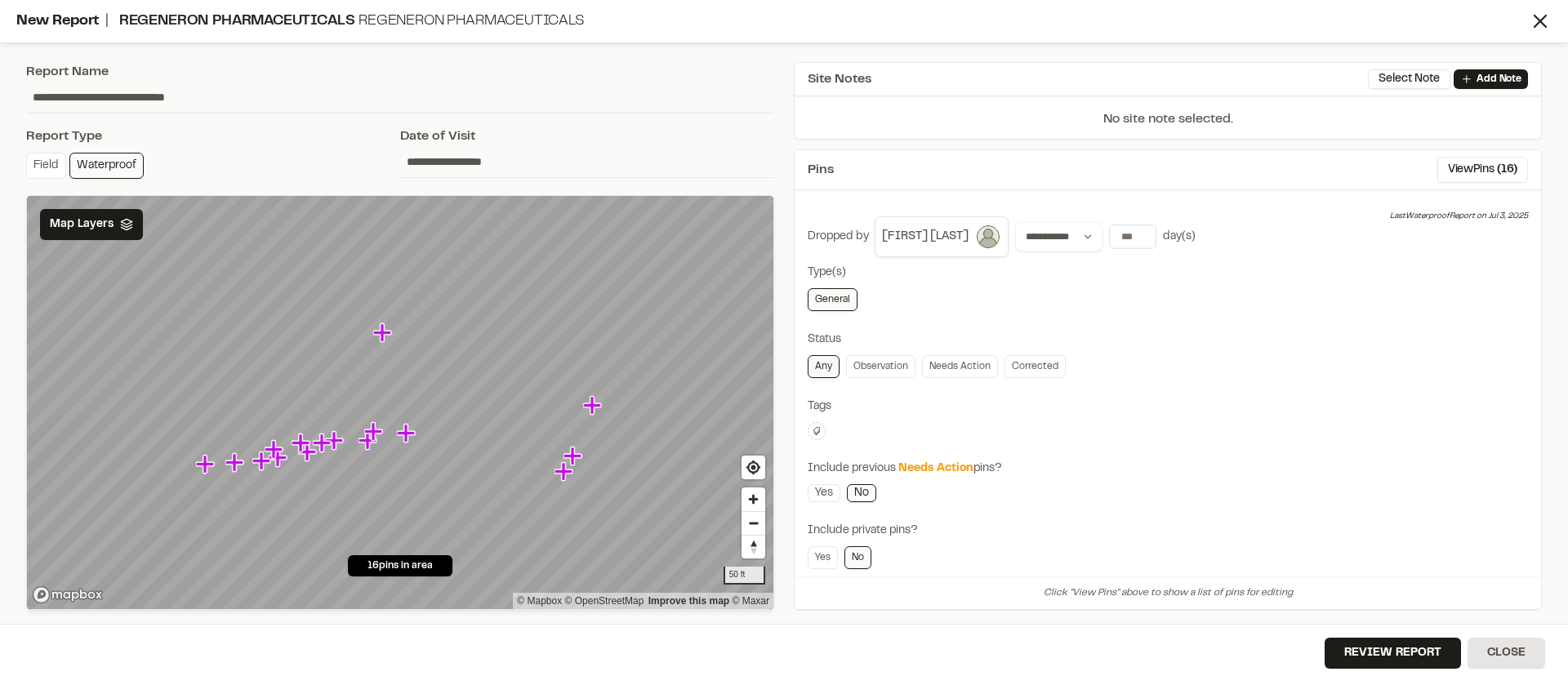 scroll, scrollTop: 128, scrollLeft: 0, axis: vertical 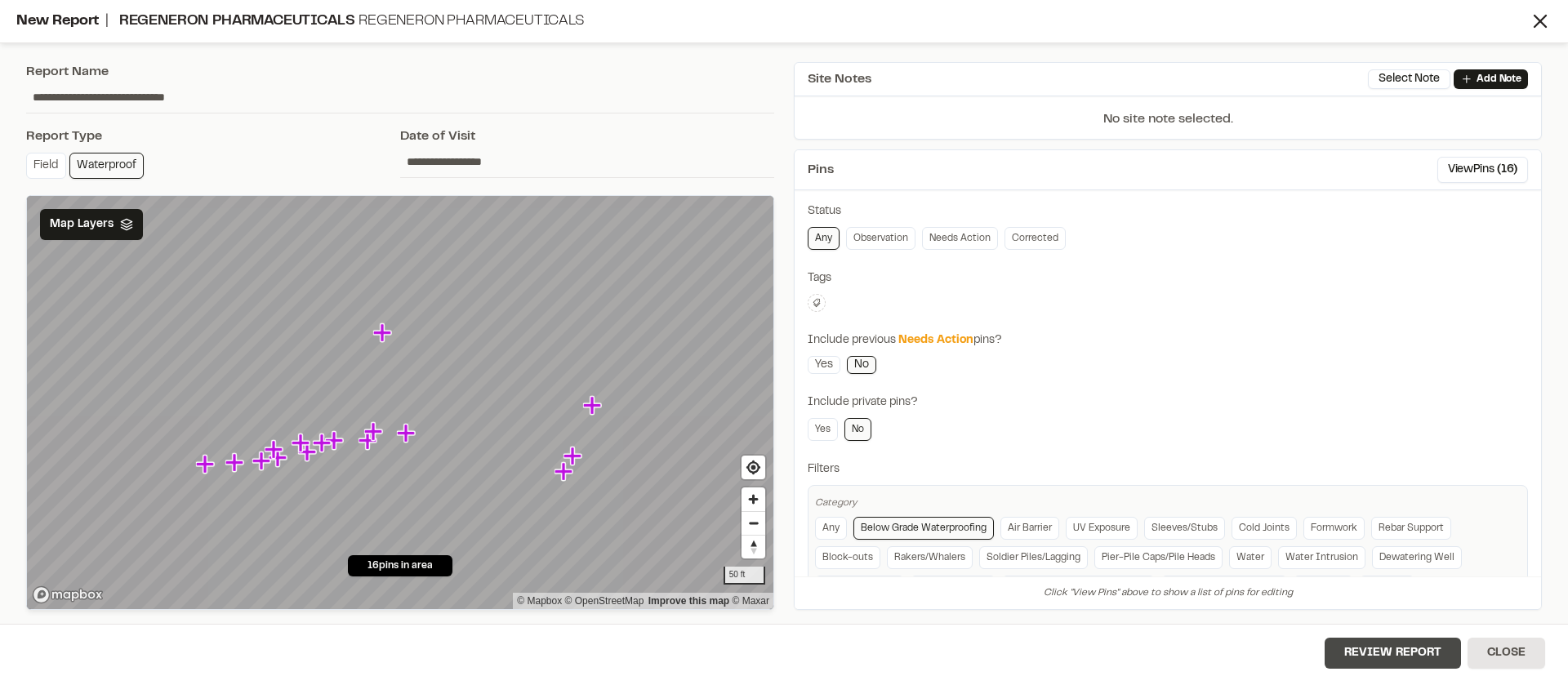 click on "Review Report" at bounding box center (1392, 653) 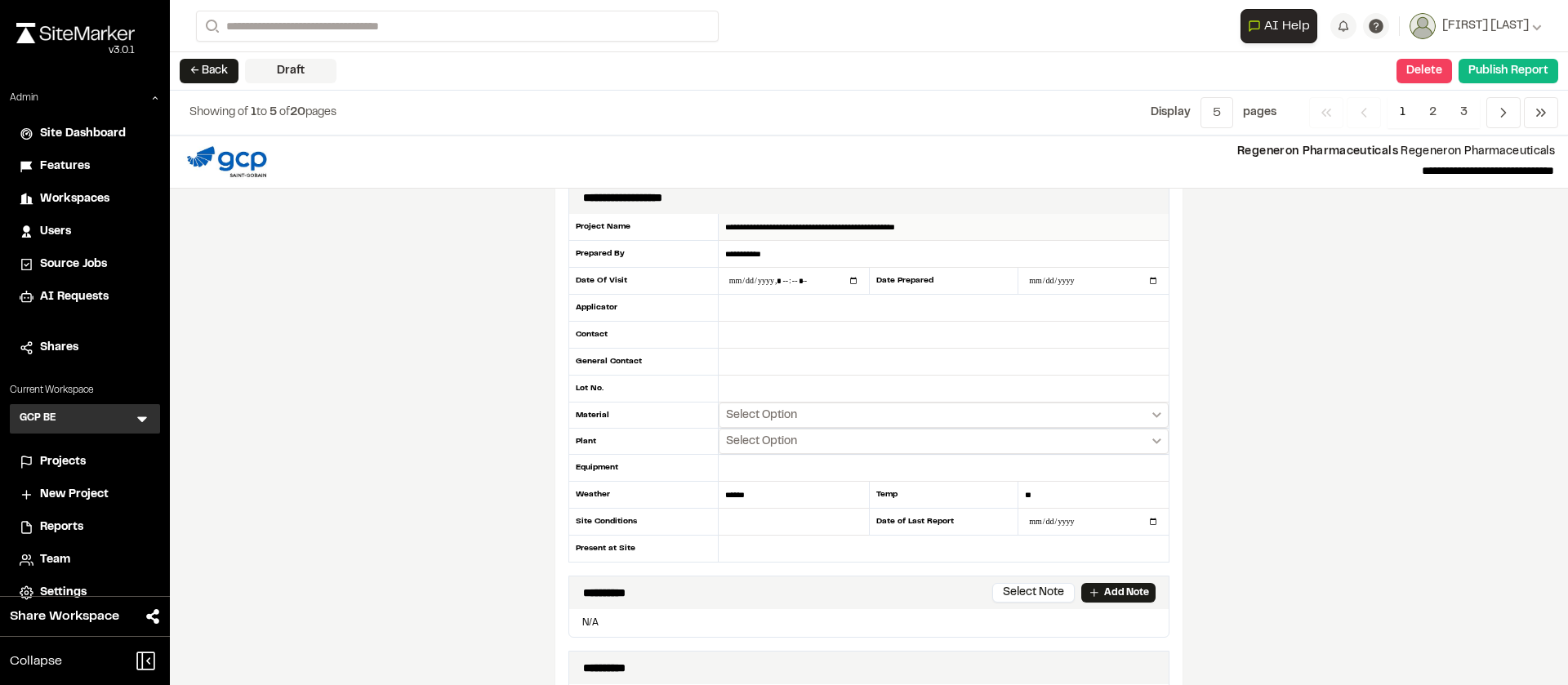 scroll, scrollTop: 24, scrollLeft: 0, axis: vertical 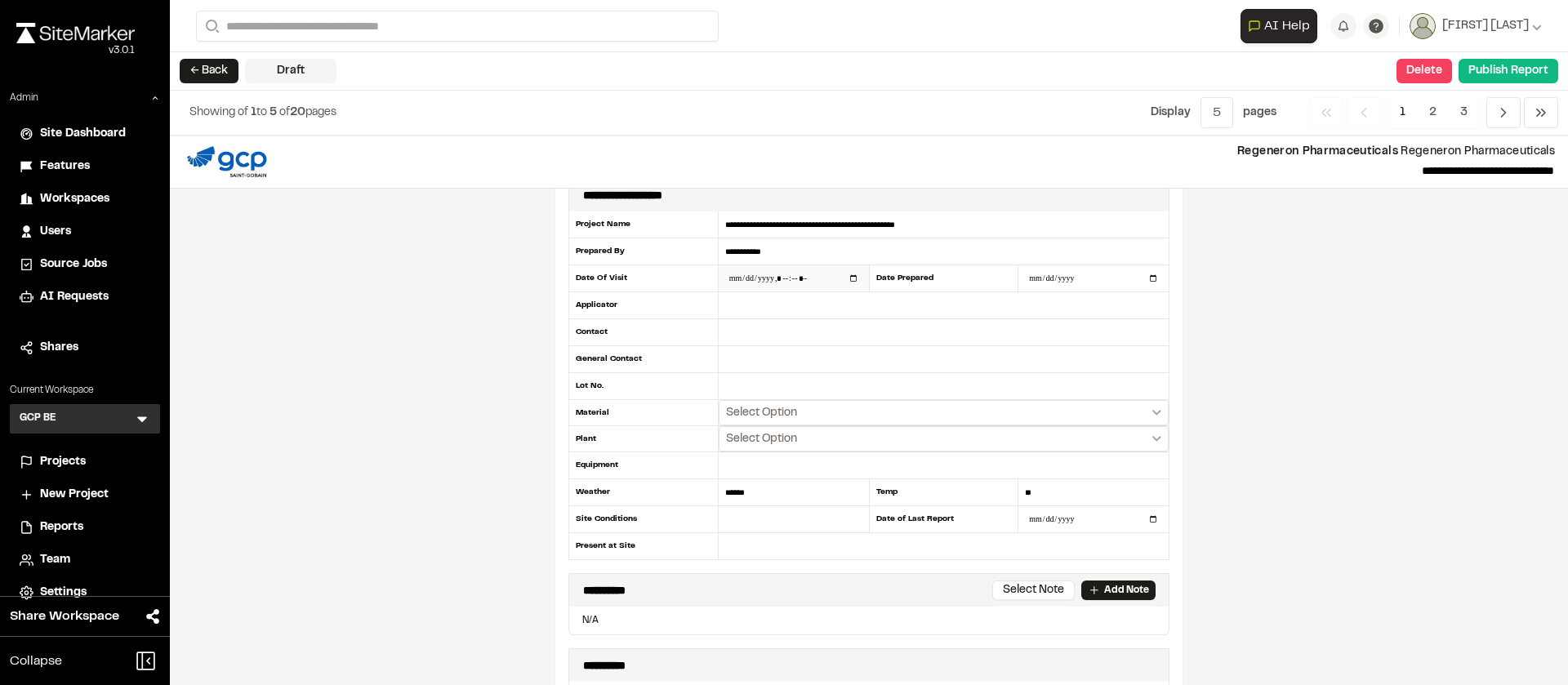 click at bounding box center (794, 278) 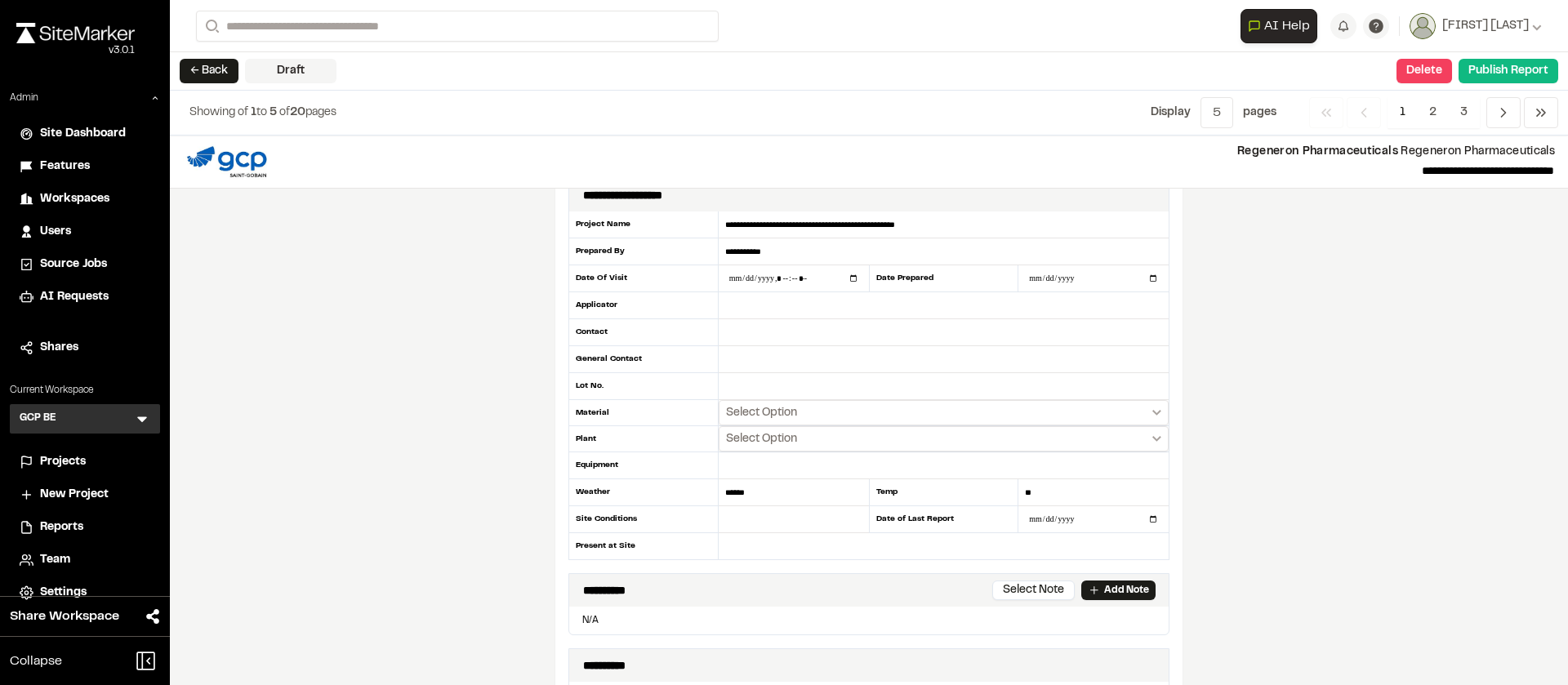 type on "**********" 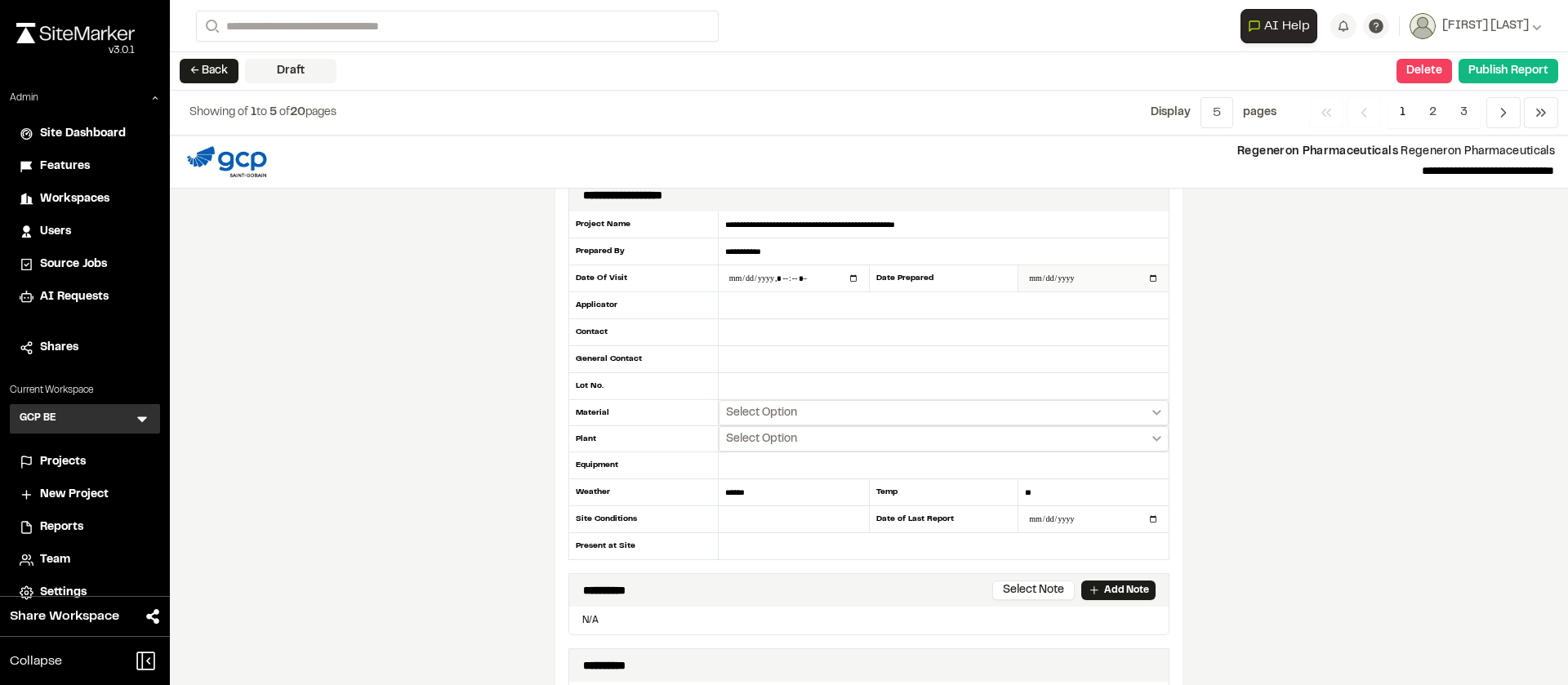 click on "**********" at bounding box center (1094, 278) 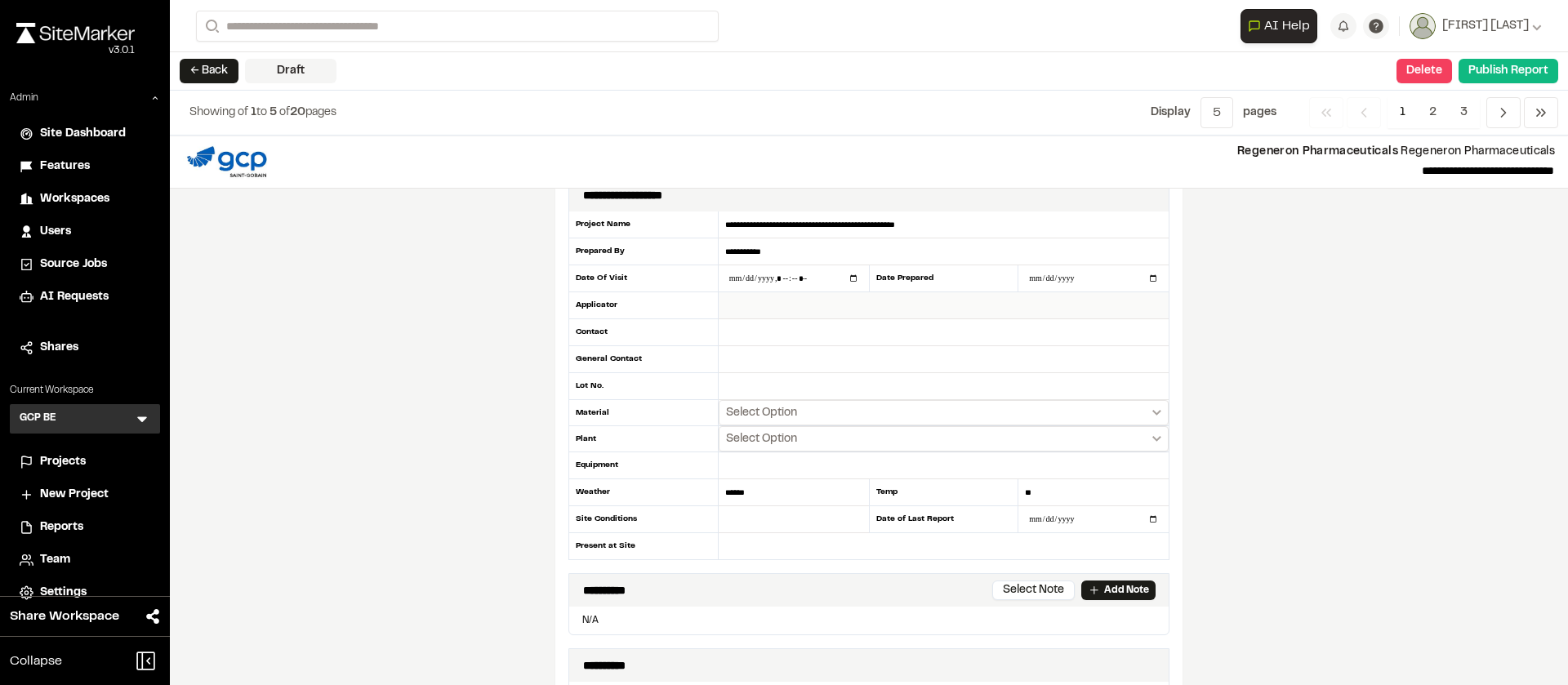 click at bounding box center (943, 305) 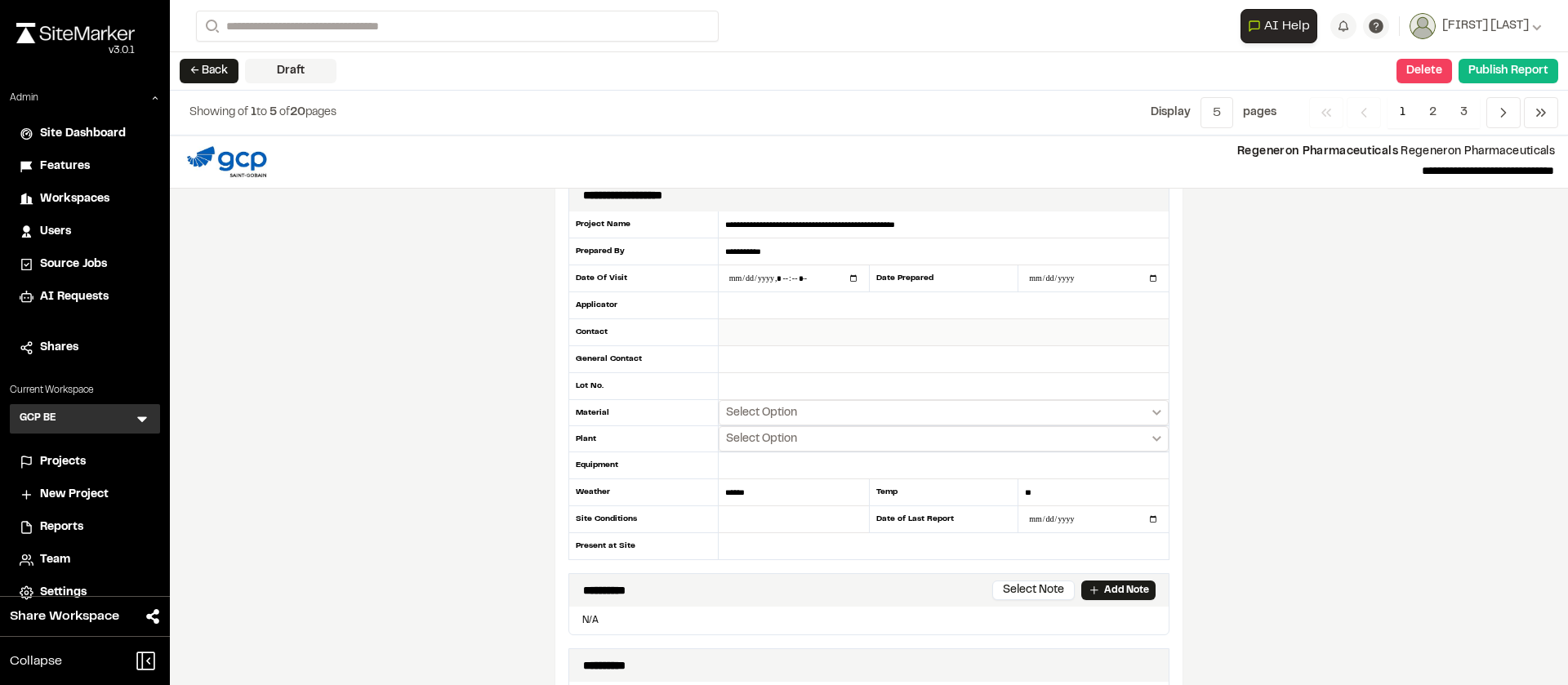 click at bounding box center [943, 332] 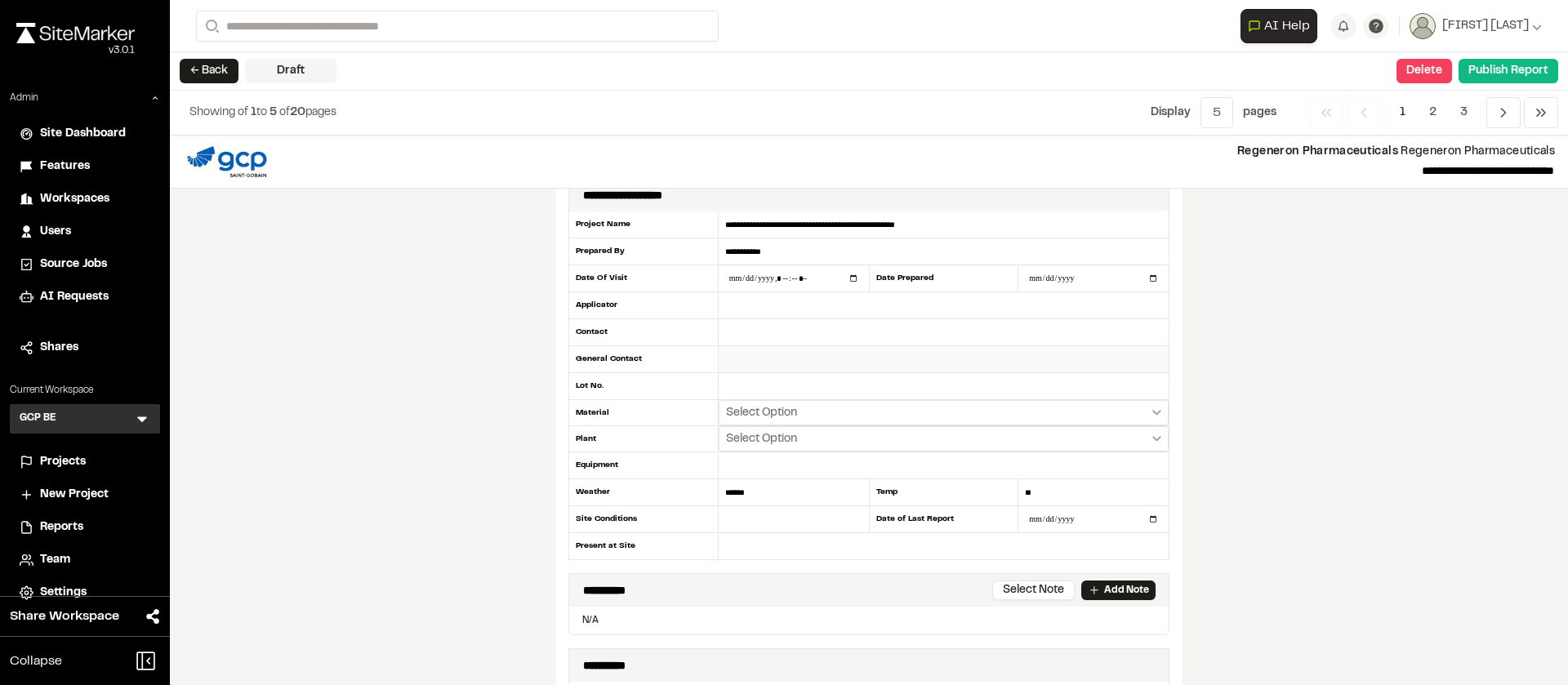 click at bounding box center [943, 359] 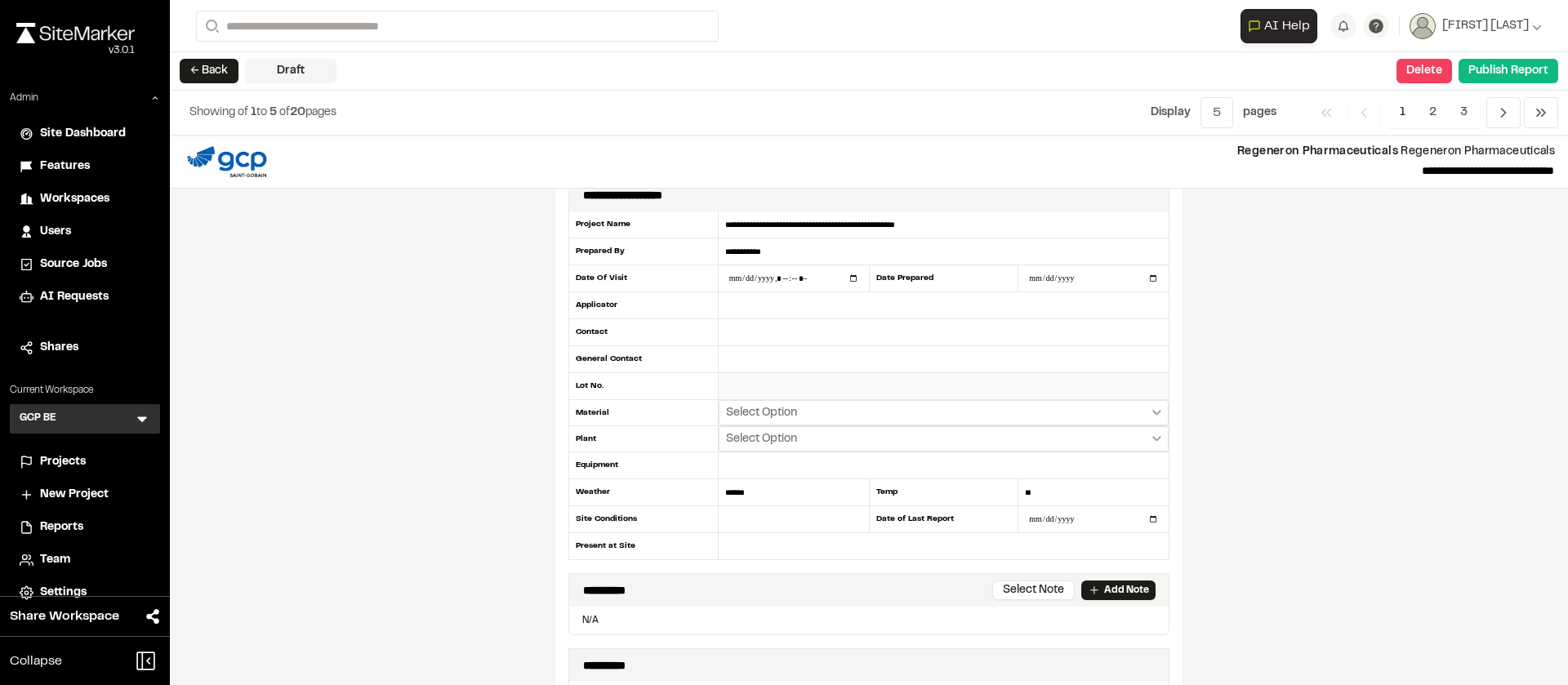 click at bounding box center (943, 386) 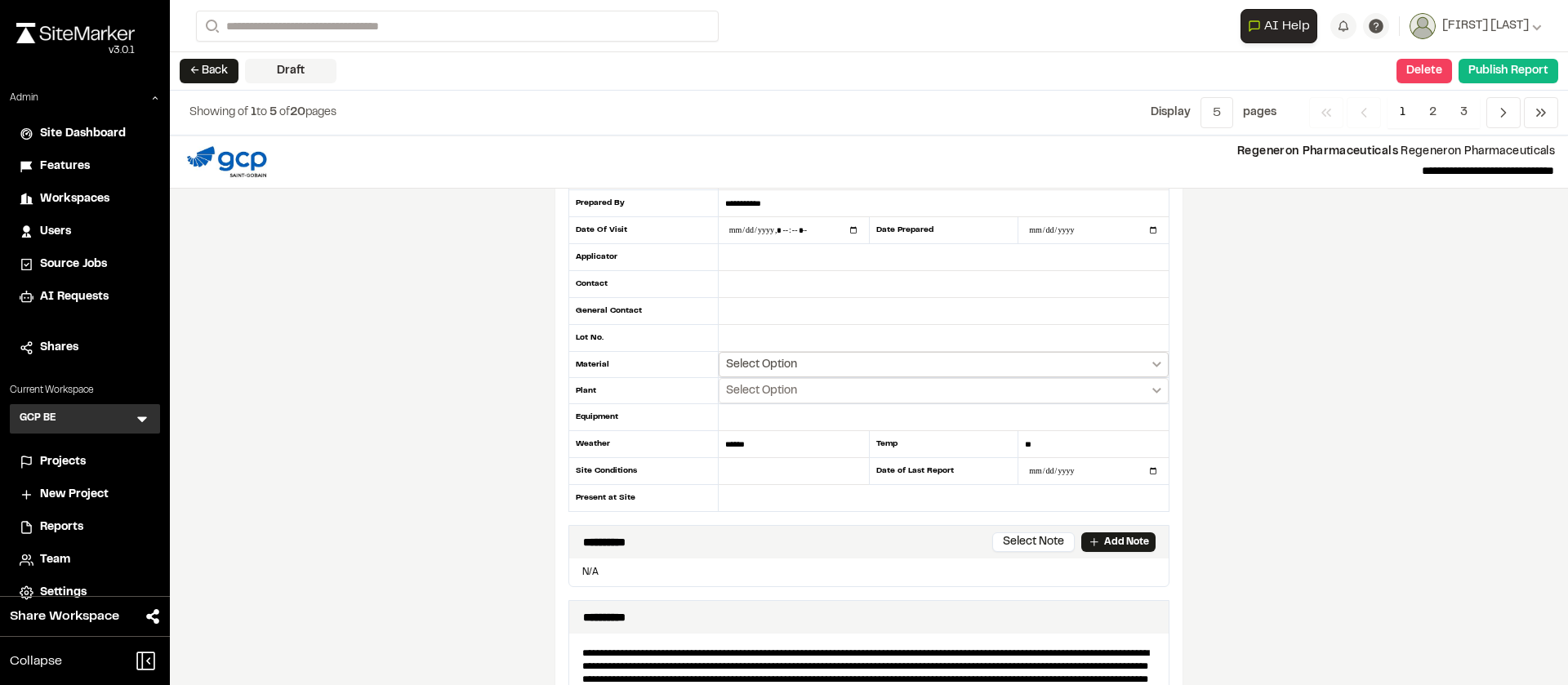 scroll, scrollTop: 73, scrollLeft: 0, axis: vertical 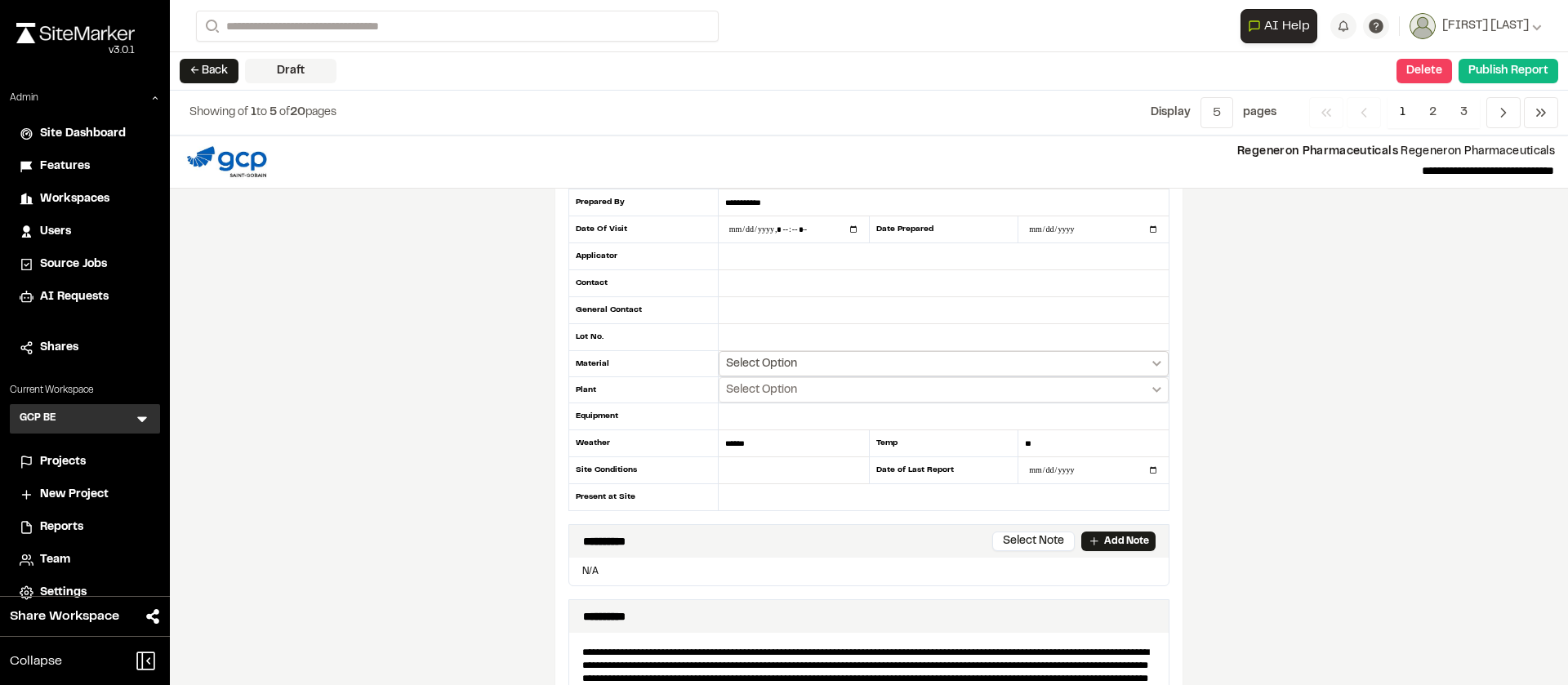 click on "Select Option" at bounding box center [761, 364] 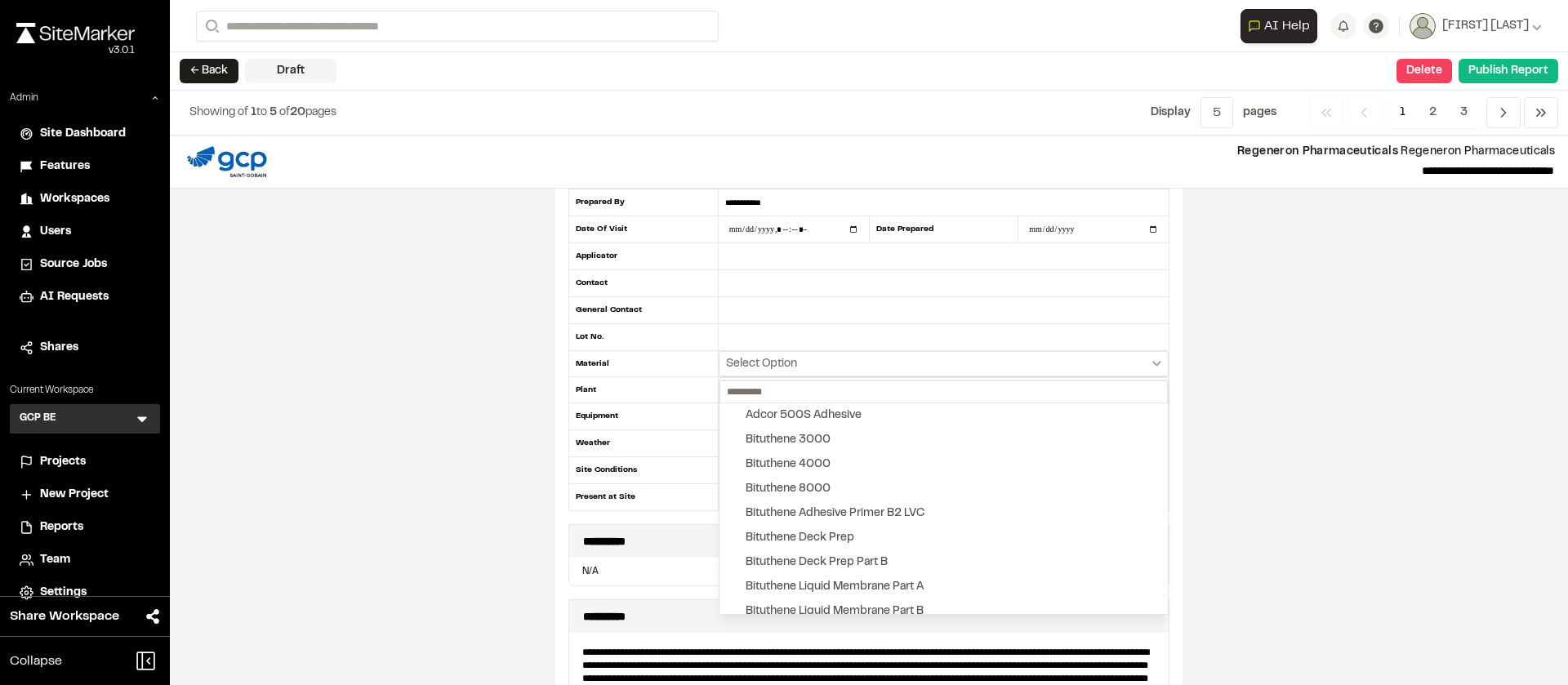 click at bounding box center (784, 342) 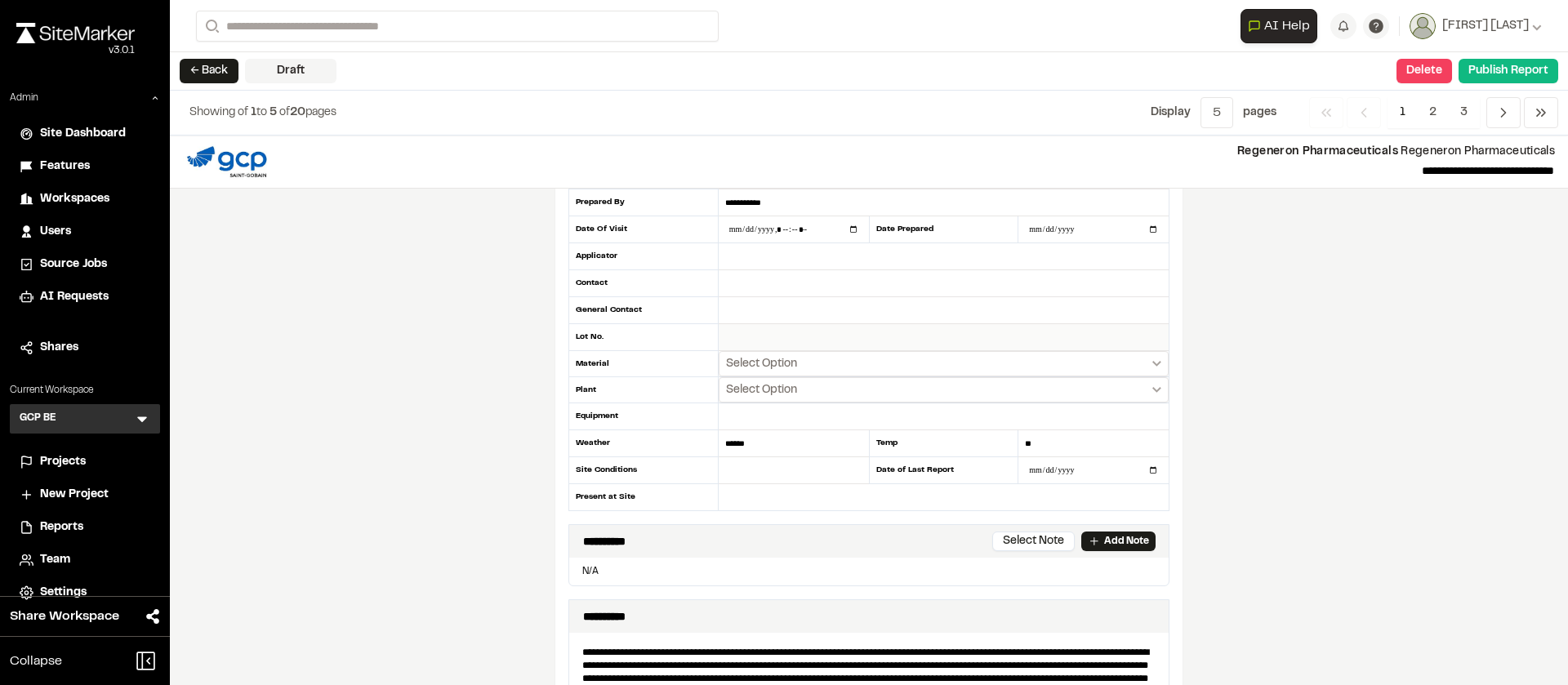 click at bounding box center (943, 337) 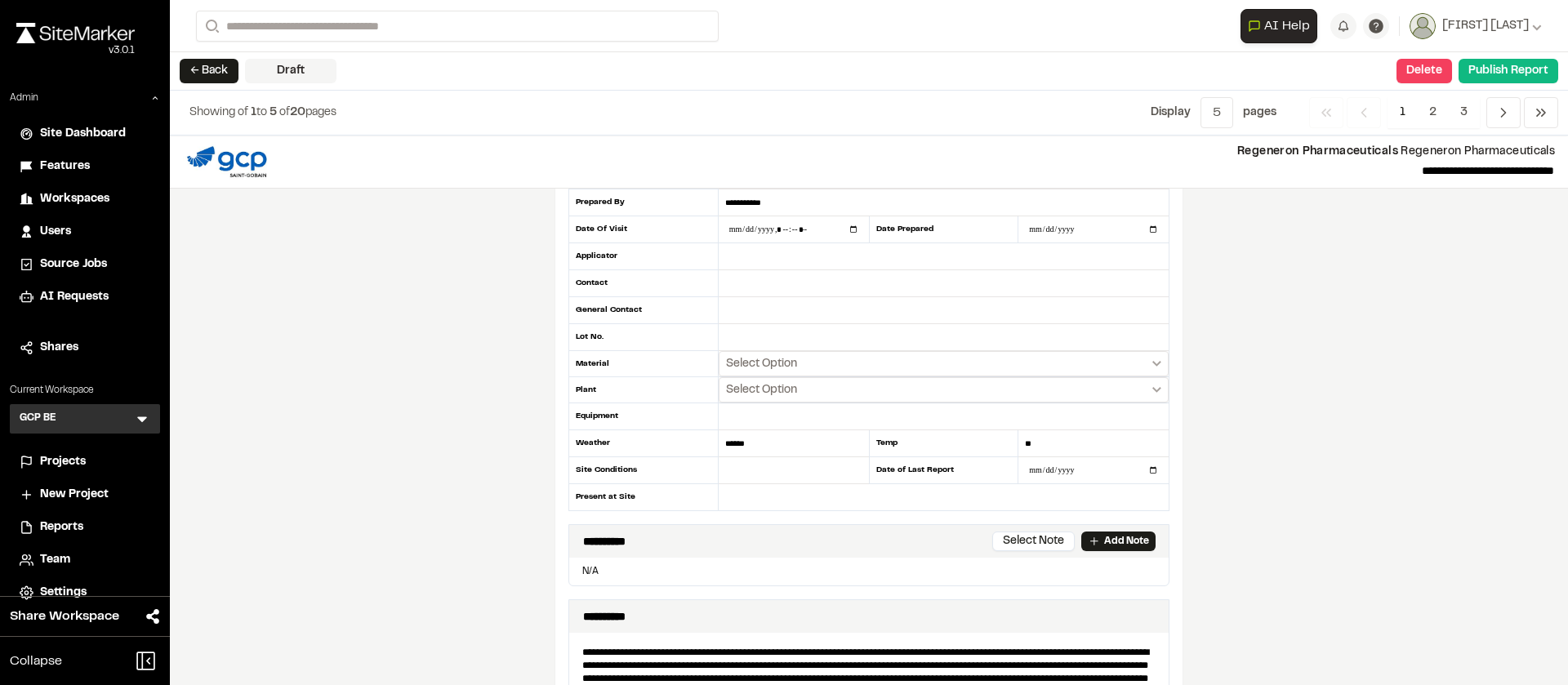 click on "**********" at bounding box center (869, 410) 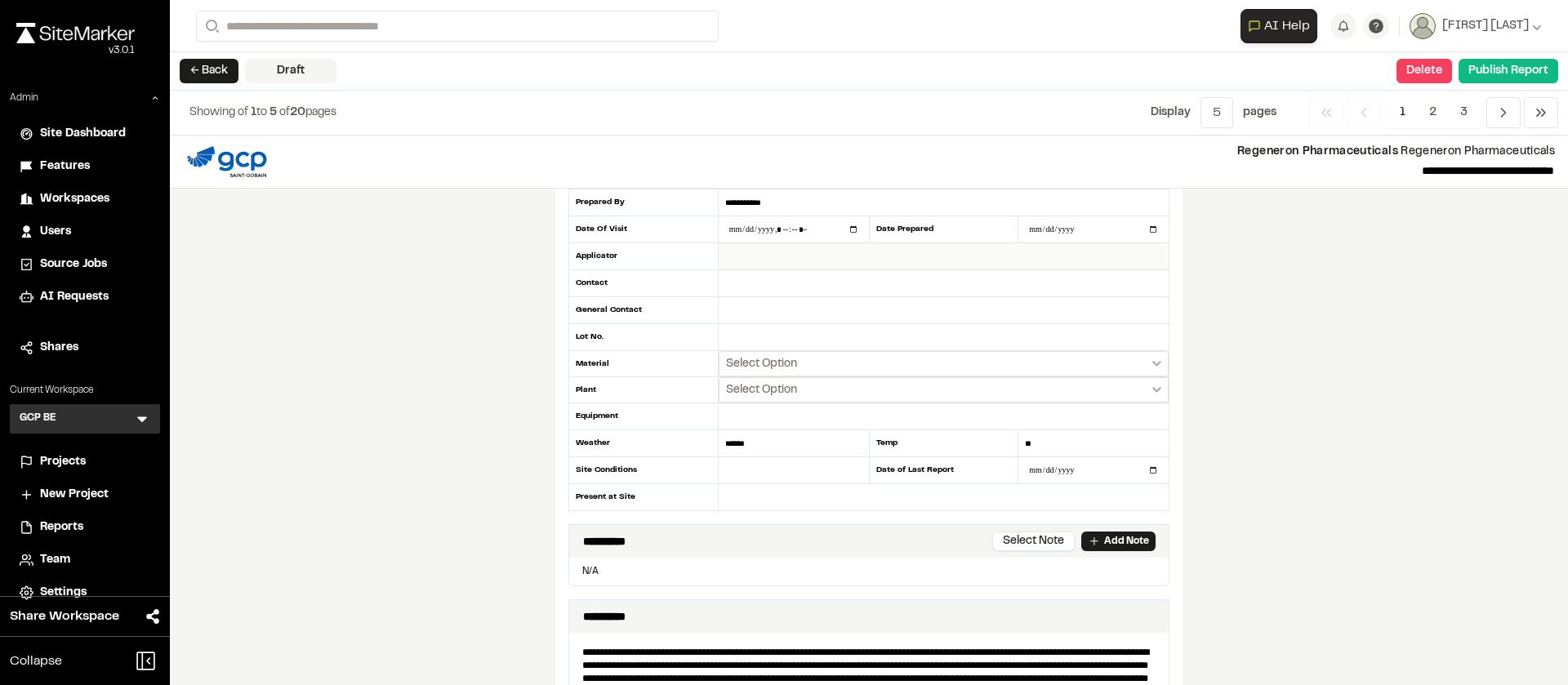 click at bounding box center [943, 256] 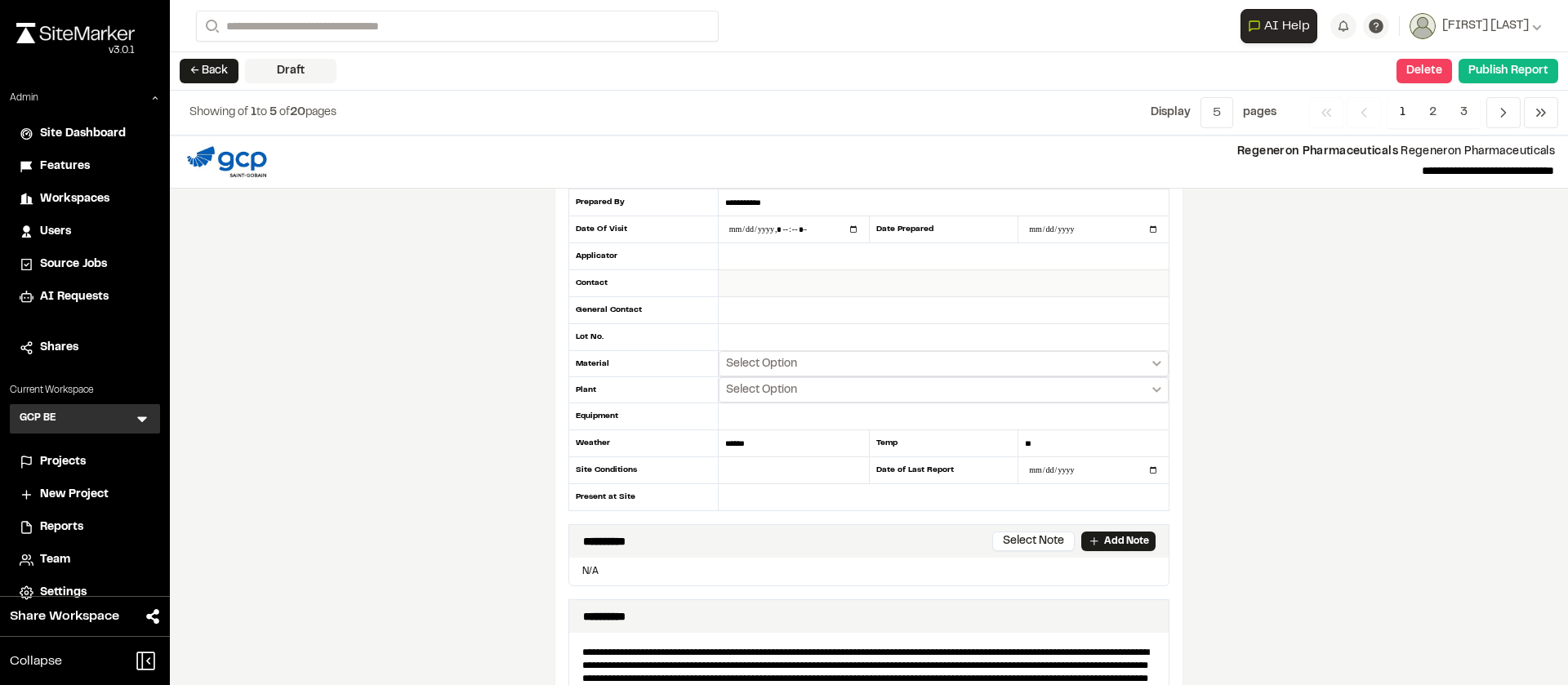 click at bounding box center (943, 283) 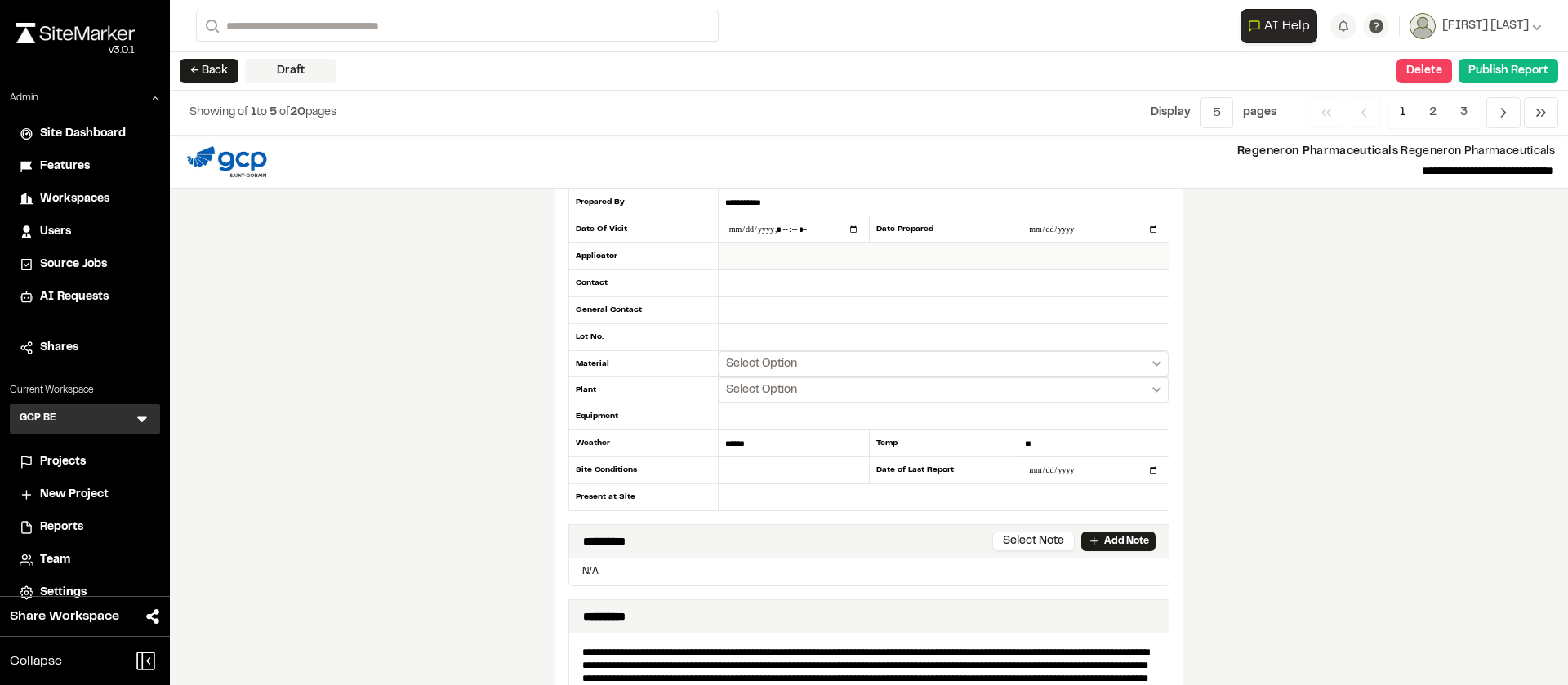 click at bounding box center (943, 256) 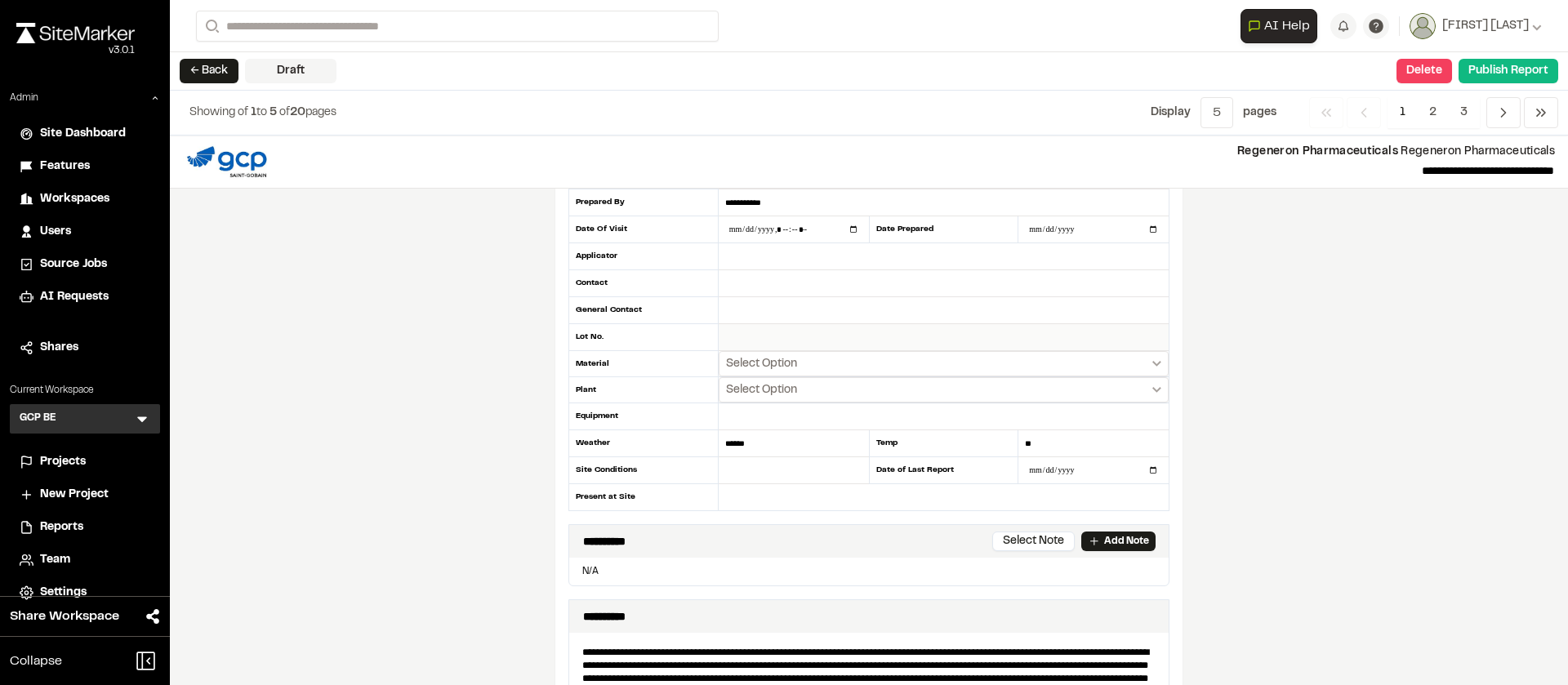 click at bounding box center [943, 337] 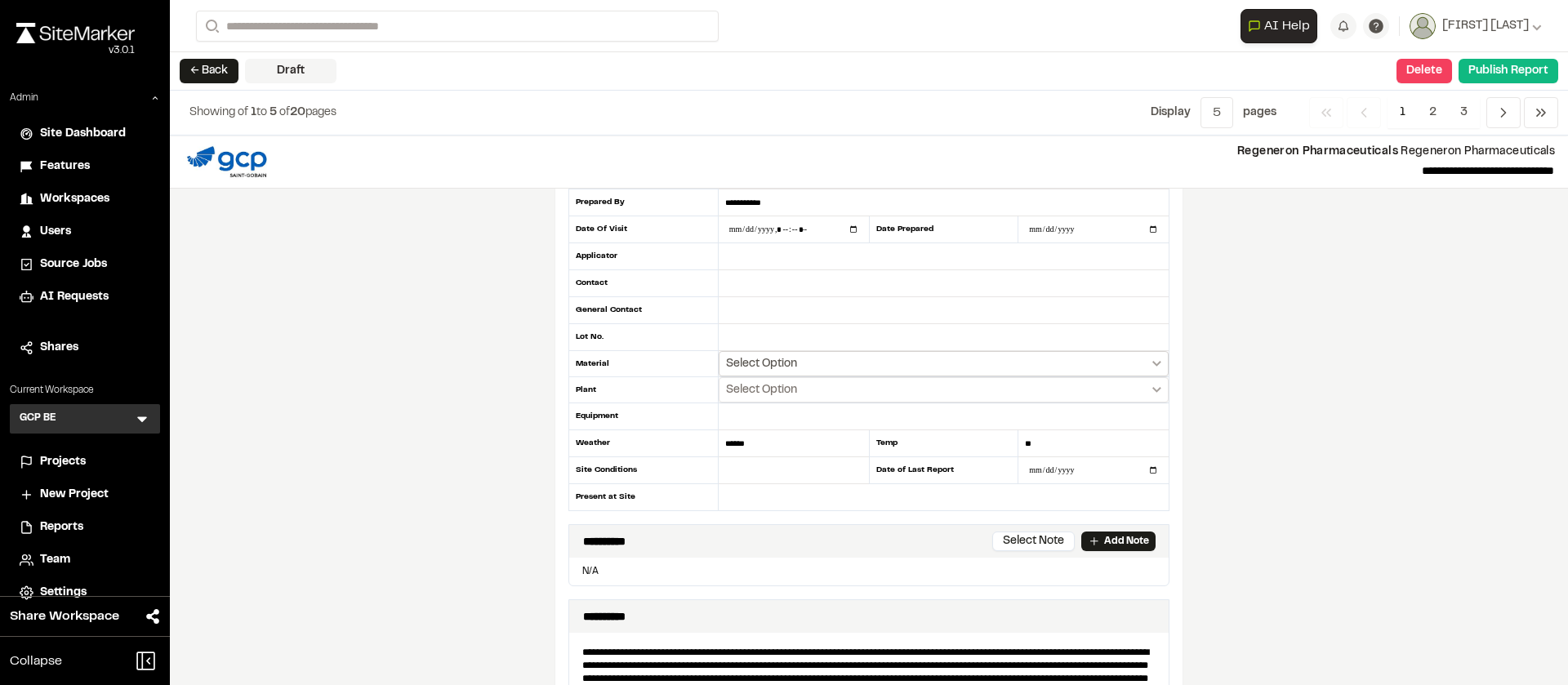 click on "Select Option" at bounding box center [761, 364] 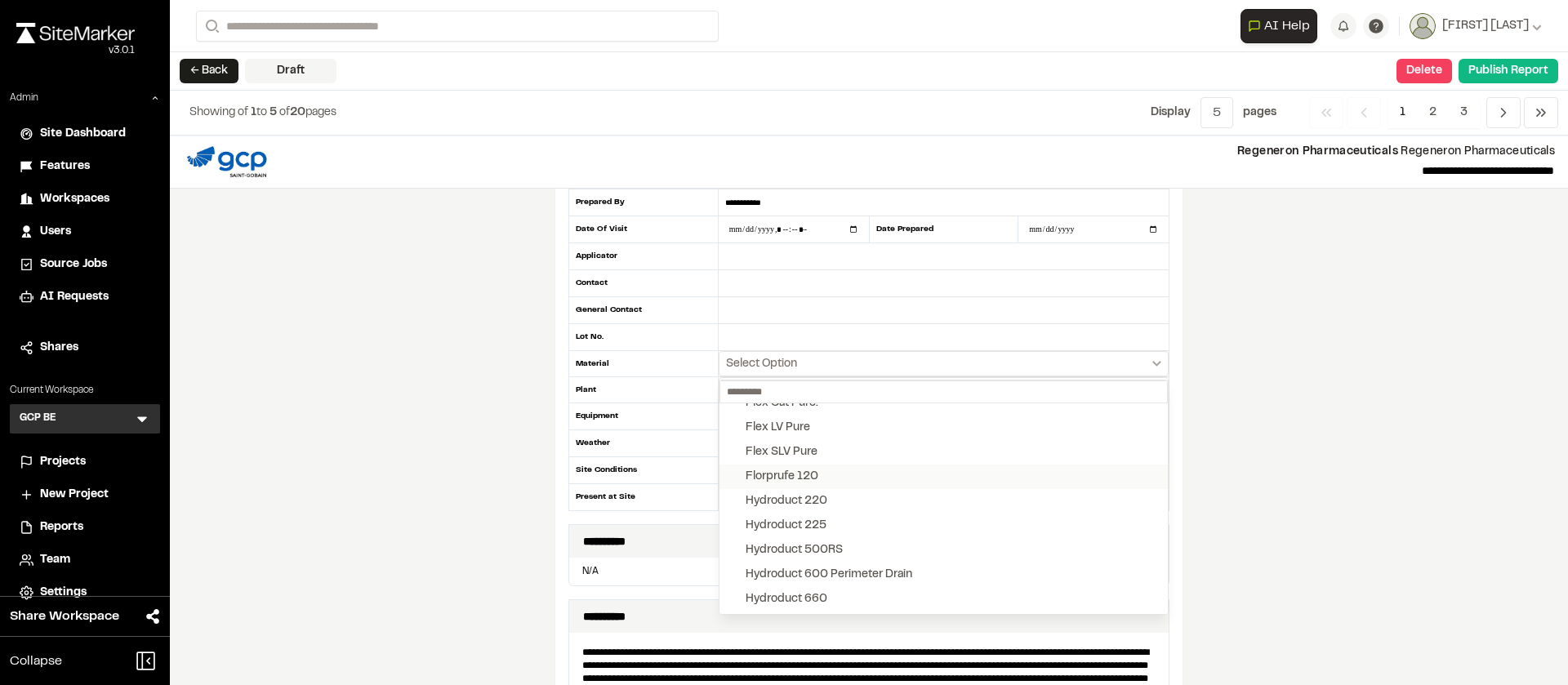 scroll, scrollTop: 405, scrollLeft: 0, axis: vertical 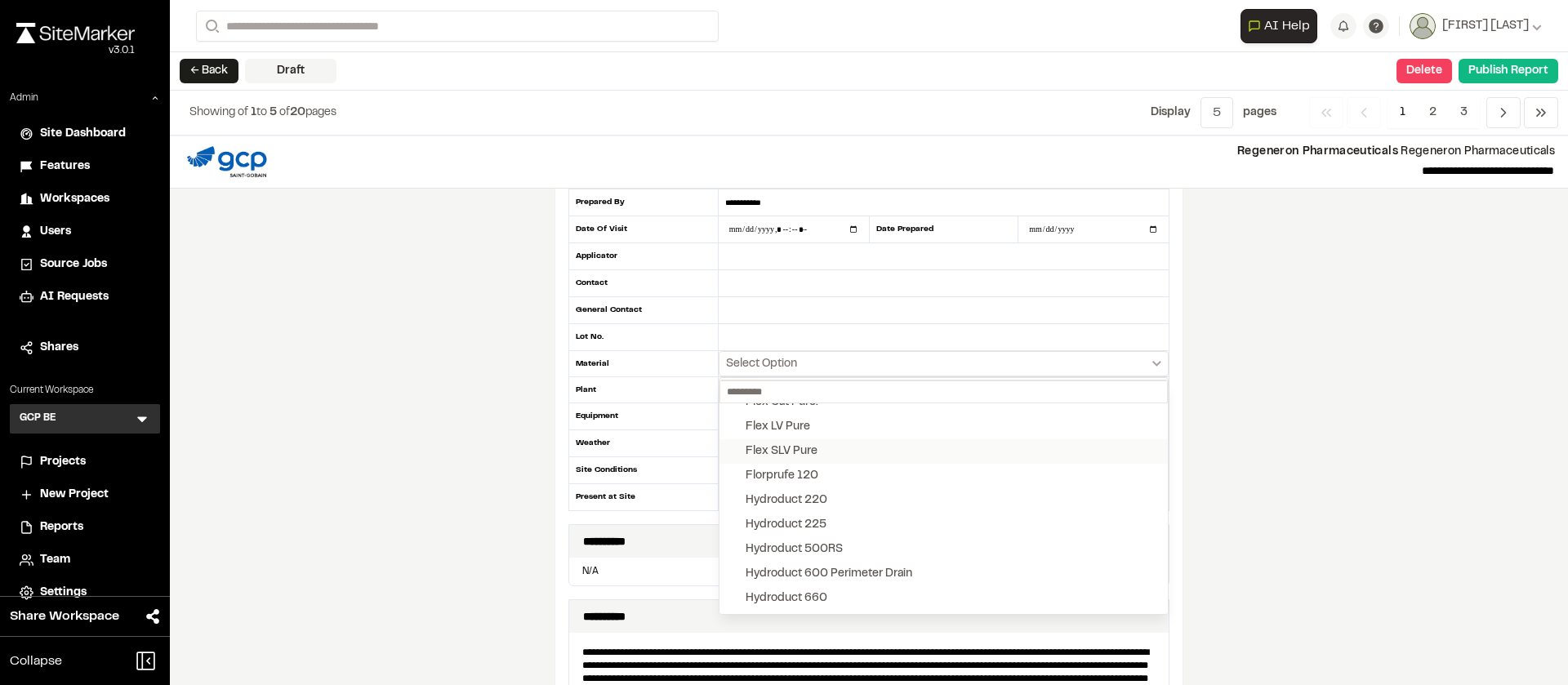 click on "Flex SLV Pure" at bounding box center (782, 451) 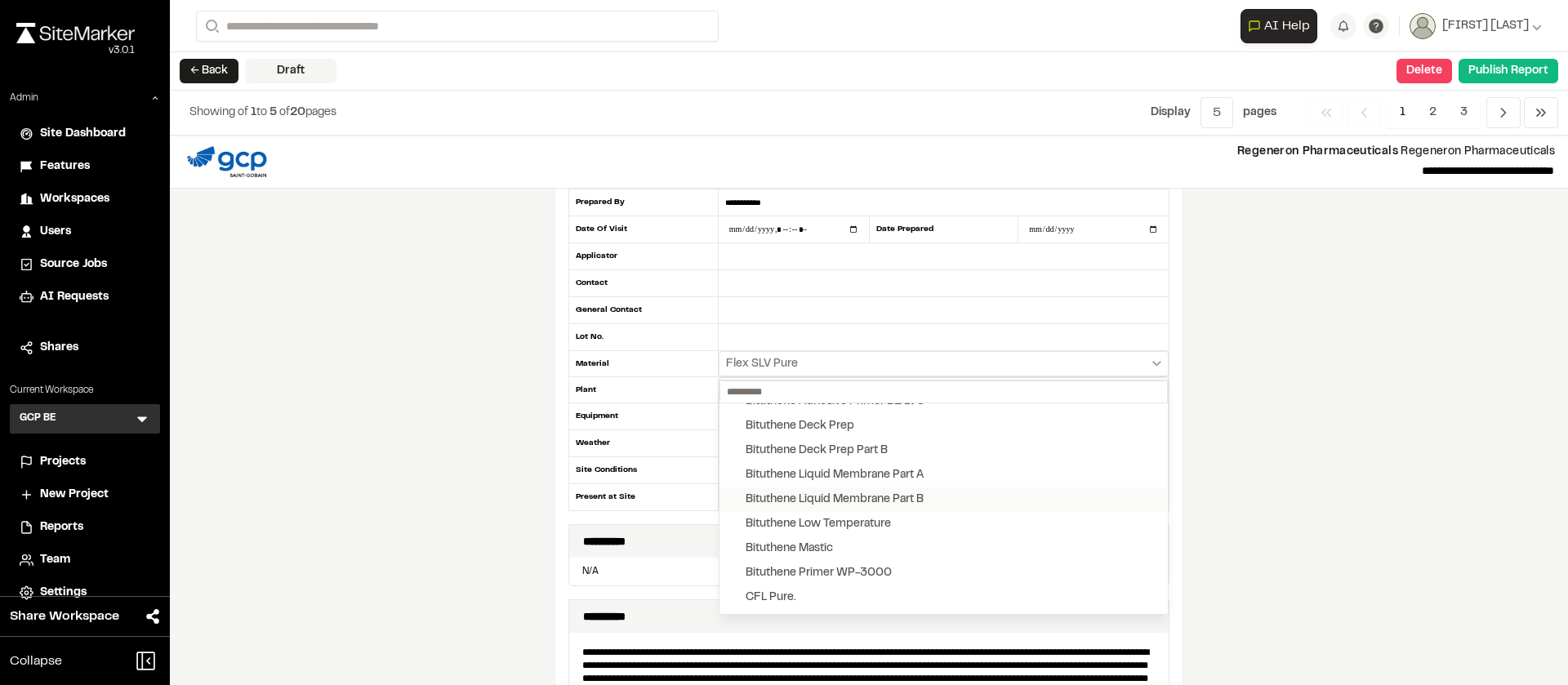 scroll, scrollTop: 109, scrollLeft: 0, axis: vertical 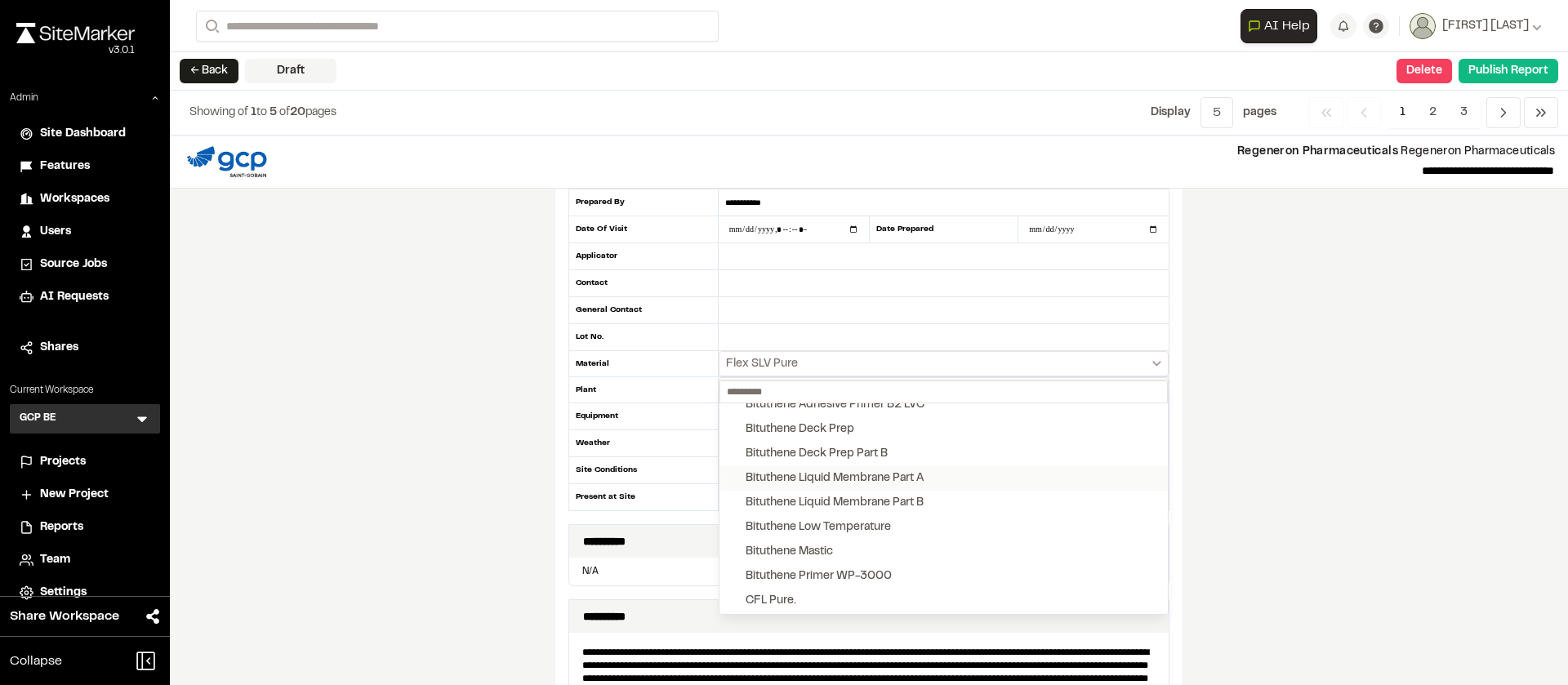 click on "Bituthene Liquid Membrane Part A" at bounding box center [943, 478] 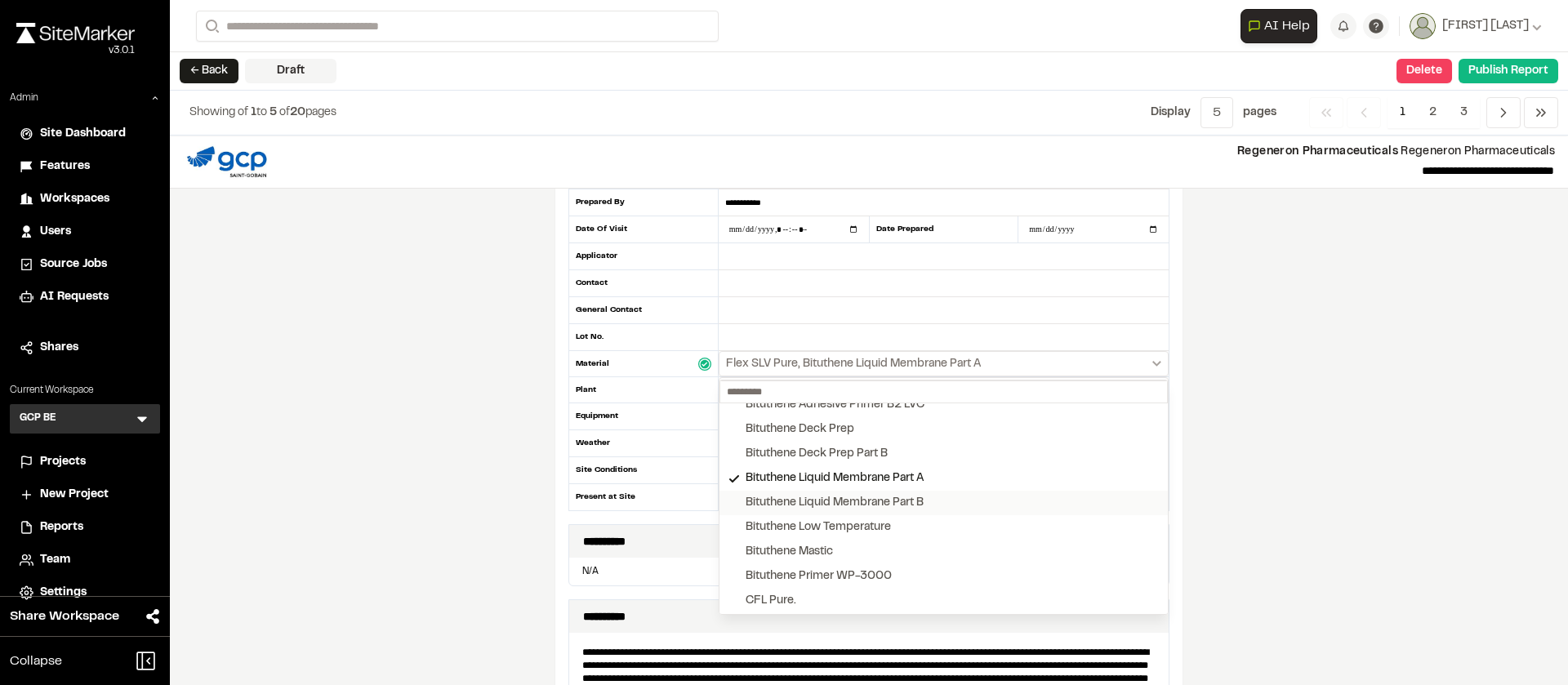 click on "Bituthene Liquid Membrane Part B" at bounding box center (835, 503) 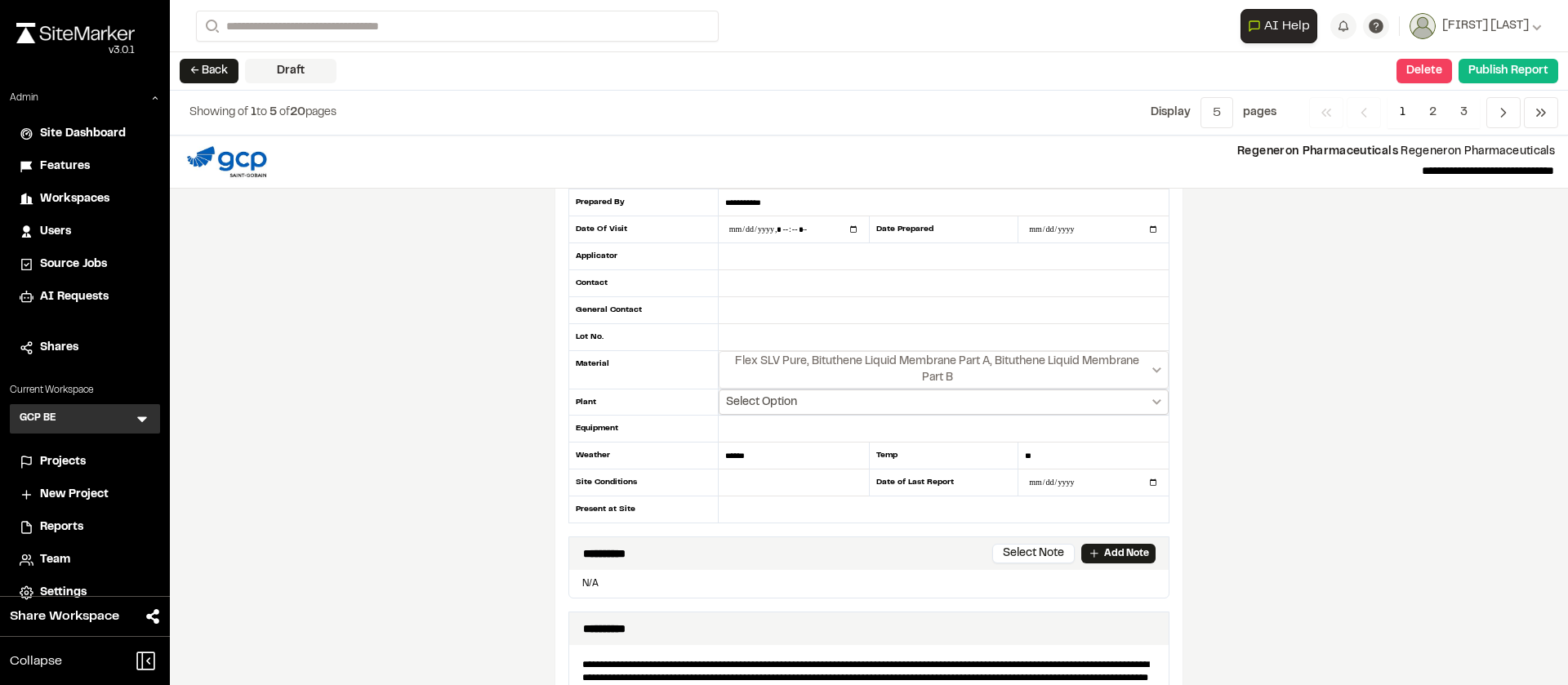 click on "Select Option" at bounding box center [943, 402] 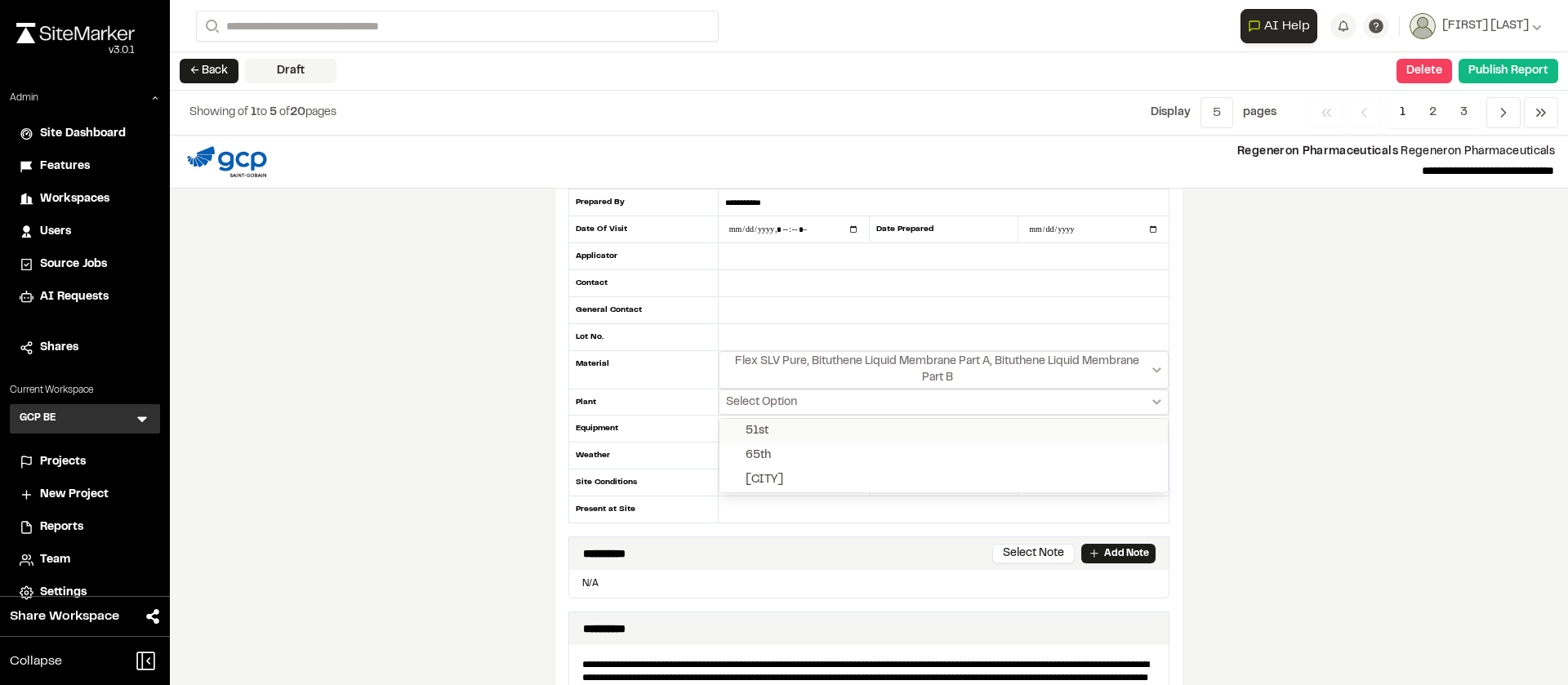 scroll, scrollTop: 91, scrollLeft: 0, axis: vertical 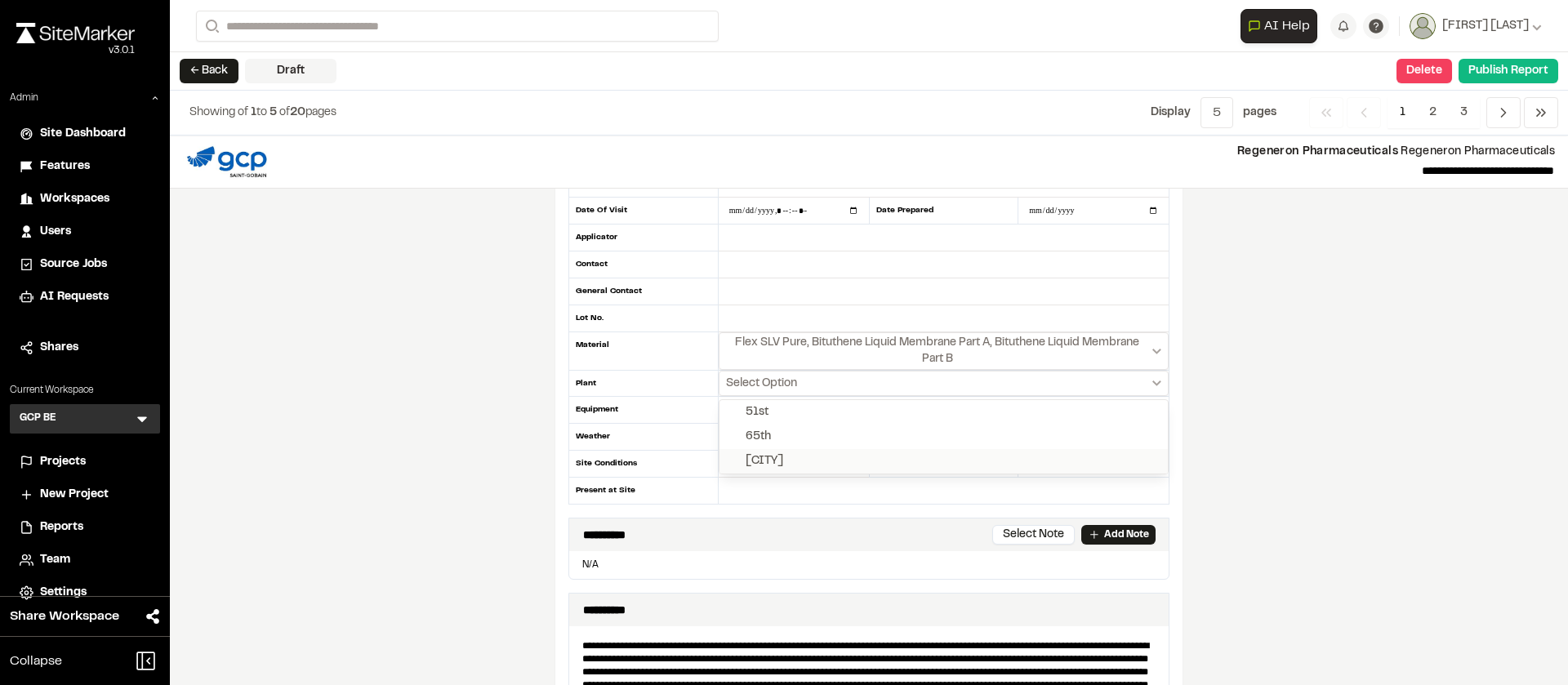 click on "Mount Pleasant" at bounding box center (764, 461) 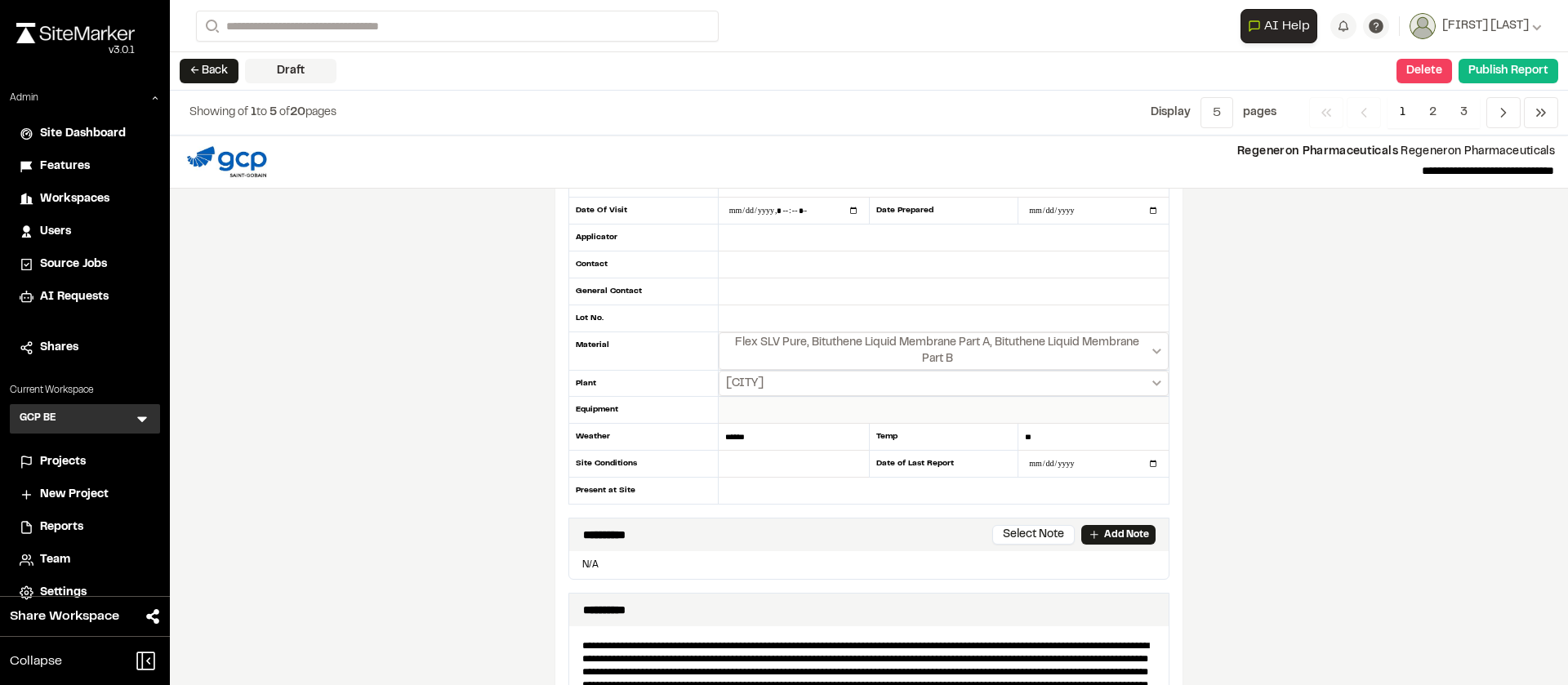 click at bounding box center (943, 410) 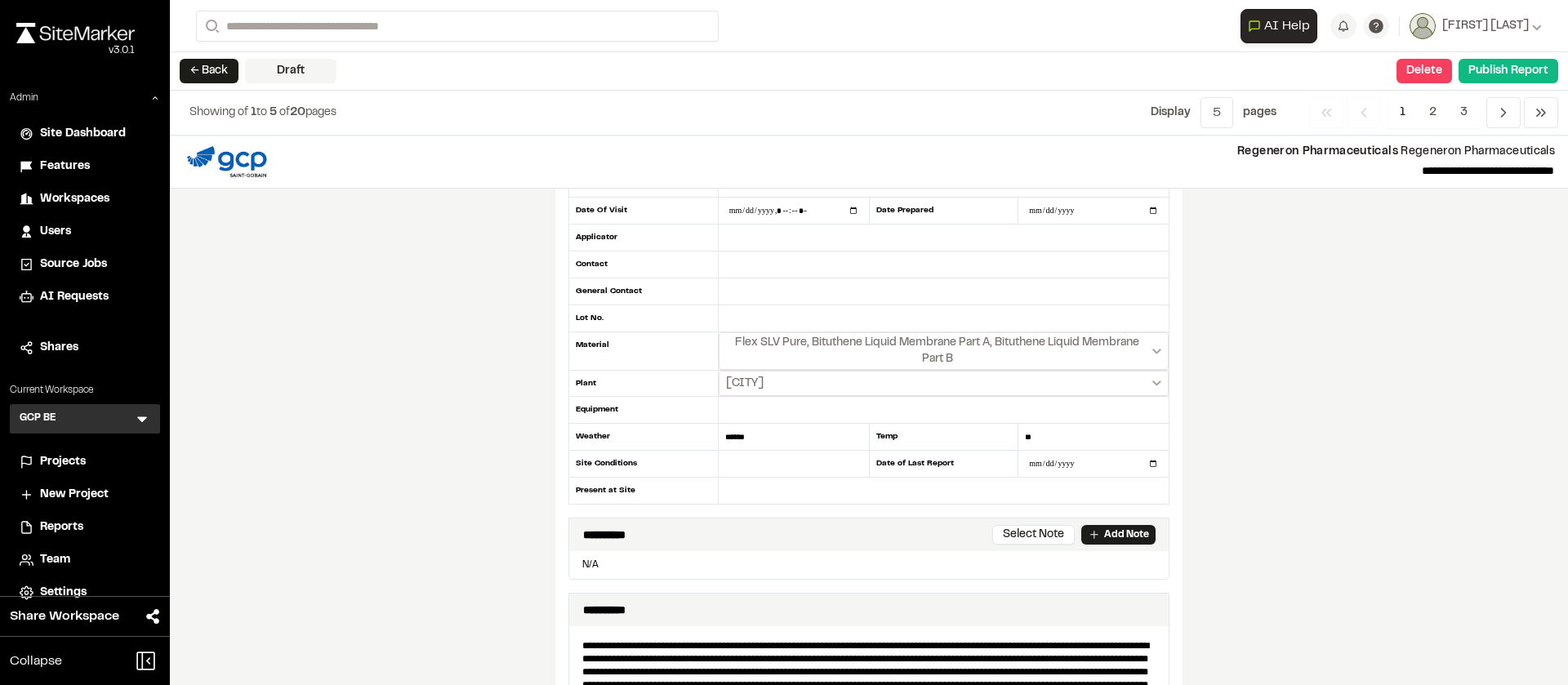 click on "**********" at bounding box center [869, 410] 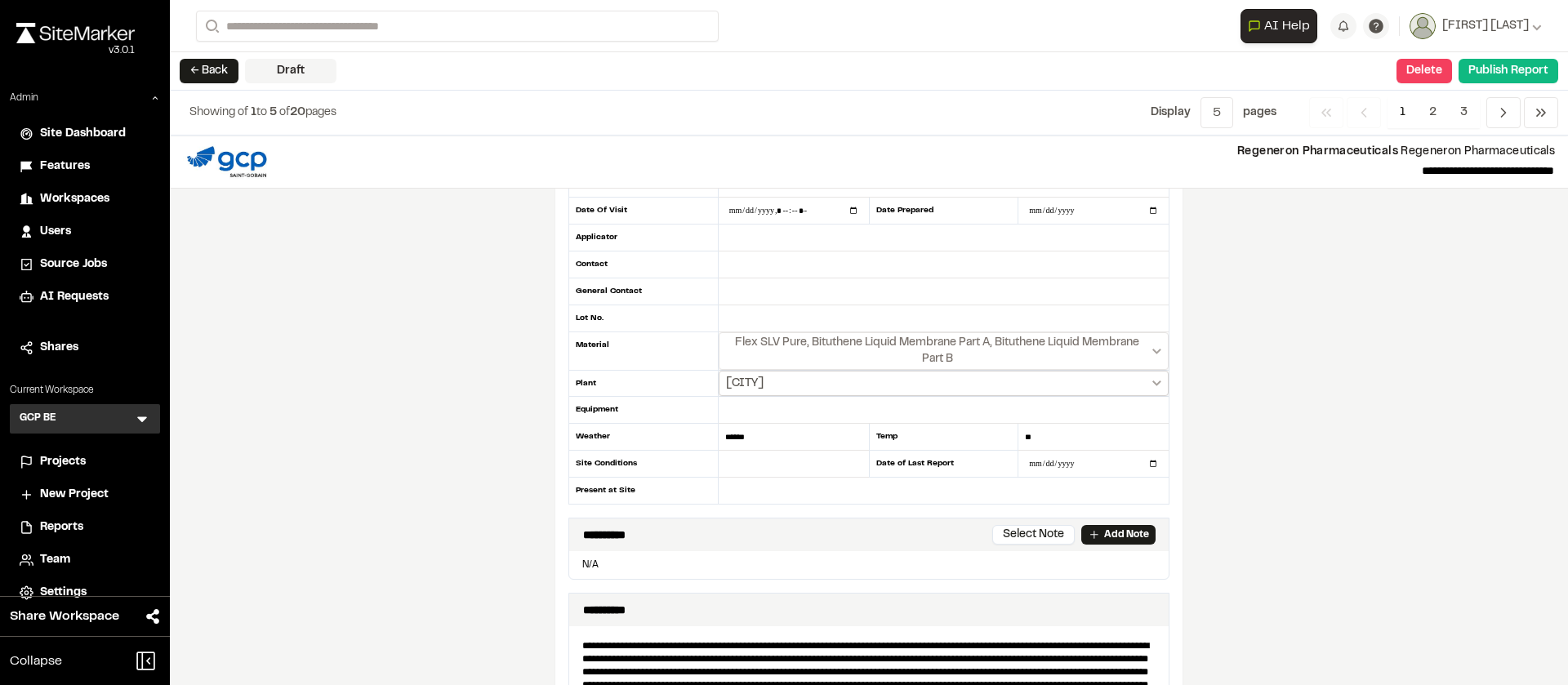 click on "Mount Pleasant" at bounding box center [943, 383] 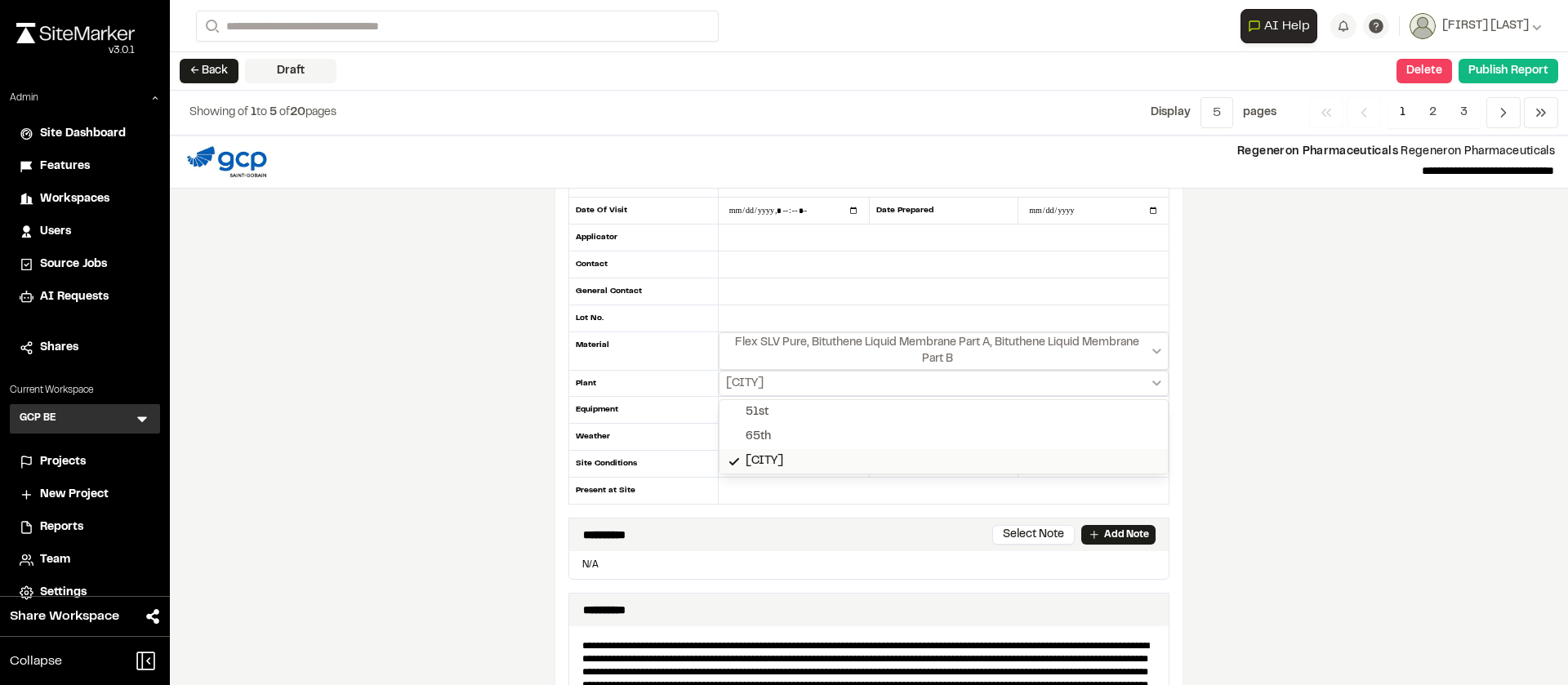 click on "Mount Pleasant" at bounding box center (764, 461) 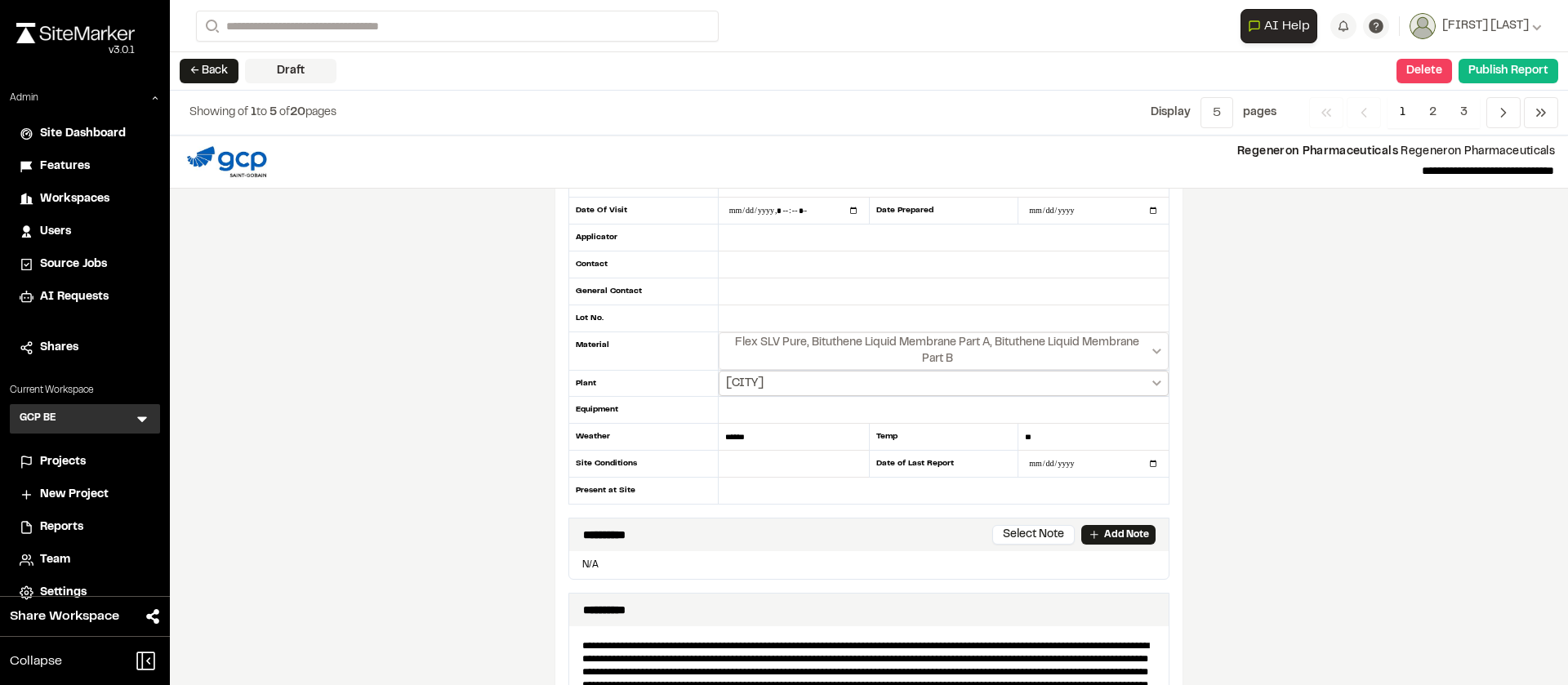 click on "Mount Pleasant" at bounding box center (745, 384) 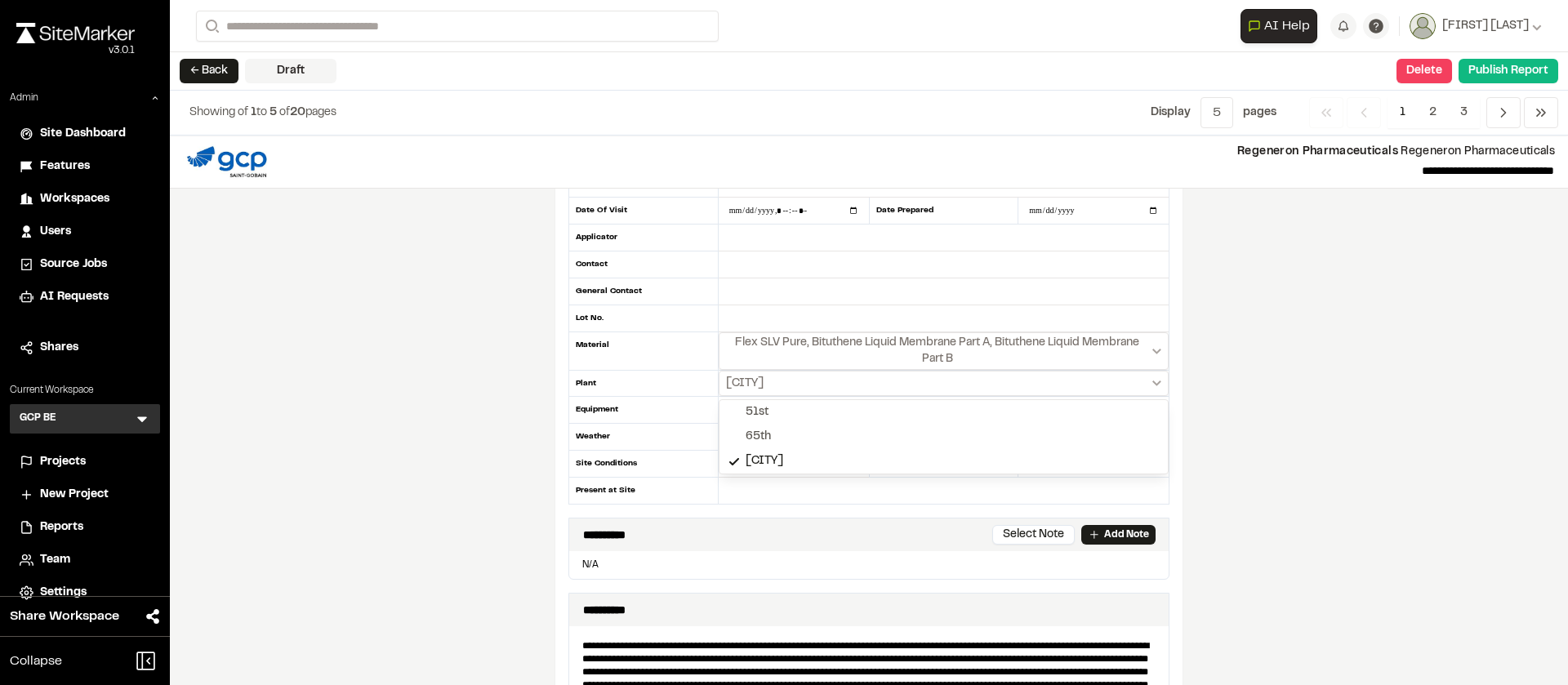 click at bounding box center (784, 342) 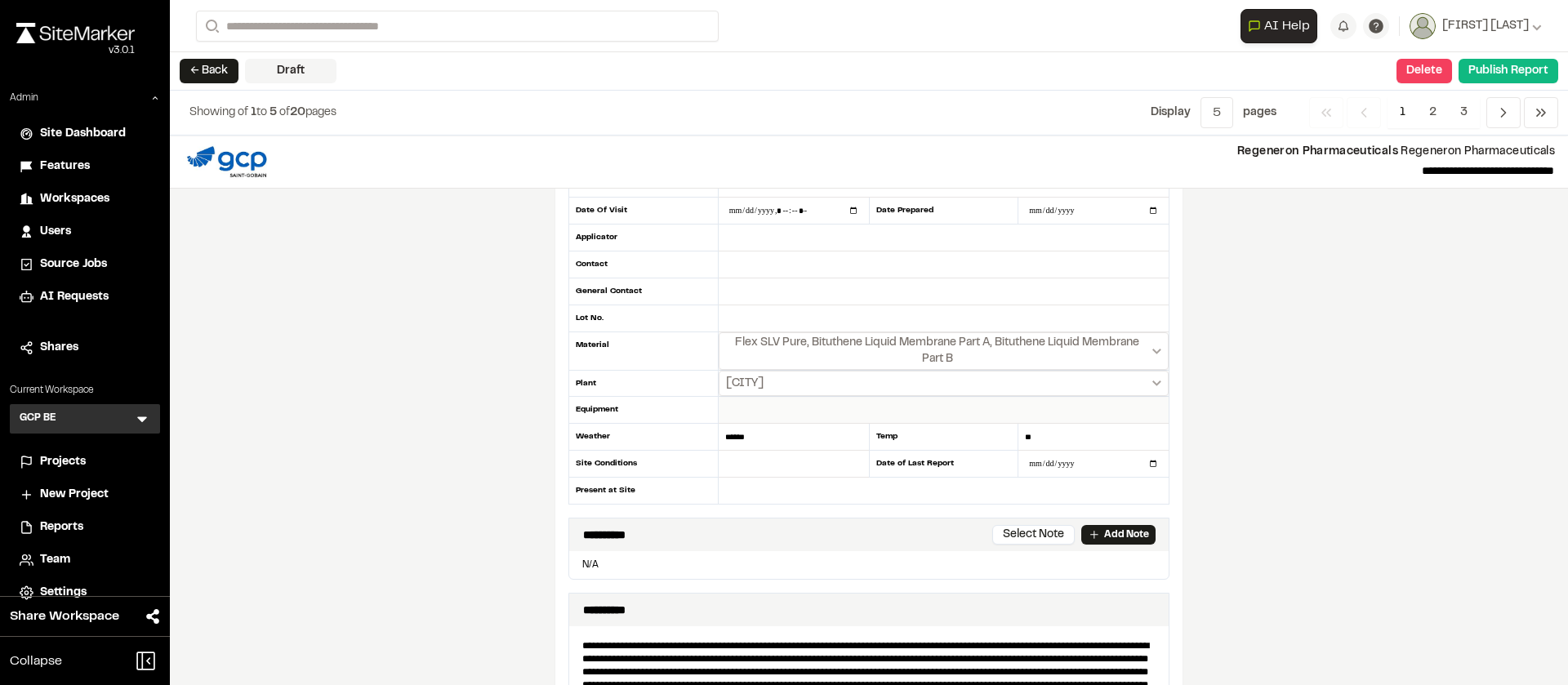click at bounding box center (943, 410) 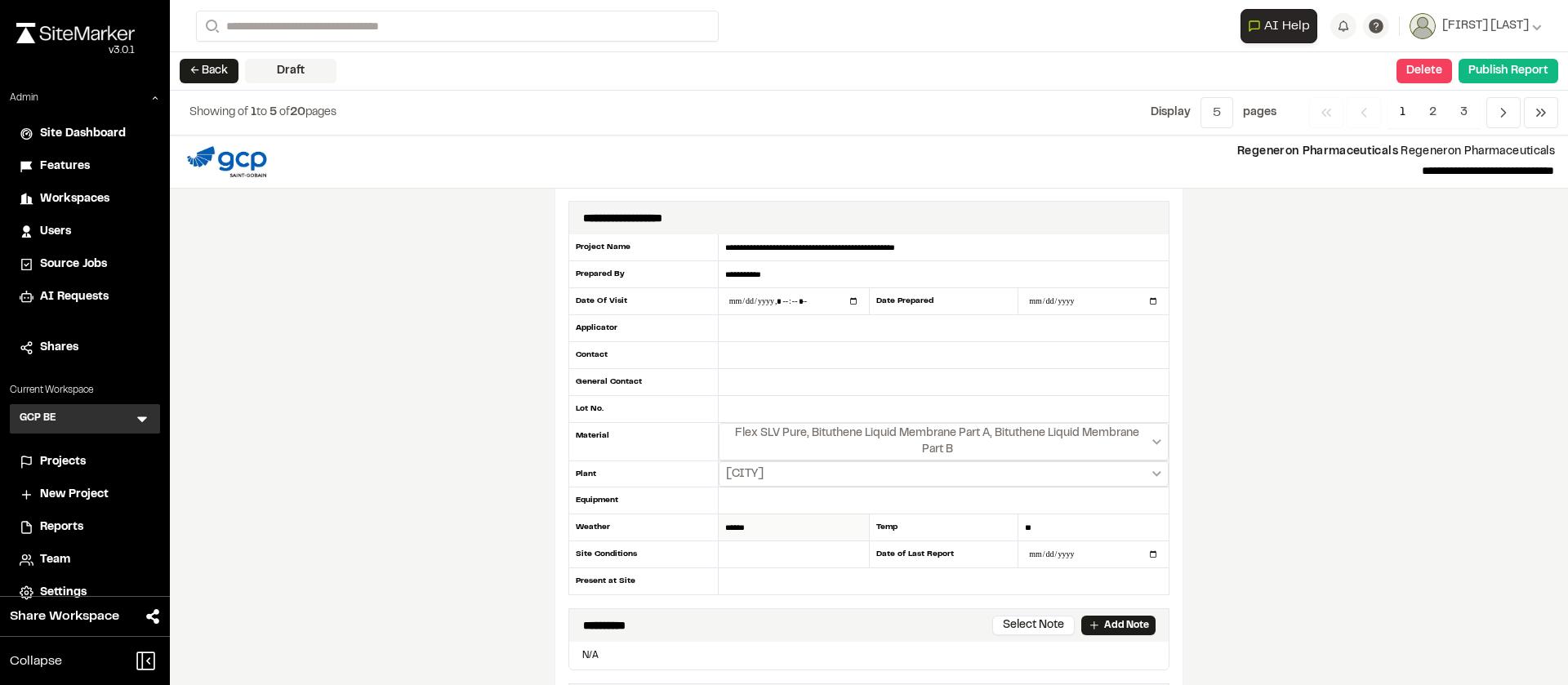 scroll, scrollTop: 0, scrollLeft: 0, axis: both 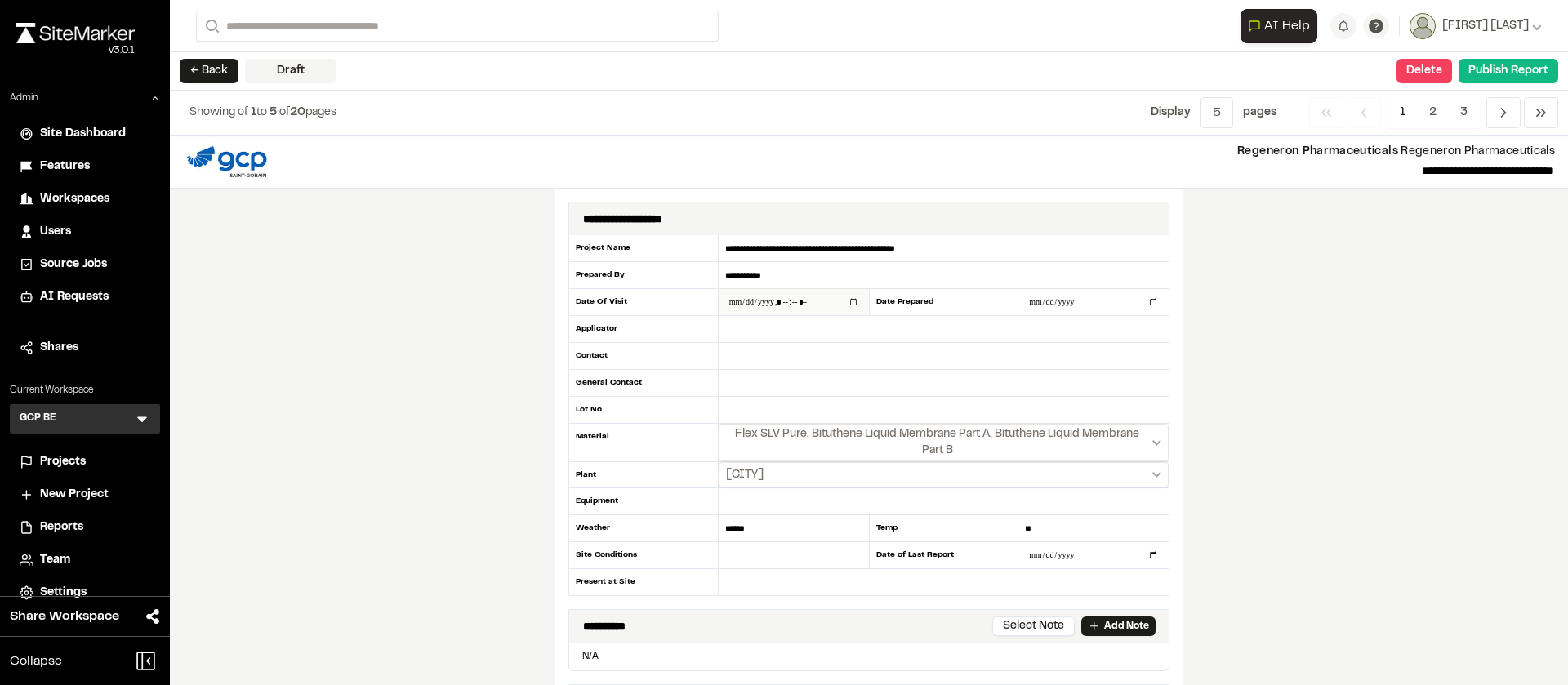 click at bounding box center (794, 302) 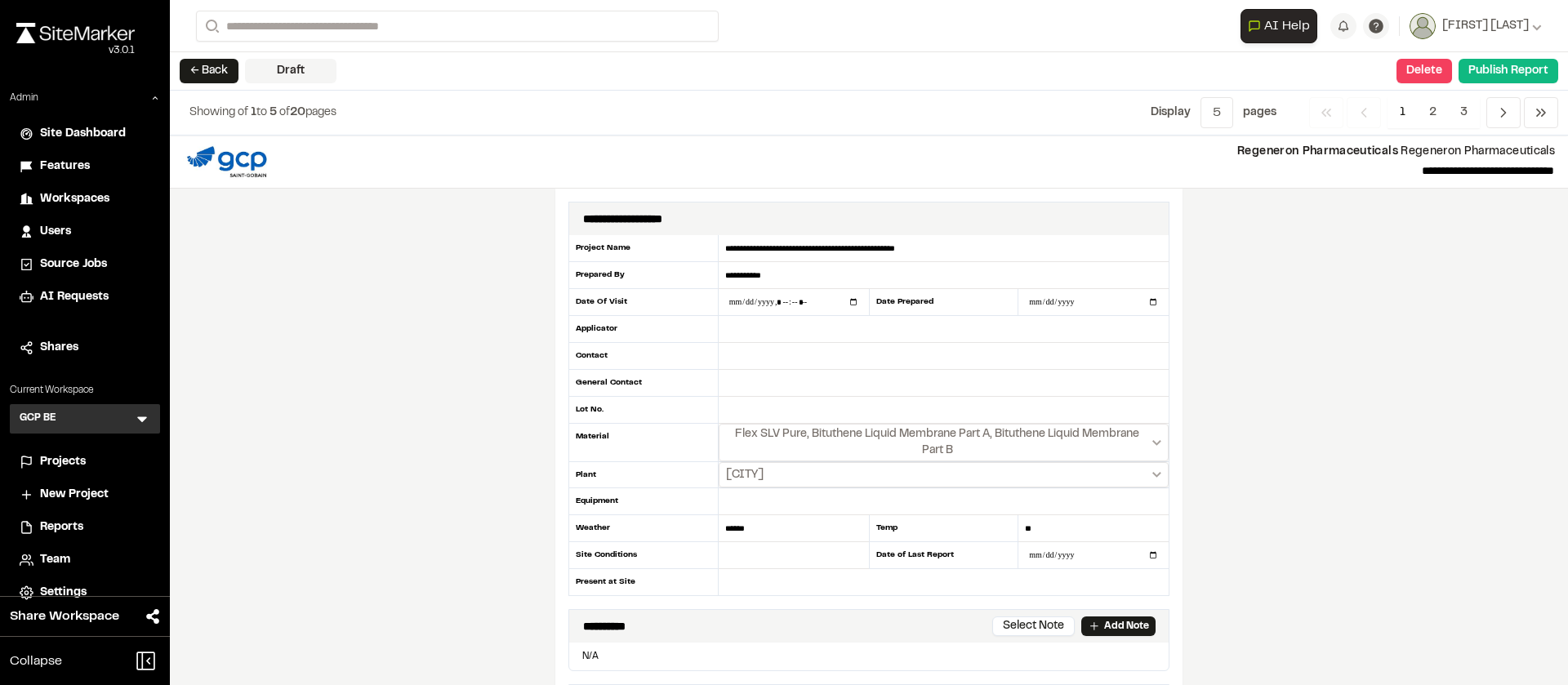 click on "**********" at bounding box center (869, 410) 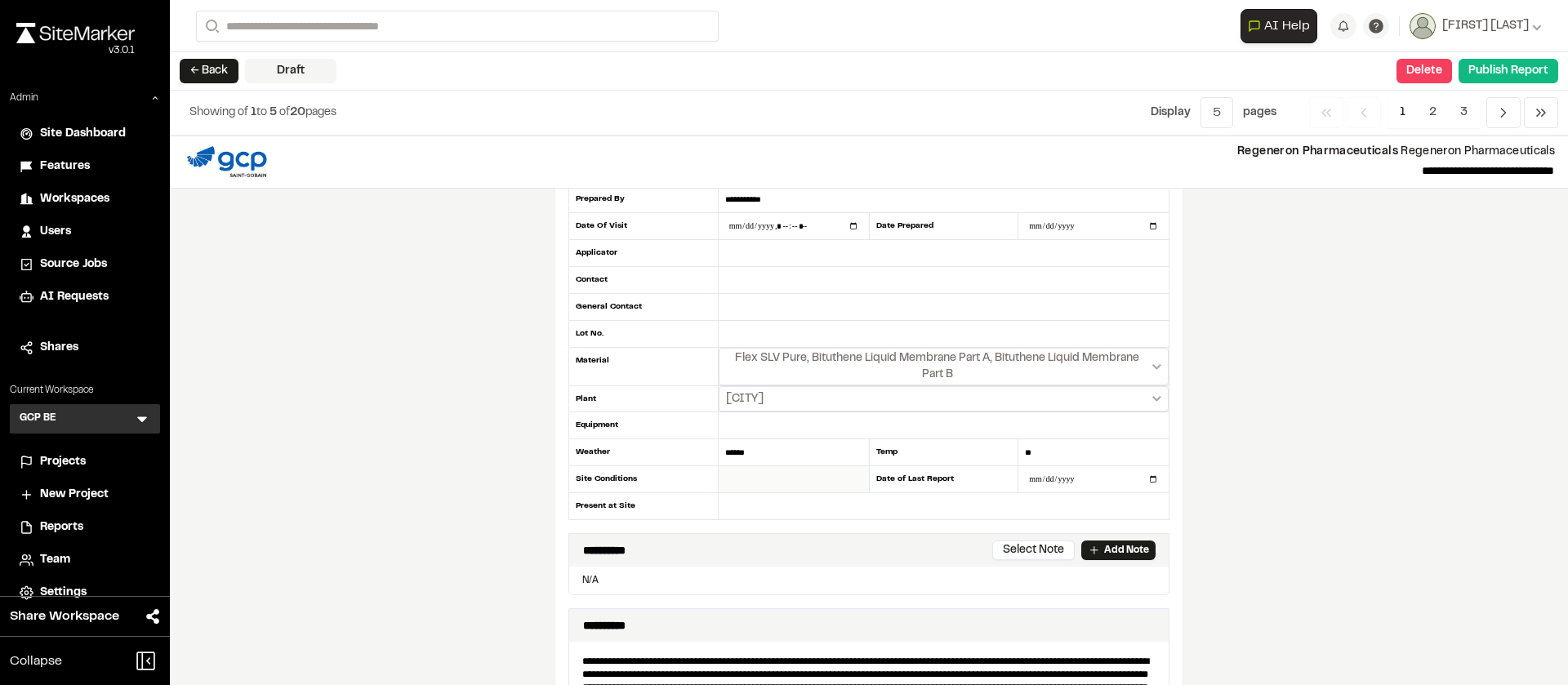 scroll, scrollTop: 77, scrollLeft: 0, axis: vertical 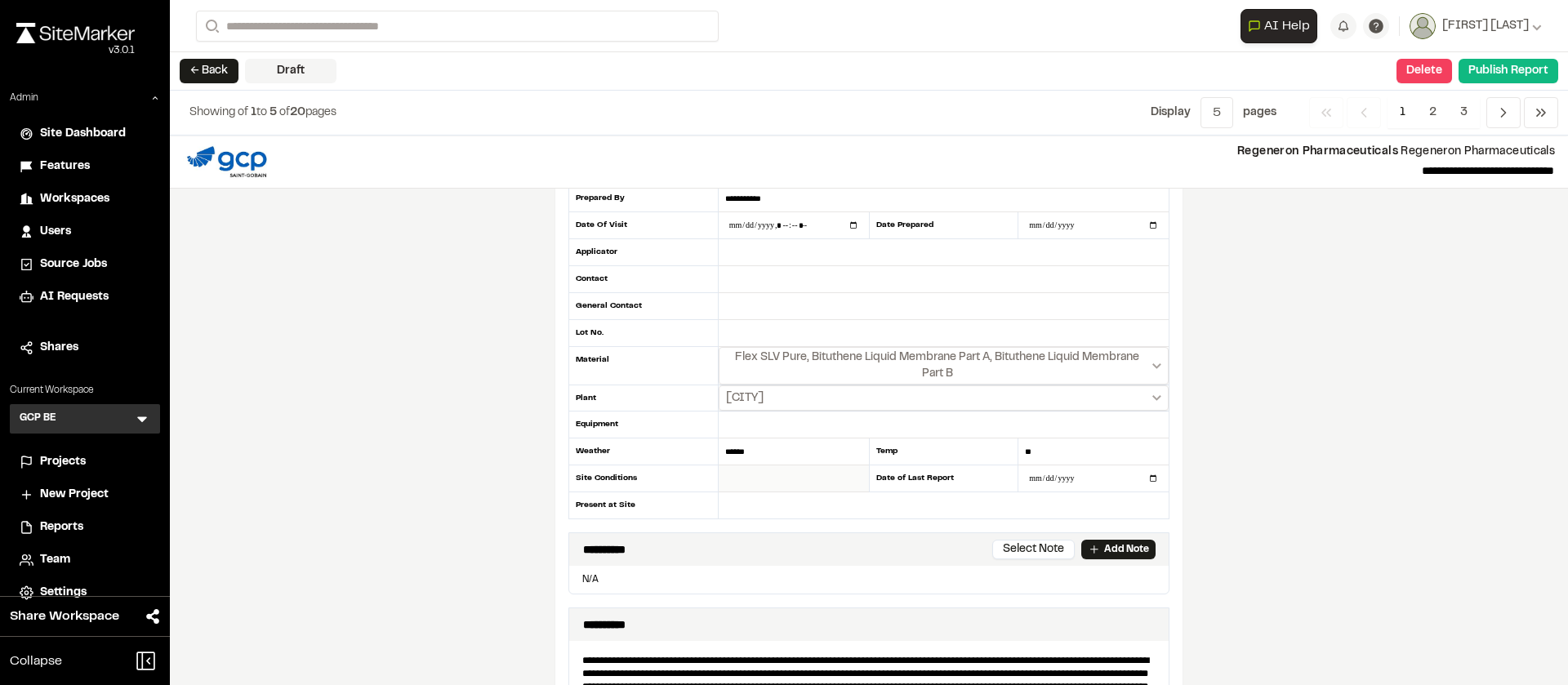 click at bounding box center (794, 478) 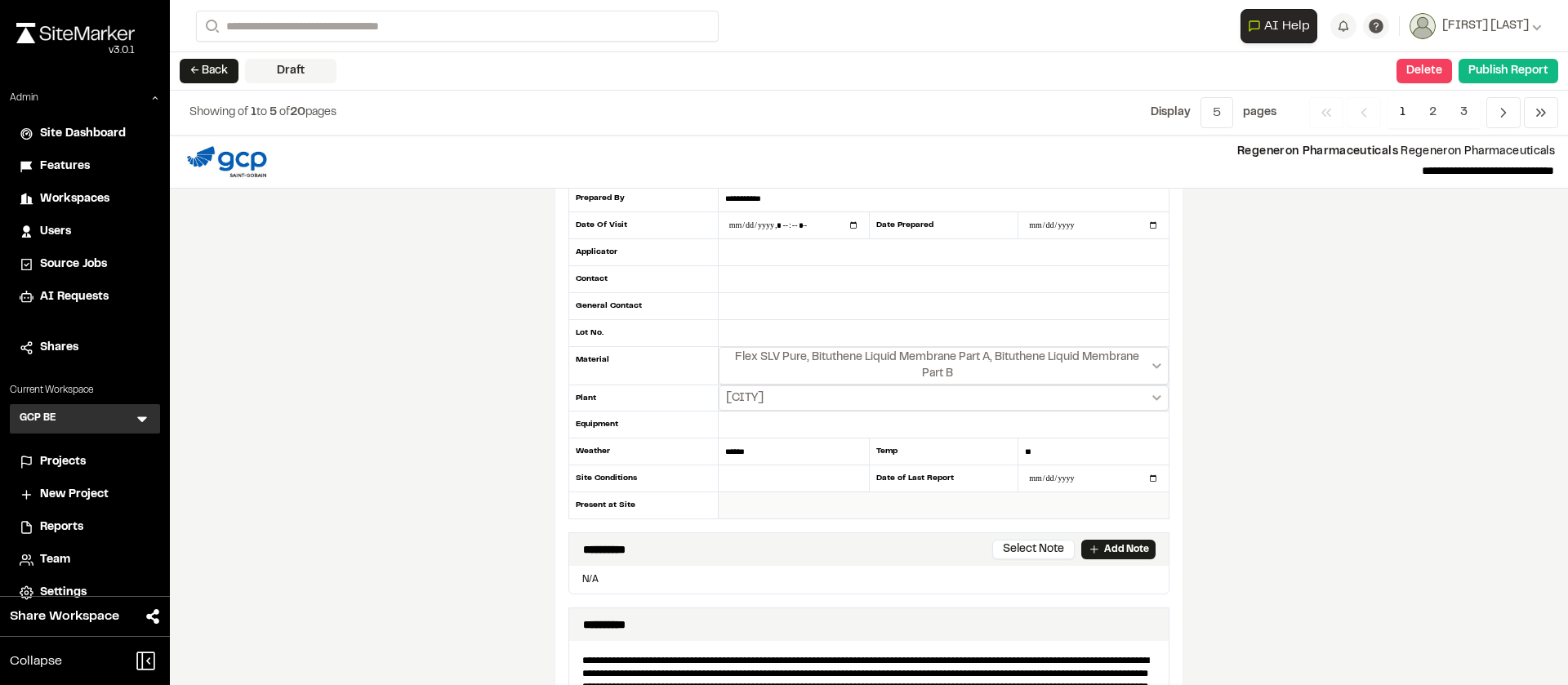 click at bounding box center (943, 505) 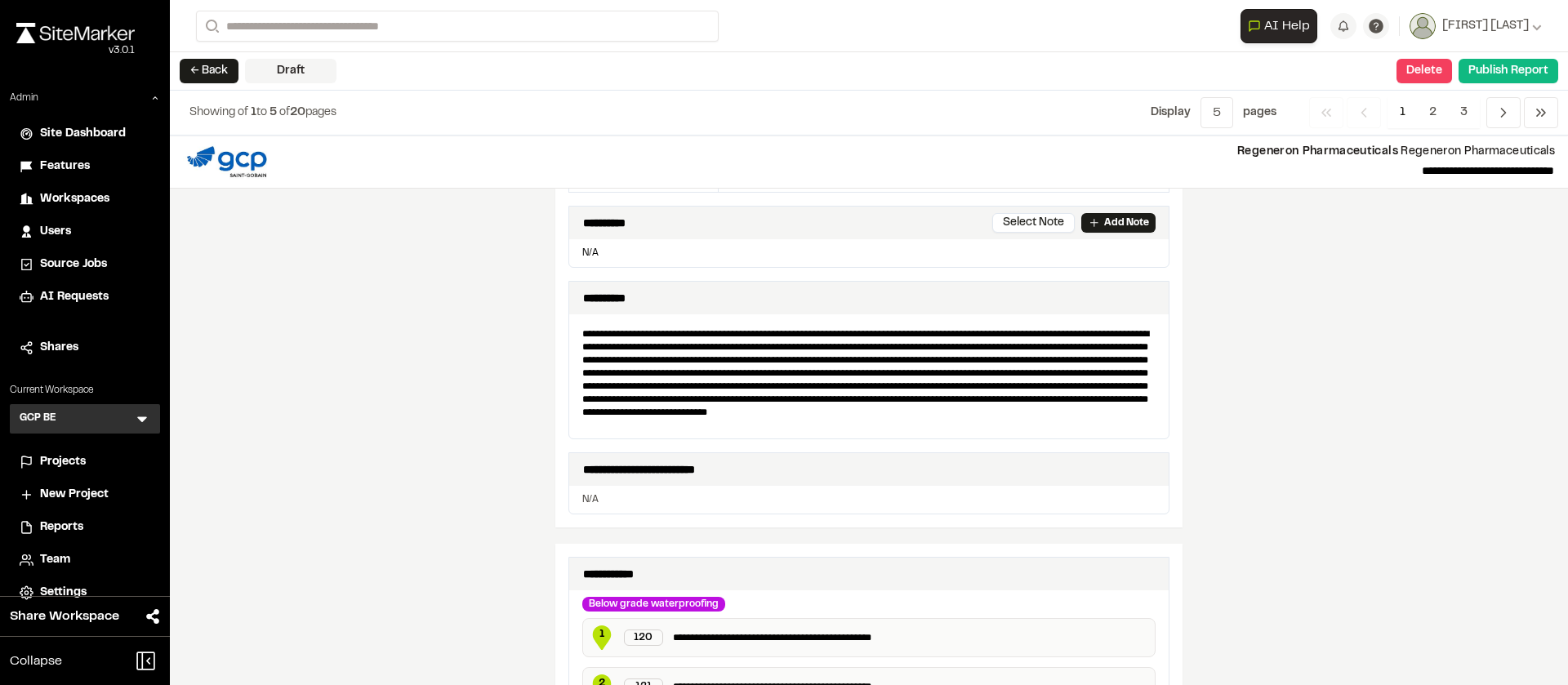 scroll, scrollTop: 425, scrollLeft: 0, axis: vertical 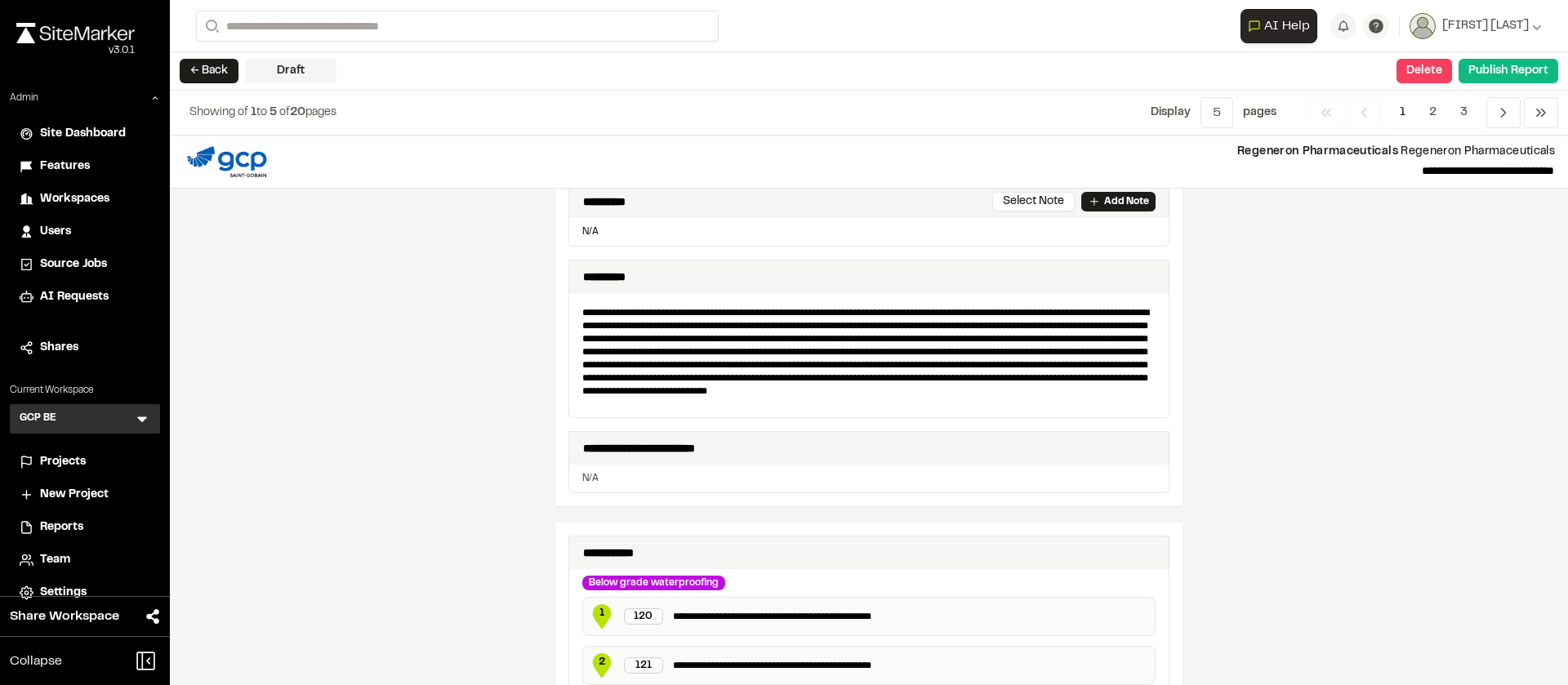 click on "**********" at bounding box center [869, 358] 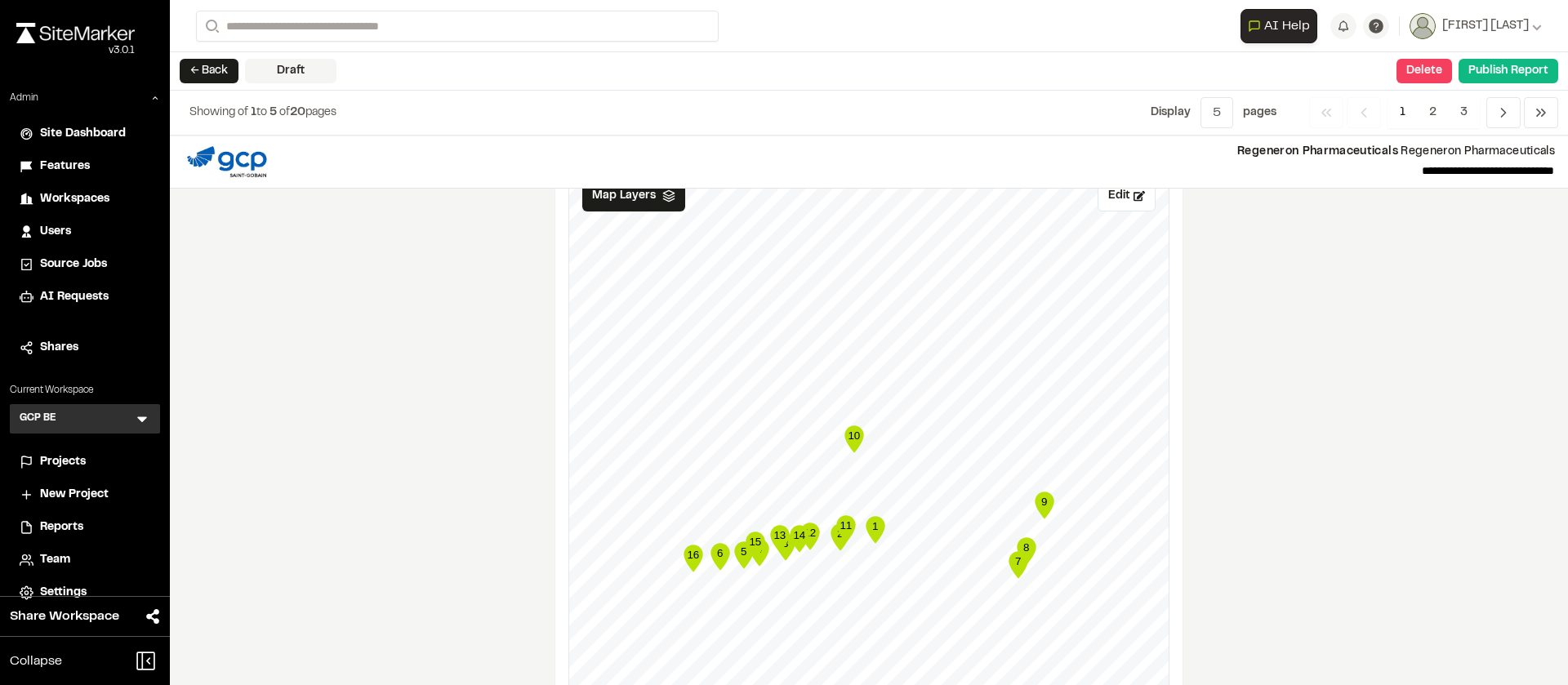 scroll, scrollTop: 1854, scrollLeft: 0, axis: vertical 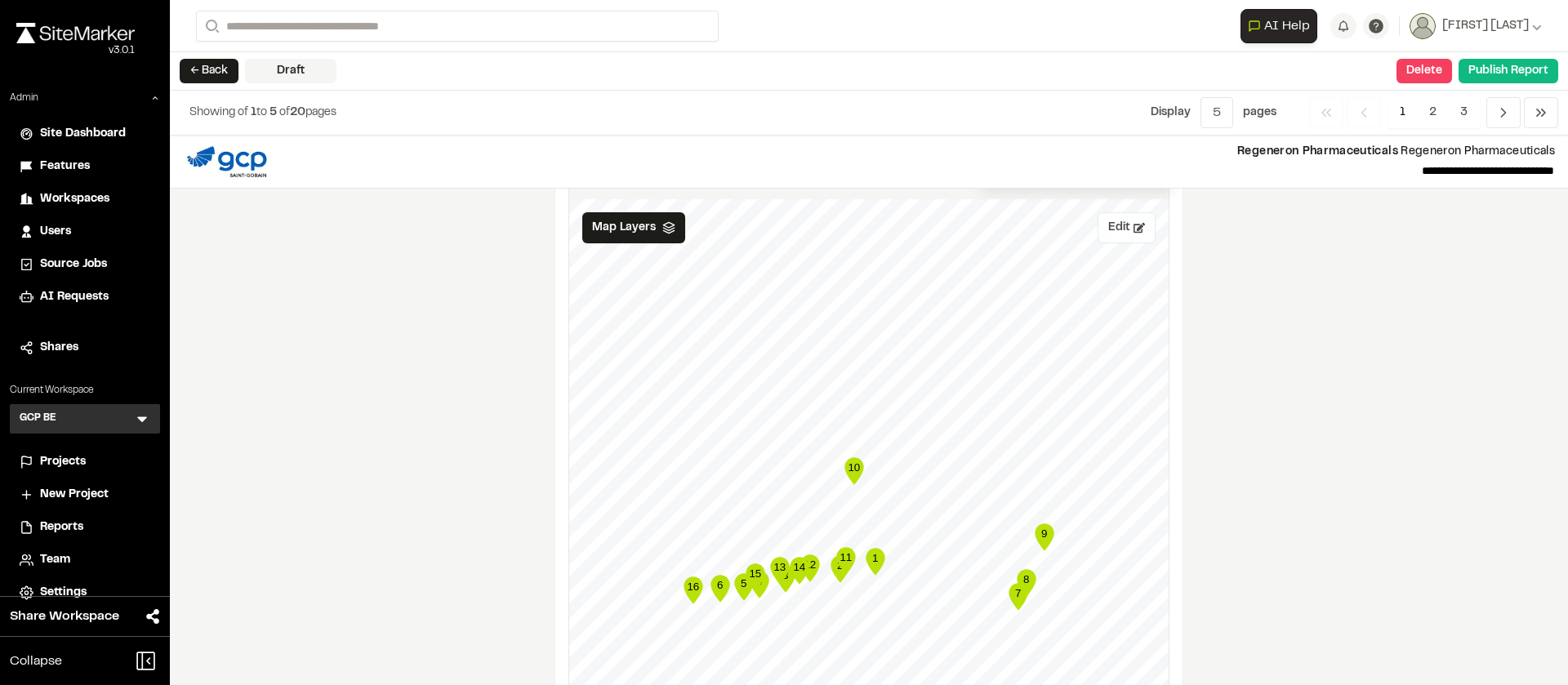 click on "Edit" at bounding box center (1126, 228) 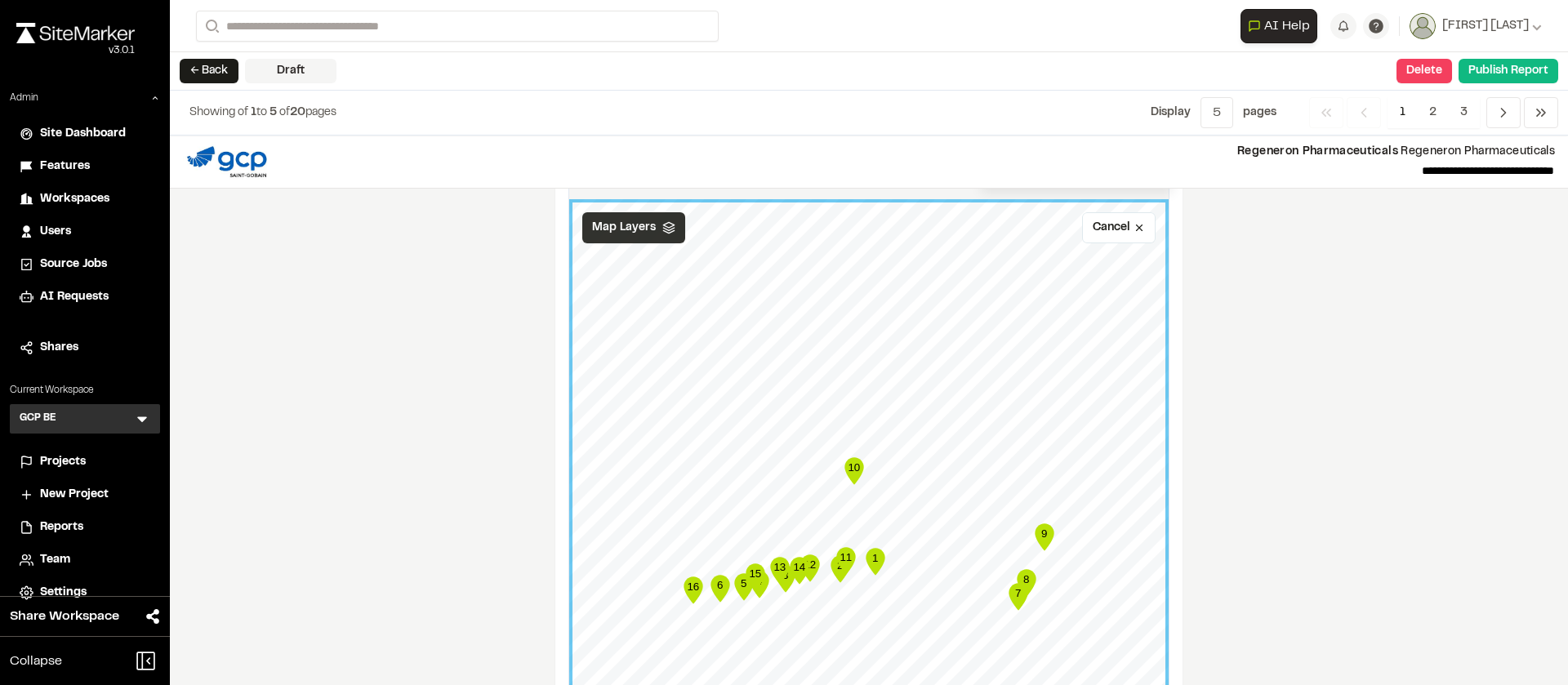 click on "Map Layers" at bounding box center (624, 228) 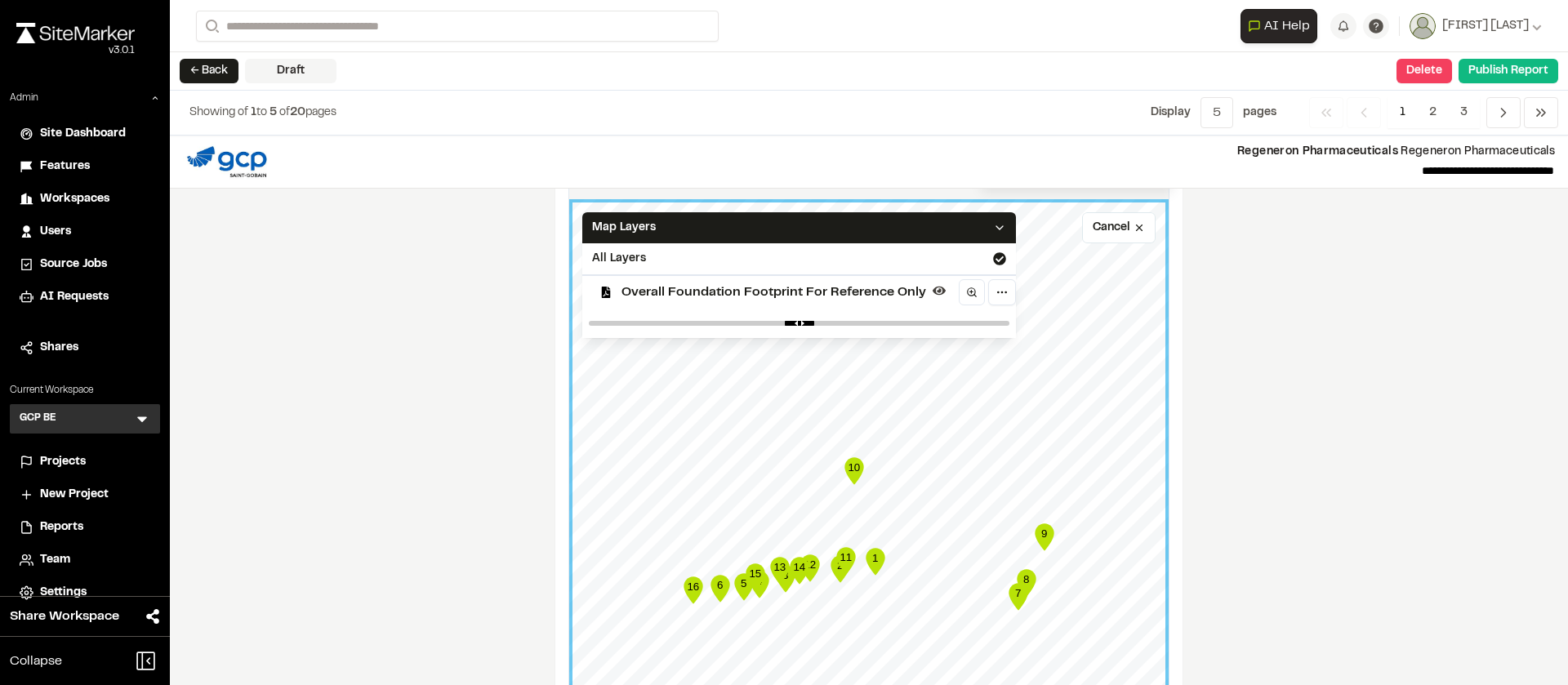 click on "Overall Foundation Footprint For Reference Only" at bounding box center (773, 292) 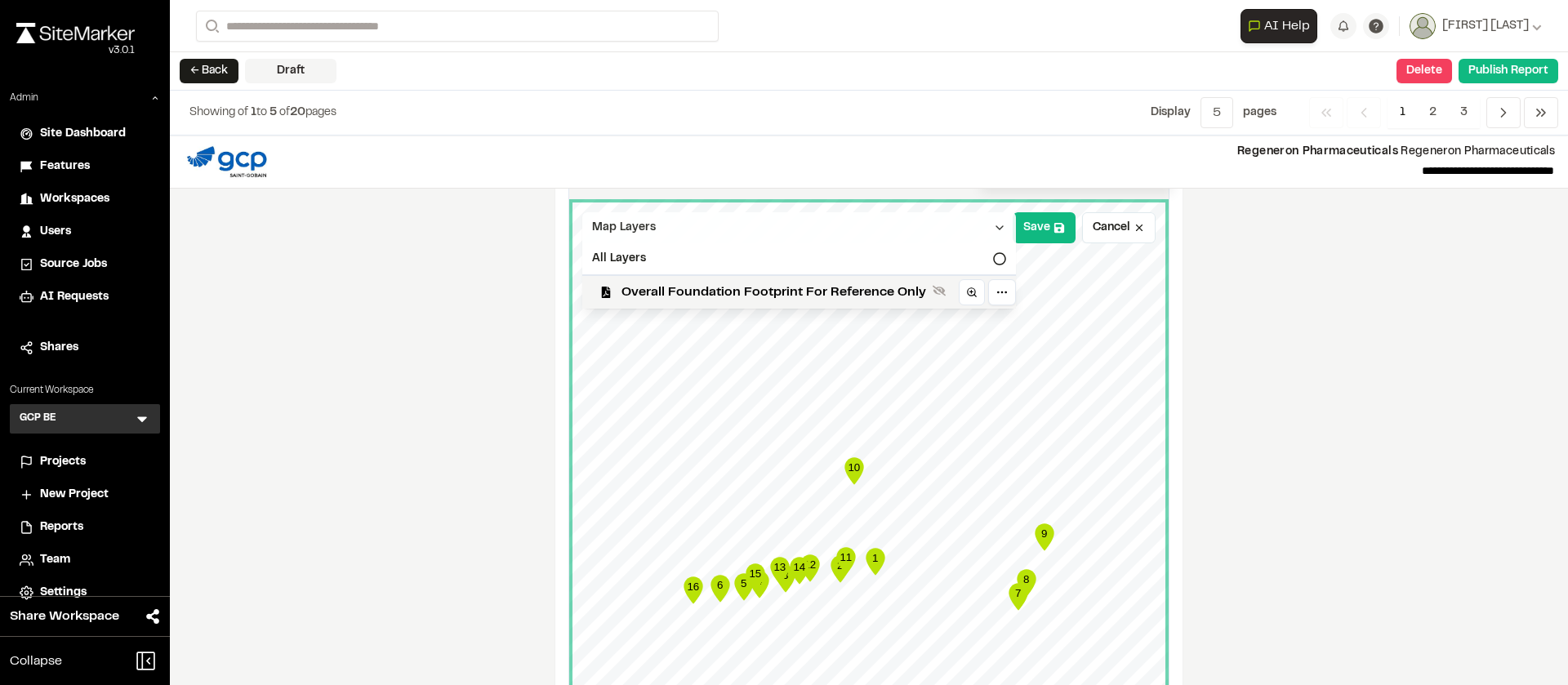 click on "Map Layers" at bounding box center [799, 228] 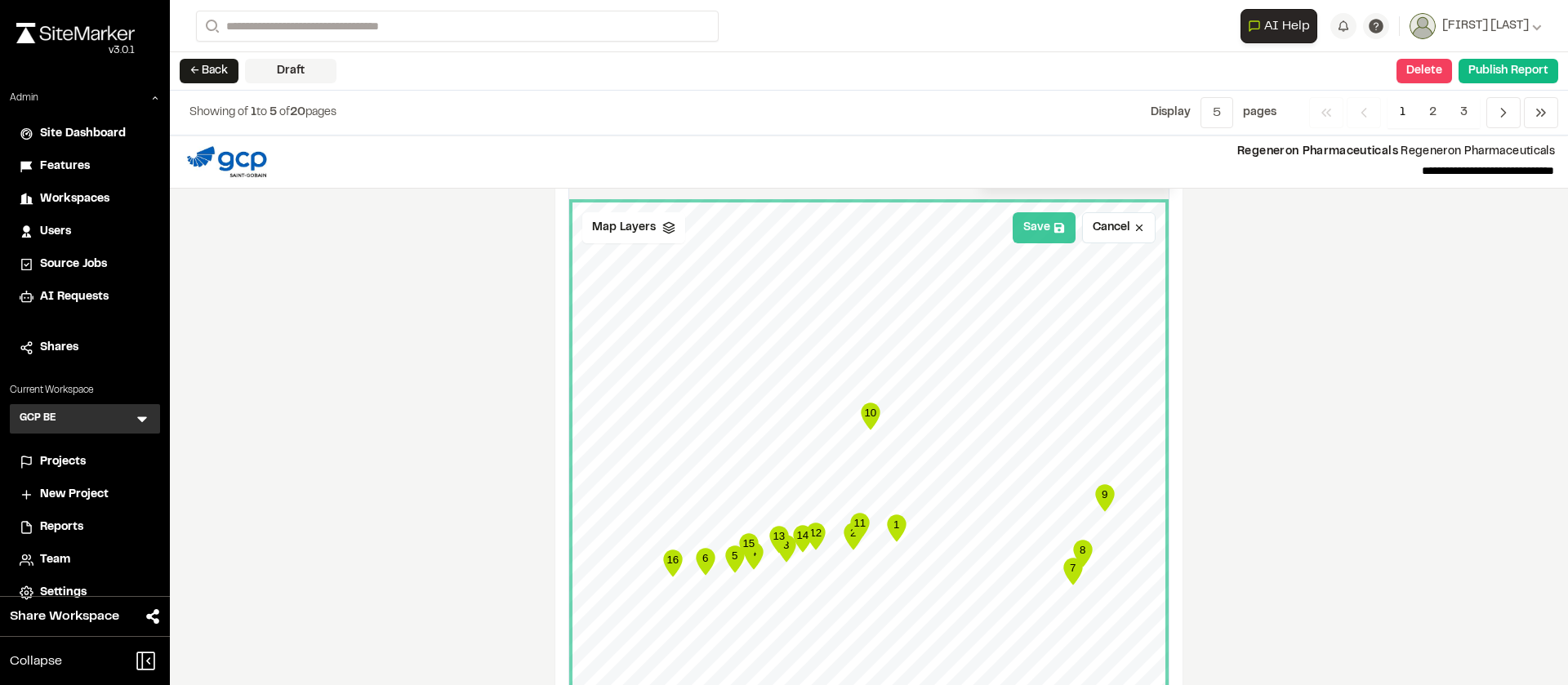 click on "Save" at bounding box center (1044, 228) 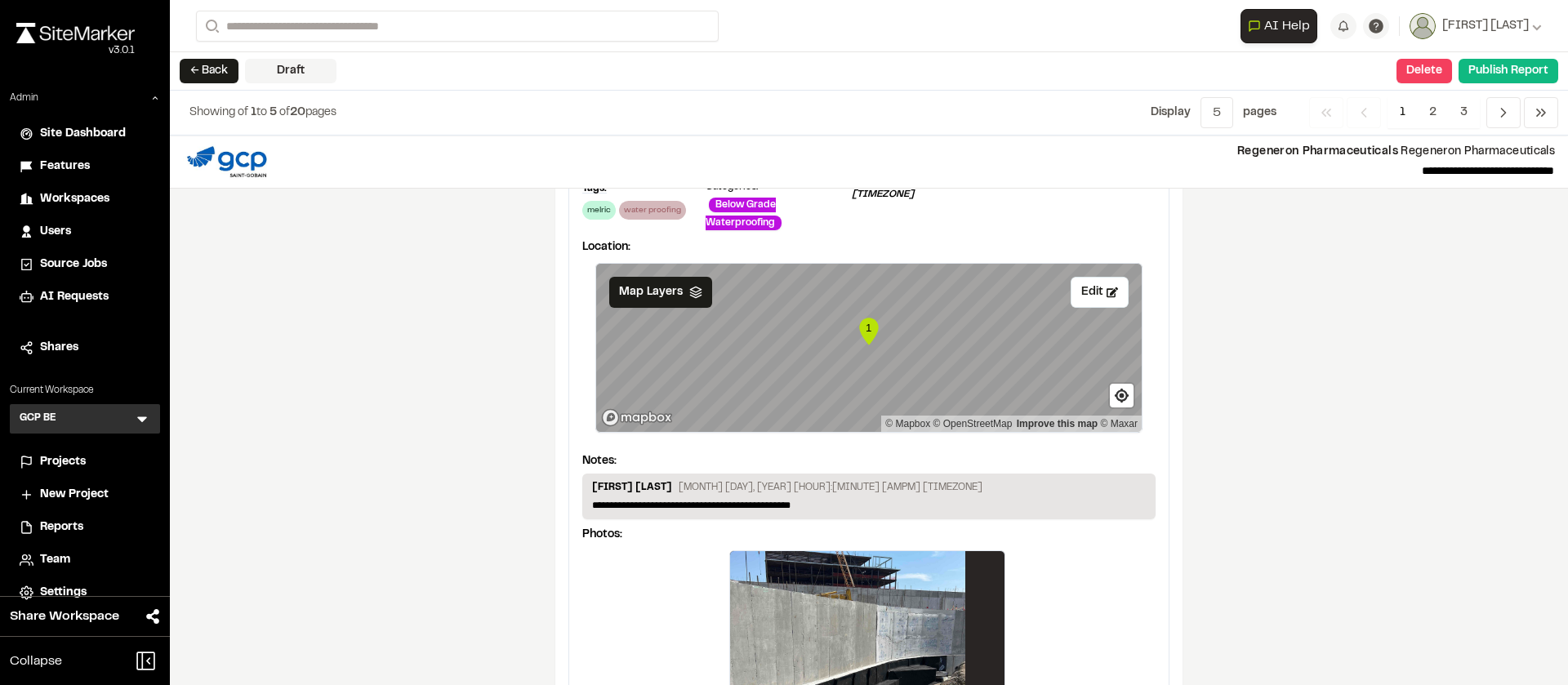 scroll, scrollTop: 2722, scrollLeft: 0, axis: vertical 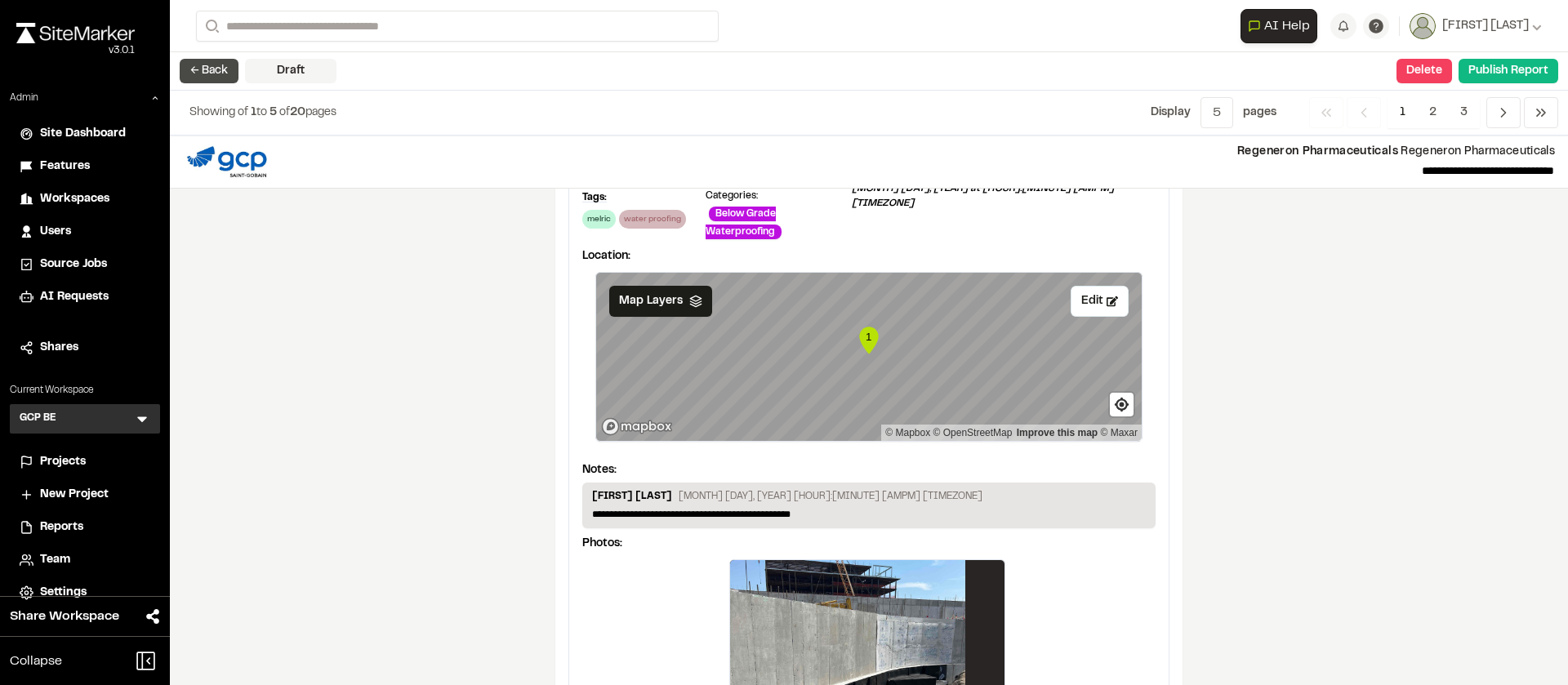 click on "← Back" at bounding box center (209, 71) 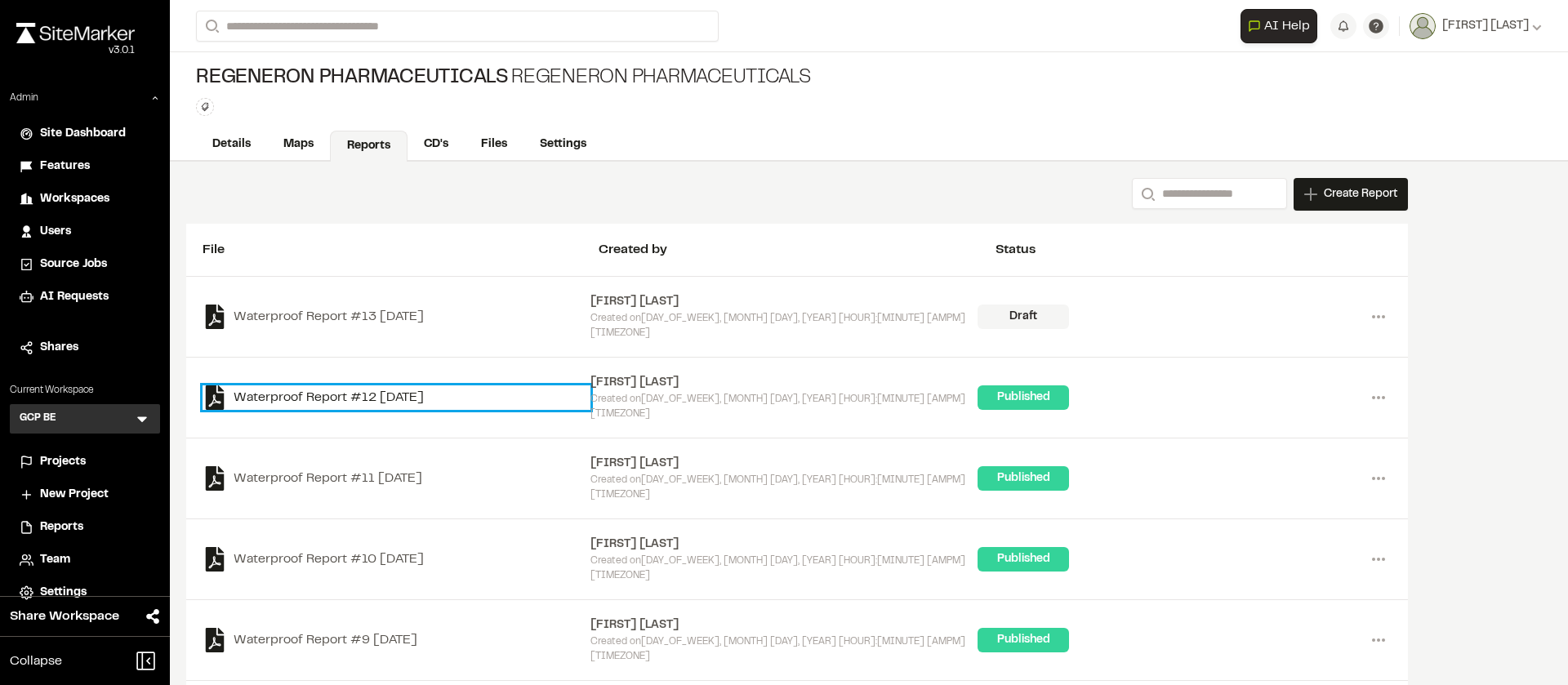 click on "Waterproof Report #12 2025-07-03" at bounding box center (396, 398) 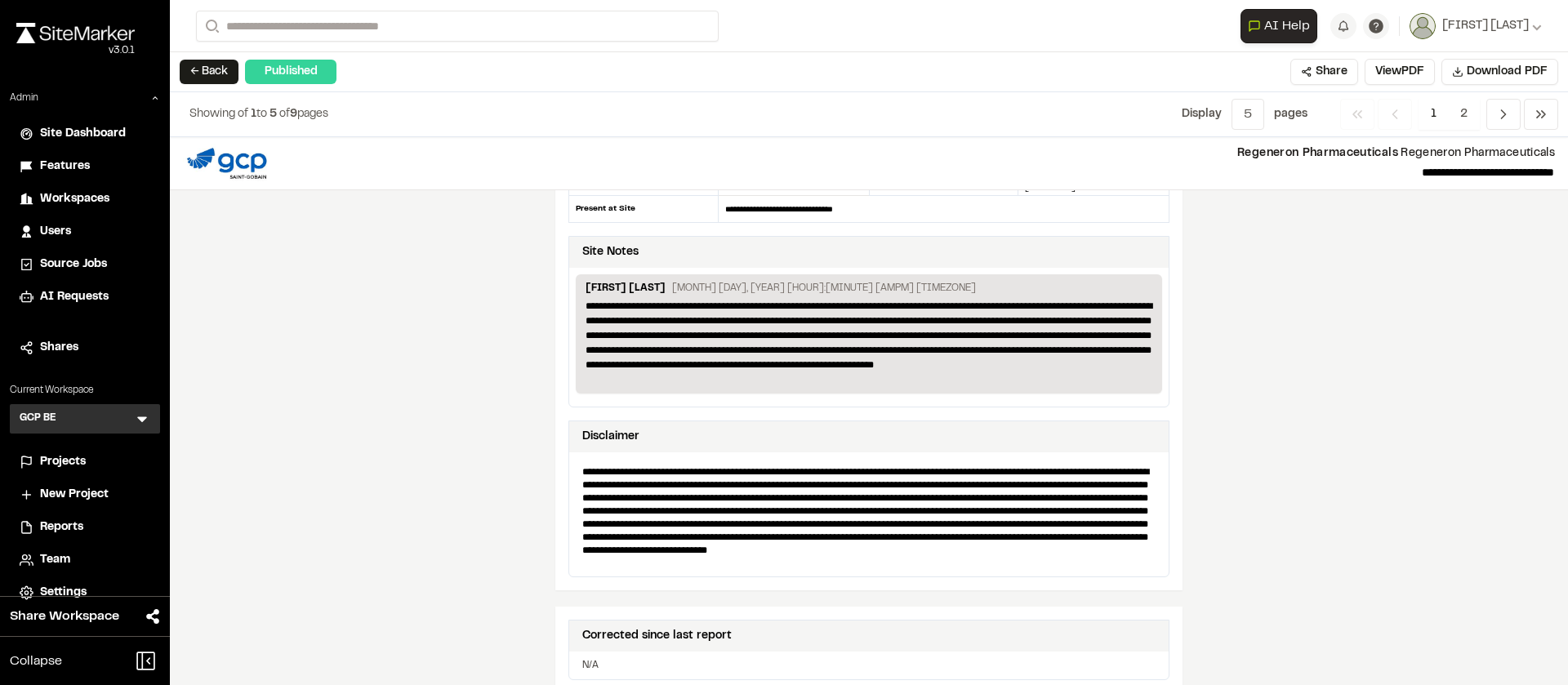 scroll, scrollTop: 366, scrollLeft: 0, axis: vertical 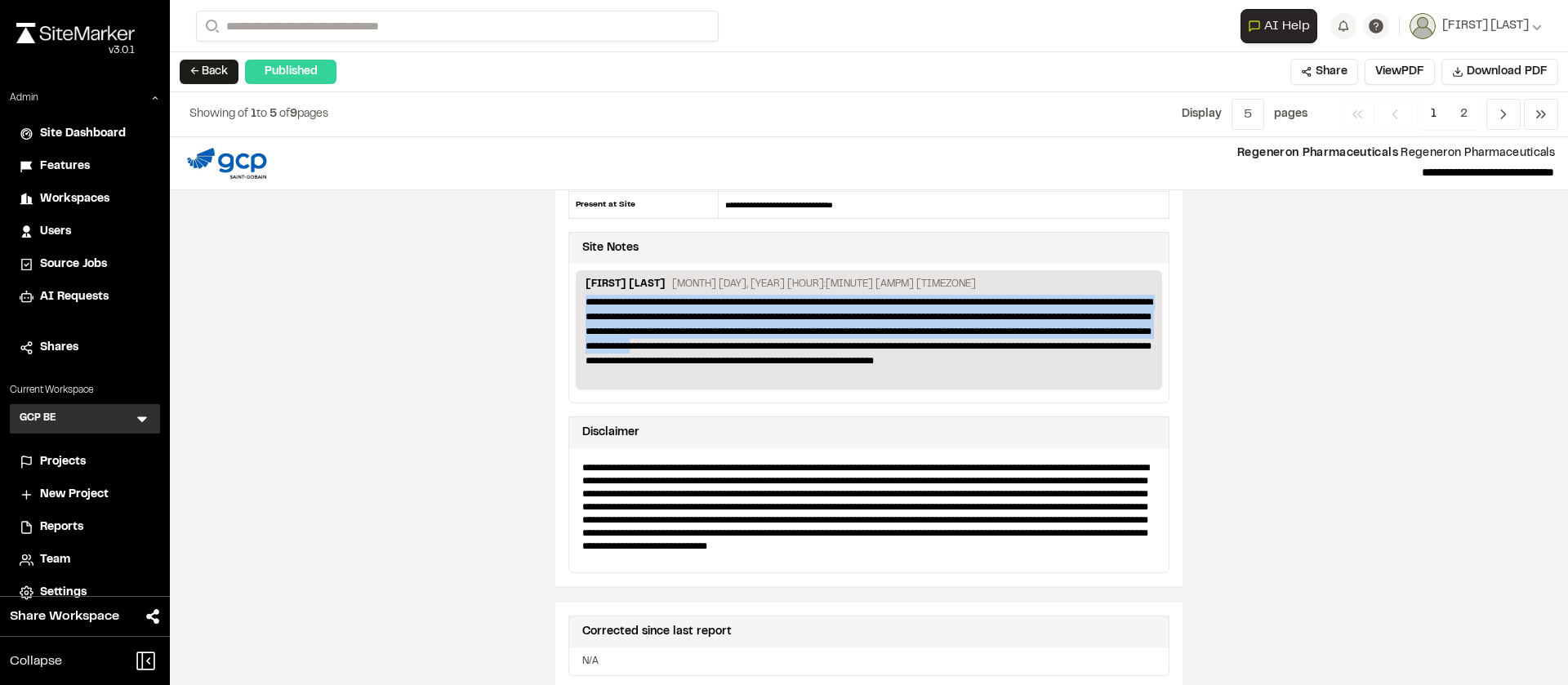 drag, startPoint x: 573, startPoint y: 305, endPoint x: 817, endPoint y: 348, distance: 247.76 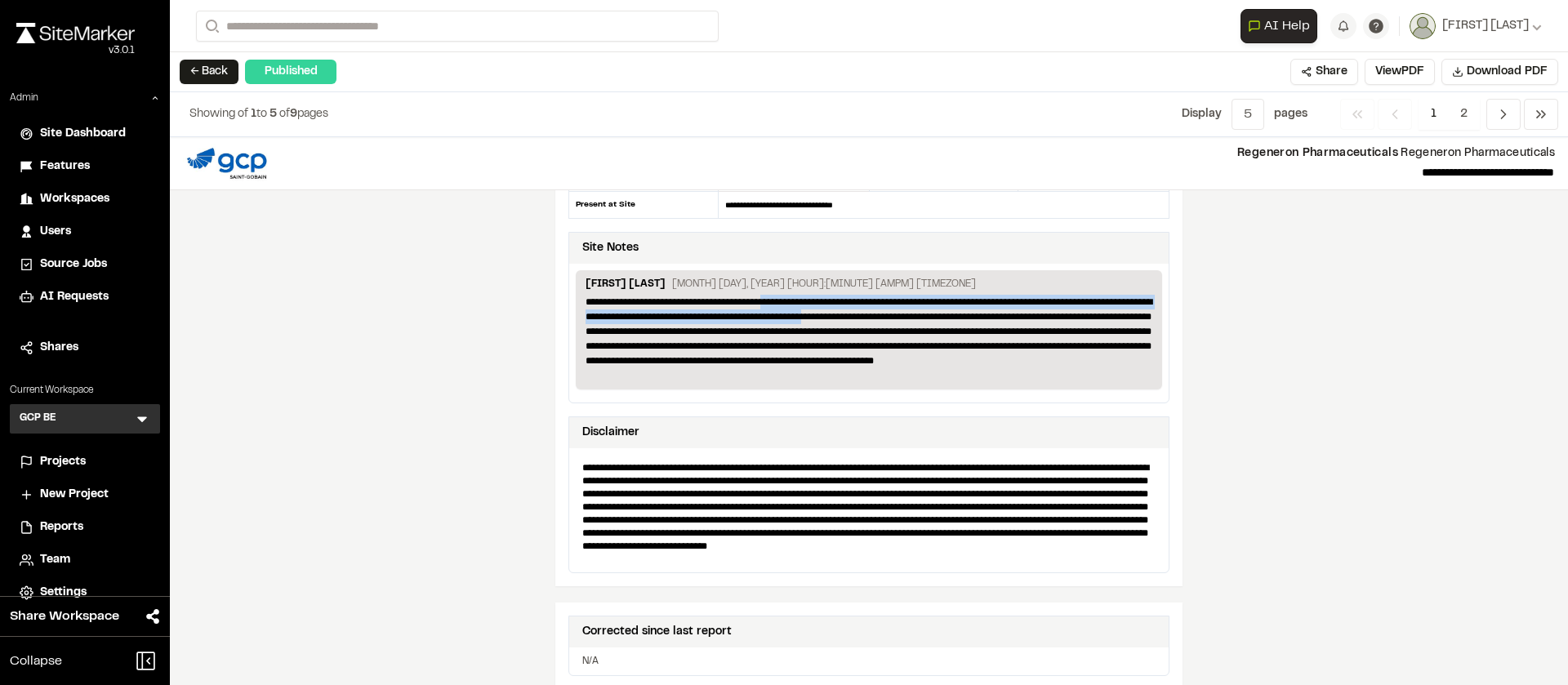 drag, startPoint x: 788, startPoint y: 307, endPoint x: 896, endPoint y: 310, distance: 108.0417 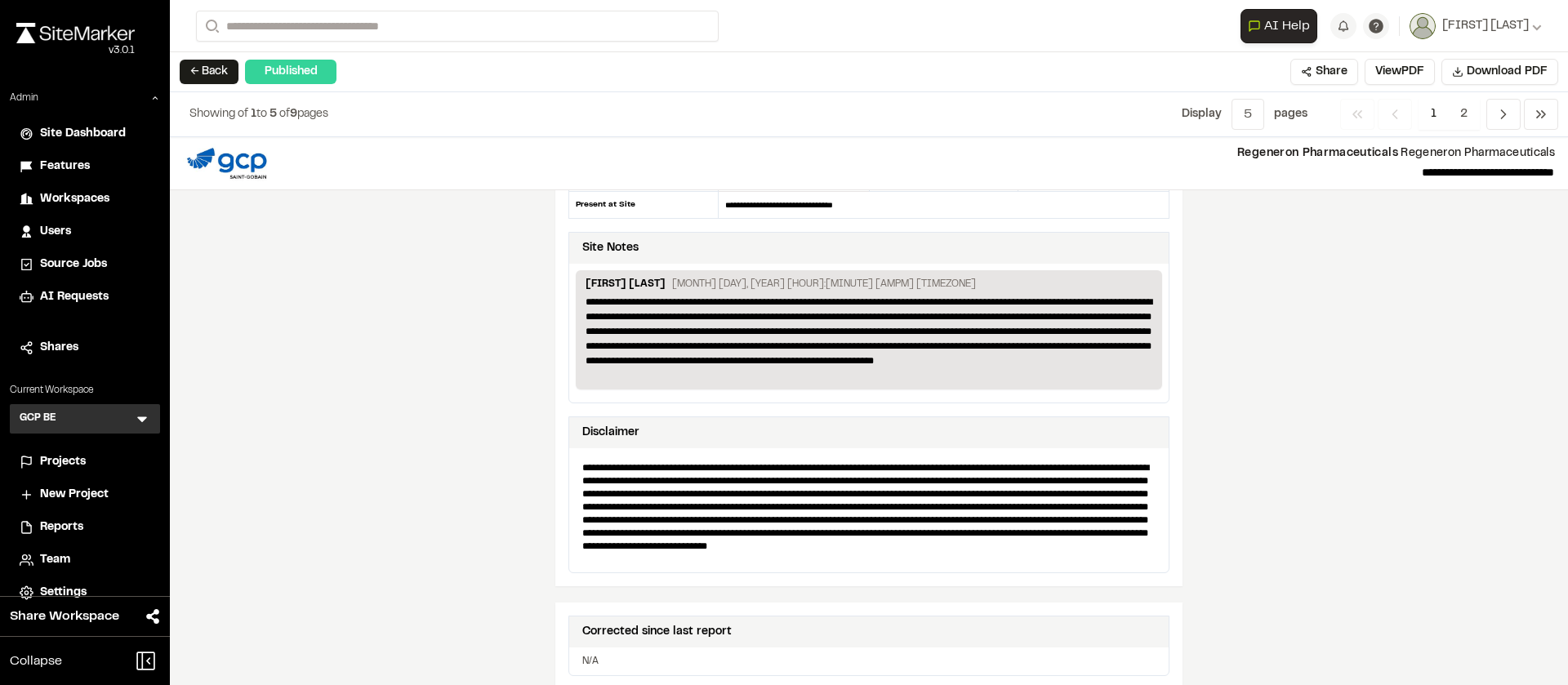 click on "**********" at bounding box center [869, 339] 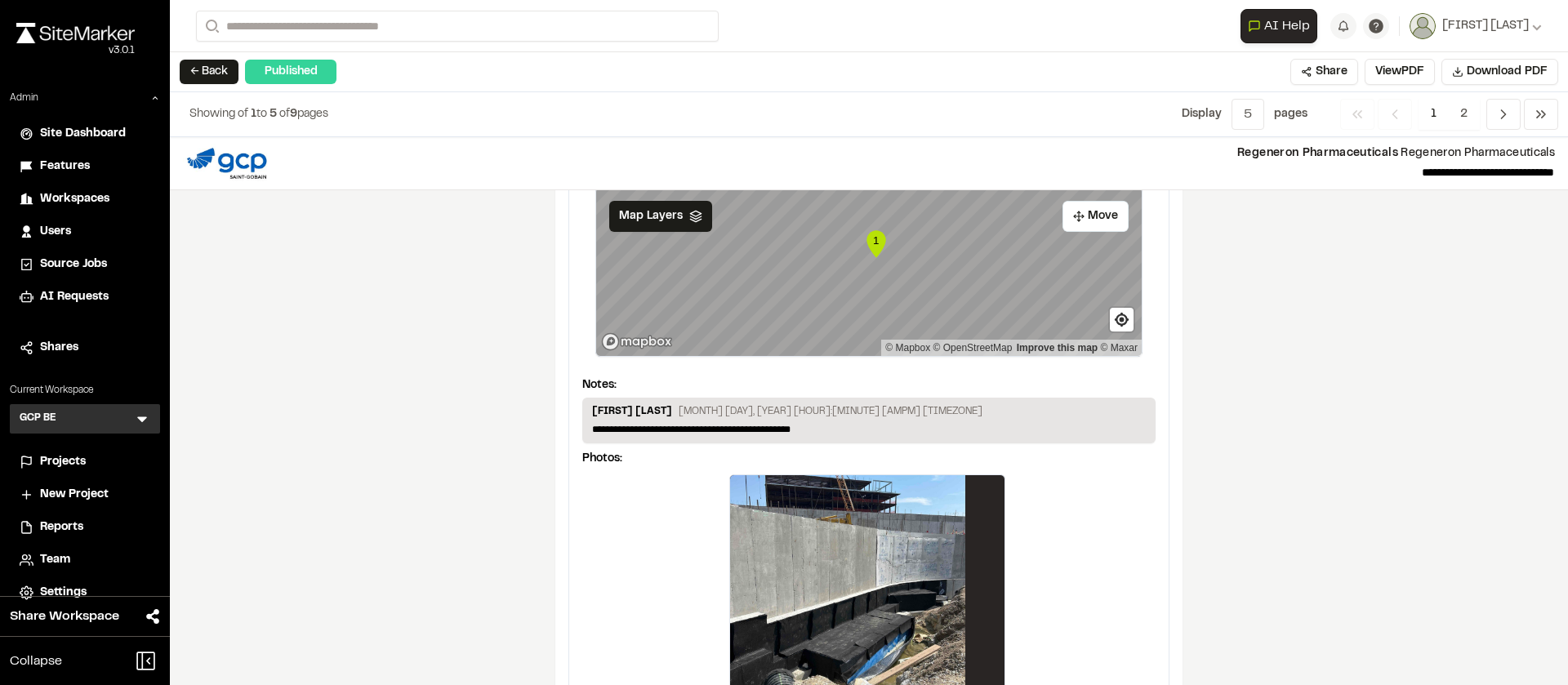 scroll, scrollTop: 2404, scrollLeft: 0, axis: vertical 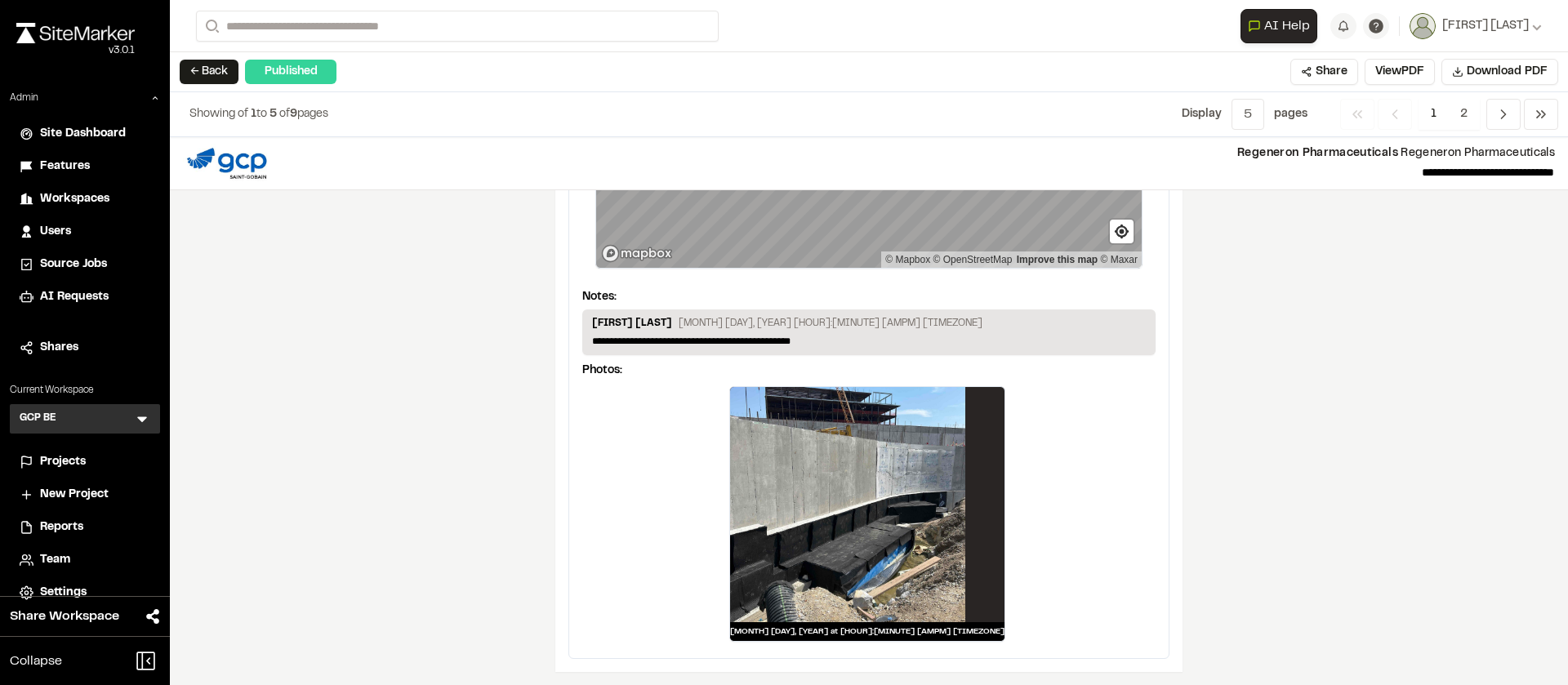 click at bounding box center (848, 505) 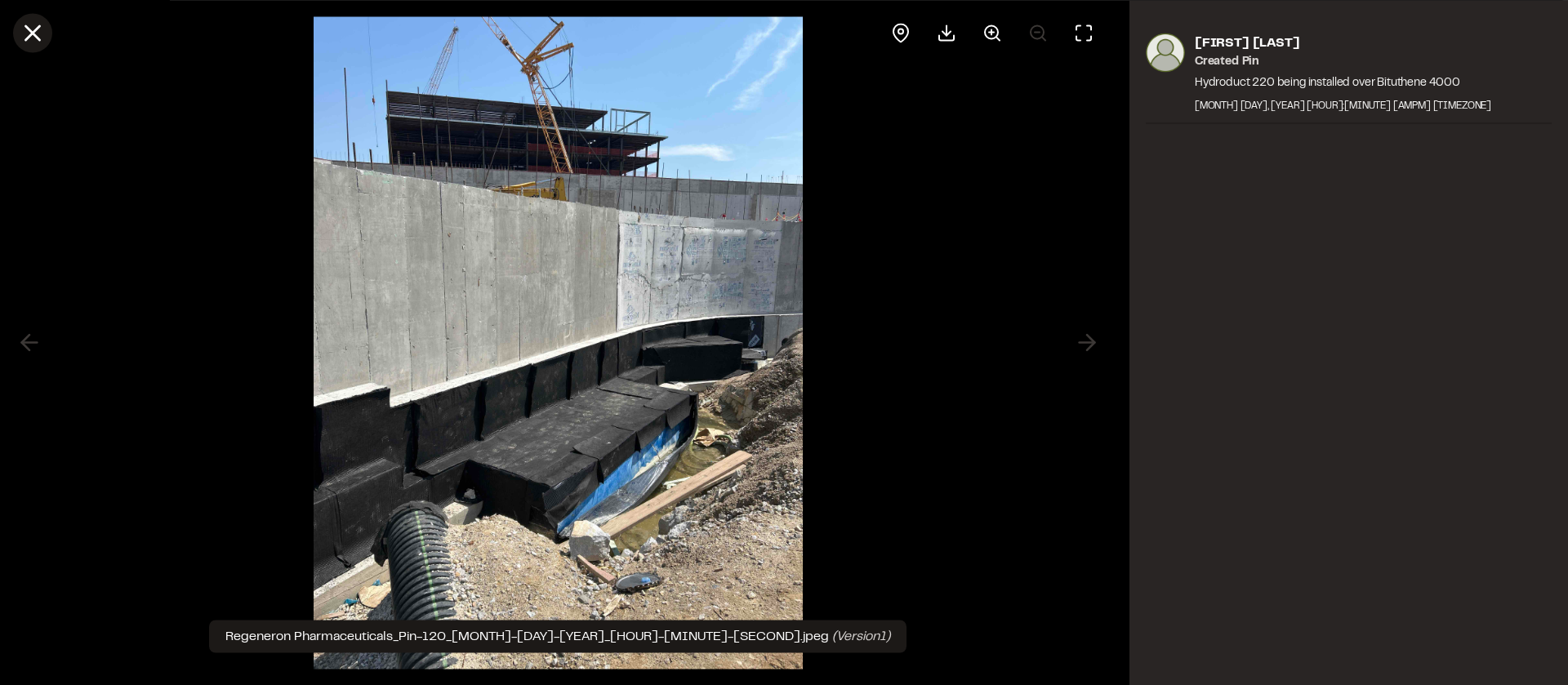 click 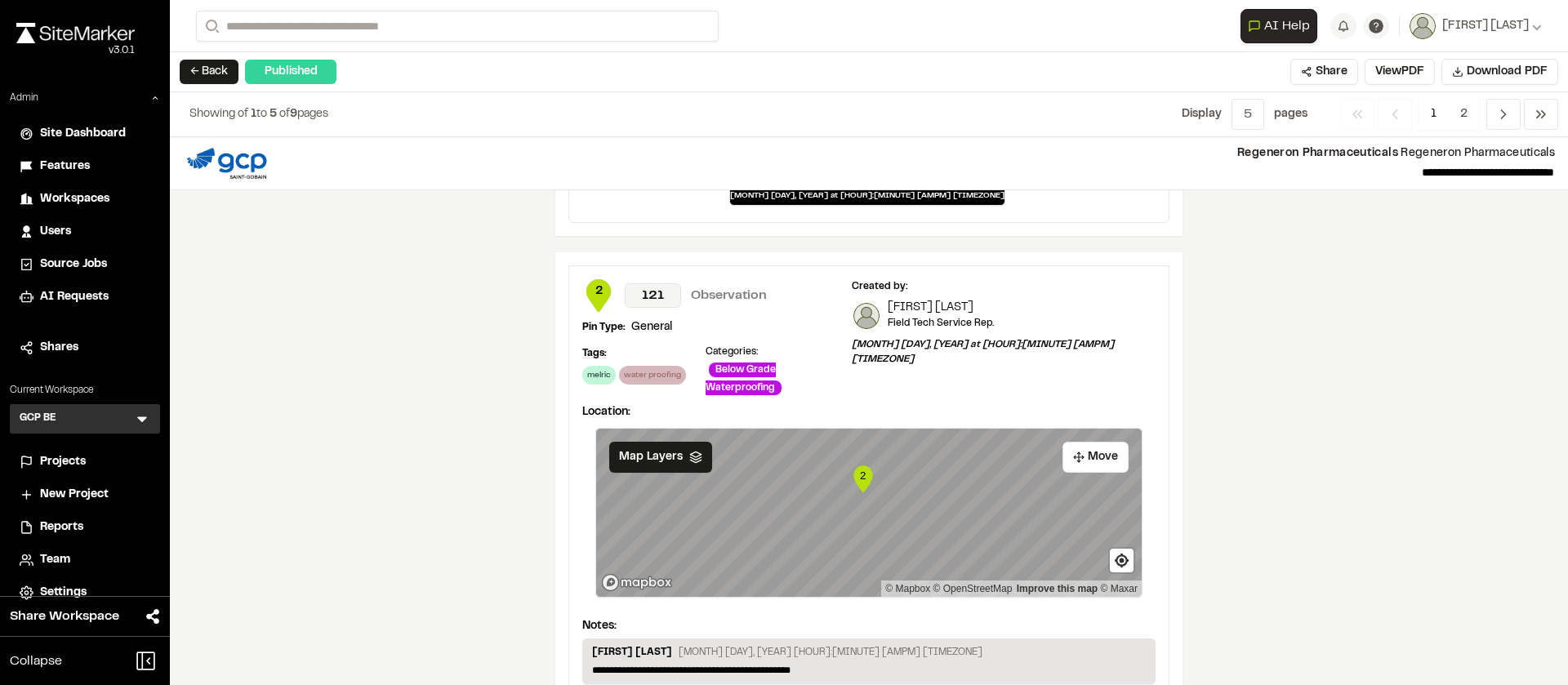scroll, scrollTop: 2848, scrollLeft: 0, axis: vertical 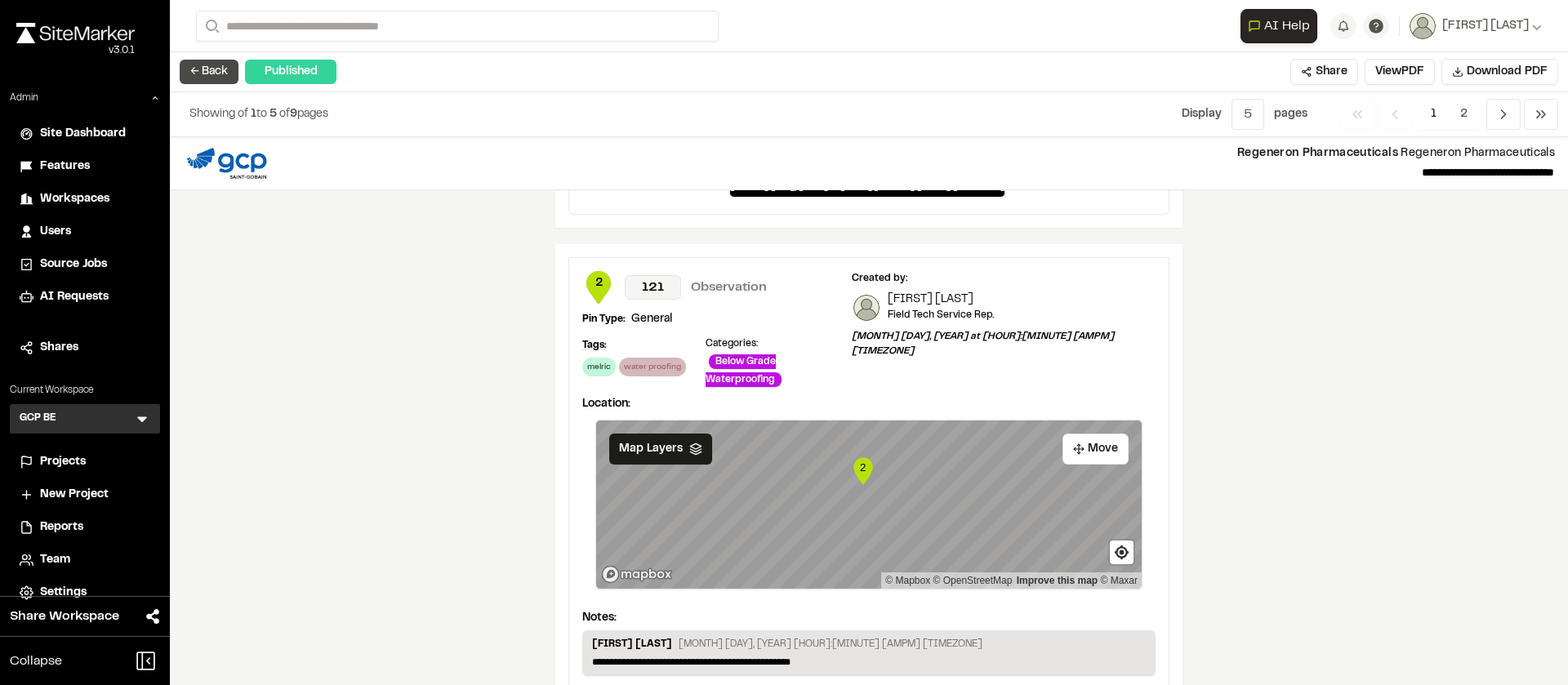 click on "← Back" at bounding box center [209, 72] 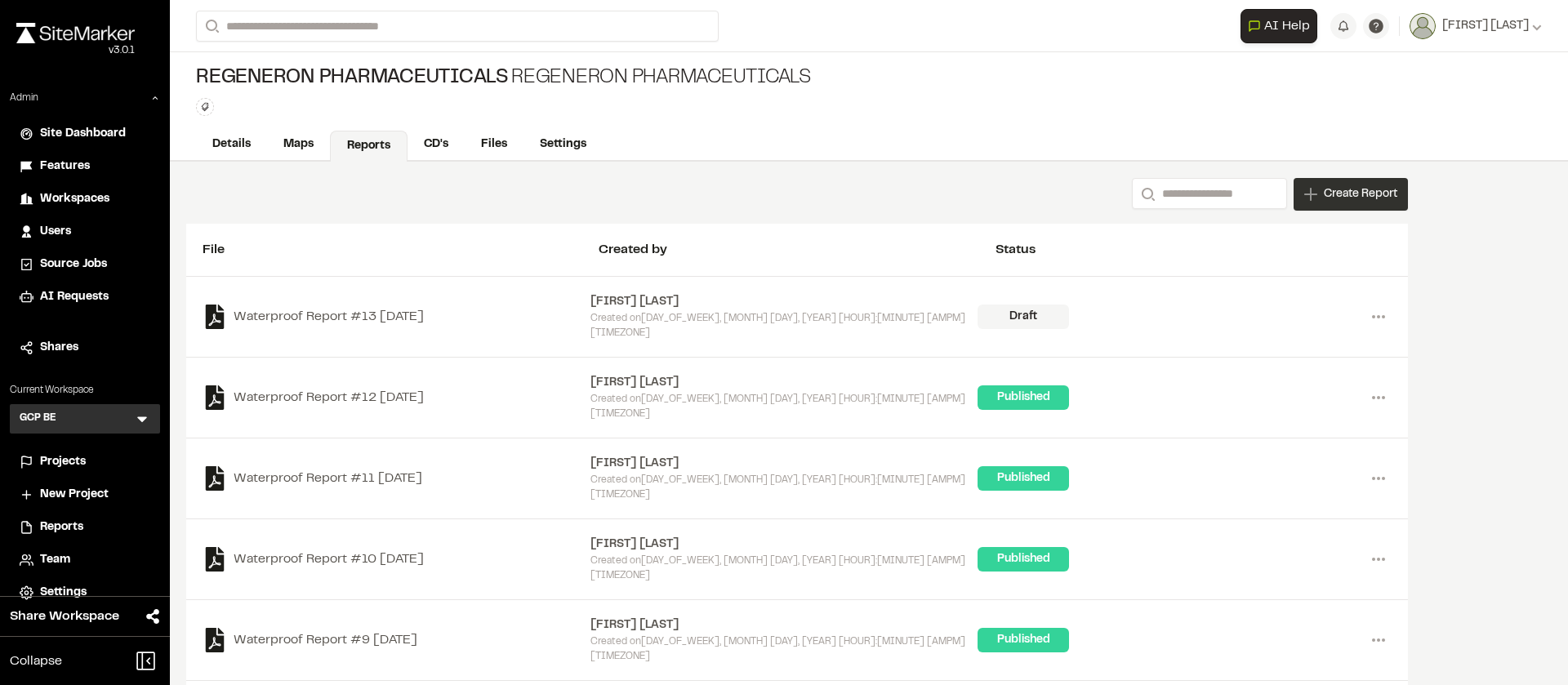 click on "Create Report" at bounding box center [1361, 194] 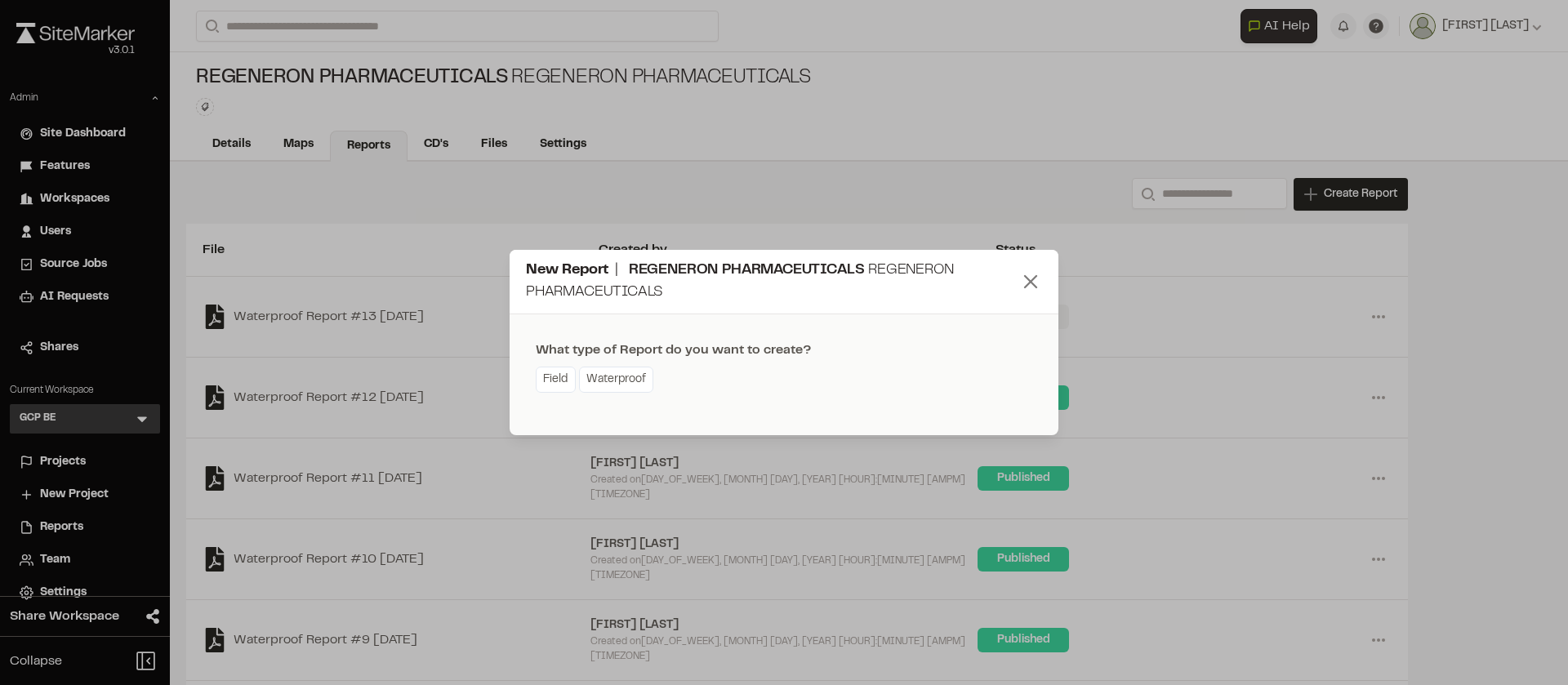 click 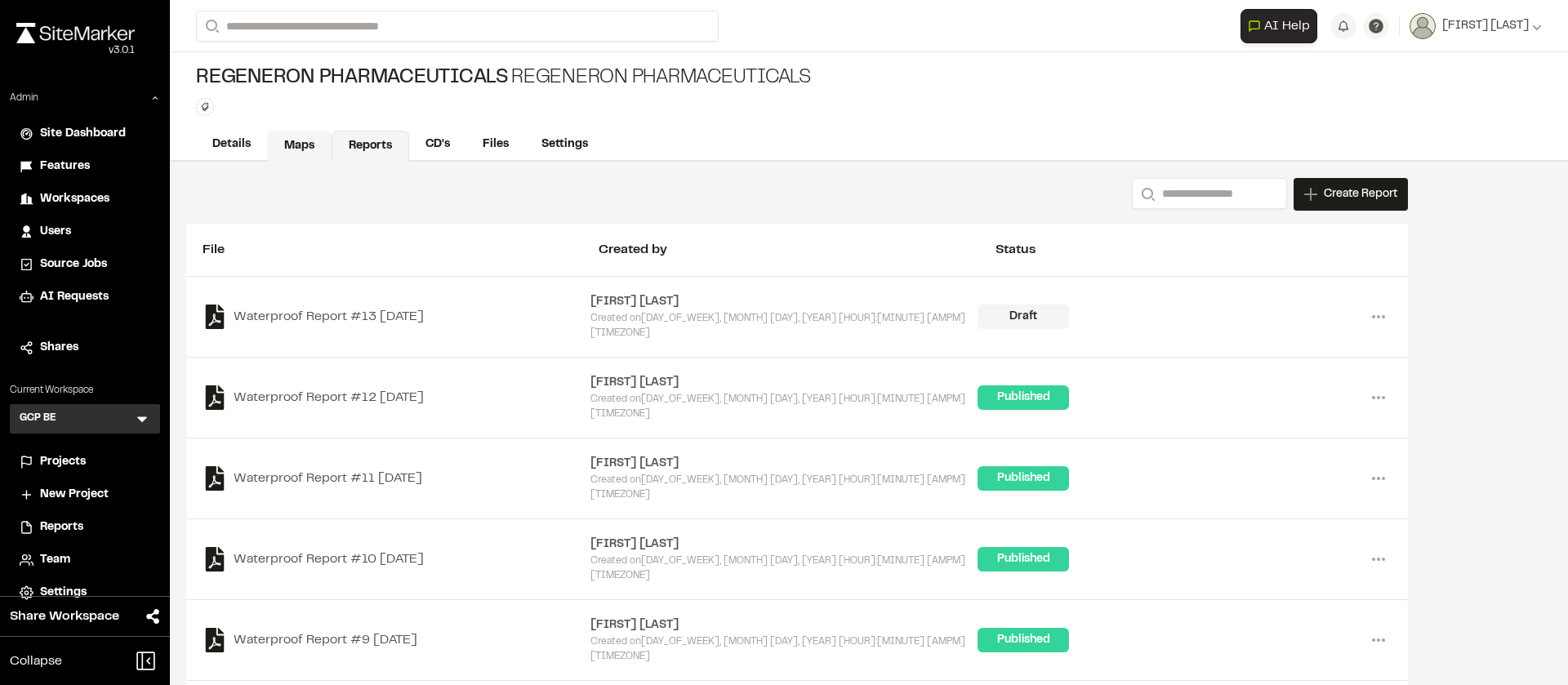 click on "Maps" at bounding box center (299, 146) 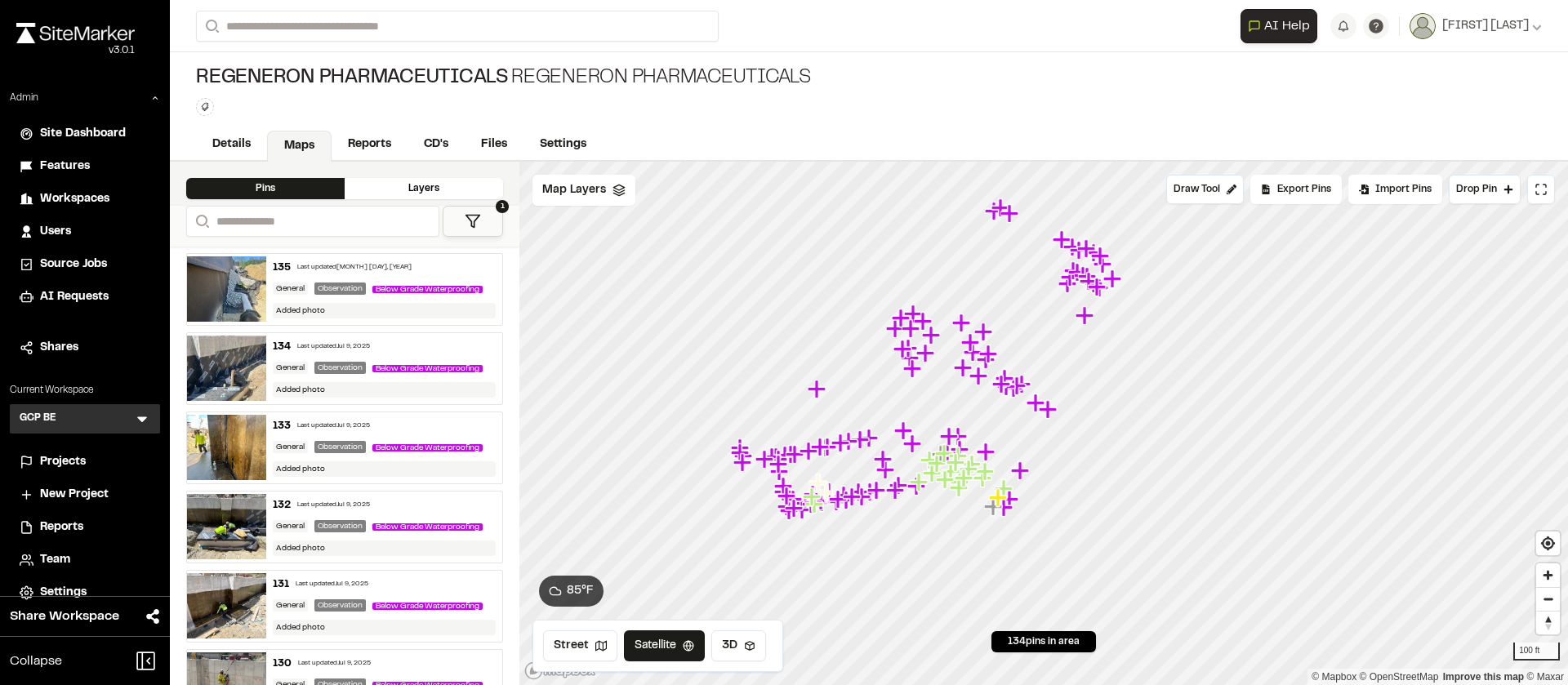 click 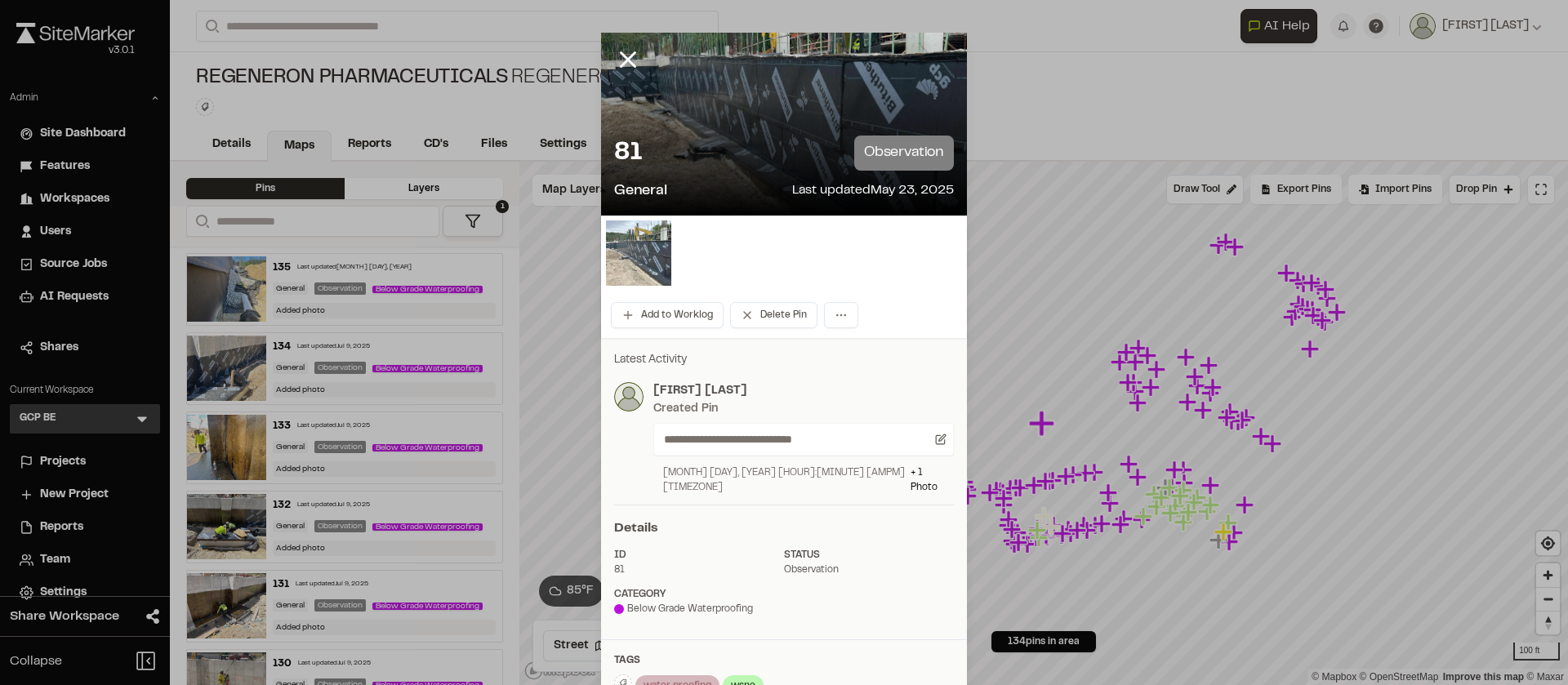 click at bounding box center (639, 253) 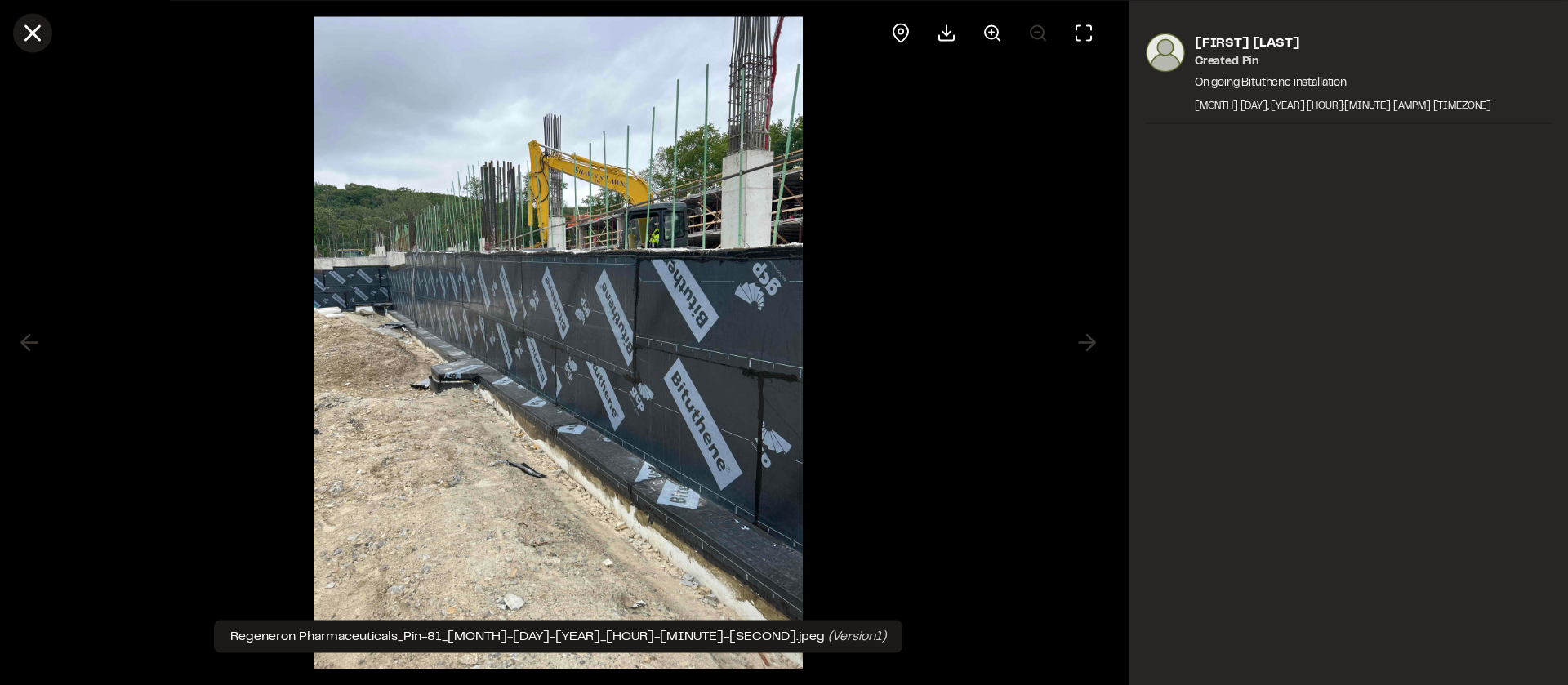 click 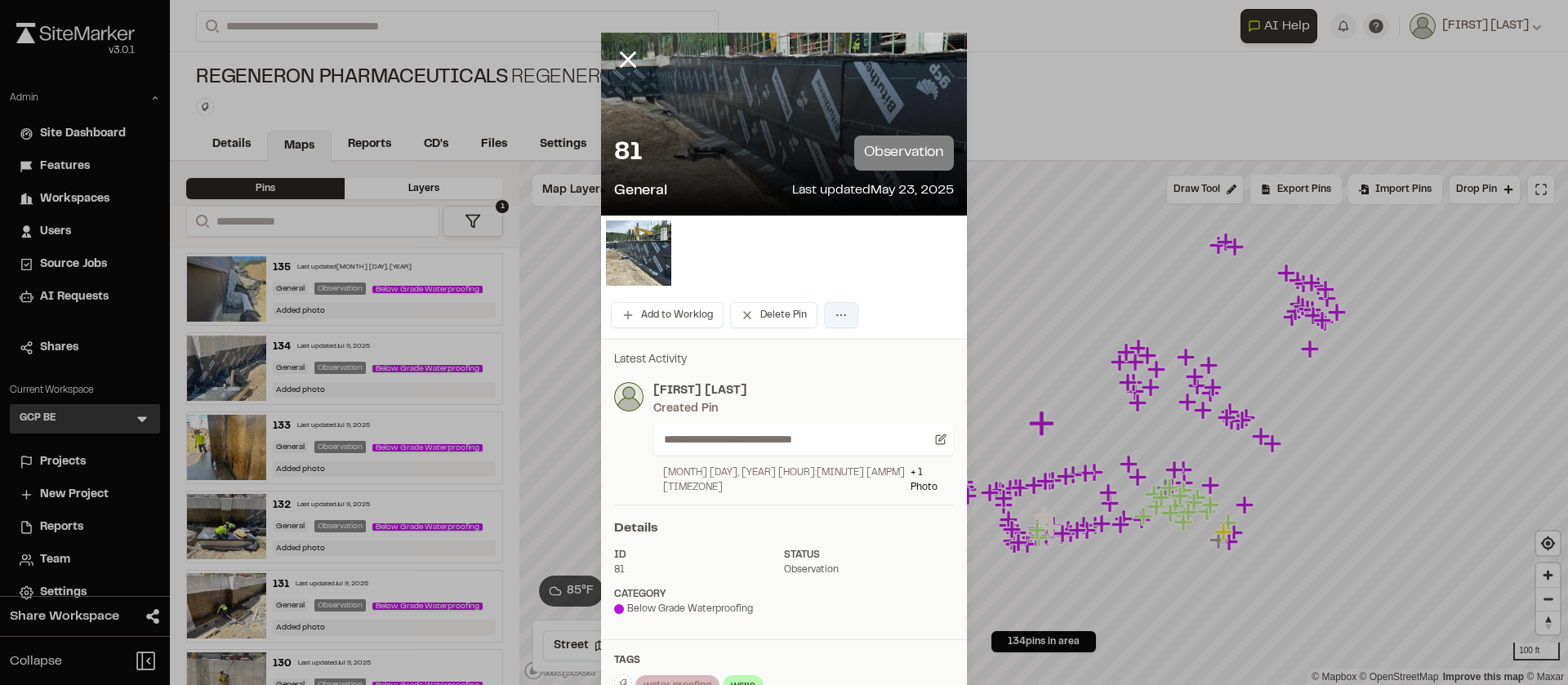 click on "Close sidebar v 3.0.1 Admin Site Dashboard Features Workspaces Users Source Jobs AI Requests Shares Current Workspace GCP BE GB Menu Projects New Project Reports Team Settings Share Workspace Collapse Invite Link Uh oh! You don't currently have acces to invite members to join Sitemarker. Done Open sidebar Search Recently Searched D7835377   Doug Ryan Toronto ,  ON HYCC-3   Gateway Tunnel New York ,  NY 01   Buffalo Bills New Stadium Windom ,  NY Search to see more projects... AI Help AI Assistant Ask about features or construction insights What can I help you with? How can I add pins to a project? How do I invite team members? How do I create a new project?
To pick up a draggable item, press the space bar.
While dragging, use the arrow keys to move the item.
Press space again to drop the item in its new position, or press escape to cancel.
Join project Ready to join  ? You were invited to join  project    by   . Accept Decline Need help? Need help? FAQ Support Site Andrew Cook" at bounding box center (784, 342) 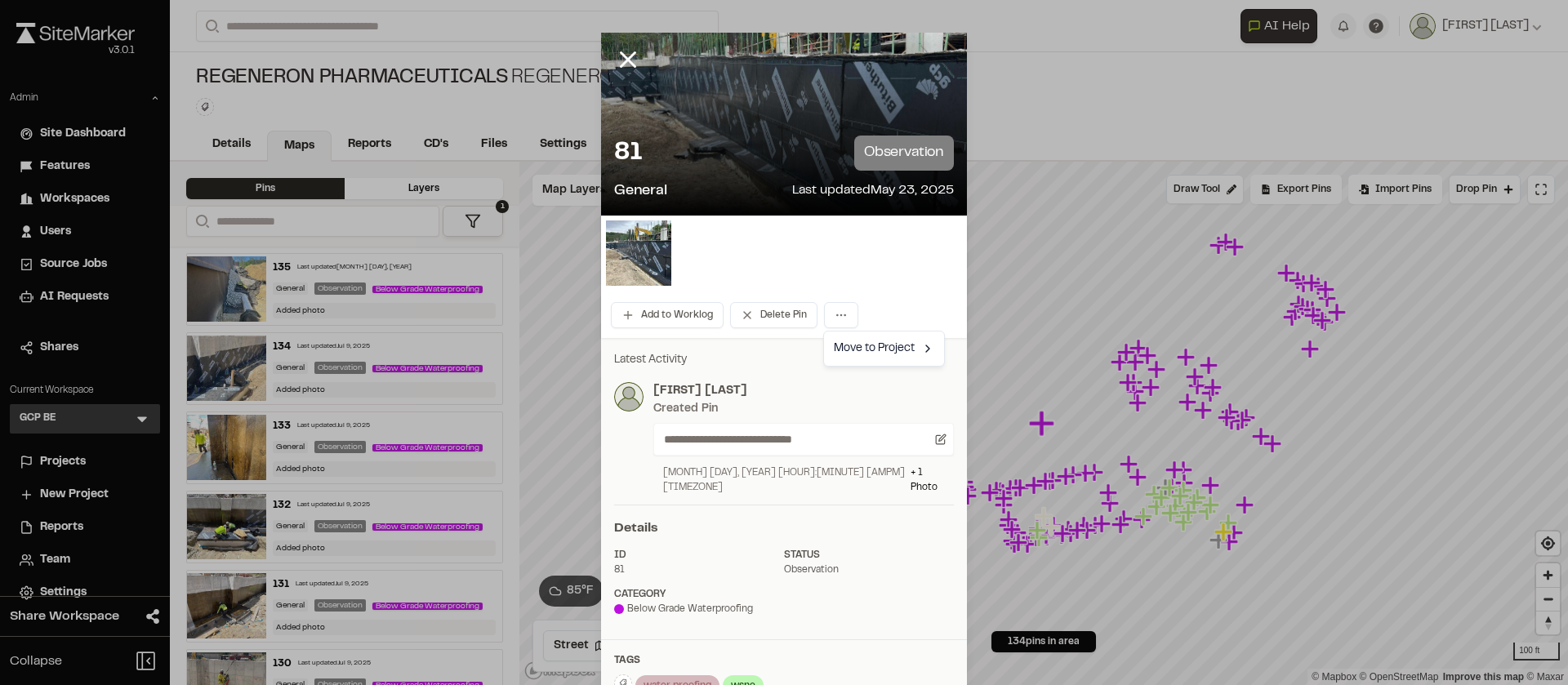 click on "Close sidebar v 3.0.1 Admin Site Dashboard Features Workspaces Users Source Jobs AI Requests Shares Current Workspace GCP BE GB Menu Projects New Project Reports Team Settings Share Workspace Collapse Invite Link Uh oh! You don't currently have acces to invite members to join Sitemarker. Done Open sidebar Search Recently Searched D7835377   Doug Ryan Toronto ,  ON HYCC-3   Gateway Tunnel New York ,  NY 01   Buffalo Bills New Stadium Windom ,  NY Search to see more projects... AI Help AI Assistant Ask about features or construction insights What can I help you with? How can I add pins to a project? How do I invite team members? How do I create a new project?
To pick up a draggable item, press the space bar.
While dragging, use the arrow keys to move the item.
Press space again to drop the item in its new position, or press escape to cancel.
Join project Ready to join  ? You were invited to join  project    by   . Accept Decline Need help? Need help? FAQ Support Site Andrew Cook" at bounding box center (784, 342) 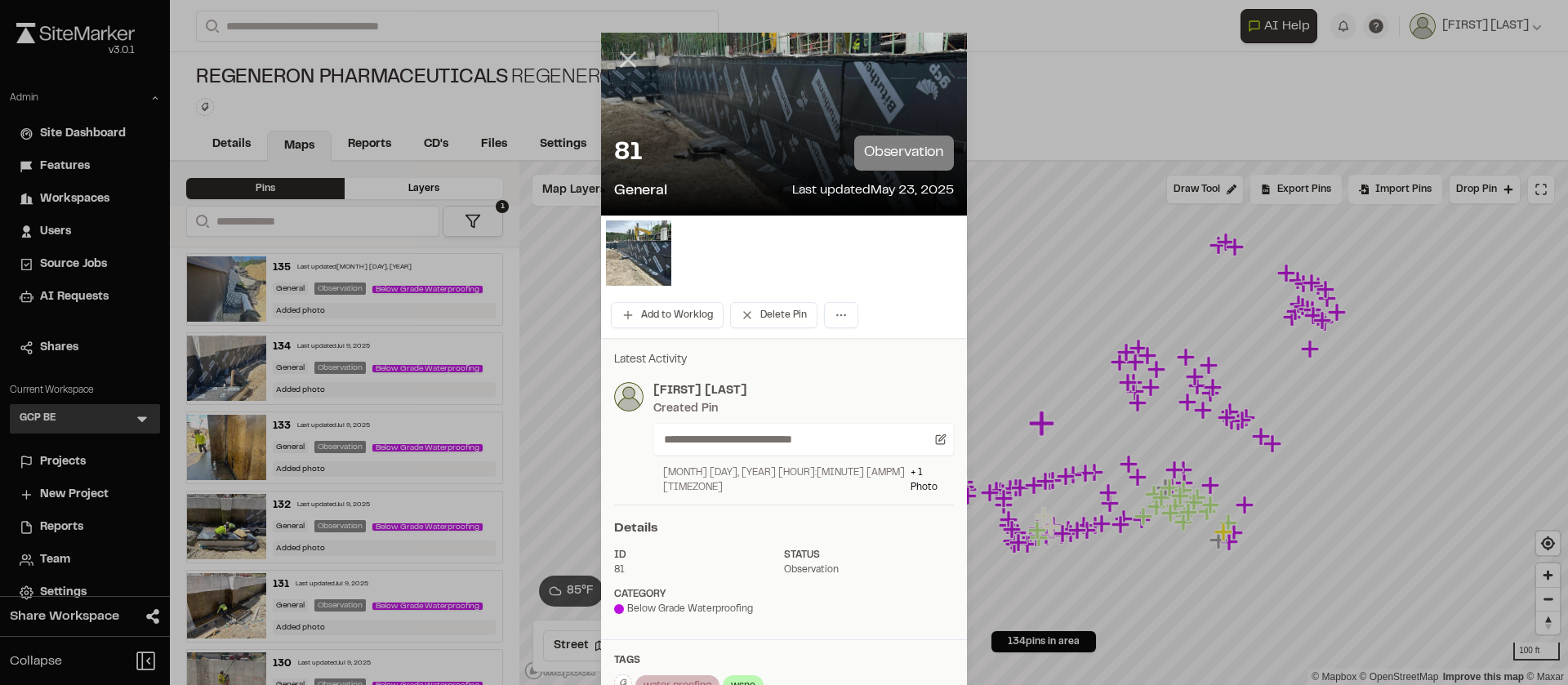 click 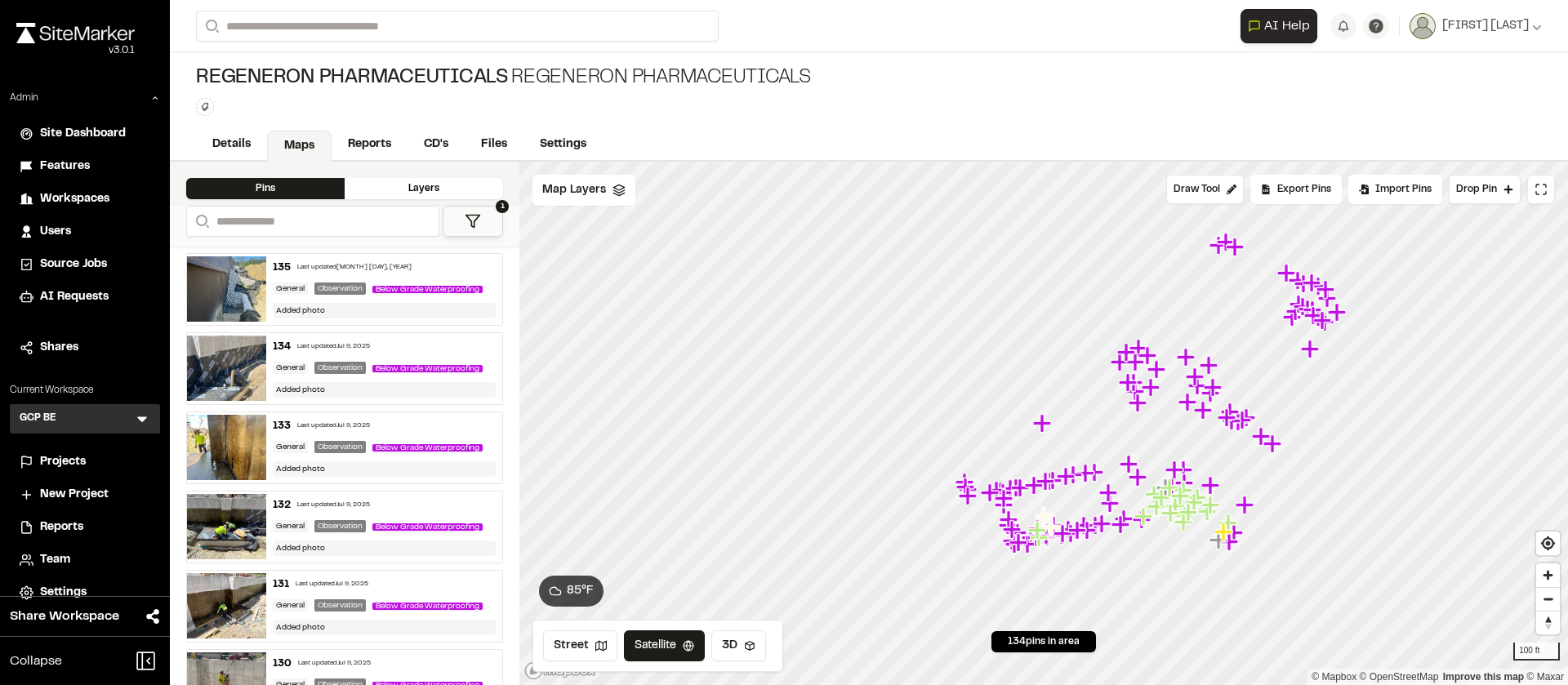 click on "Details Maps Reports CD's Files  Settings" at bounding box center [869, 145] 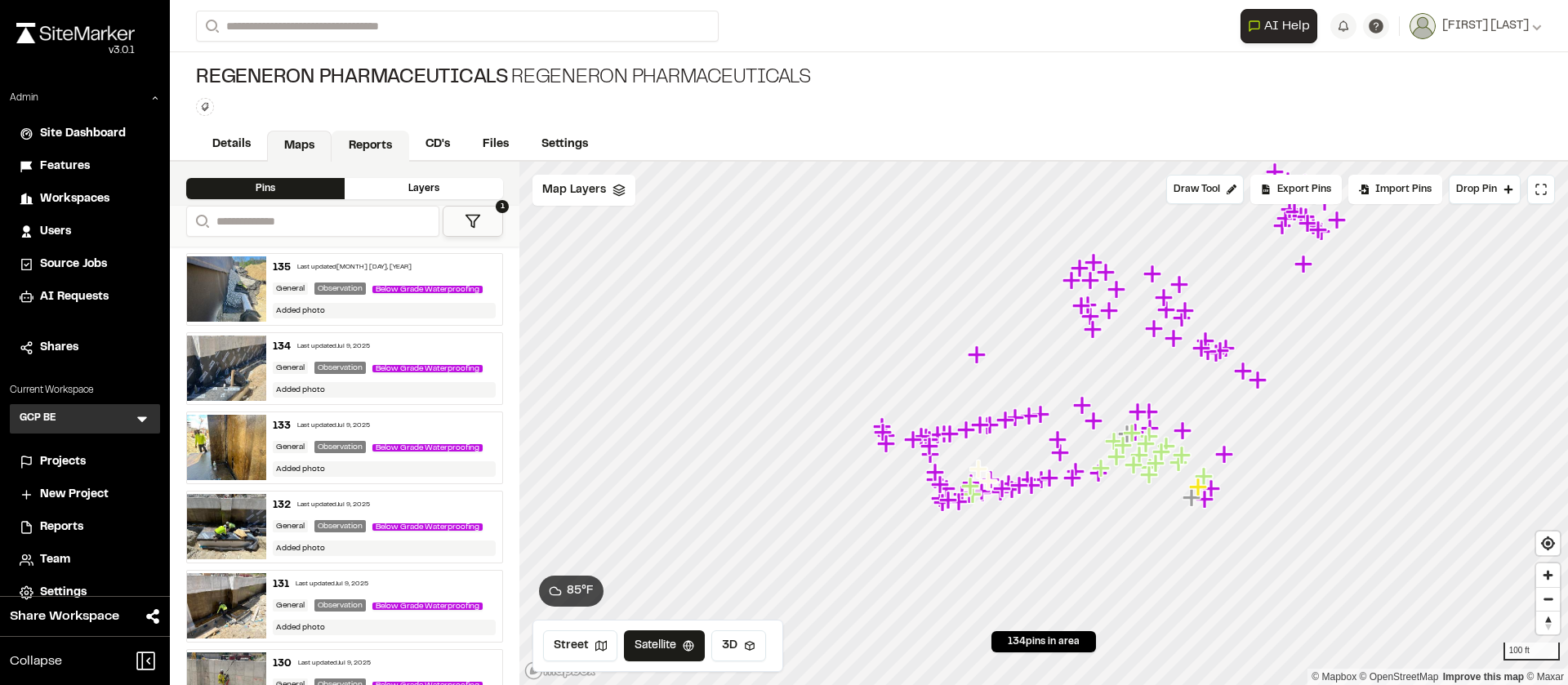 click on "Reports" at bounding box center [370, 146] 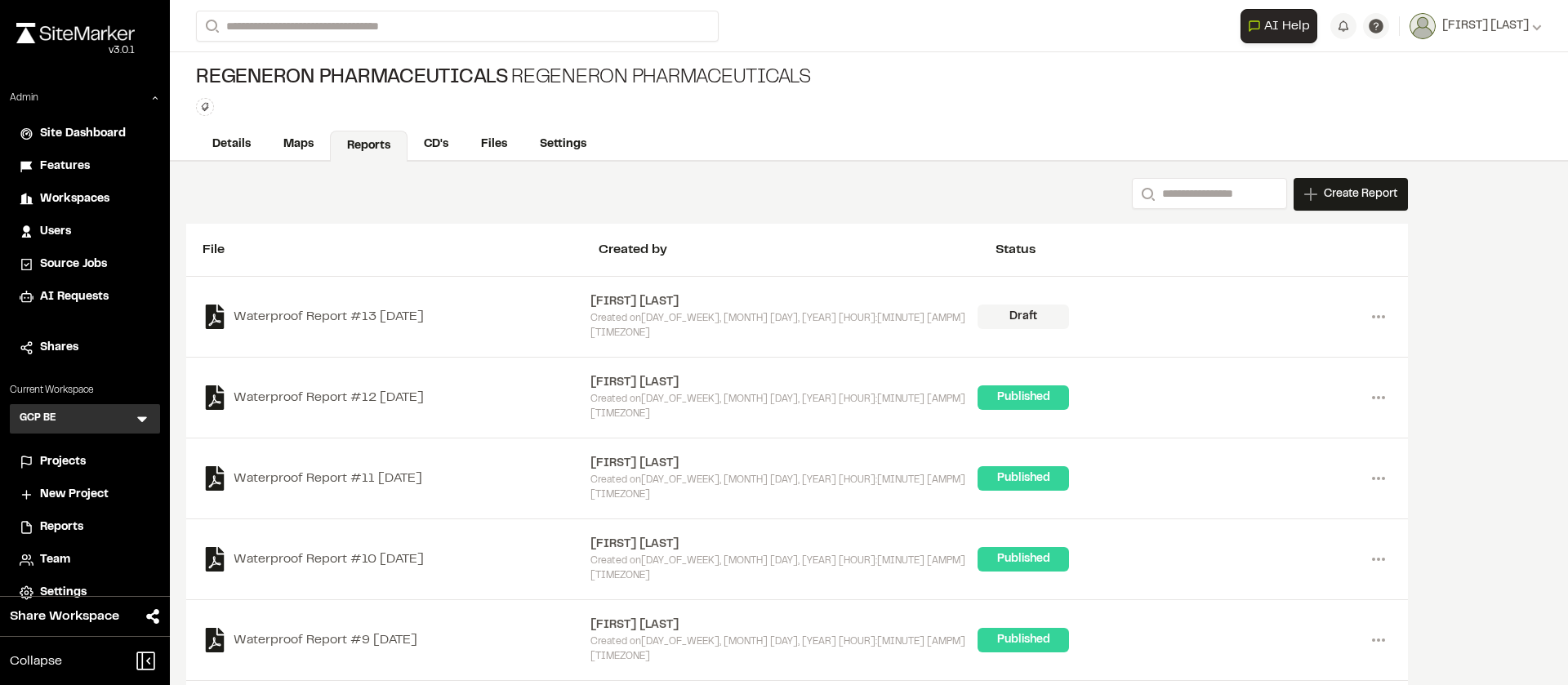 click on "Type Enter or comma to add tag." at bounding box center (503, 107) 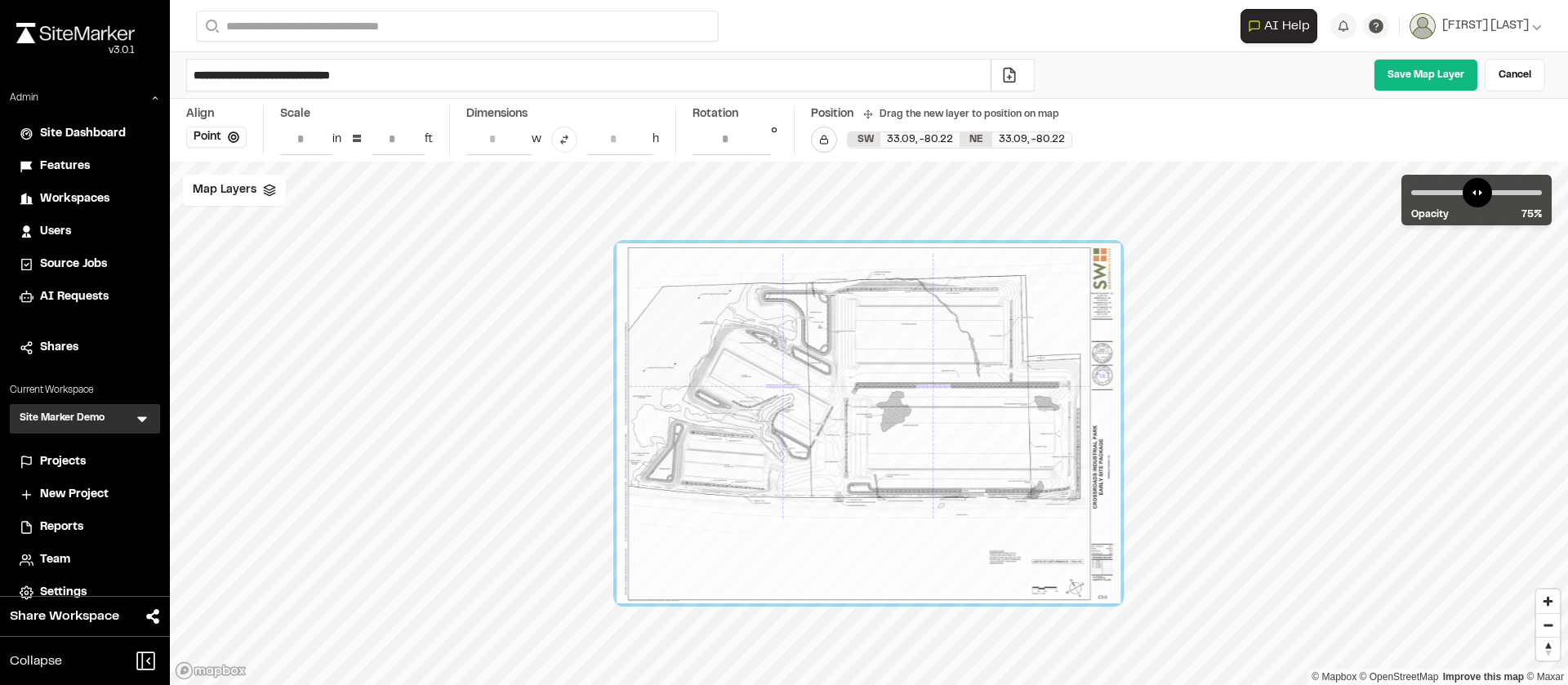 scroll, scrollTop: 0, scrollLeft: 0, axis: both 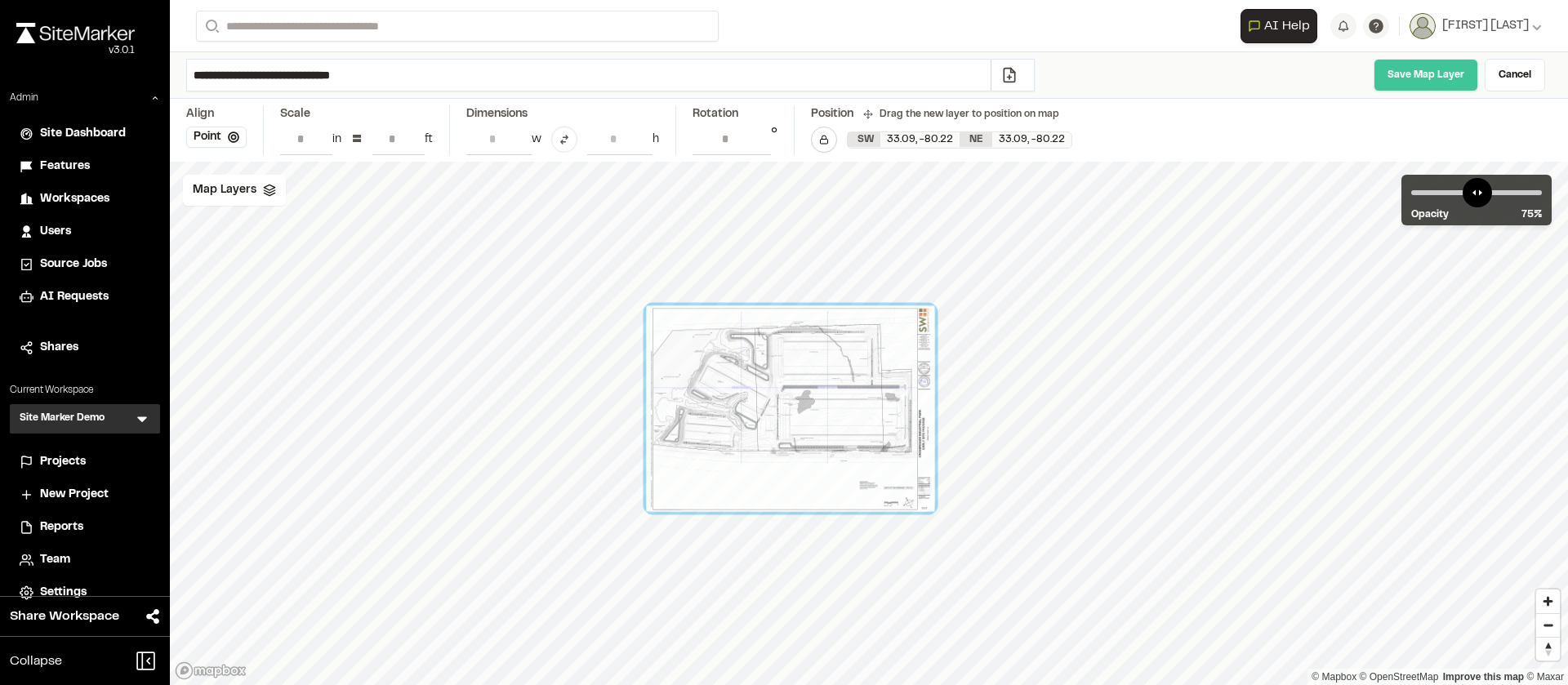 type on "**********" 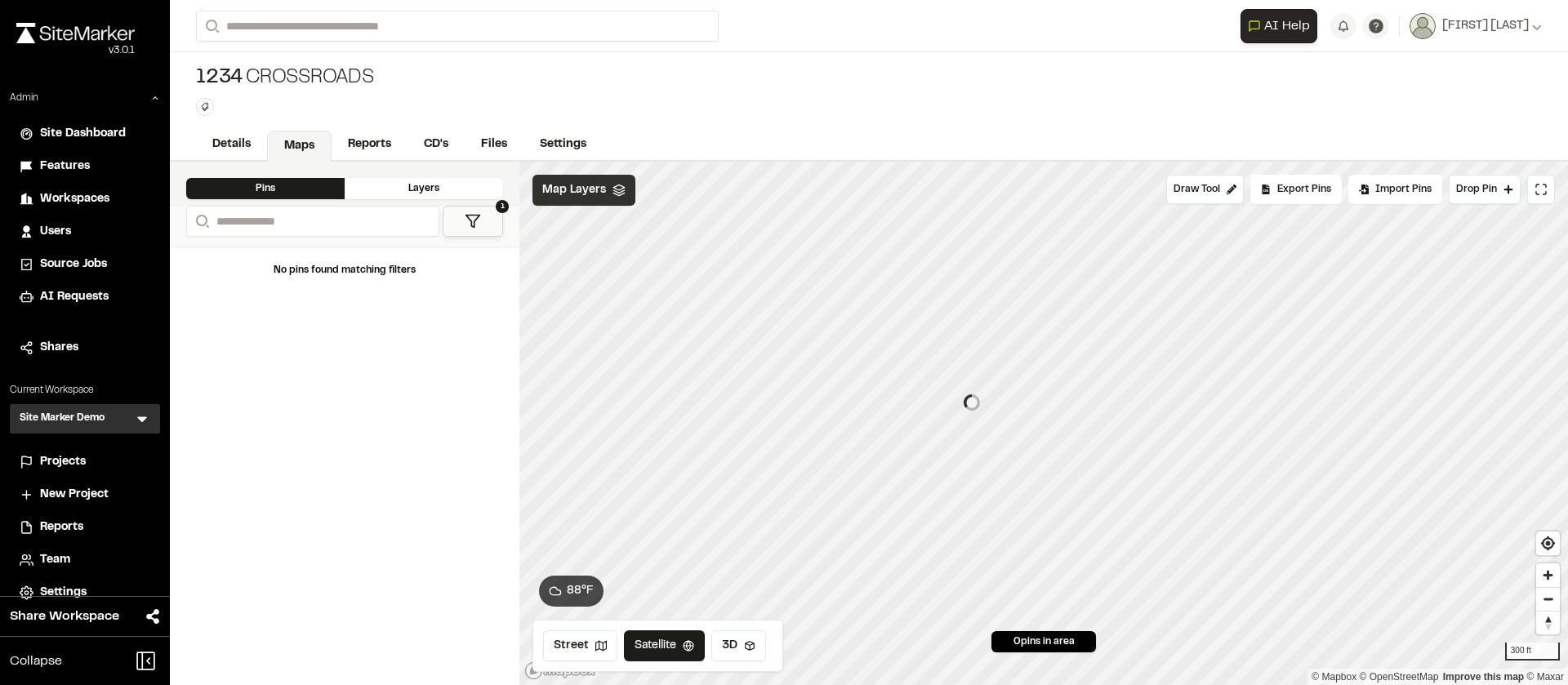 click on "Map Layers" at bounding box center (574, 190) 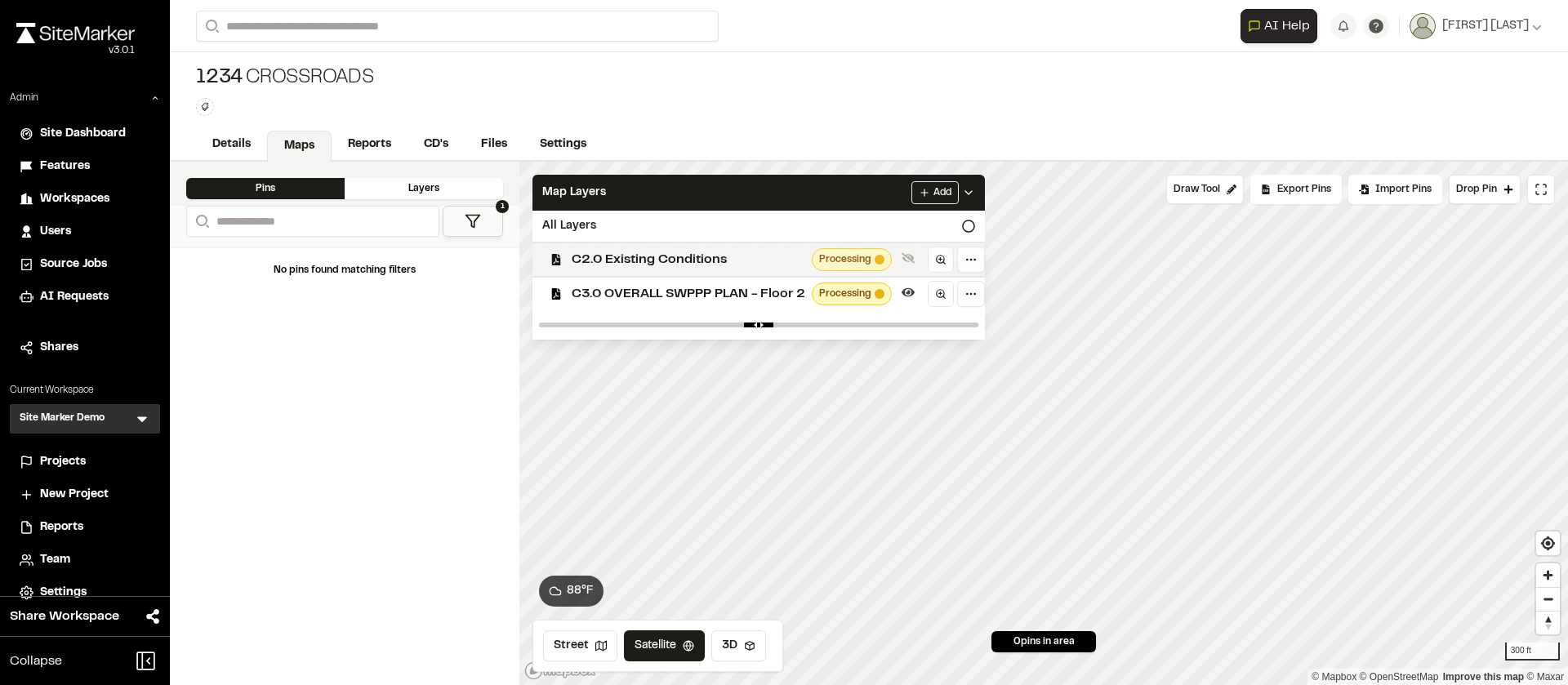 click on "C2.0 Existing Conditions" at bounding box center [688, 260] 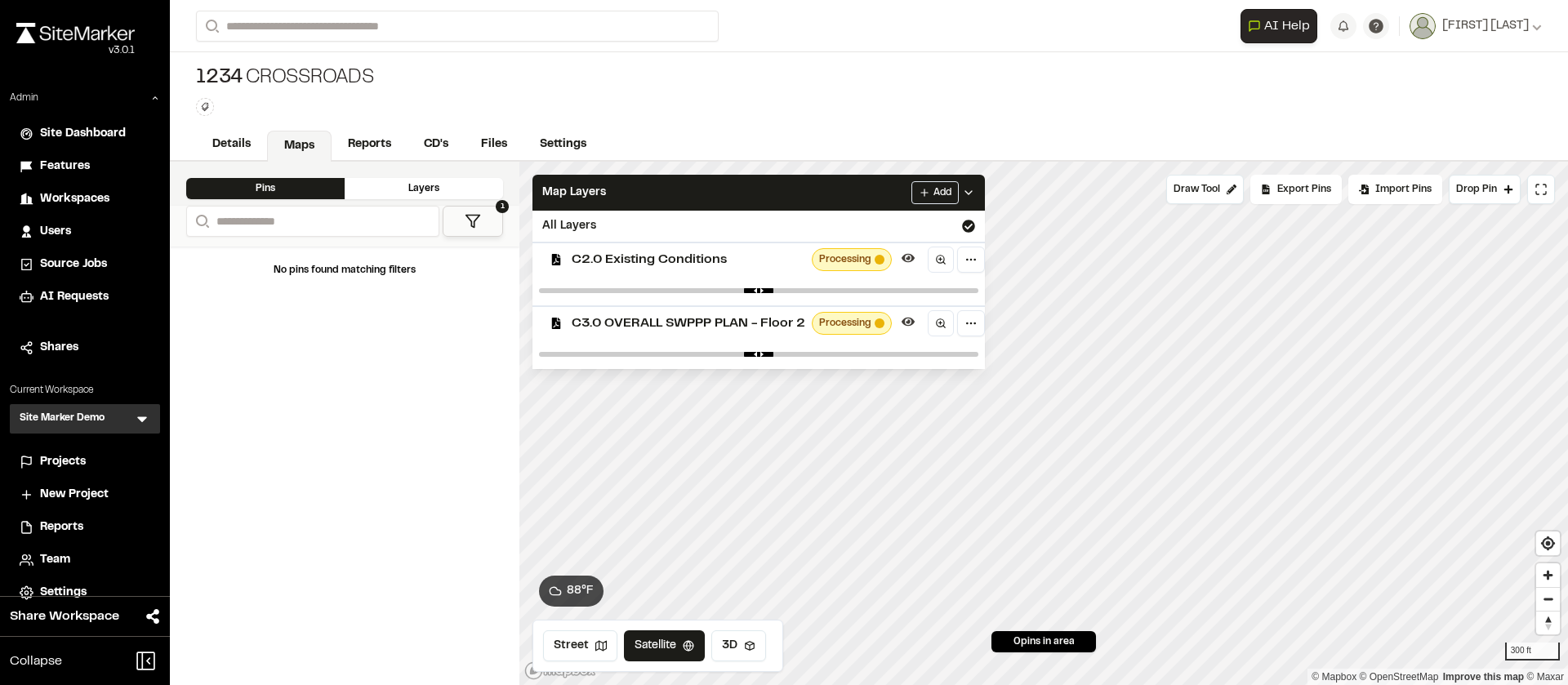 click on "C2.0 Existing Conditions" at bounding box center [688, 260] 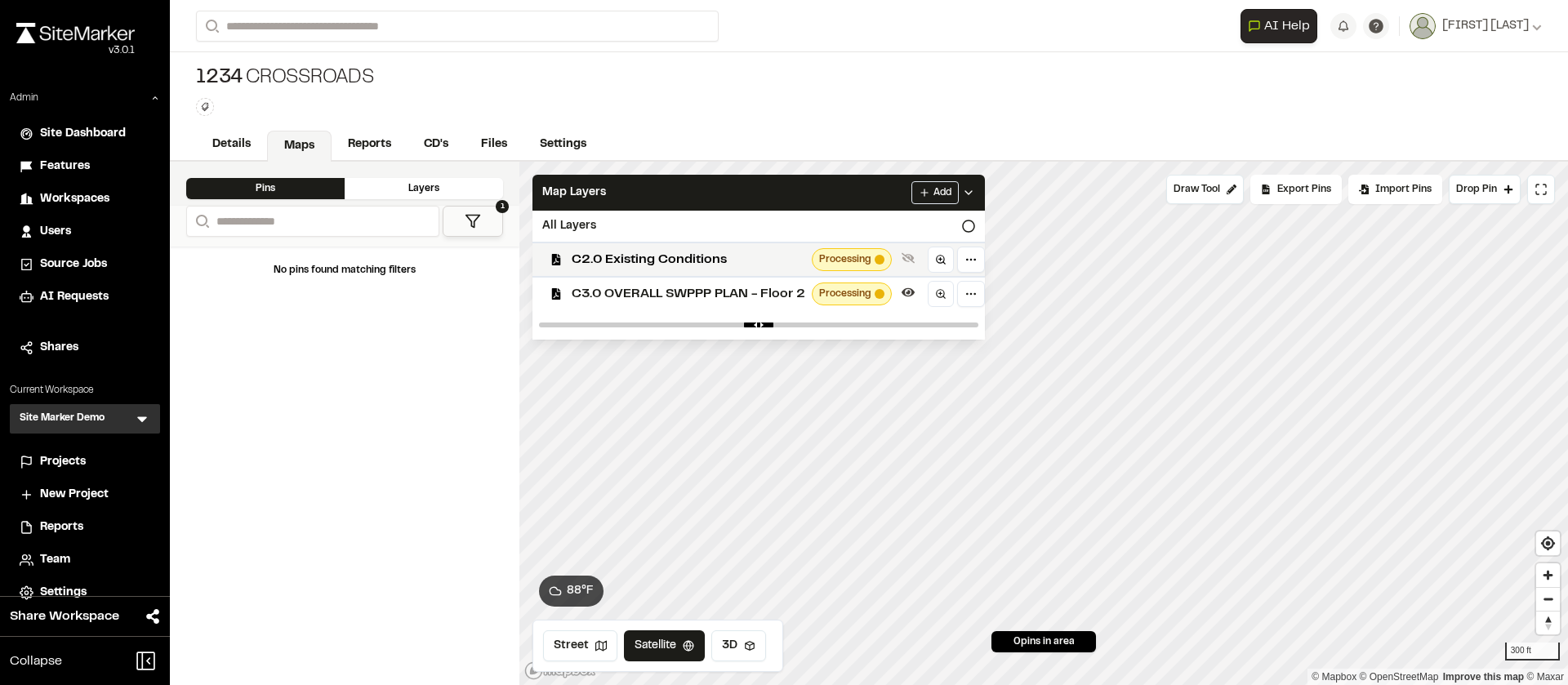 click on "C3.0 OVERALL SWPPP PLAN - Floor 2" at bounding box center [688, 294] 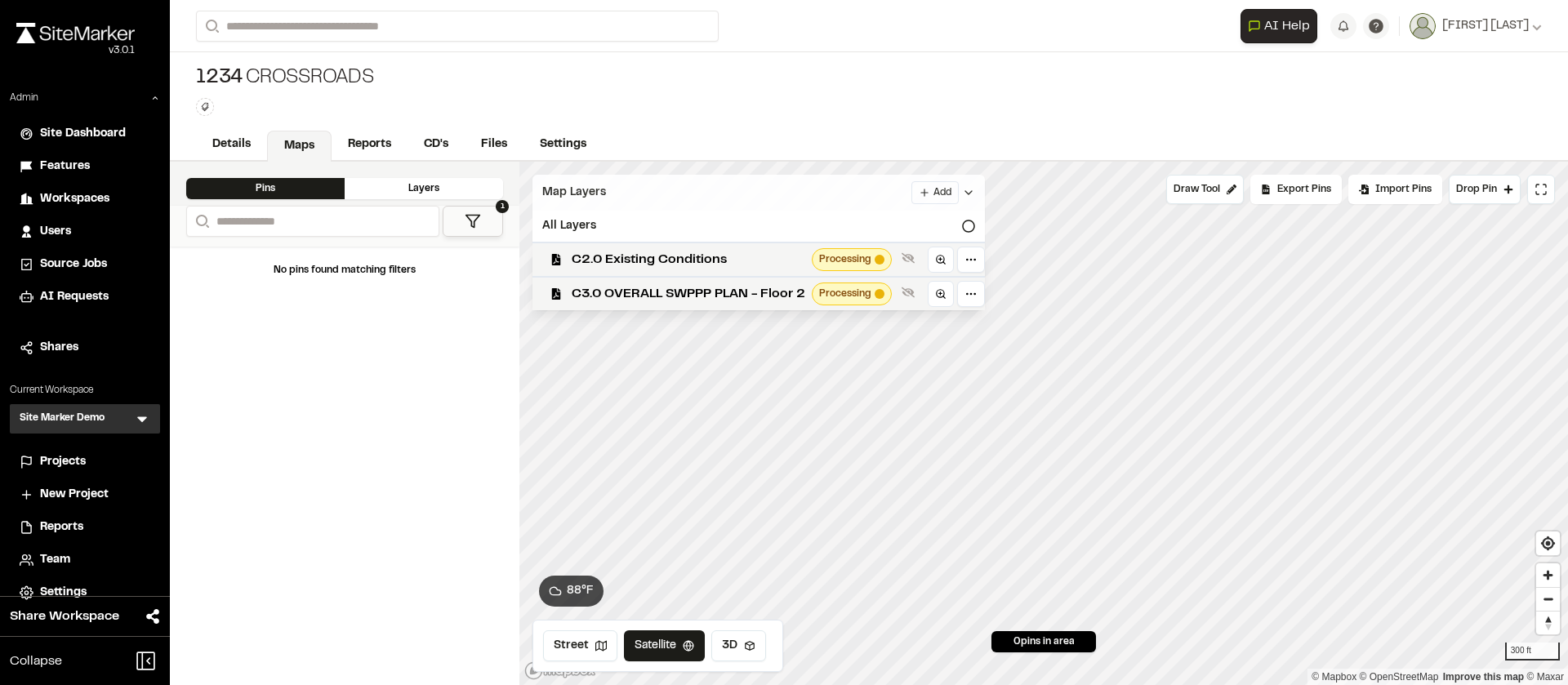 click on "Map Layers Add" at bounding box center [759, 193] 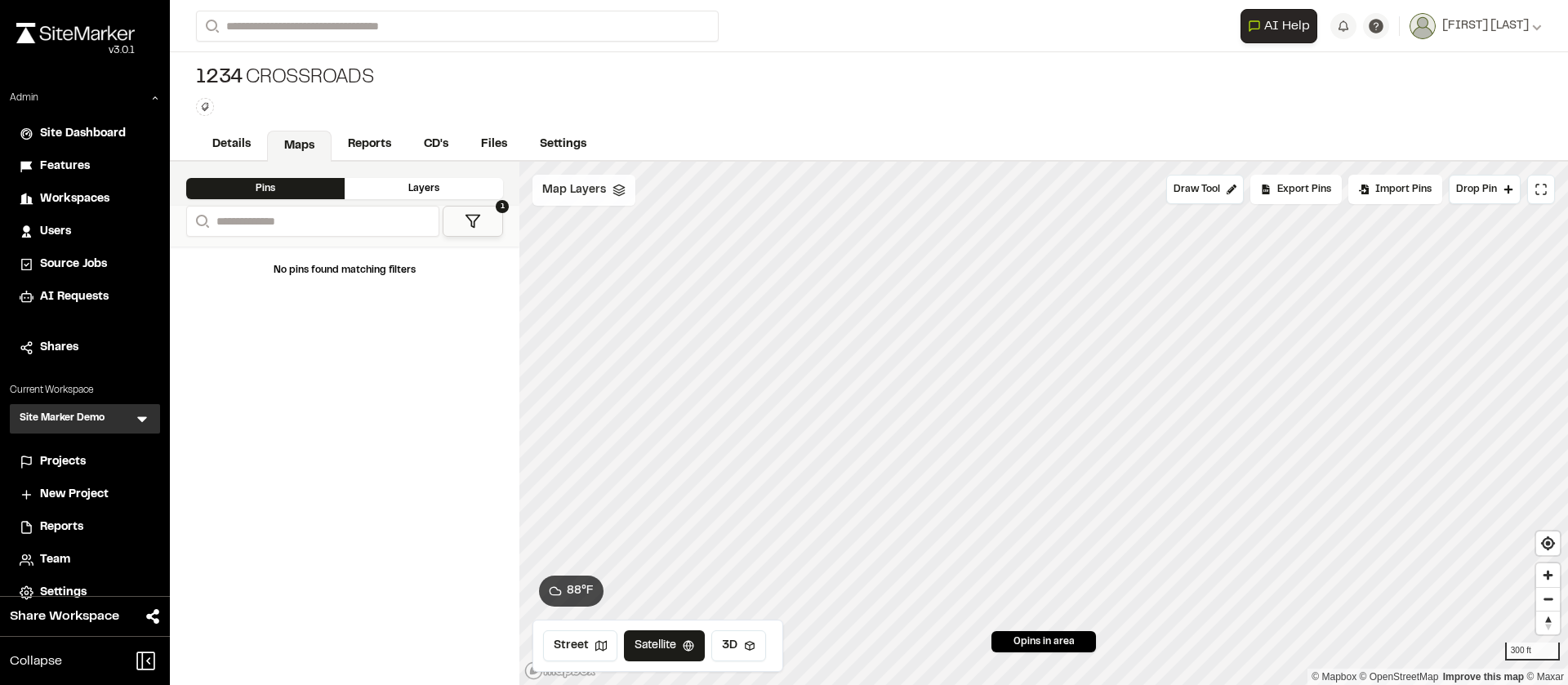 click on "Map Layers" at bounding box center (574, 190) 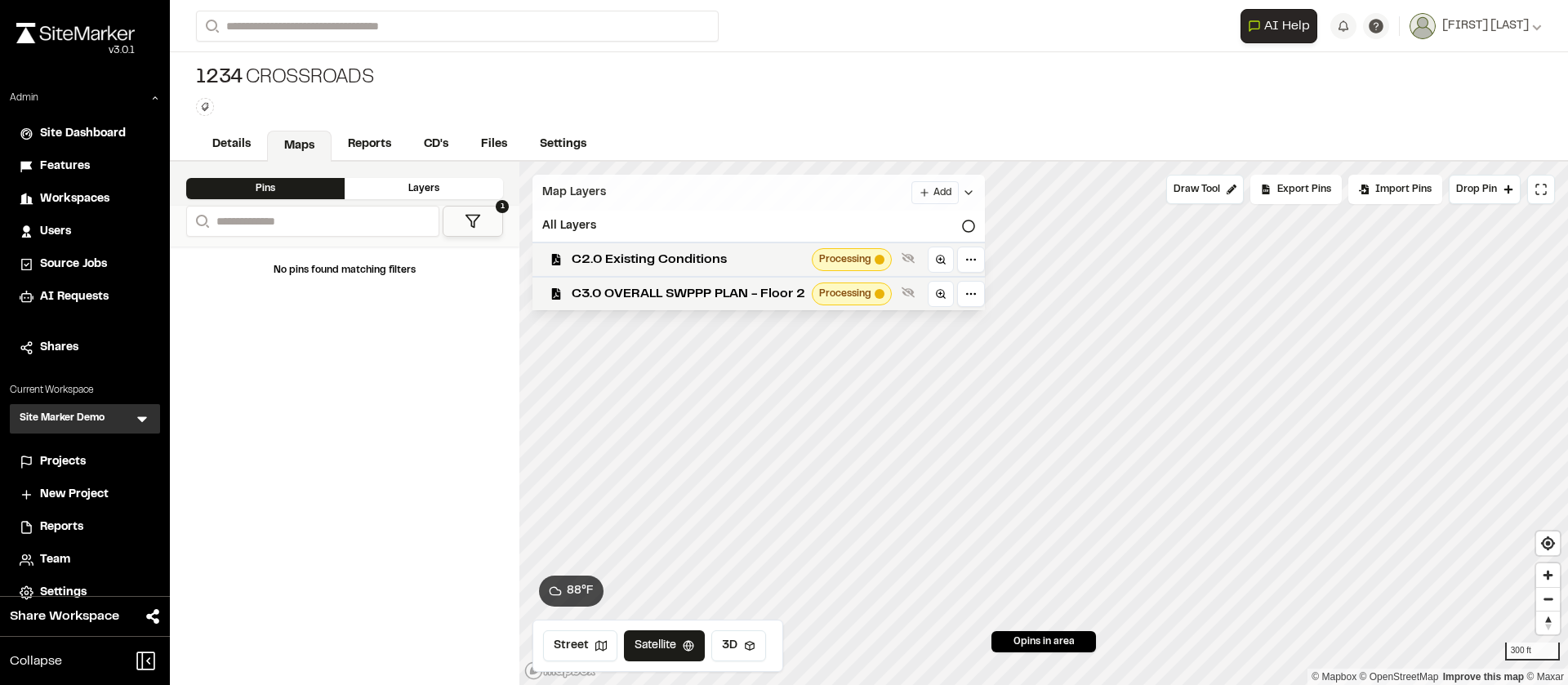 click on "Map Layers Add" at bounding box center (759, 193) 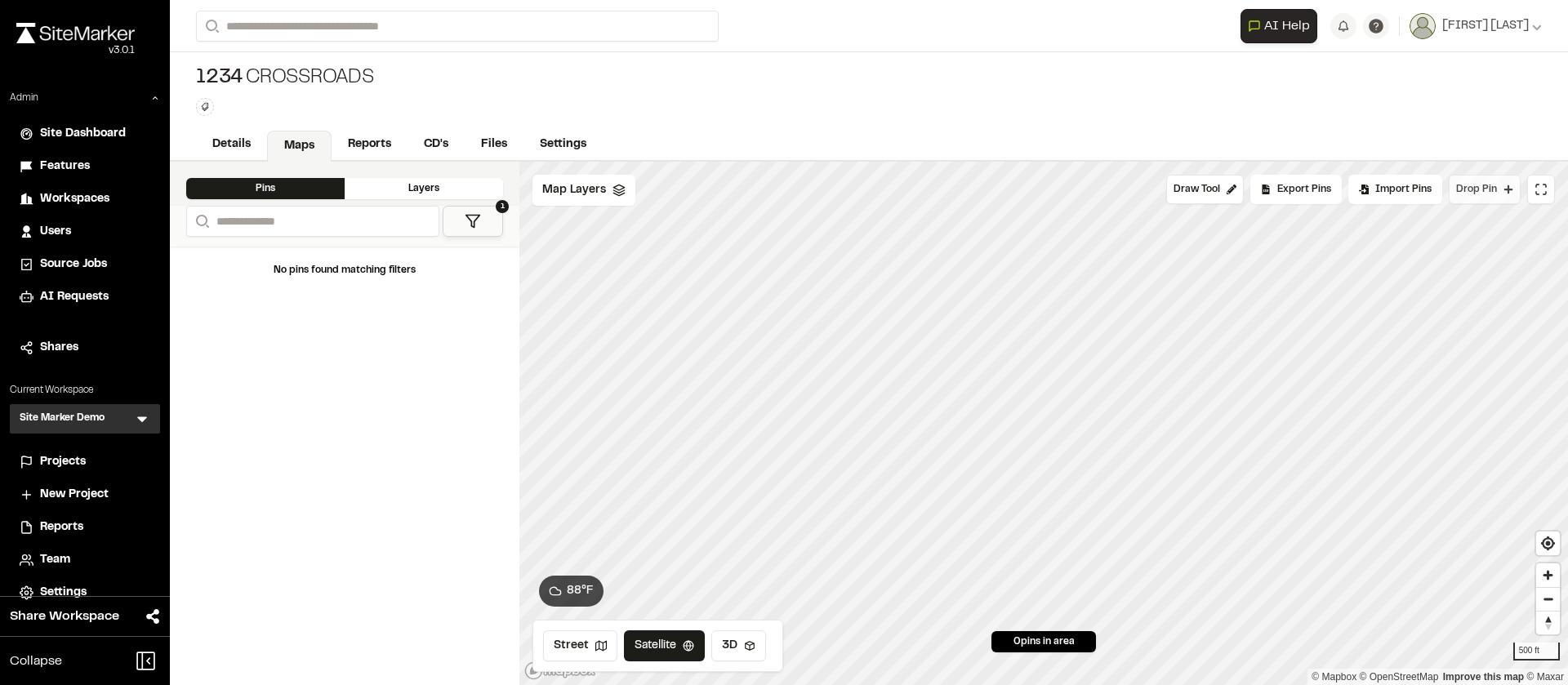 click on "Drop Pin" at bounding box center (1477, 189) 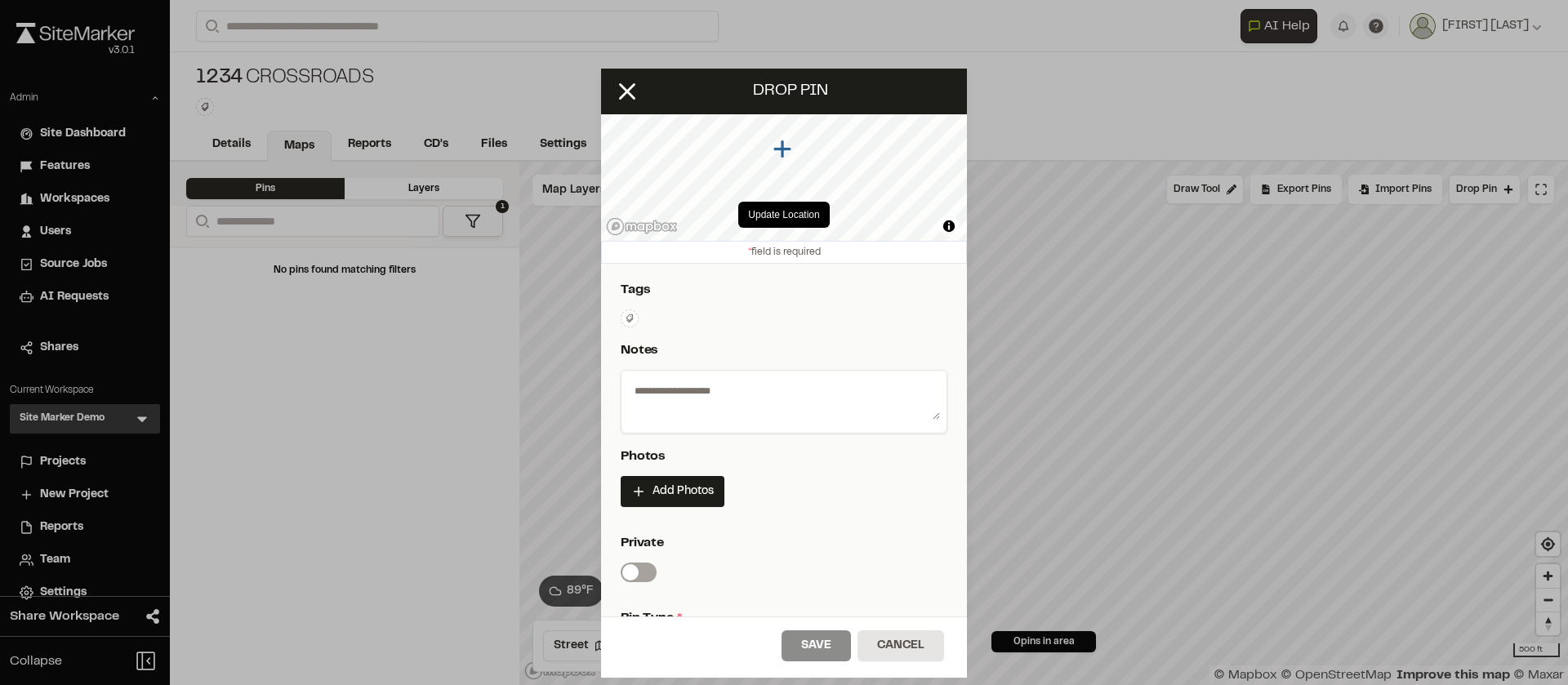 scroll, scrollTop: 65, scrollLeft: 0, axis: vertical 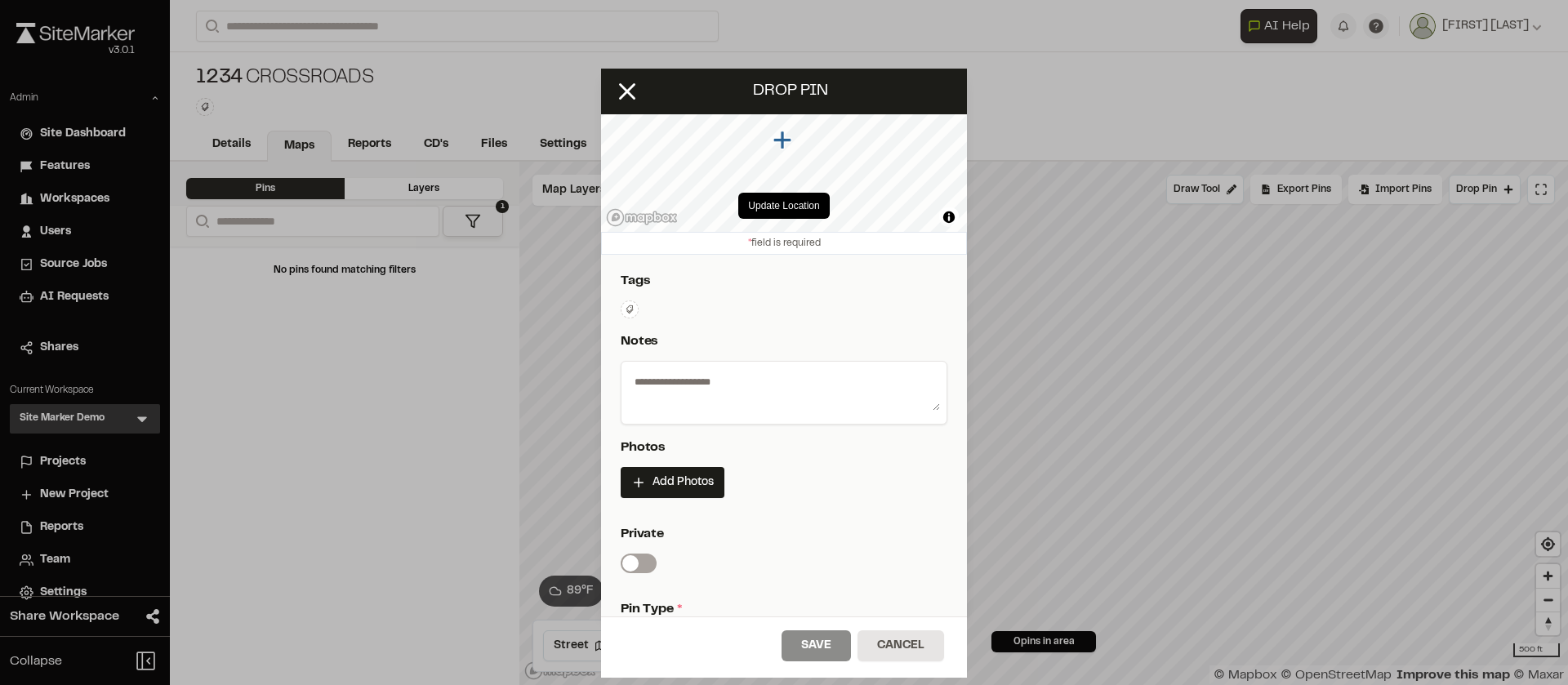 click at bounding box center [784, 389] 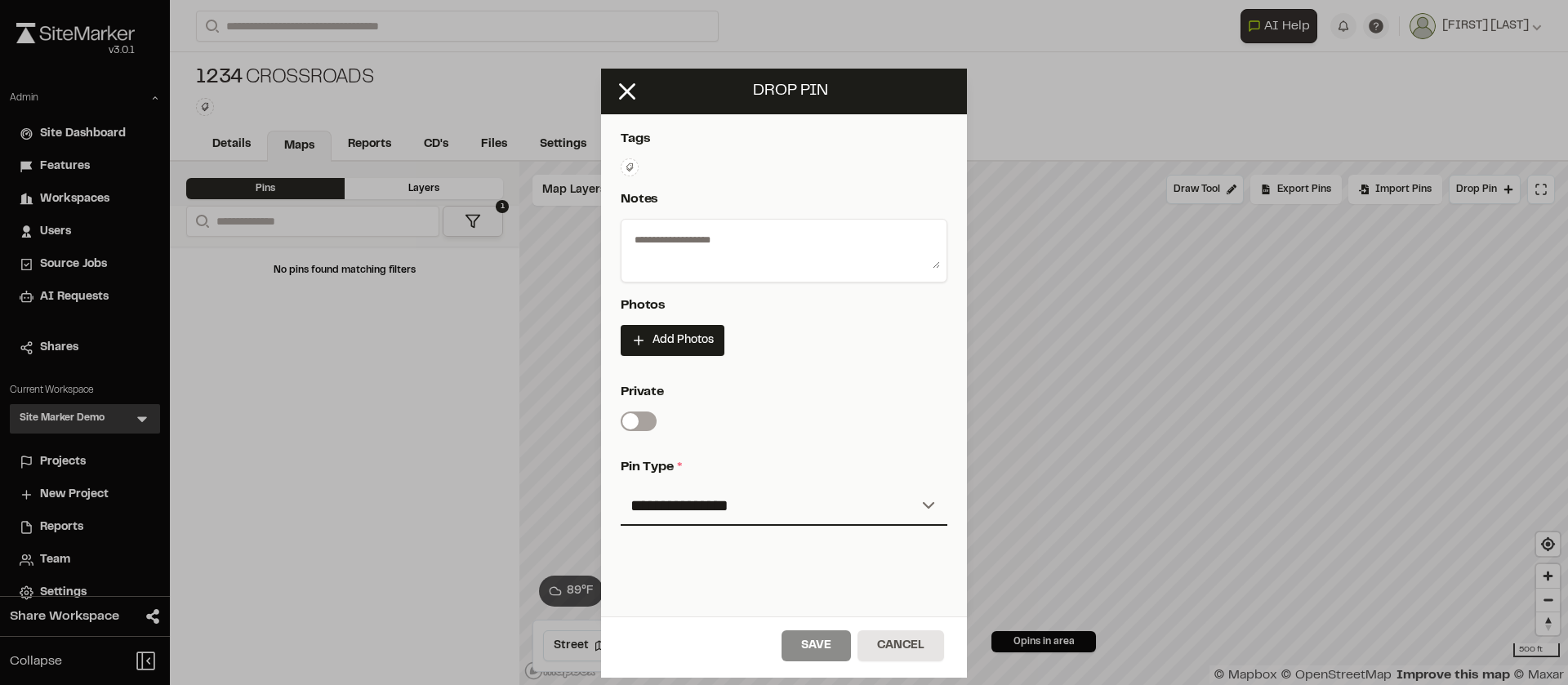 scroll, scrollTop: 208, scrollLeft: 0, axis: vertical 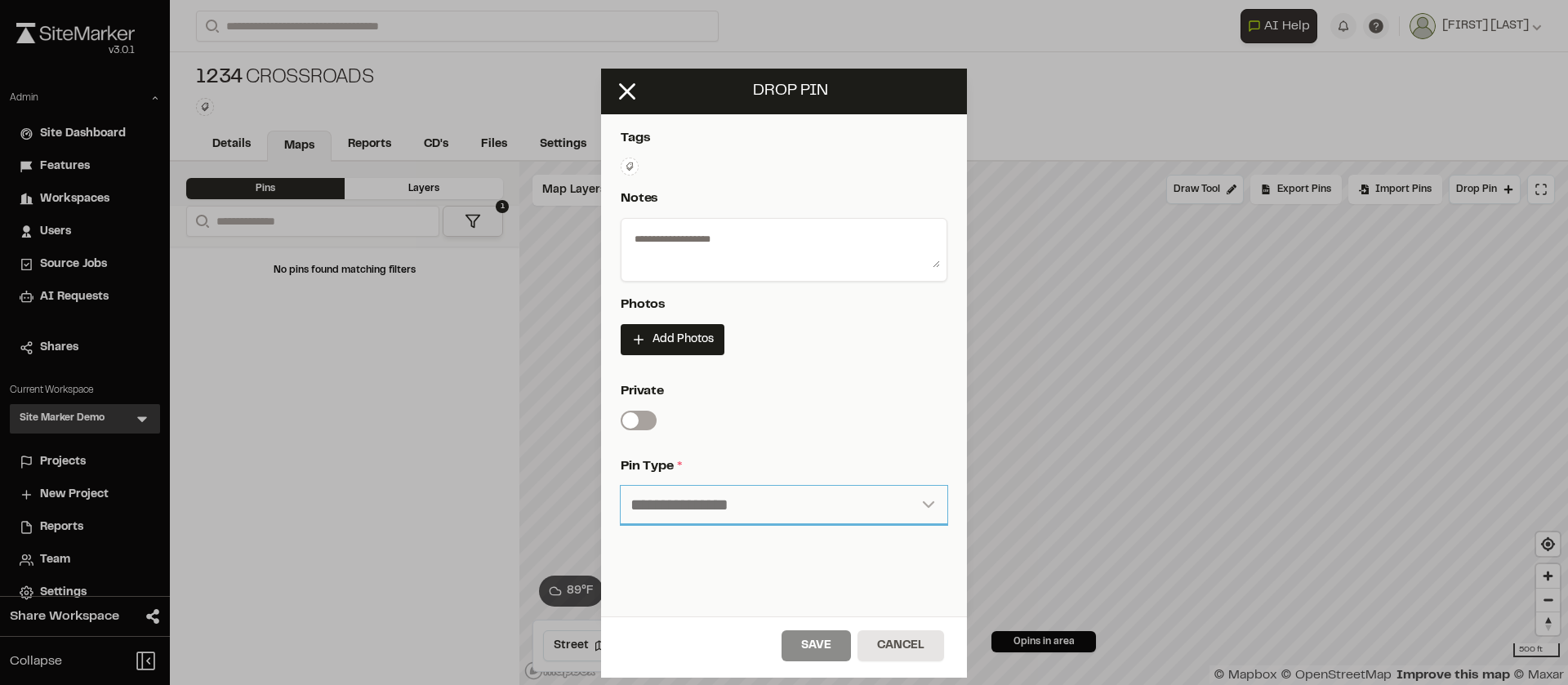 click on "**********" at bounding box center (784, 505) 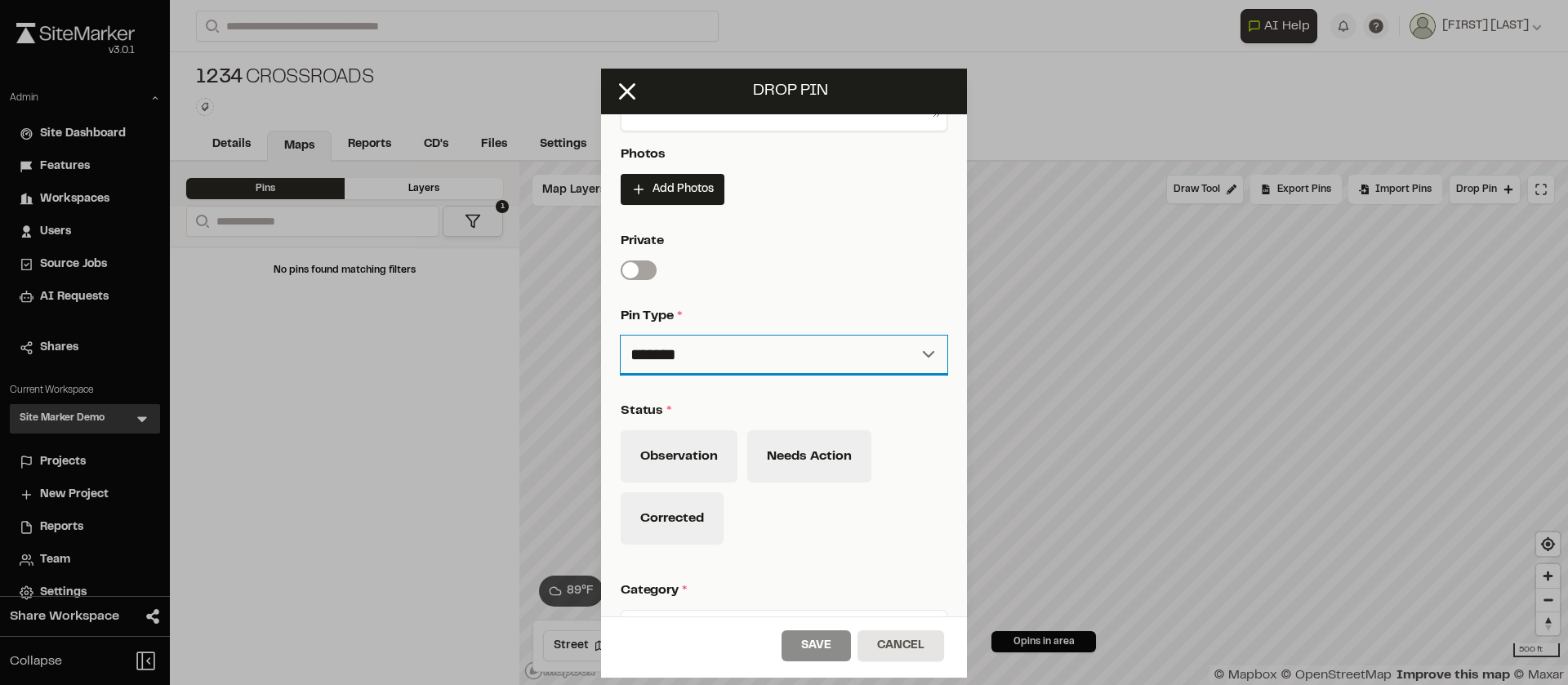 scroll, scrollTop: 363, scrollLeft: 0, axis: vertical 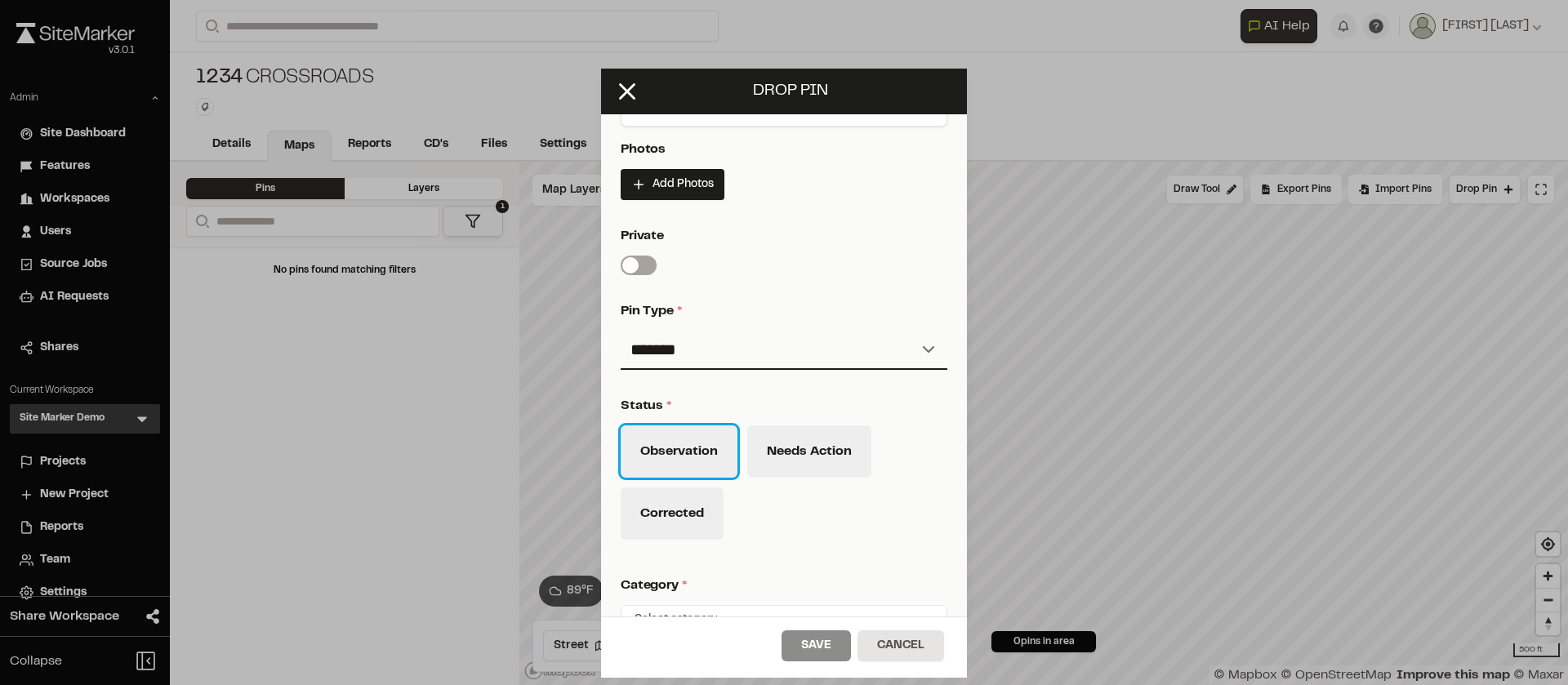 click on "Observation" at bounding box center (679, 451) 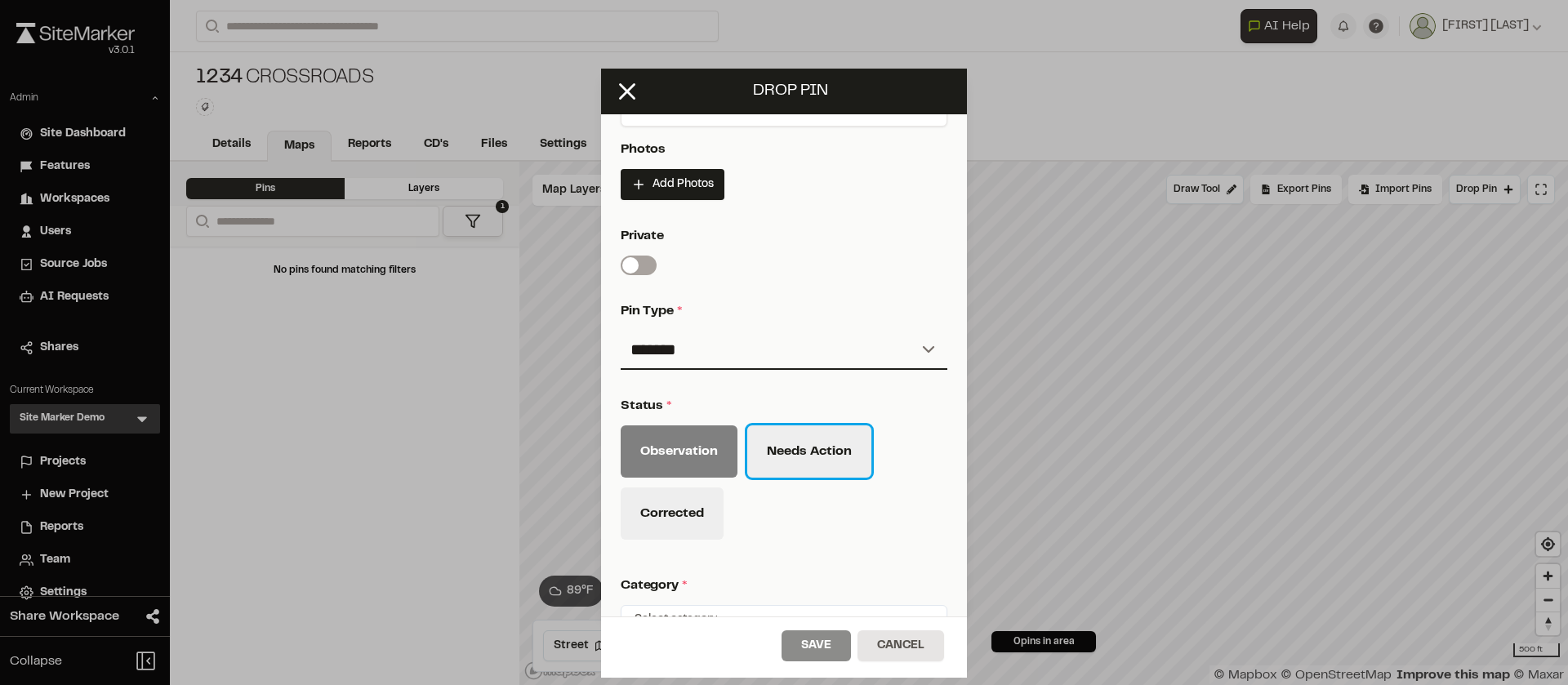 click on "Needs Action" at bounding box center (809, 451) 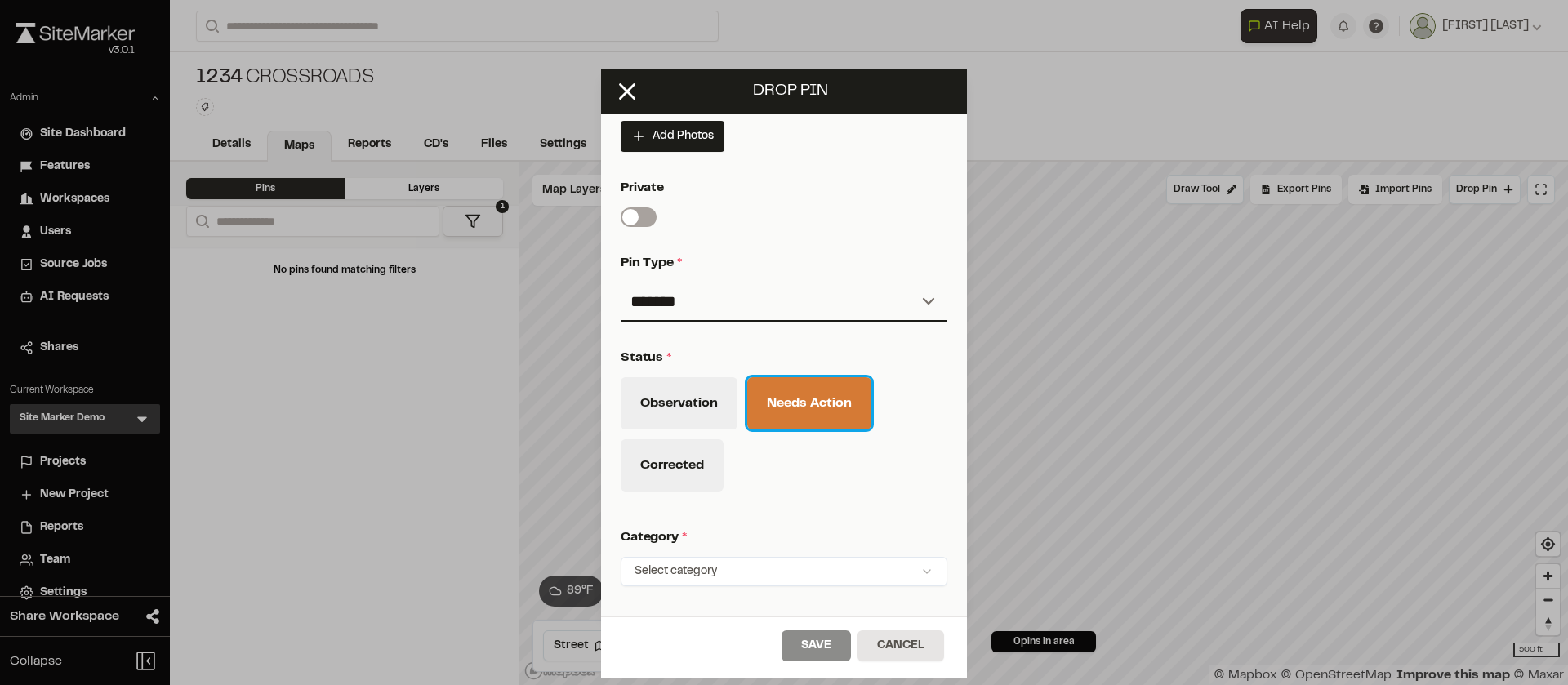 scroll, scrollTop: 412, scrollLeft: 0, axis: vertical 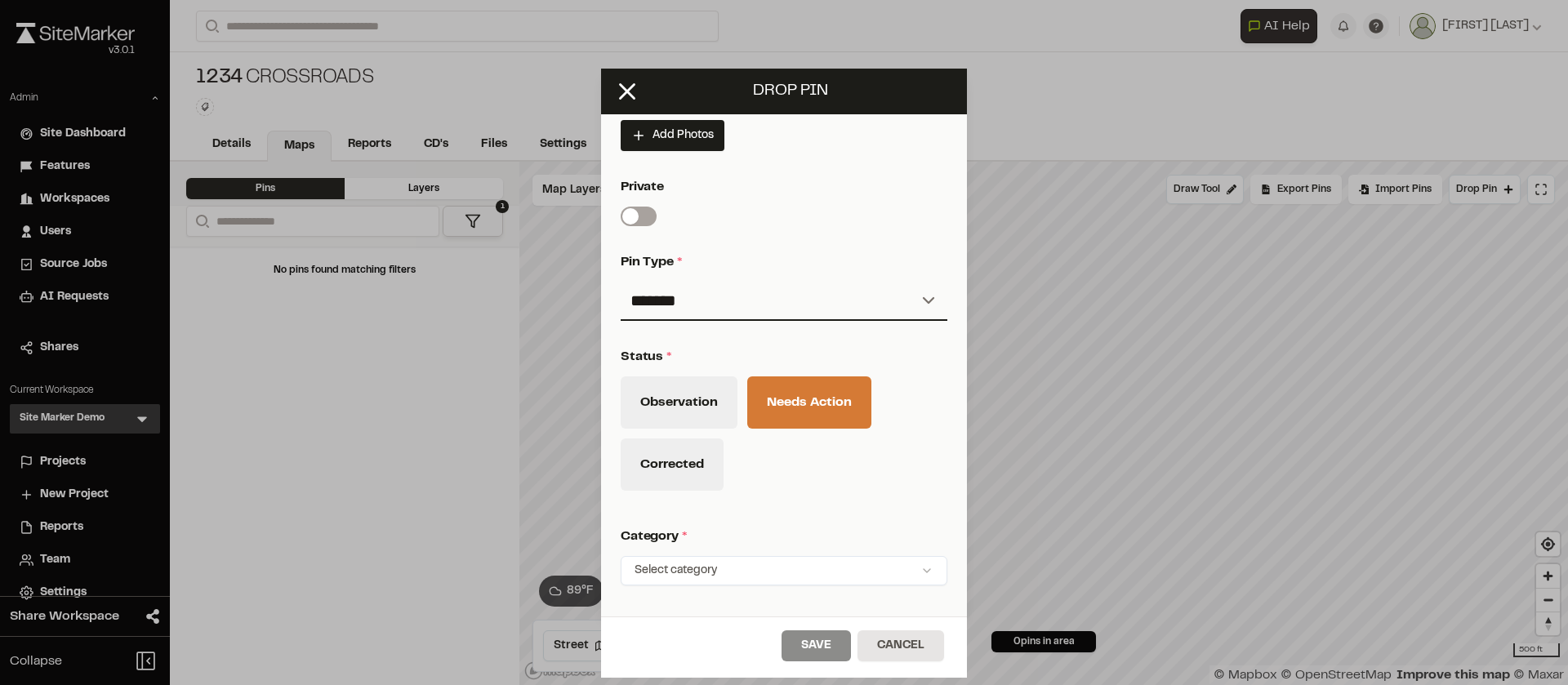 click on "**********" at bounding box center (784, 268) 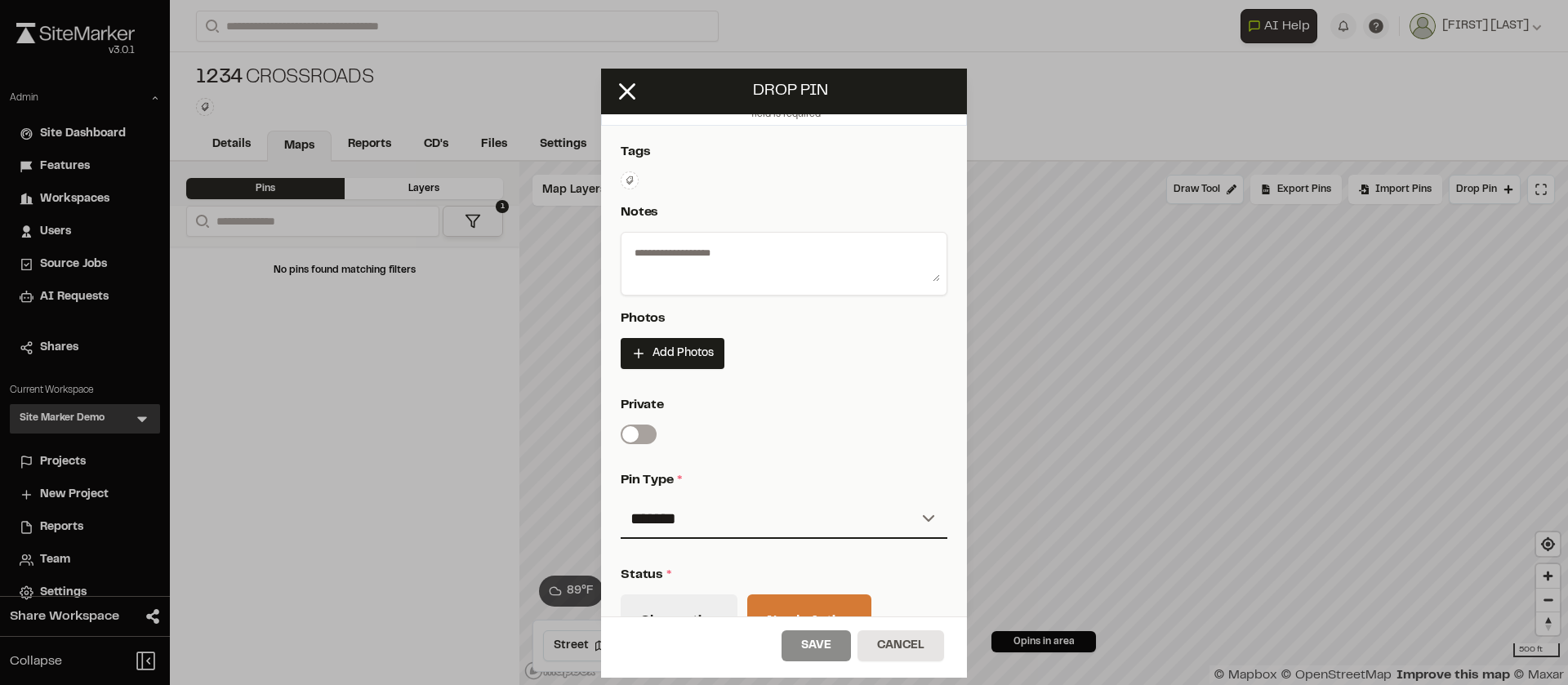 scroll, scrollTop: 182, scrollLeft: 0, axis: vertical 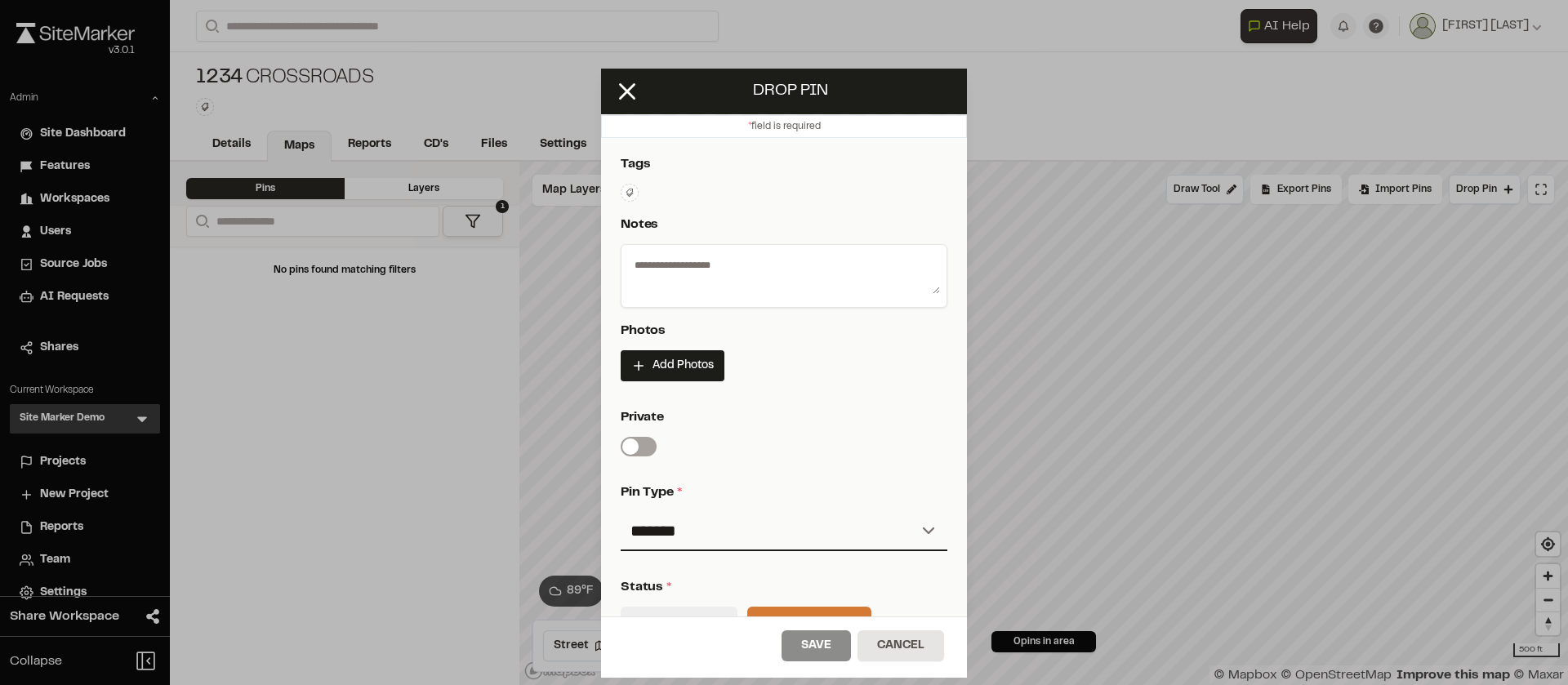click at bounding box center [784, 273] 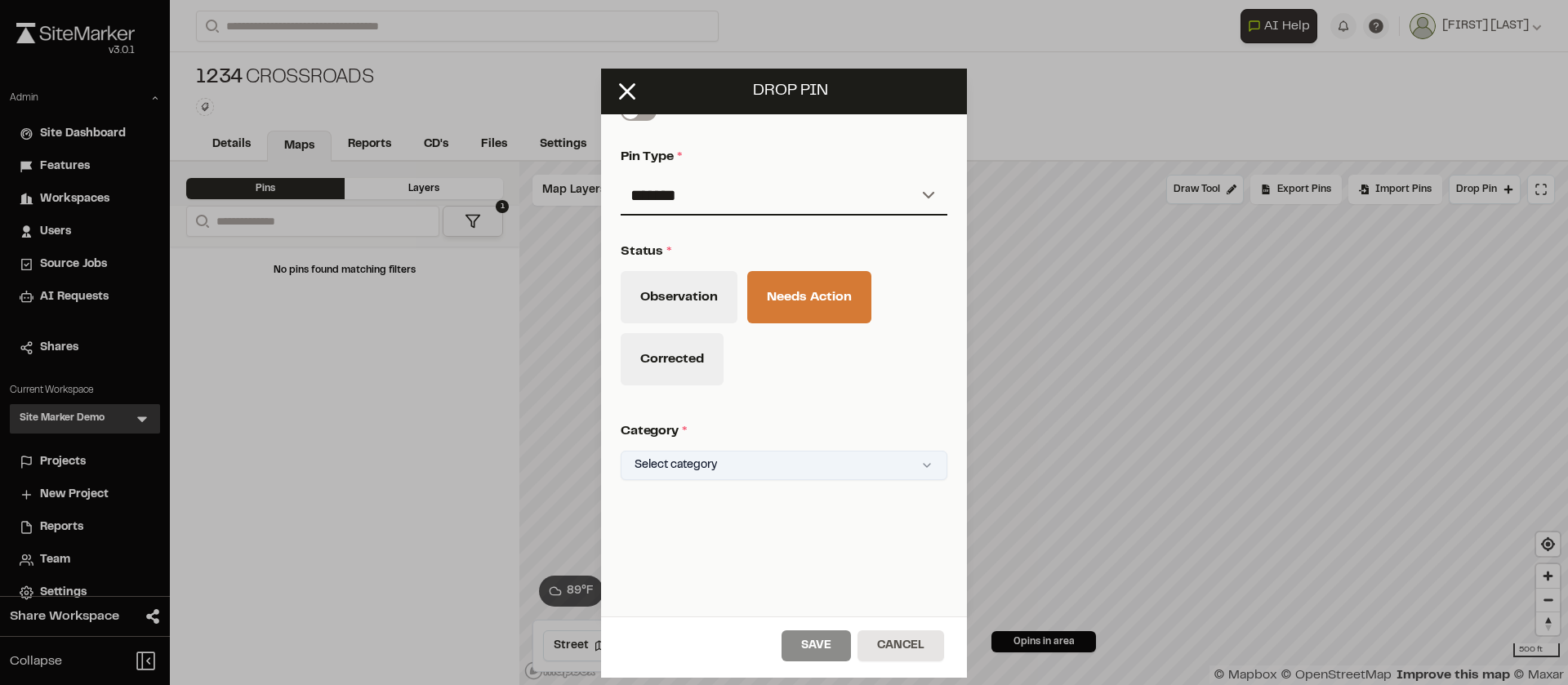 scroll, scrollTop: 523, scrollLeft: 0, axis: vertical 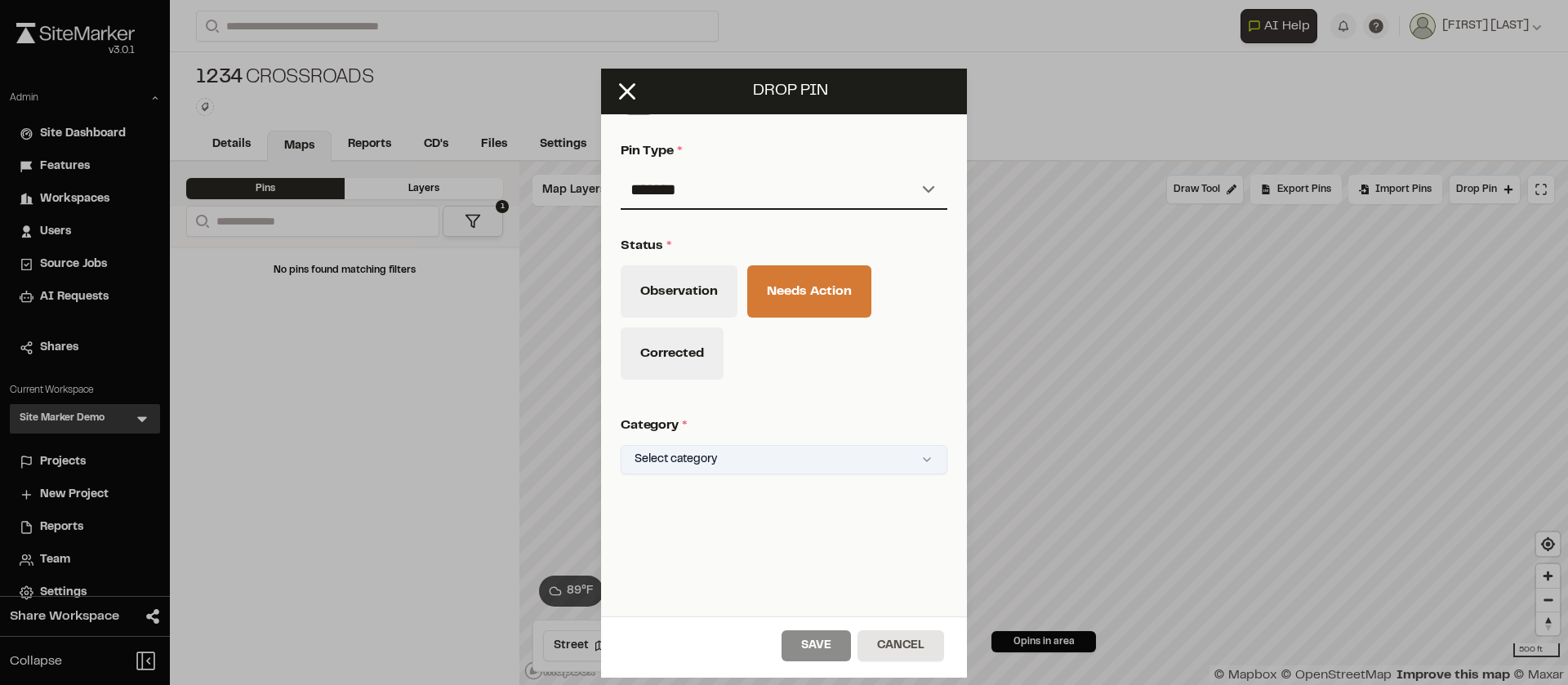 type on "****" 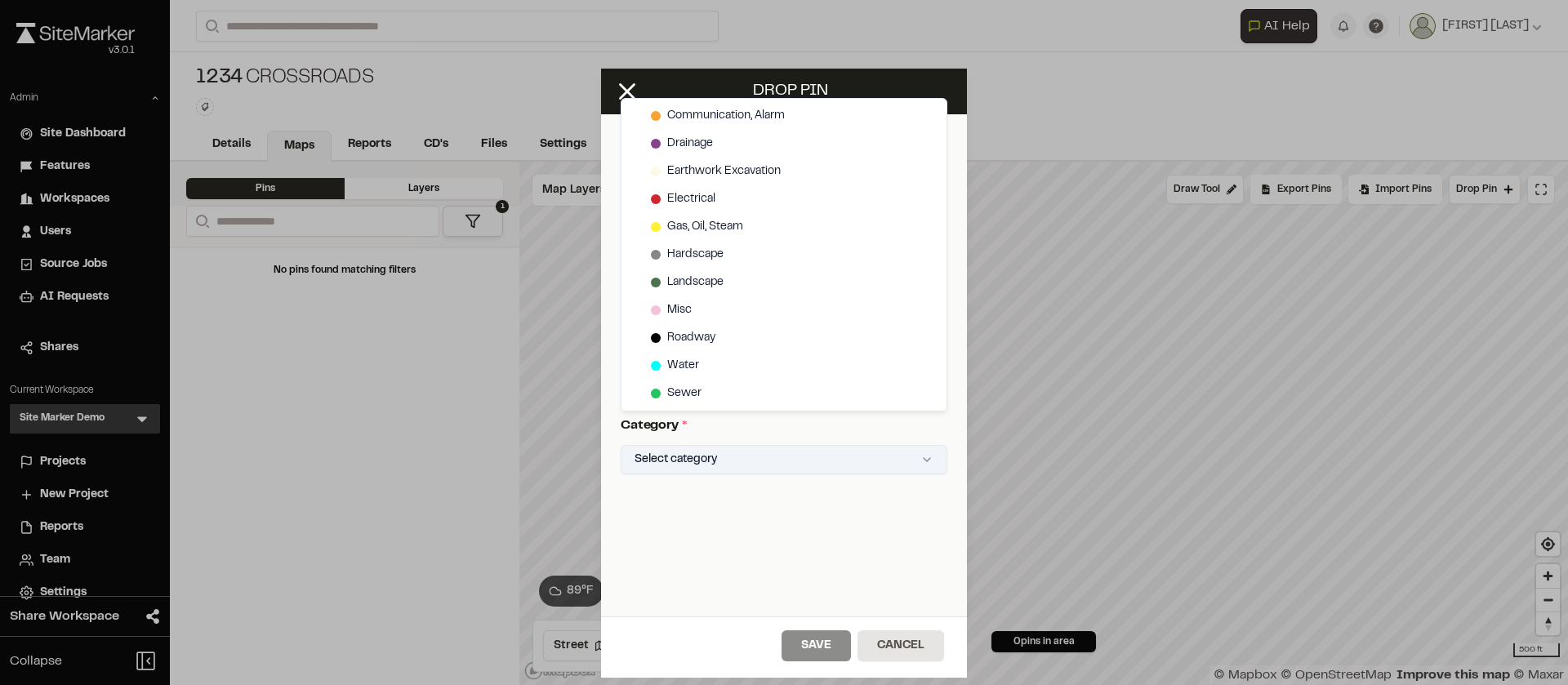 click on "Close sidebar v 3.0.1 Admin Site Dashboard Features Workspaces Users Source Jobs AI Requests Shares Current Workspace Site Marker Demo SM Menu Projects New Project Reports Team Settings Share Workspace Collapse Invite Link Uh oh! You don't currently have acces to invite members to join Sitemarker. Done Open sidebar Search Recently Searched MP-12583   Crossroads Industrial Park ESP Summerville ,  SC Search to see more projects... AI Help AI Assistant Ask about features or construction insights What can I help you with? How can I add pins to a project? How do I invite team members? How do I create a new project?
To pick up a draggable item, press the space bar.
While dragging, use the arrow keys to move the item.
Press space again to drop the item in its new position, or press escape to cancel.
Join project Ready to join  ? You were invited to join  project    by   . Accept Decline Need help? Need help? FAQ Support Site Request a Feature Submit Bug Report Andrew Cook Andrew Cook" at bounding box center (784, 342) 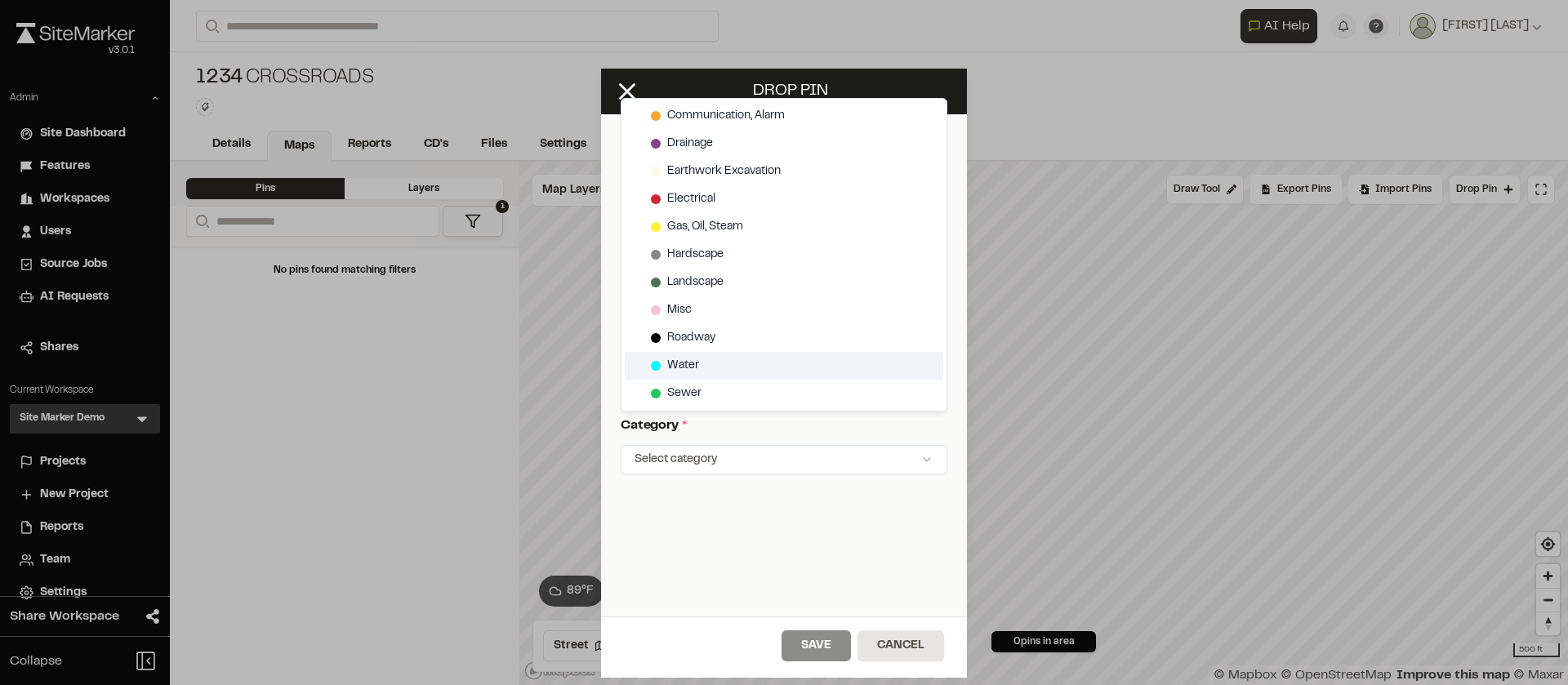 click on "Water" at bounding box center [784, 366] 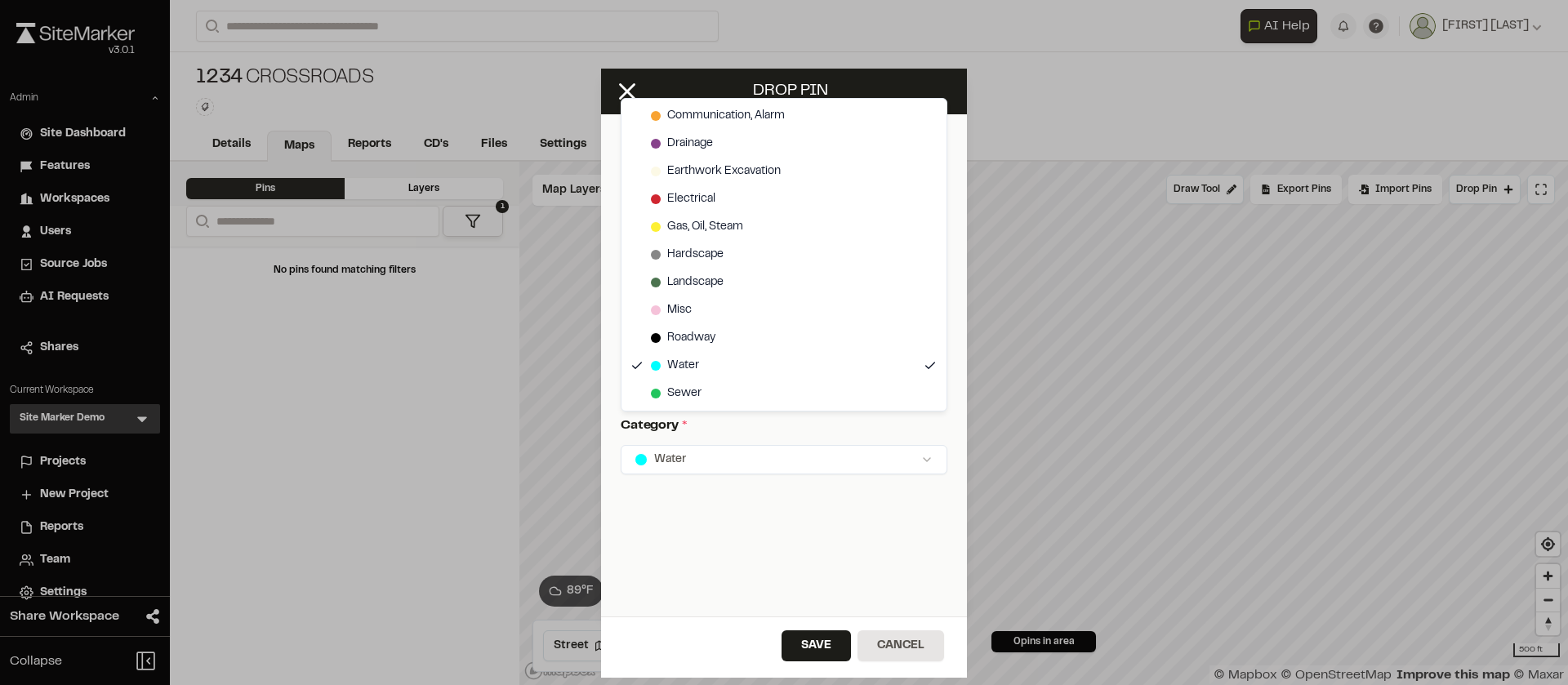 click on "Close sidebar v 3.0.1 Admin Site Dashboard Features Workspaces Users Source Jobs AI Requests Shares Current Workspace Site Marker Demo SM Menu Projects New Project Reports Team Settings Share Workspace Collapse Invite Link Uh oh! You don't currently have acces to invite members to join Sitemarker. Done Open sidebar Search Recently Searched MP-12583   Crossroads Industrial Park ESP Summerville ,  SC Search to see more projects... AI Help AI Assistant Ask about features or construction insights What can I help you with? How can I add pins to a project? How do I invite team members? How do I create a new project?
To pick up a draggable item, press the space bar.
While dragging, use the arrow keys to move the item.
Press space again to drop the item in its new position, or press escape to cancel.
Join project Ready to join  ? You were invited to join  project    by   . Accept Decline Need help? Need help? FAQ Support Site Request a Feature Submit Bug Report Andrew Cook Andrew Cook" at bounding box center (784, 342) 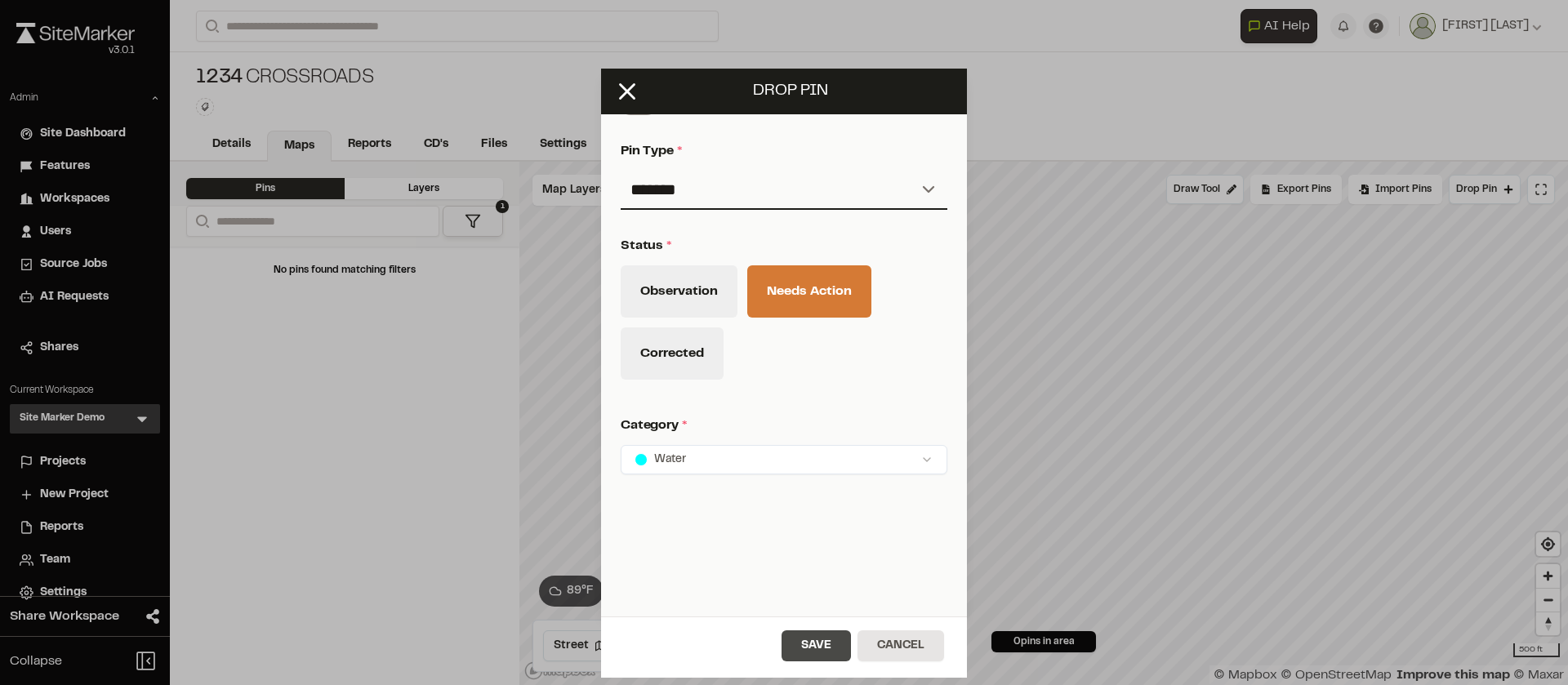 click on "Save" at bounding box center (816, 646) 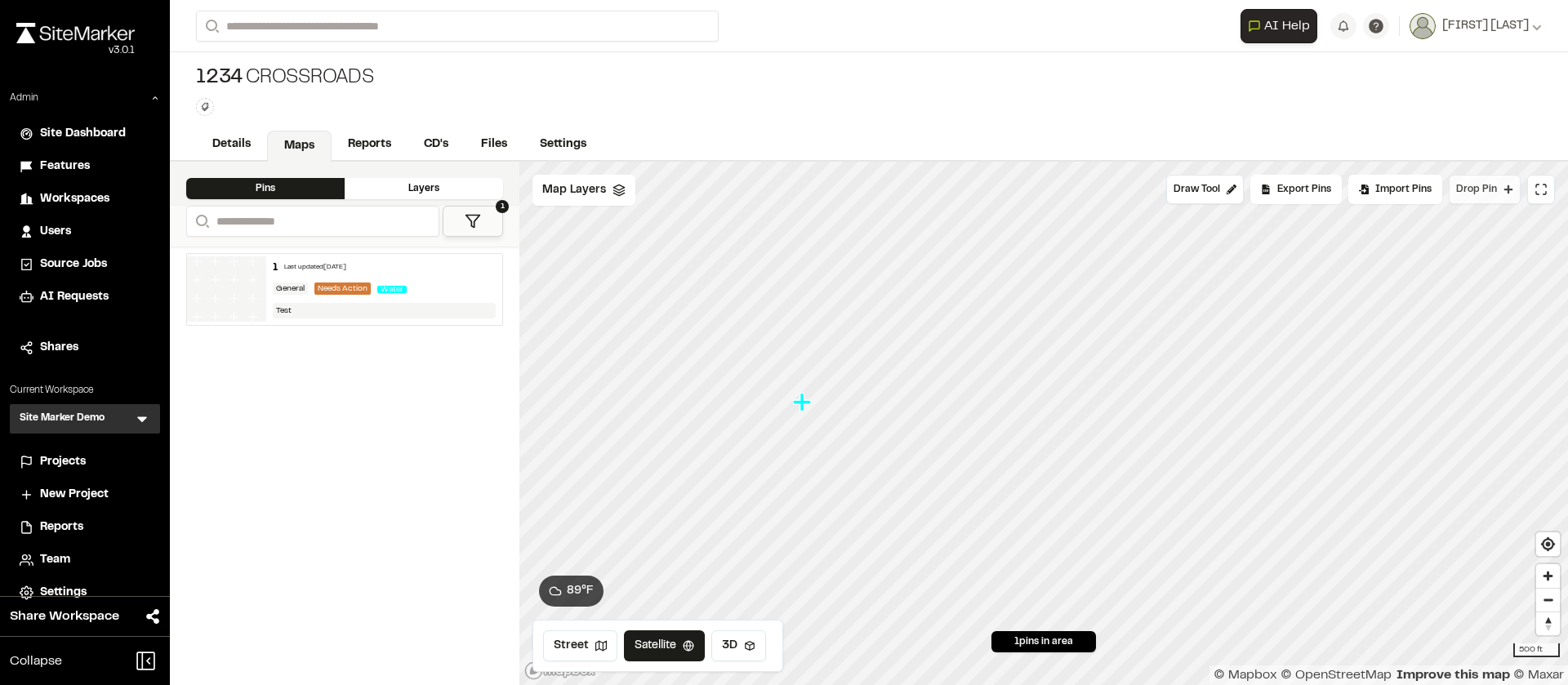 click on "Drop Pin" at bounding box center (1477, 189) 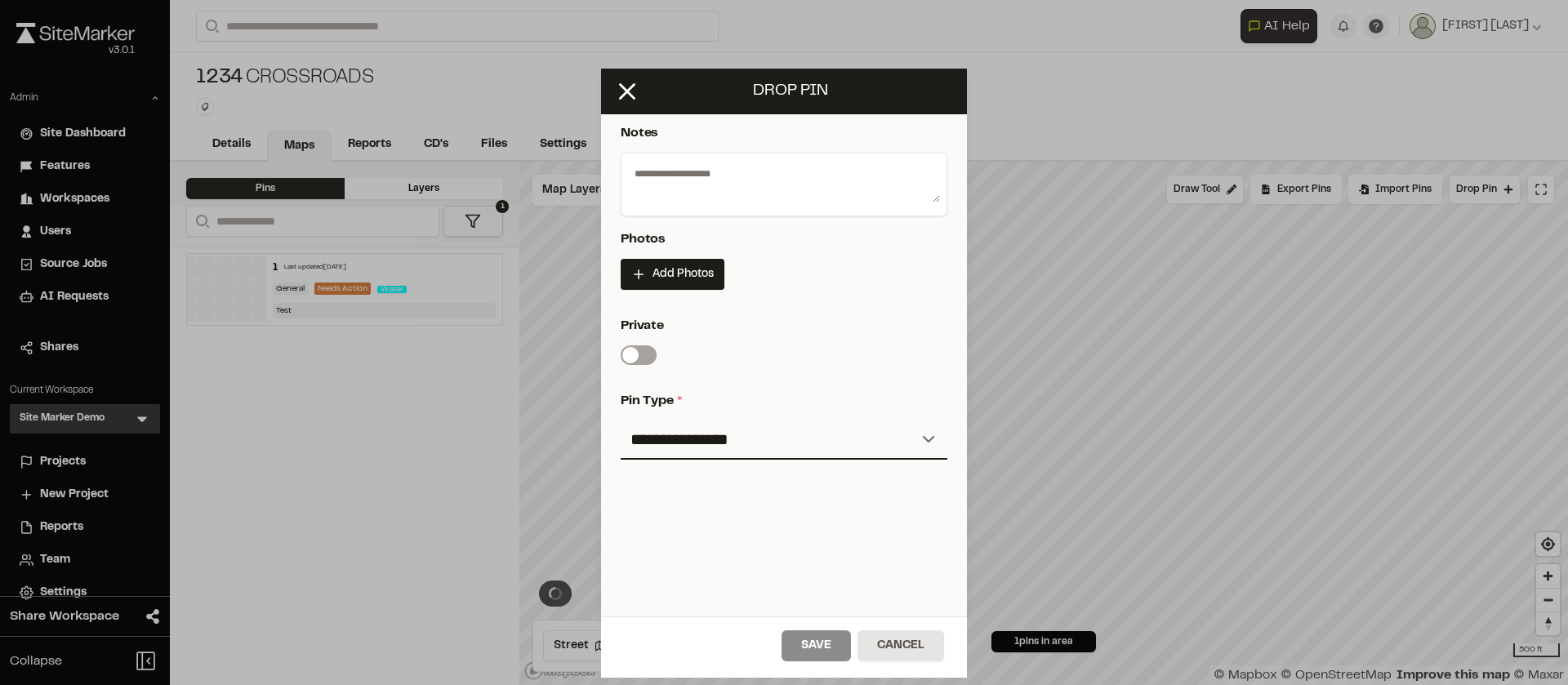 scroll, scrollTop: 276, scrollLeft: 0, axis: vertical 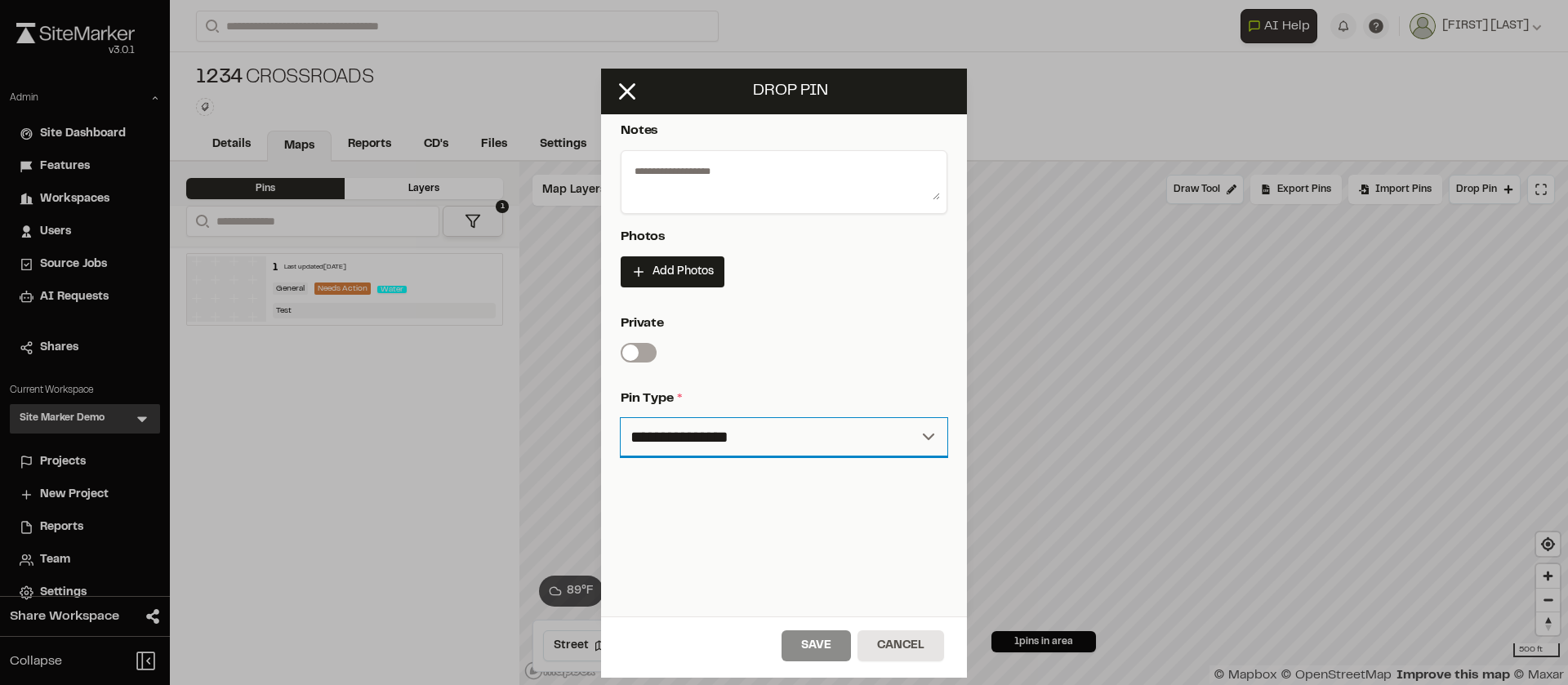 click on "**********" at bounding box center (784, 438) 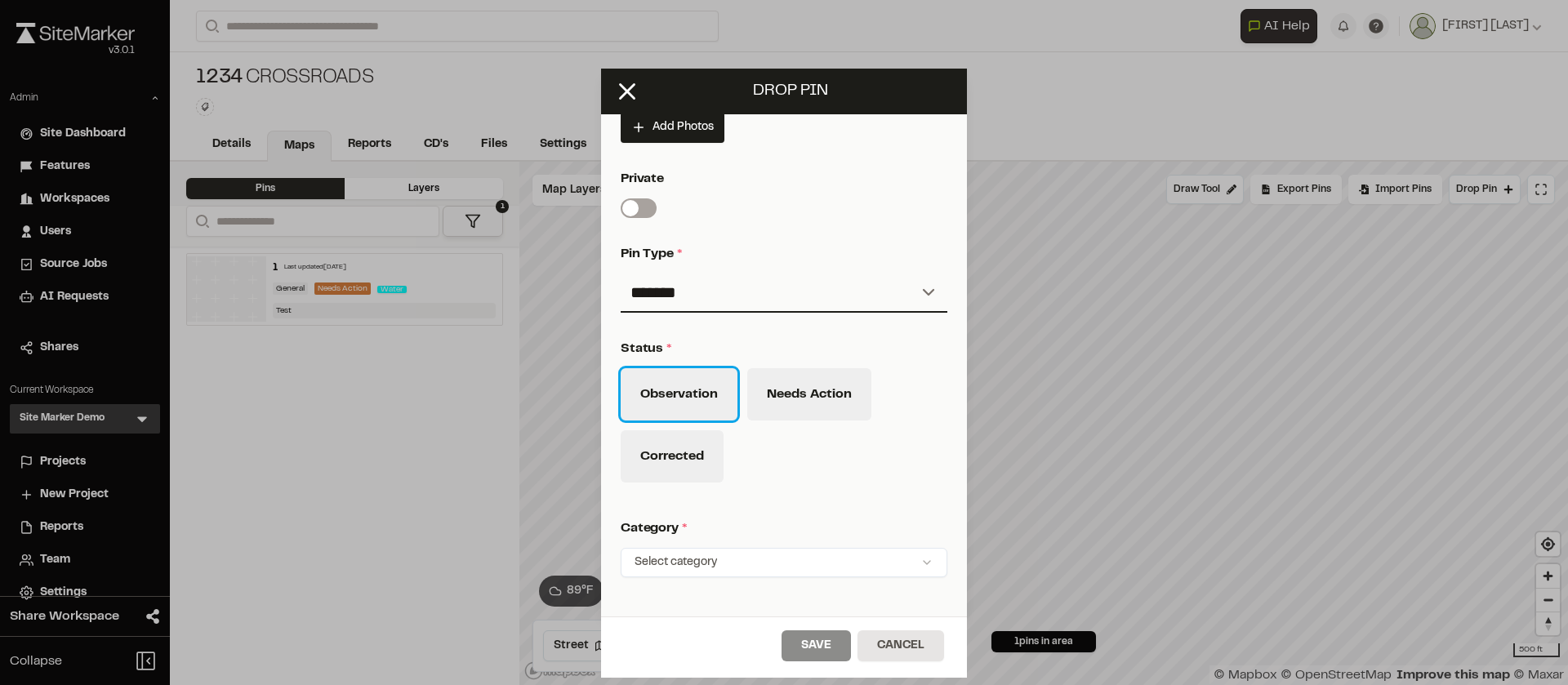 click on "Observation" at bounding box center [679, 394] 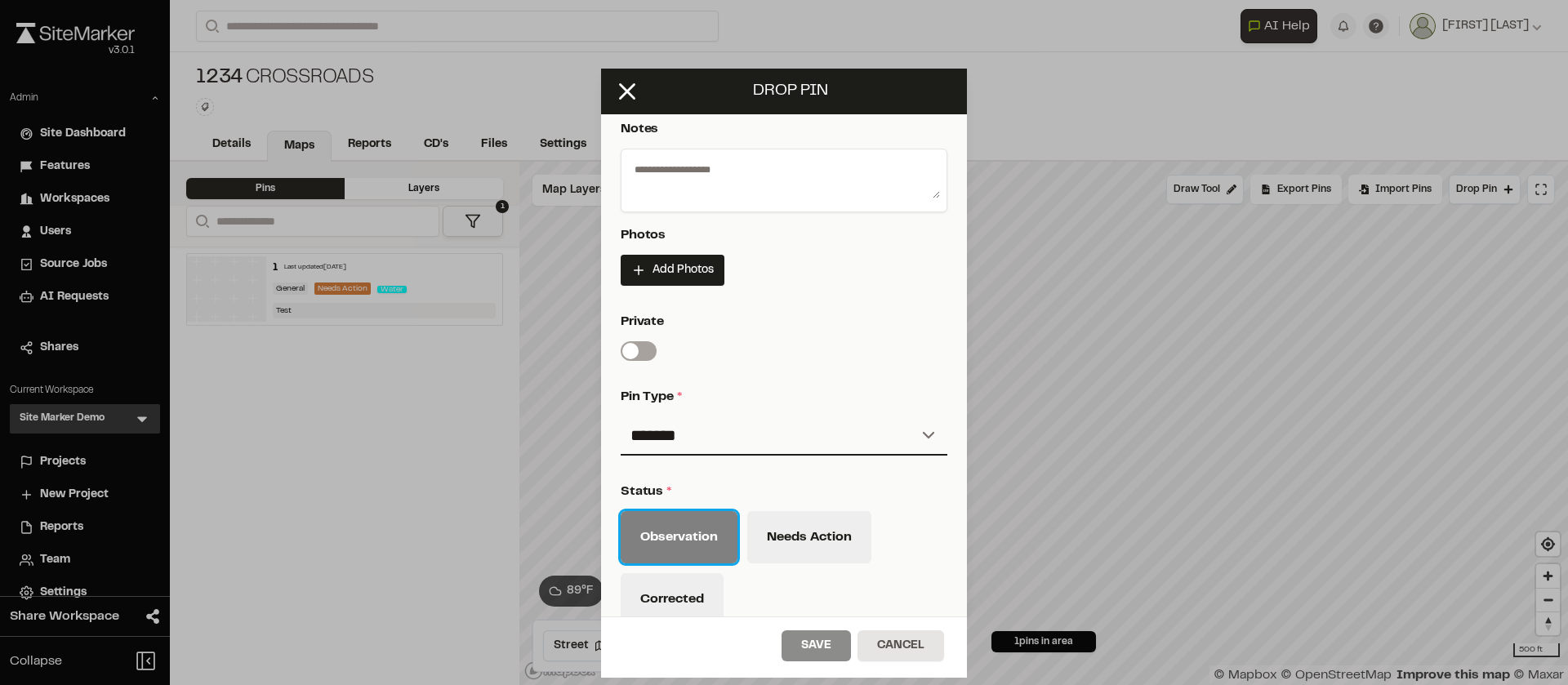scroll, scrollTop: 274, scrollLeft: 0, axis: vertical 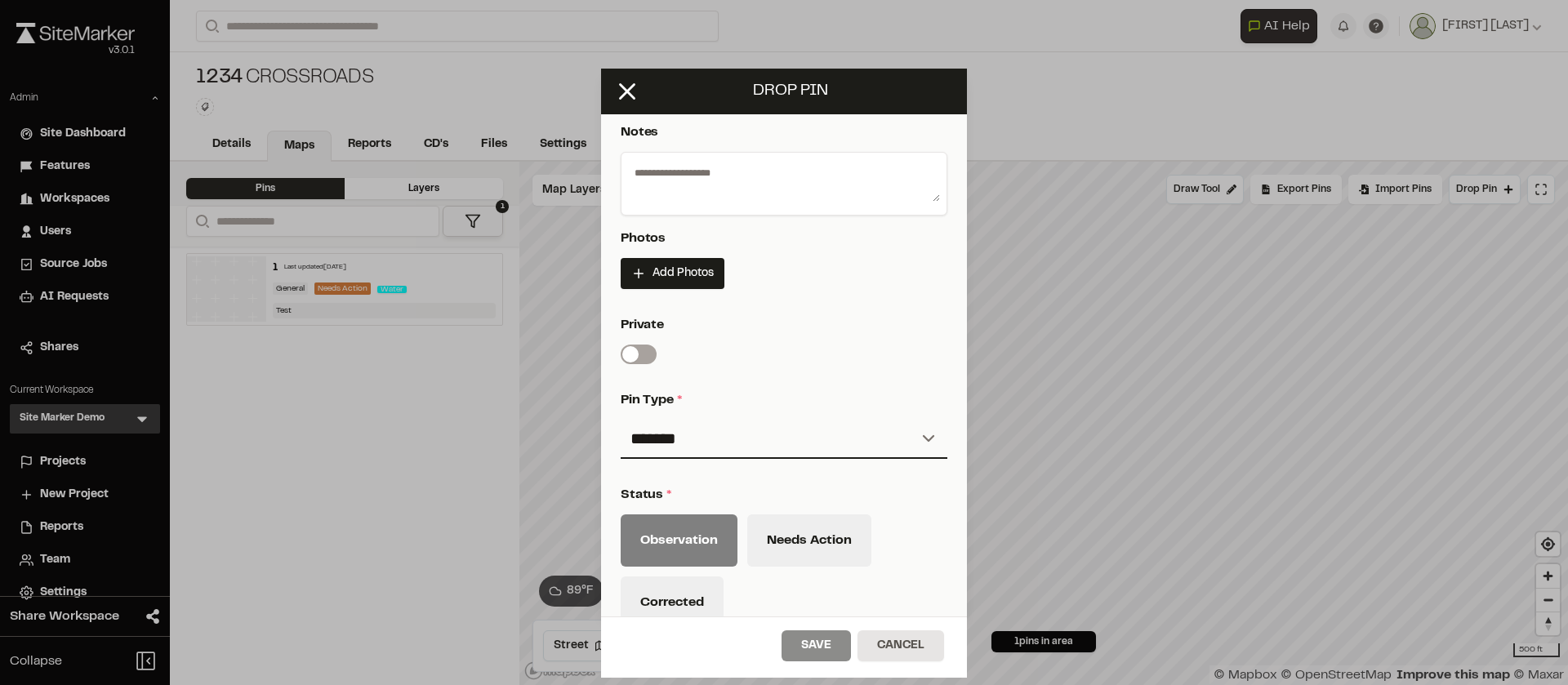 click at bounding box center (784, 180) 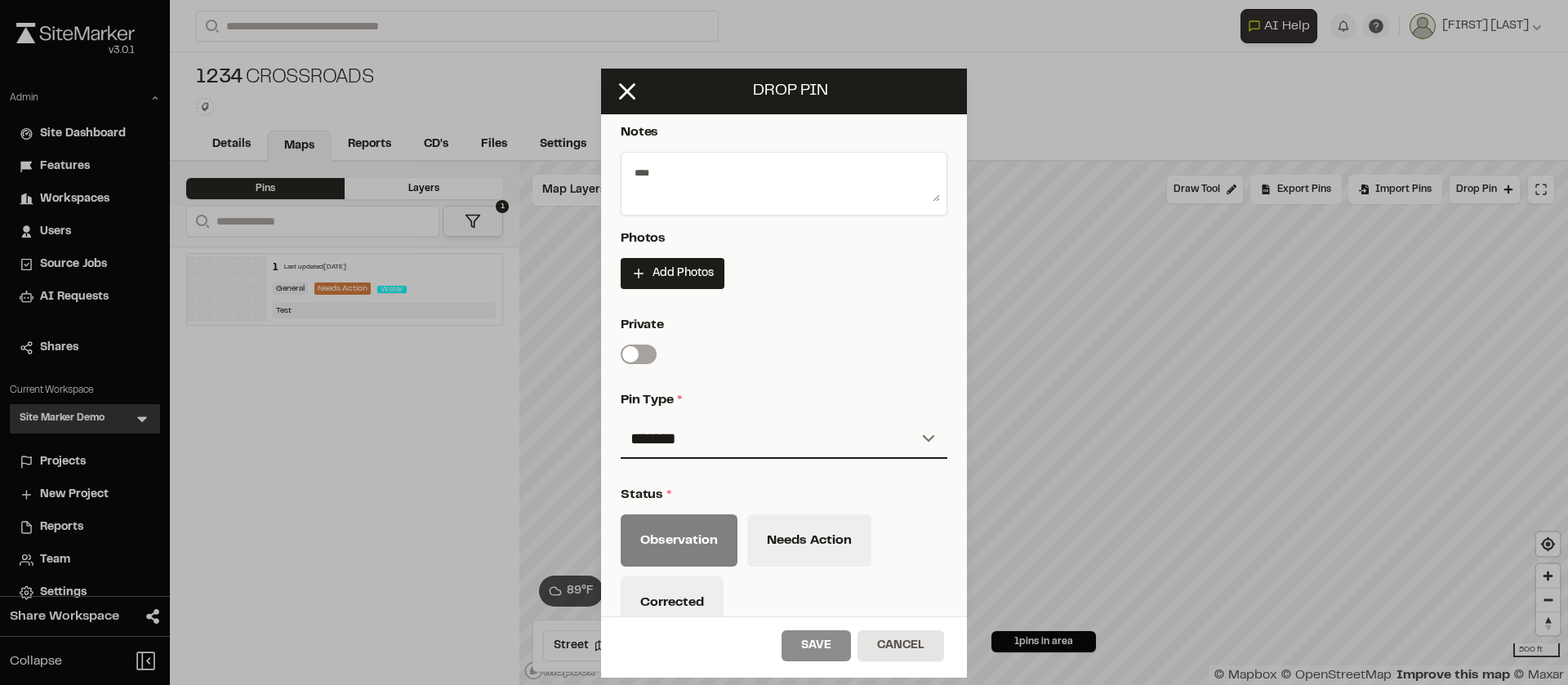 type on "****" 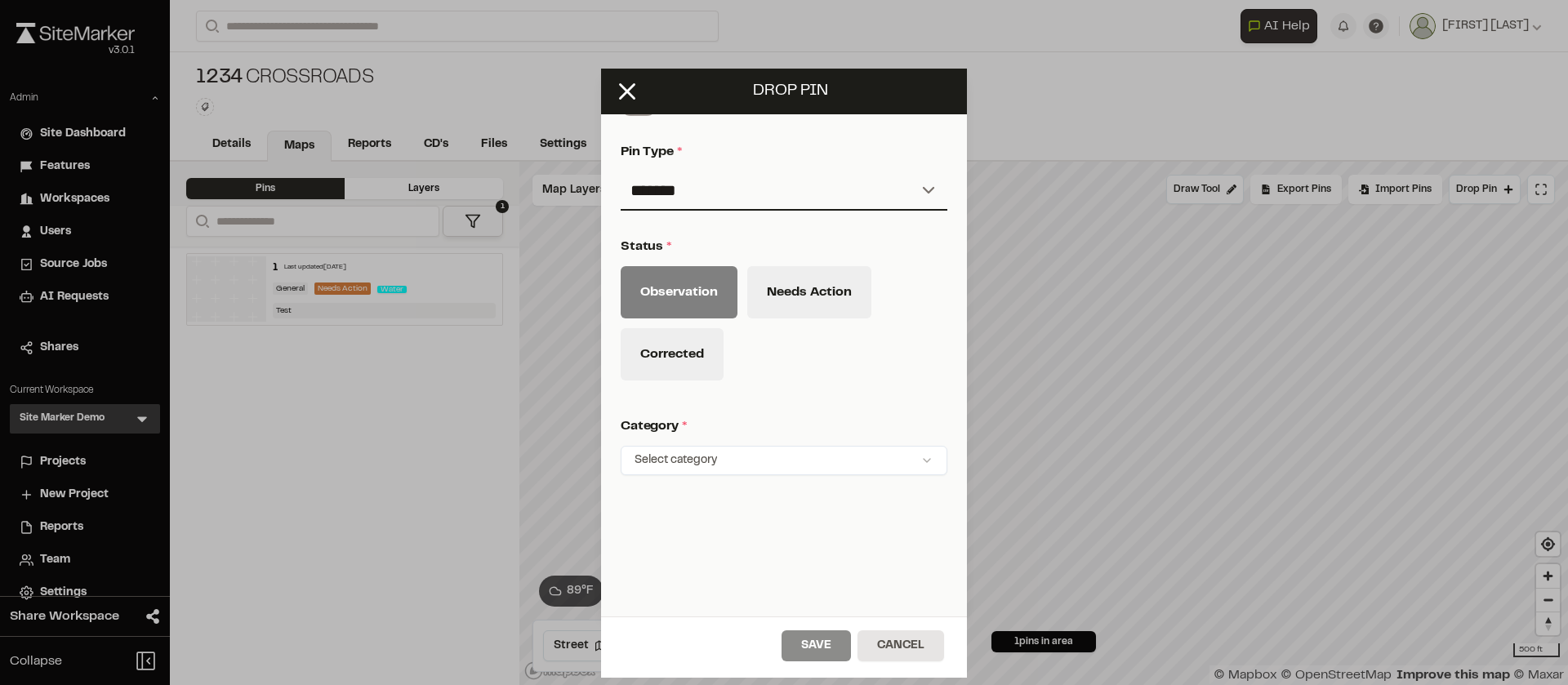 scroll, scrollTop: 529, scrollLeft: 0, axis: vertical 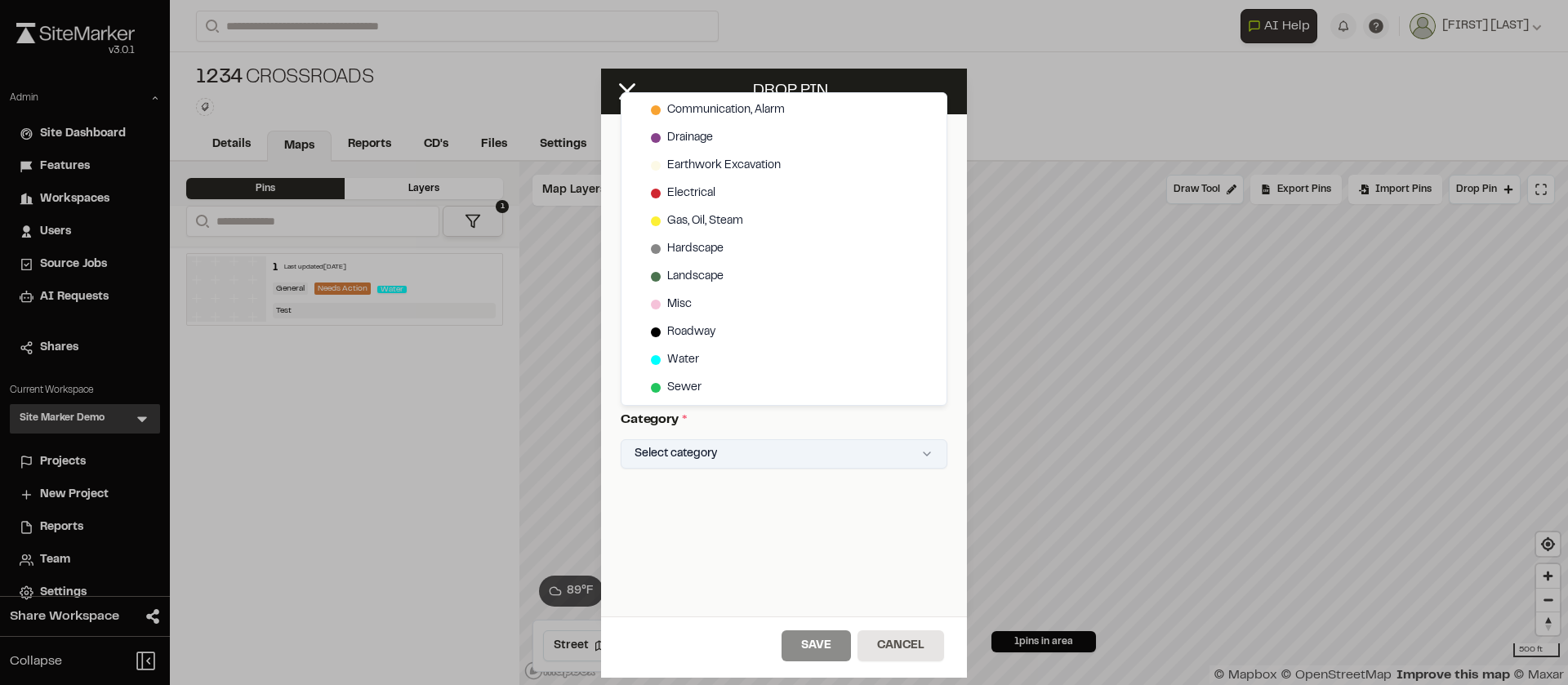 click on "Close sidebar v 3.0.1 Admin Site Dashboard Features Workspaces Users Source Jobs AI Requests Shares Current Workspace Site Marker Demo SM Menu Projects New Project Reports Team Settings Share Workspace Collapse Invite Link Uh oh! You don't currently have acces to invite members to join Sitemarker. Done Open sidebar Search Recently Searched MP-12583   Crossroads Industrial Park ESP Summerville ,  SC Search to see more projects... AI Help AI Assistant Ask about features or construction insights What can I help you with? How can I add pins to a project? How do I invite team members? How do I create a new project?
To pick up a draggable item, press the space bar.
While dragging, use the arrow keys to move the item.
Press space again to drop the item in its new position, or press escape to cancel.
Join project Ready to join  ? You were invited to join  project    by   . Accept Decline Need help? Need help? FAQ Support Site Request a Feature Submit Bug Report Andrew Cook Andrew Cook" at bounding box center [784, 342] 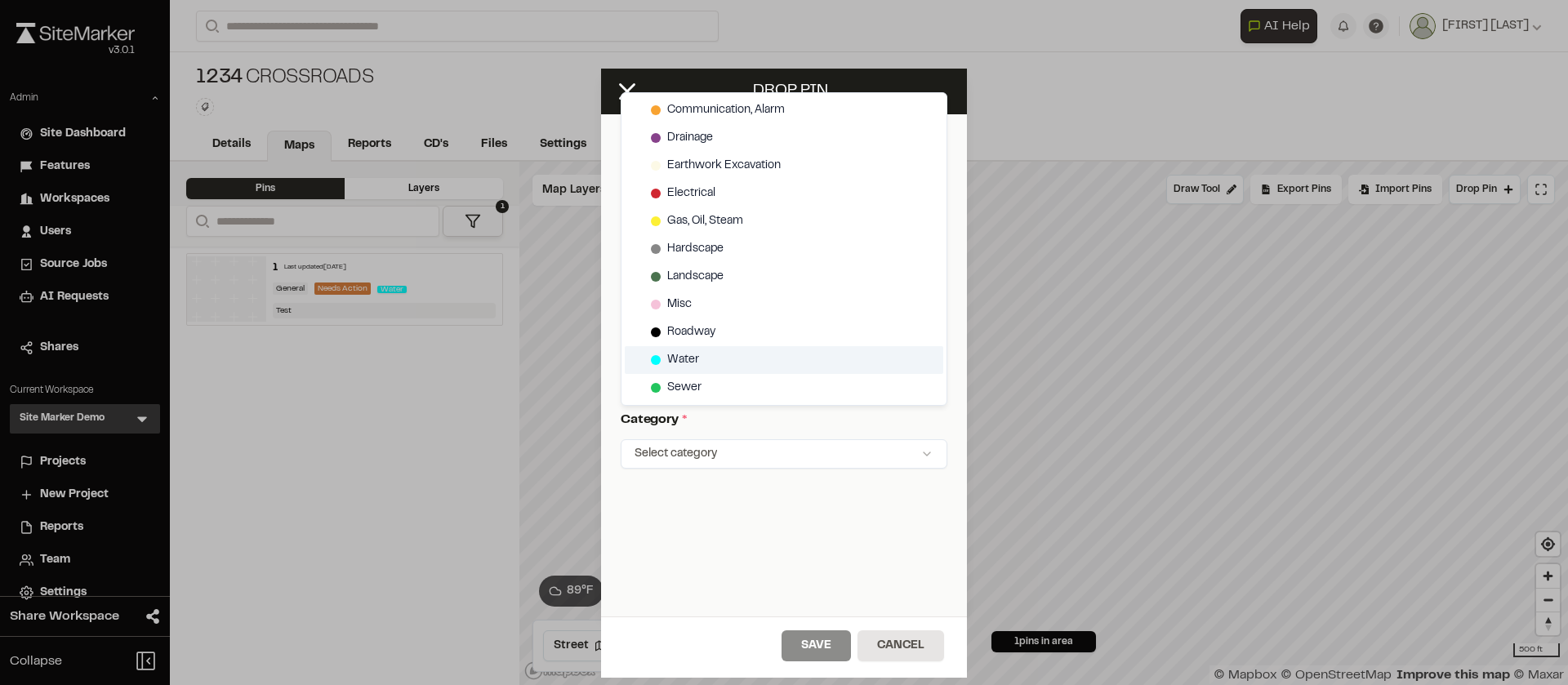 click on "Water" at bounding box center [784, 360] 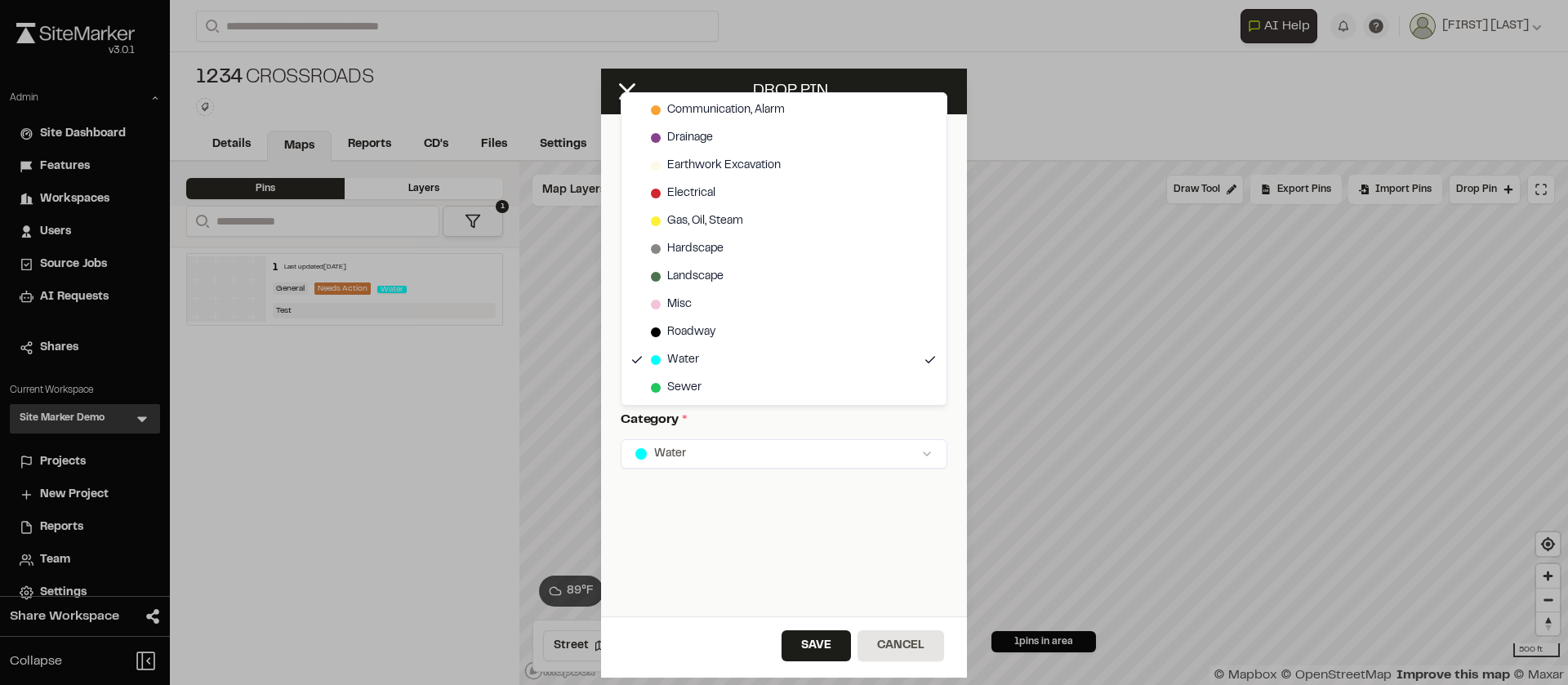 click on "Close sidebar v 3.0.1 Admin Site Dashboard Features Workspaces Users Source Jobs AI Requests Shares Current Workspace Site Marker Demo SM Menu Projects New Project Reports Team Settings Share Workspace Collapse Invite Link Uh oh! You don't currently have acces to invite members to join Sitemarker. Done Open sidebar Search Recently Searched MP-12583   Crossroads Industrial Park ESP Summerville ,  SC Search to see more projects... AI Help AI Assistant Ask about features or construction insights What can I help you with? How can I add pins to a project? How do I invite team members? How do I create a new project?
To pick up a draggable item, press the space bar.
While dragging, use the arrow keys to move the item.
Press space again to drop the item in its new position, or press escape to cancel.
Join project Ready to join  ? You were invited to join  project    by   . Accept Decline Need help? Need help? FAQ Support Site Request a Feature Submit Bug Report Andrew Cook Andrew Cook" at bounding box center [784, 342] 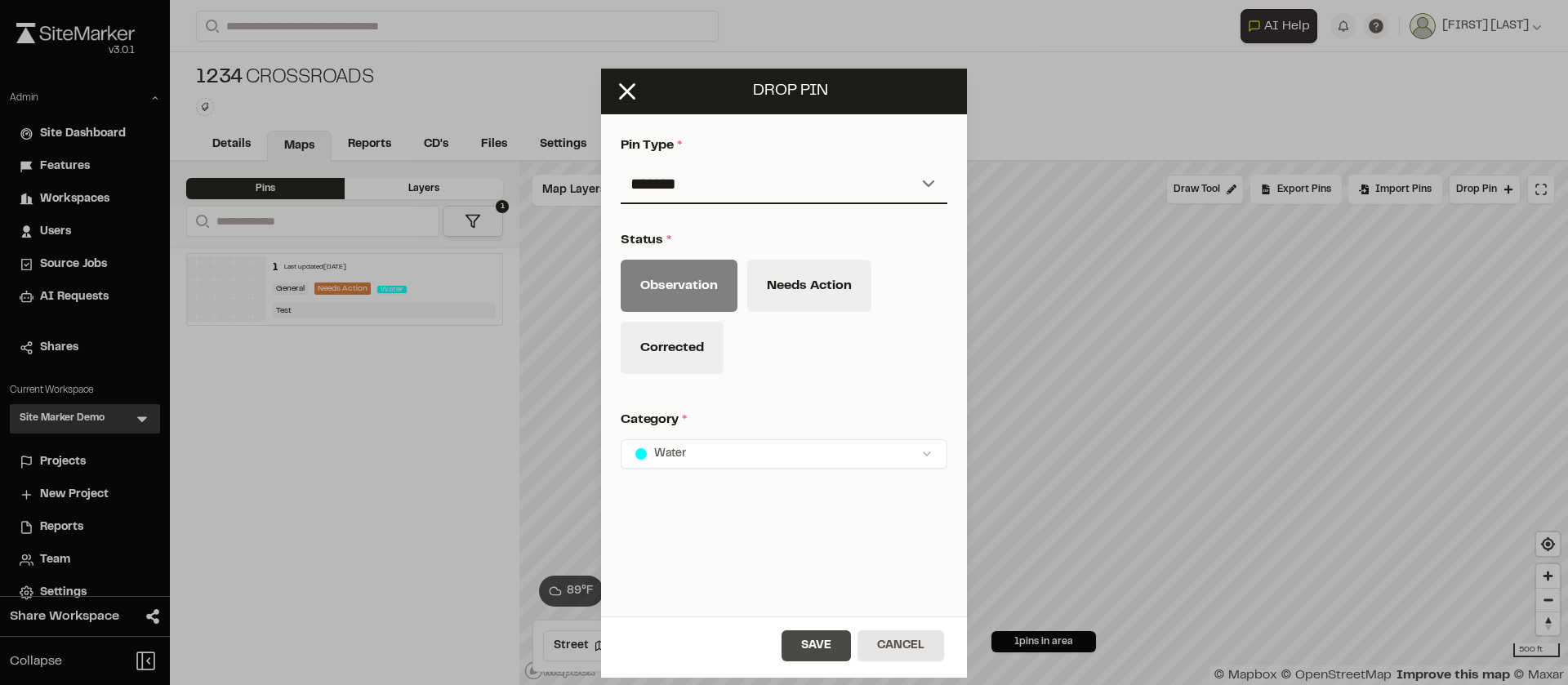 click on "Save" at bounding box center (816, 646) 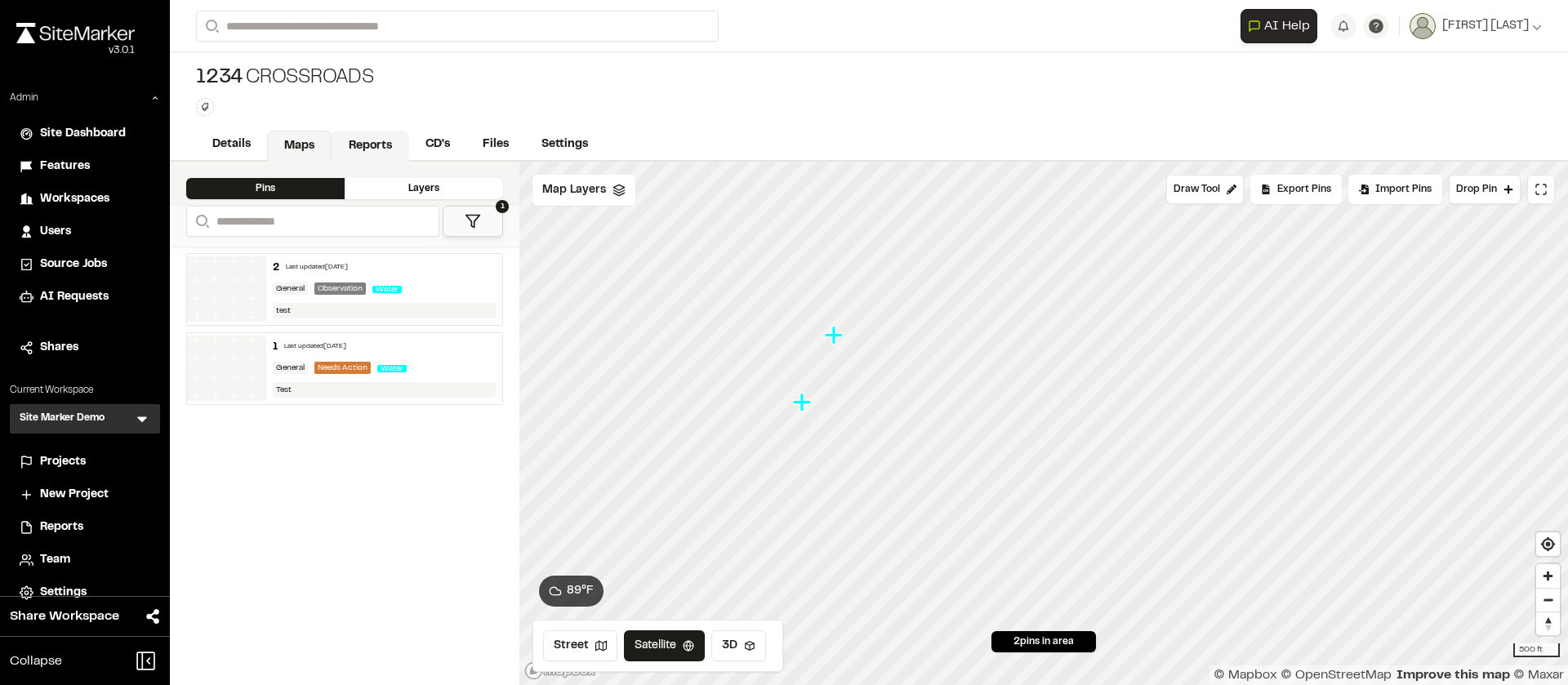 click on "Reports" at bounding box center (370, 146) 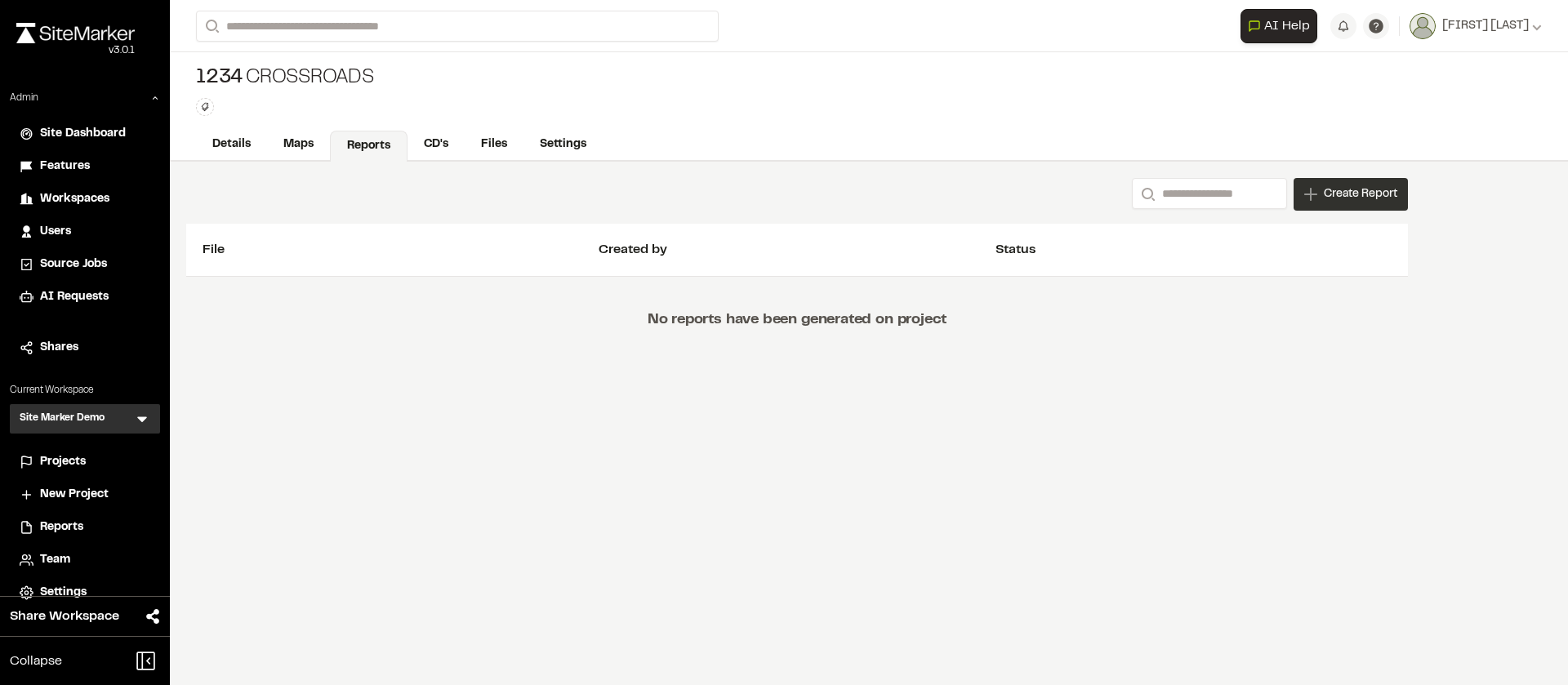 click on "Create Report" at bounding box center [1361, 194] 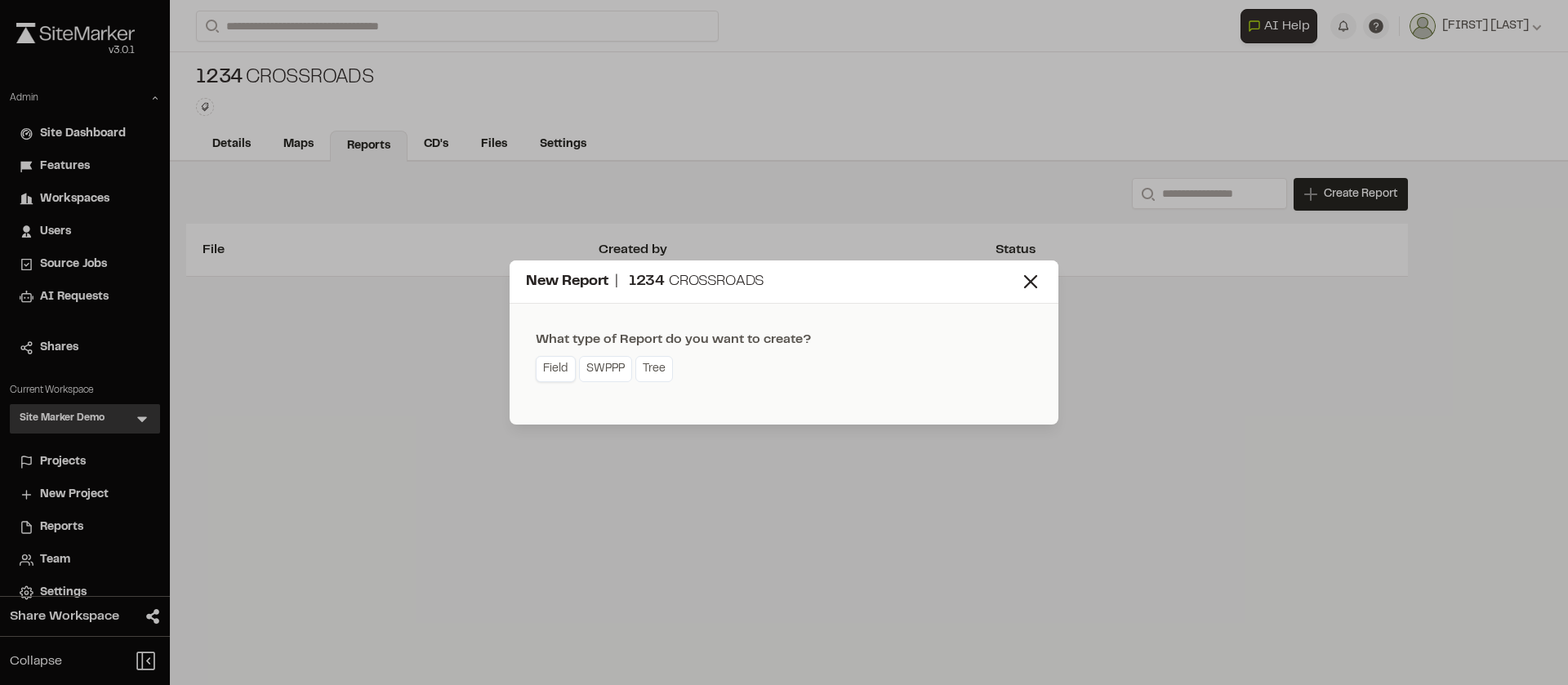 click on "Field" at bounding box center [555, 369] 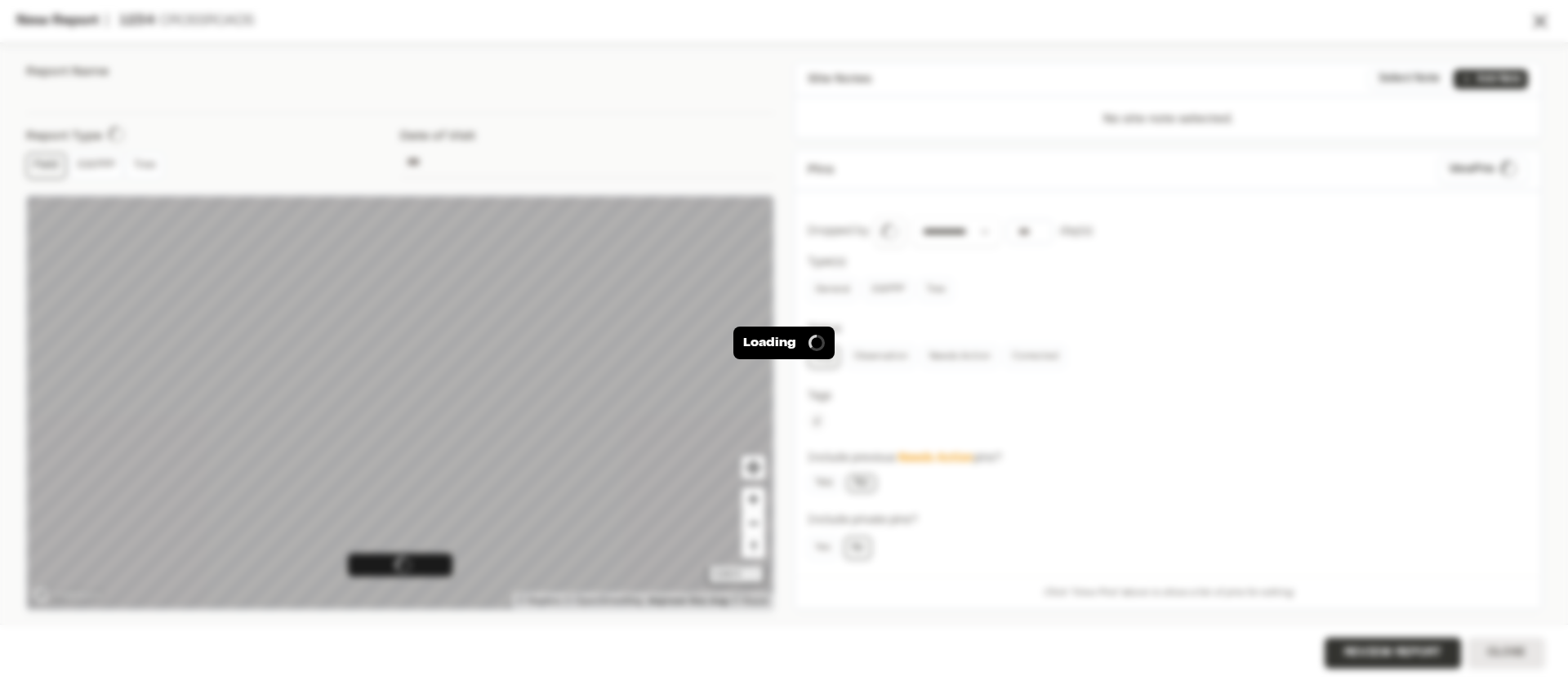 type on "**********" 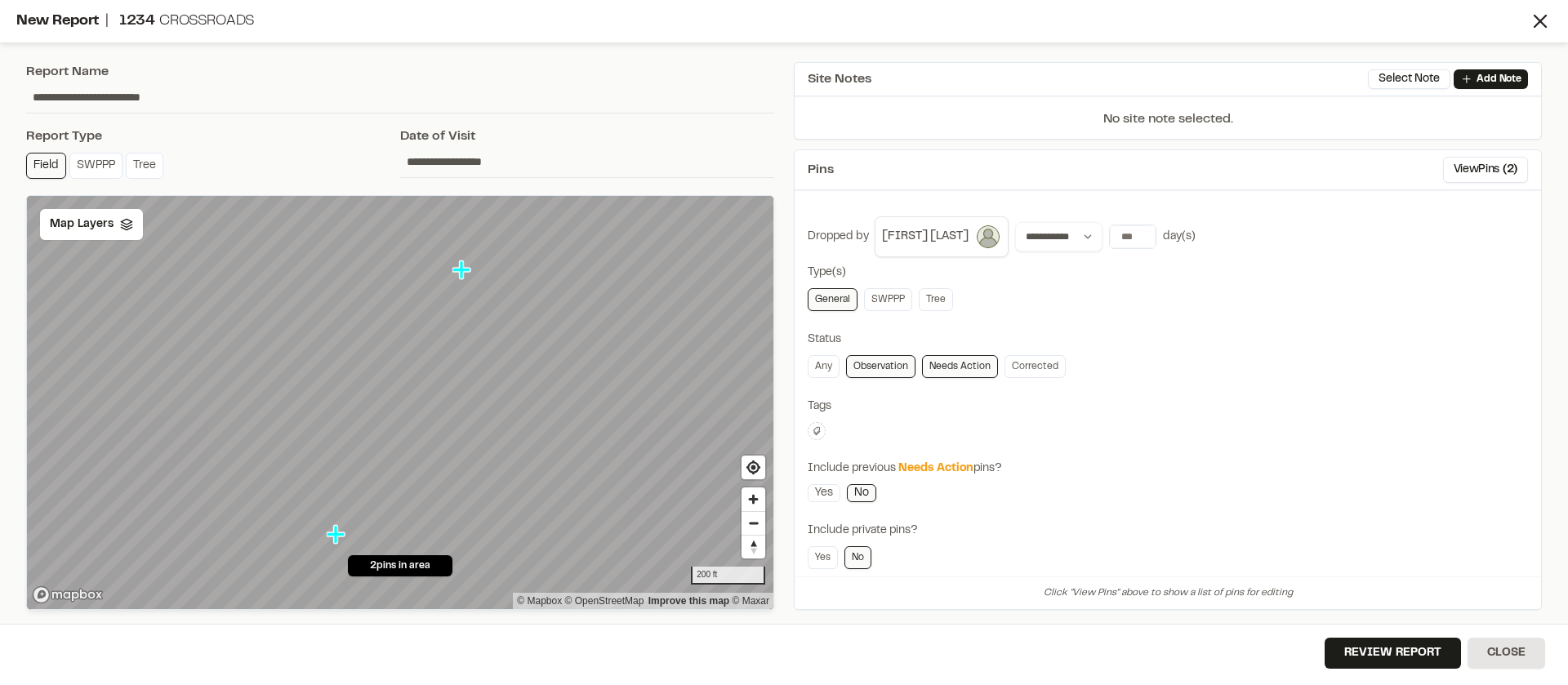 click on "Needs Action" at bounding box center [960, 367] 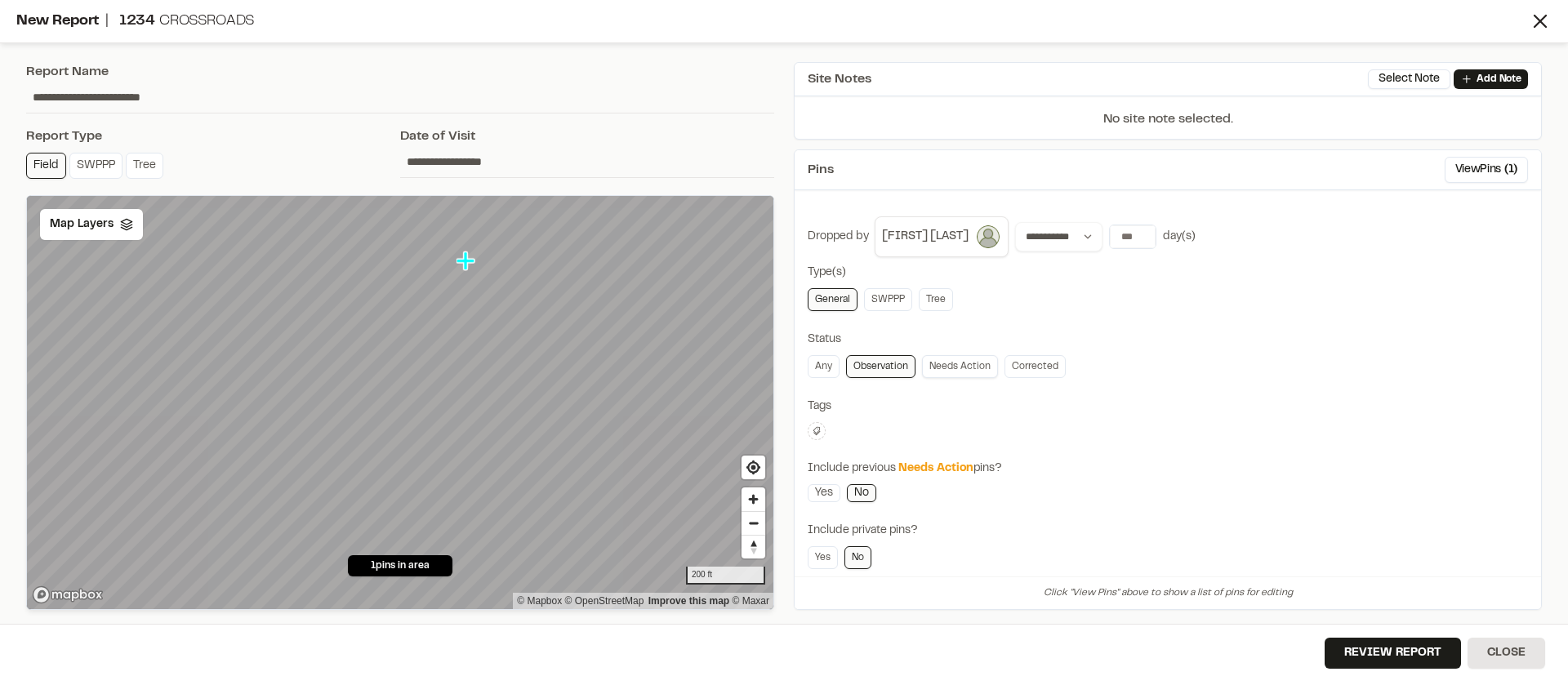 click on "Needs Action" at bounding box center [960, 367] 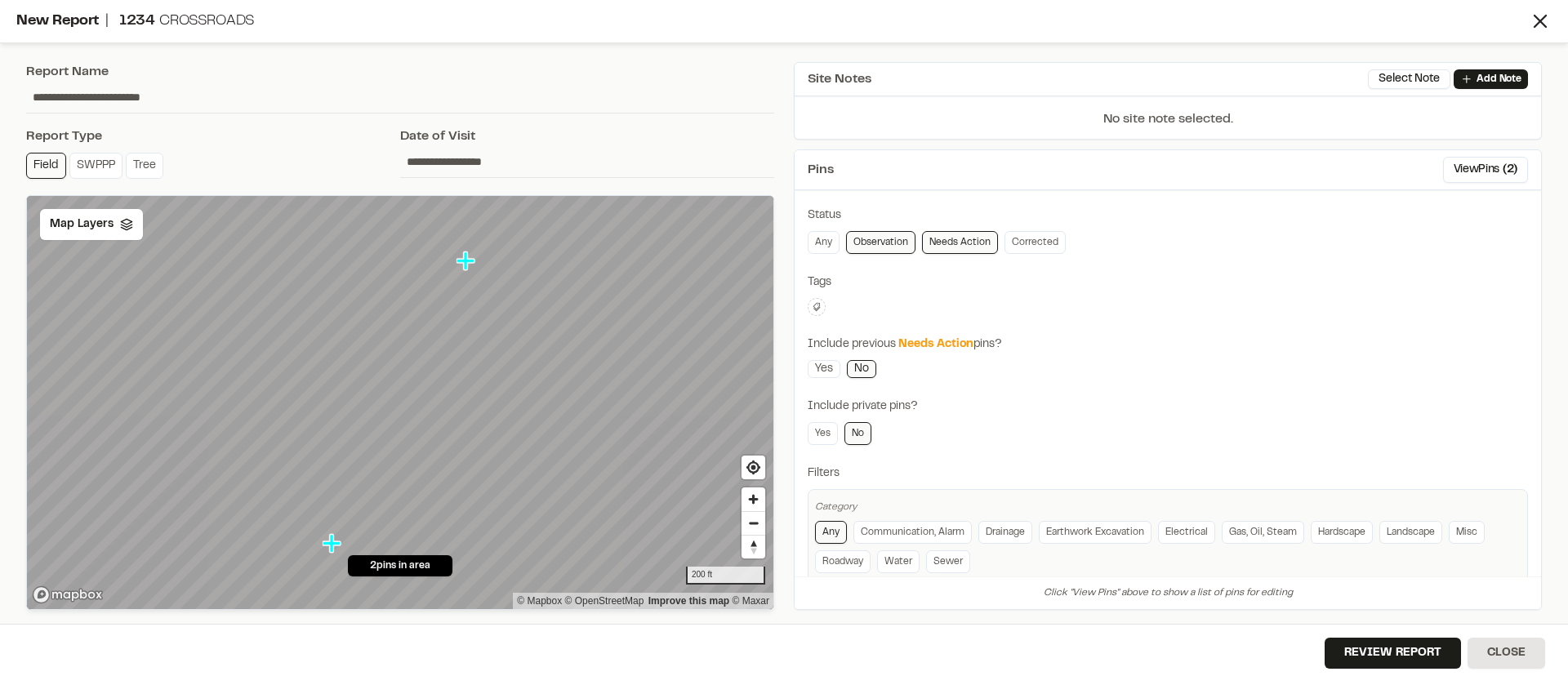 scroll, scrollTop: 125, scrollLeft: 0, axis: vertical 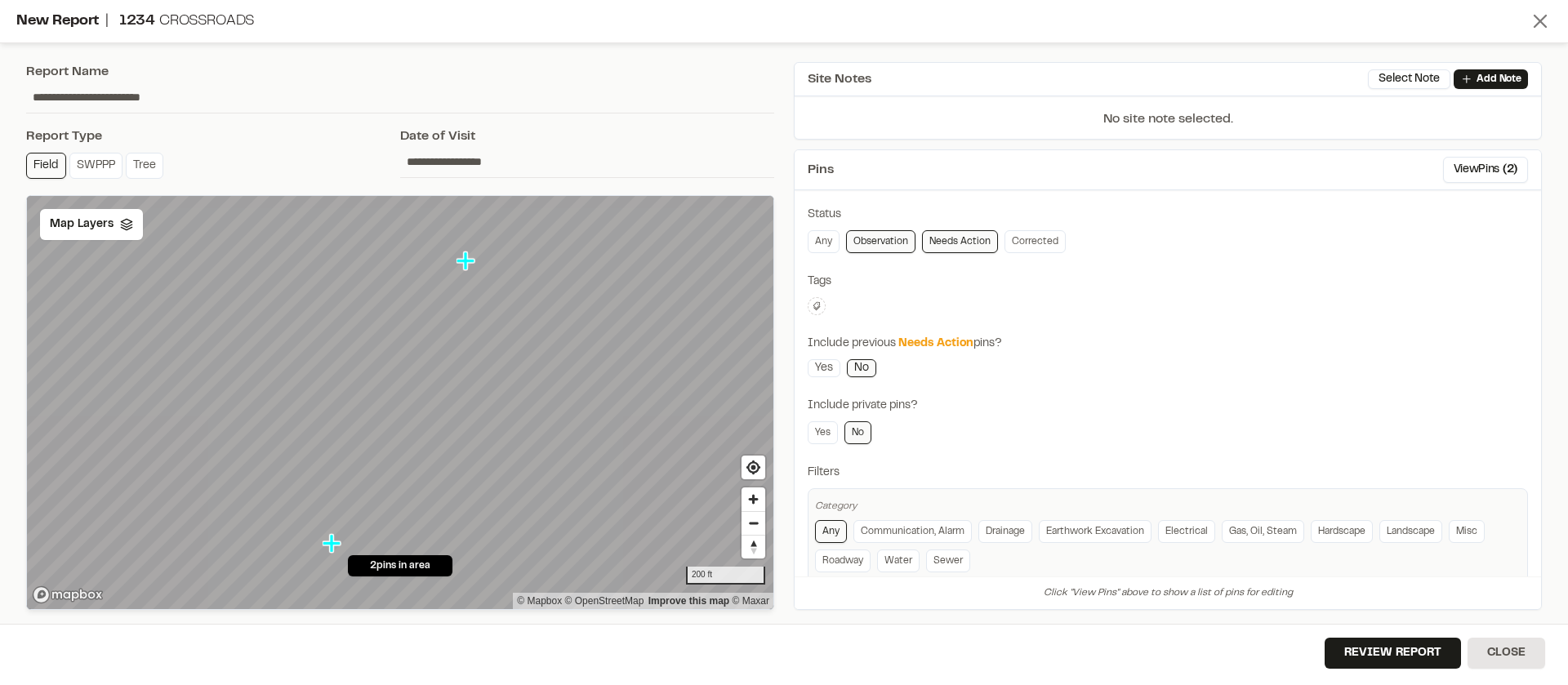 click 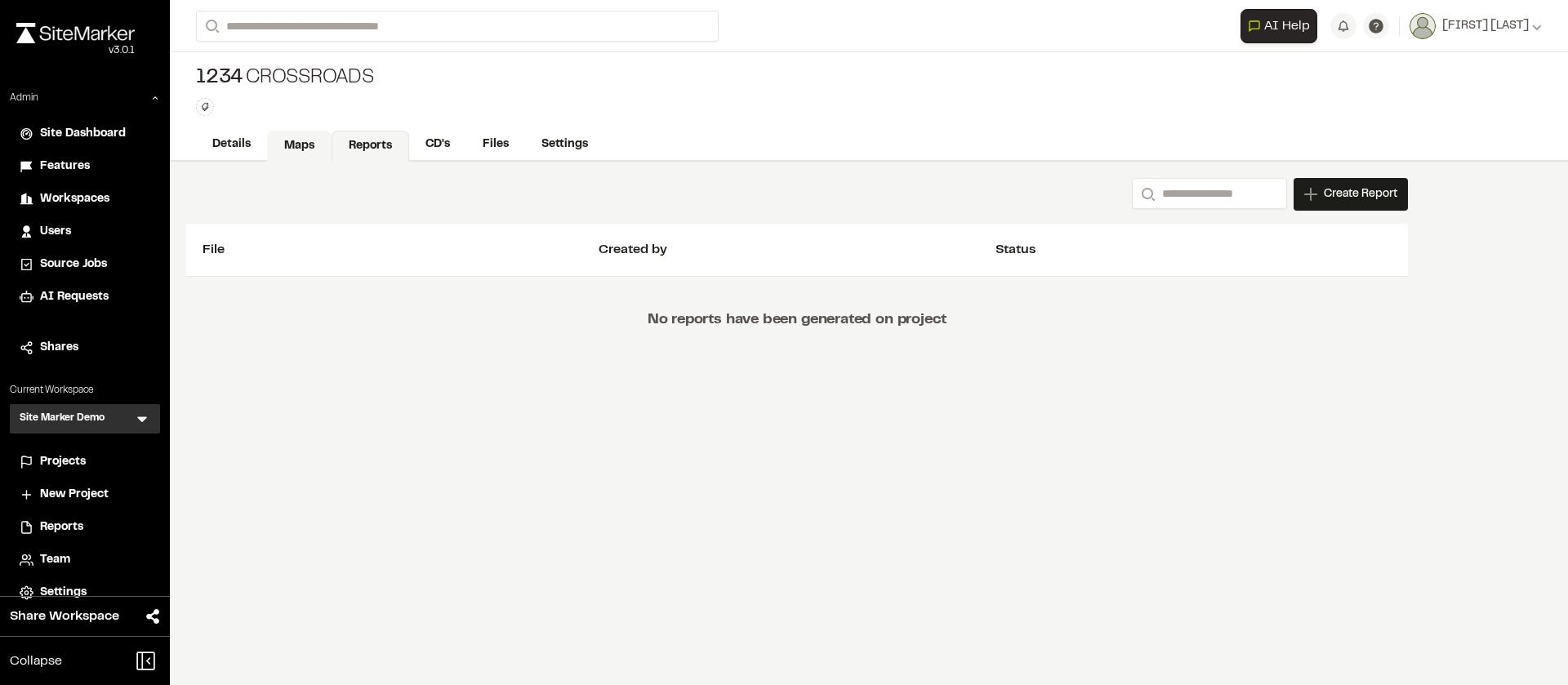 click on "Maps" at bounding box center (299, 146) 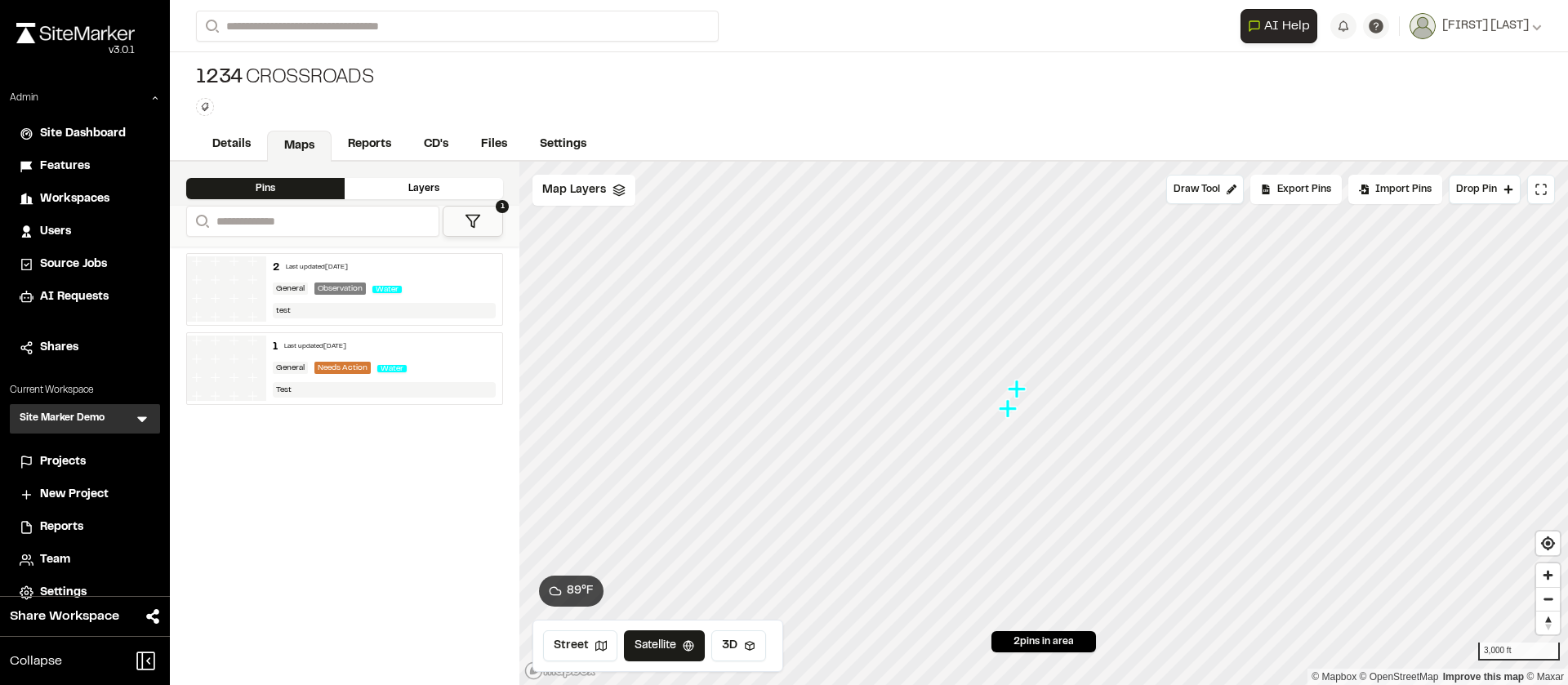 click 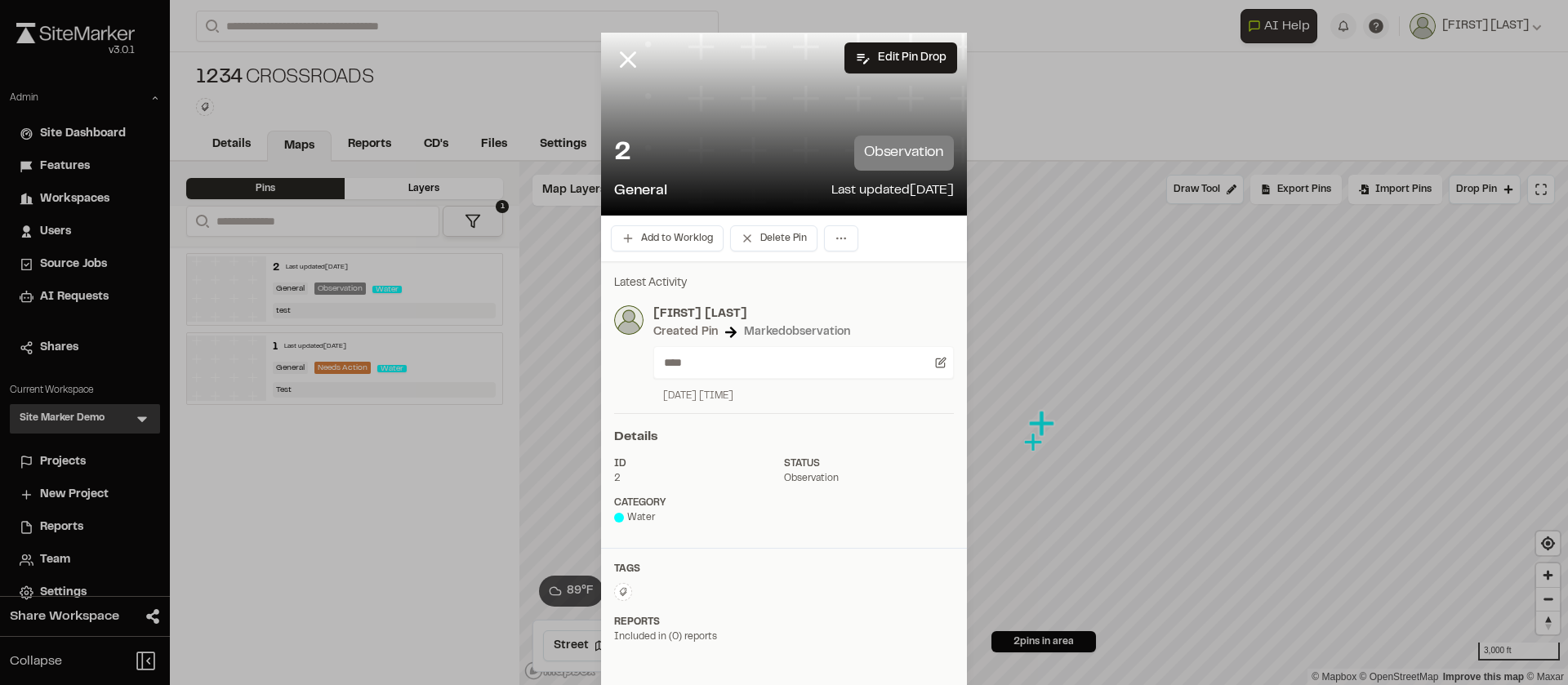 scroll, scrollTop: 22, scrollLeft: 0, axis: vertical 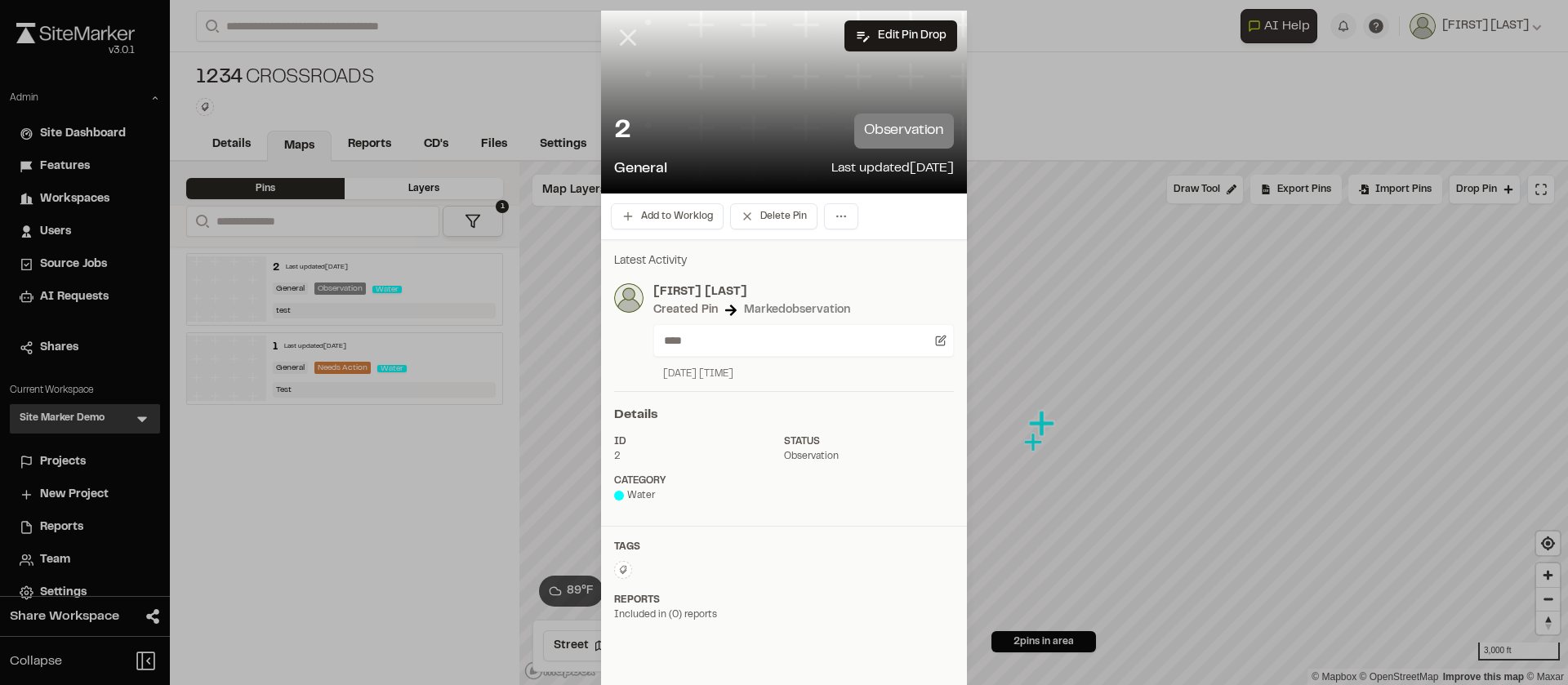 click 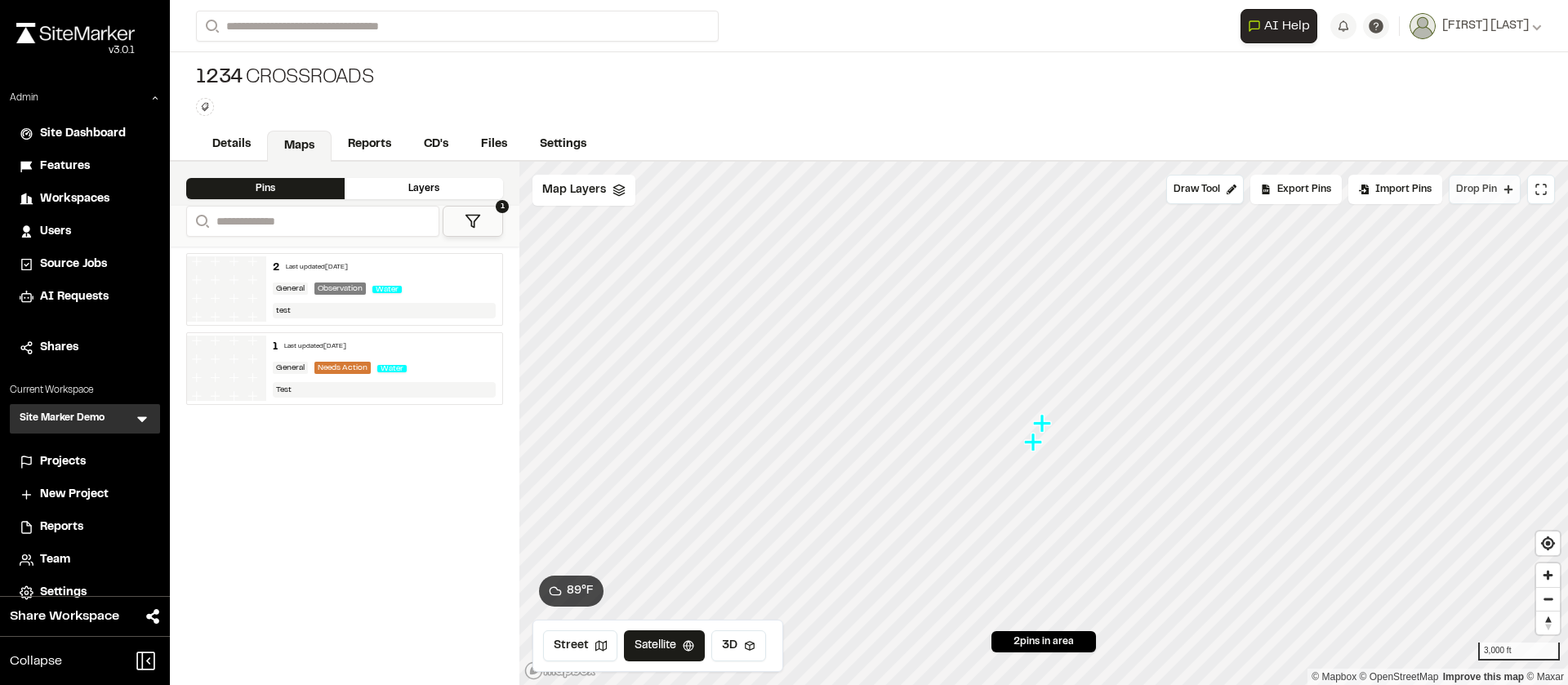 click on "Drop Pin" at bounding box center (1477, 189) 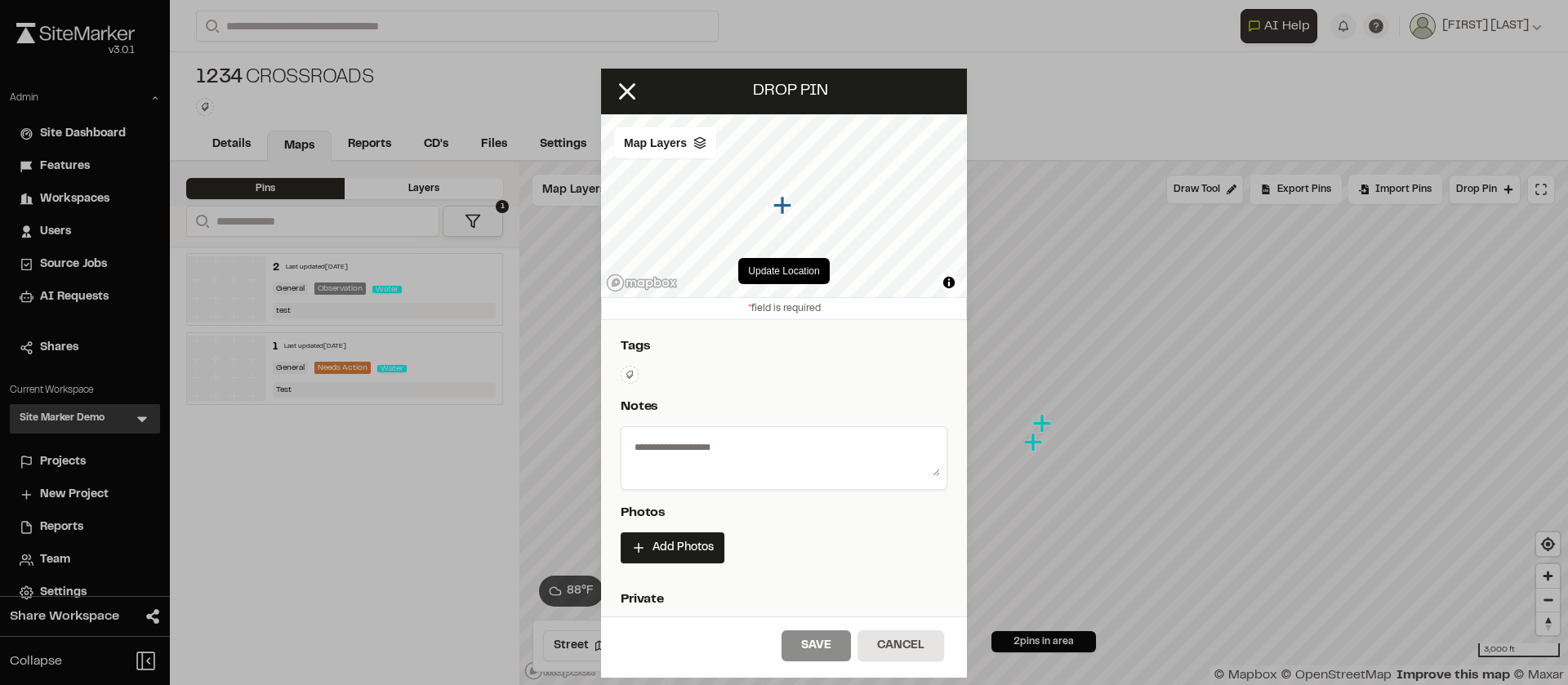 click 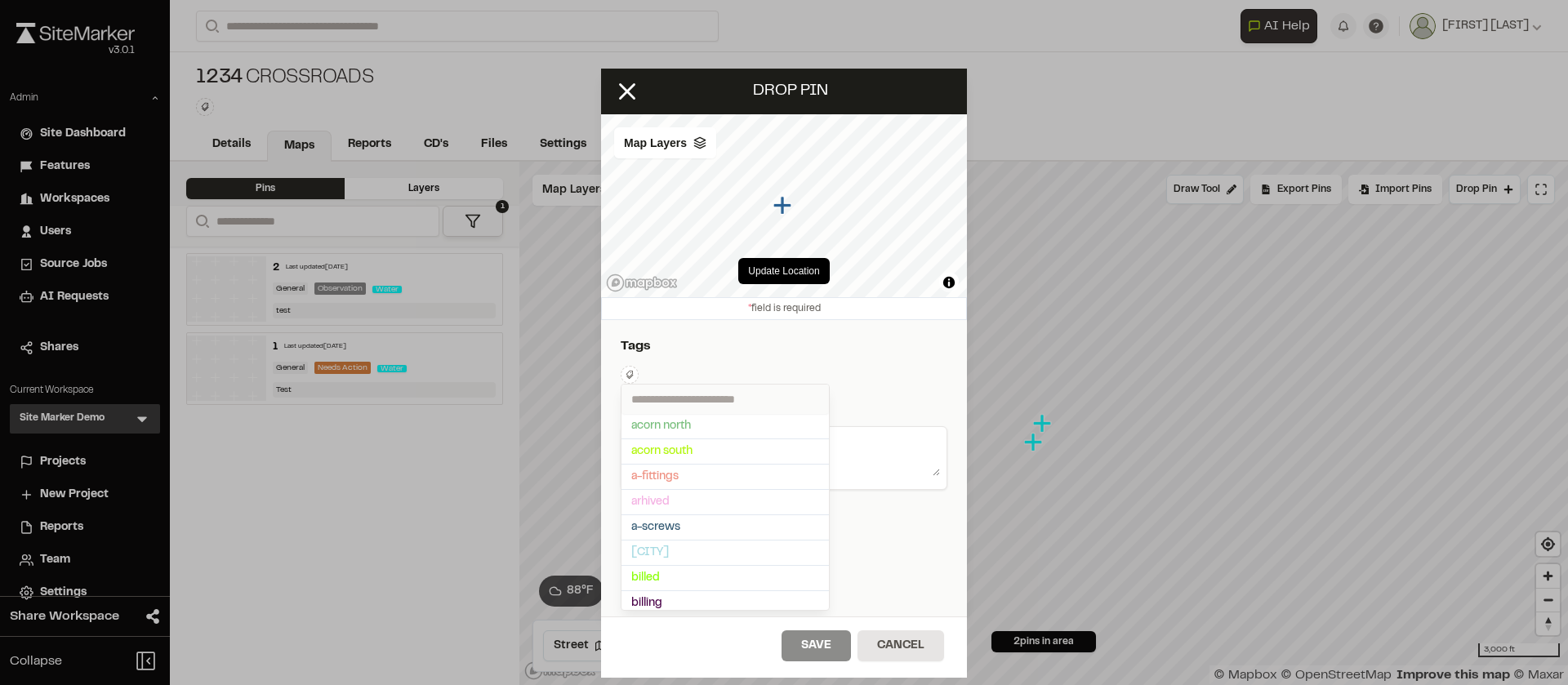 click at bounding box center (725, 399) 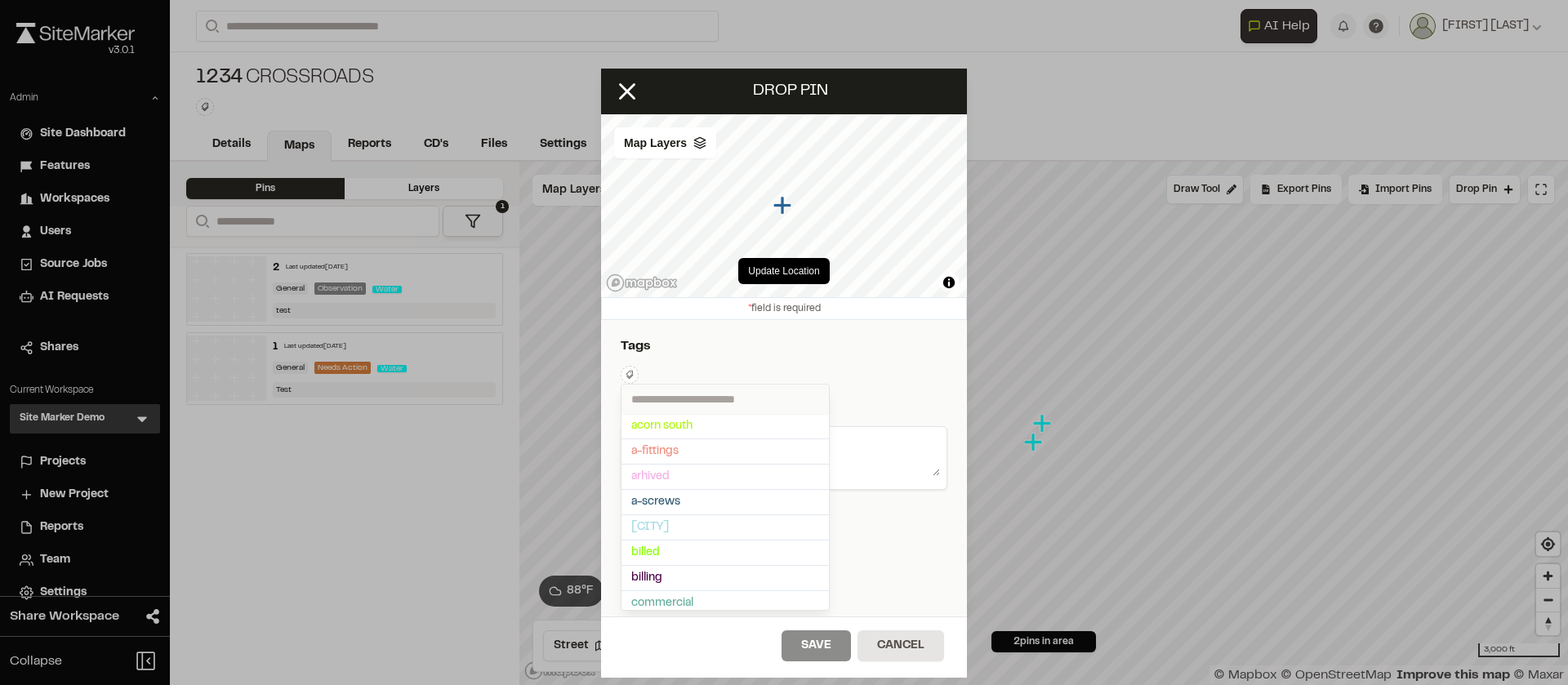 scroll, scrollTop: 0, scrollLeft: 0, axis: both 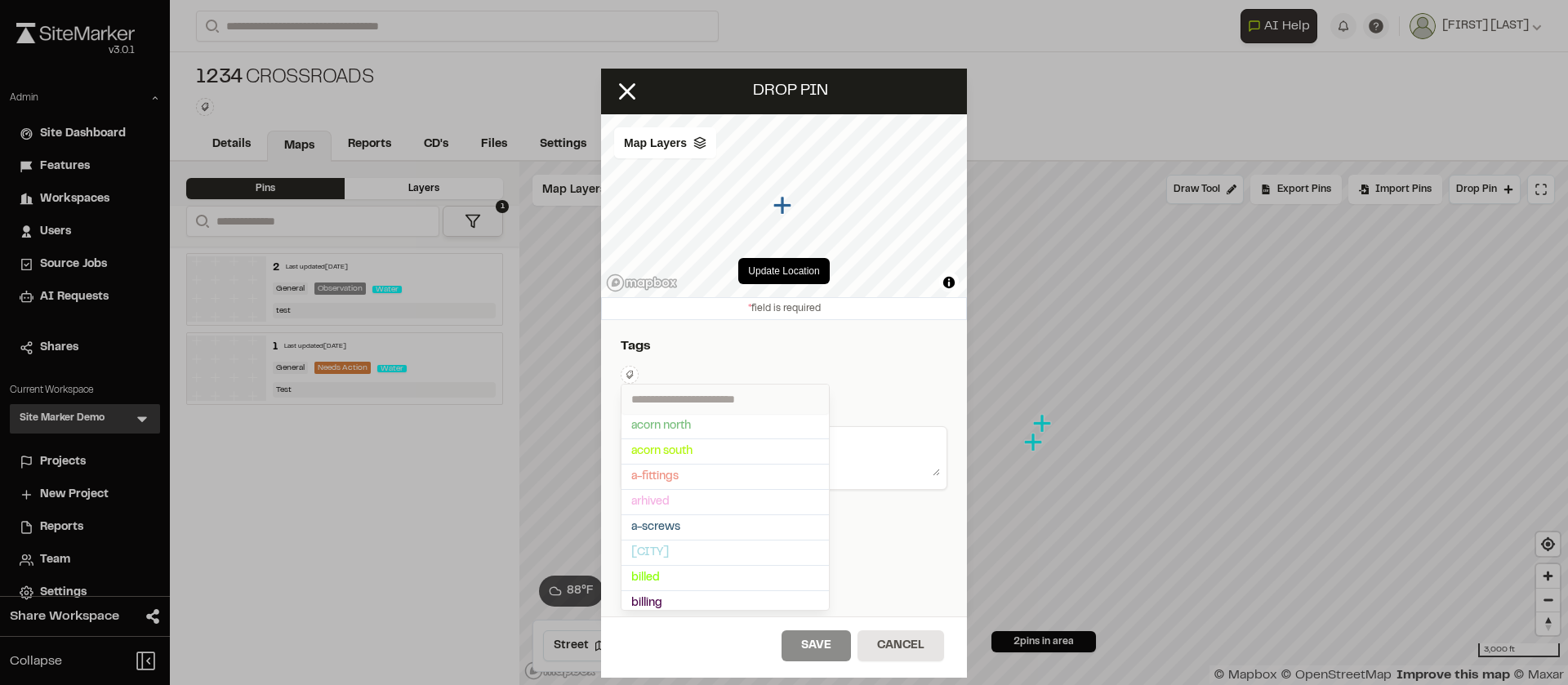 click at bounding box center [784, 342] 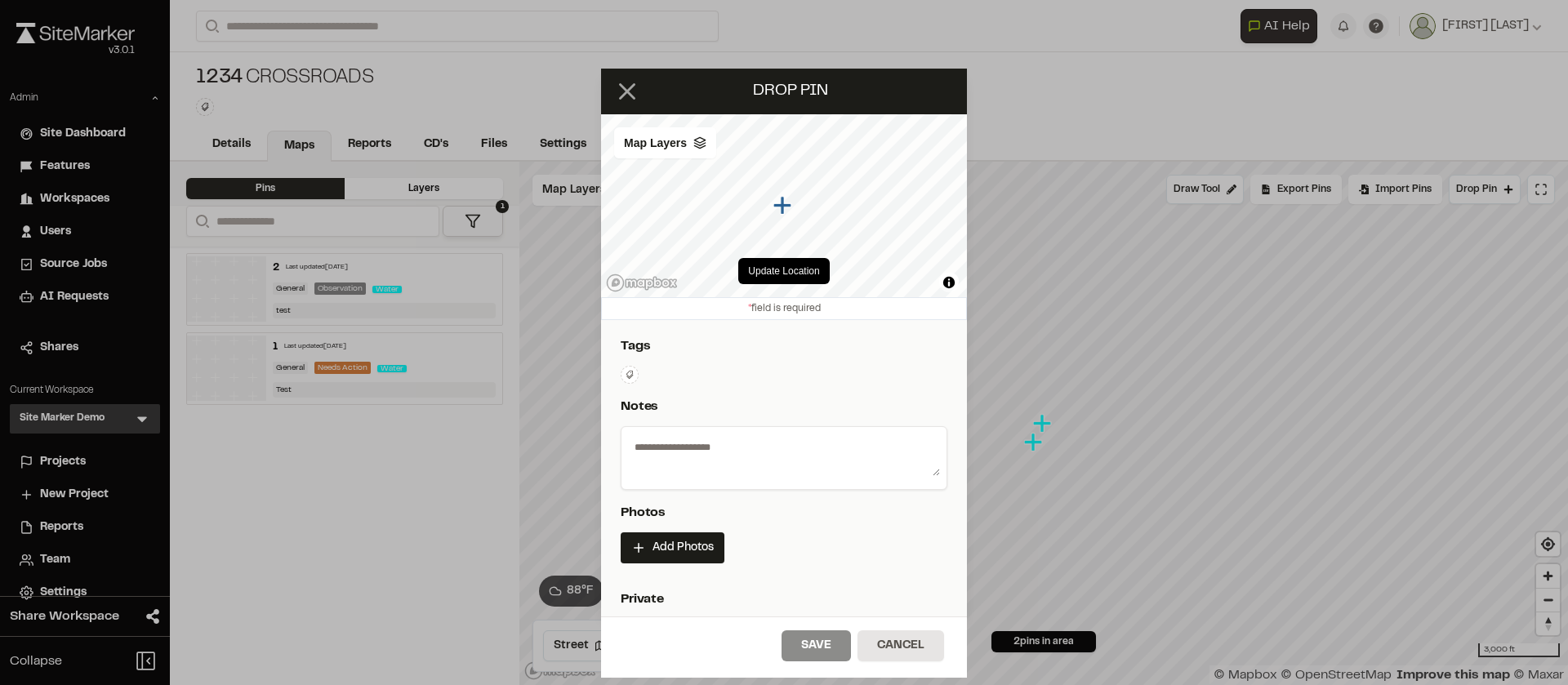 click 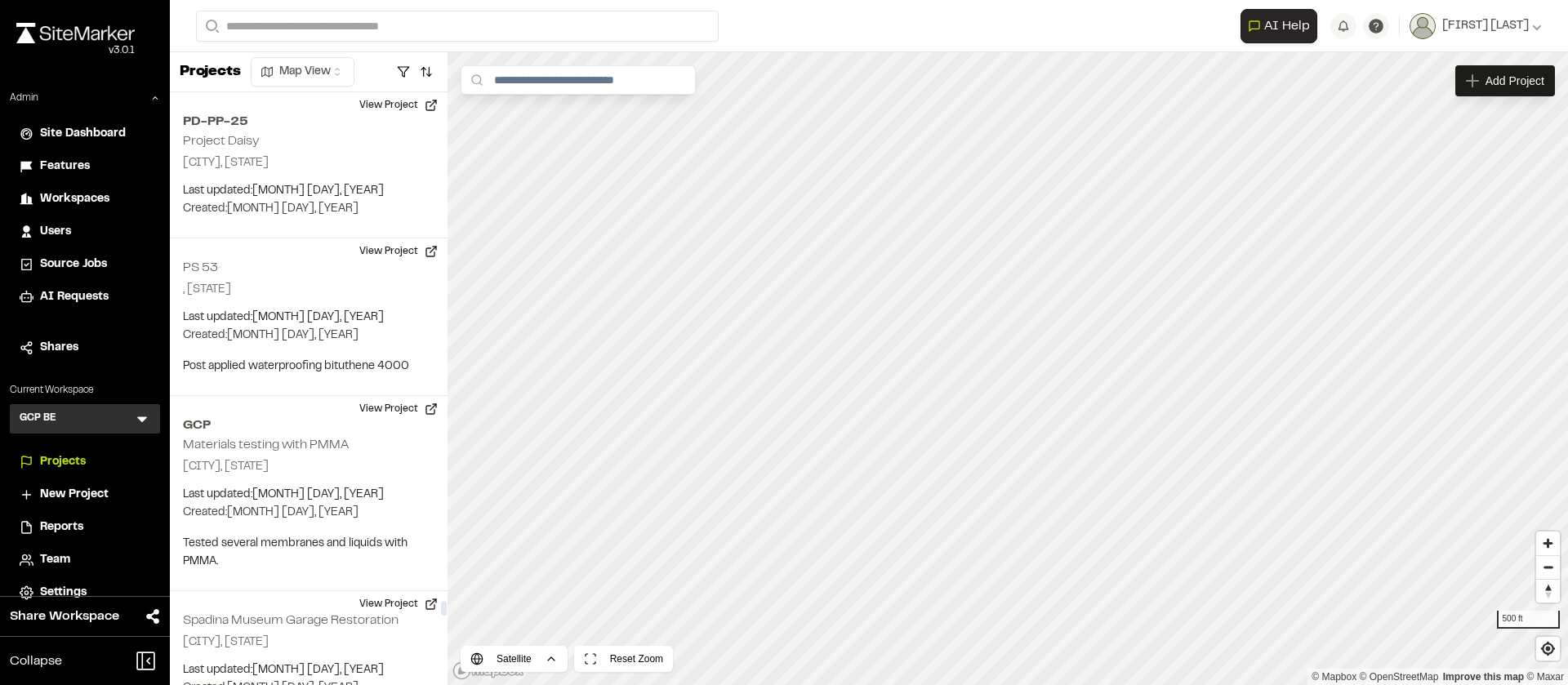 scroll, scrollTop: 0, scrollLeft: 0, axis: both 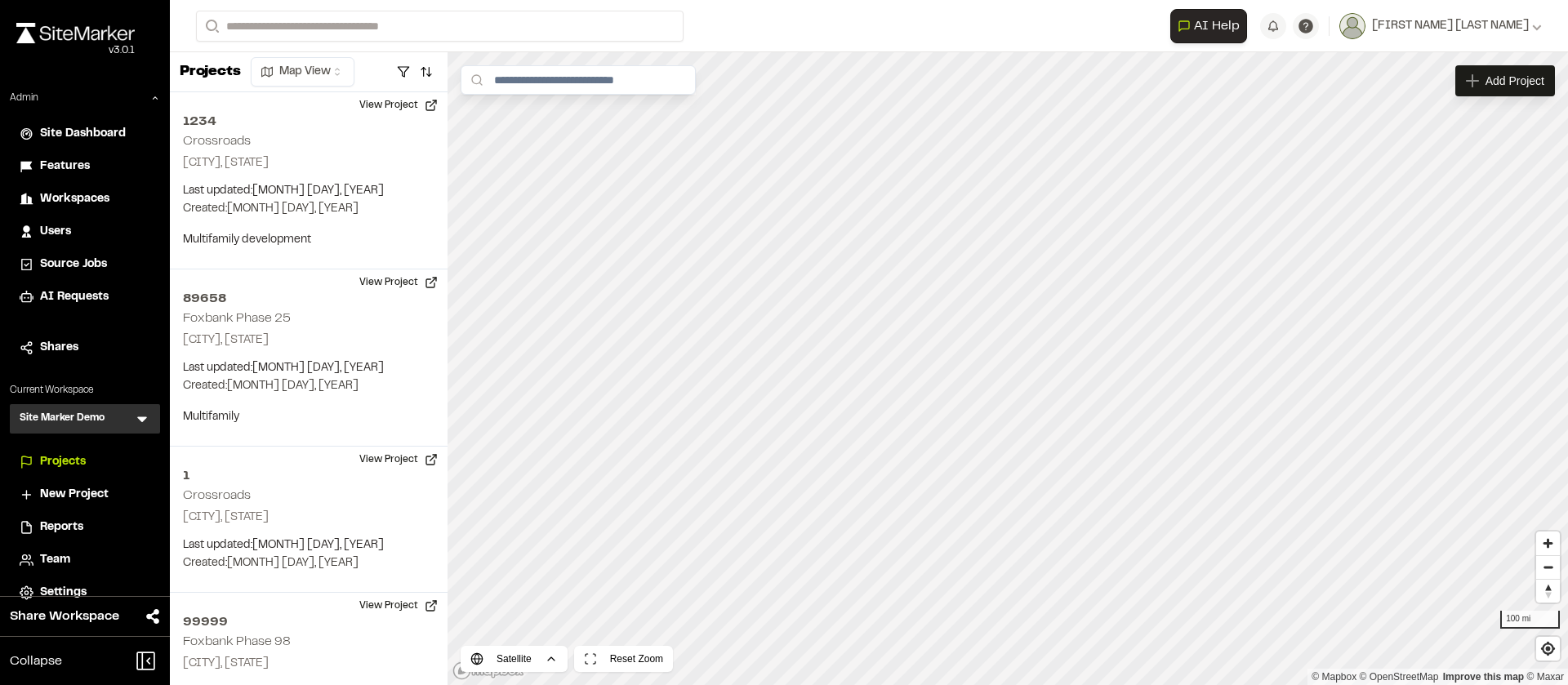 click on "Site Marker Demo SM Menu" at bounding box center (85, 419) 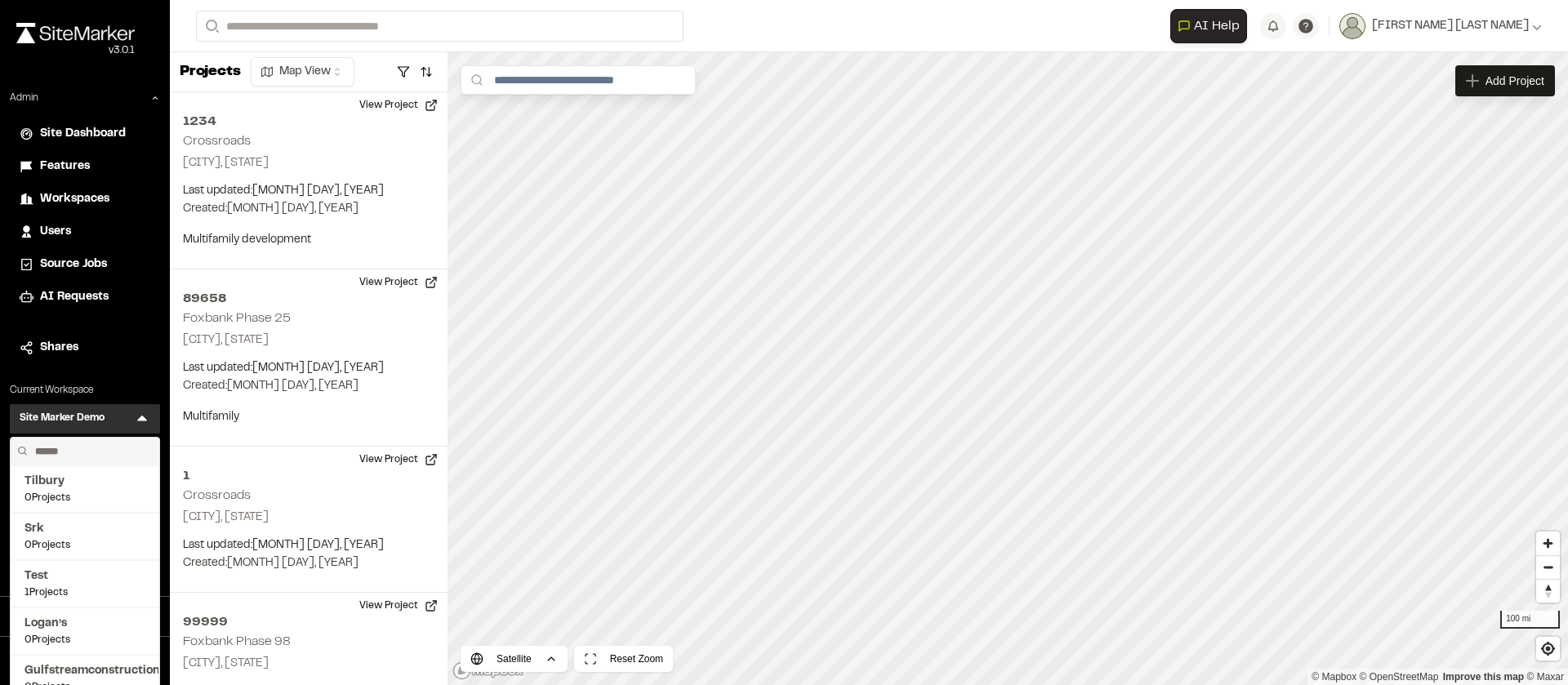 click at bounding box center [91, 451] 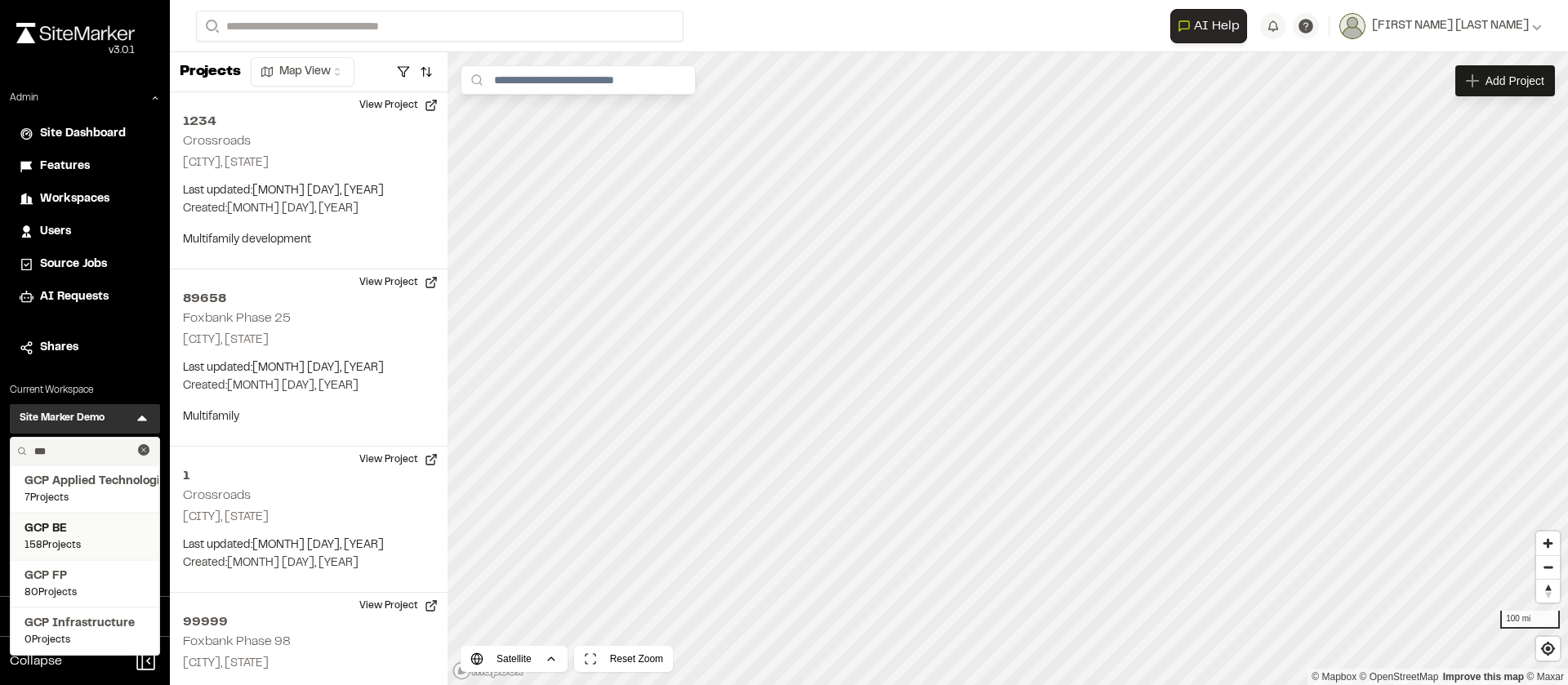 type on "***" 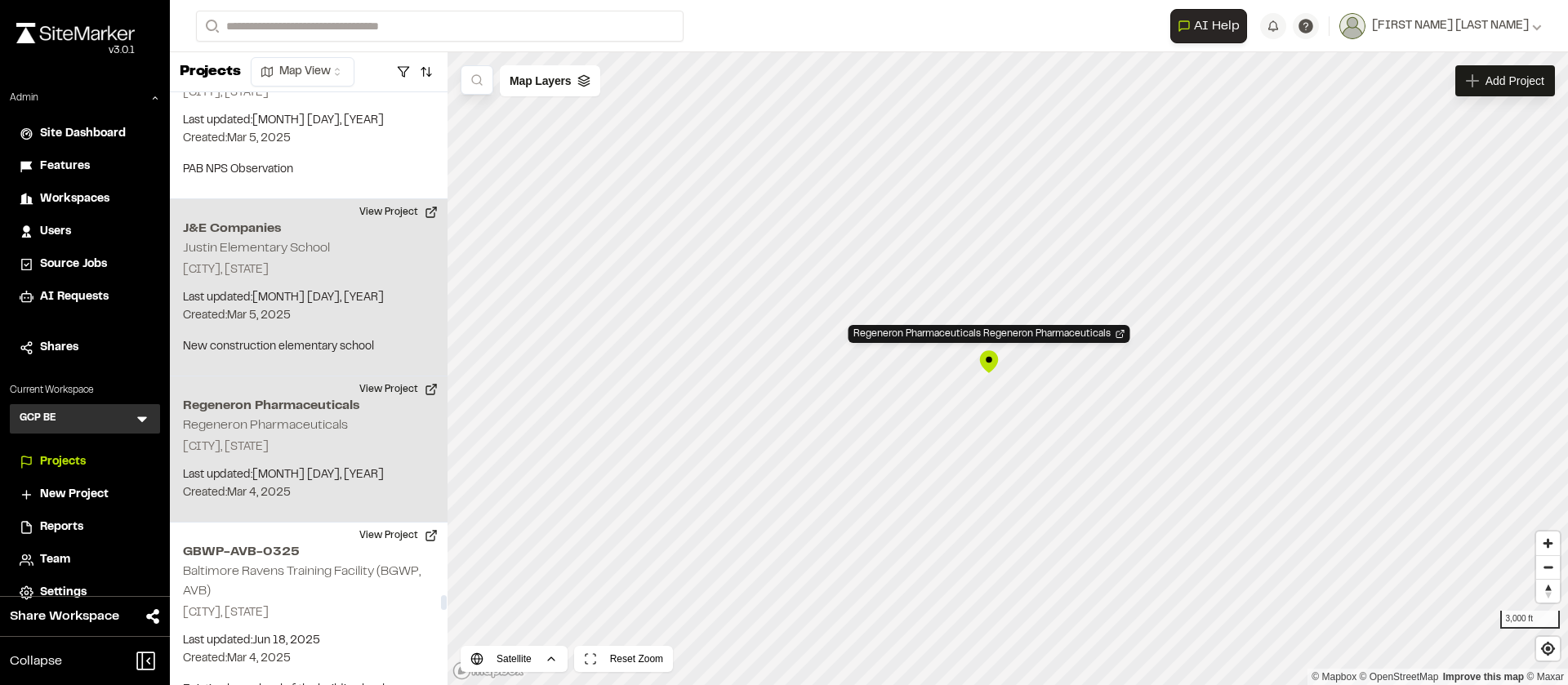 scroll, scrollTop: 23203, scrollLeft: 0, axis: vertical 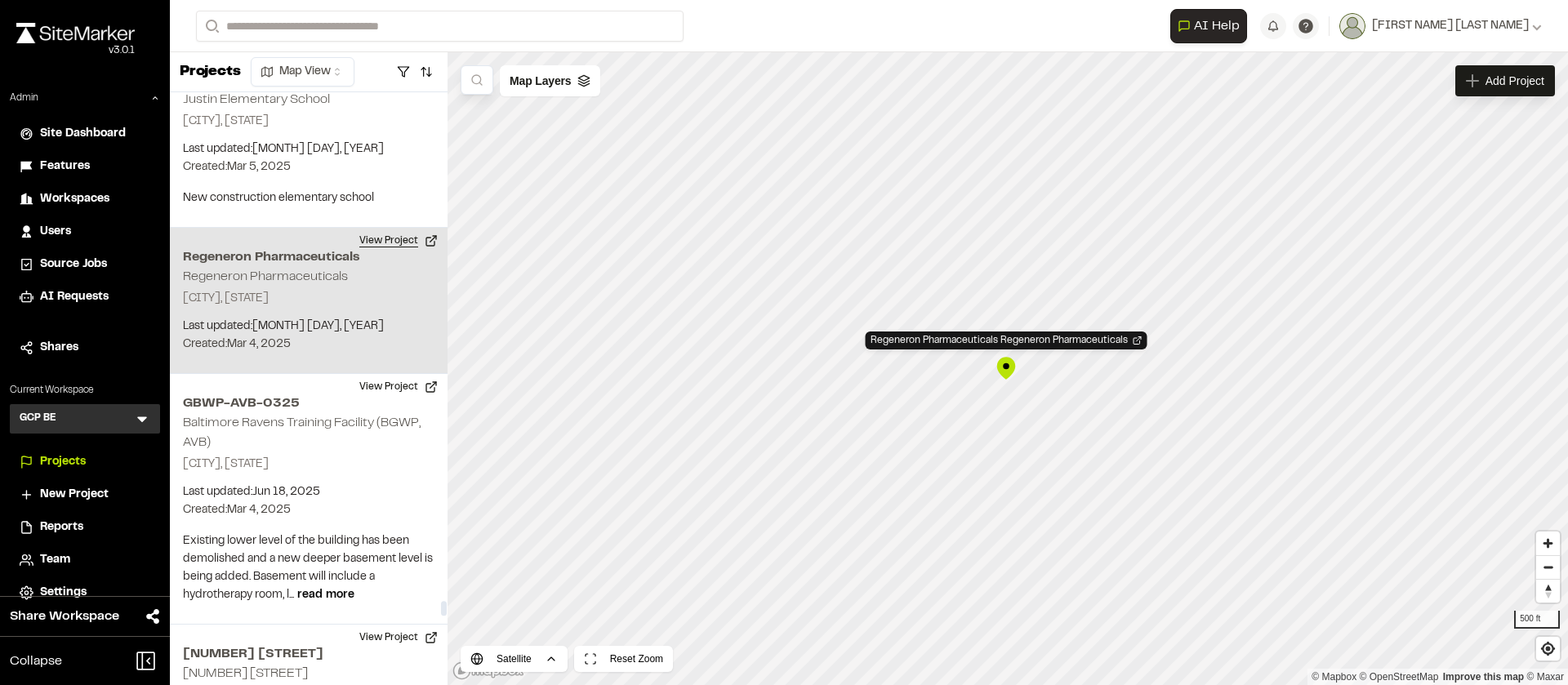 click on "View Project" at bounding box center (399, 241) 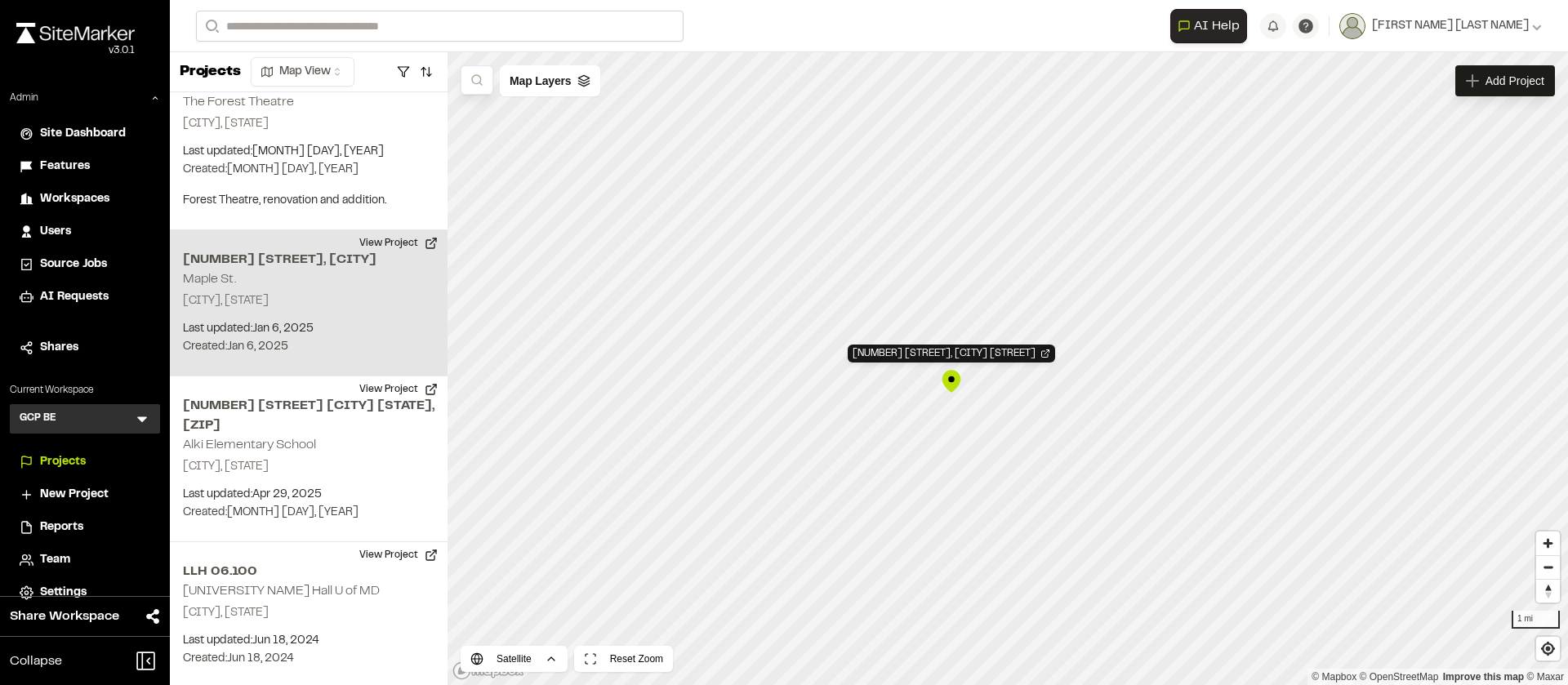 scroll, scrollTop: 25449, scrollLeft: 0, axis: vertical 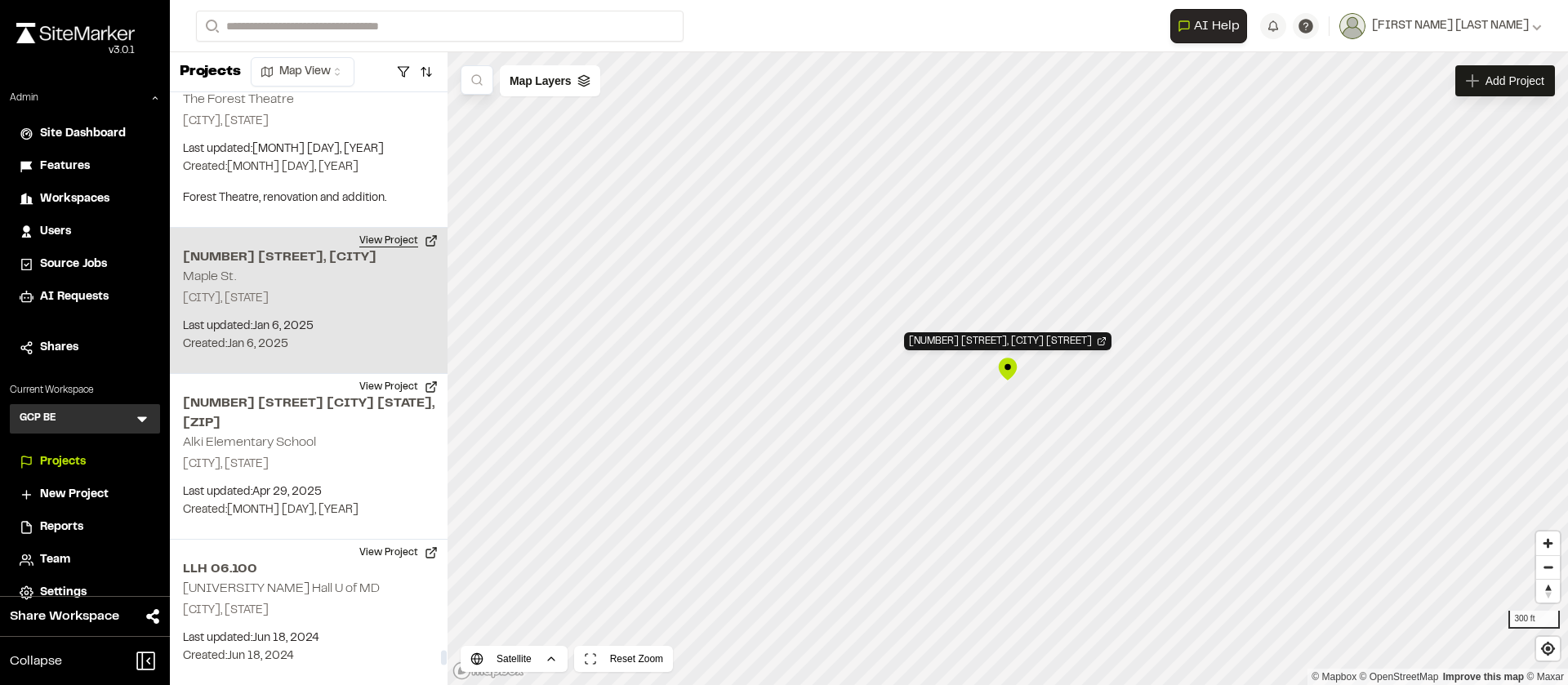 click on "View Project" at bounding box center (399, 241) 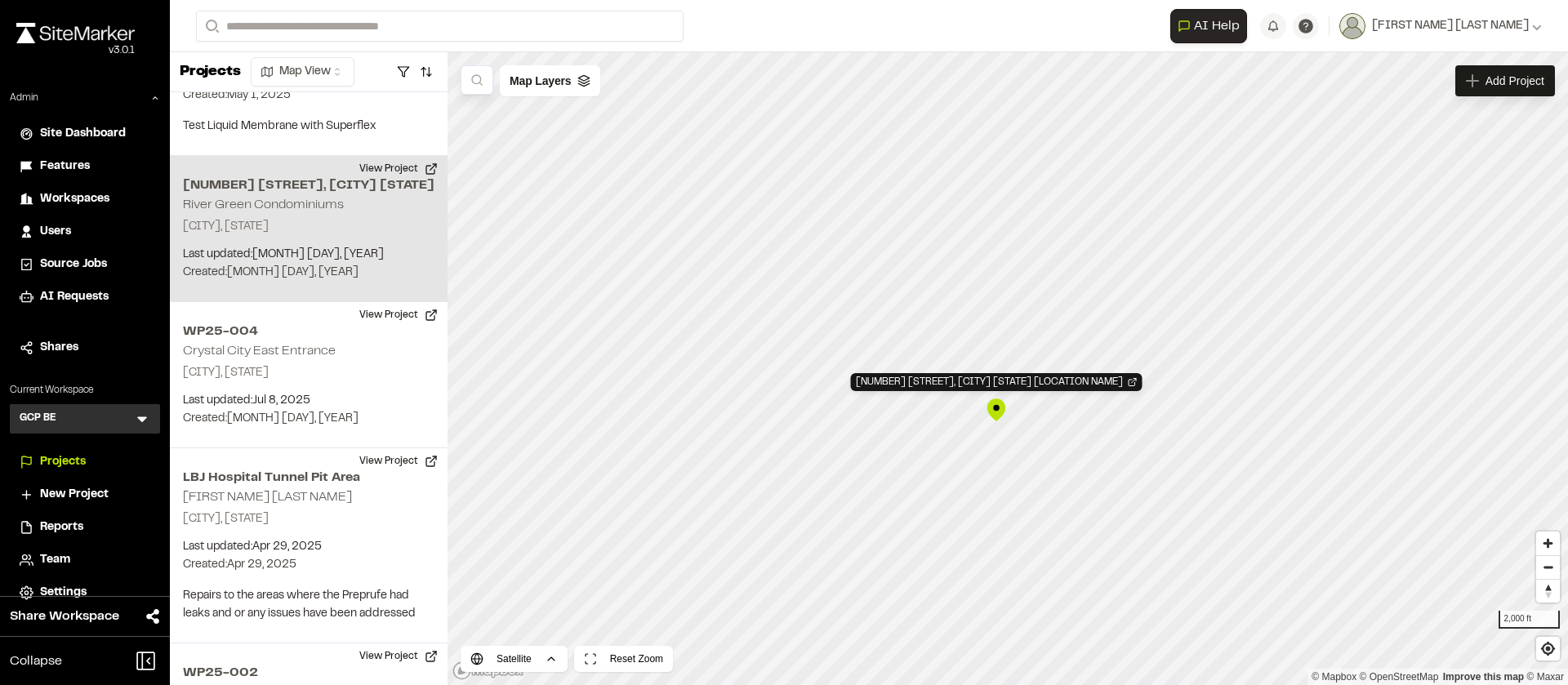 scroll, scrollTop: 13557, scrollLeft: 0, axis: vertical 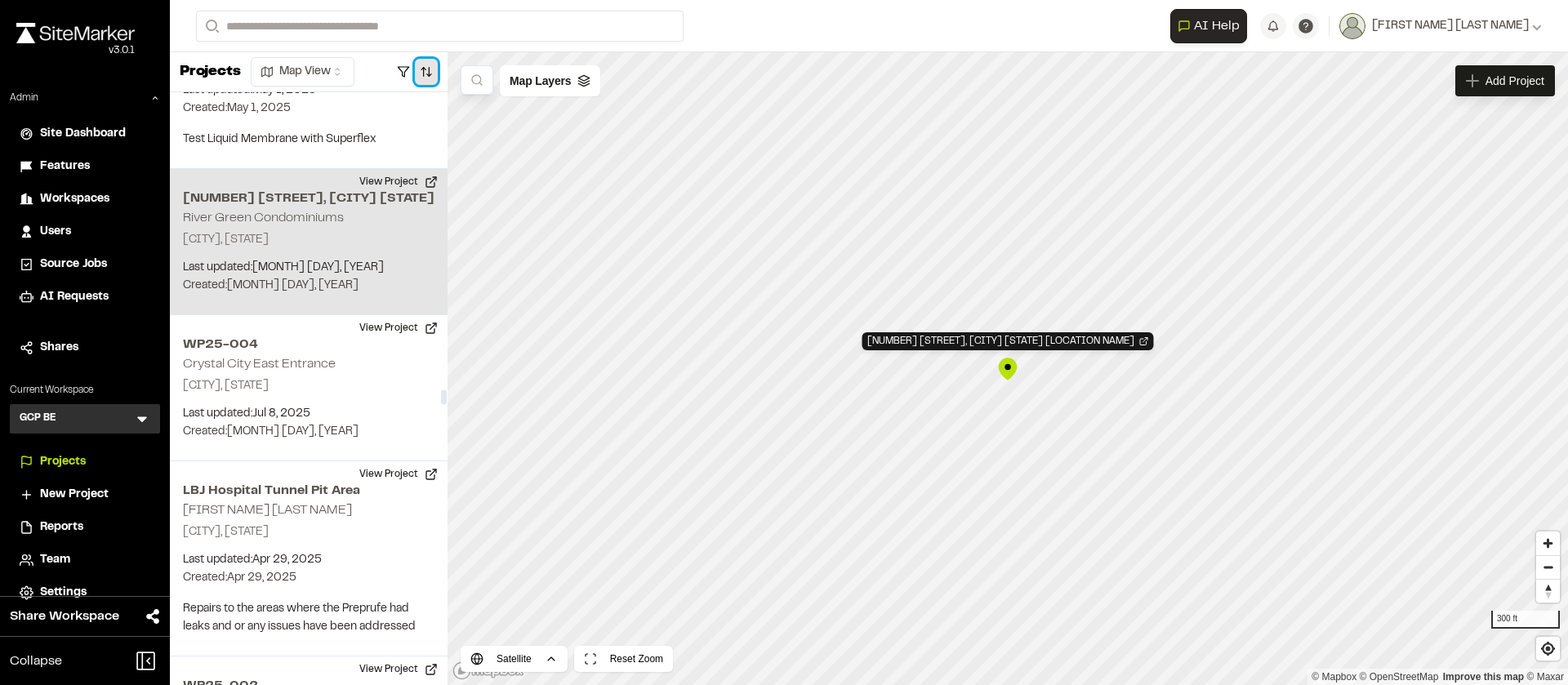 click at bounding box center (426, 72) 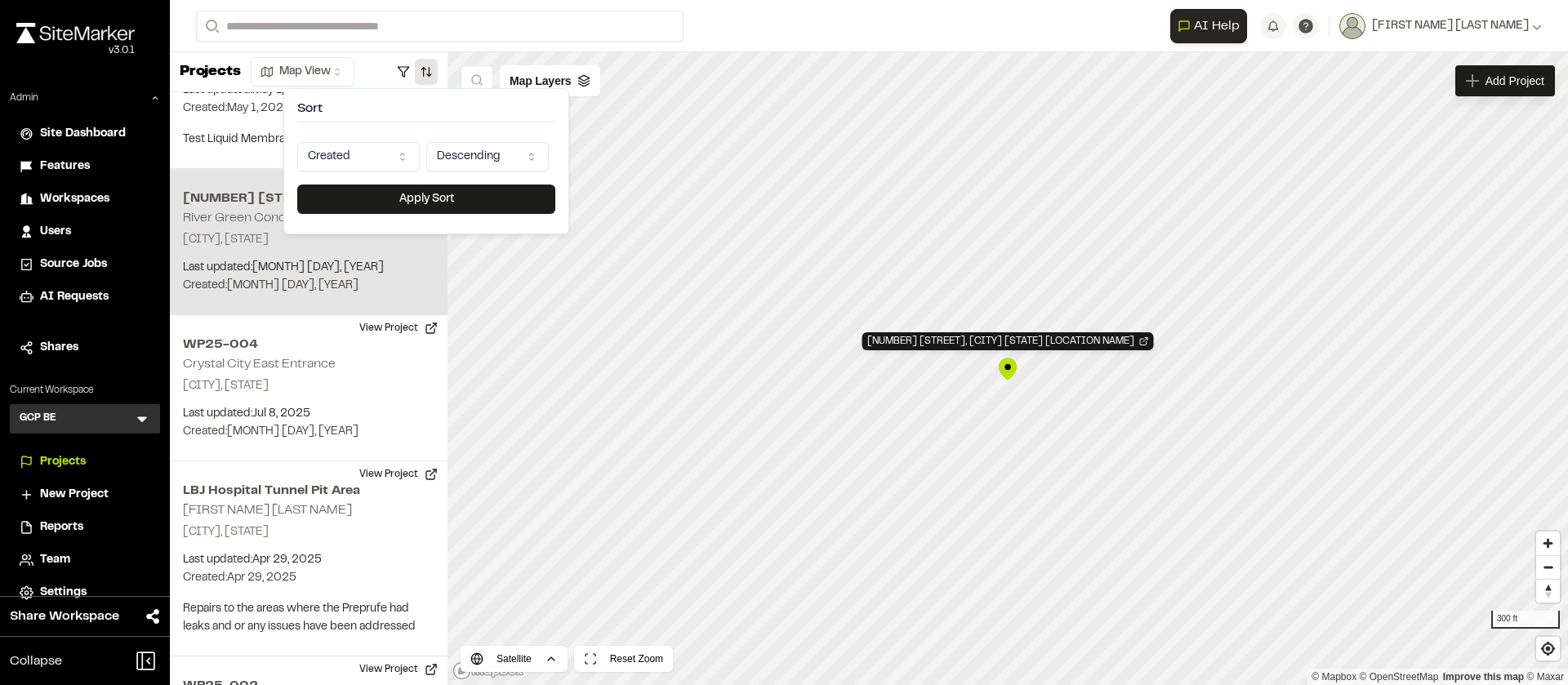 click on "Close sidebar v 3.0.1 Admin Site Dashboard Features Workspaces Users Source Jobs AI Requests Shares Current Workspace GCP BE GB Menu Projects New Project Reports Team Settings Share Workspace Collapse Invite Link Uh oh! You don't currently have acces to invite members to join Sitemarker. Done Open sidebar Search Recently Searched D7835377 [LAST NAME] [FIRST NAME] [CITY] , [STATE] HYCC-3 Gateway Tunnel [CITY] , [STATE] 01 Buffalo Bills New Stadium [CITY] , [STATE] Search to see more projects... AI Help AI Assistant Ask about features or construction insights What can I help you with? How can I add pins to a project? How do I invite team members? How do I create a new project?
To pick up a draggable item, press the space bar.
While dragging, use the arrow keys to move the item.
Press space again to drop the item in its new position, or press escape to cancel.
Join project Ready to join ? You were invited to join project by . Accept Decline Need help? Need help? FAQ Support Site [FIRST NAME] [LAST NAME]" at bounding box center (784, 342) 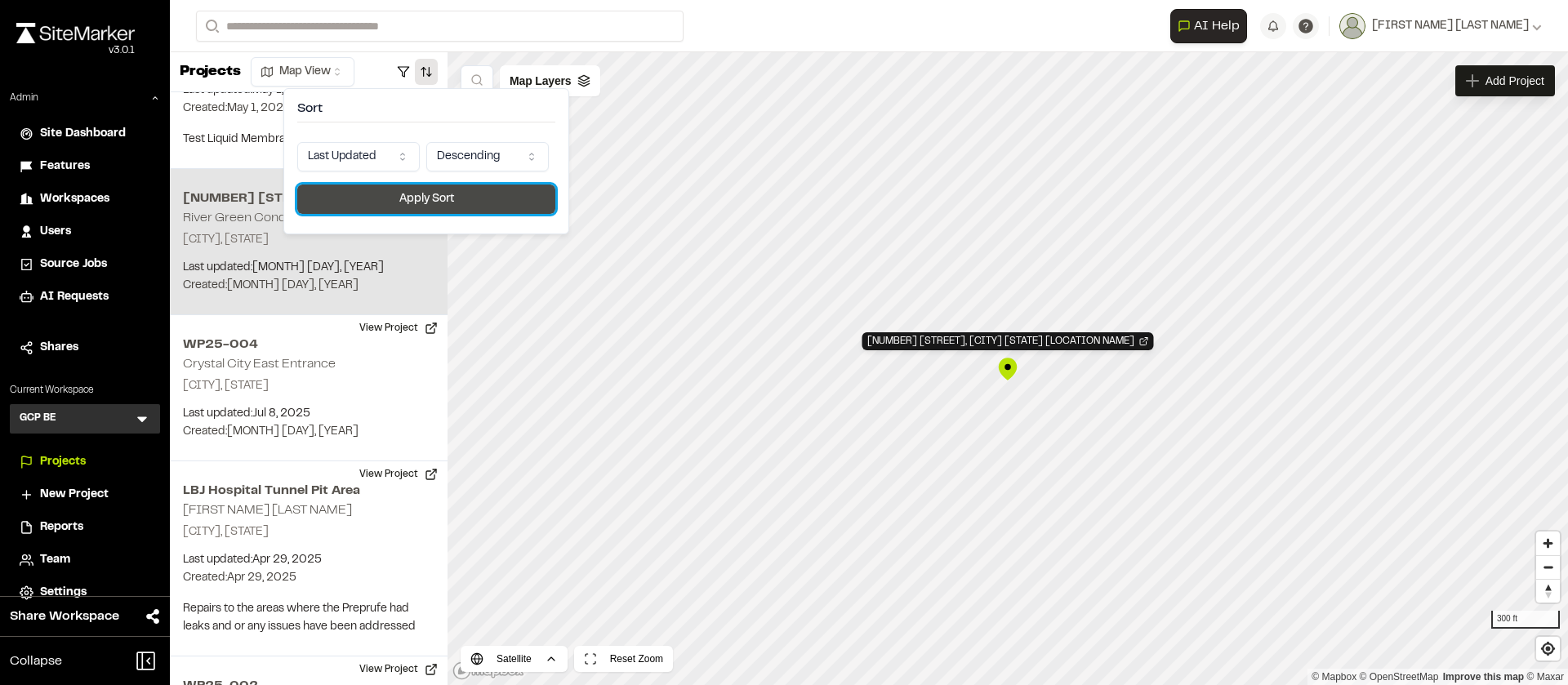 click on "Apply Sort" at bounding box center (426, 199) 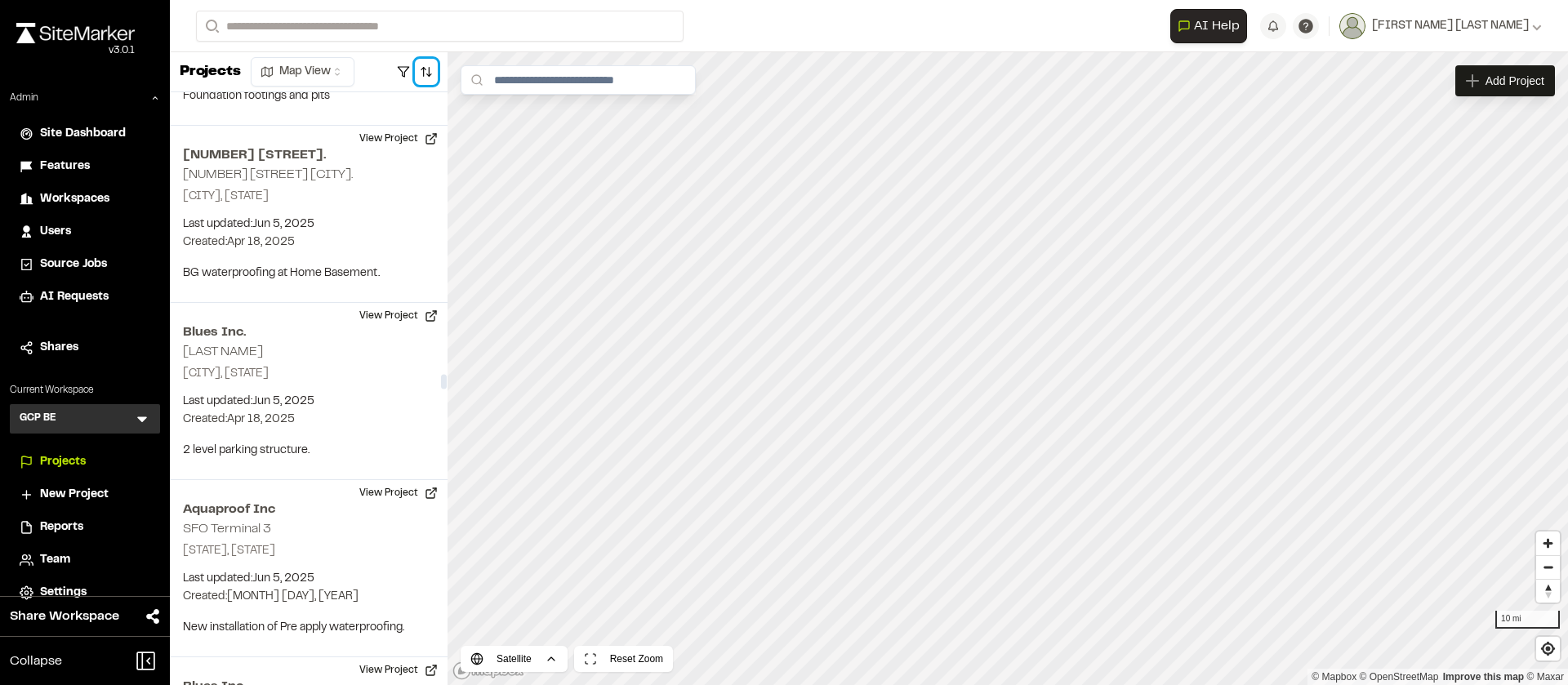 scroll, scrollTop: 12848, scrollLeft: 0, axis: vertical 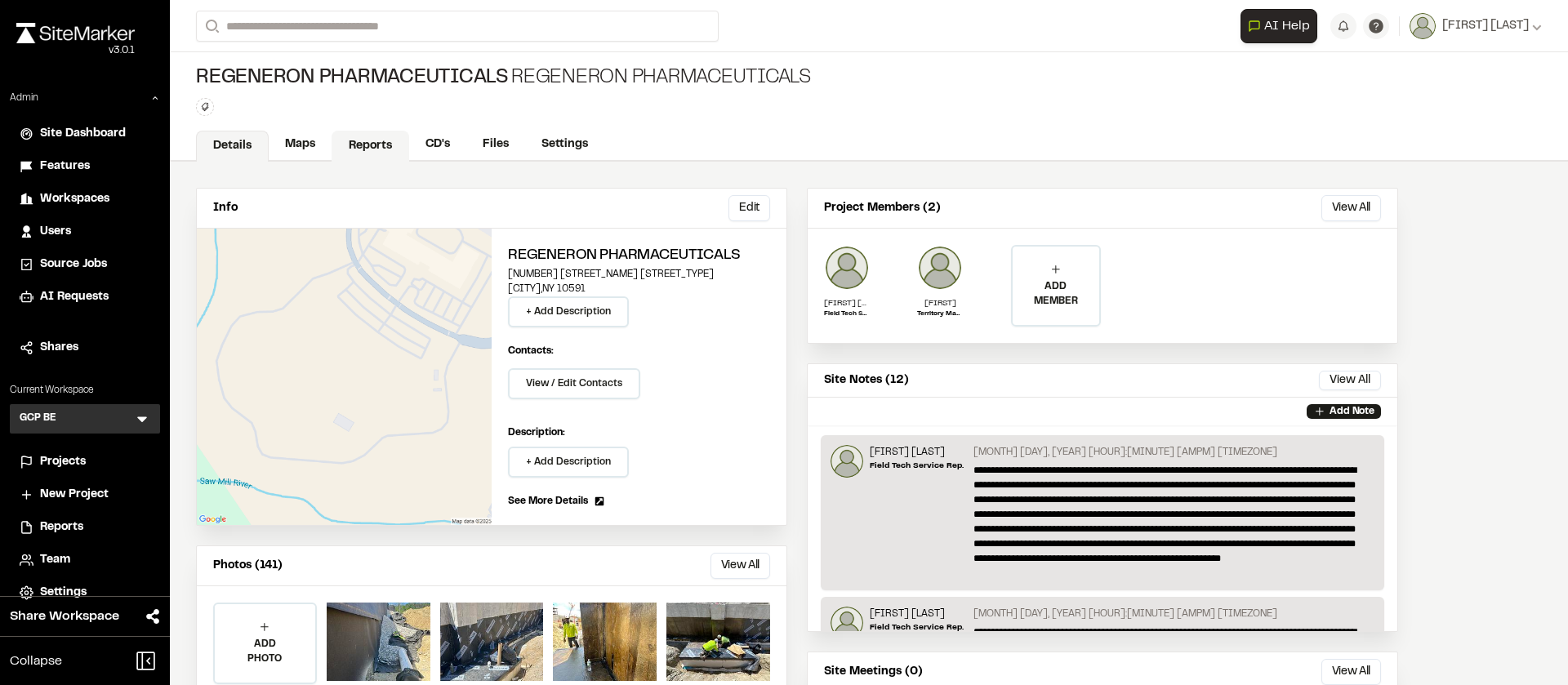 click on "Reports" at bounding box center (370, 146) 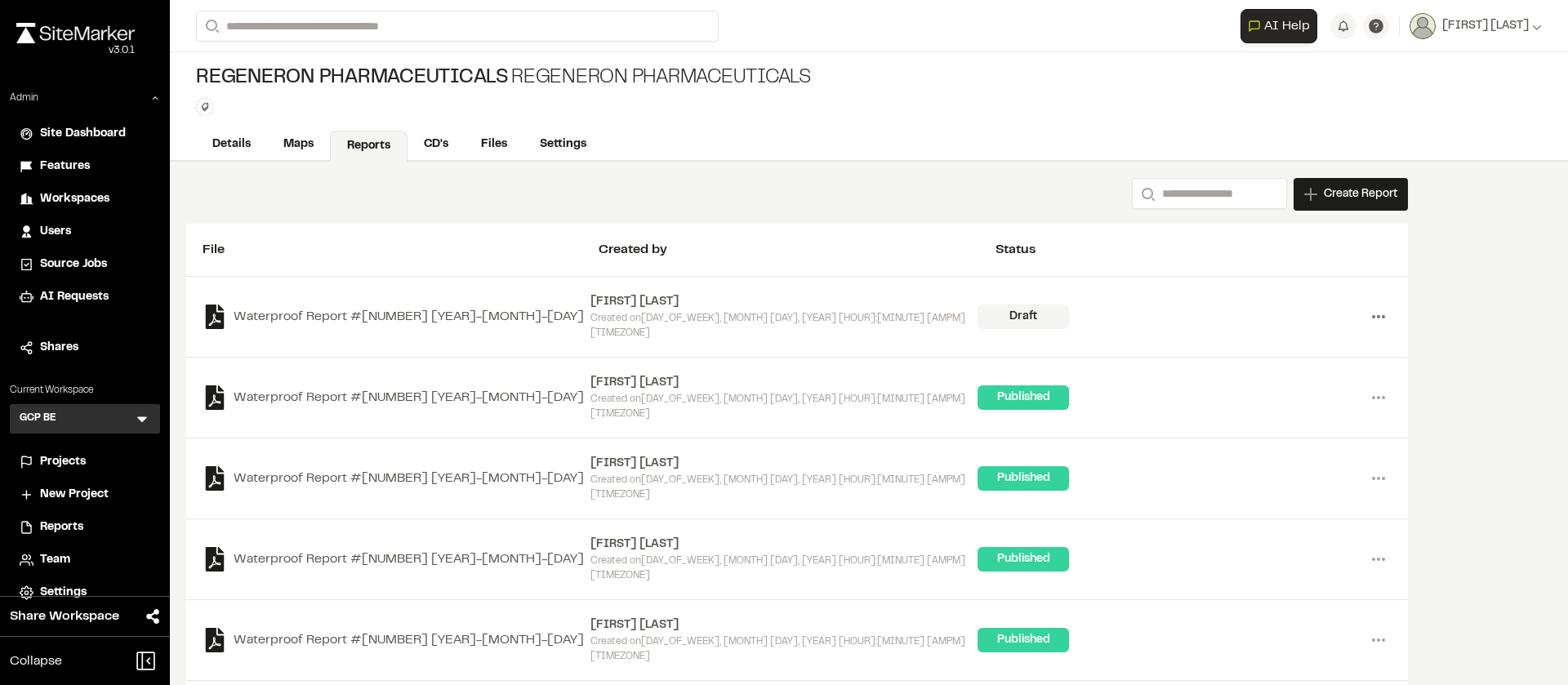 click 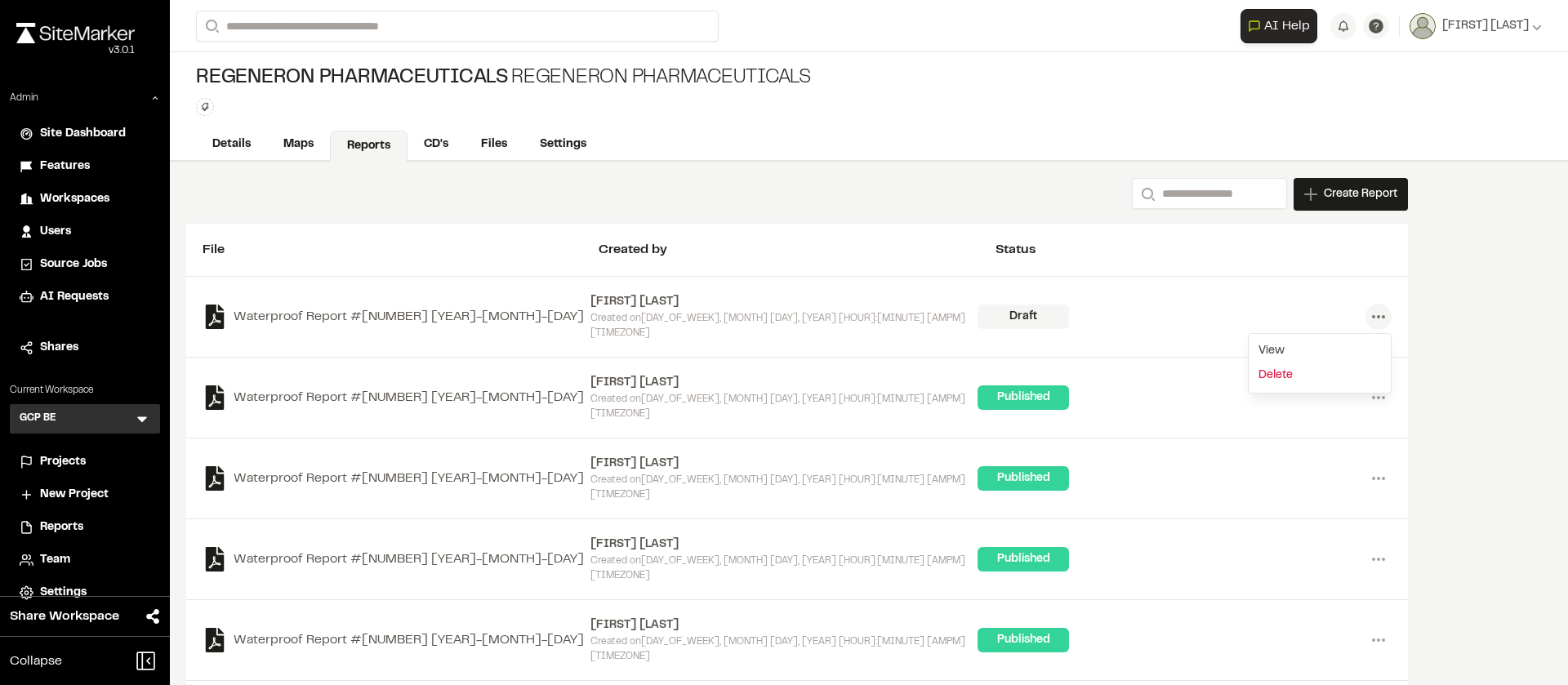 click on "Delete" at bounding box center [1320, 376] 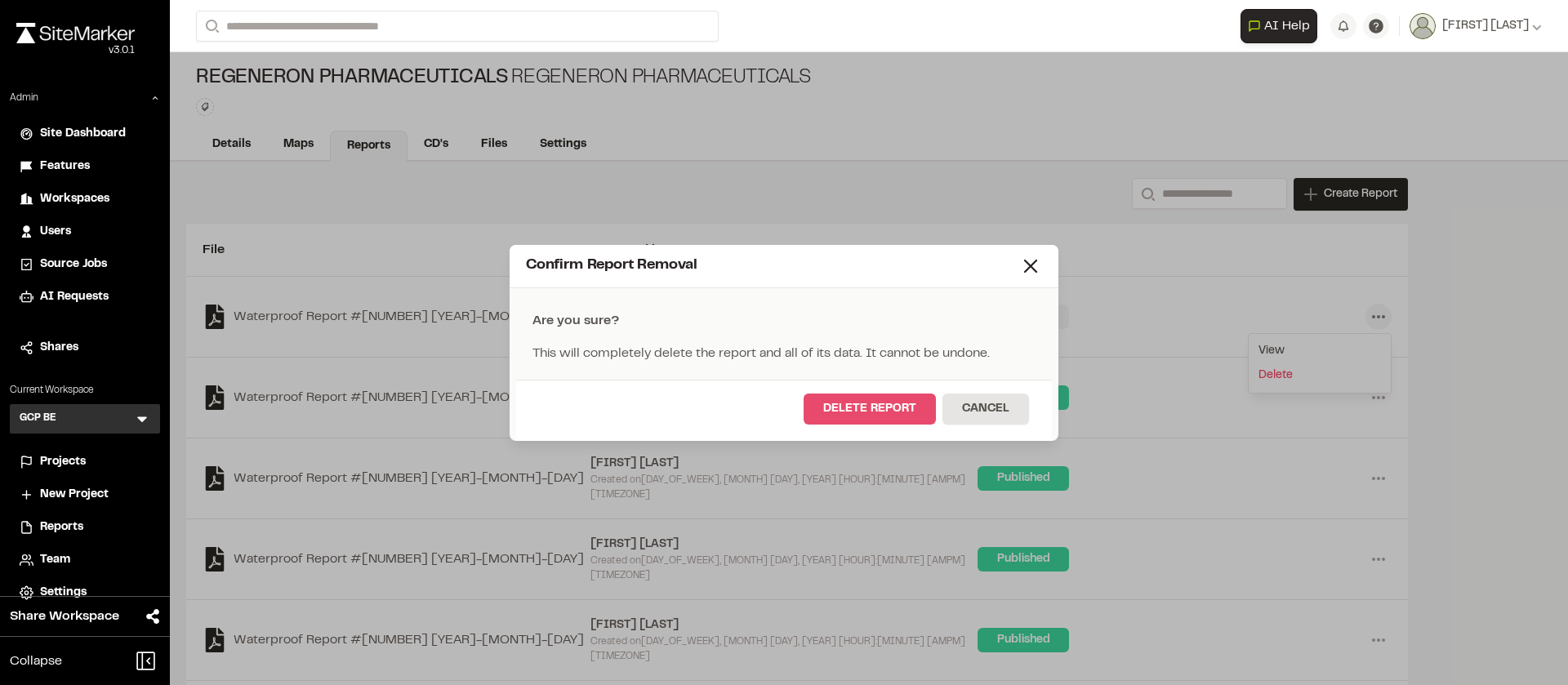 click on "Delete Report" at bounding box center [870, 409] 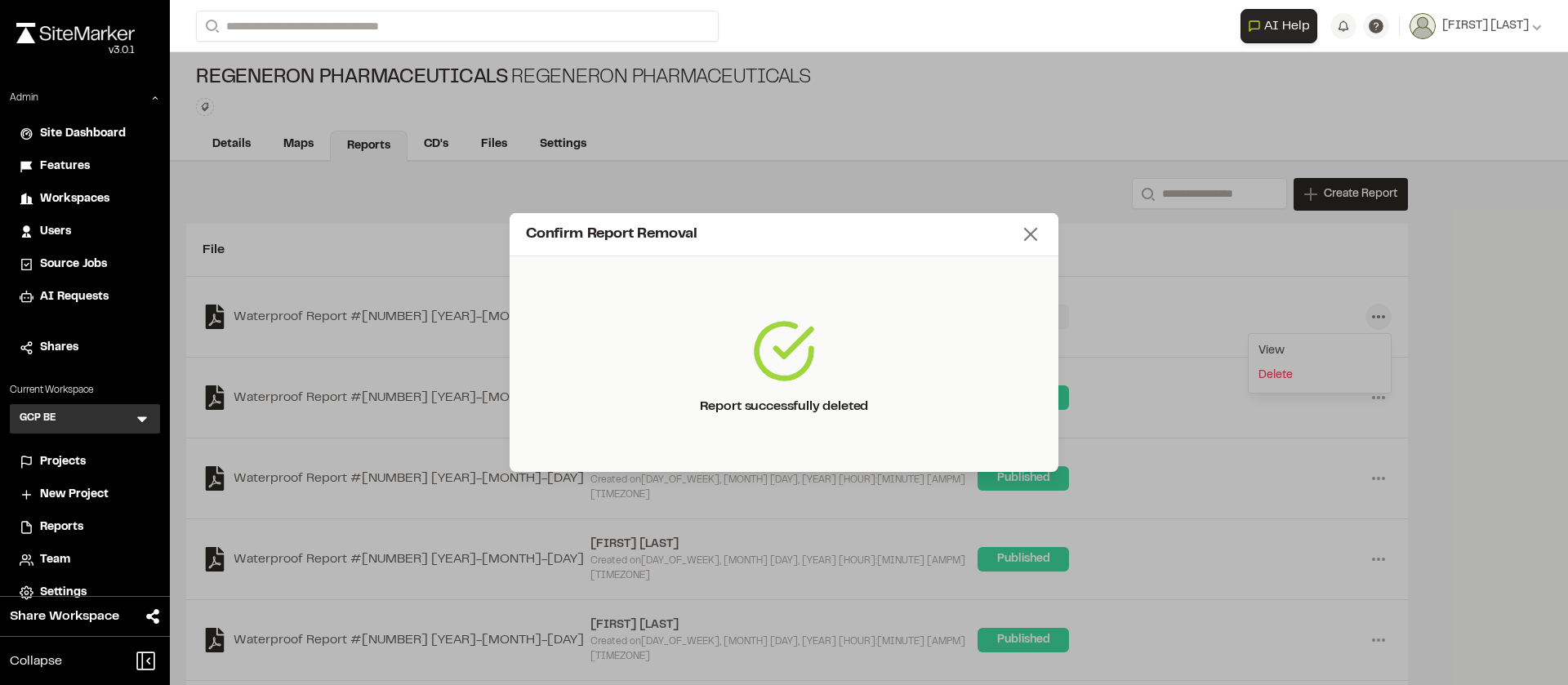 click 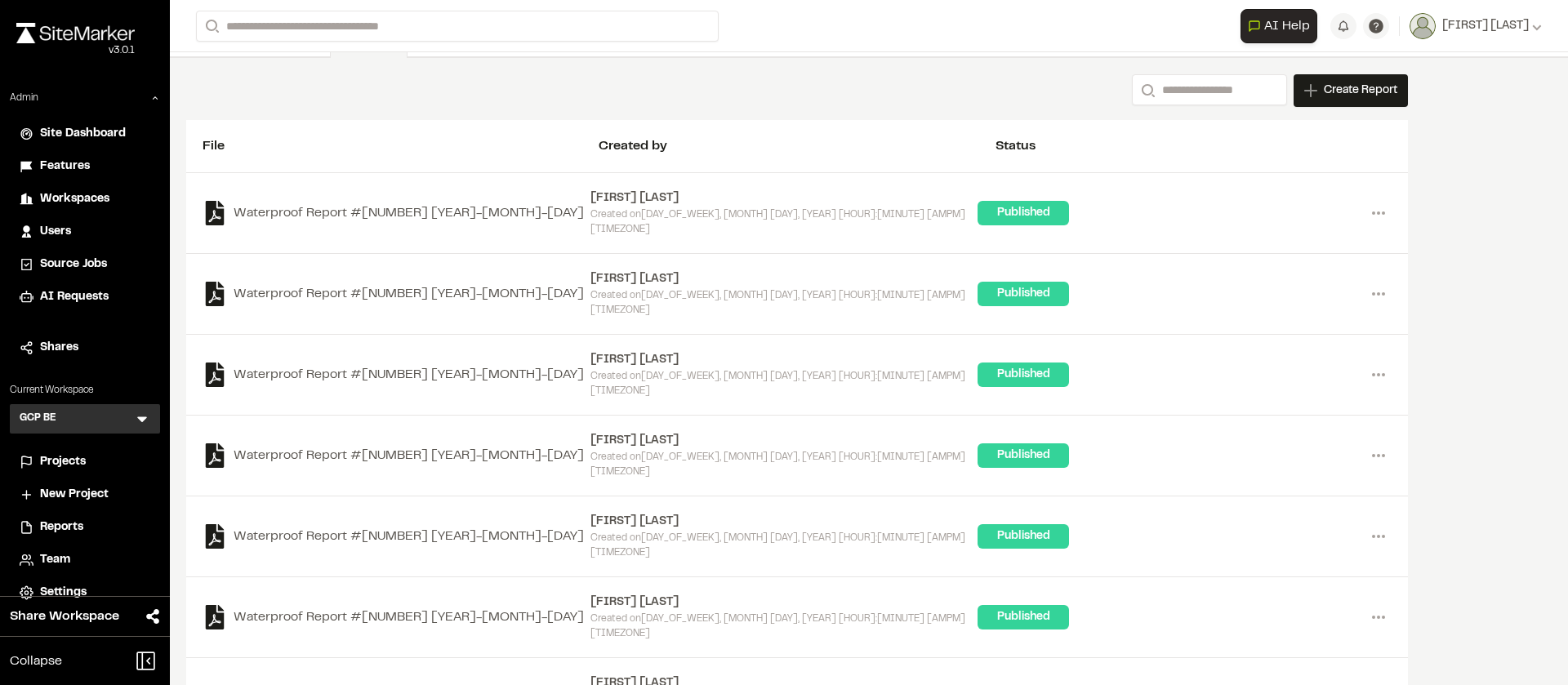 scroll, scrollTop: 0, scrollLeft: 0, axis: both 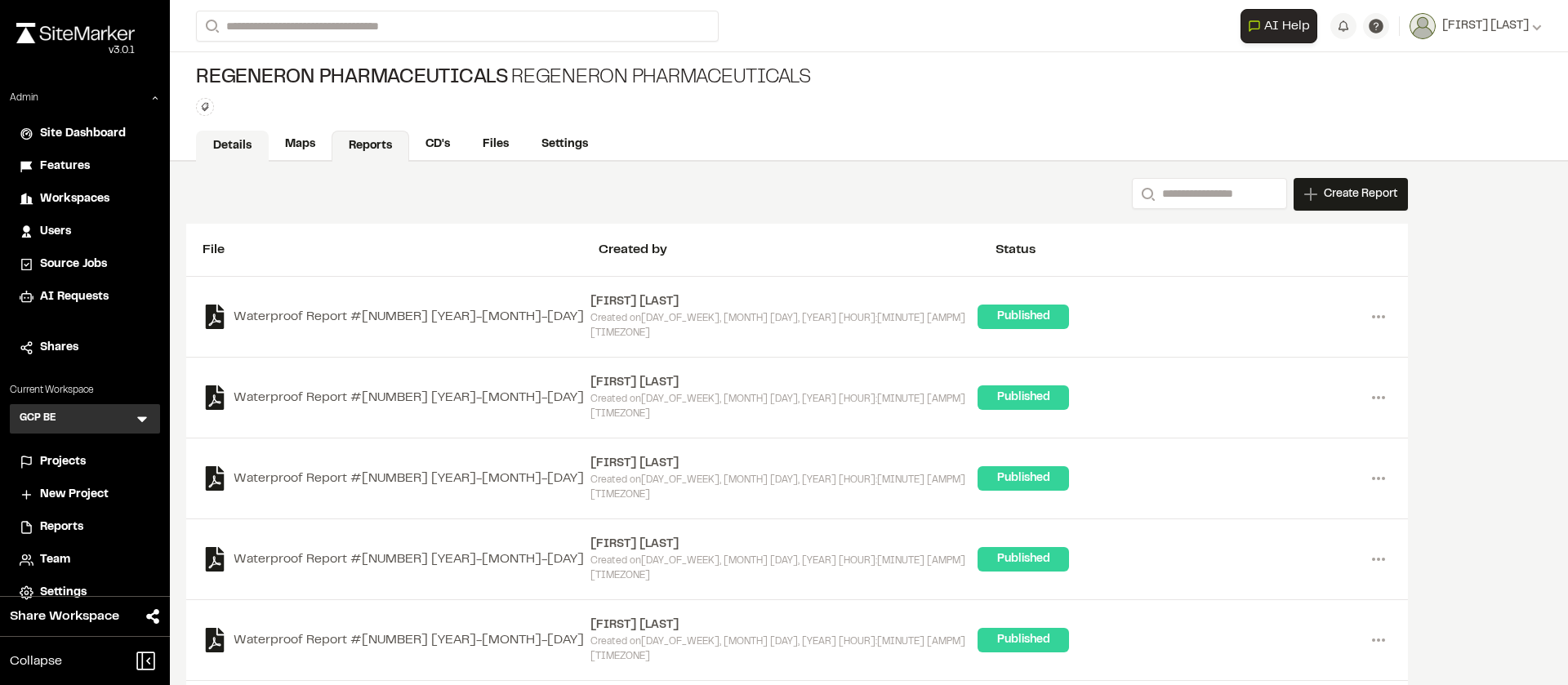 click on "Details" at bounding box center [232, 146] 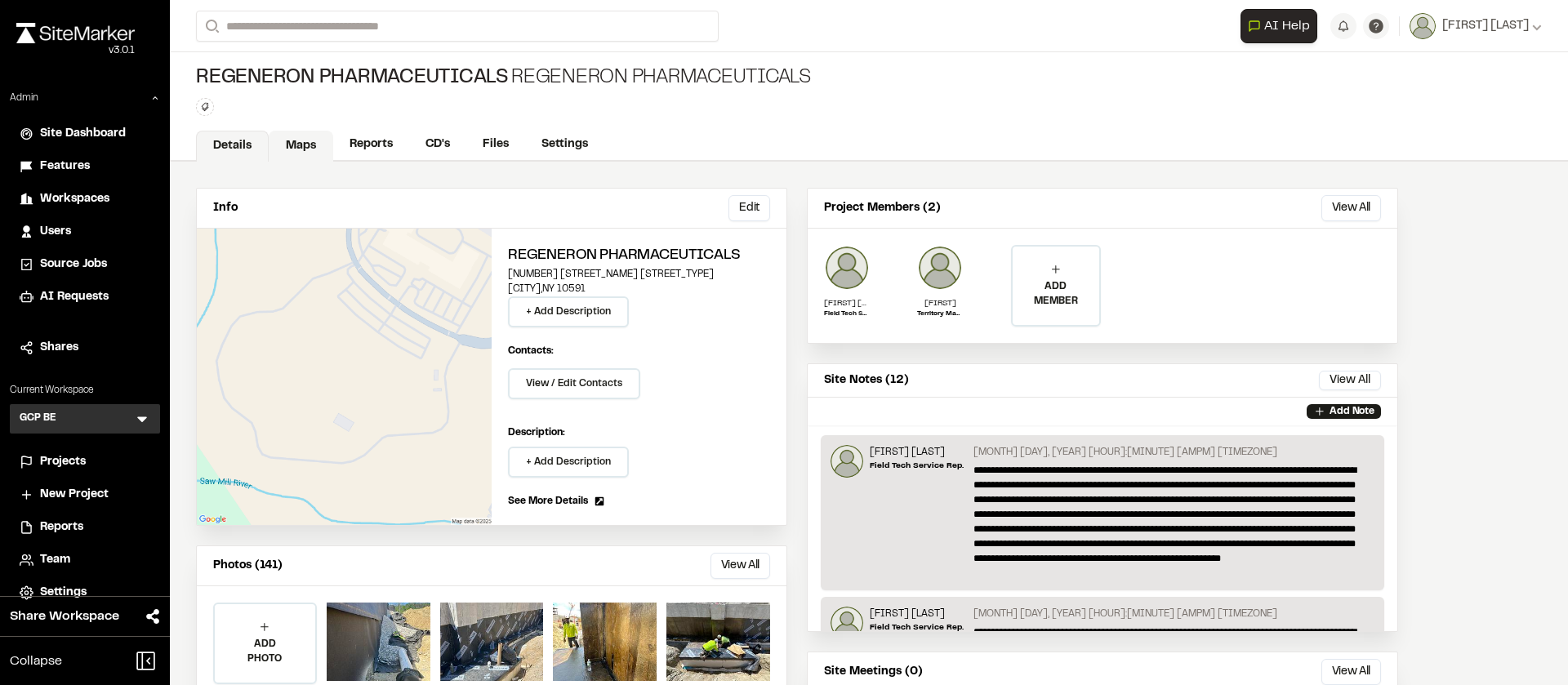 click on "Maps" at bounding box center [301, 146] 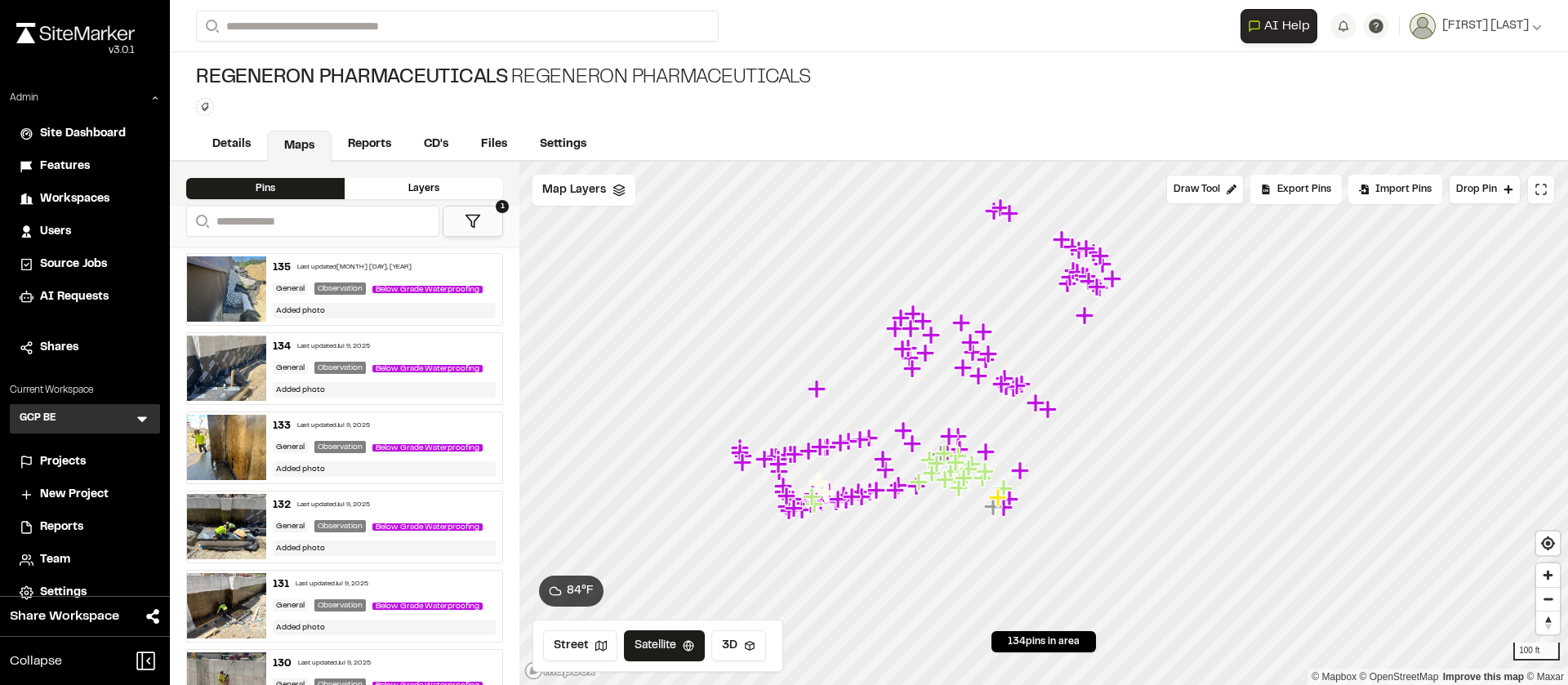 scroll, scrollTop: 78, scrollLeft: 0, axis: vertical 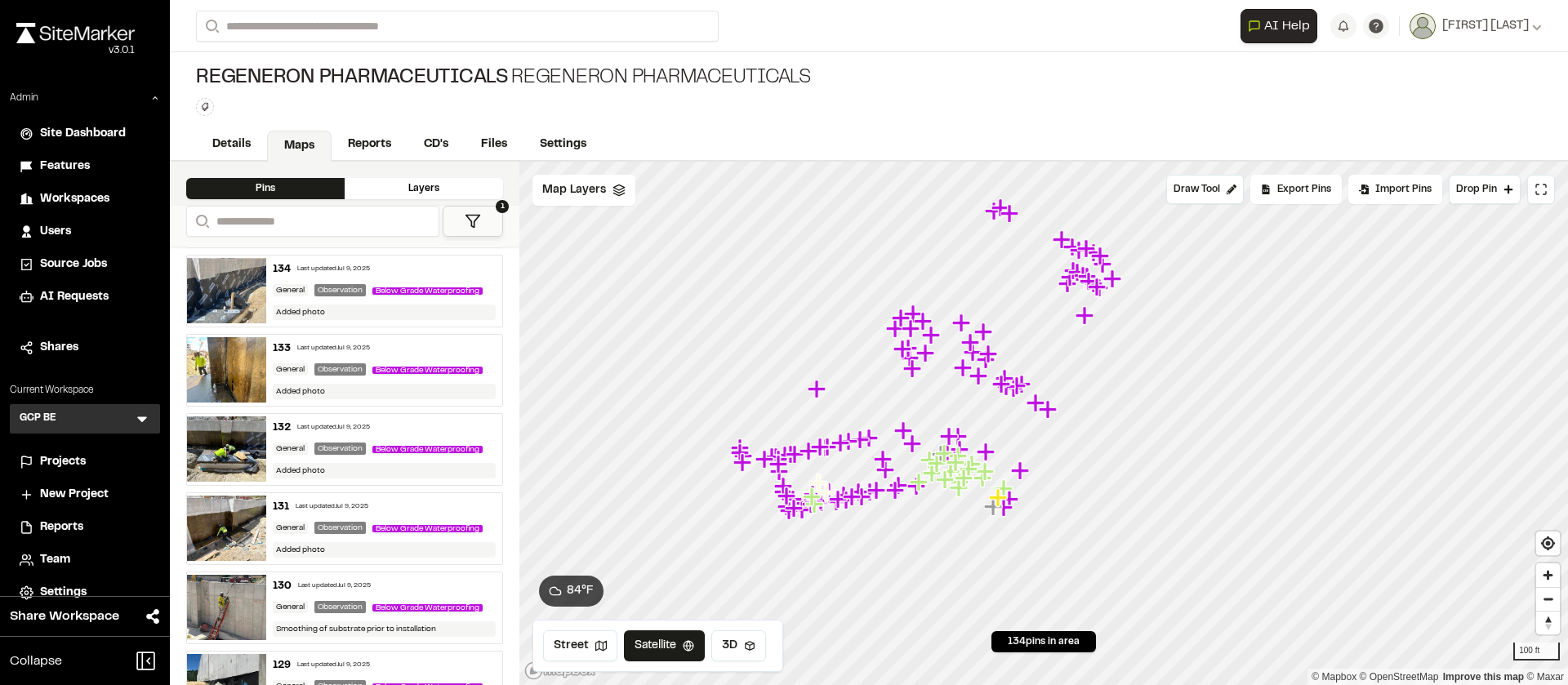 click on "133 Last updated  Jul 9, 2025 General Observation Below Grade Waterproofing Added photo" at bounding box center [385, 370] 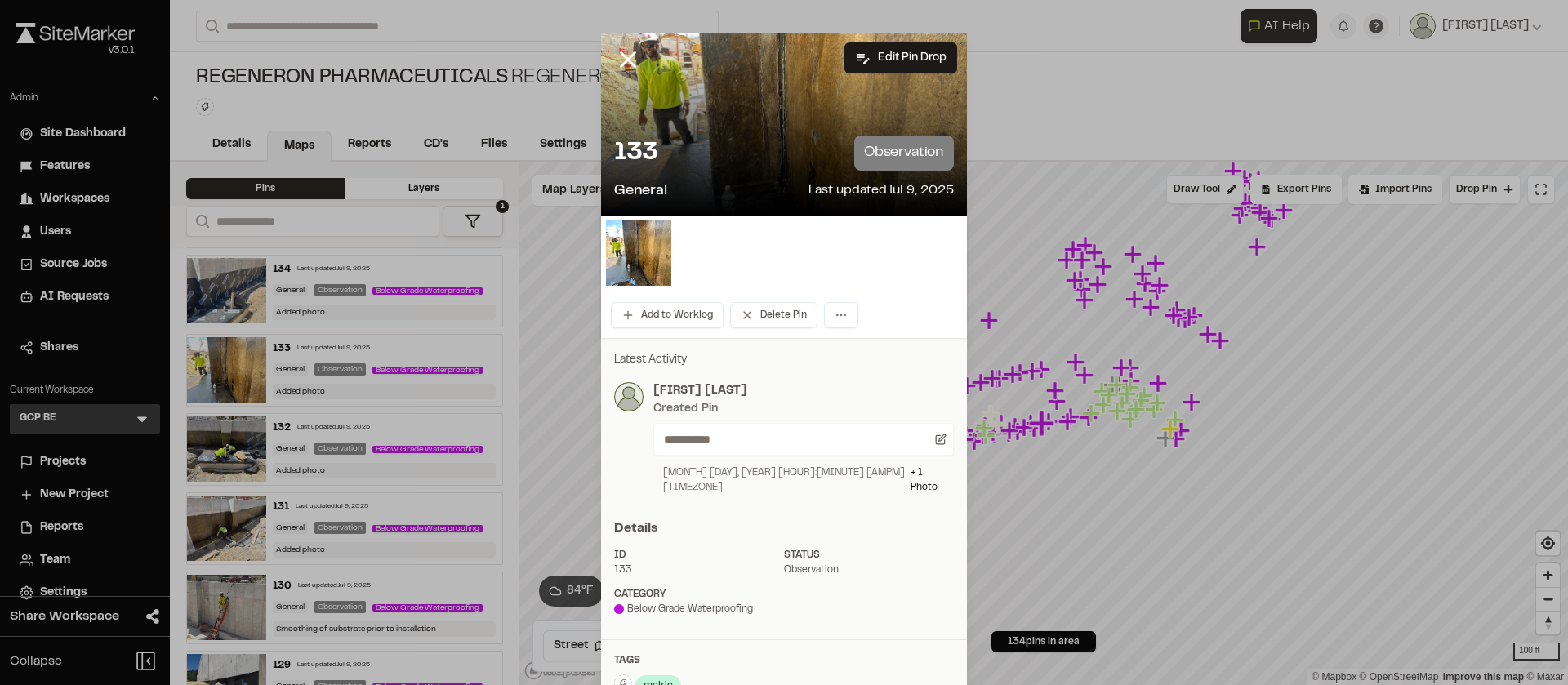 click on "133 observation" at bounding box center (784, 153) 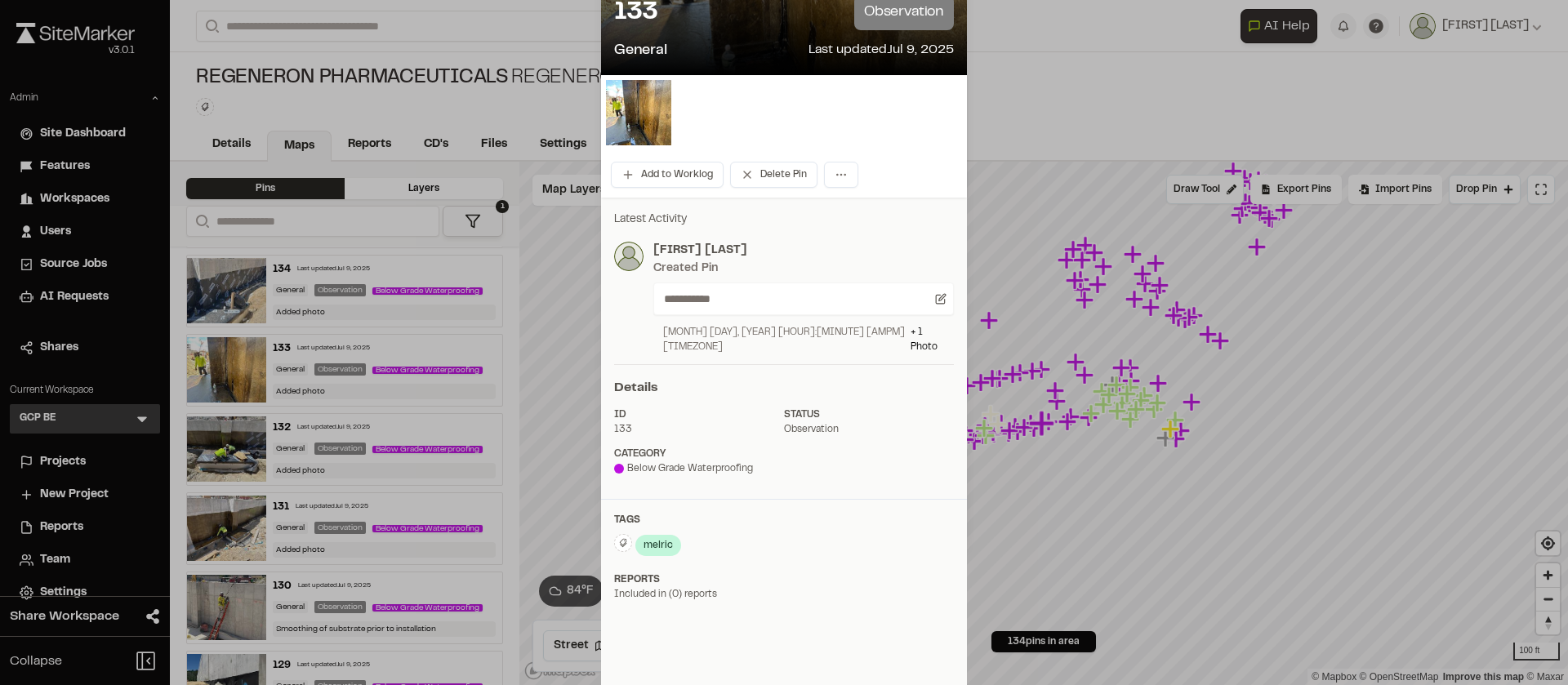 scroll, scrollTop: 0, scrollLeft: 0, axis: both 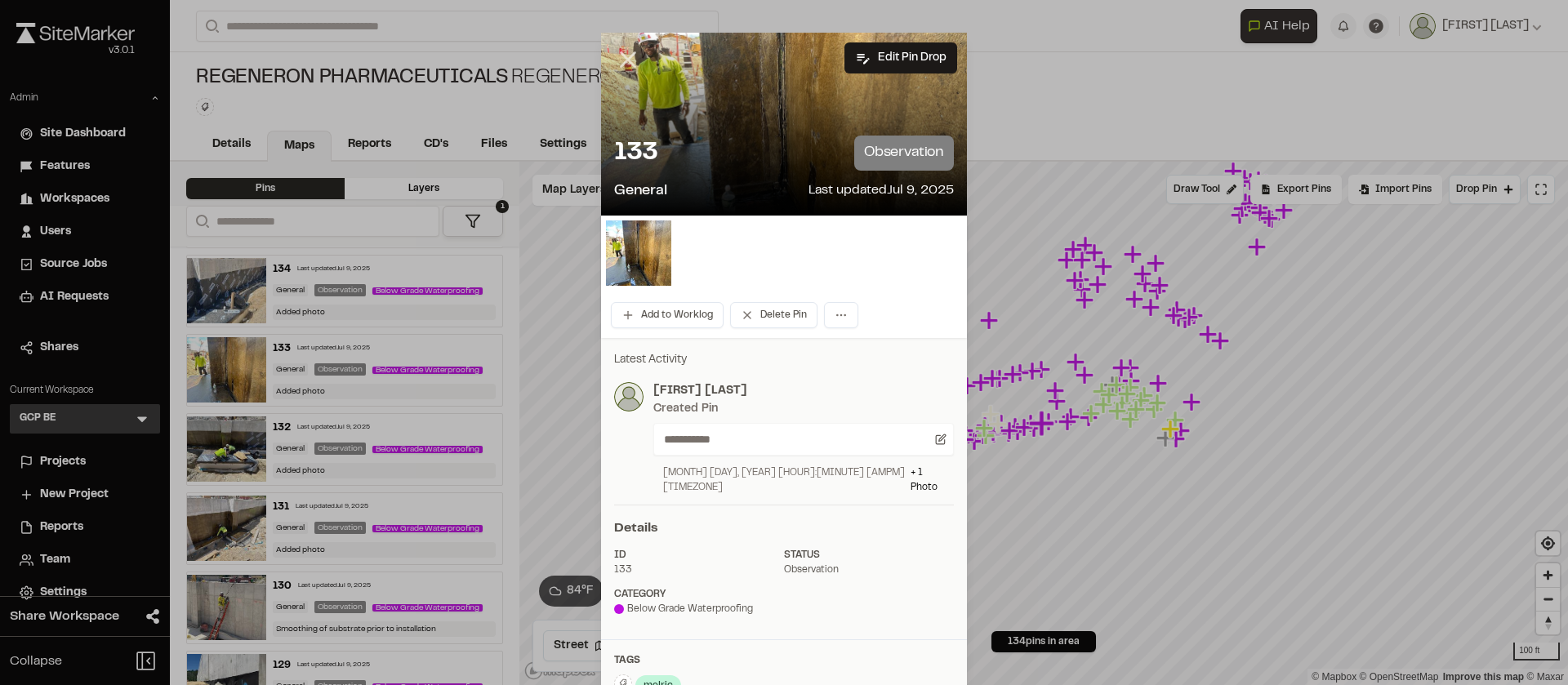 click 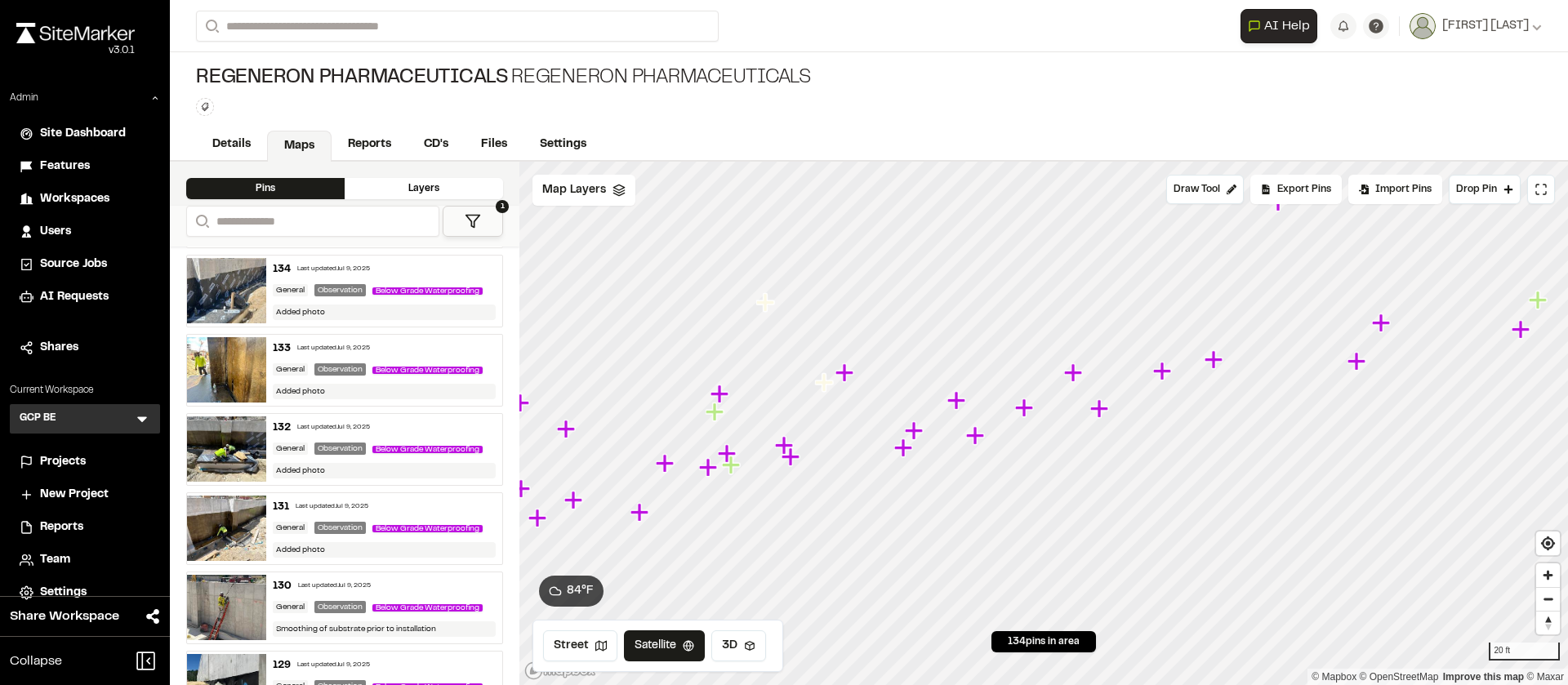 click 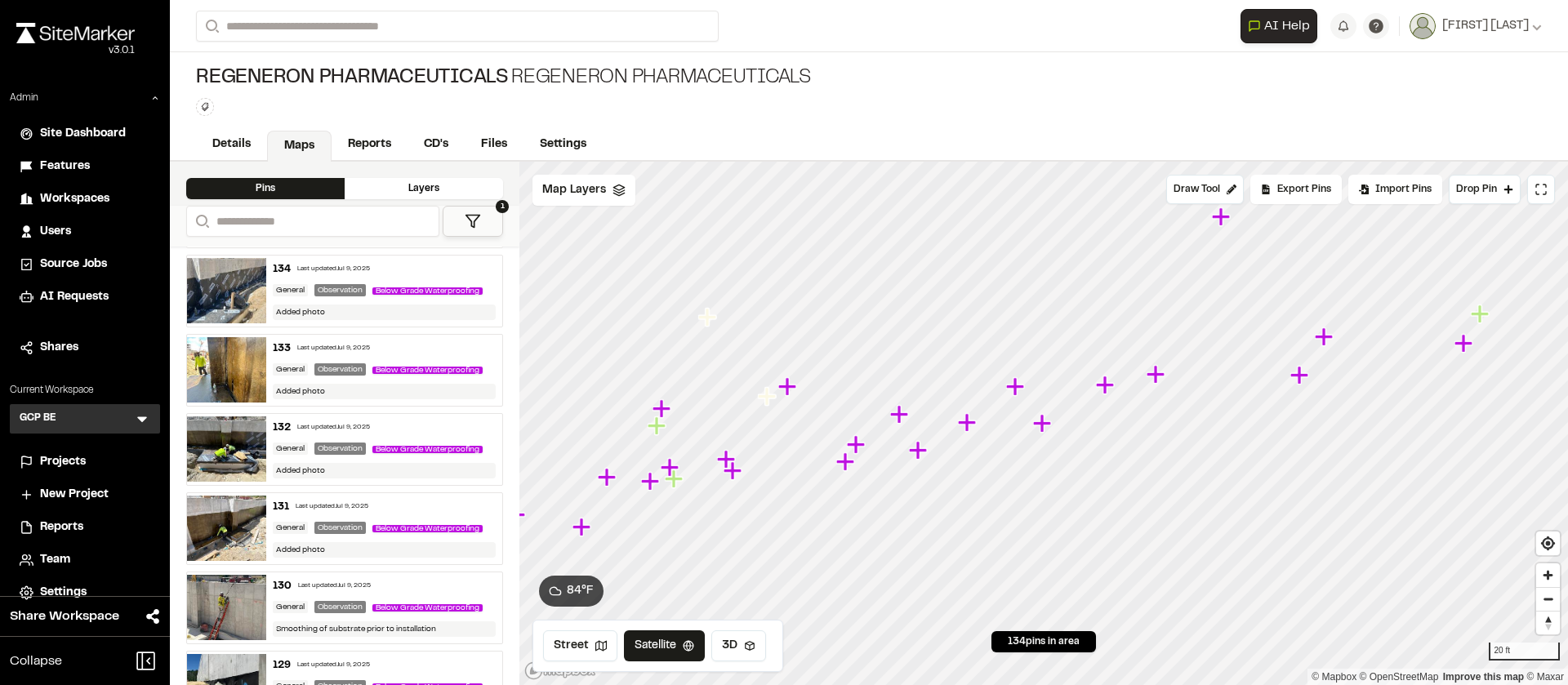 click 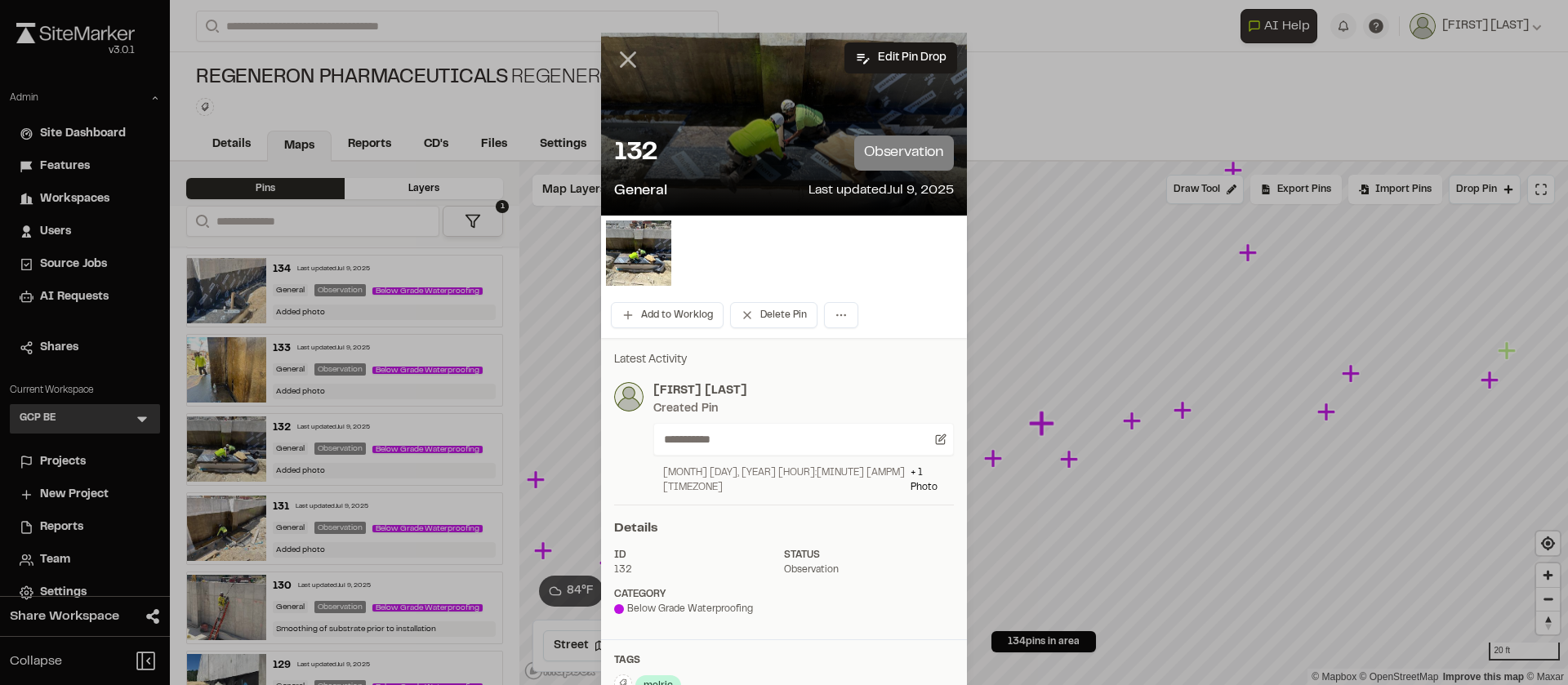 click 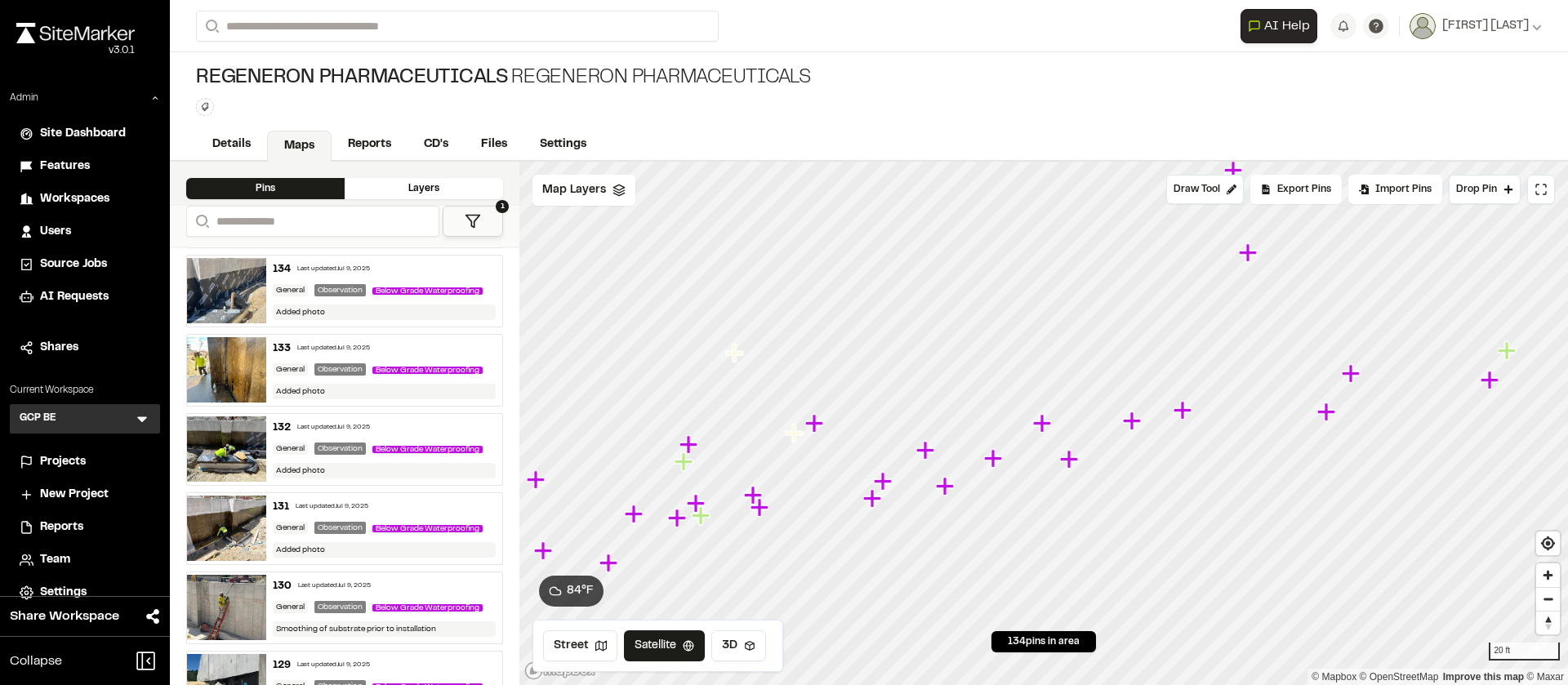 click on "134 Last updated  Jul 9, 2025" at bounding box center (385, 269) 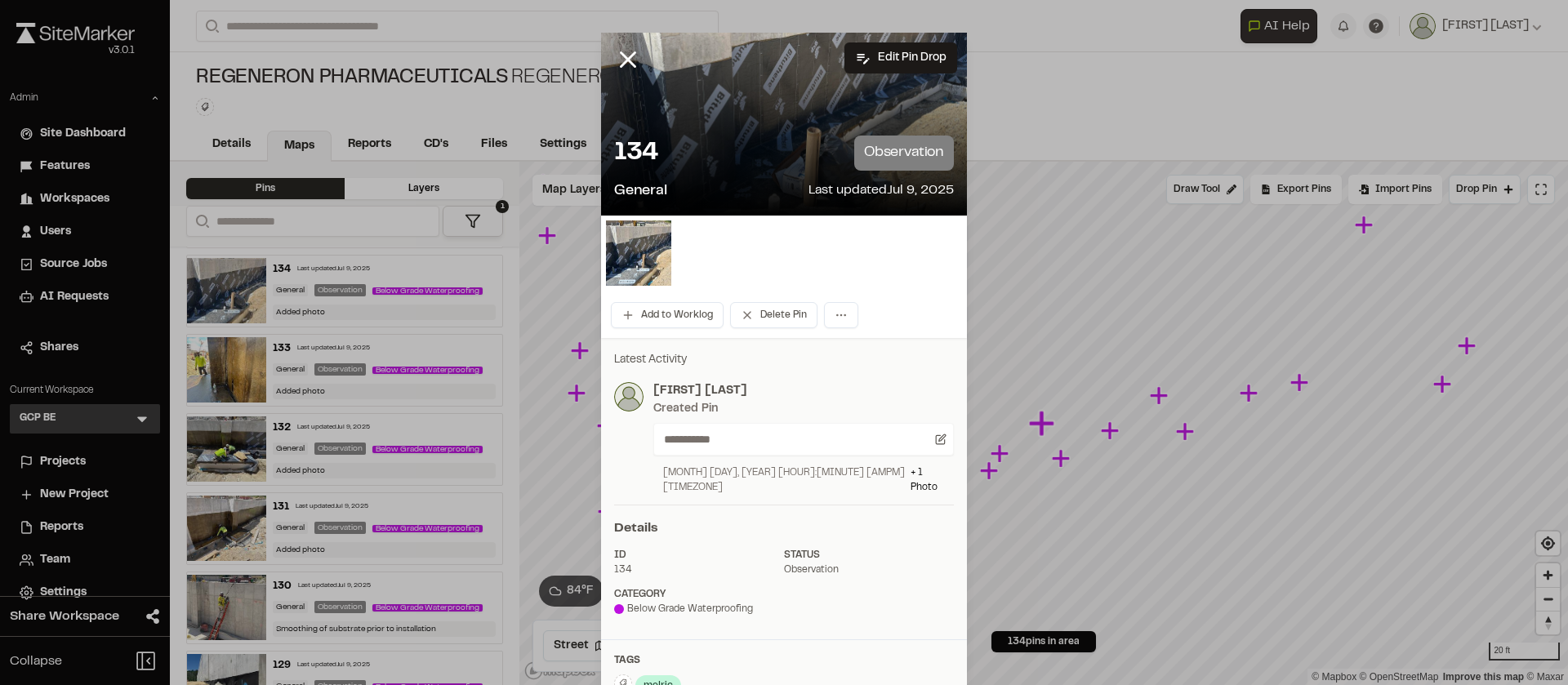click at bounding box center (640, 72) 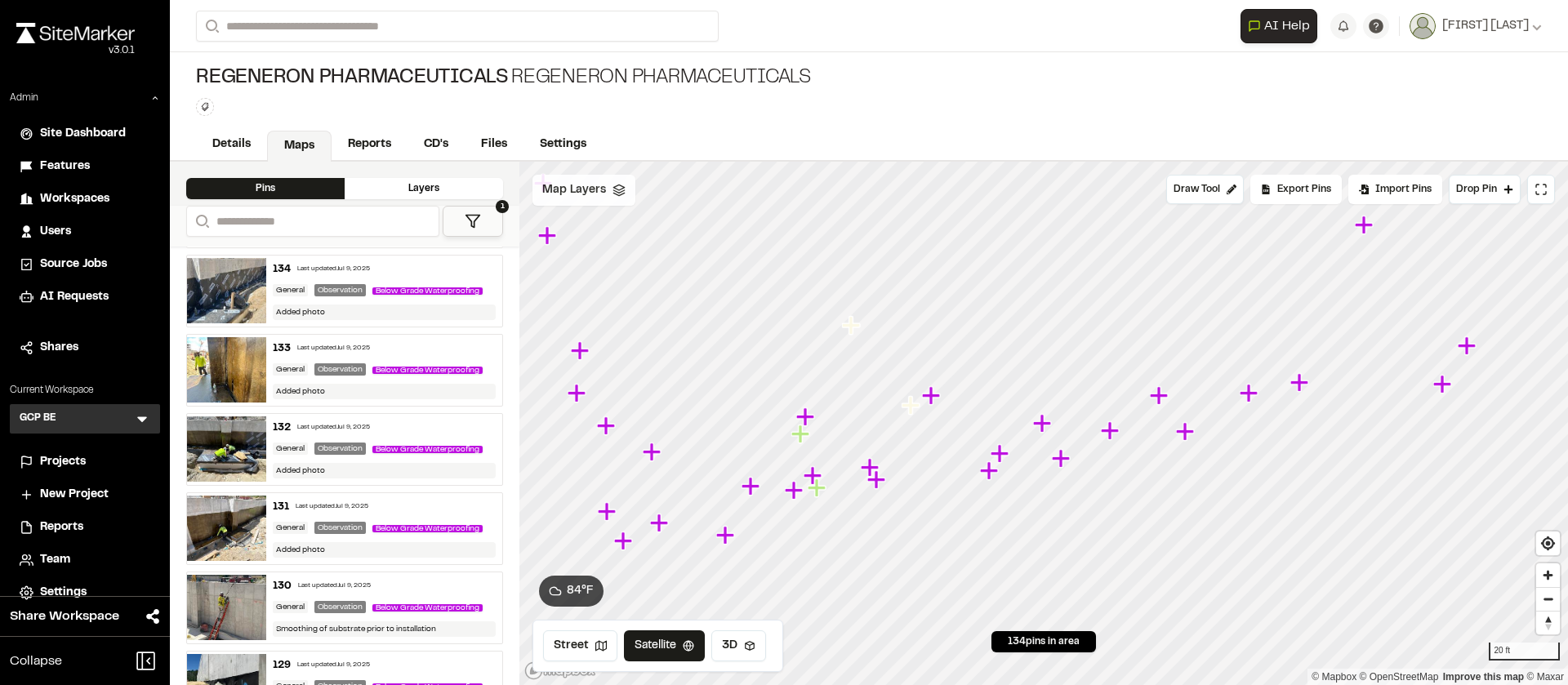 click on "Map Layers" at bounding box center (584, 190) 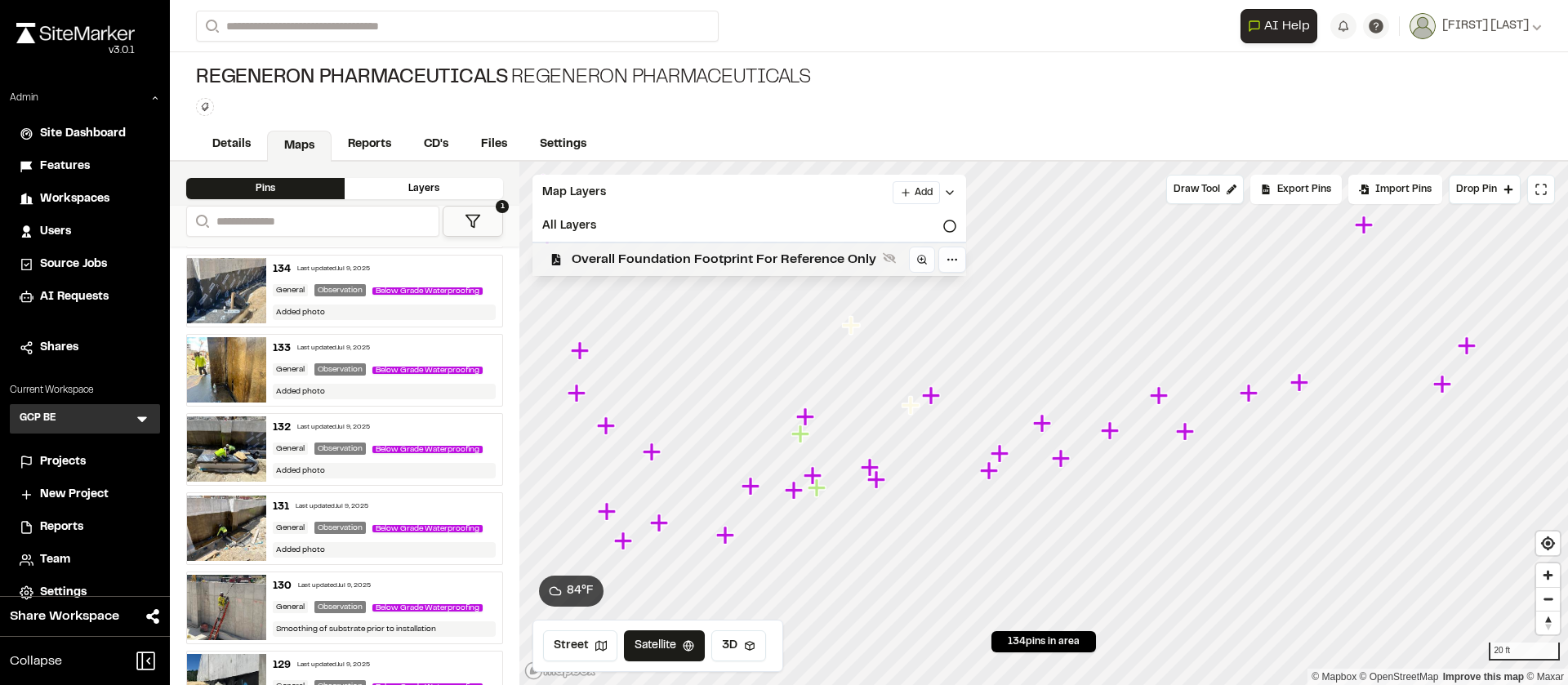 click on "Overall Foundation Footprint For Reference Only" at bounding box center (724, 260) 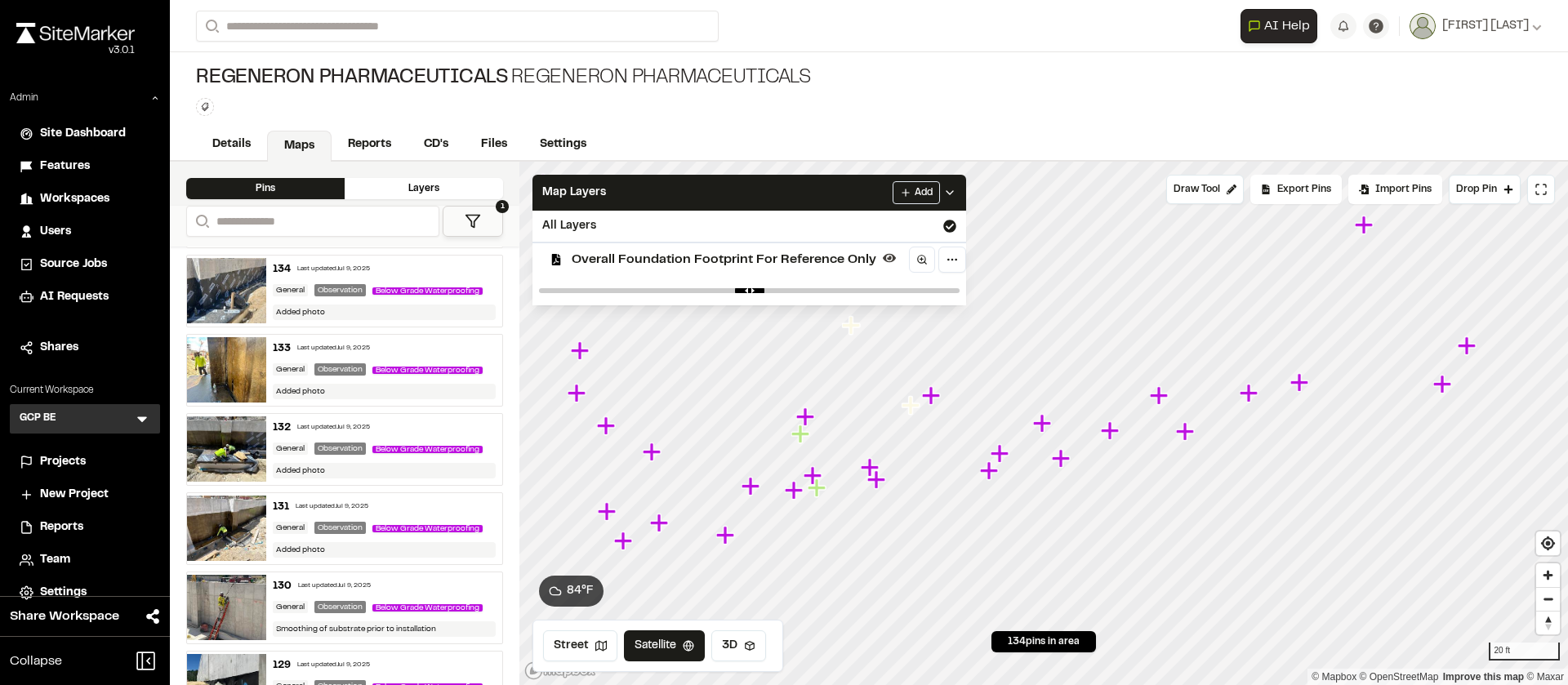 click 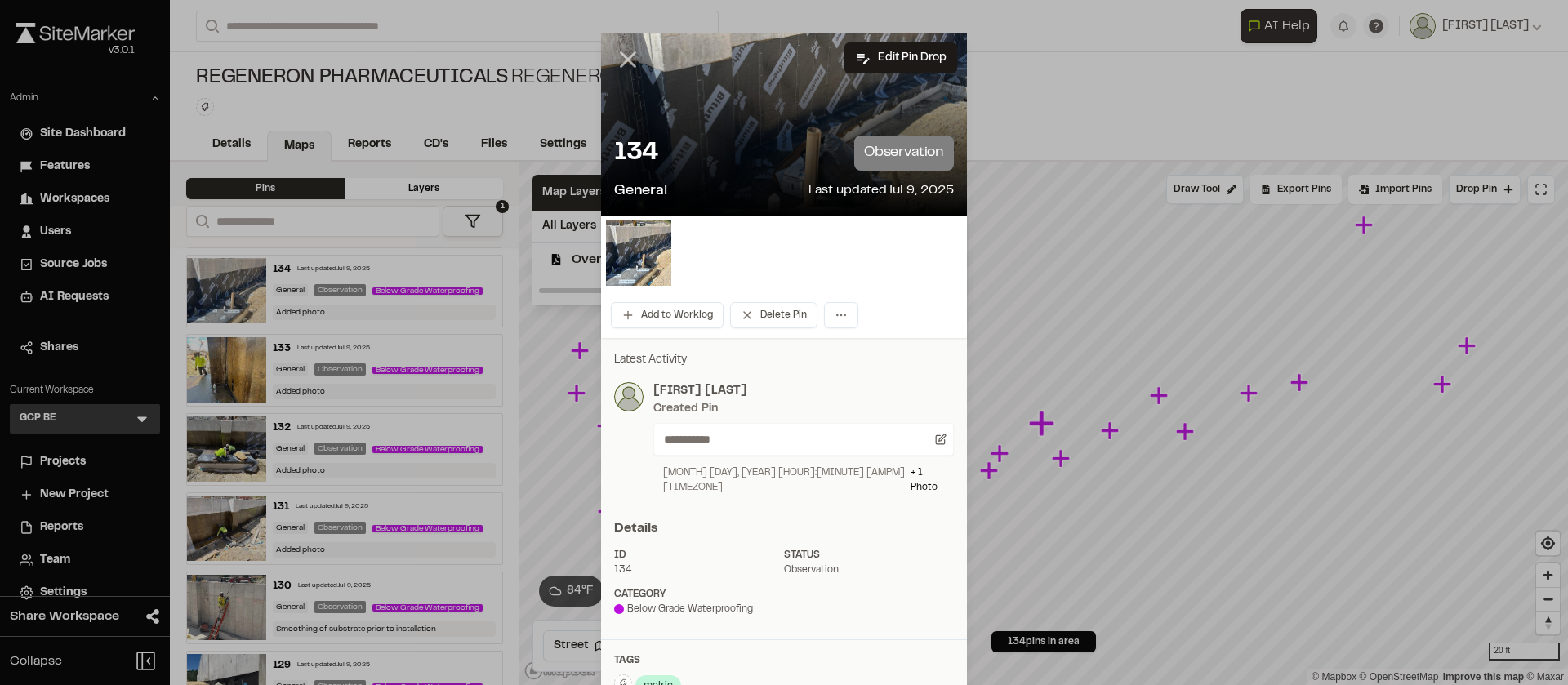 click 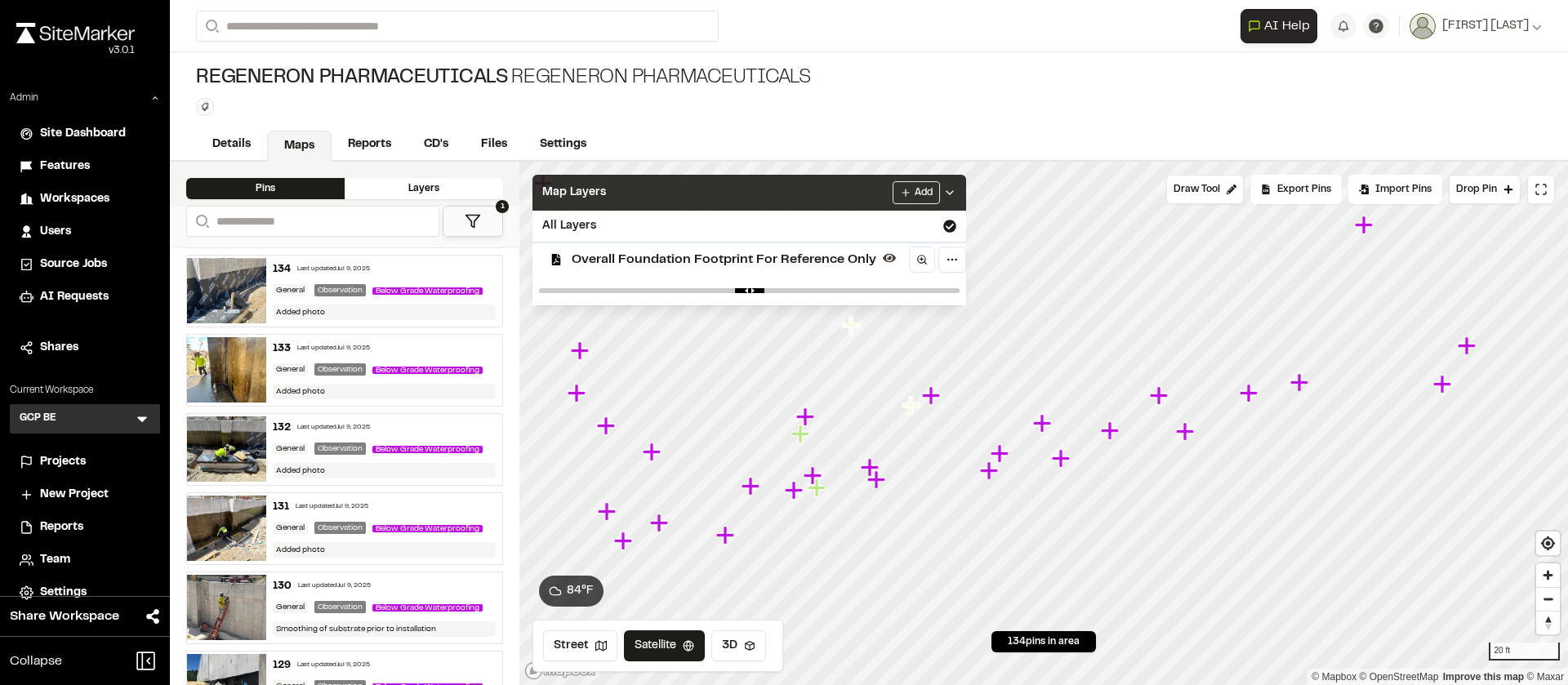 click on "Map Layers Add" at bounding box center [749, 193] 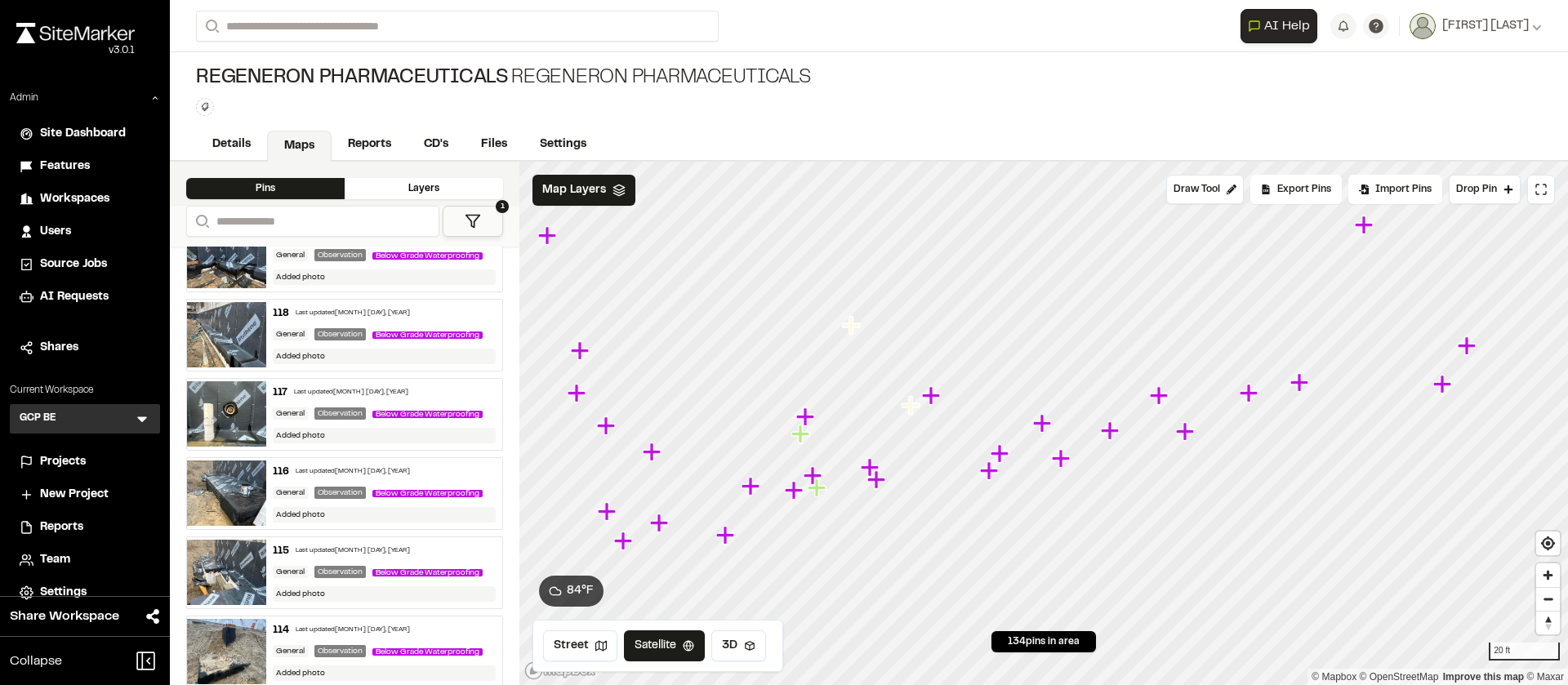 scroll, scrollTop: 1441, scrollLeft: 0, axis: vertical 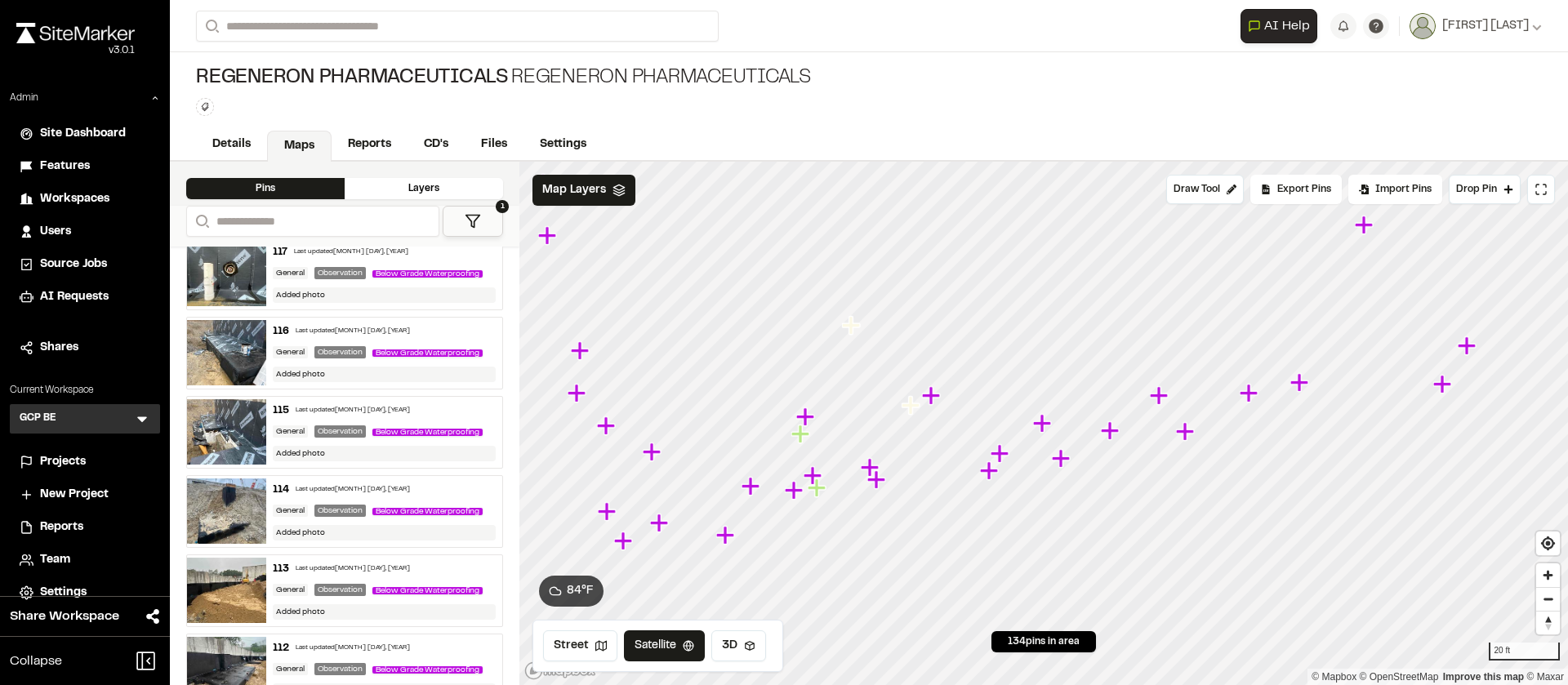 click on "Type Enter or comma to add tag." at bounding box center [503, 107] 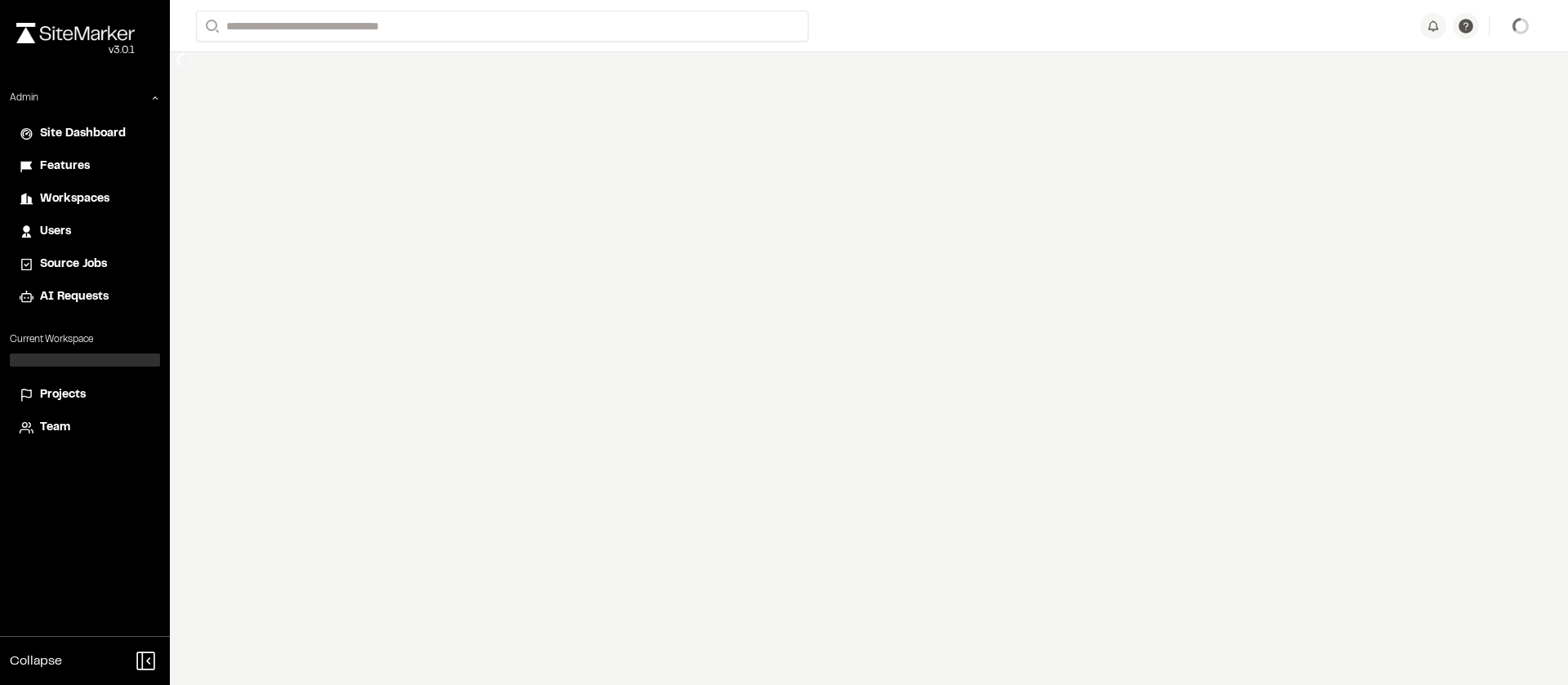 scroll, scrollTop: 0, scrollLeft: 0, axis: both 